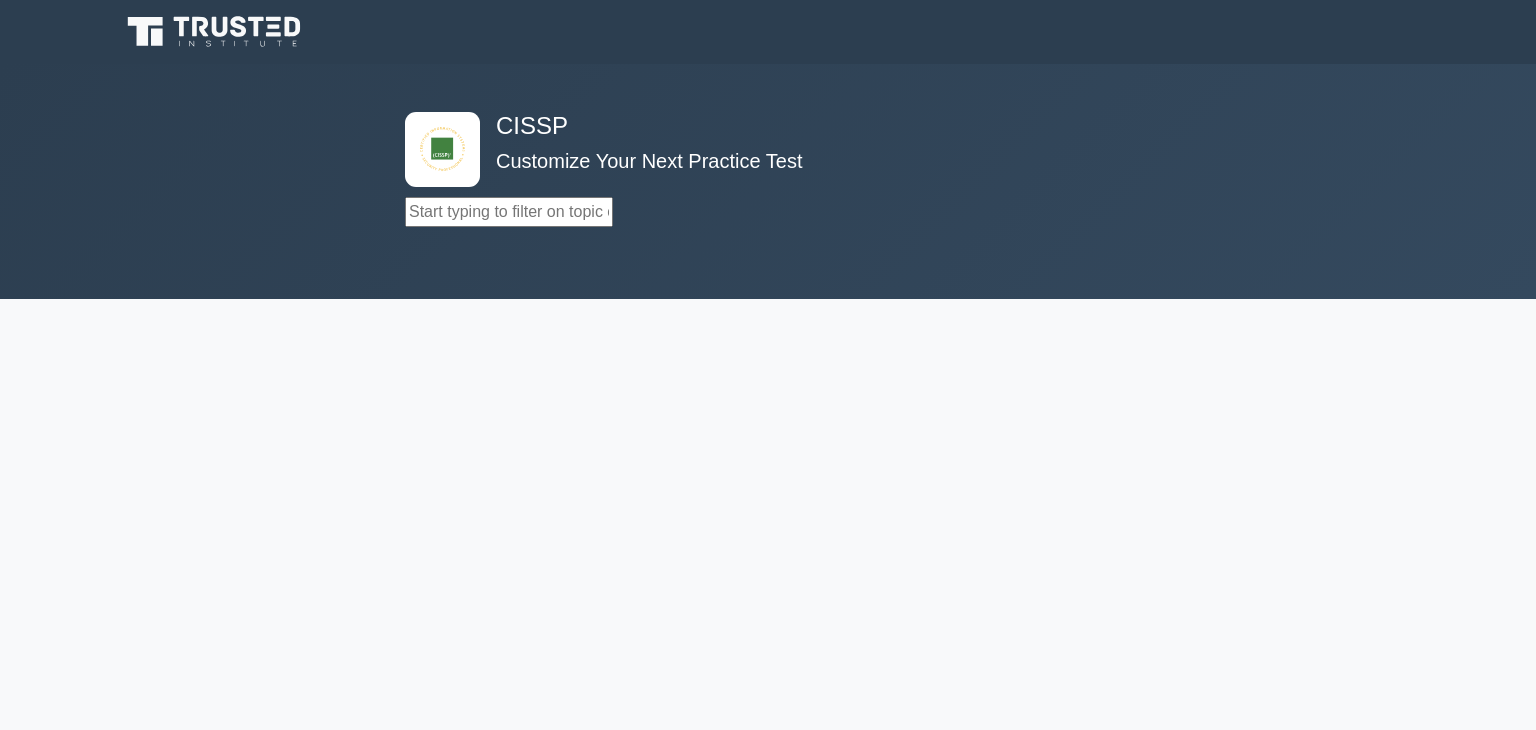 scroll, scrollTop: 0, scrollLeft: 0, axis: both 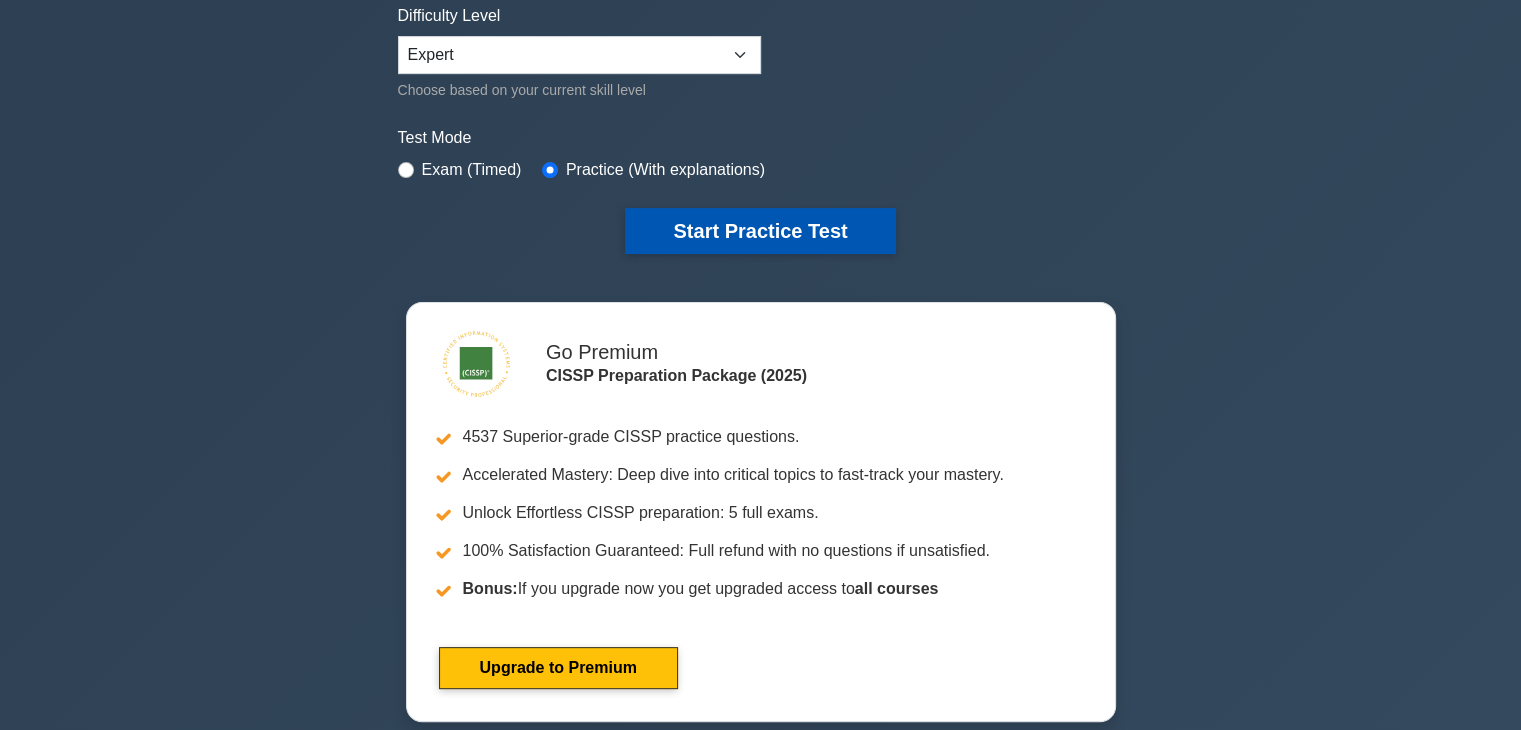 click on "Start Practice Test" at bounding box center (760, 231) 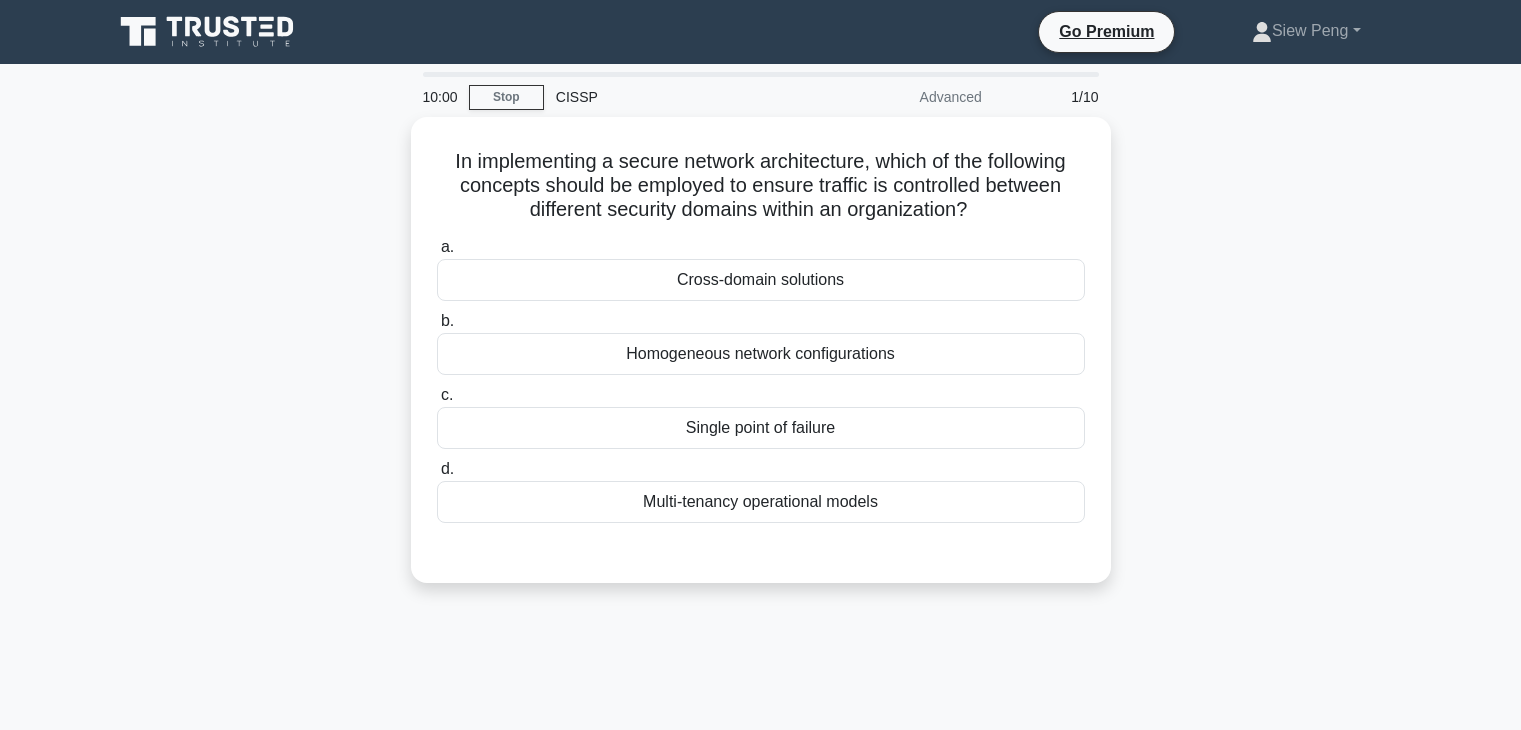 scroll, scrollTop: 0, scrollLeft: 0, axis: both 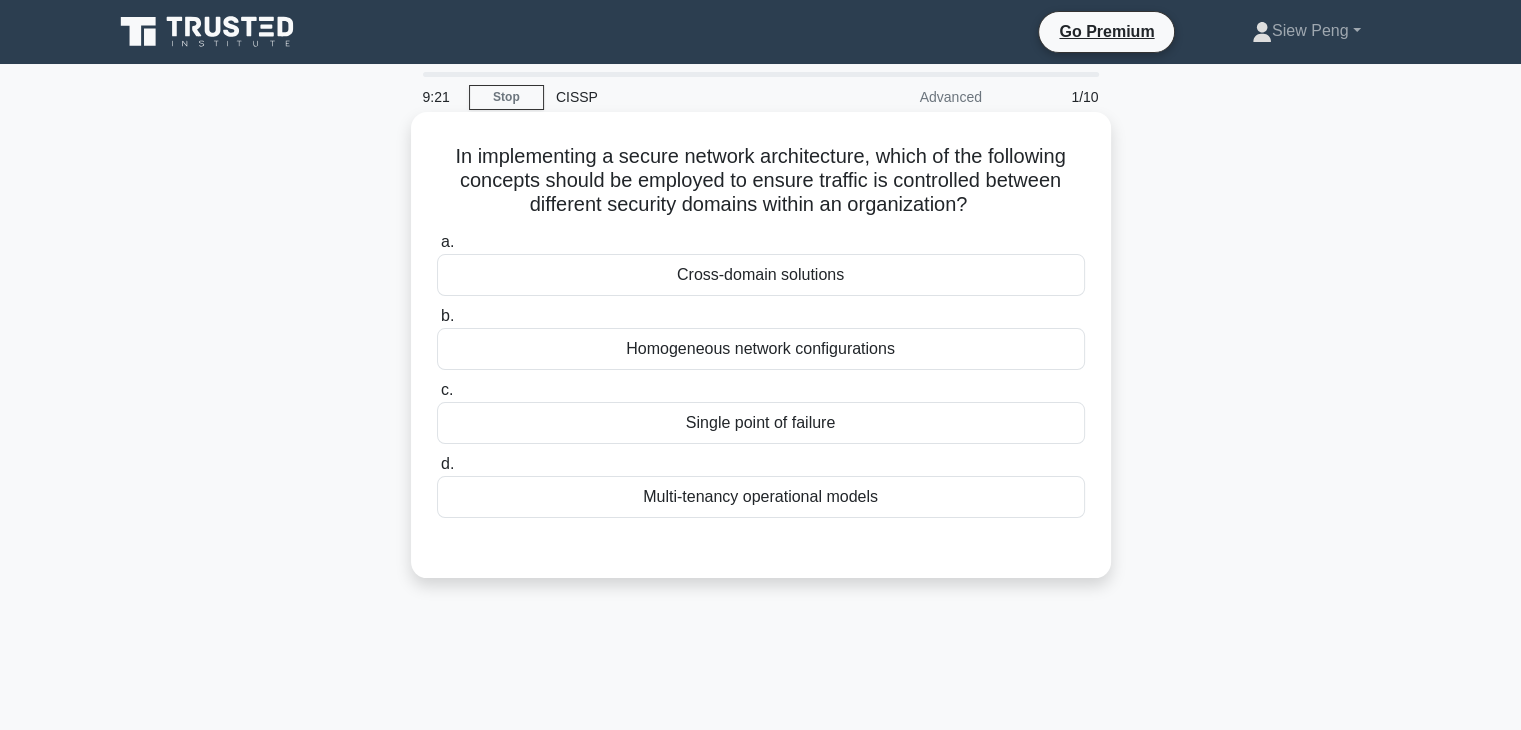 click on "Cross-domain solutions" at bounding box center [761, 275] 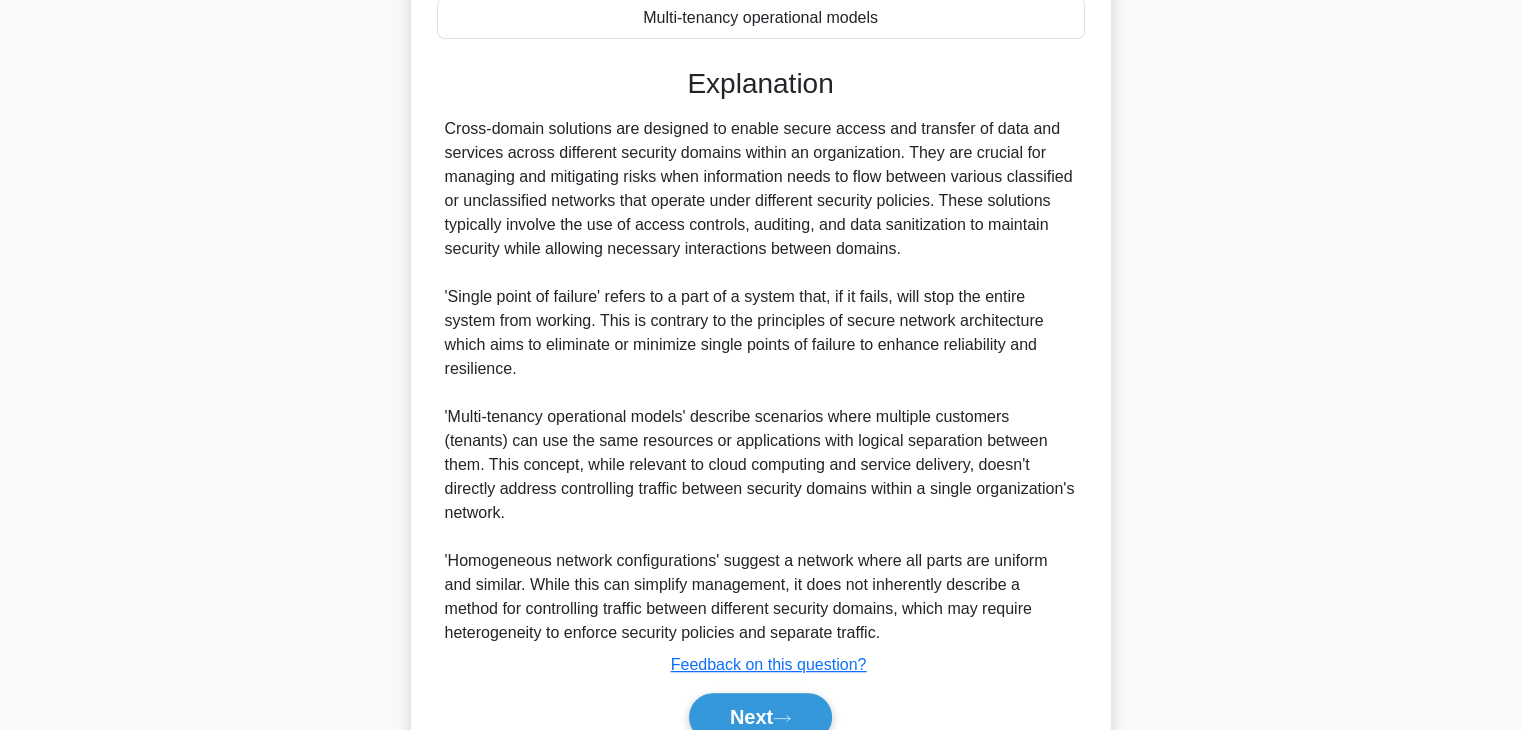 scroll, scrollTop: 574, scrollLeft: 0, axis: vertical 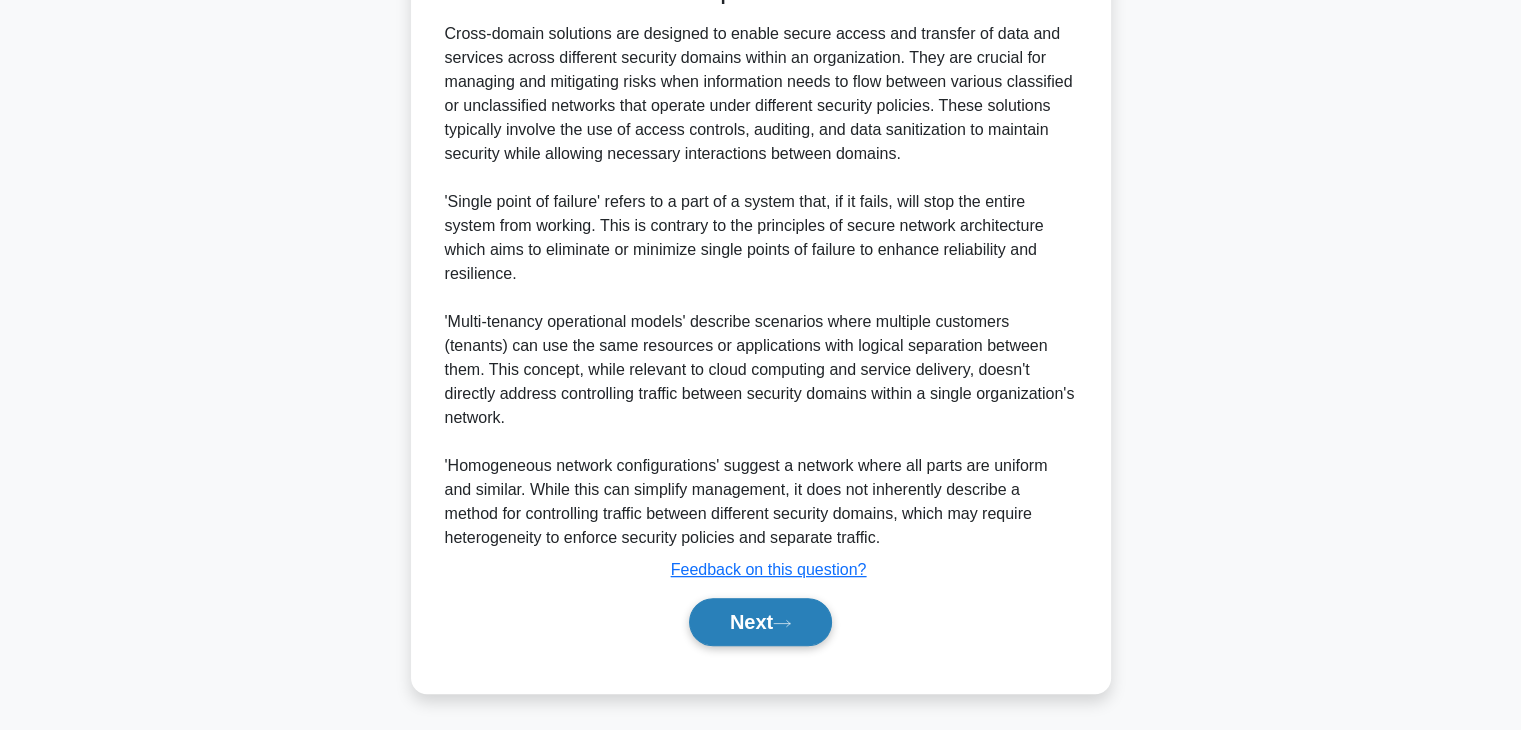 click on "Next" at bounding box center (760, 622) 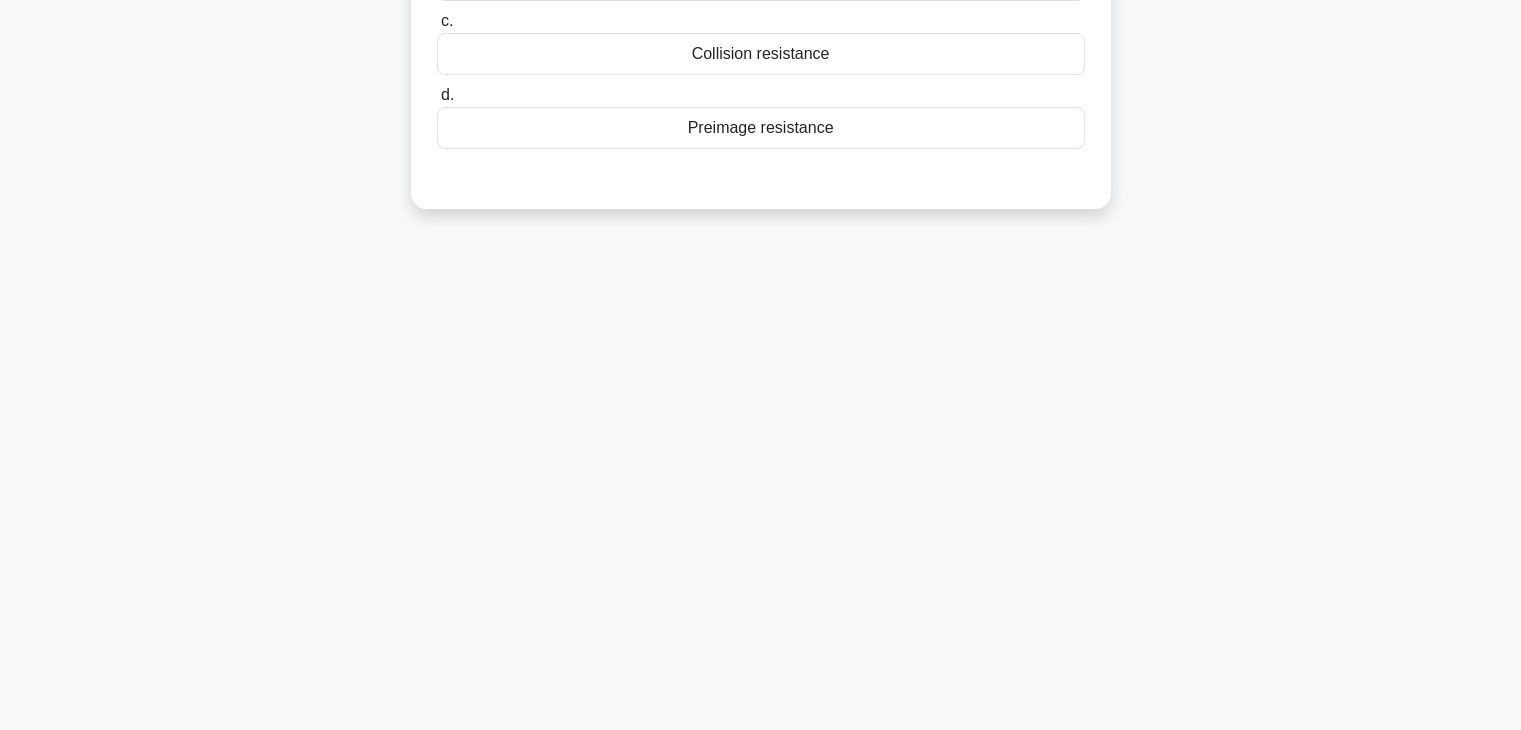 scroll, scrollTop: 0, scrollLeft: 0, axis: both 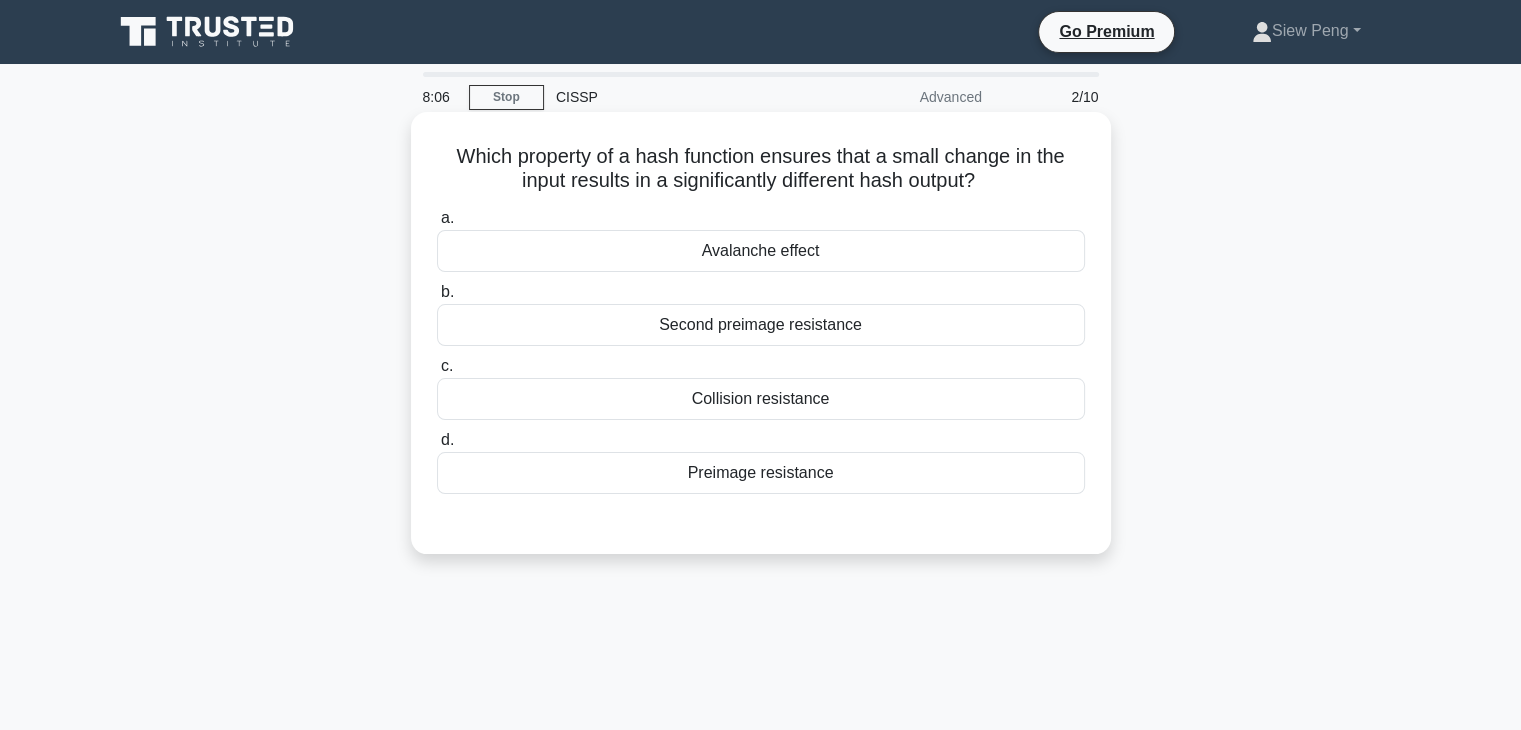 drag, startPoint x: 701, startPoint y: 256, endPoint x: 843, endPoint y: 233, distance: 143.85062 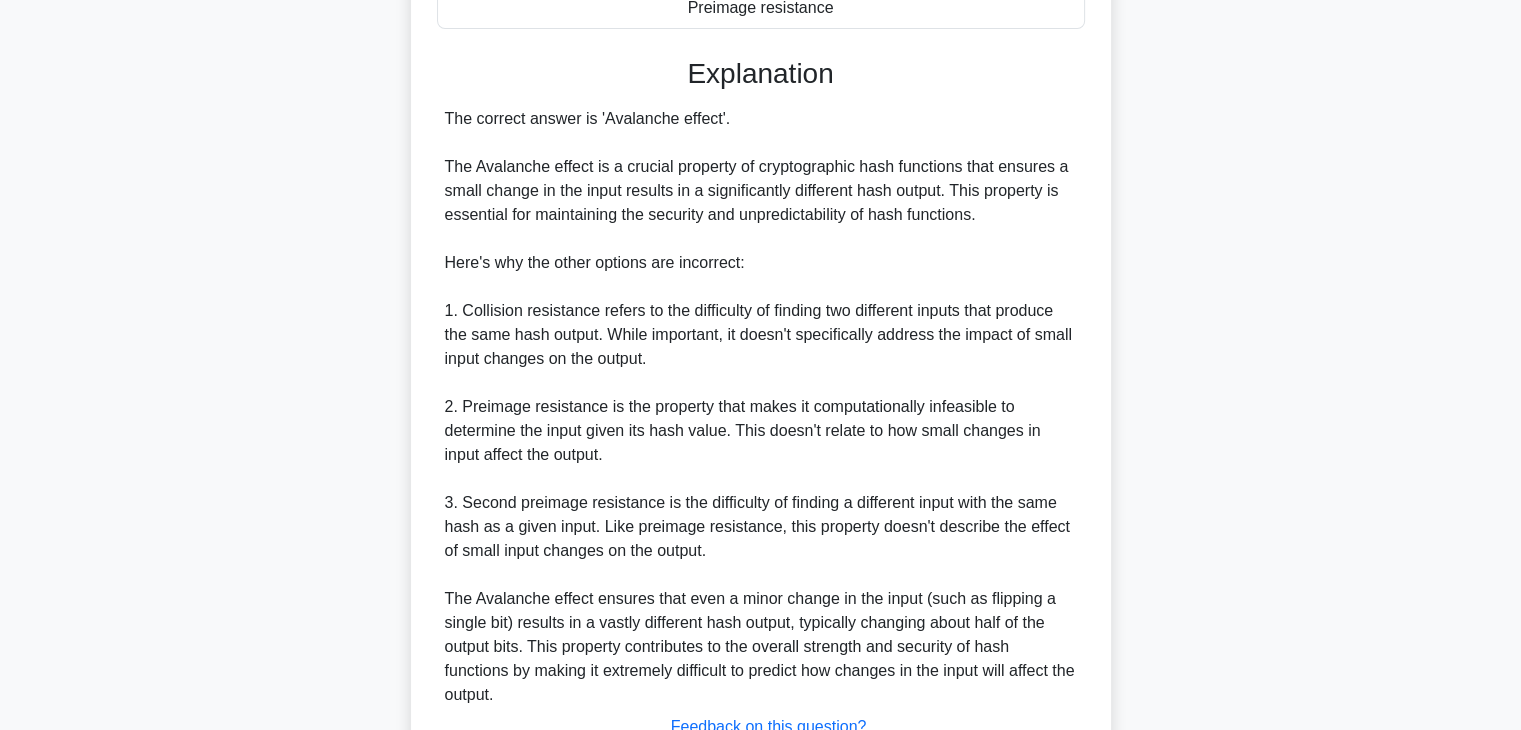 scroll, scrollTop: 500, scrollLeft: 0, axis: vertical 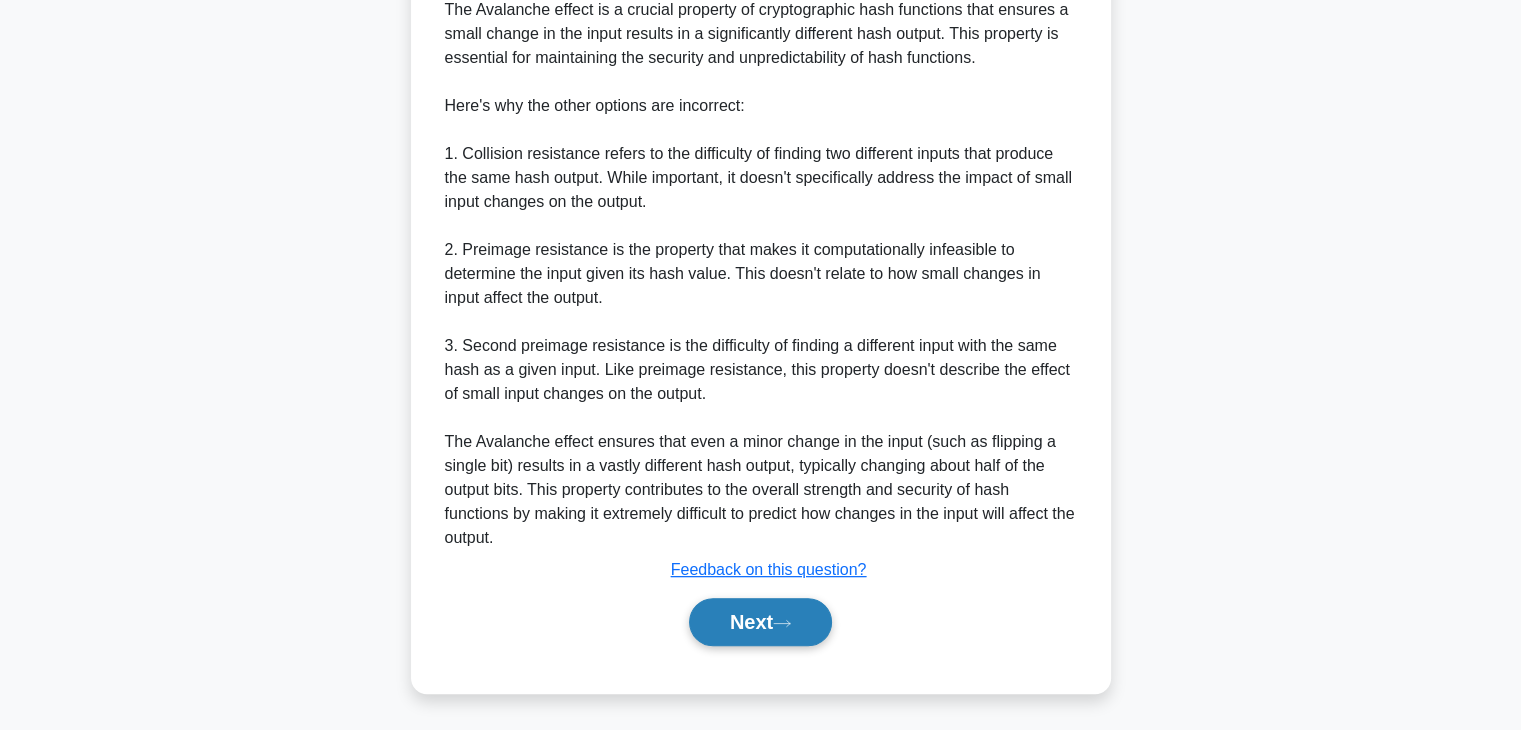click on "Next" at bounding box center (760, 622) 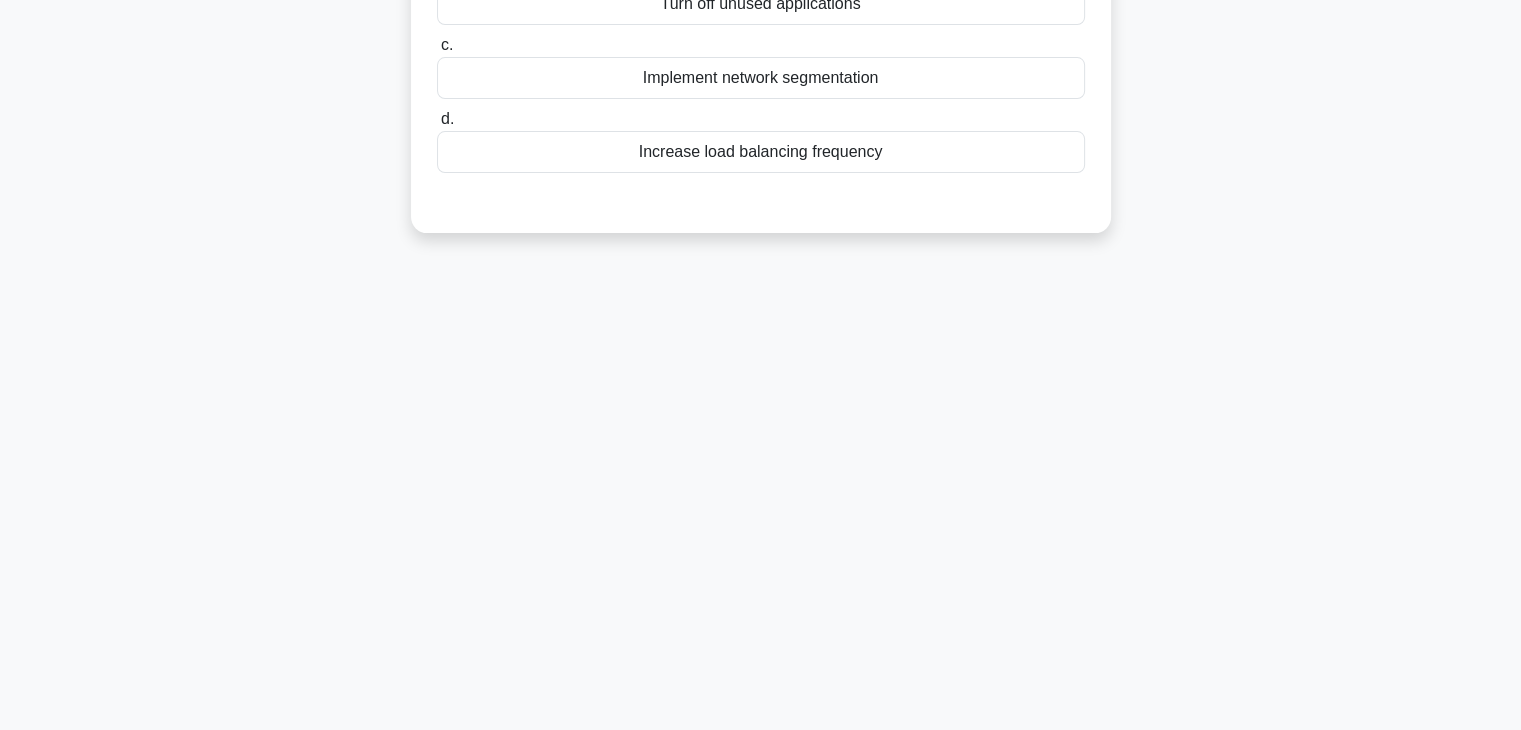 scroll, scrollTop: 351, scrollLeft: 0, axis: vertical 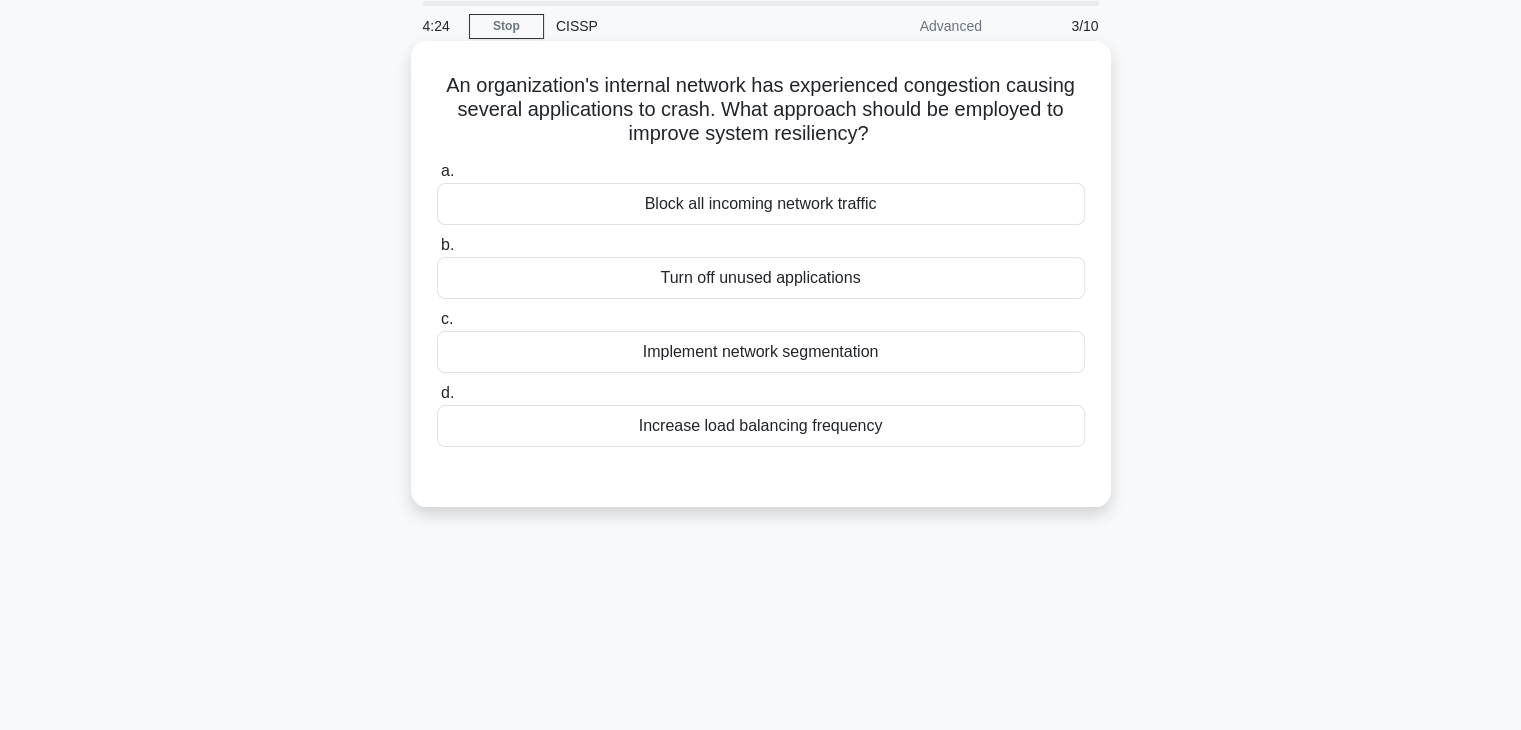 click on "a.
Block all incoming network traffic
b.
Turn off unused applications
c. d." at bounding box center (761, 303) 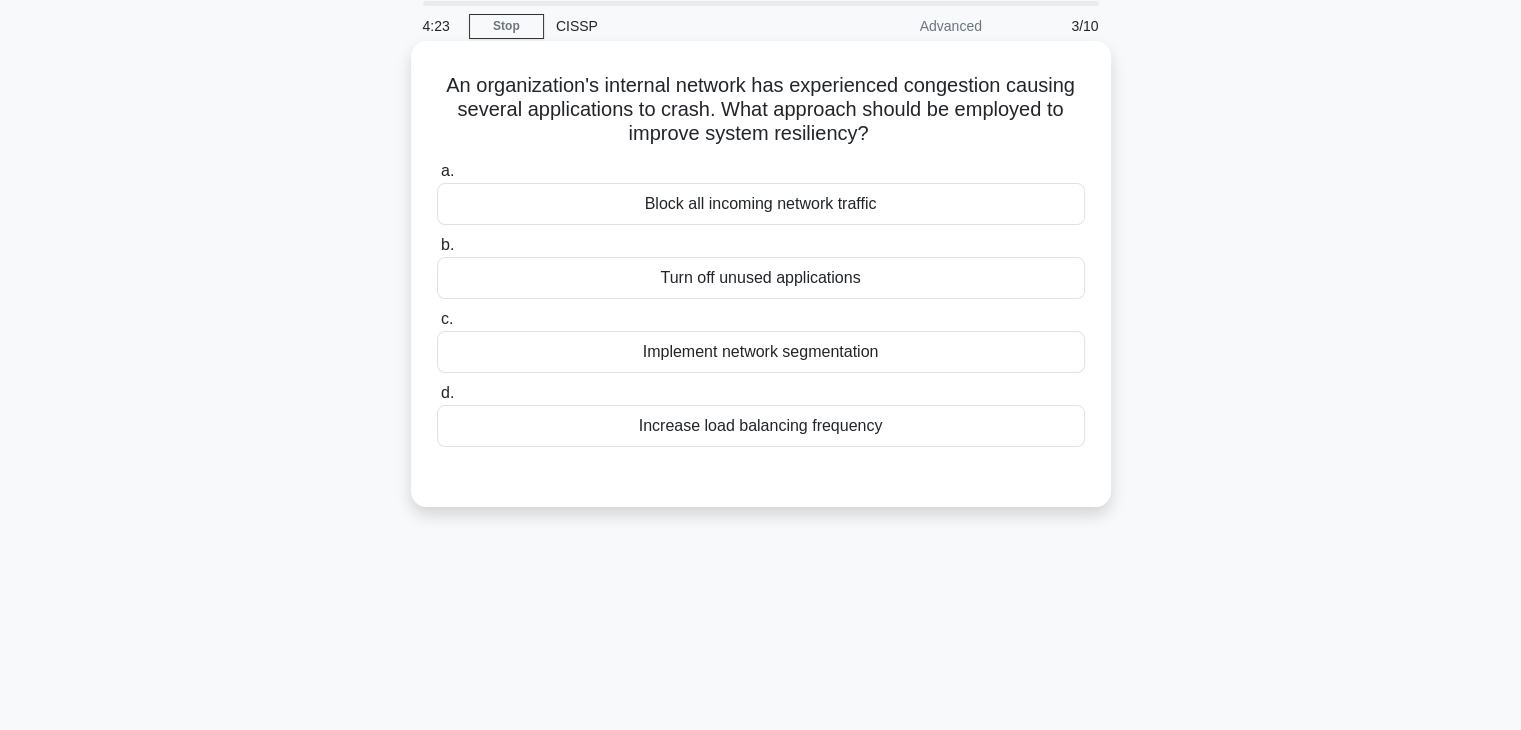 click on "Implement network segmentation" at bounding box center (761, 352) 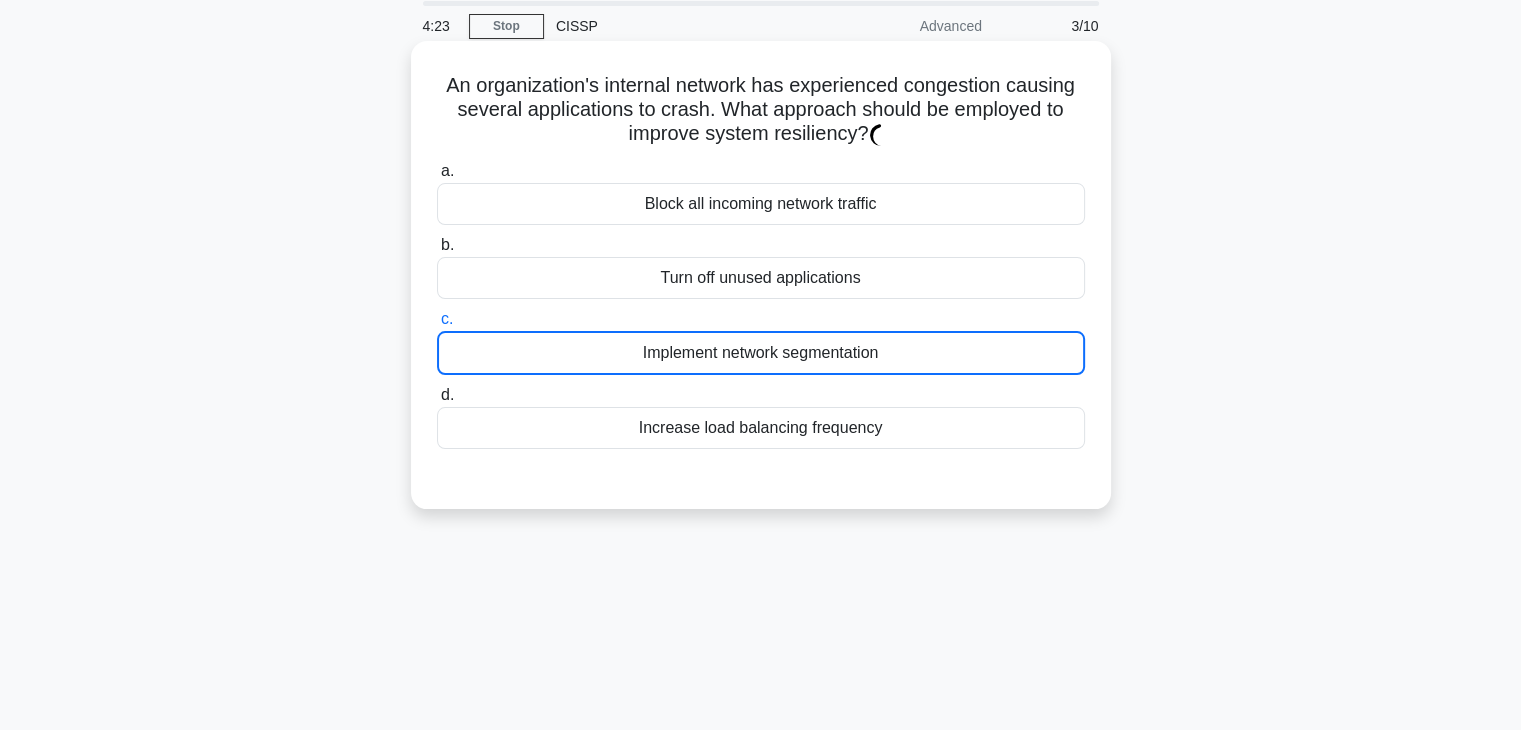 click on "Implement network segmentation" at bounding box center (761, 353) 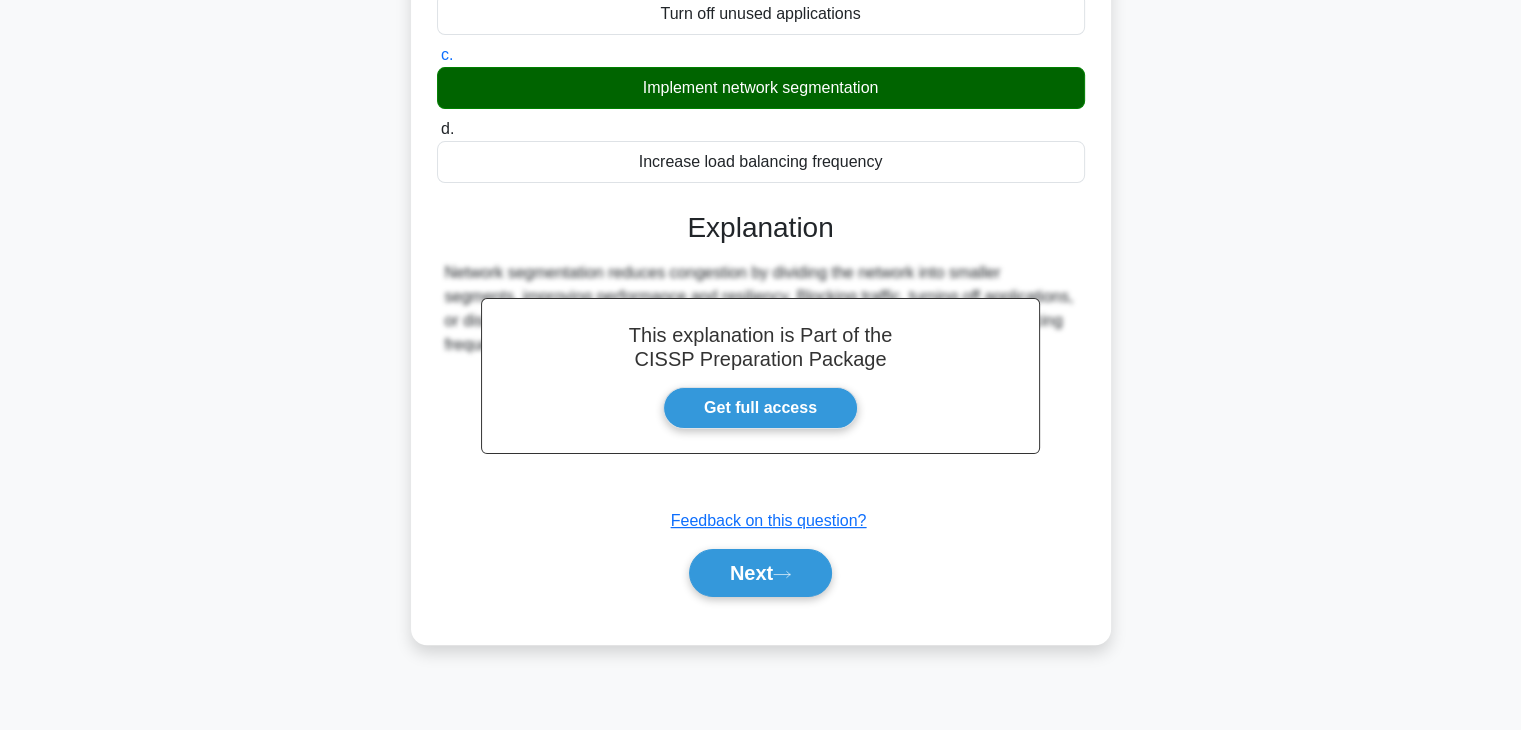 scroll, scrollTop: 351, scrollLeft: 0, axis: vertical 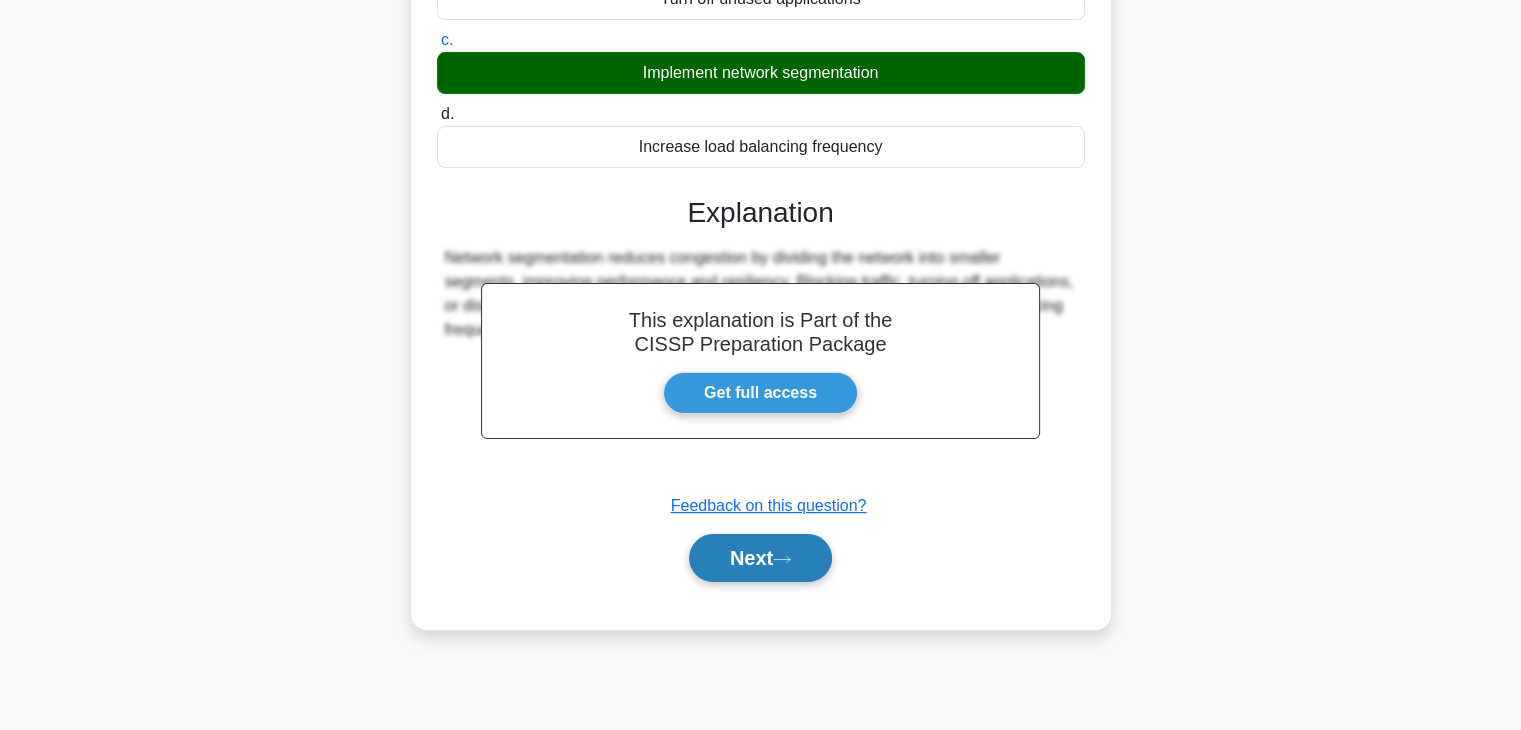 click on "Next" at bounding box center [760, 558] 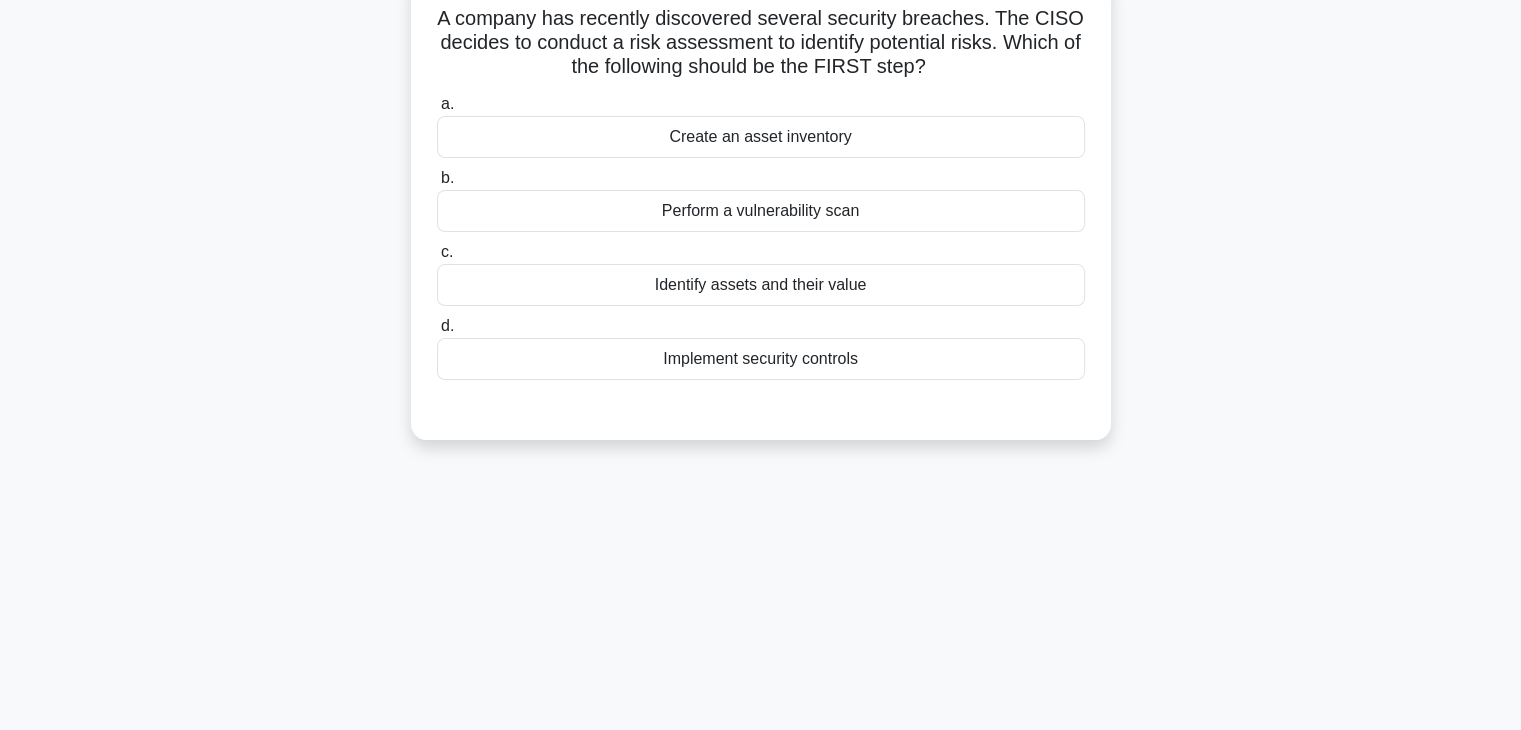 scroll, scrollTop: 0, scrollLeft: 0, axis: both 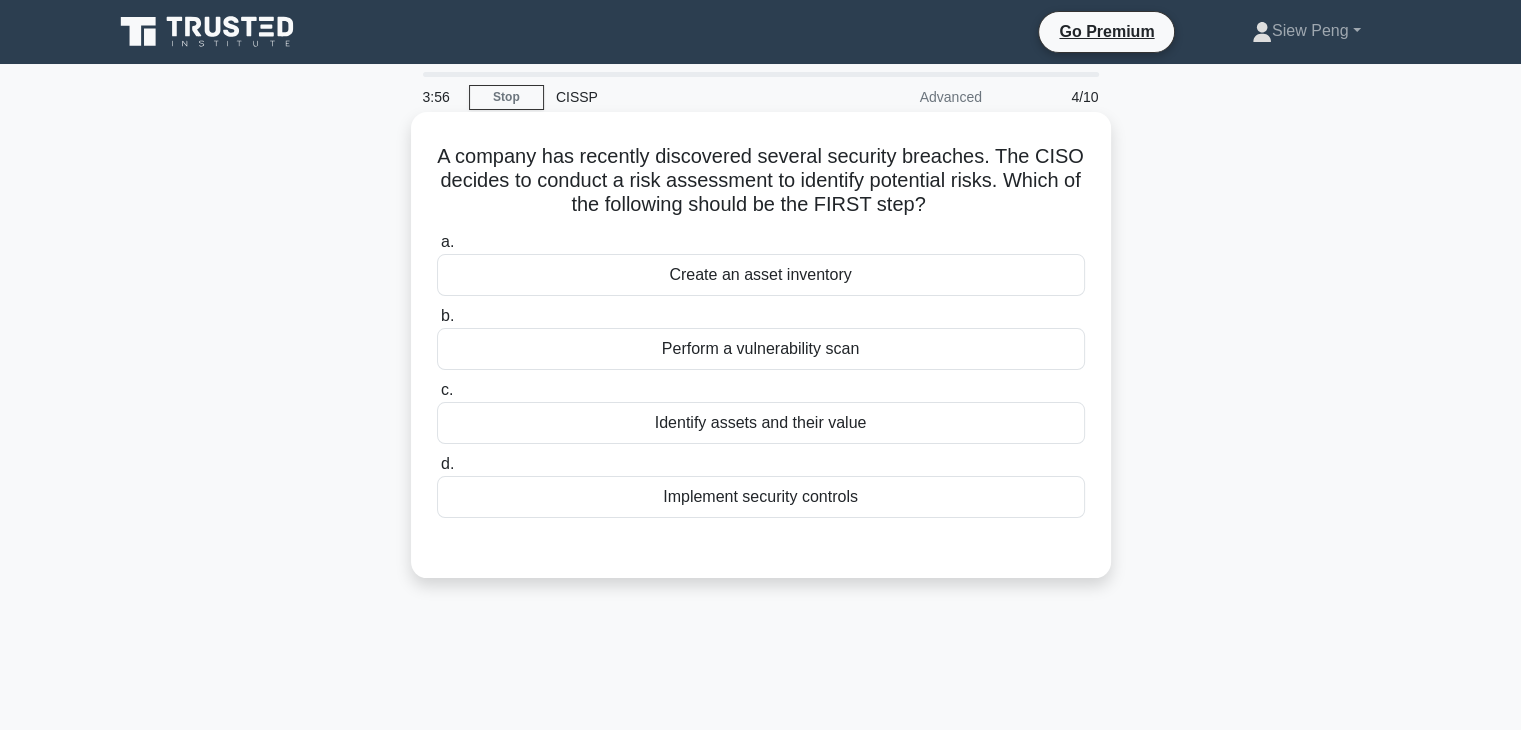 click on "Identify assets and their value" at bounding box center (761, 423) 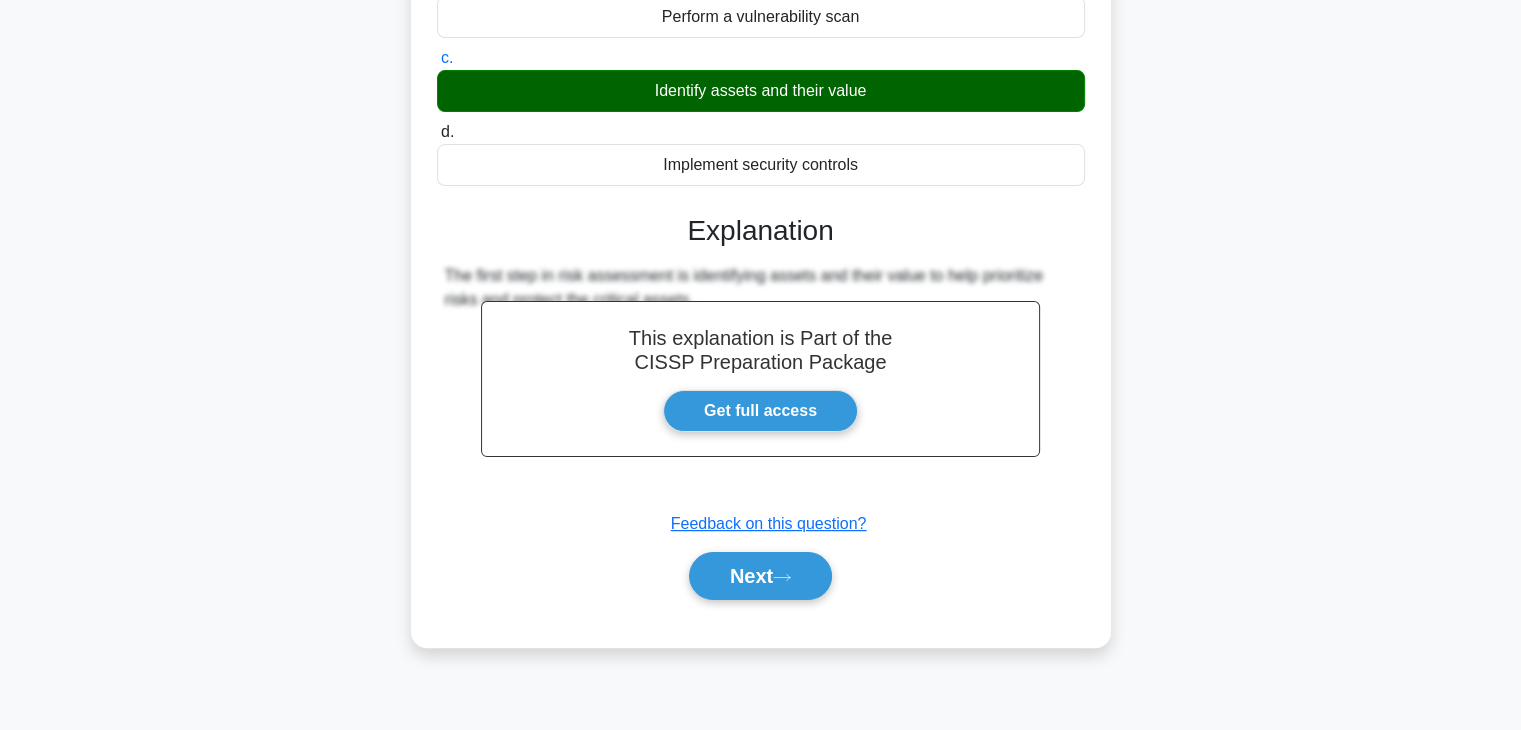 scroll, scrollTop: 351, scrollLeft: 0, axis: vertical 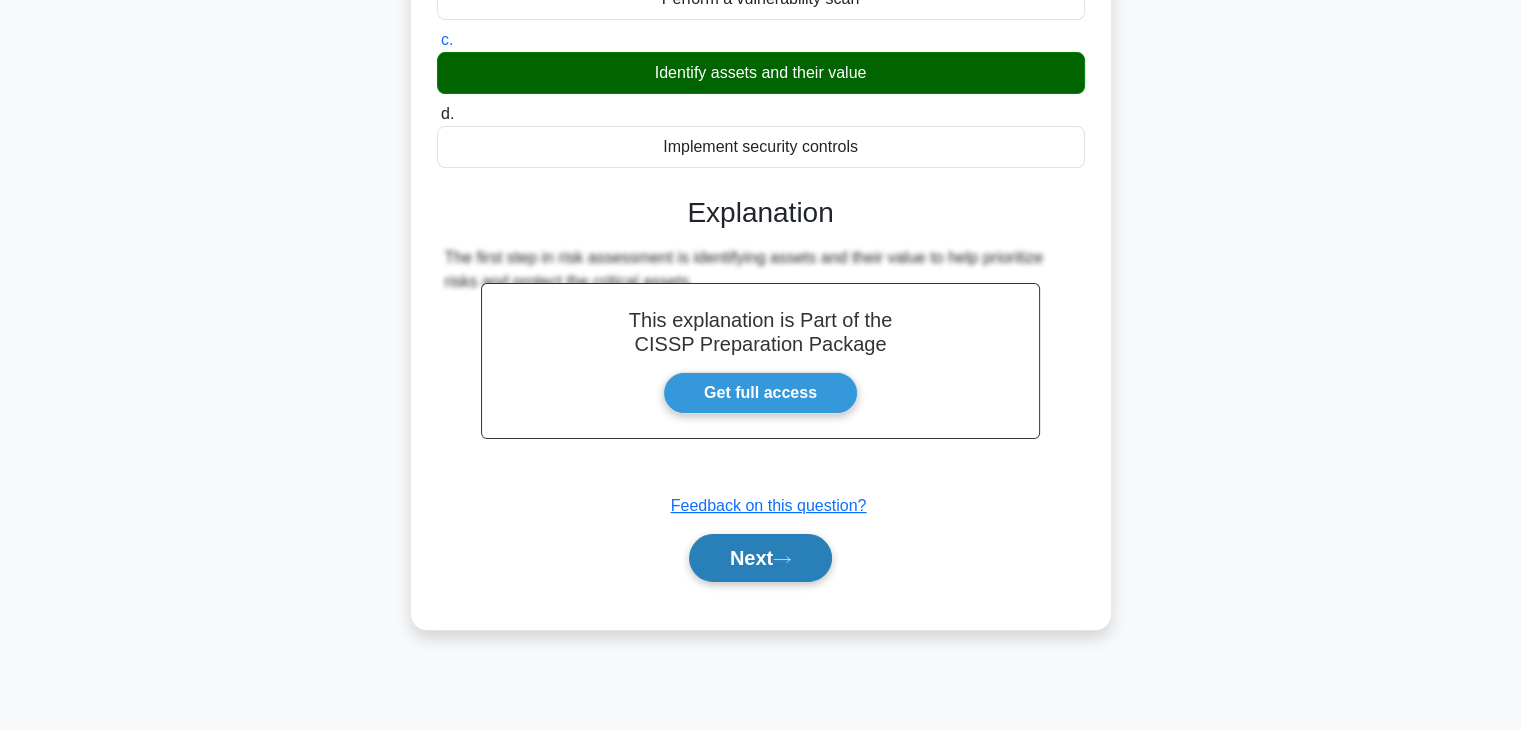 click on "Next" at bounding box center (760, 558) 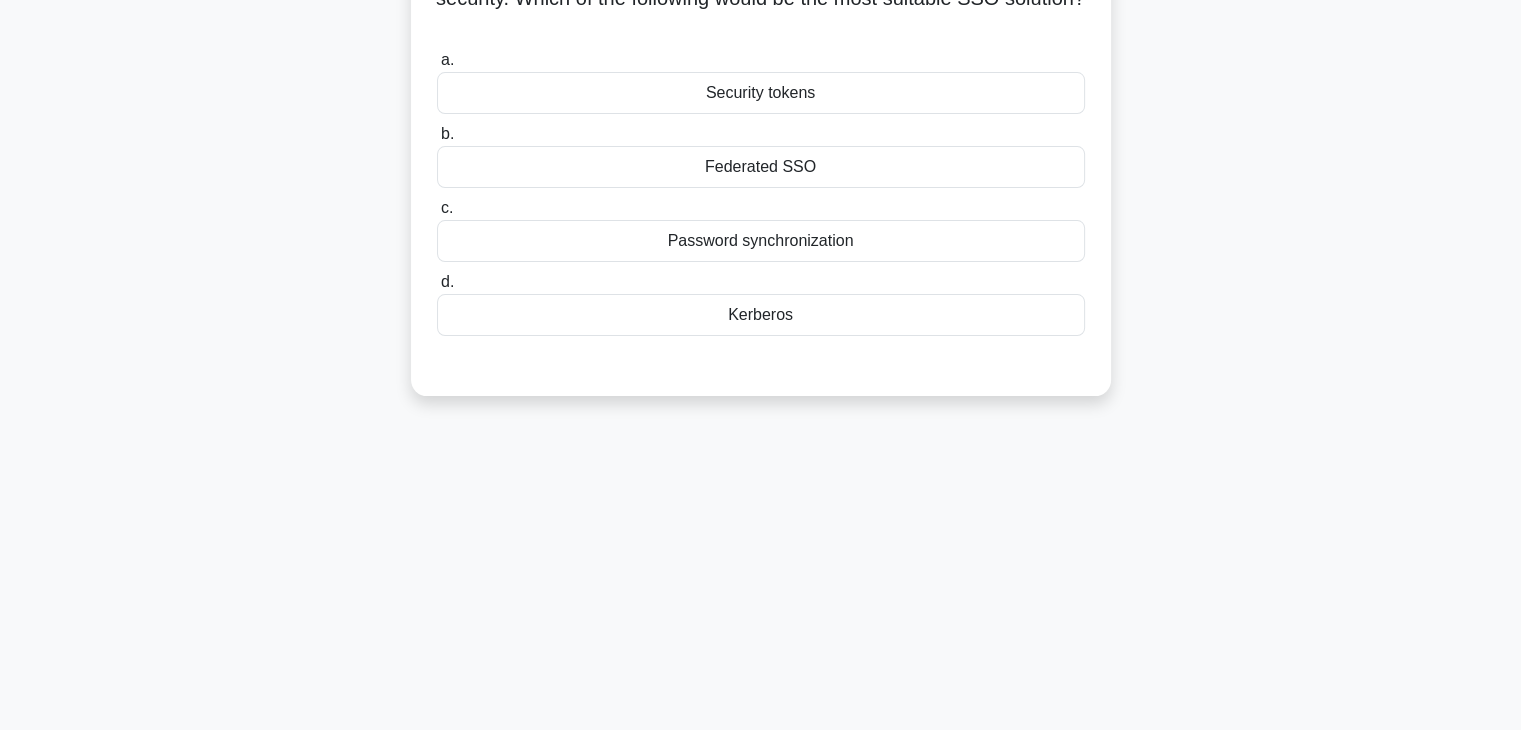scroll, scrollTop: 151, scrollLeft: 0, axis: vertical 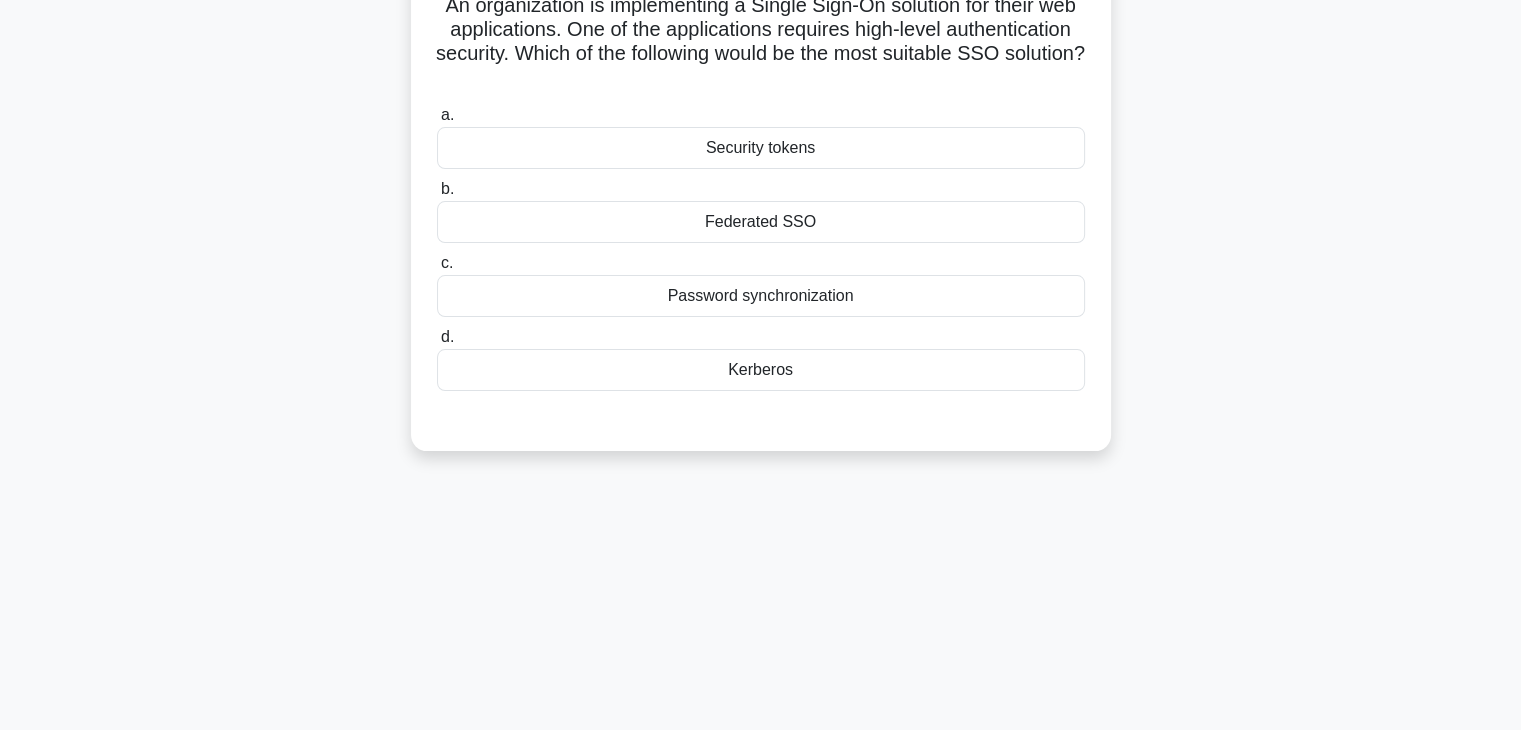 click on "Federated SSO" at bounding box center (761, 222) 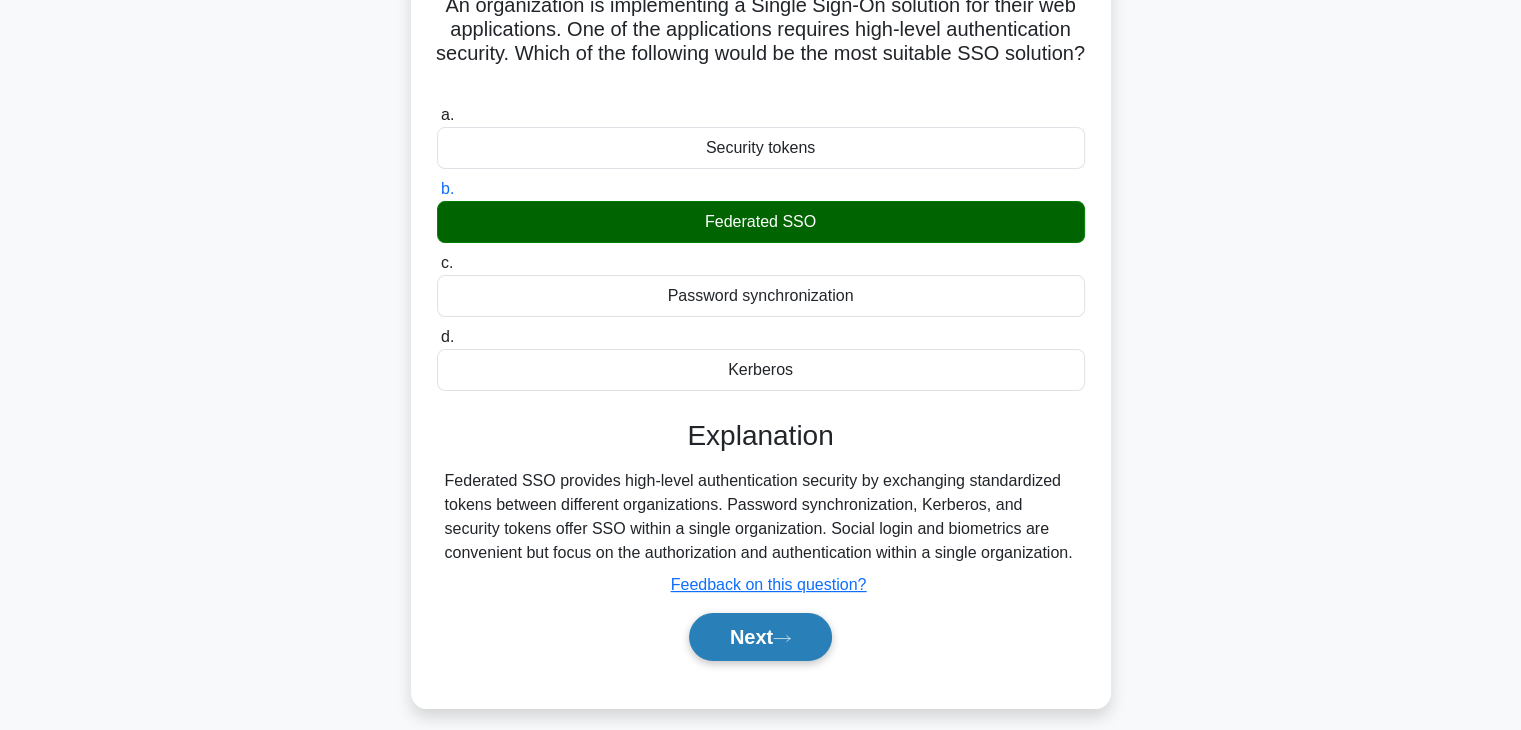click on "Next" at bounding box center (760, 637) 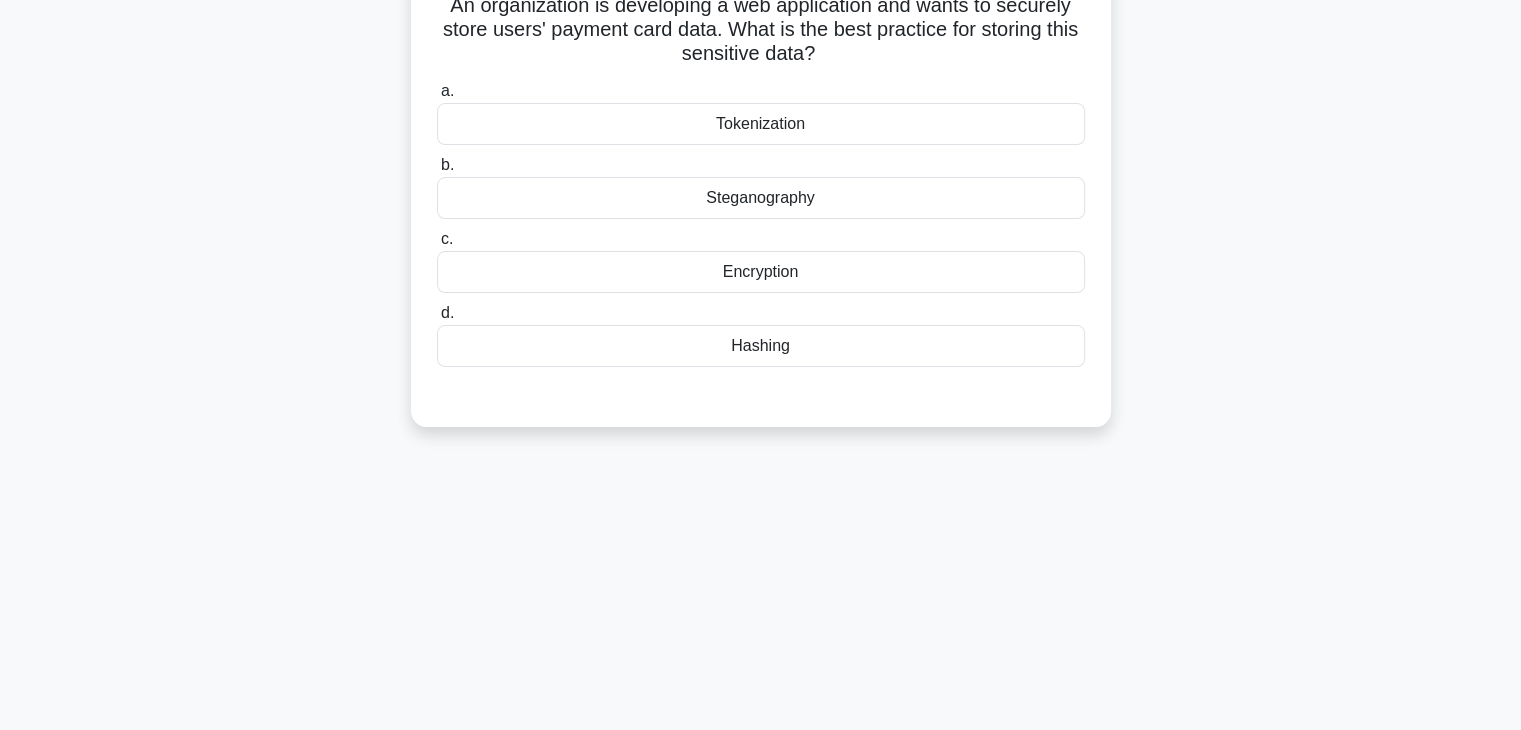 click on "Encryption" at bounding box center [761, 272] 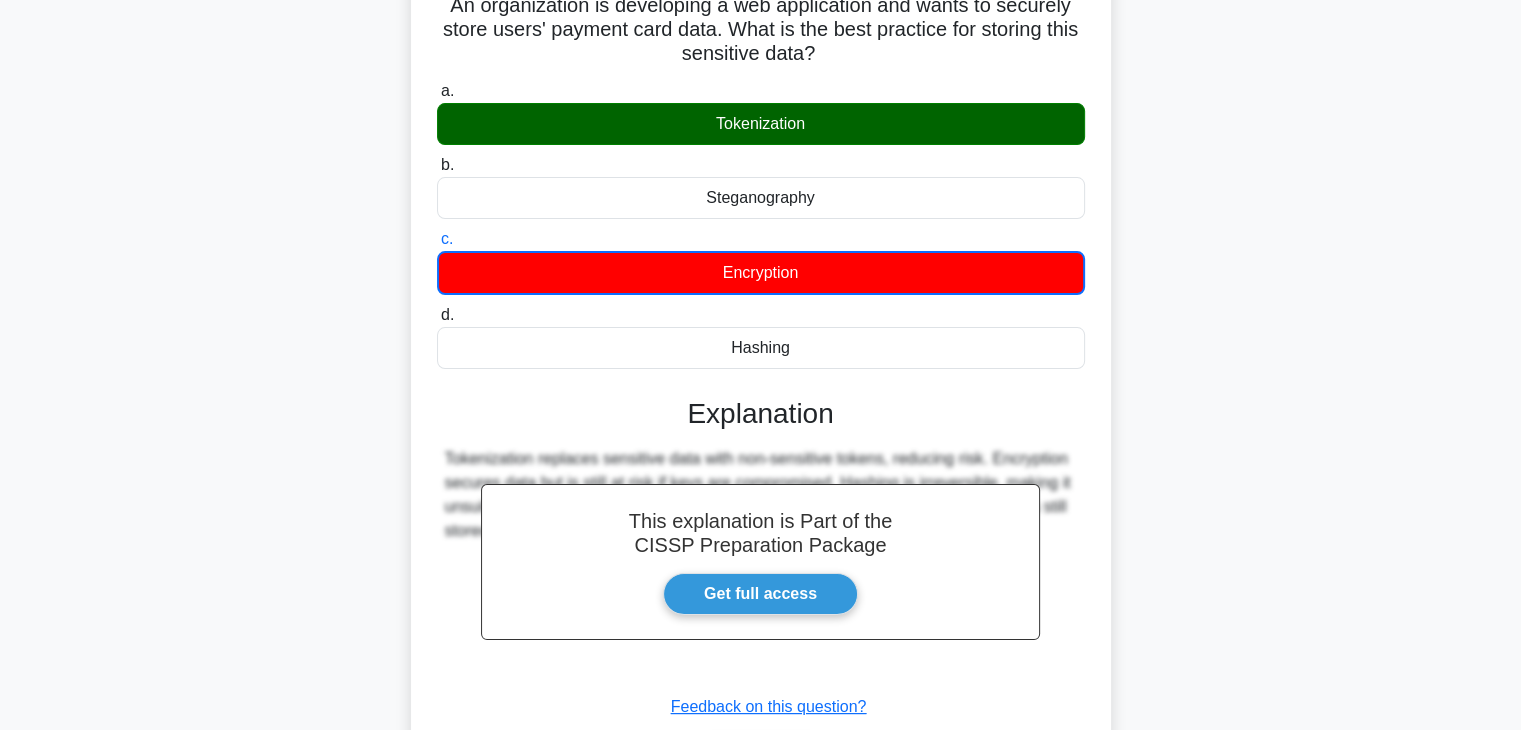 scroll, scrollTop: 351, scrollLeft: 0, axis: vertical 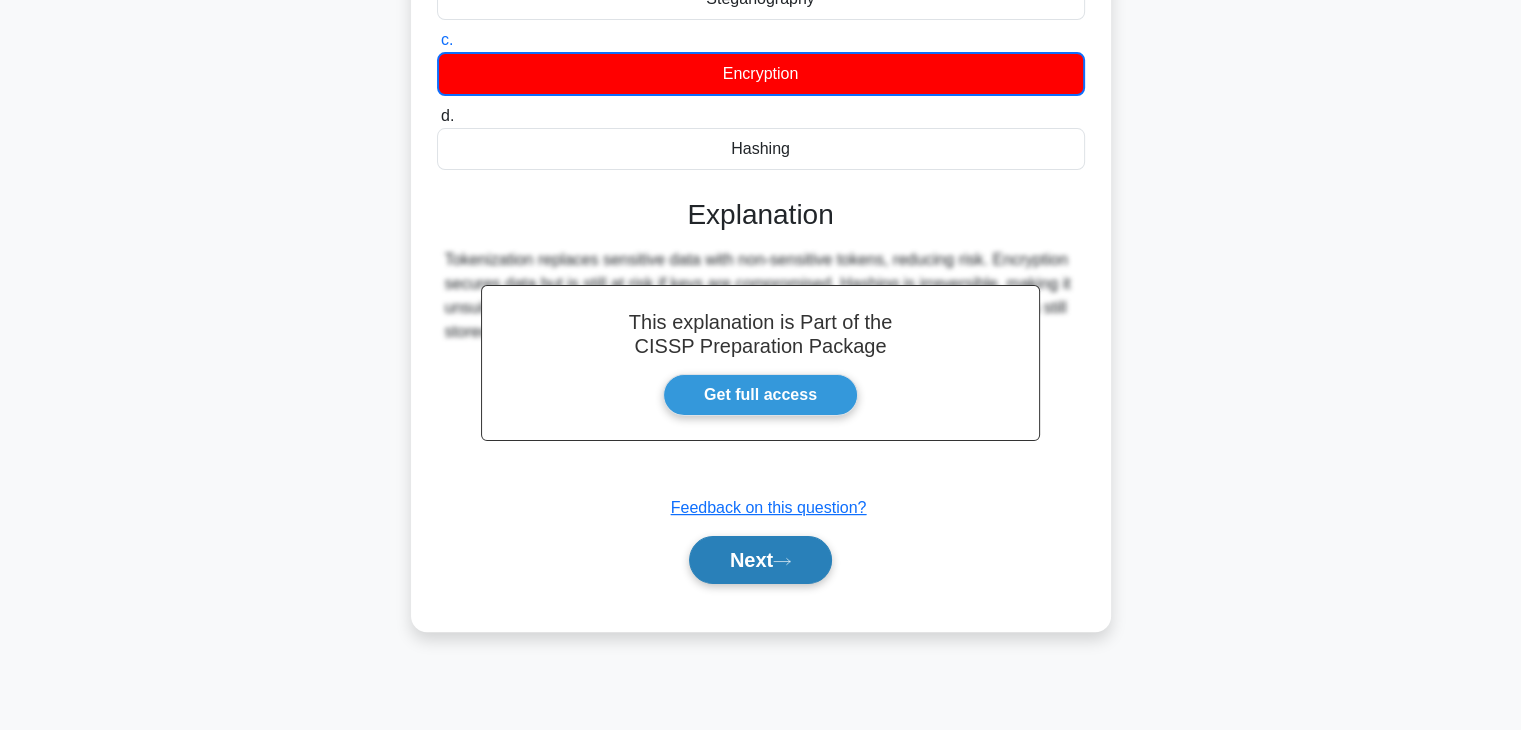 click on "Next" at bounding box center [760, 560] 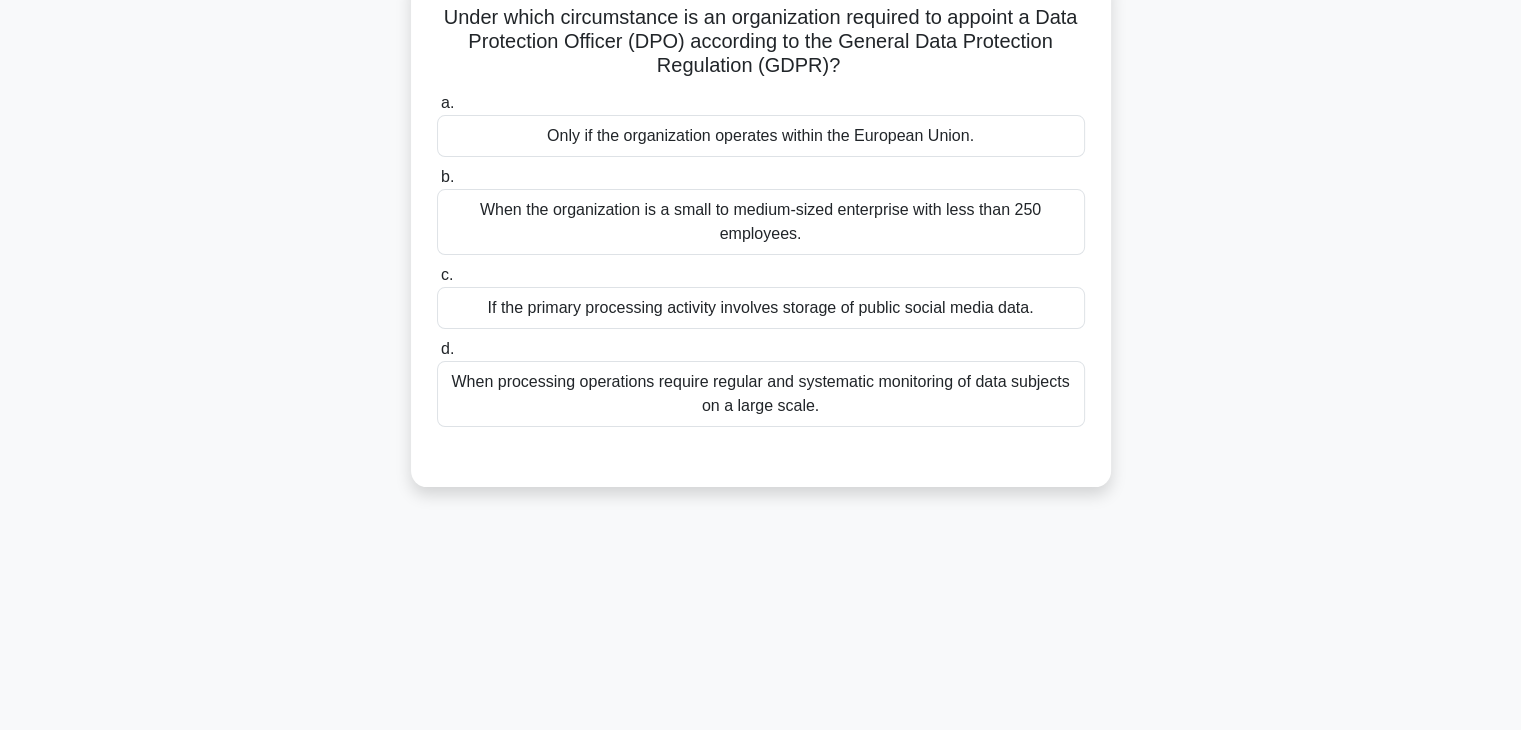 scroll, scrollTop: 0, scrollLeft: 0, axis: both 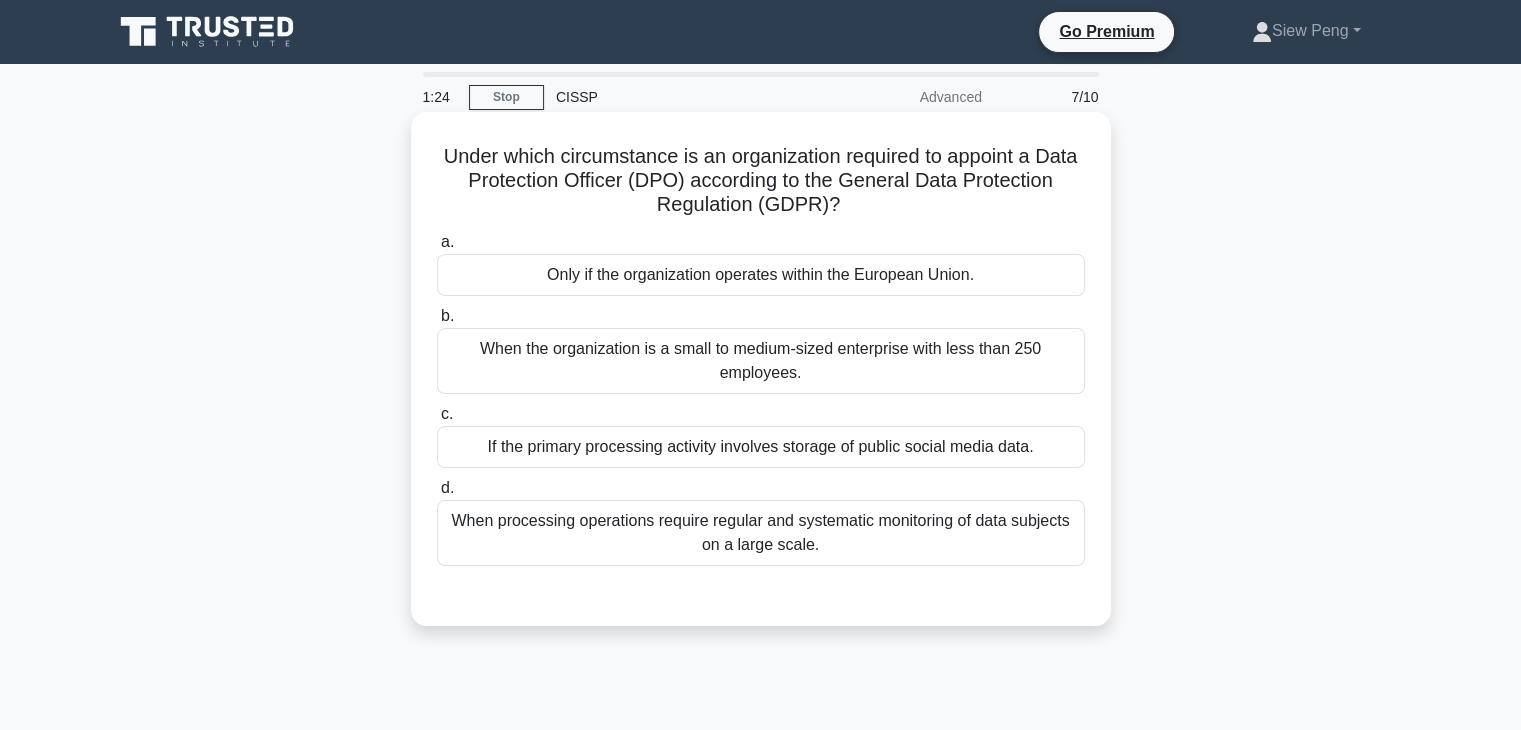 click on "Only if the organization operates within the European Union." at bounding box center (761, 275) 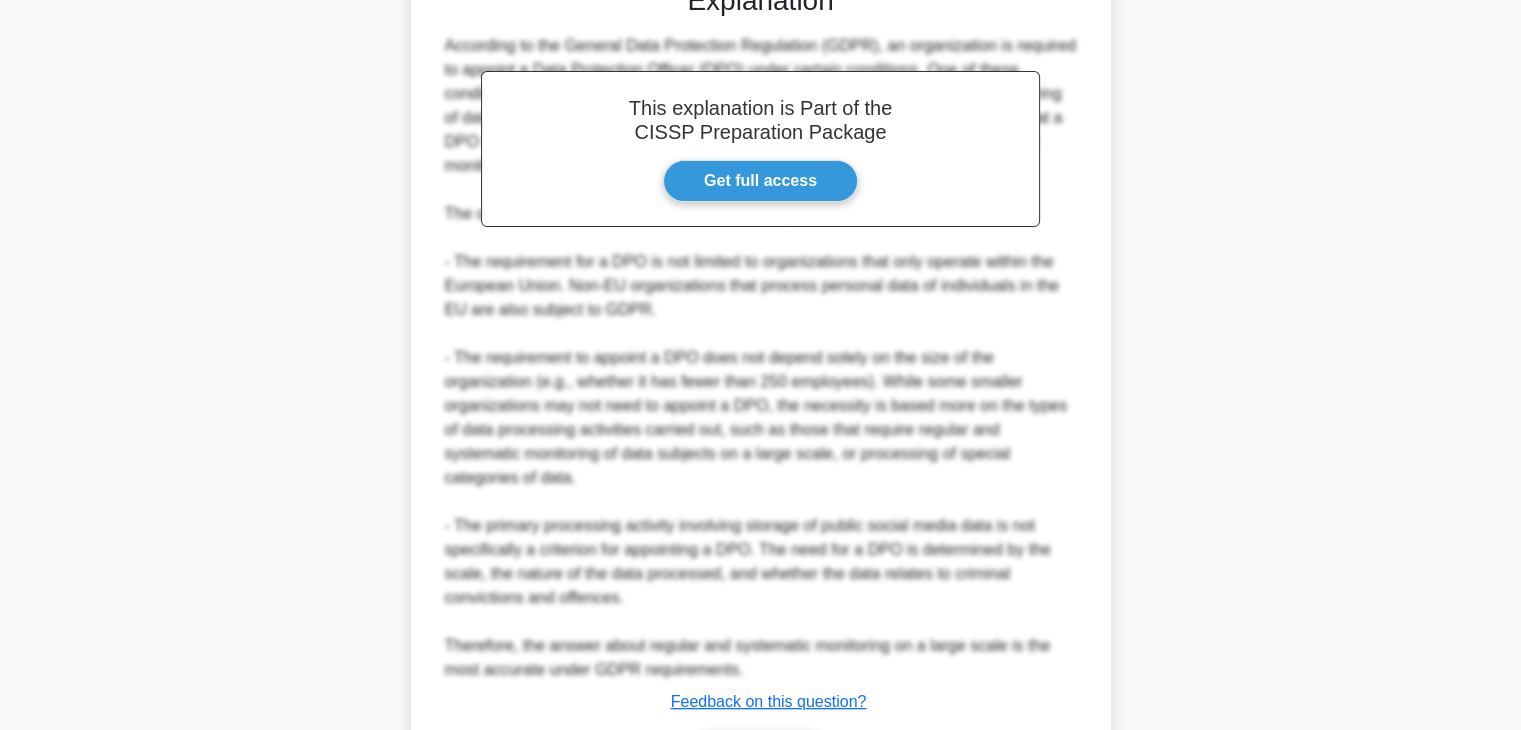 scroll, scrollTop: 700, scrollLeft: 0, axis: vertical 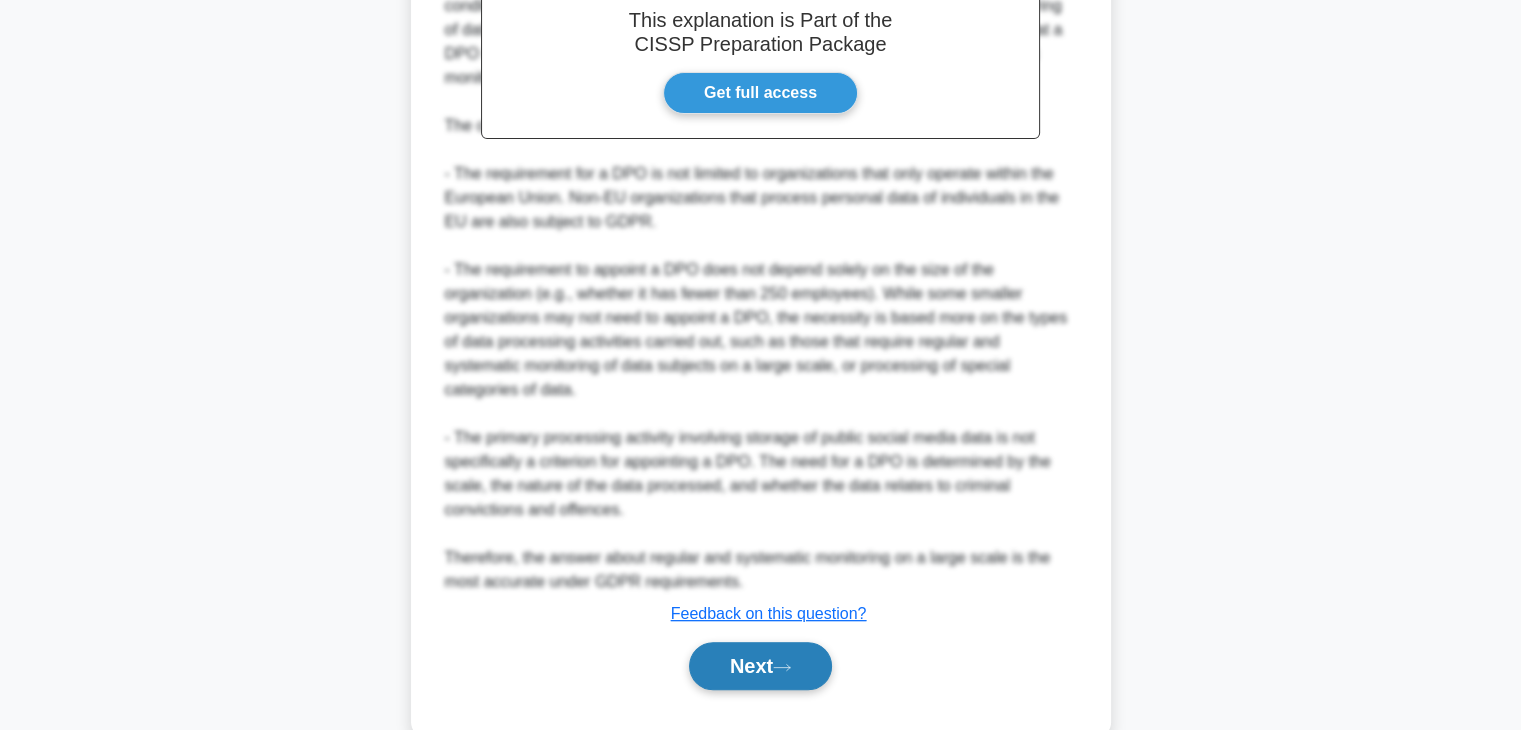 click on "Next" at bounding box center (760, 666) 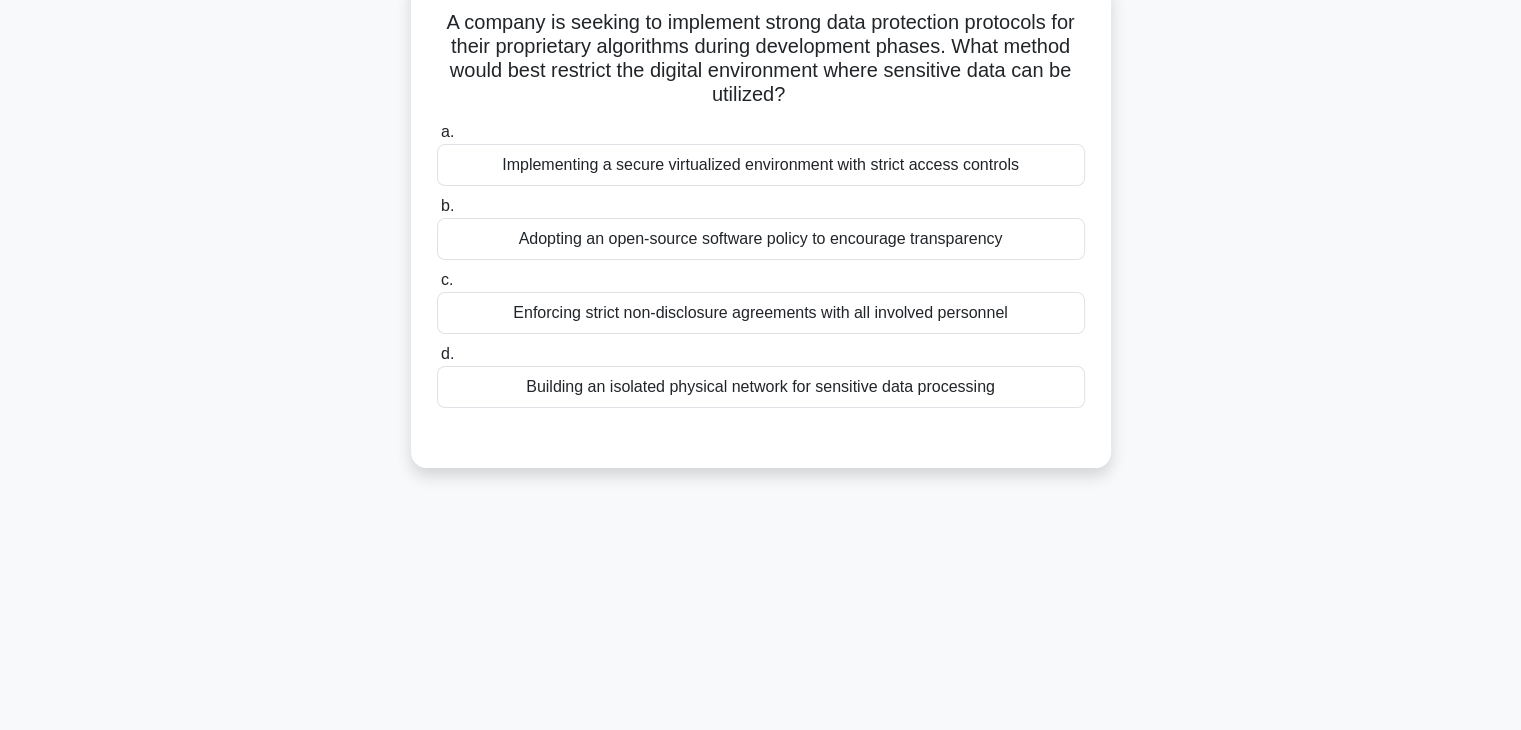 scroll, scrollTop: 0, scrollLeft: 0, axis: both 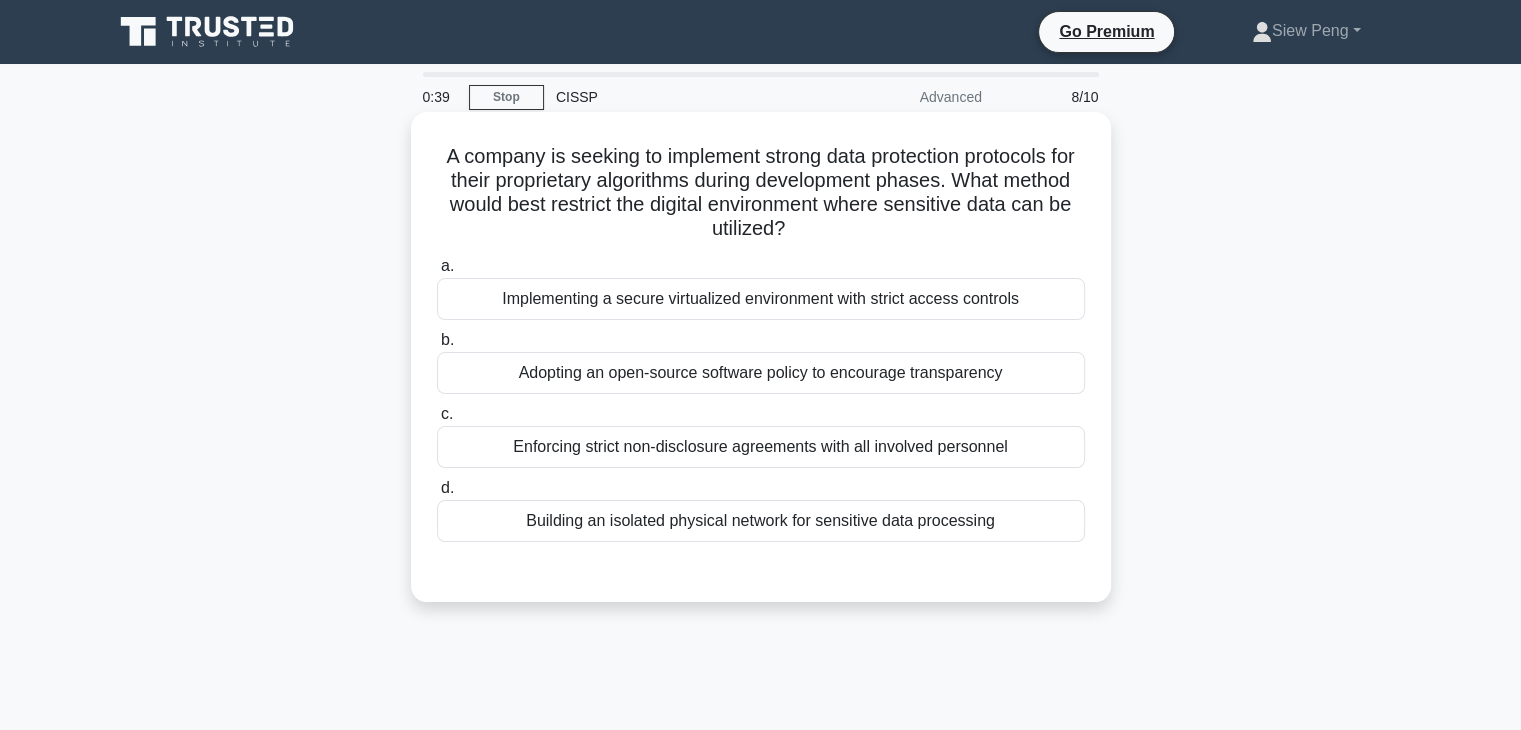 click on "Implementing a secure virtualized environment with strict access controls" at bounding box center [761, 299] 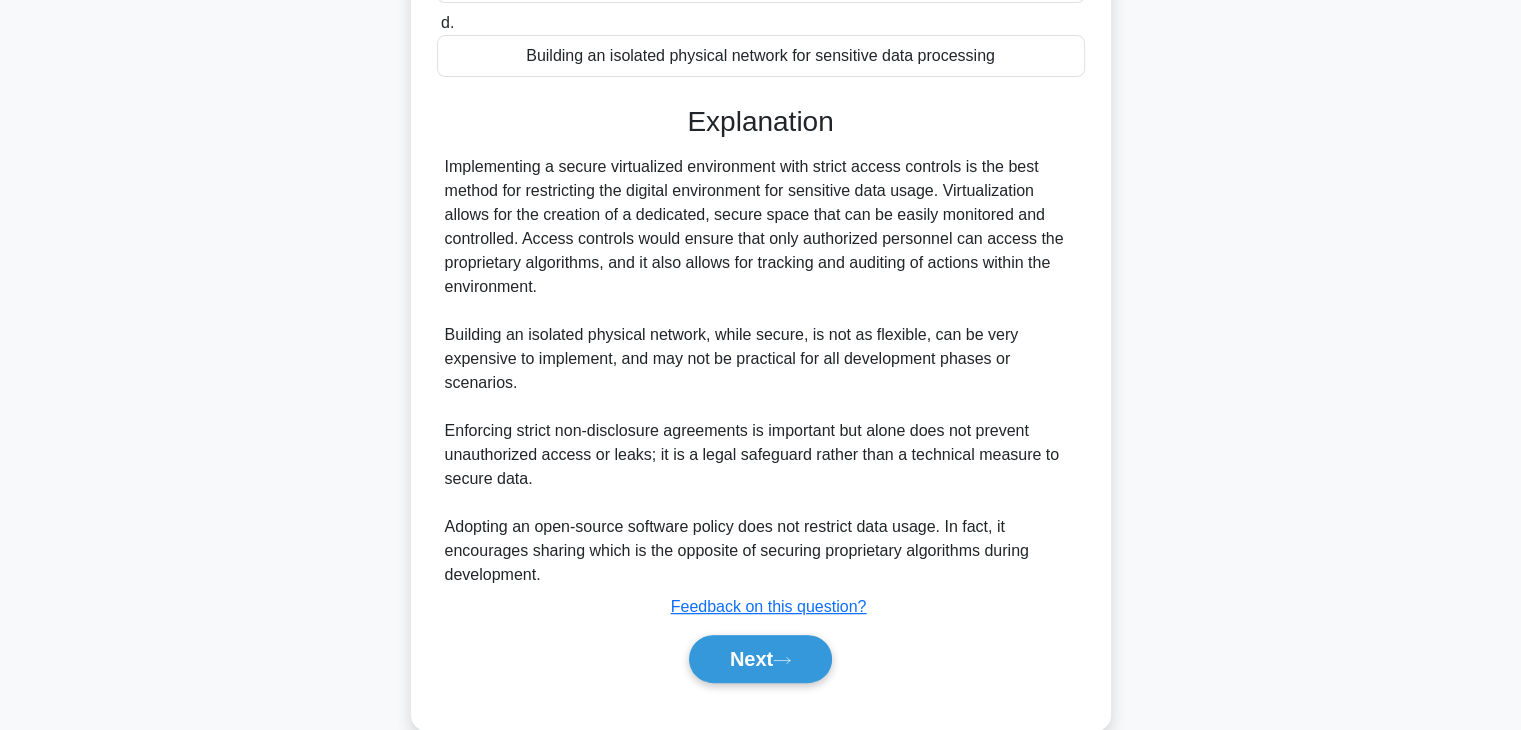 scroll, scrollTop: 500, scrollLeft: 0, axis: vertical 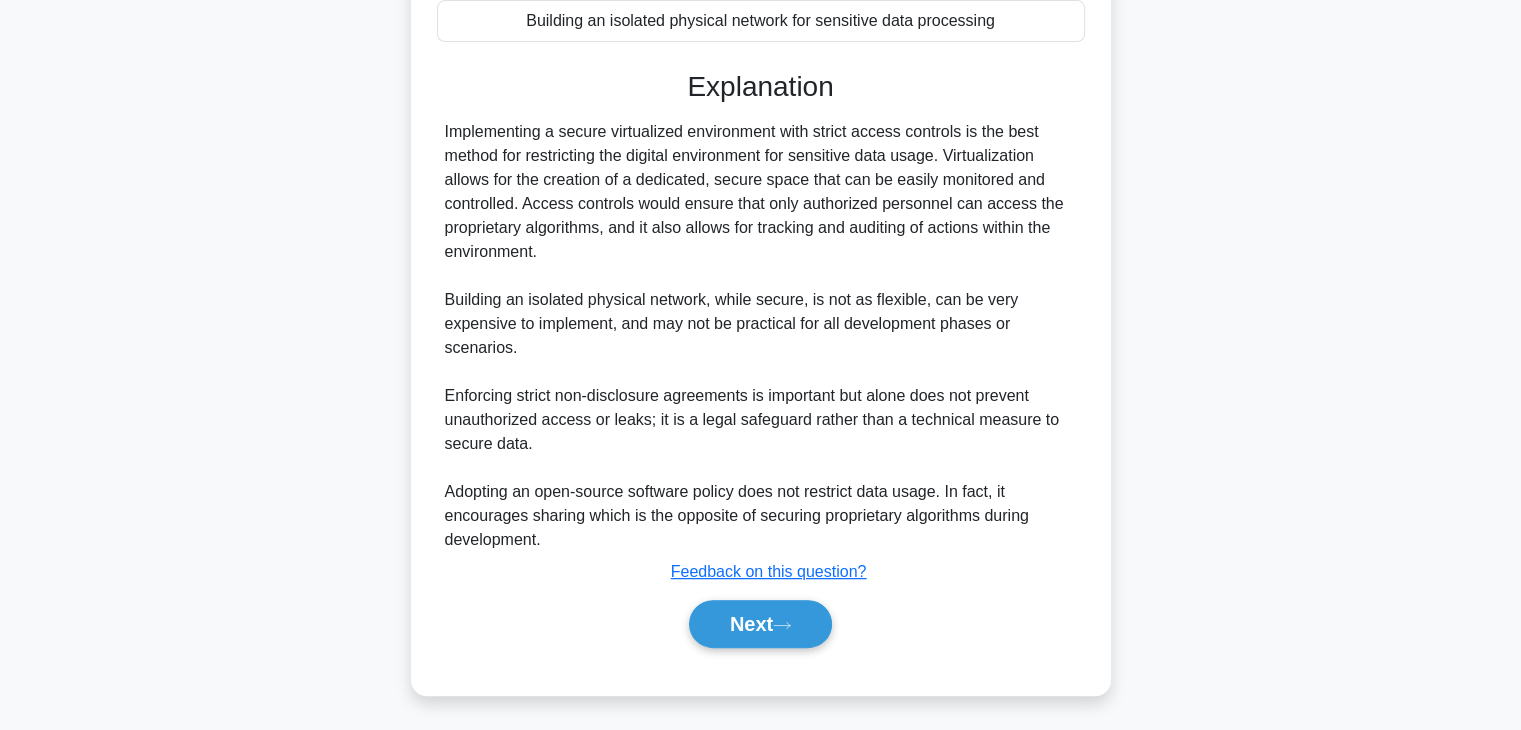 click on "Next" at bounding box center (761, 624) 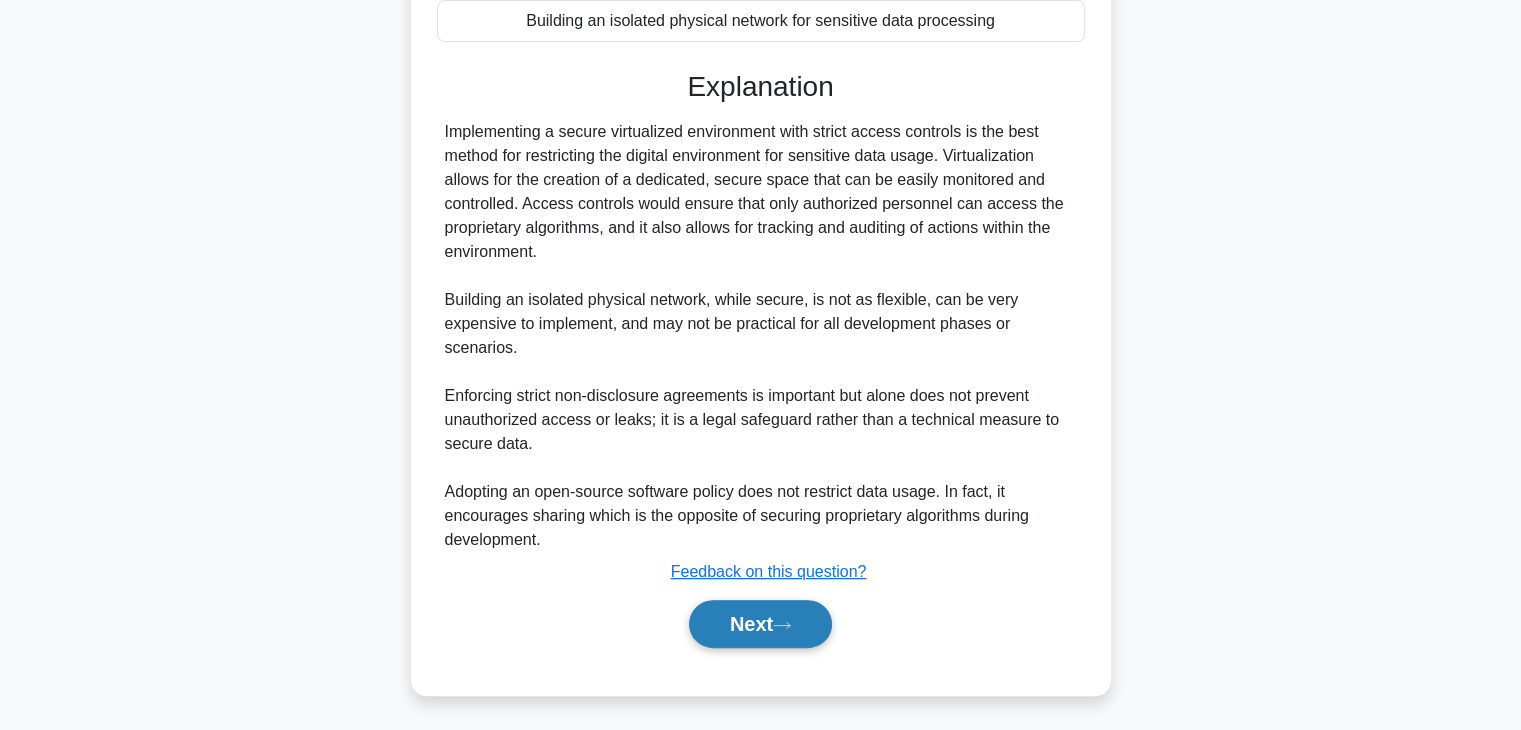click on "Next" at bounding box center [760, 624] 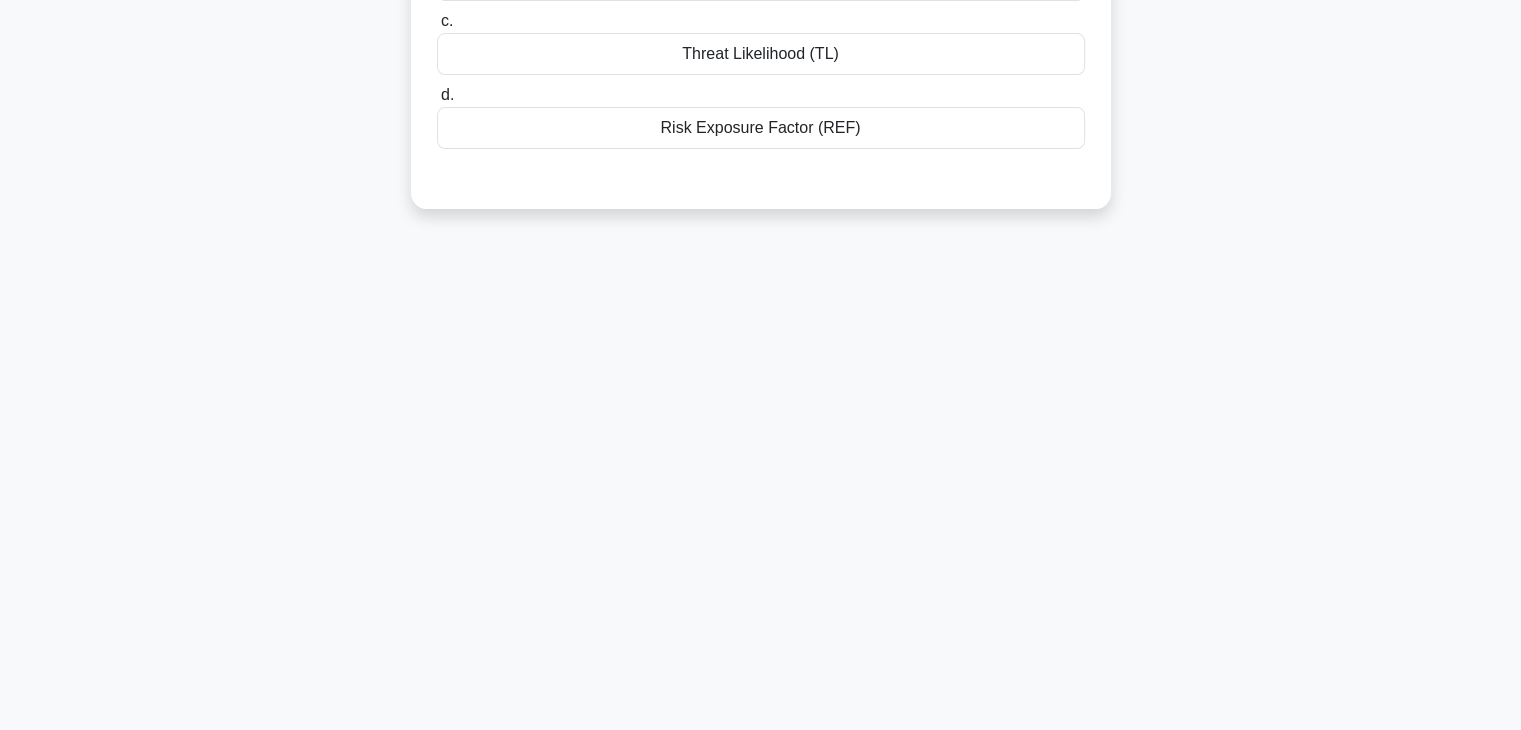 scroll, scrollTop: 0, scrollLeft: 0, axis: both 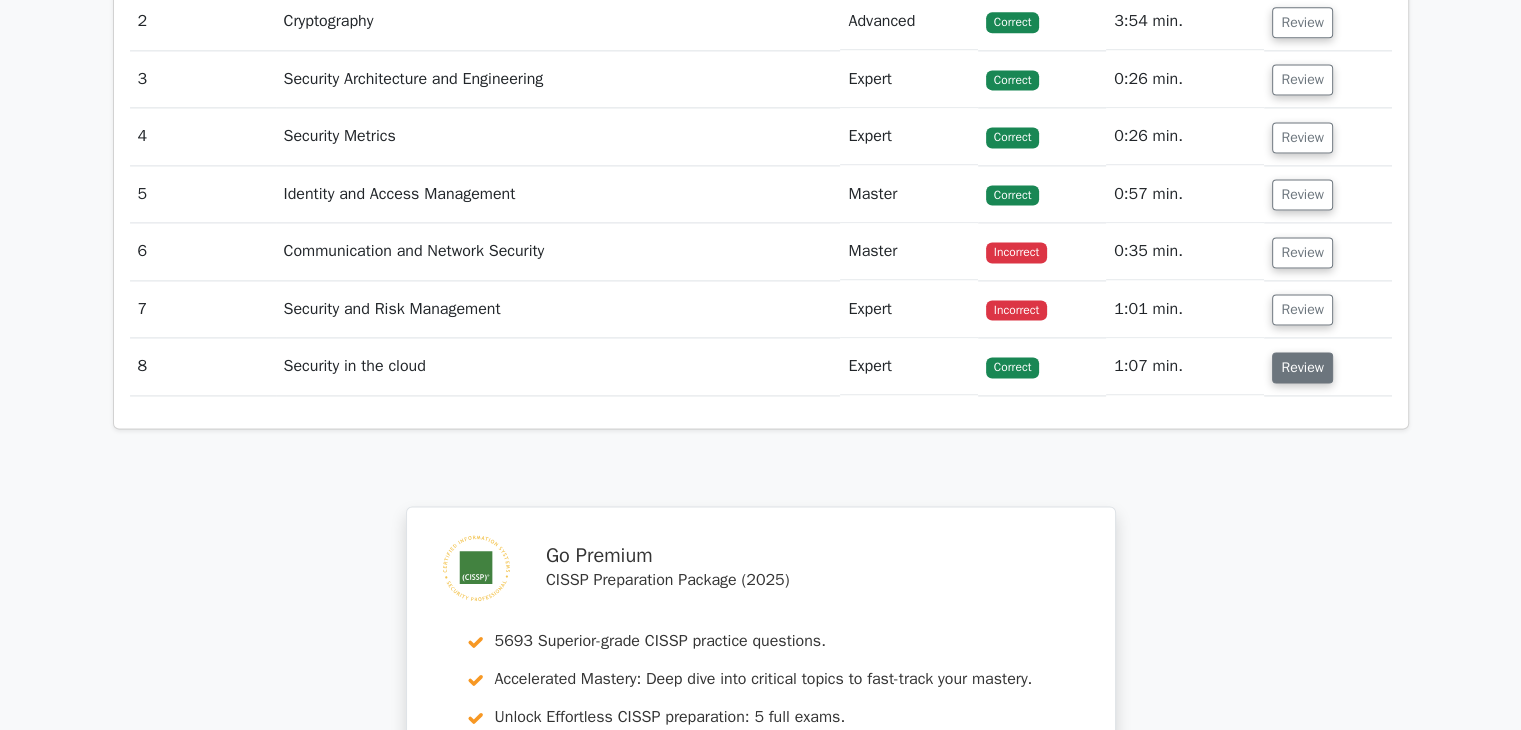 click on "Review" at bounding box center [1302, 367] 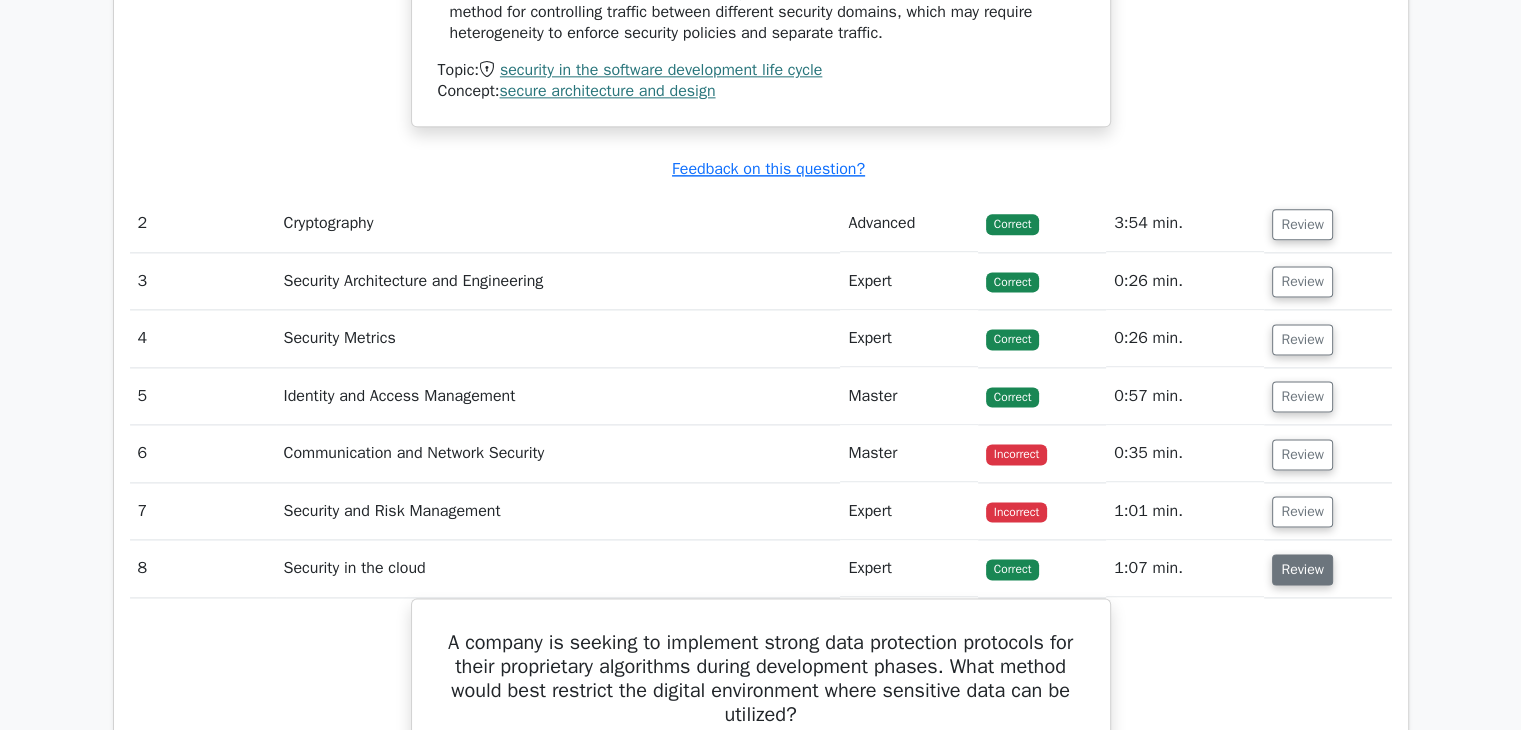 scroll, scrollTop: 2800, scrollLeft: 0, axis: vertical 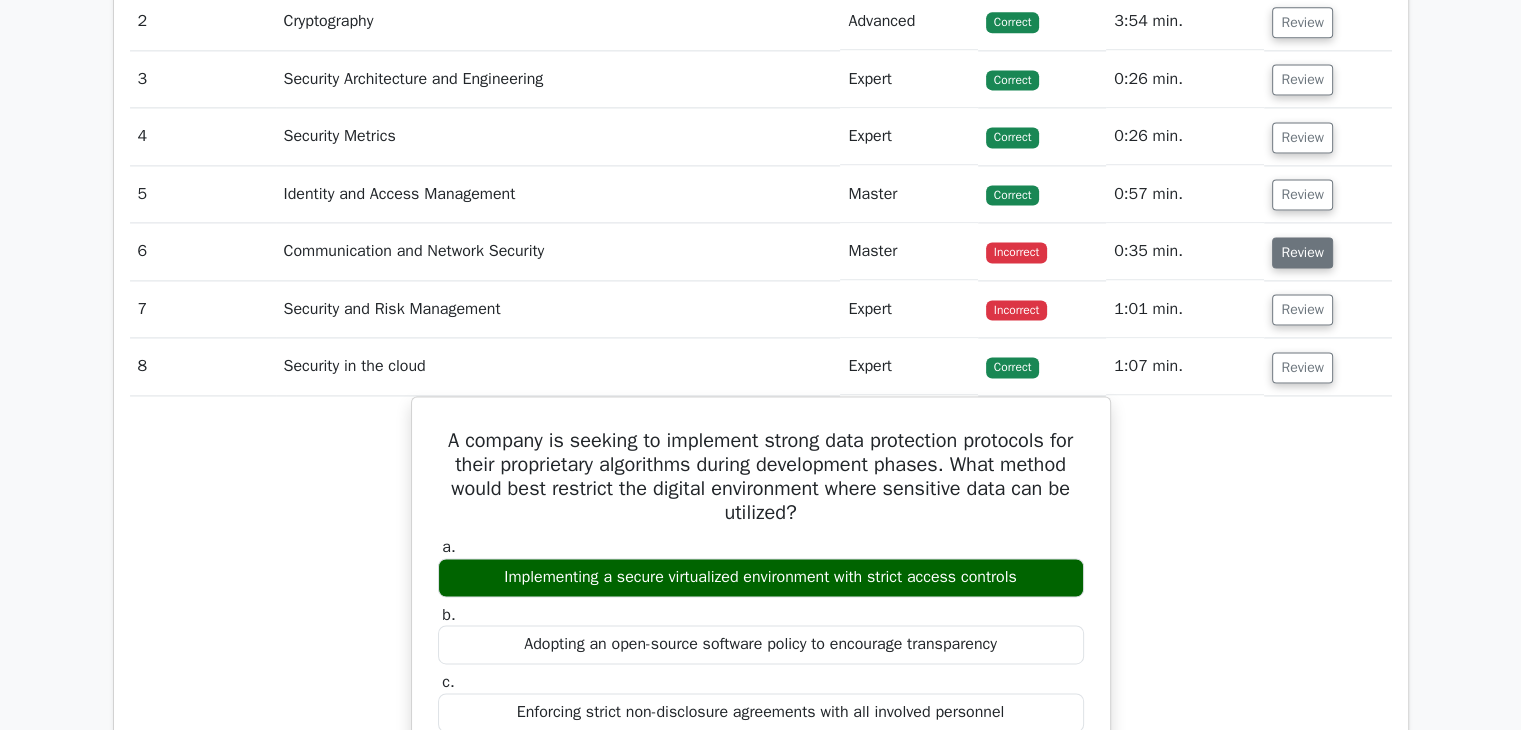 click on "Review" at bounding box center [1302, 252] 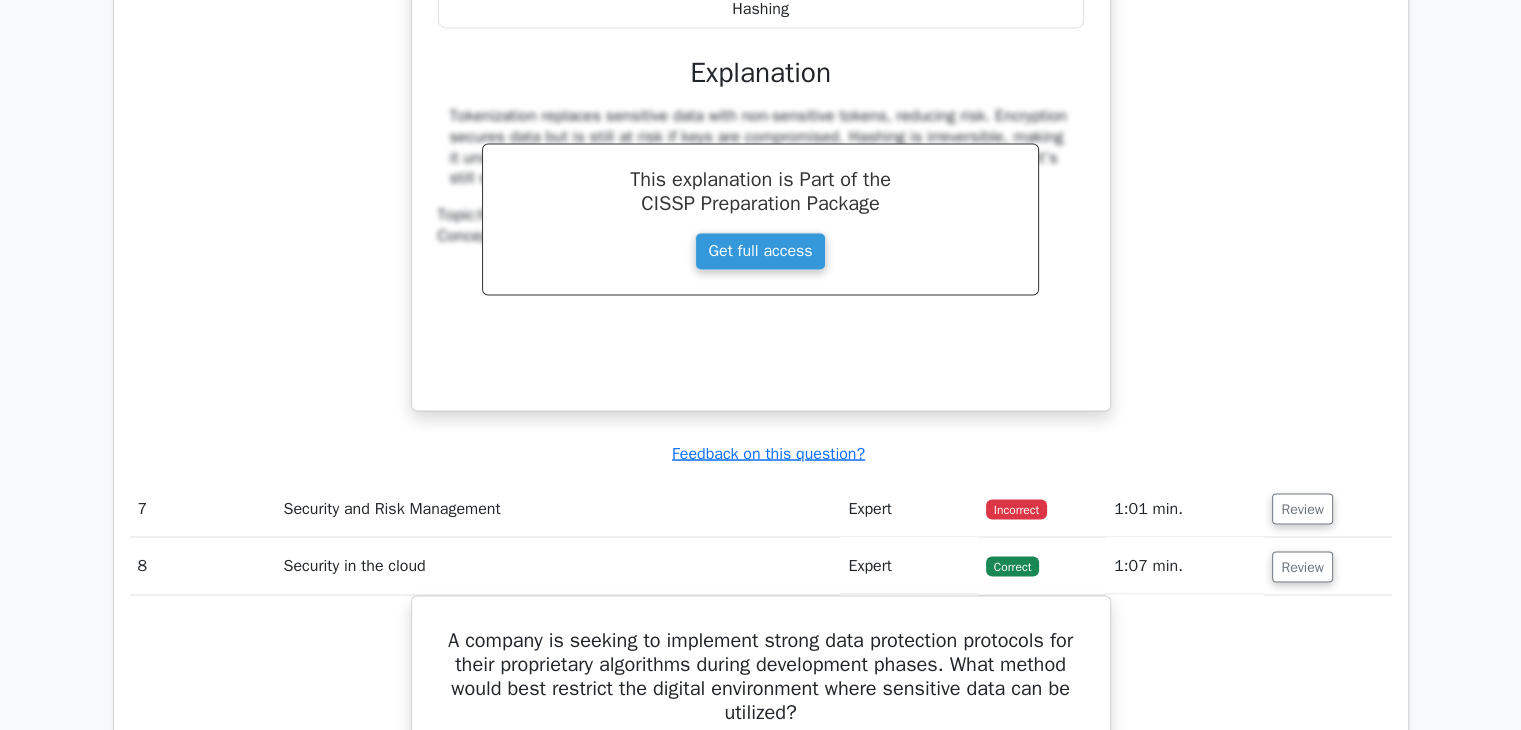 scroll, scrollTop: 3600, scrollLeft: 0, axis: vertical 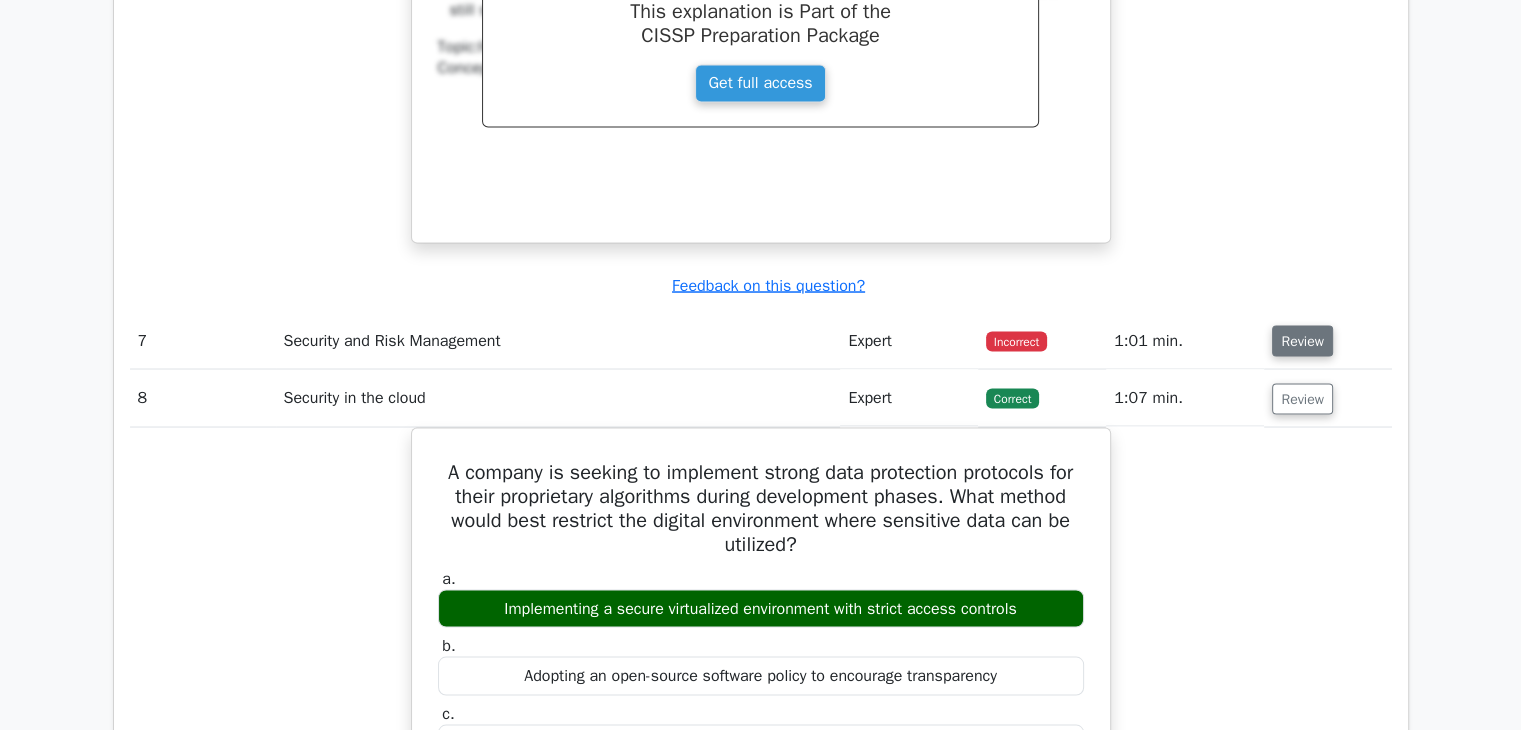 click on "Review" at bounding box center [1302, 340] 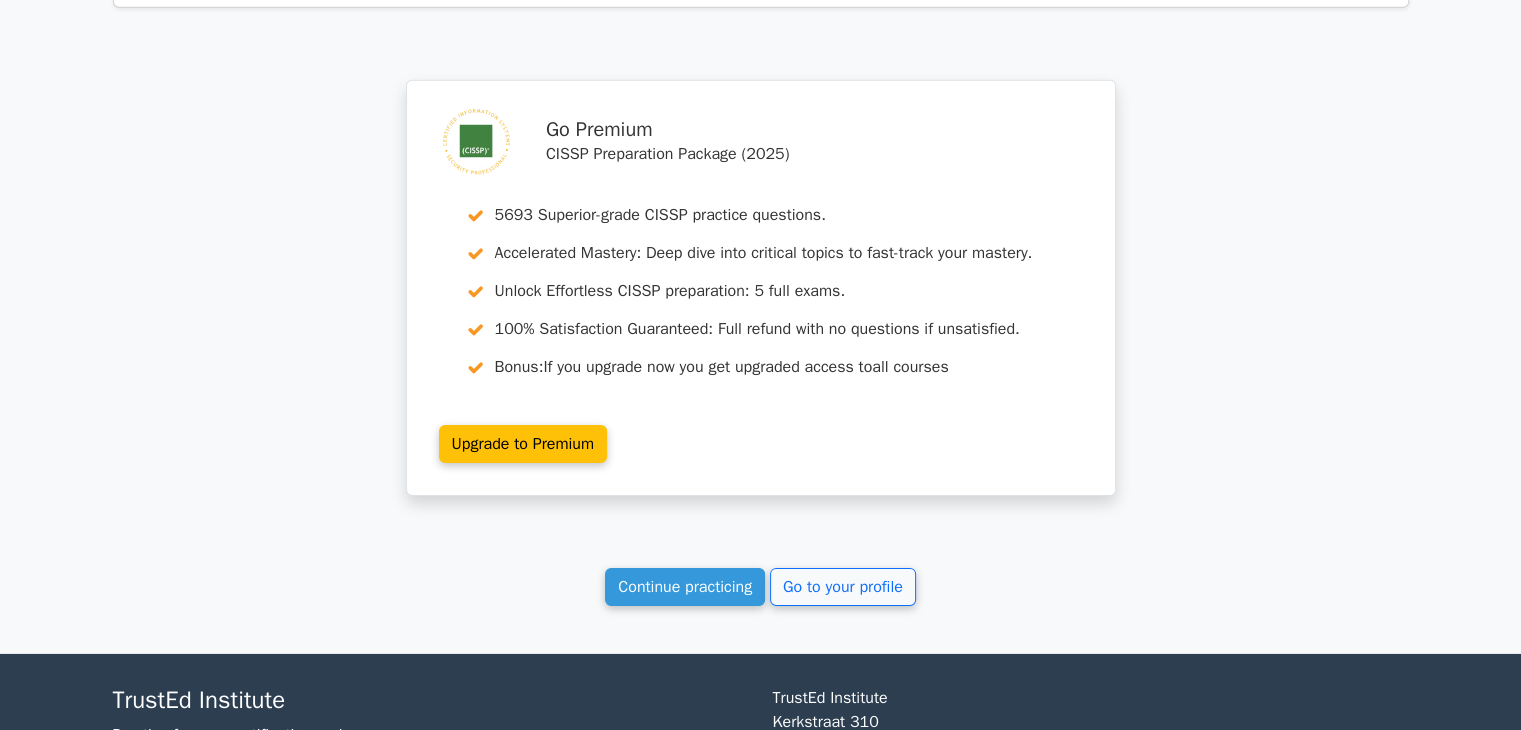 scroll, scrollTop: 6437, scrollLeft: 0, axis: vertical 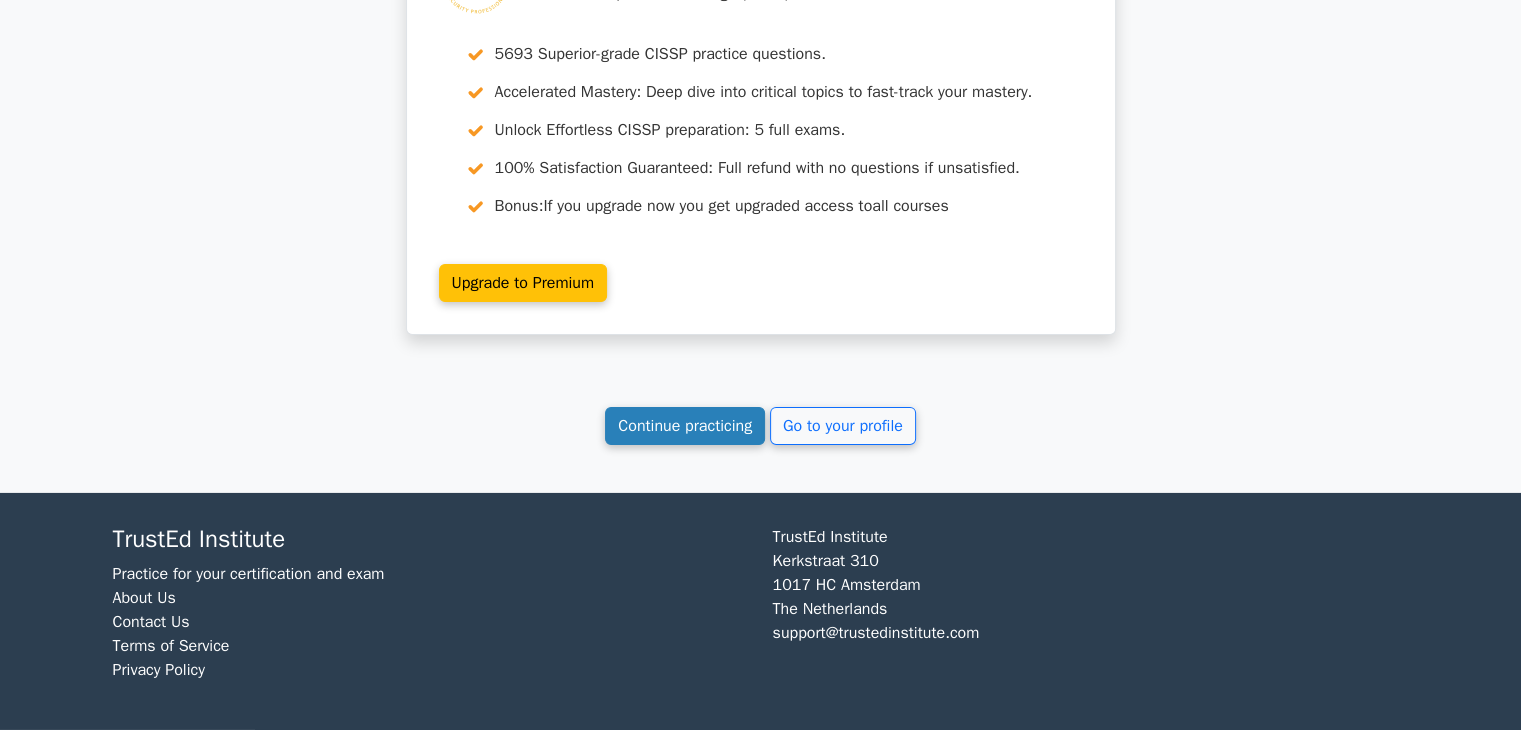 click on "Continue practicing" at bounding box center [685, 426] 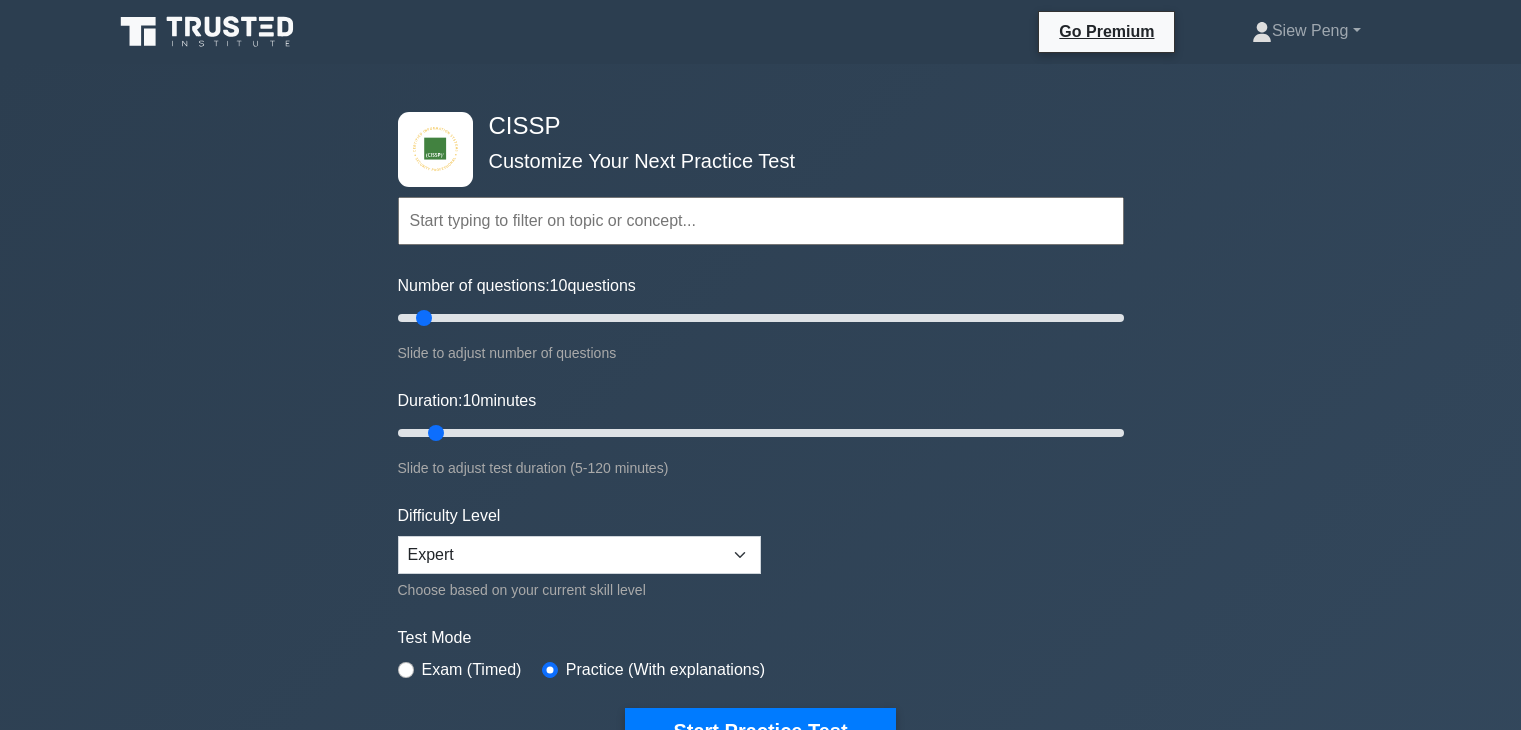 scroll, scrollTop: 0, scrollLeft: 0, axis: both 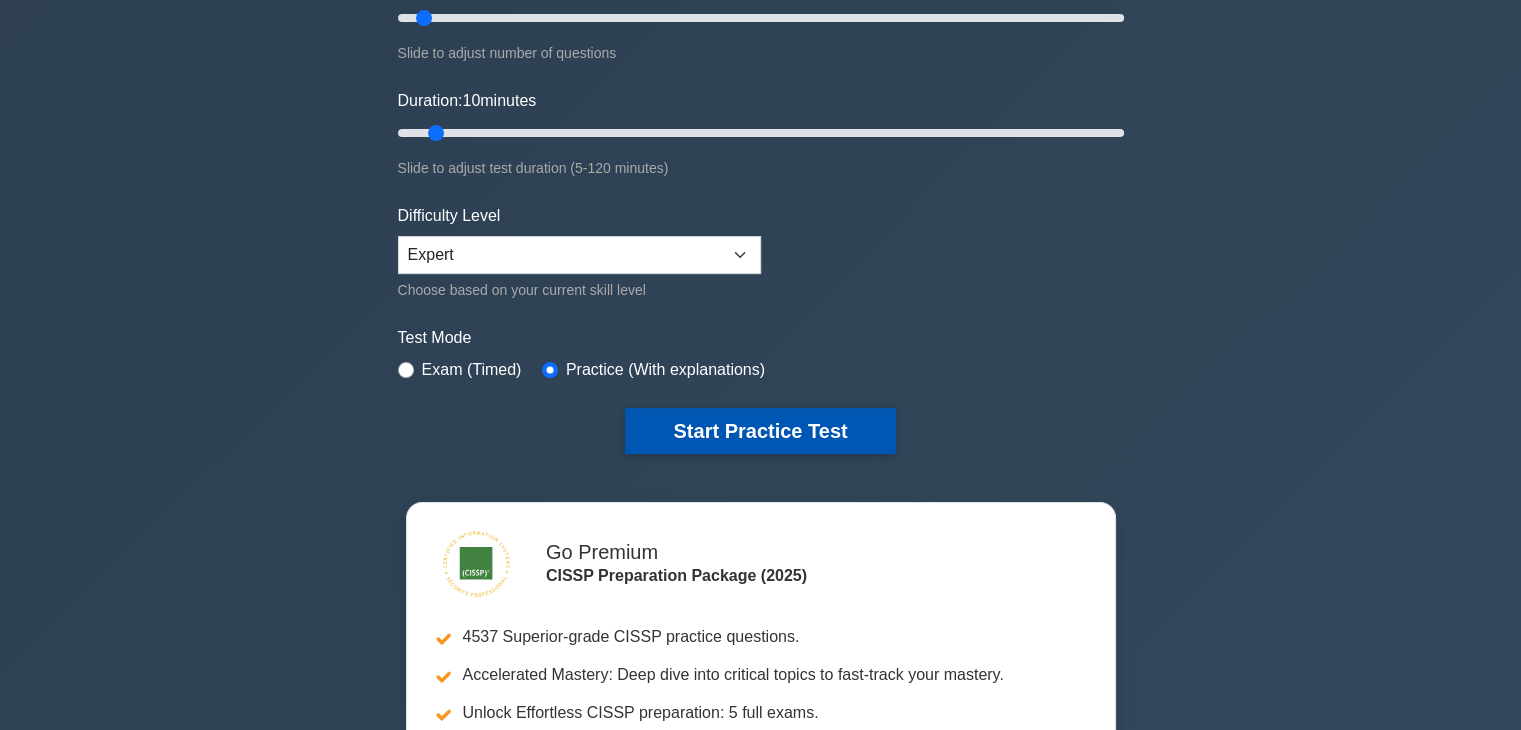 click on "Start Practice Test" at bounding box center [760, 431] 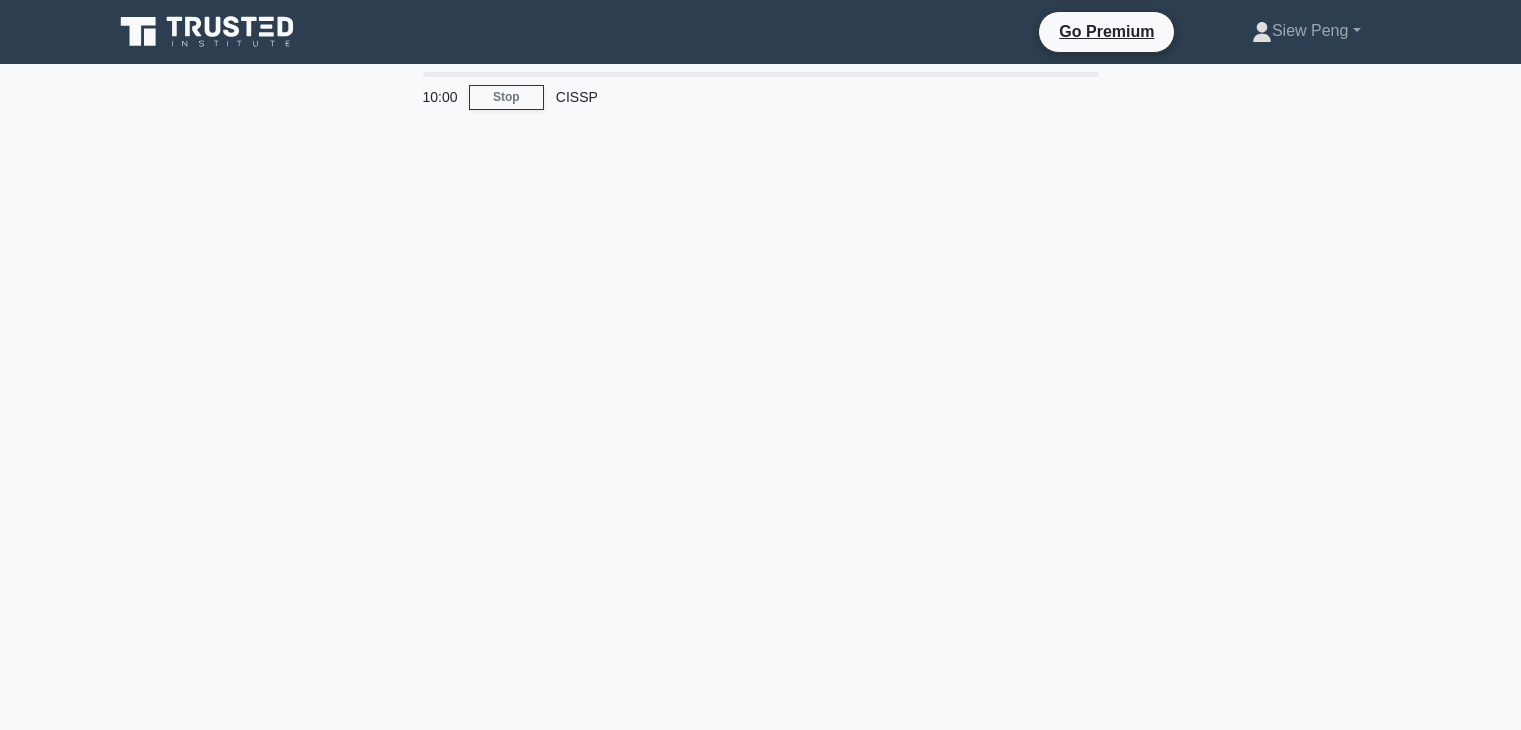 scroll, scrollTop: 0, scrollLeft: 0, axis: both 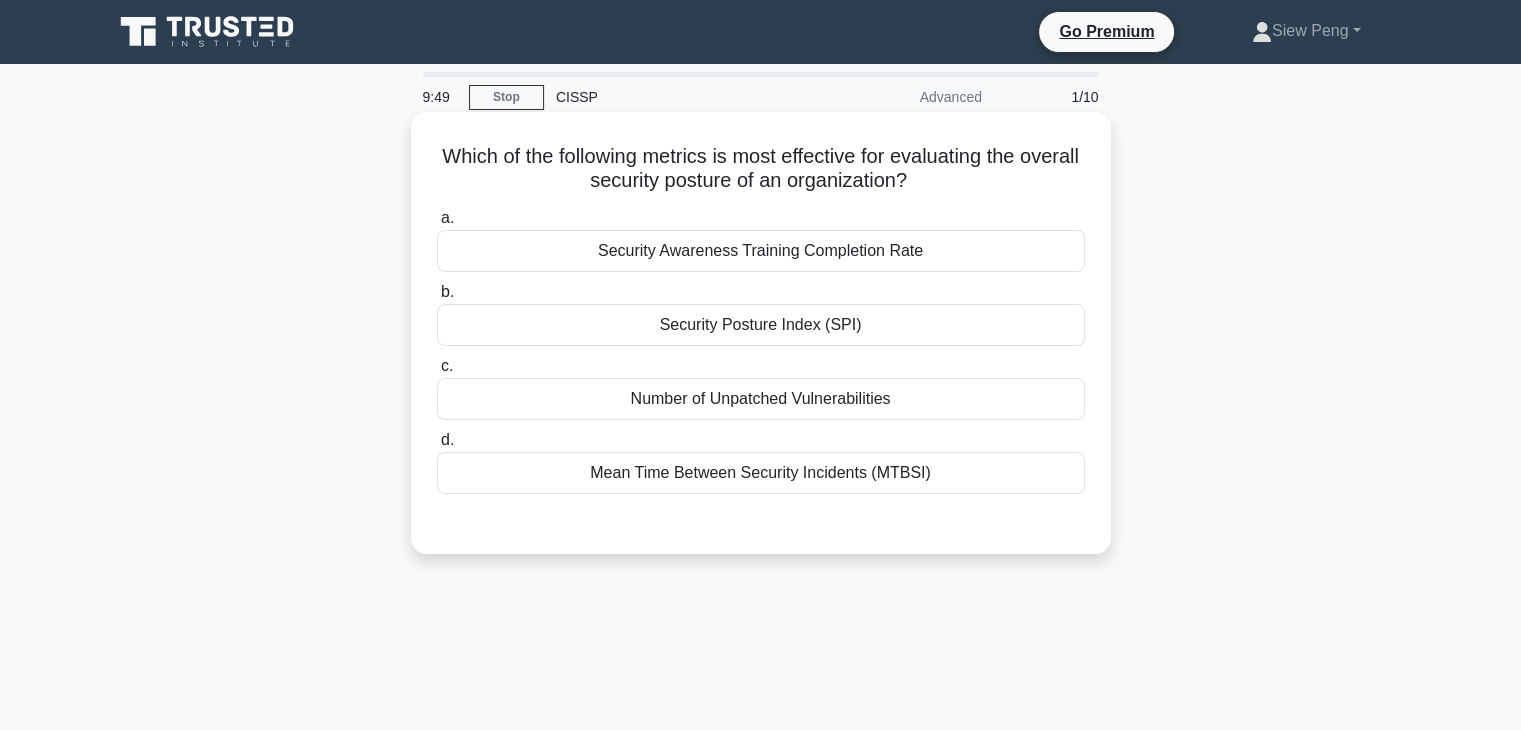 click on "Security Posture Index (SPI)" at bounding box center [761, 325] 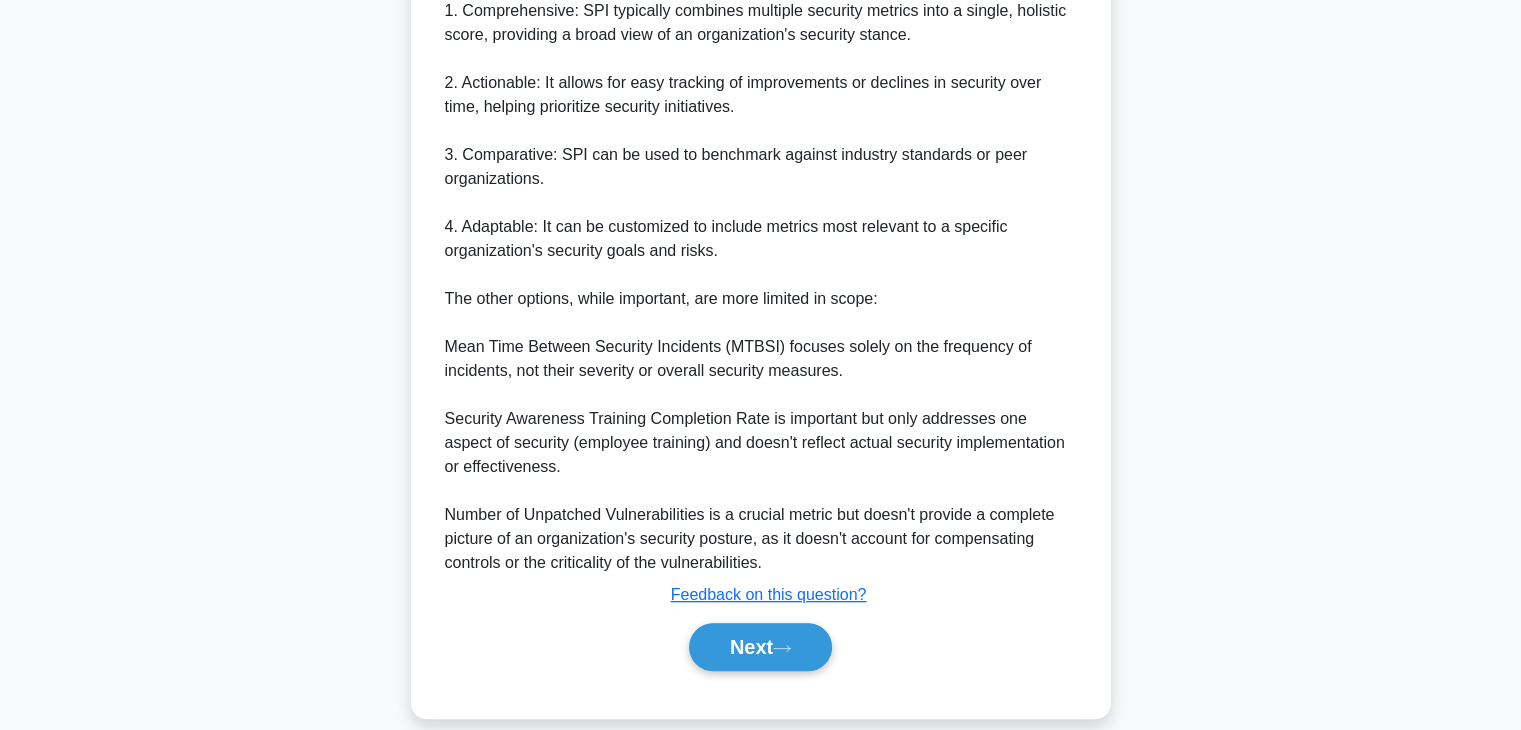 scroll, scrollTop: 670, scrollLeft: 0, axis: vertical 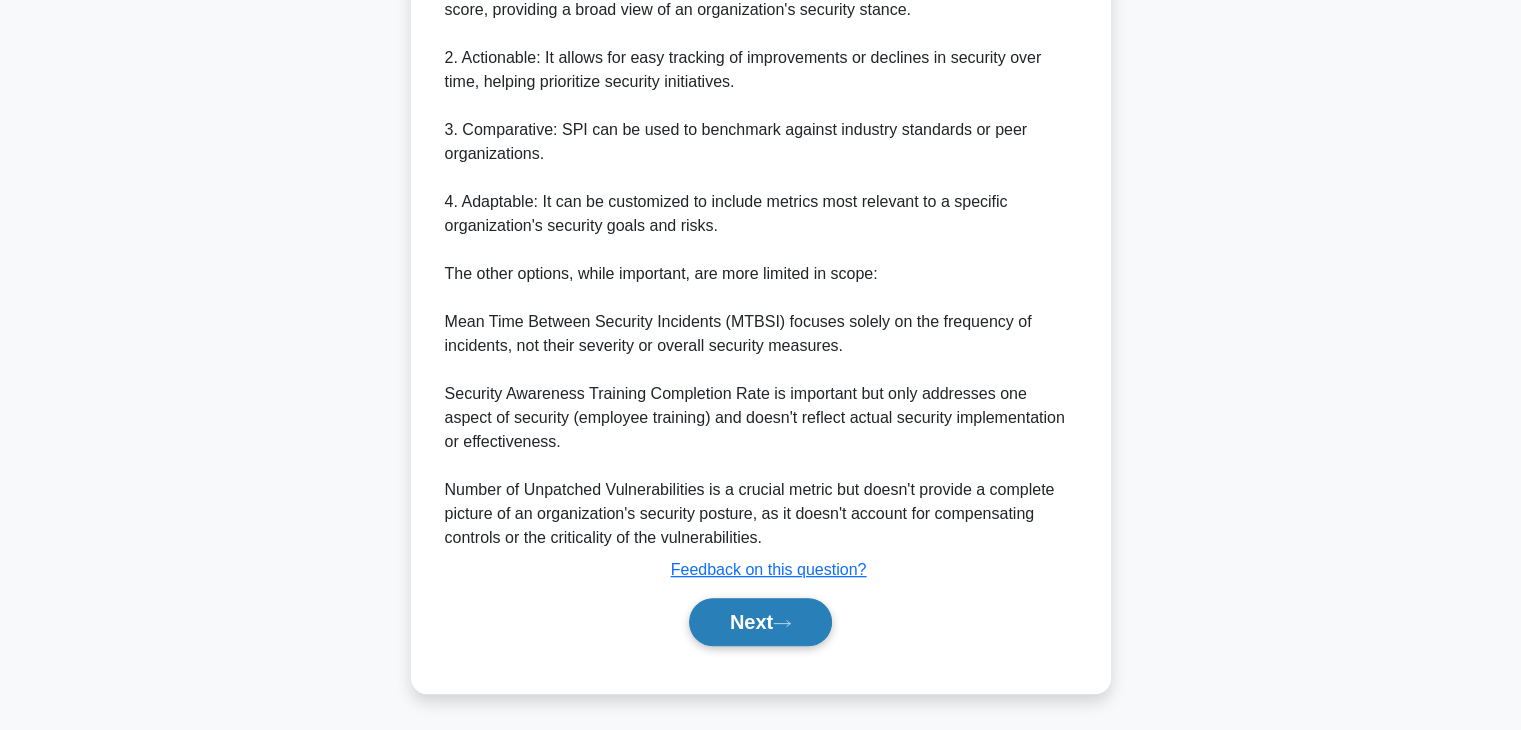 click on "Next" at bounding box center (760, 622) 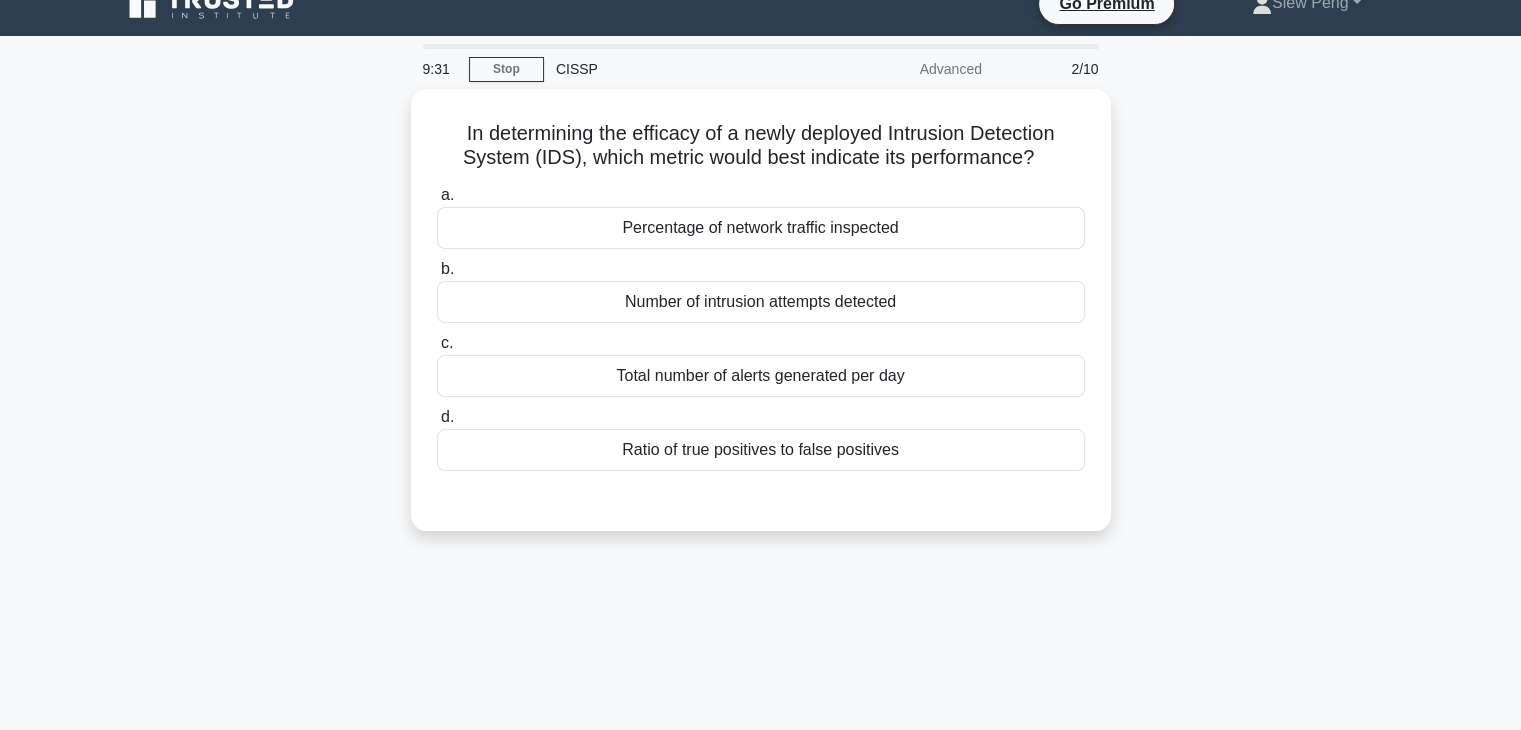 scroll, scrollTop: 0, scrollLeft: 0, axis: both 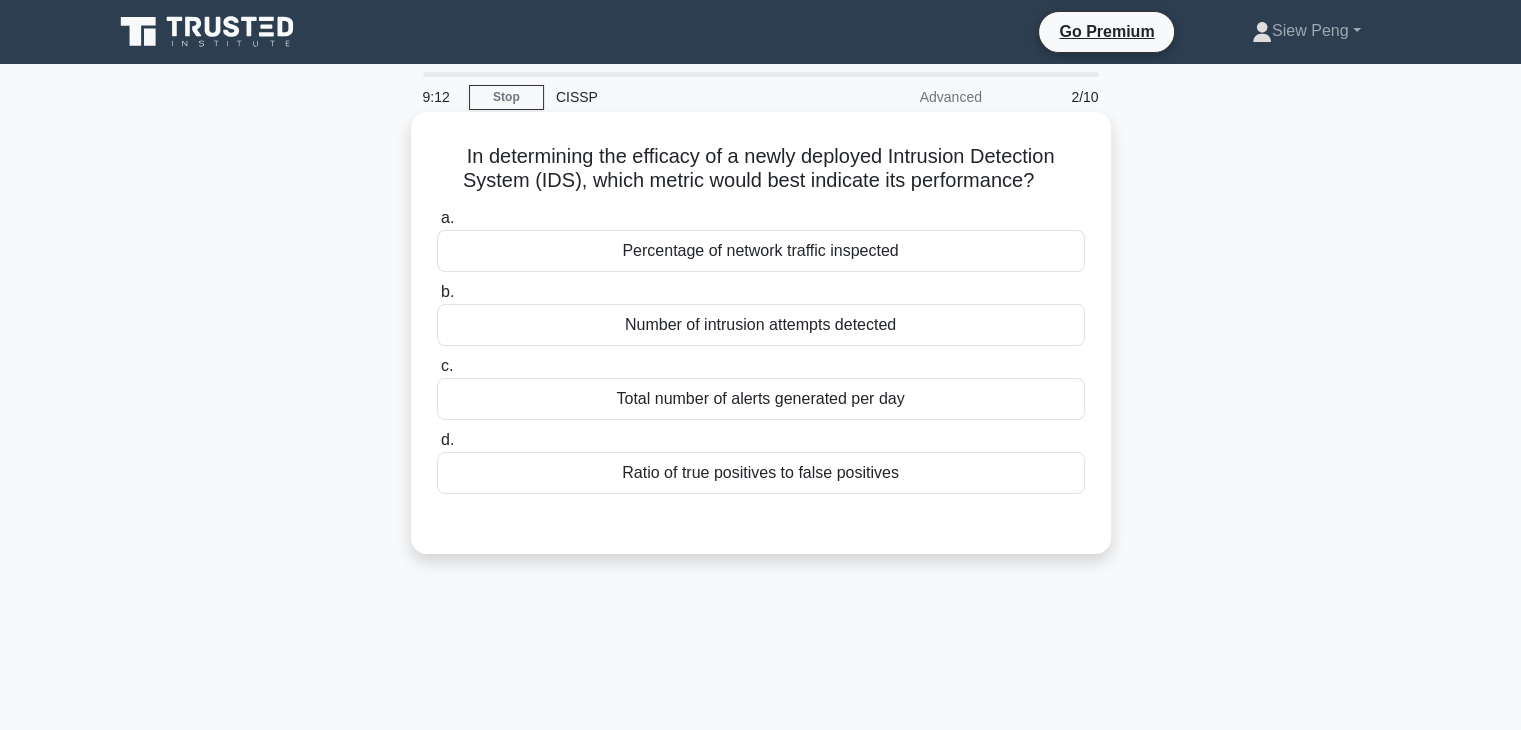 click on "Number of intrusion attempts detected" at bounding box center (761, 325) 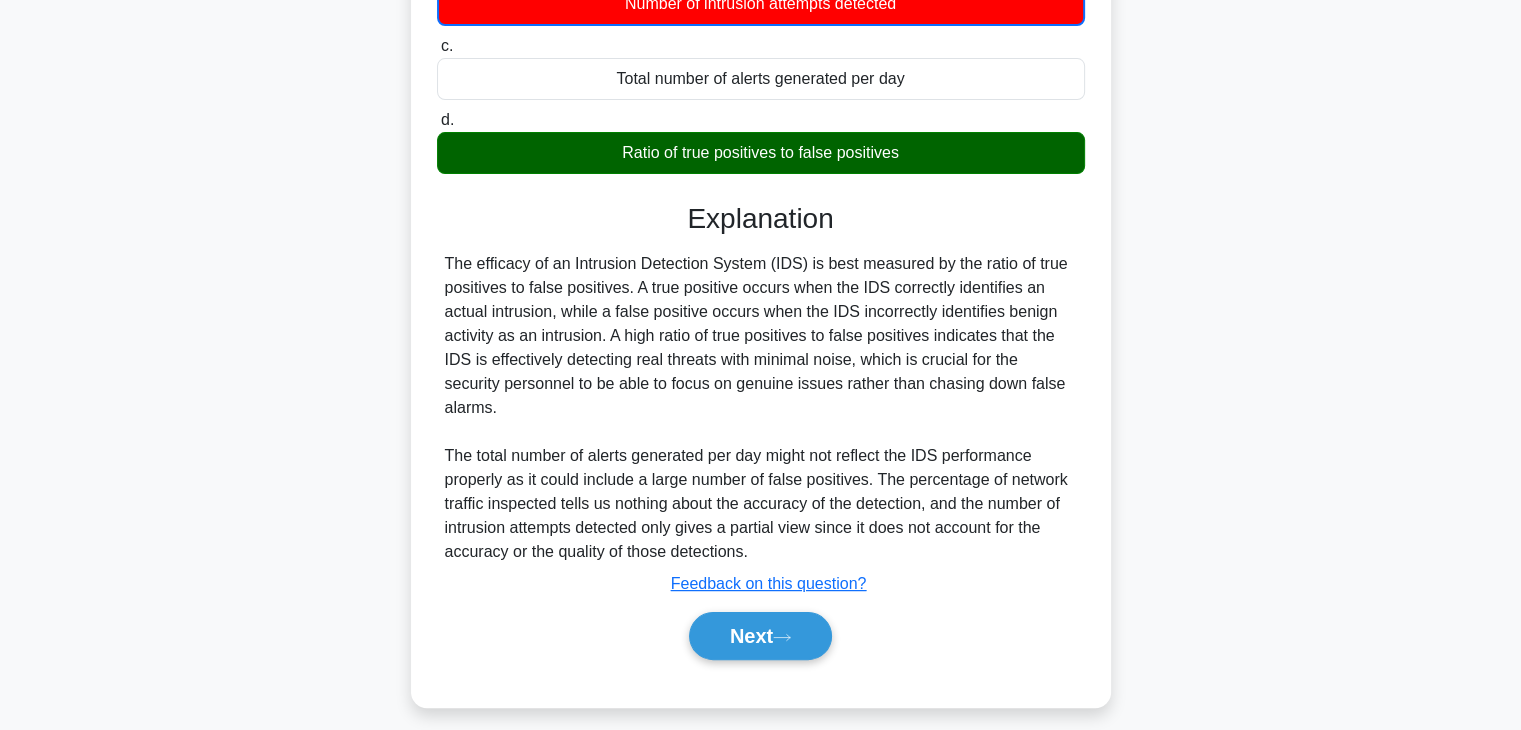 scroll, scrollTop: 351, scrollLeft: 0, axis: vertical 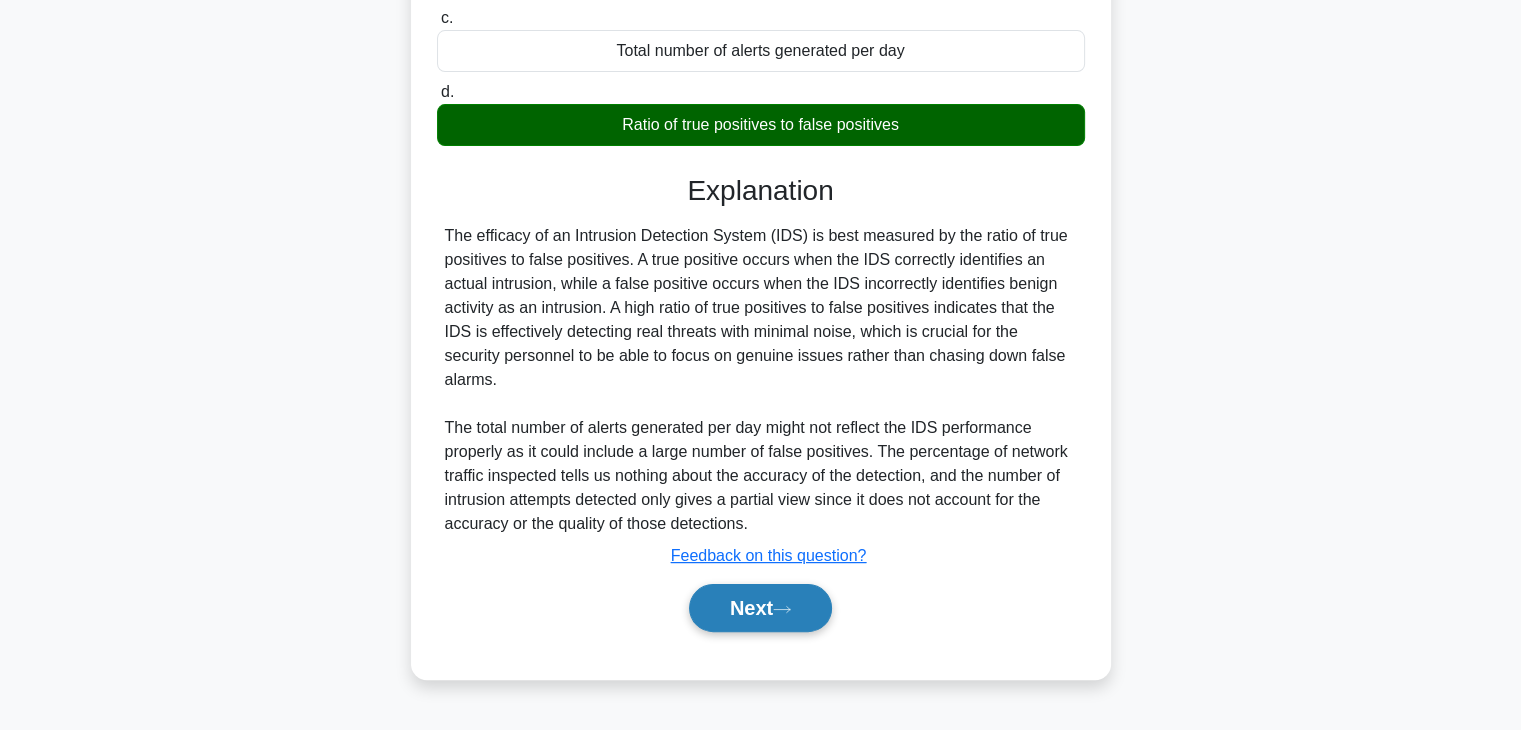 click on "Next" at bounding box center (760, 608) 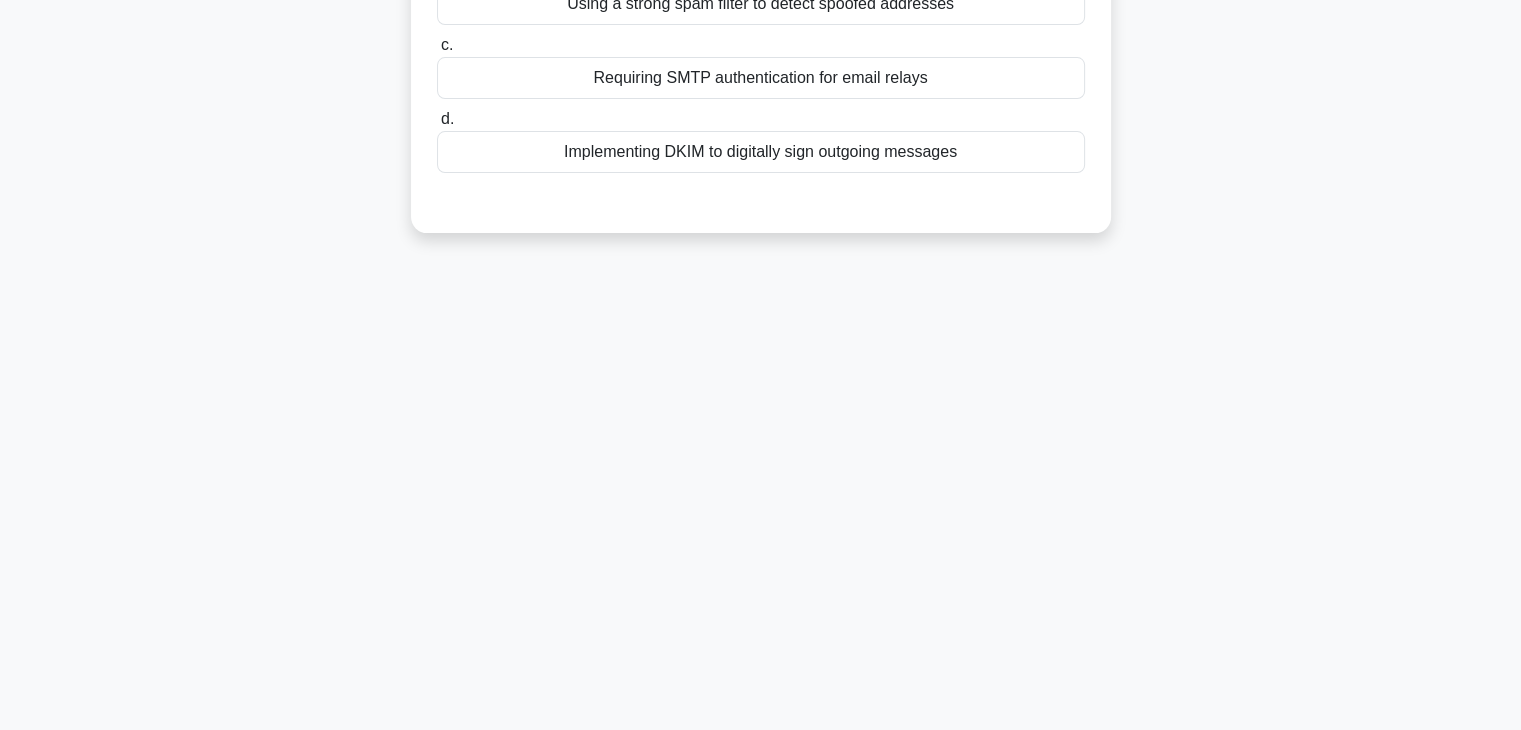 scroll, scrollTop: 0, scrollLeft: 0, axis: both 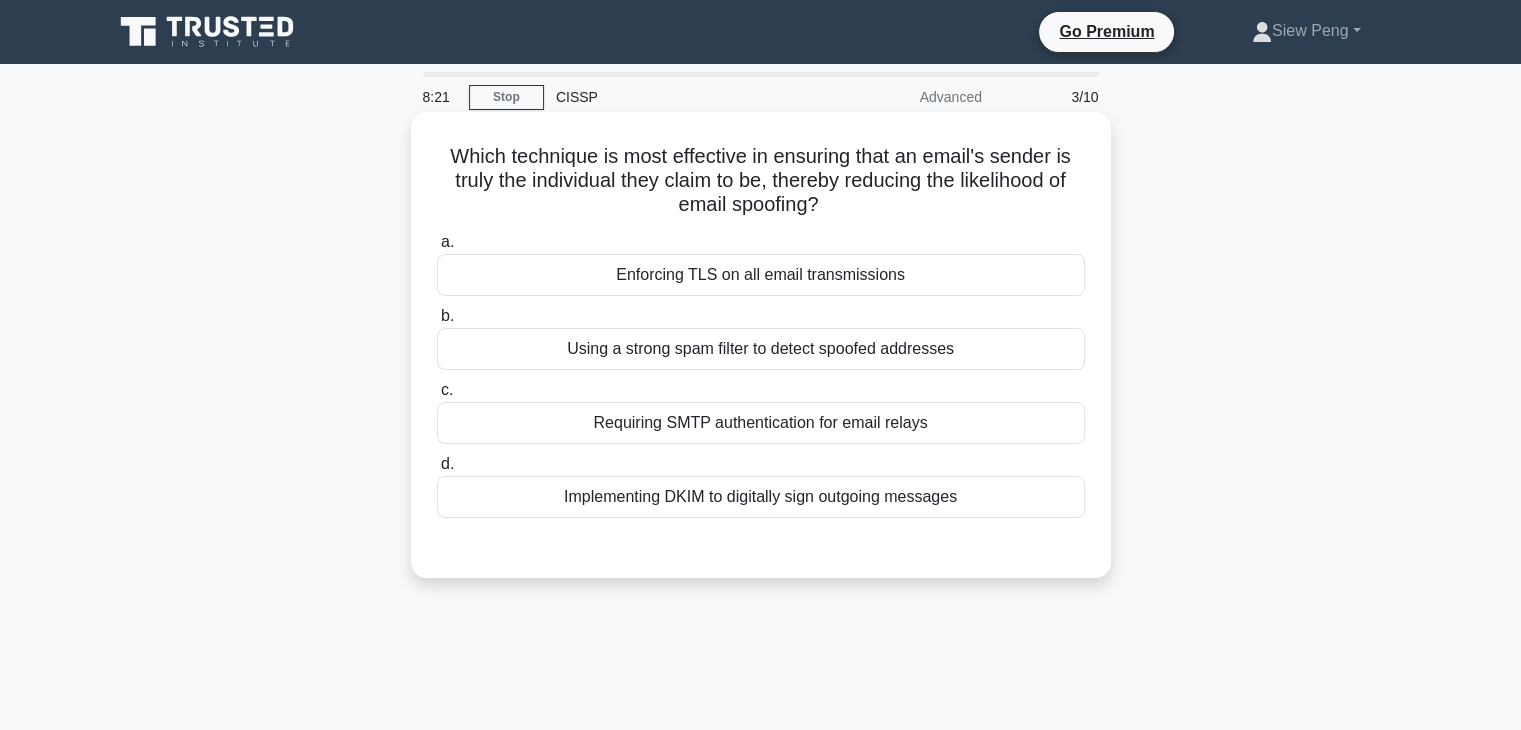 click on "Using a strong spam filter to detect spoofed addresses" at bounding box center (761, 349) 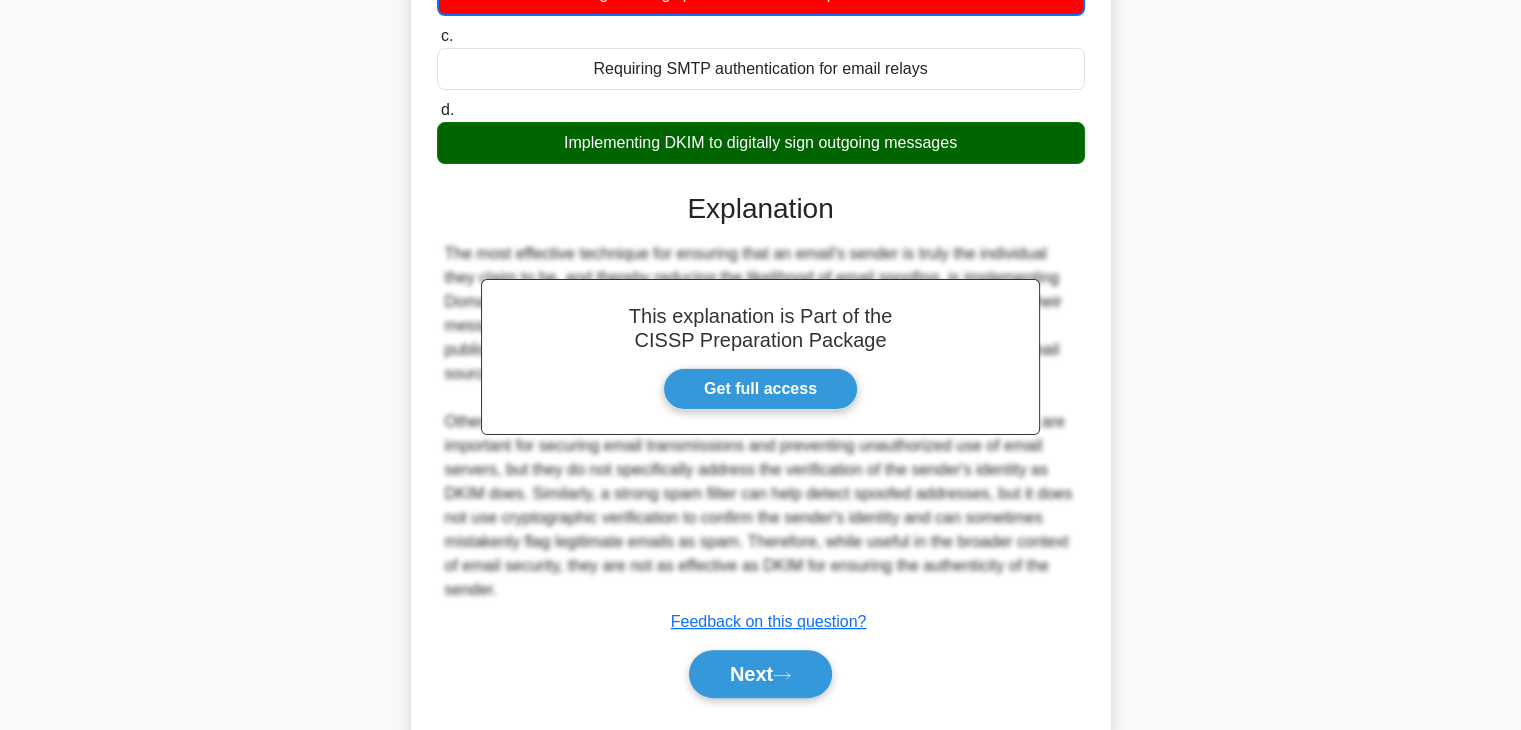scroll, scrollTop: 384, scrollLeft: 0, axis: vertical 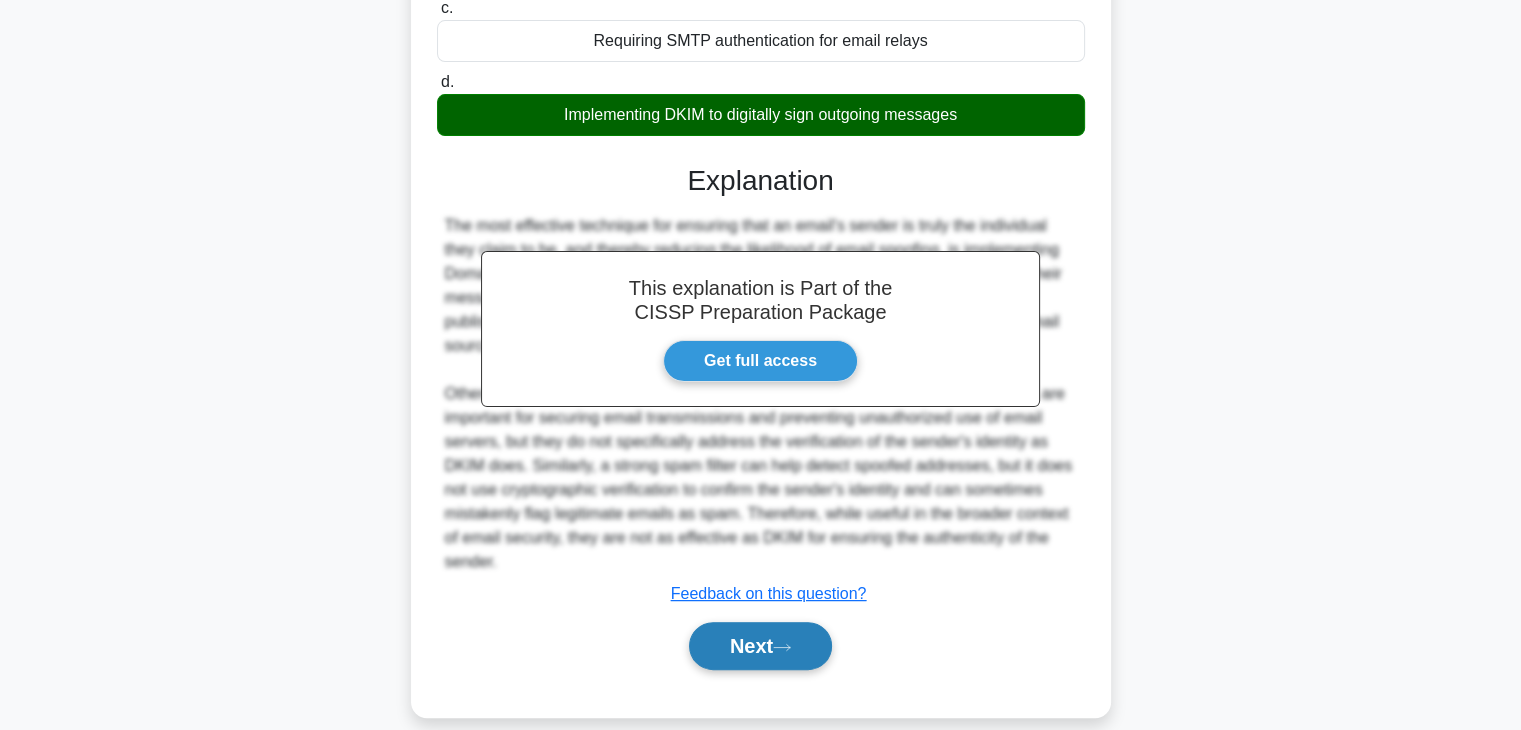 click on "Next" at bounding box center (760, 646) 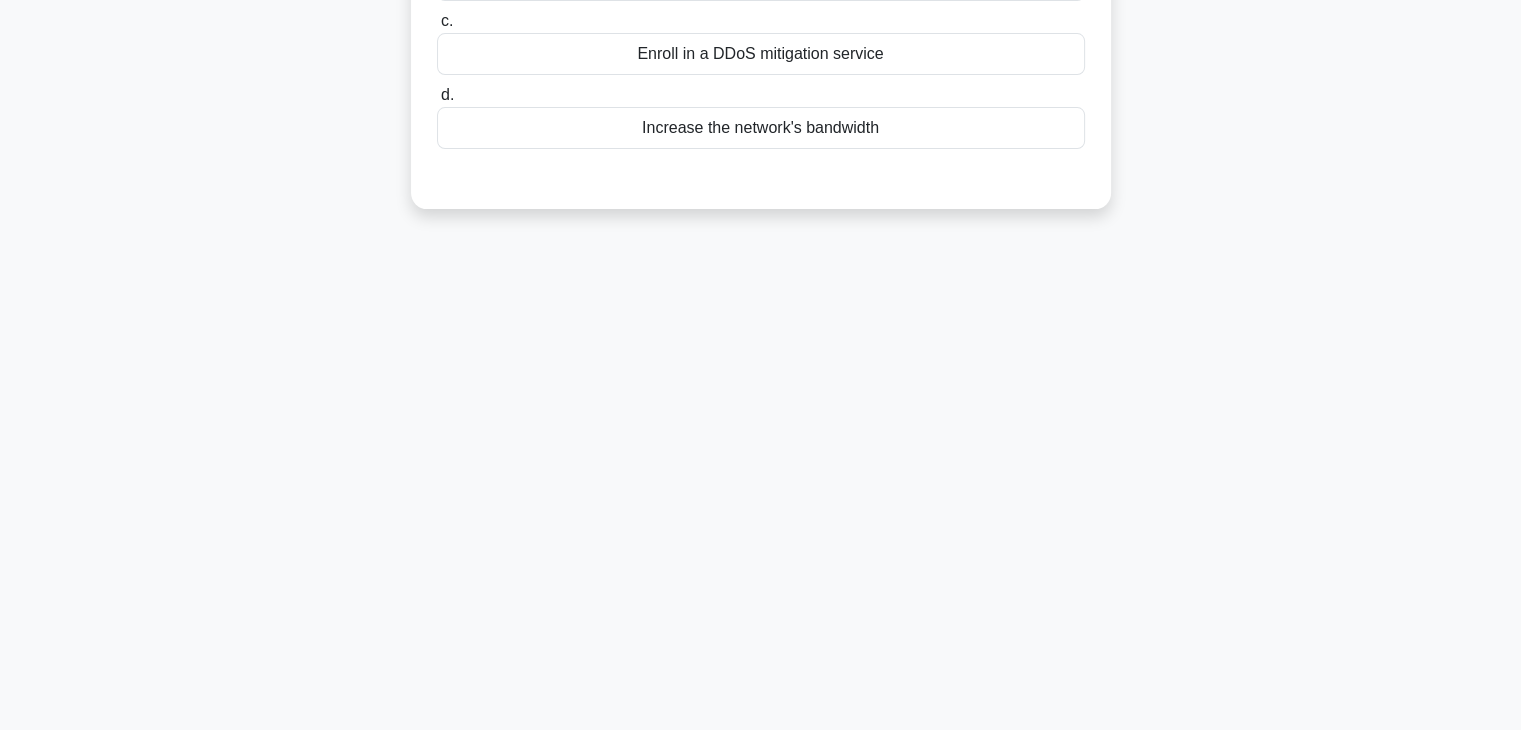 scroll, scrollTop: 51, scrollLeft: 0, axis: vertical 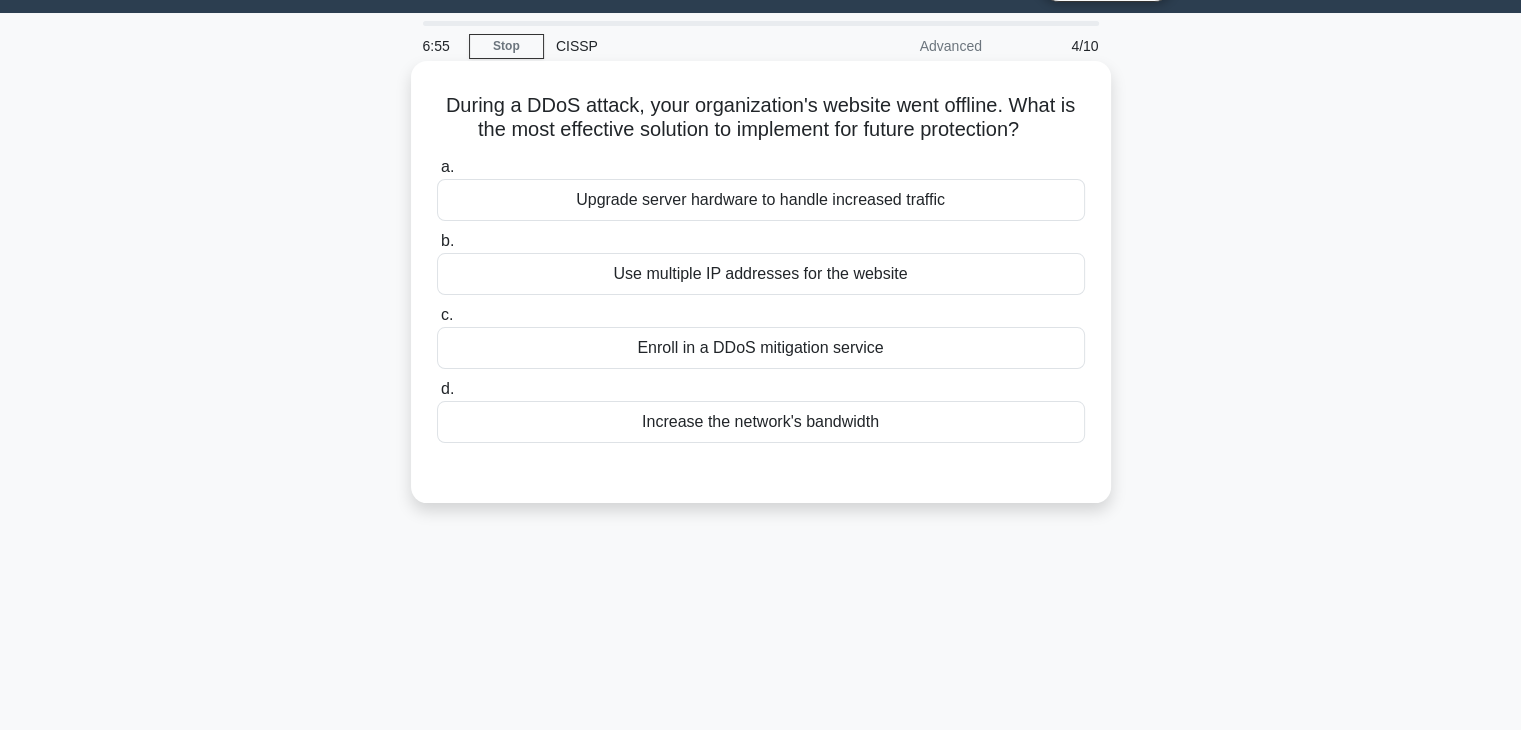 click on "Enroll in a DDoS mitigation service" at bounding box center [761, 348] 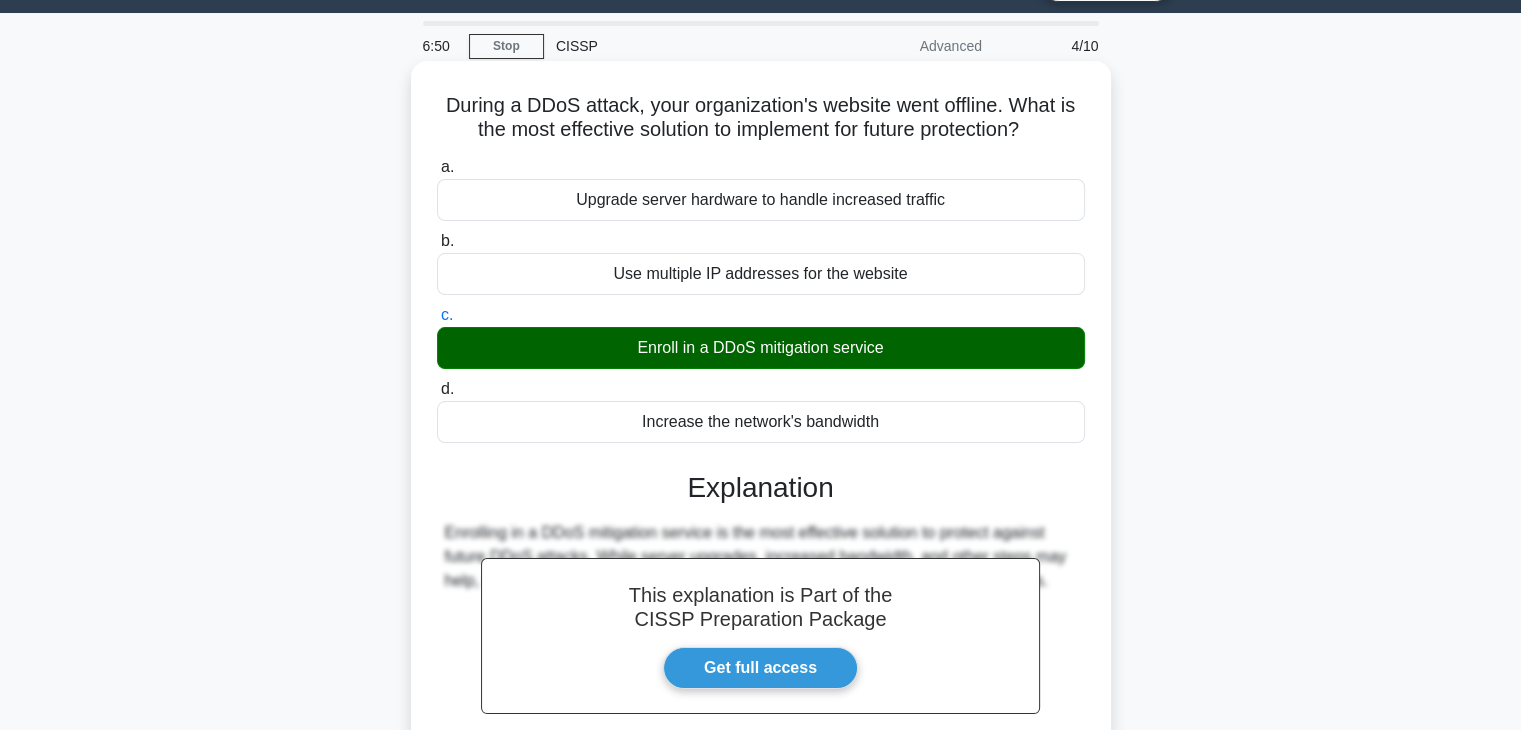 scroll, scrollTop: 351, scrollLeft: 0, axis: vertical 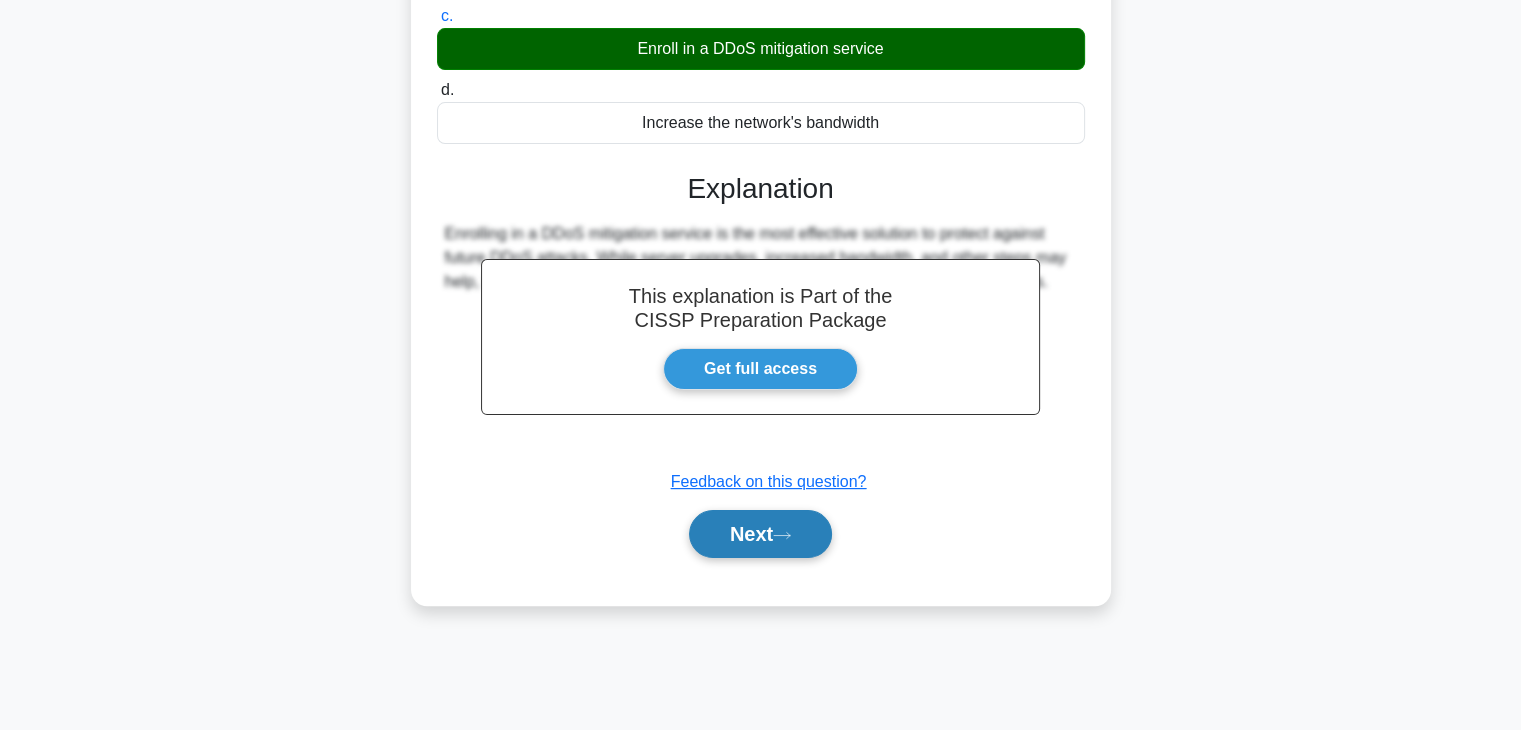 click on "Next" at bounding box center (760, 534) 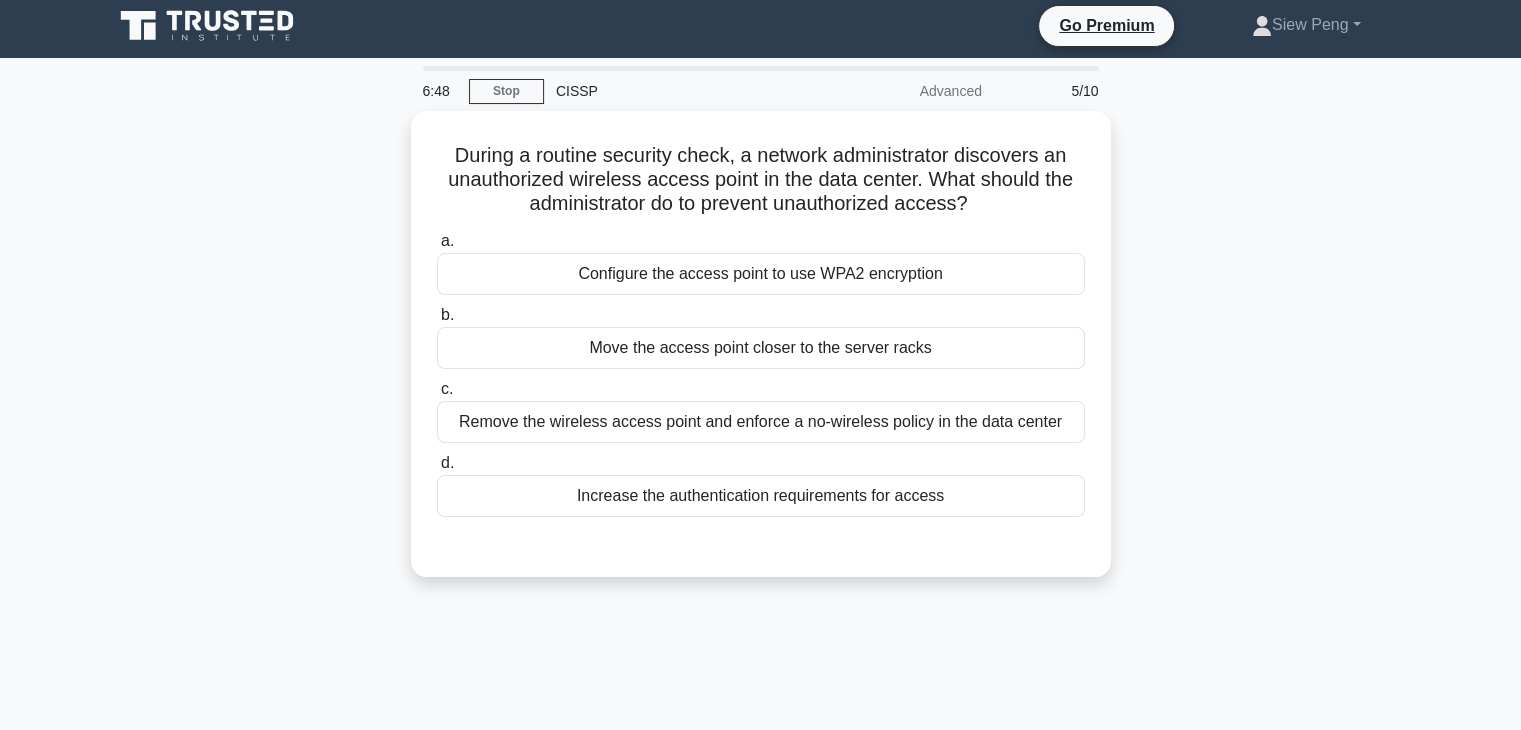 scroll, scrollTop: 0, scrollLeft: 0, axis: both 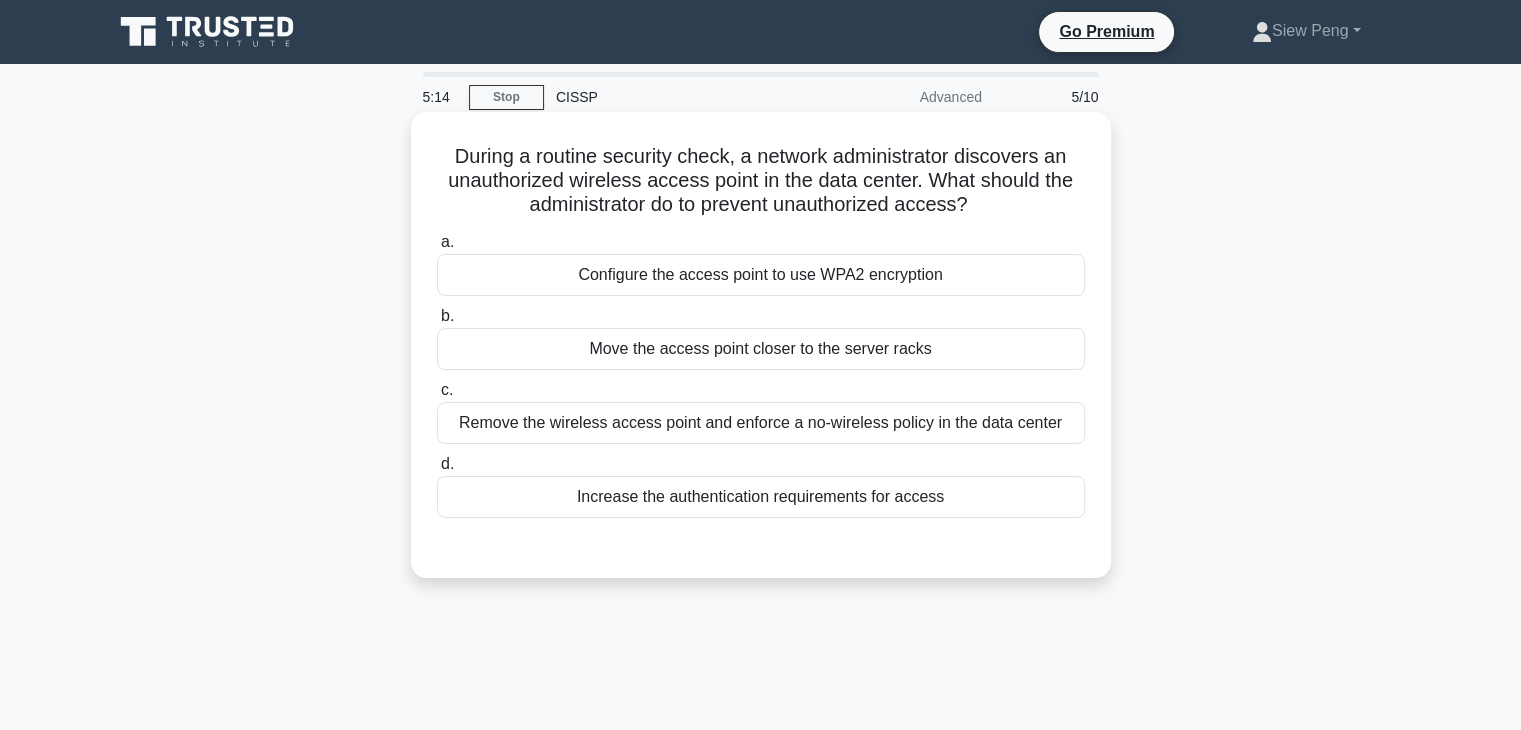click on "Configure the access point to use WPA2 encryption" at bounding box center (761, 275) 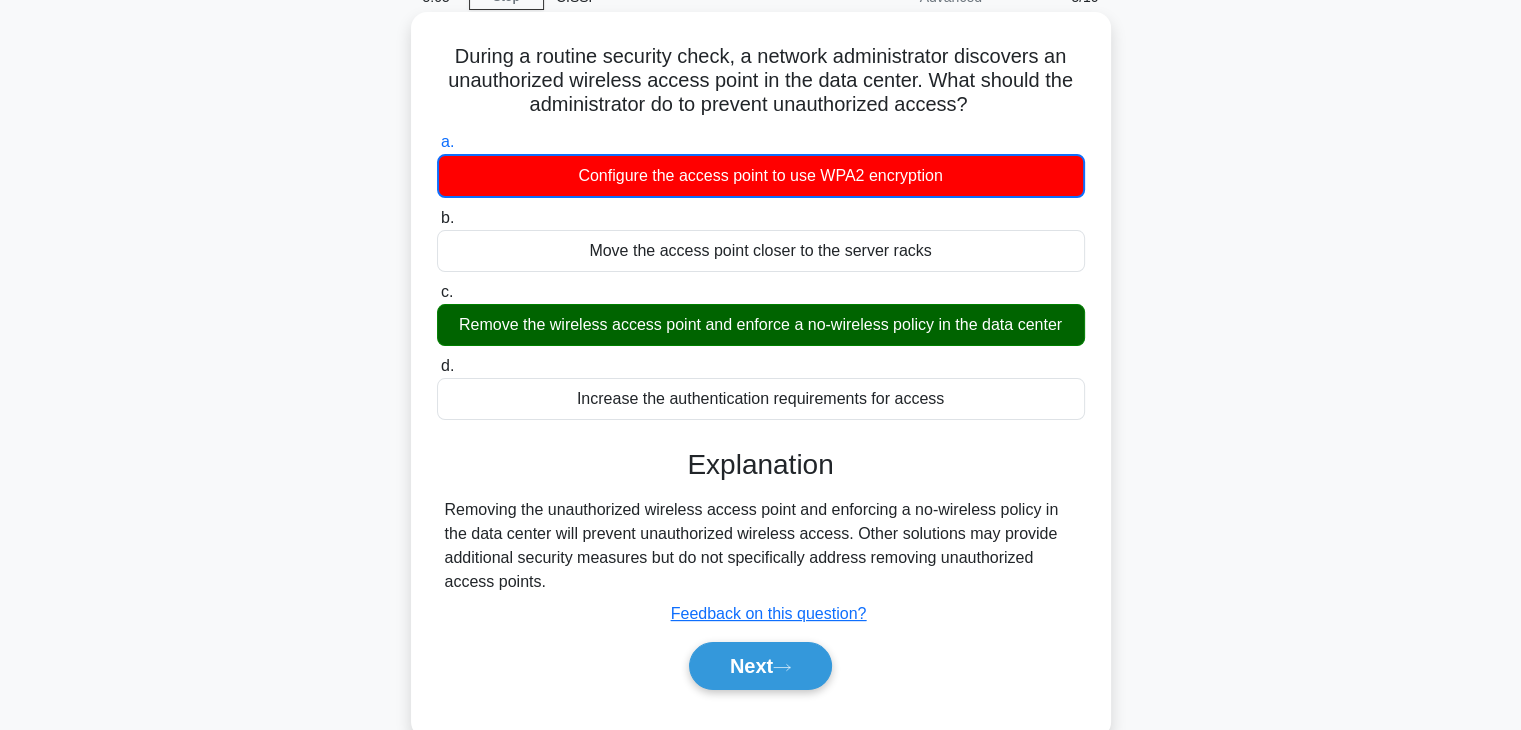 scroll, scrollTop: 200, scrollLeft: 0, axis: vertical 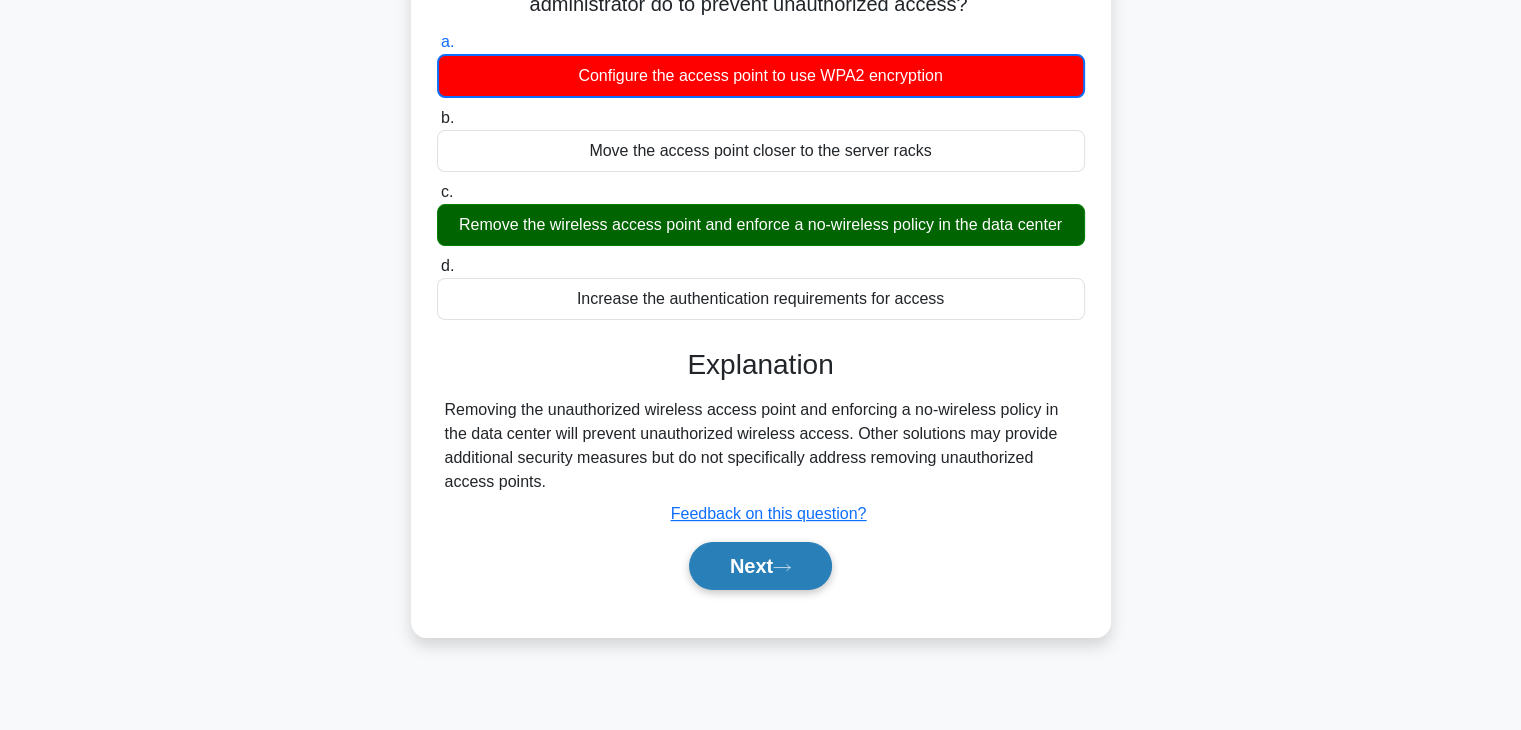 click on "Next" at bounding box center [760, 566] 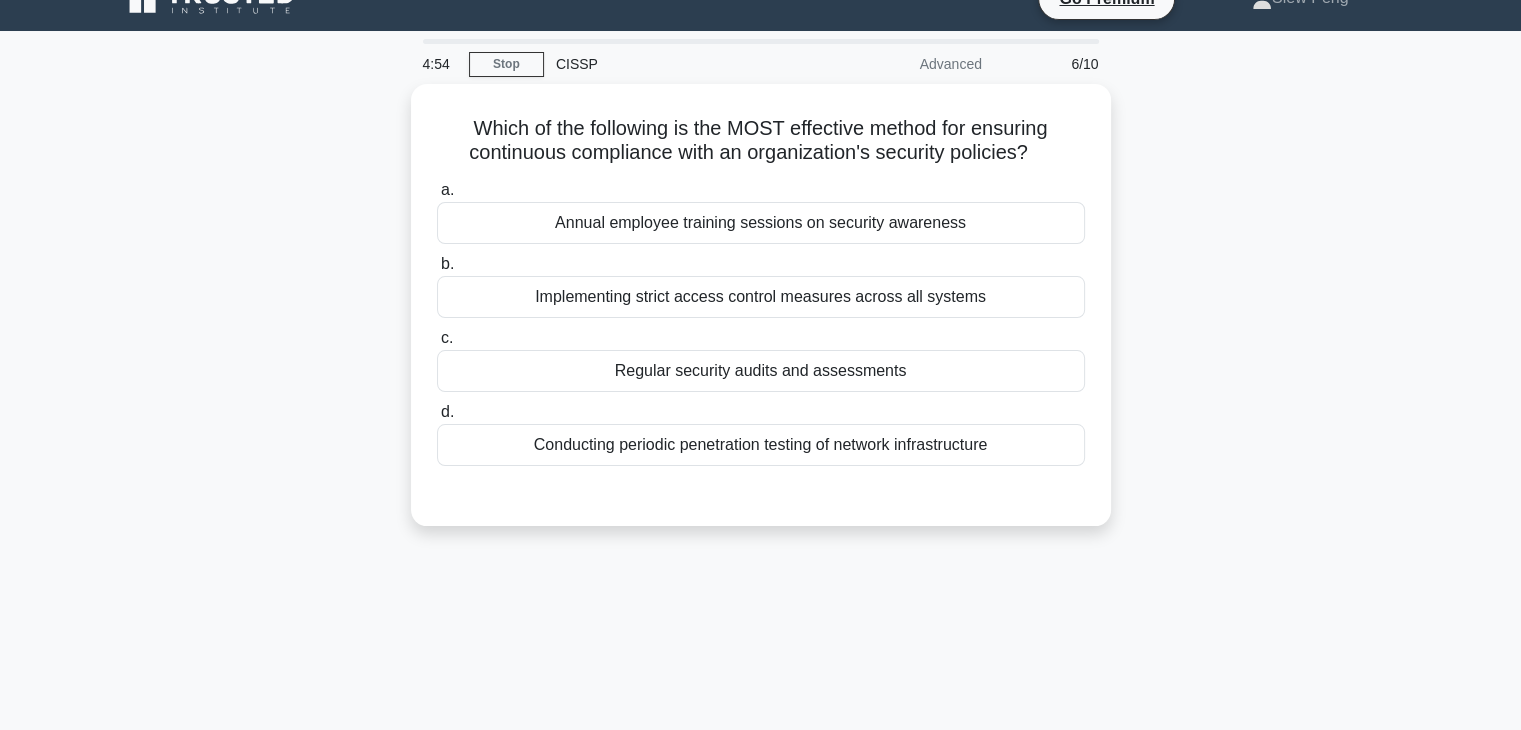 scroll, scrollTop: 0, scrollLeft: 0, axis: both 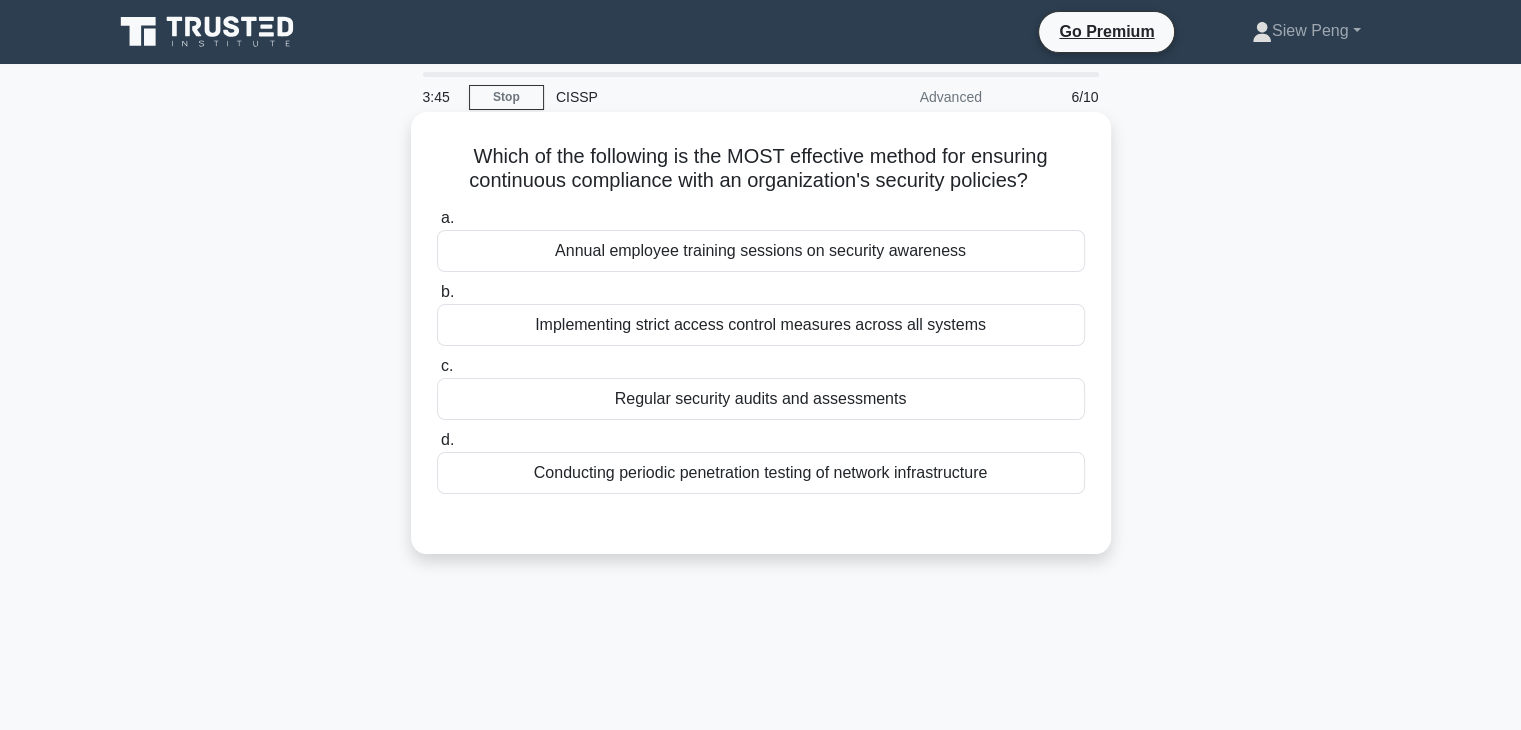click on "Regular security audits and assessments" at bounding box center (761, 399) 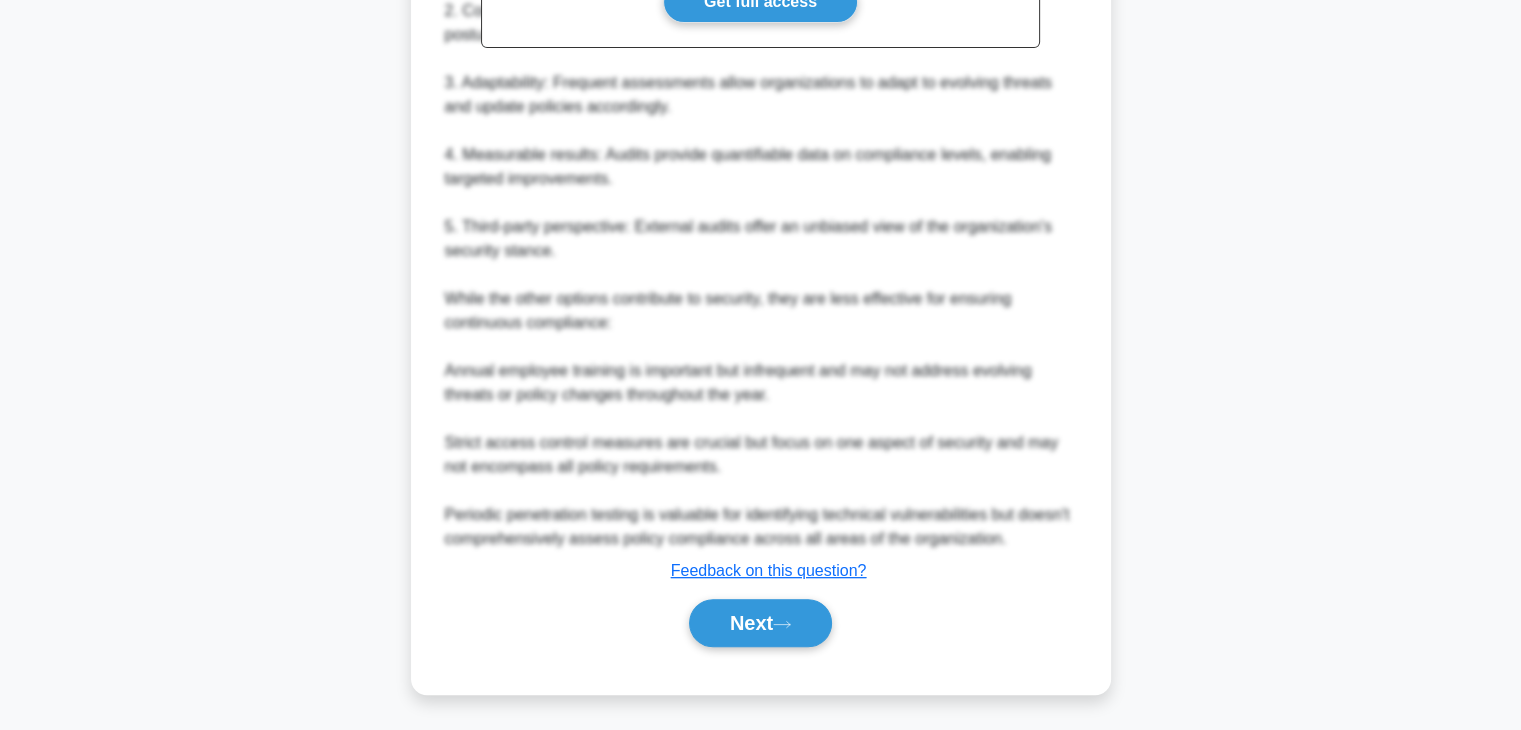 scroll, scrollTop: 718, scrollLeft: 0, axis: vertical 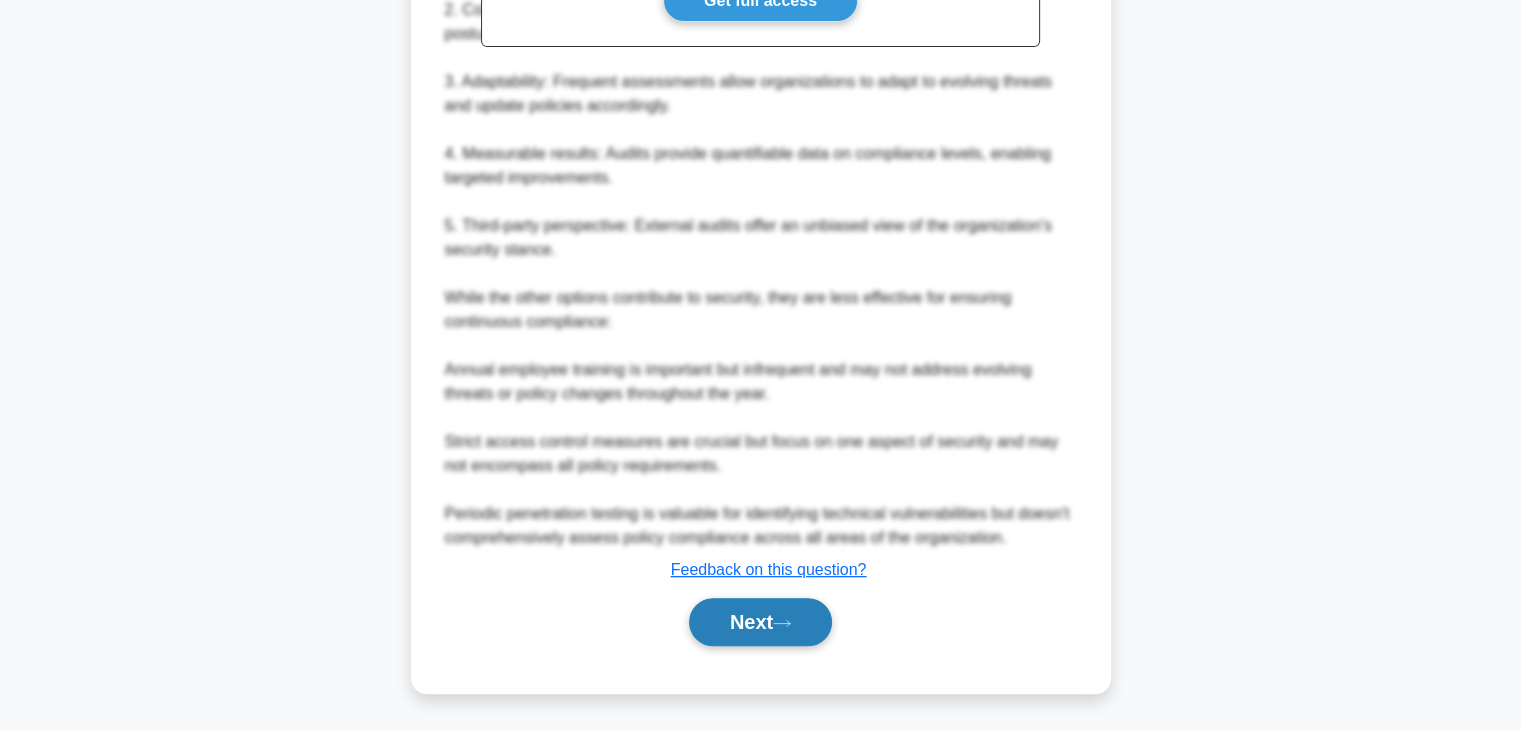 click on "Next" at bounding box center (760, 622) 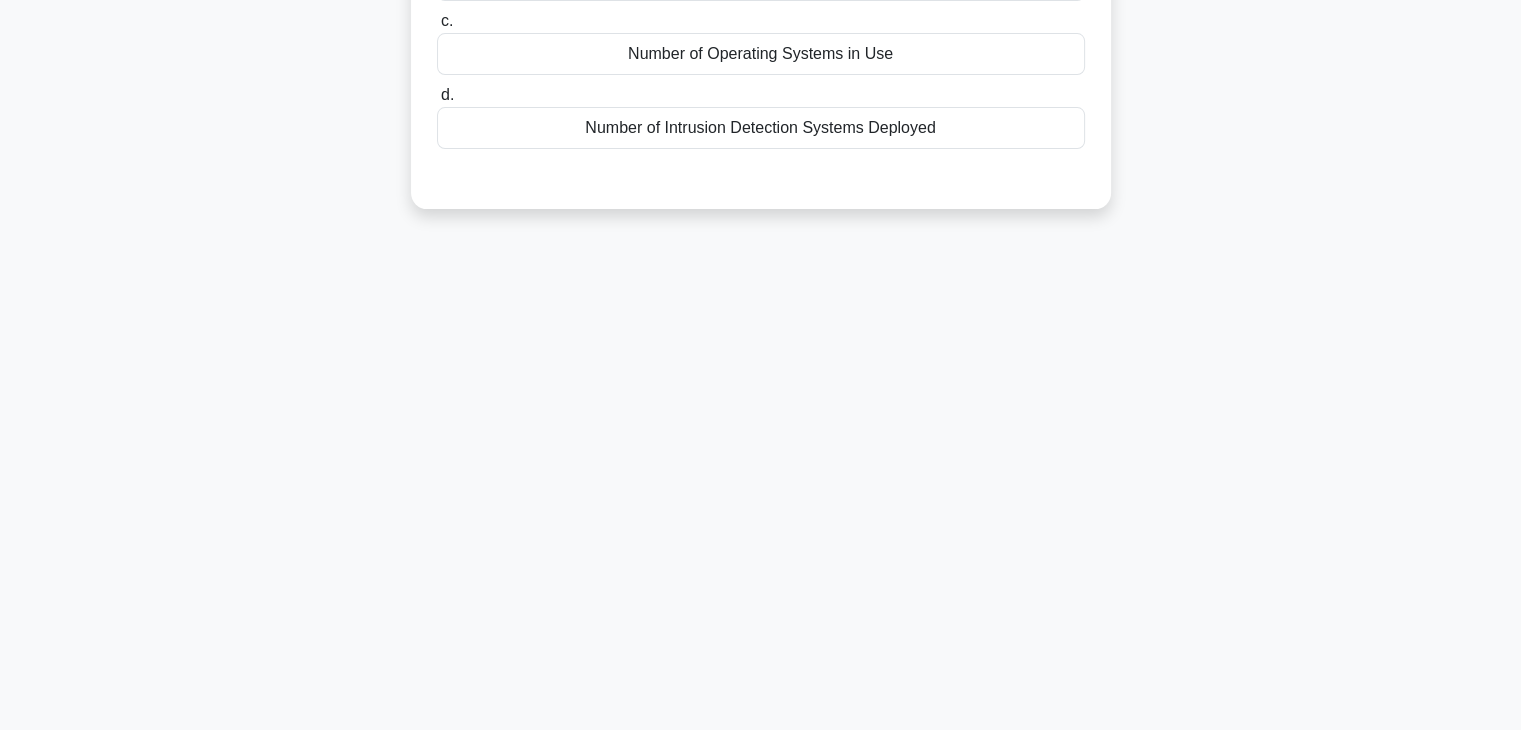 scroll, scrollTop: 51, scrollLeft: 0, axis: vertical 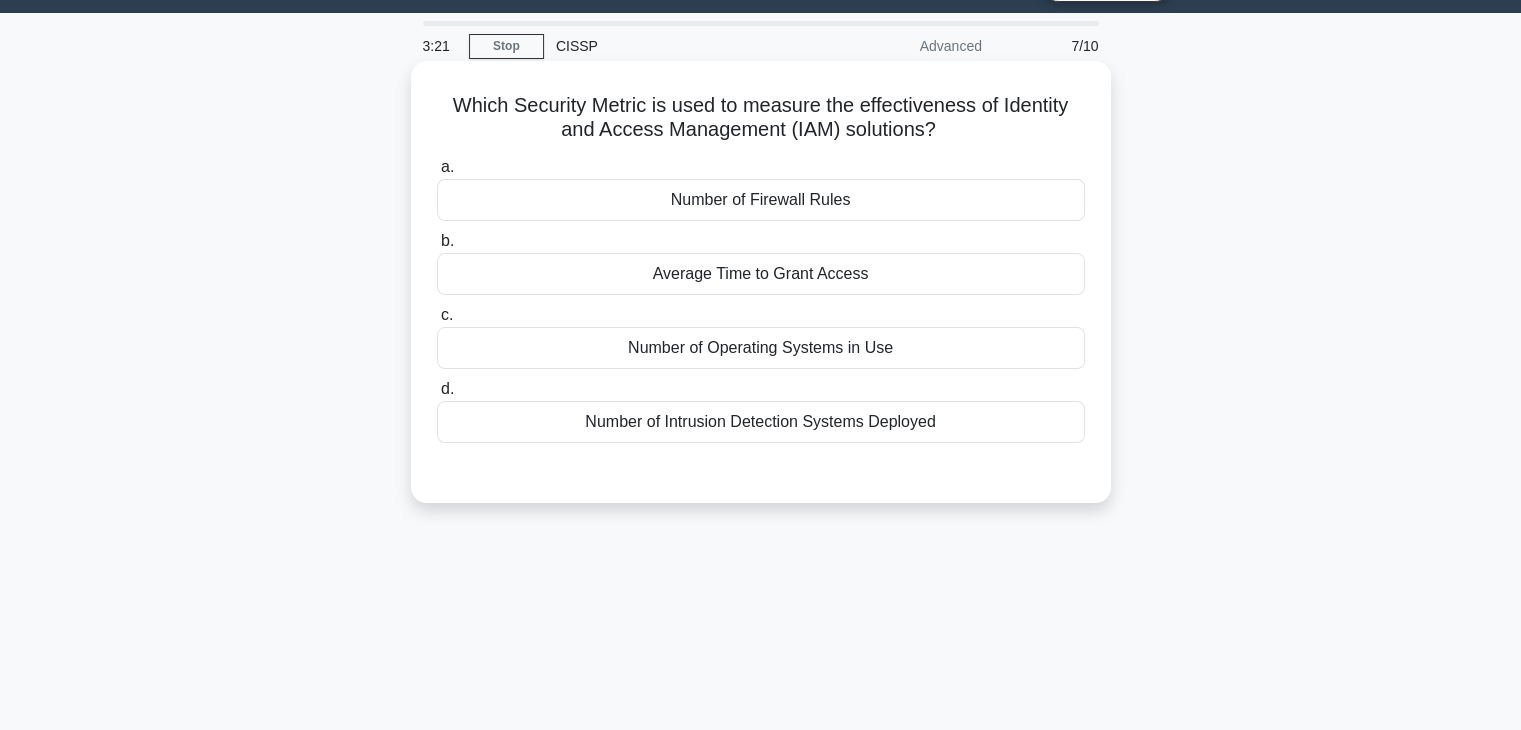 click on "Average Time to Grant Access" at bounding box center [761, 274] 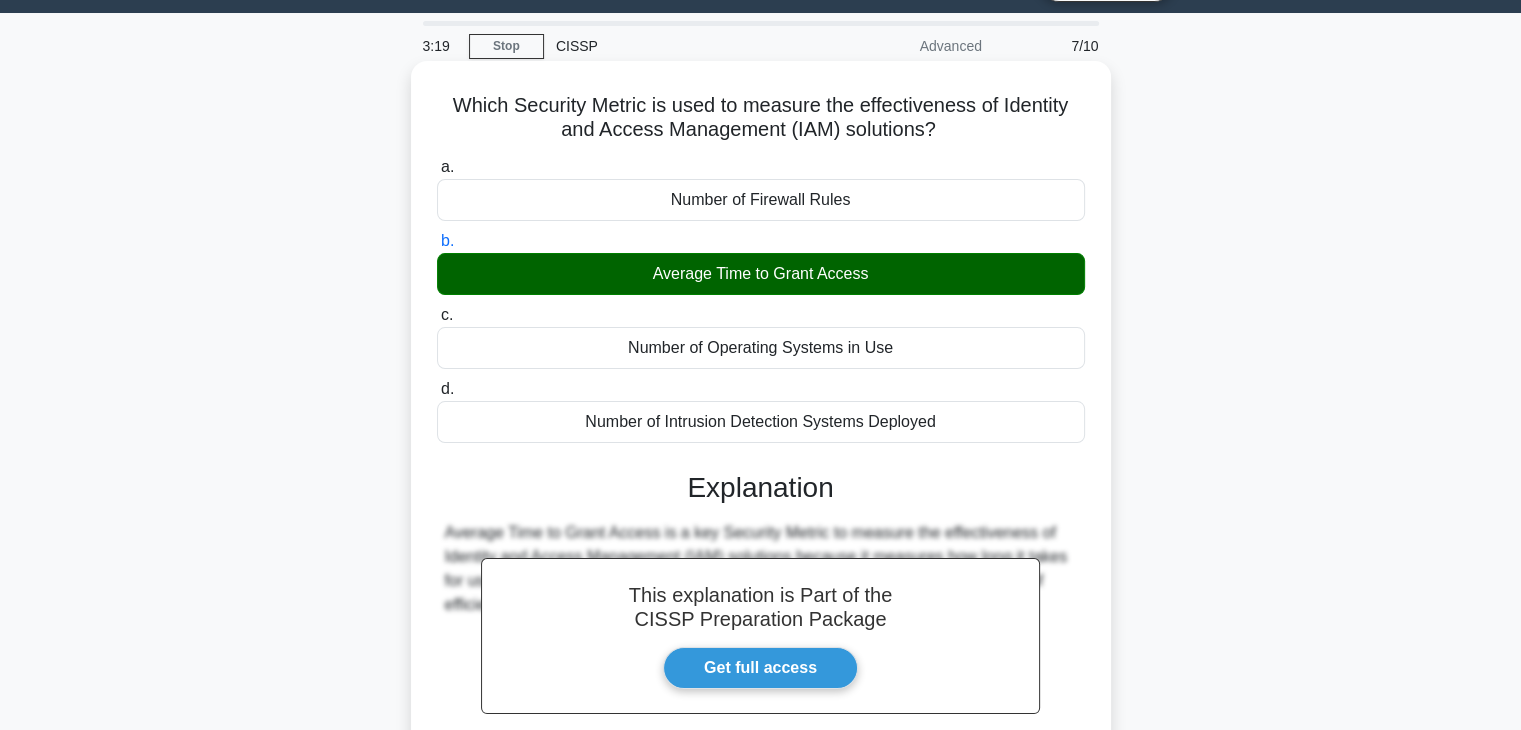 scroll, scrollTop: 351, scrollLeft: 0, axis: vertical 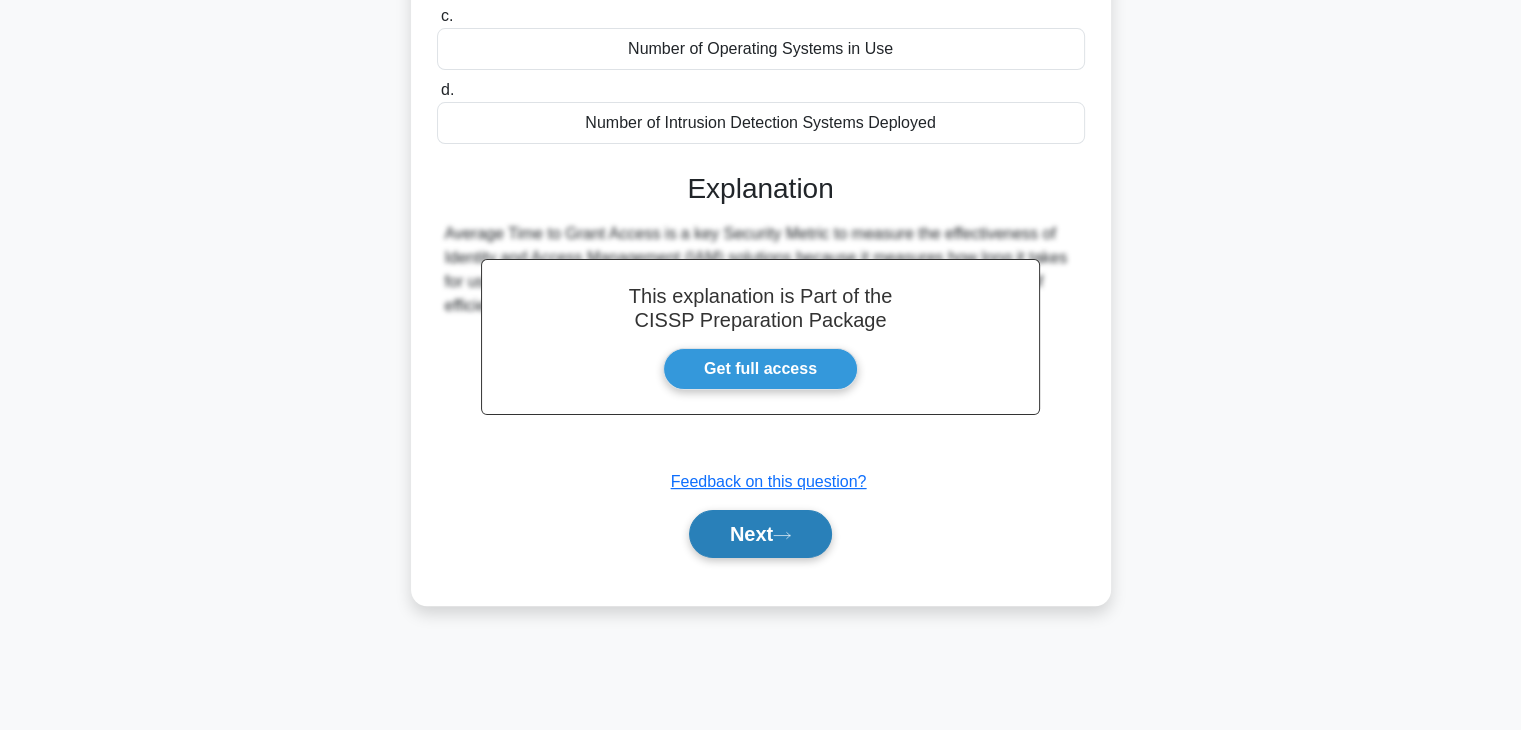 click on "Next" at bounding box center [760, 534] 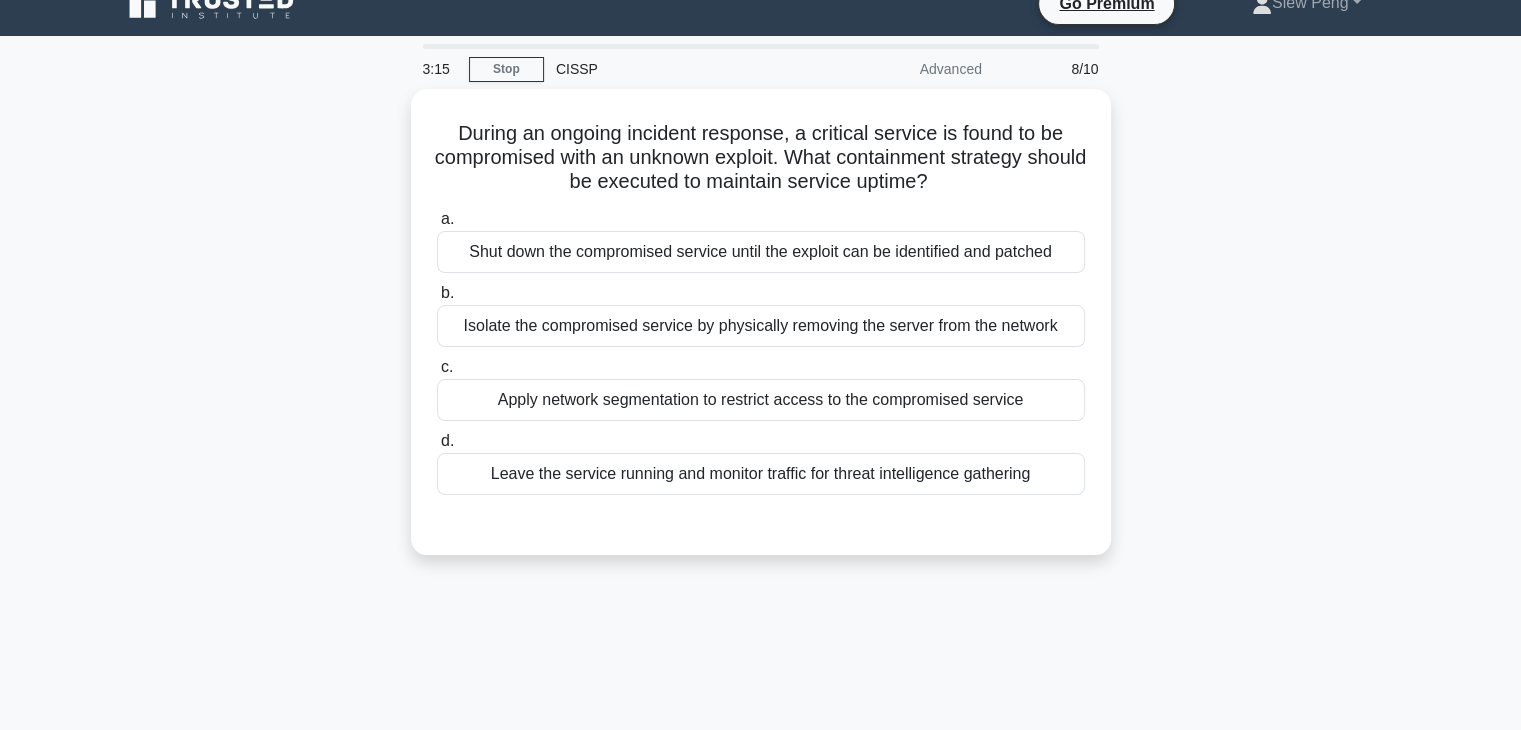 scroll, scrollTop: 0, scrollLeft: 0, axis: both 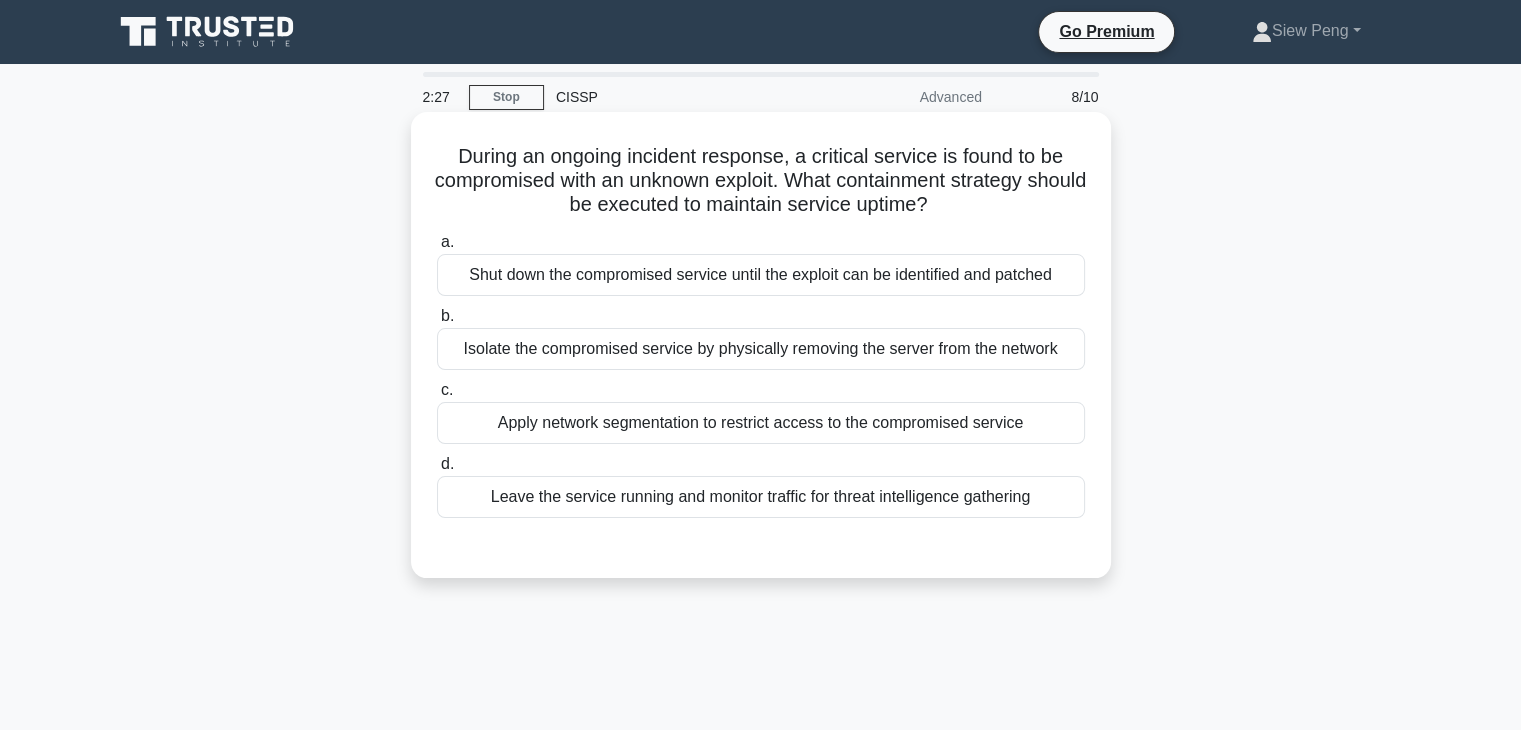 click on "Apply network segmentation to restrict access to the compromised service" at bounding box center [761, 423] 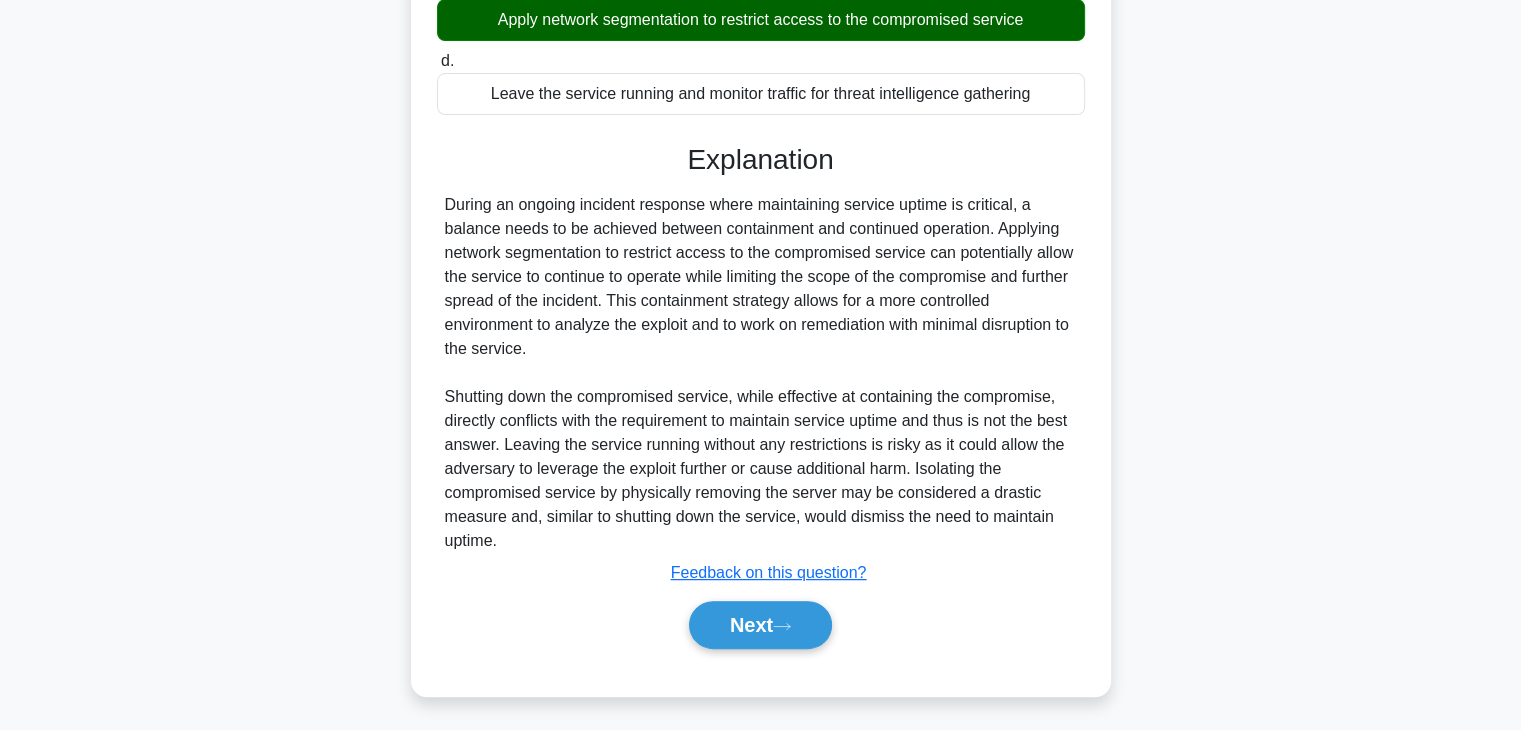 scroll, scrollTop: 406, scrollLeft: 0, axis: vertical 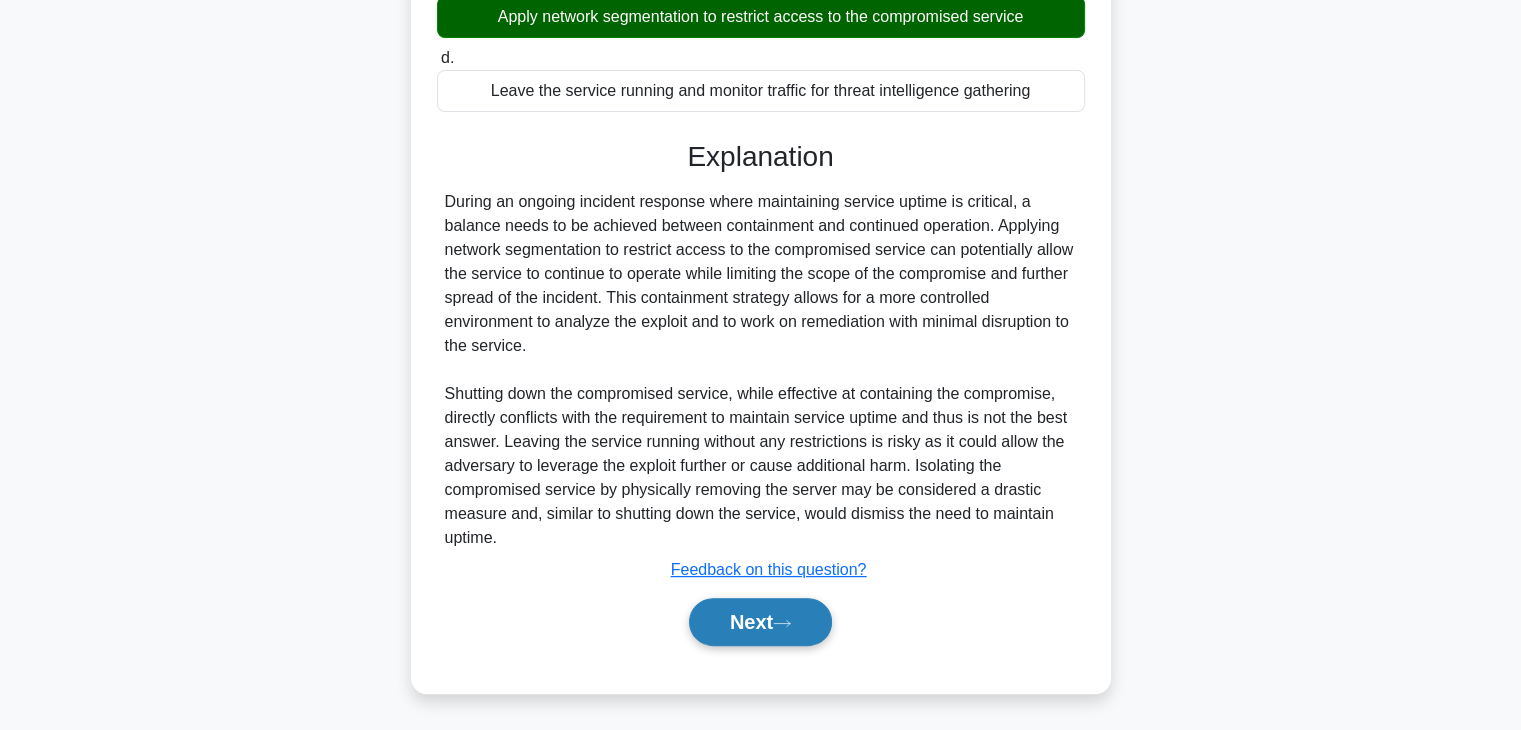 click on "Next" at bounding box center (760, 622) 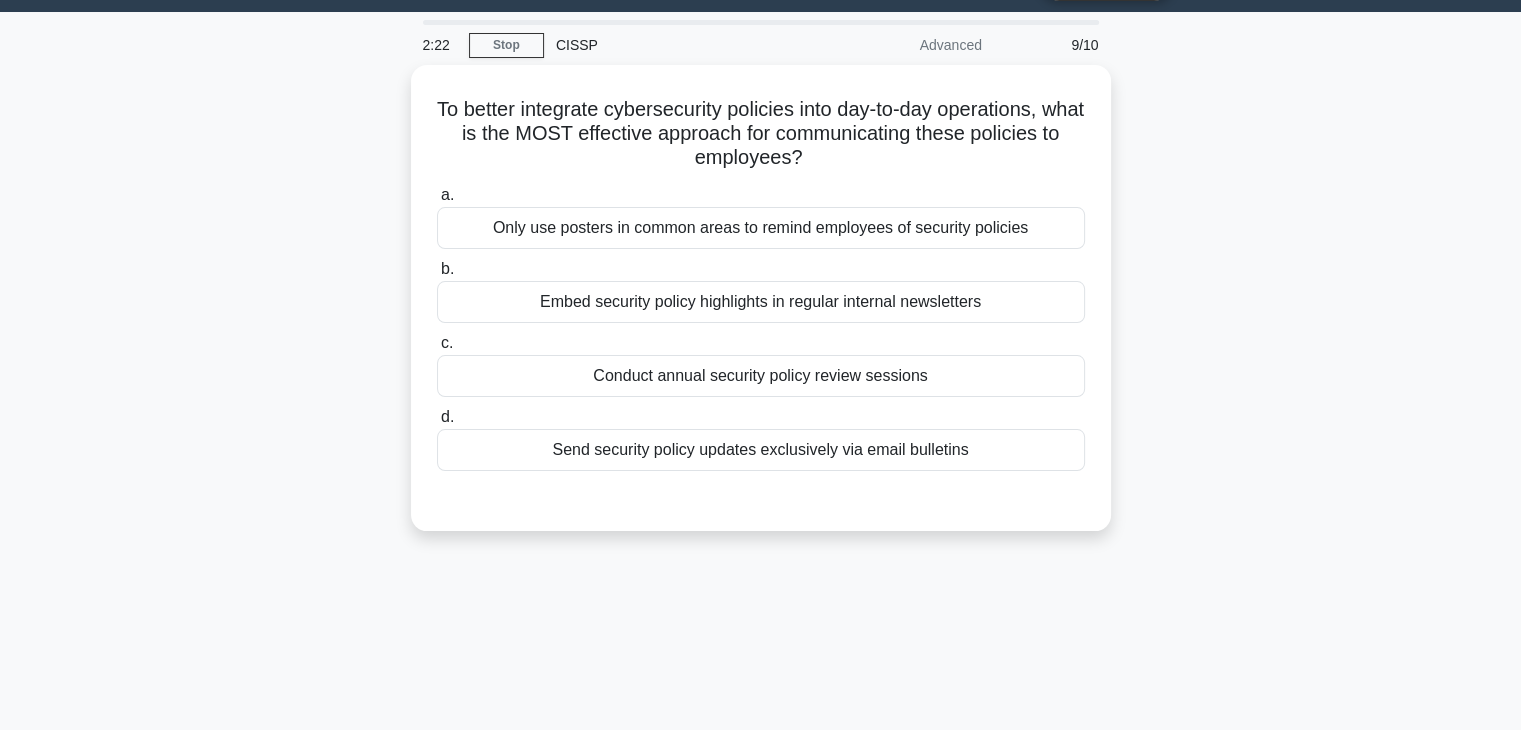 scroll, scrollTop: 51, scrollLeft: 0, axis: vertical 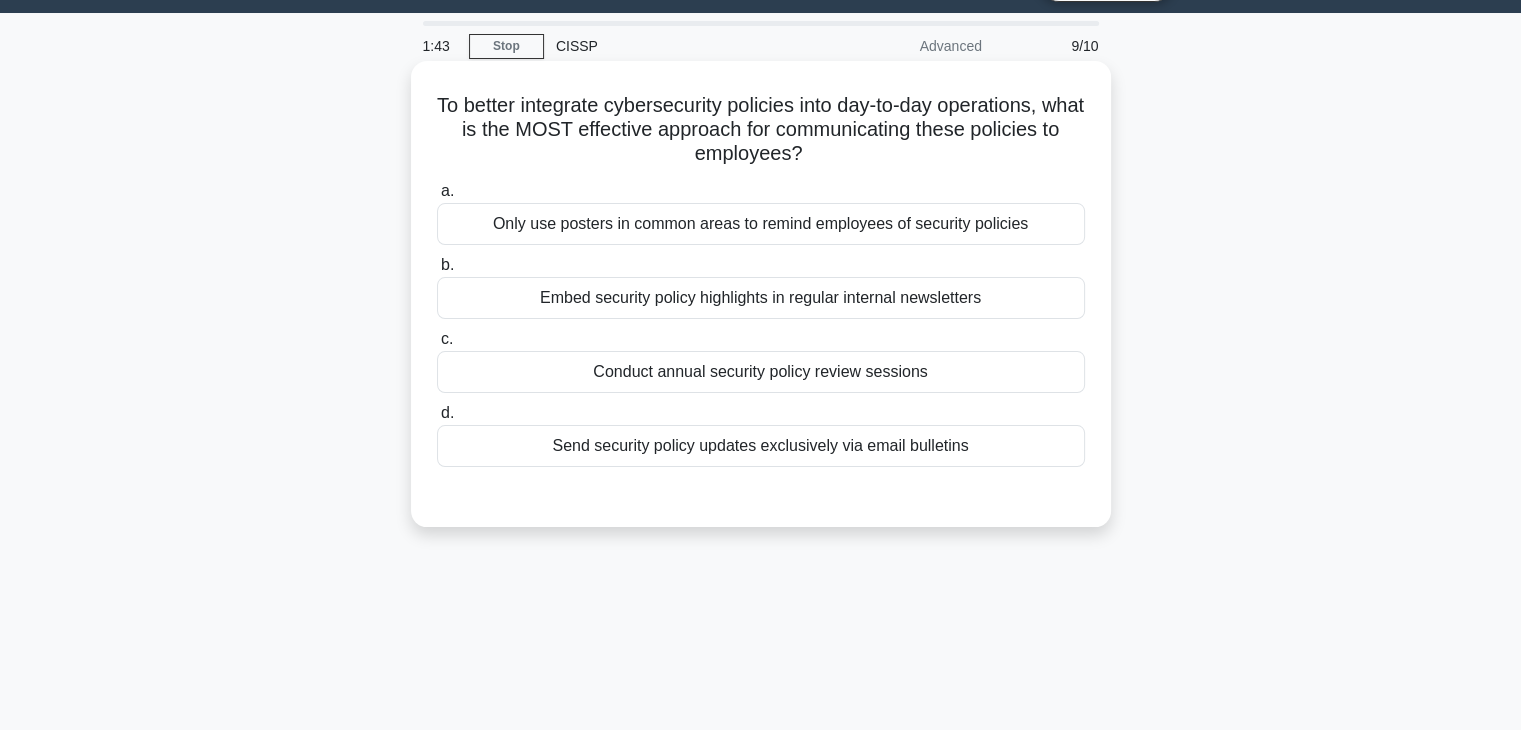 click on "Embed security policy highlights in regular internal newsletters" at bounding box center (761, 298) 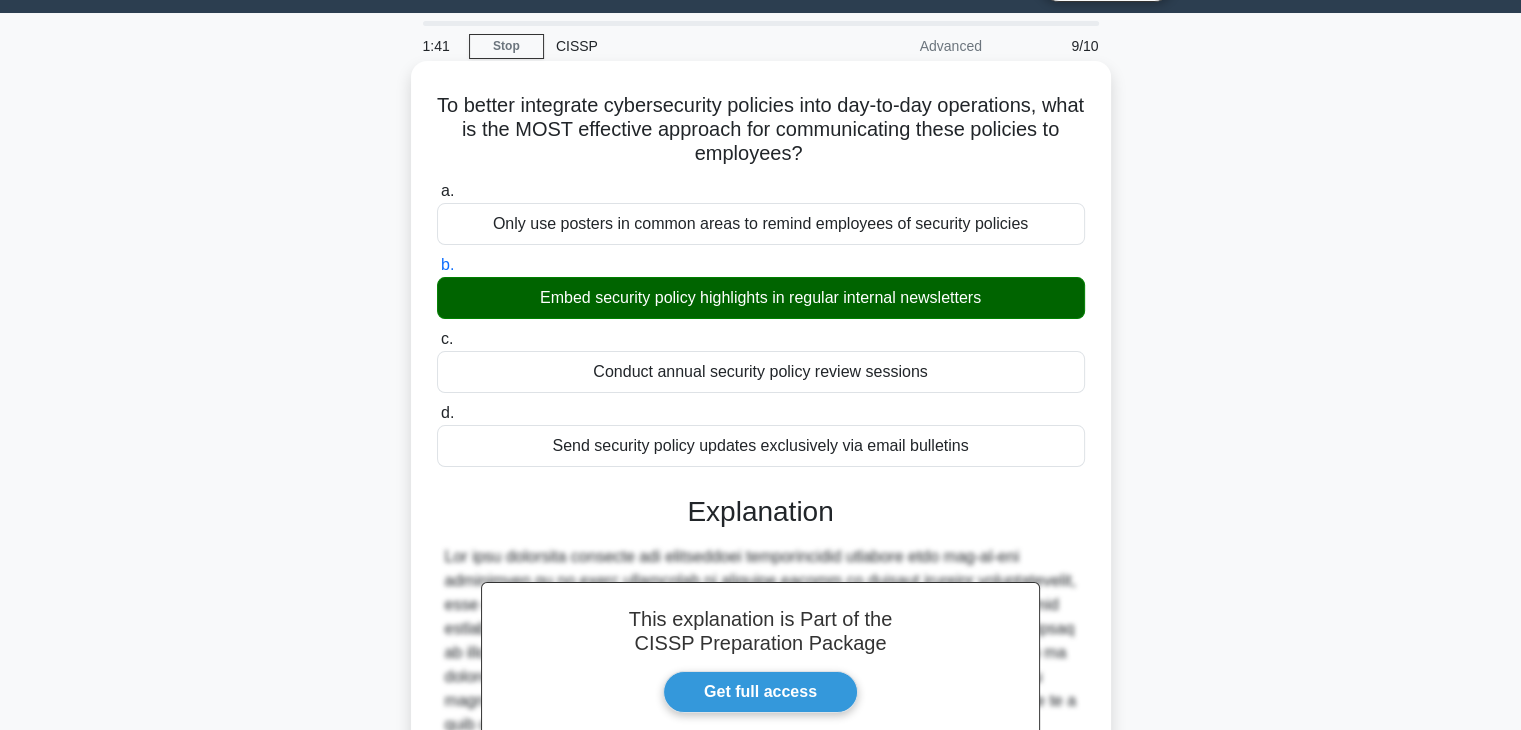scroll, scrollTop: 406, scrollLeft: 0, axis: vertical 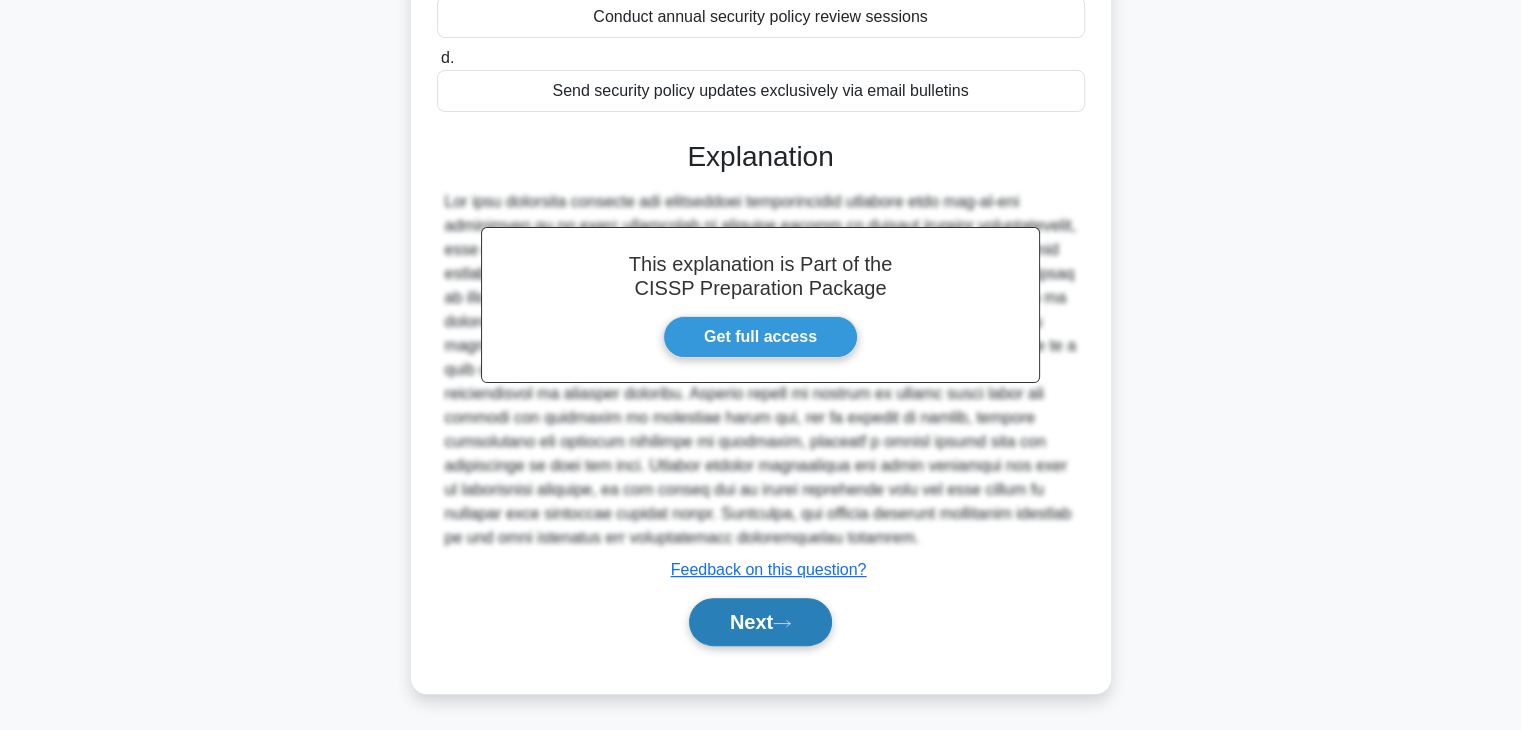 click on "Next" at bounding box center [760, 622] 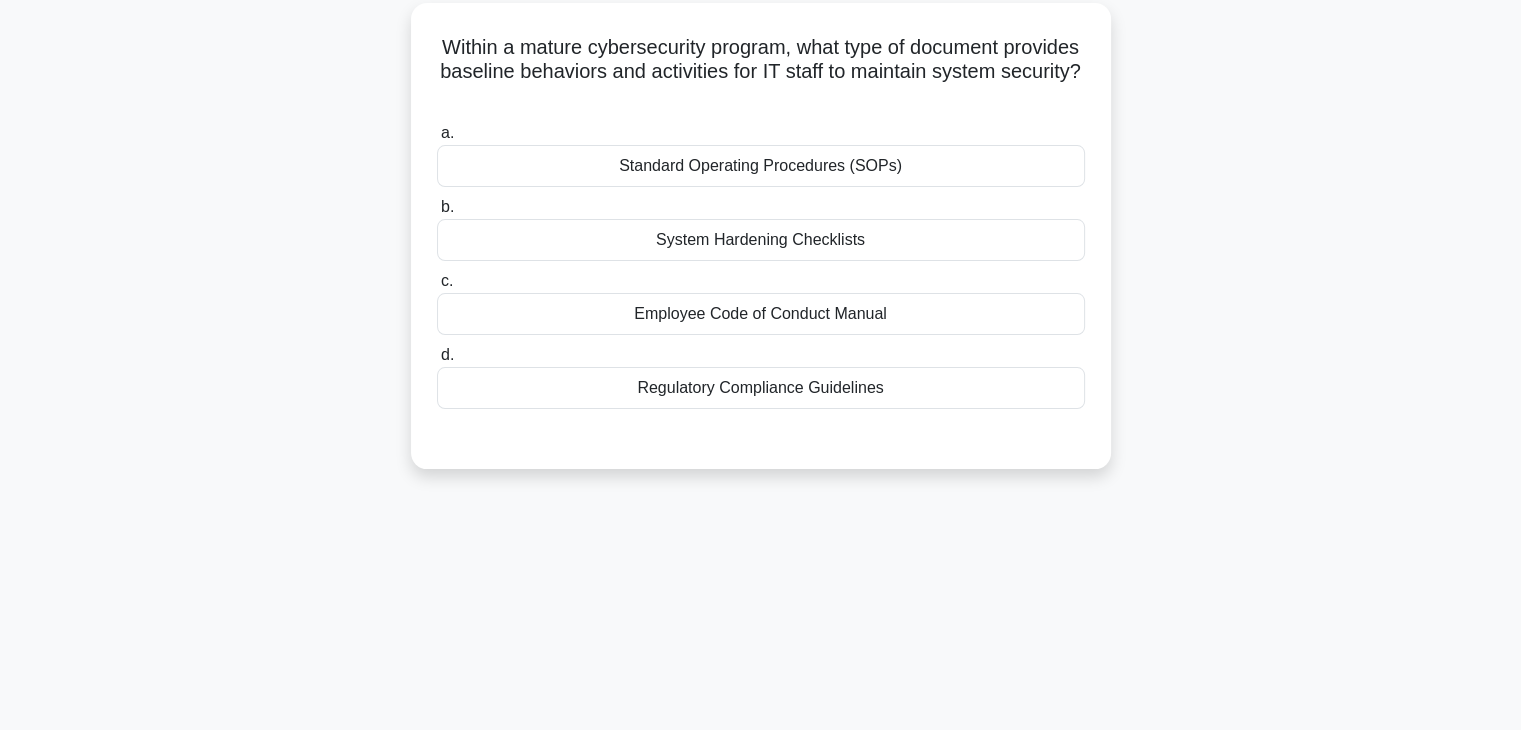 scroll, scrollTop: 0, scrollLeft: 0, axis: both 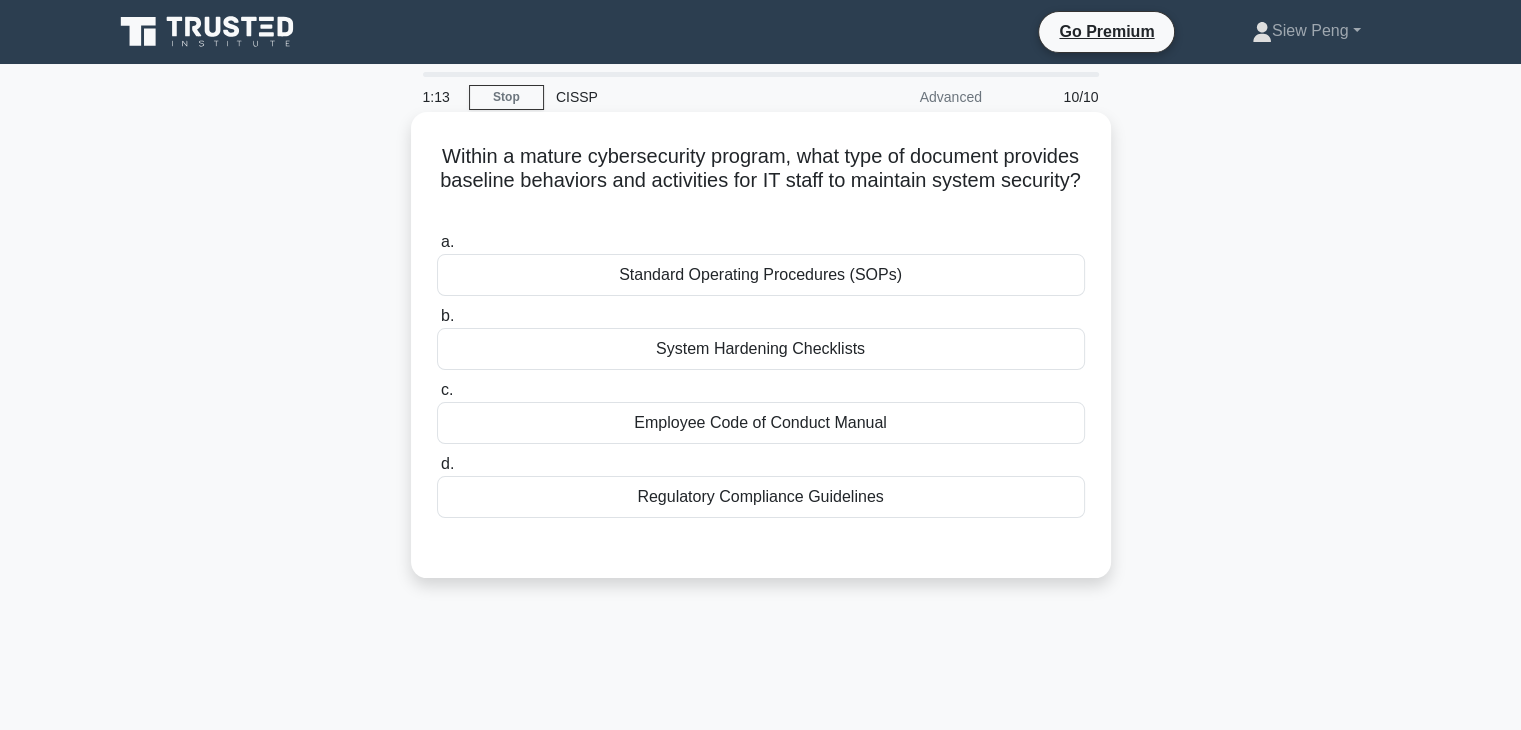 click on "Regulatory Compliance Guidelines" at bounding box center [761, 497] 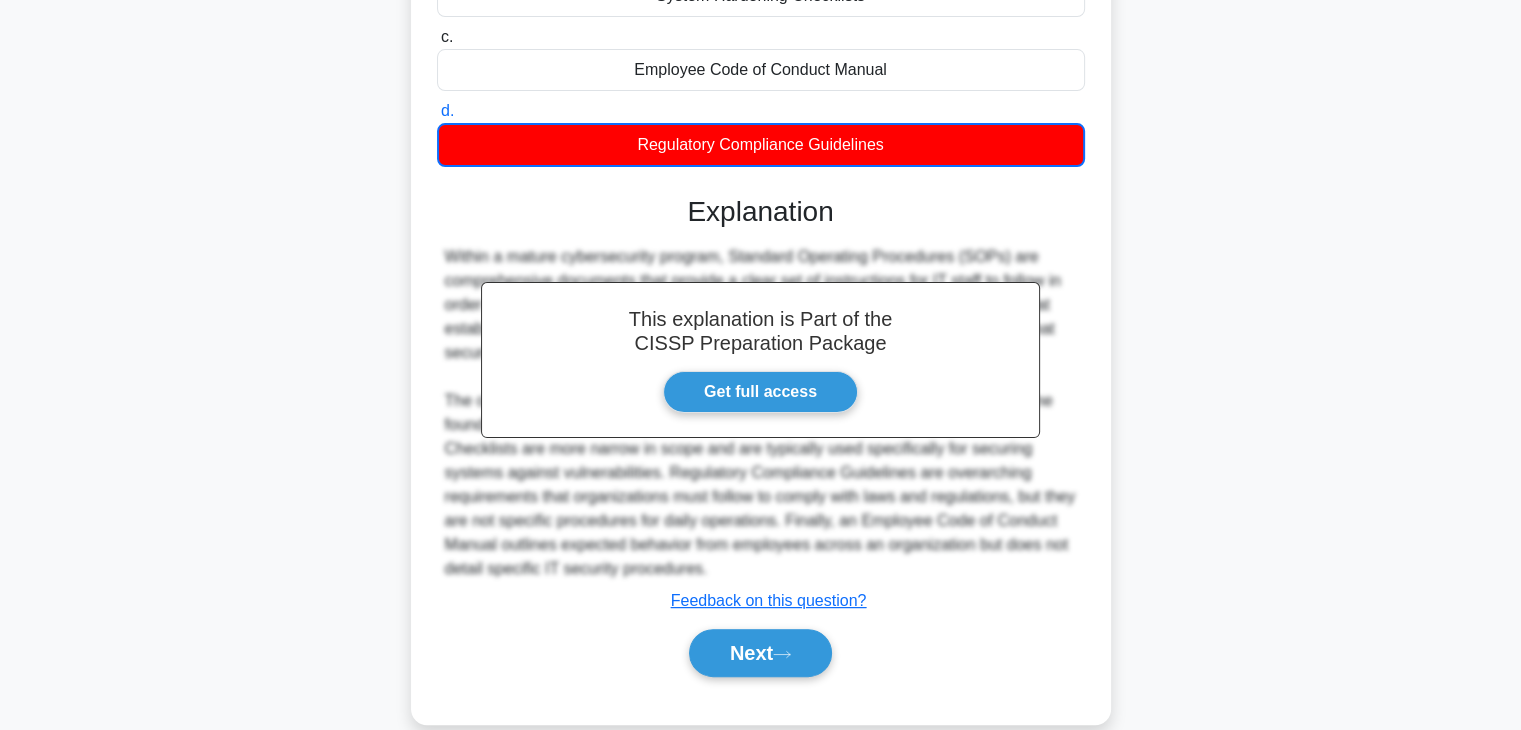 scroll, scrollTop: 384, scrollLeft: 0, axis: vertical 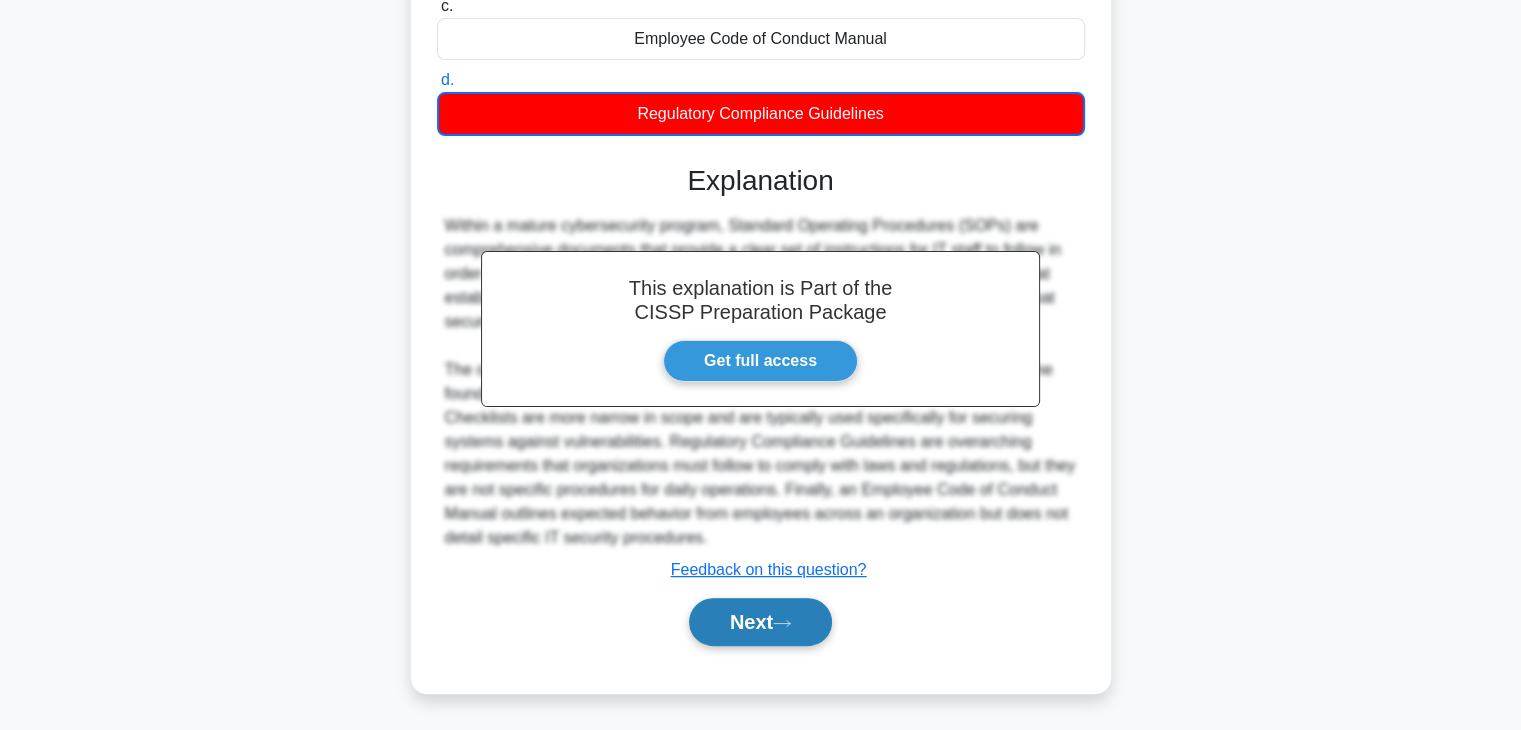 click on "Next" at bounding box center (760, 622) 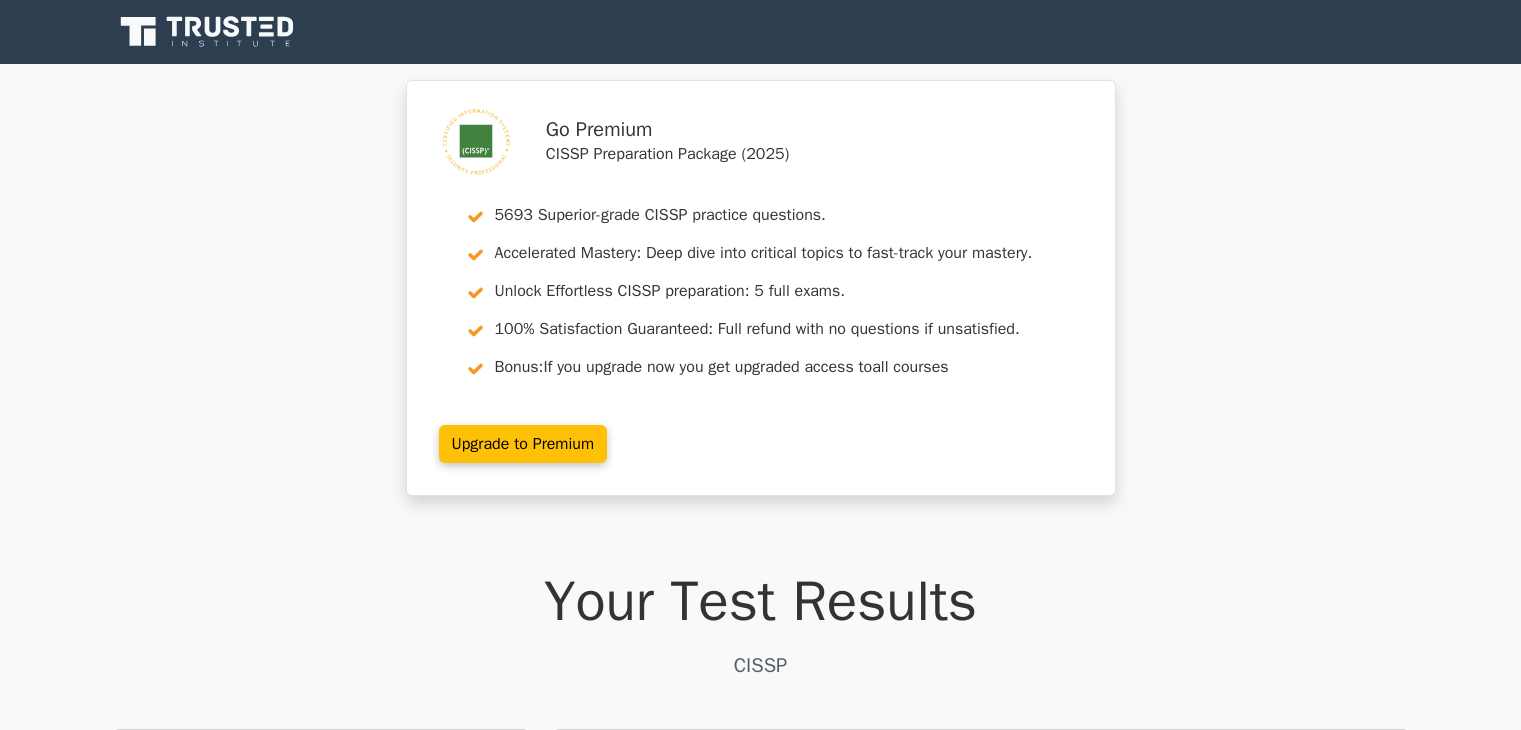 scroll, scrollTop: 0, scrollLeft: 0, axis: both 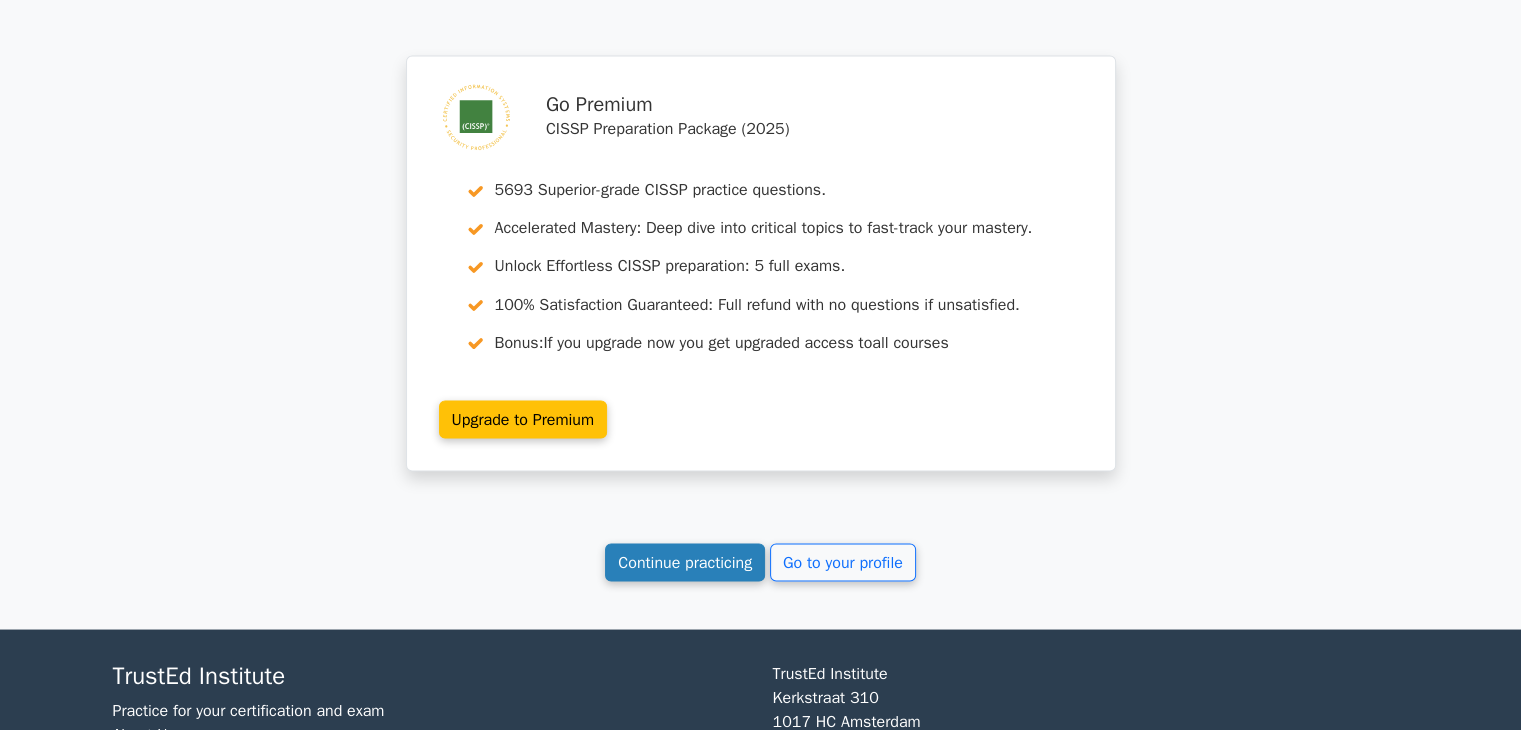 click on "Continue practicing" at bounding box center (685, 562) 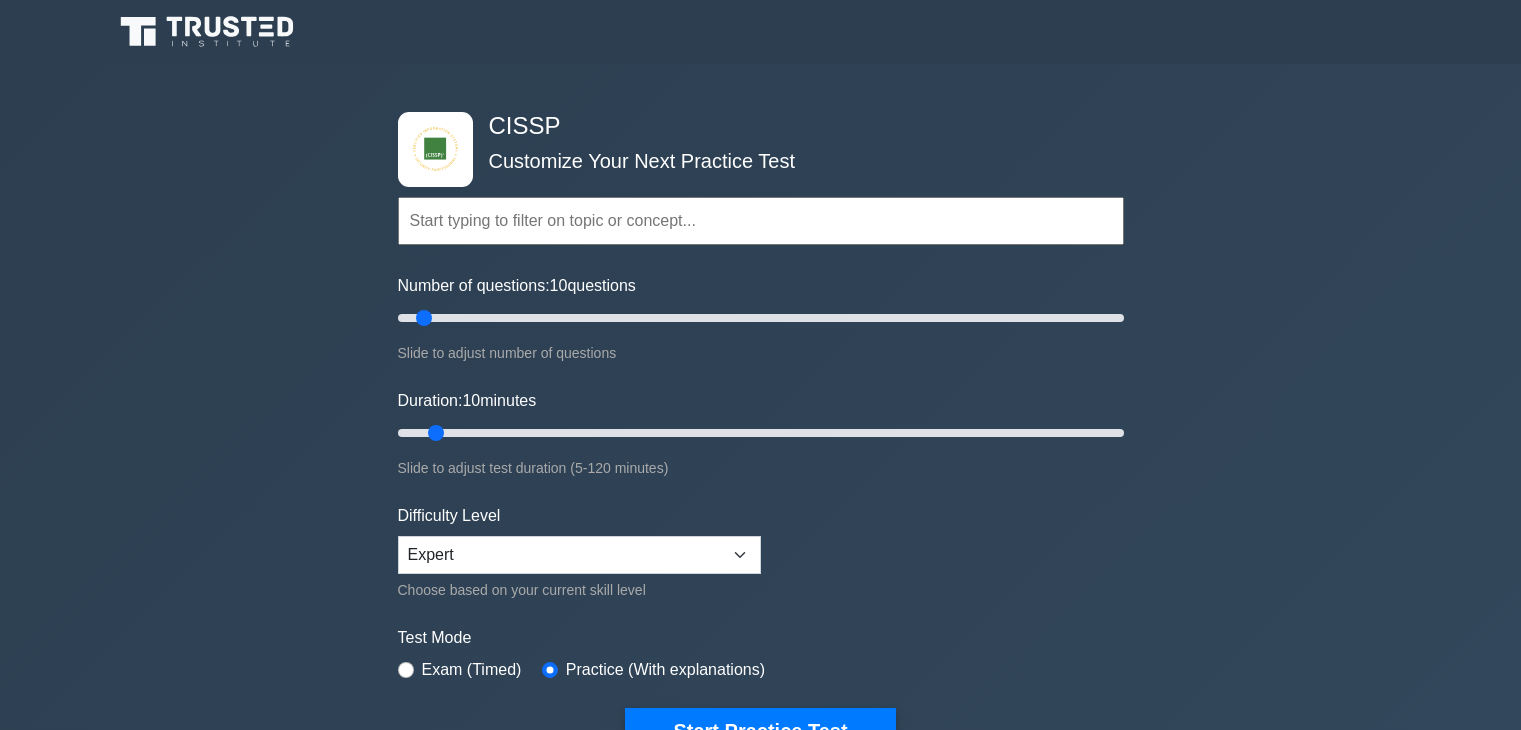 scroll, scrollTop: 0, scrollLeft: 0, axis: both 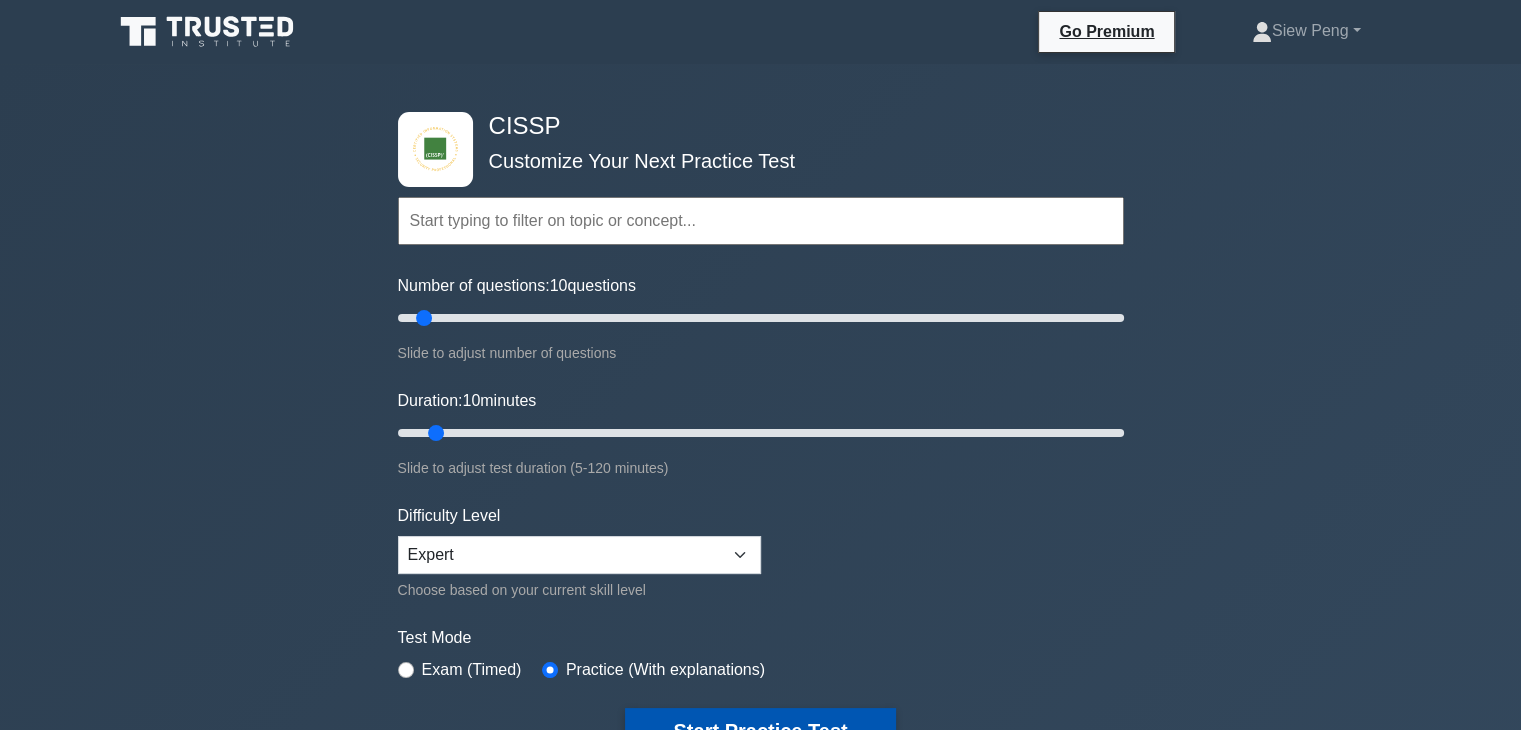 click on "Start Practice Test" at bounding box center [760, 731] 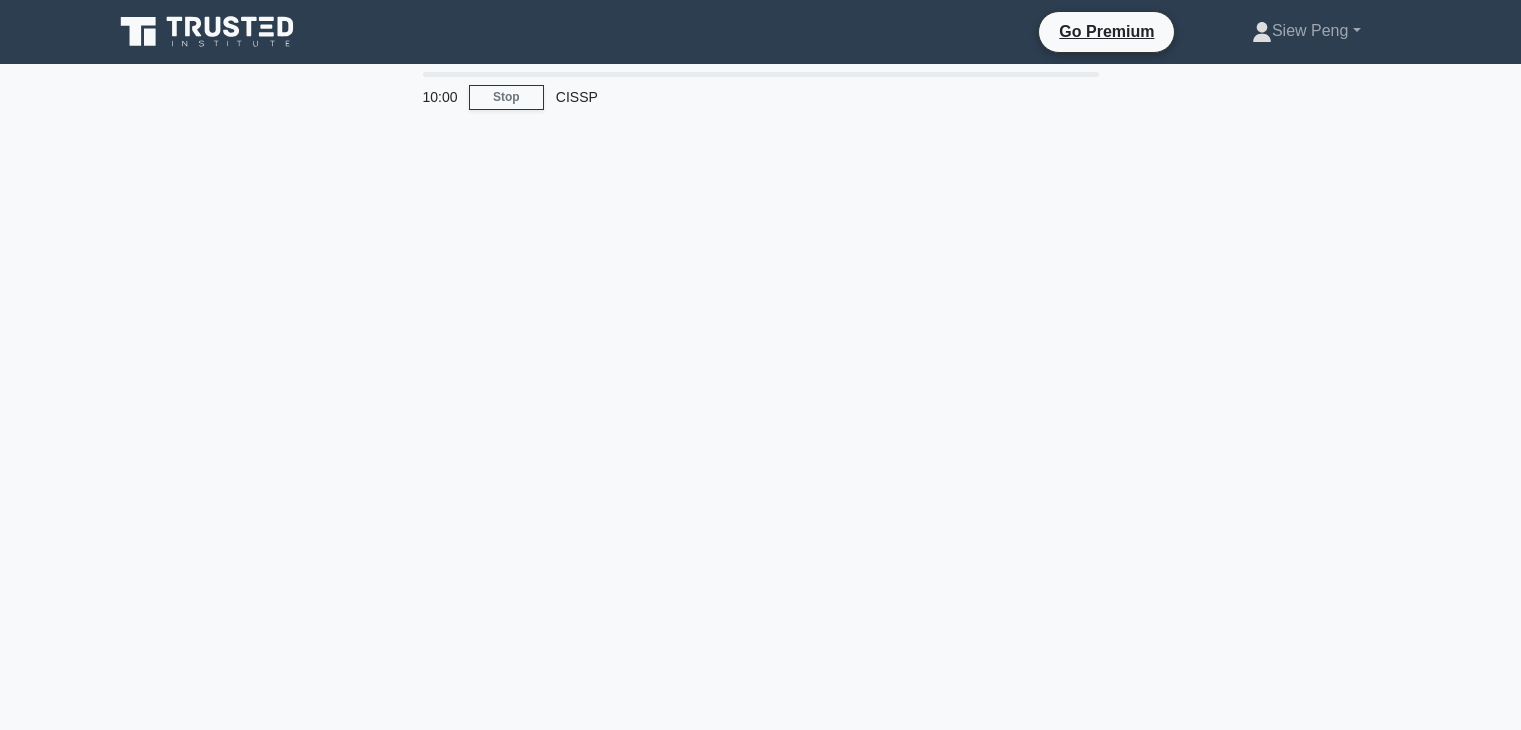 scroll, scrollTop: 0, scrollLeft: 0, axis: both 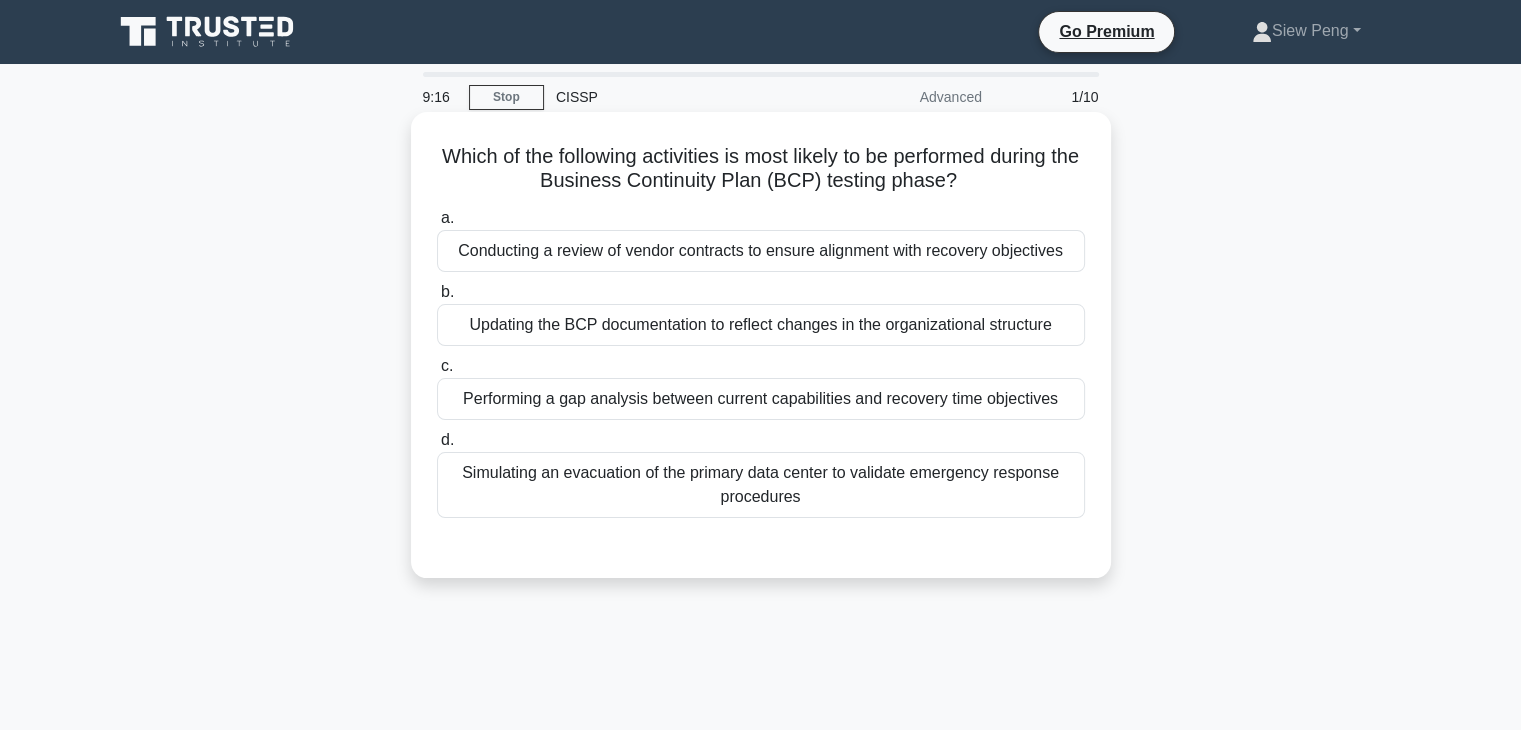 click on "Performing a gap analysis between current capabilities and recovery time objectives" at bounding box center [761, 399] 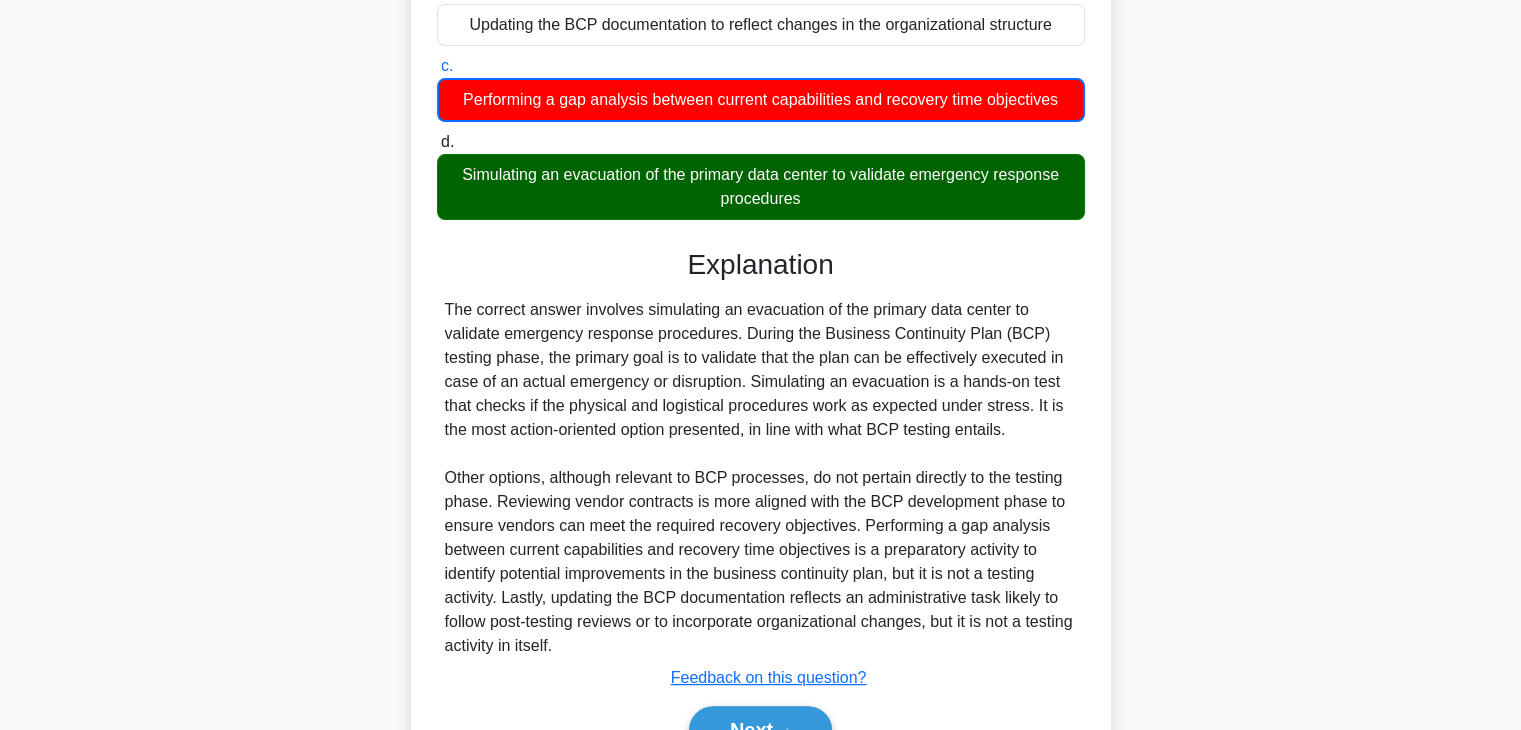 scroll, scrollTop: 400, scrollLeft: 0, axis: vertical 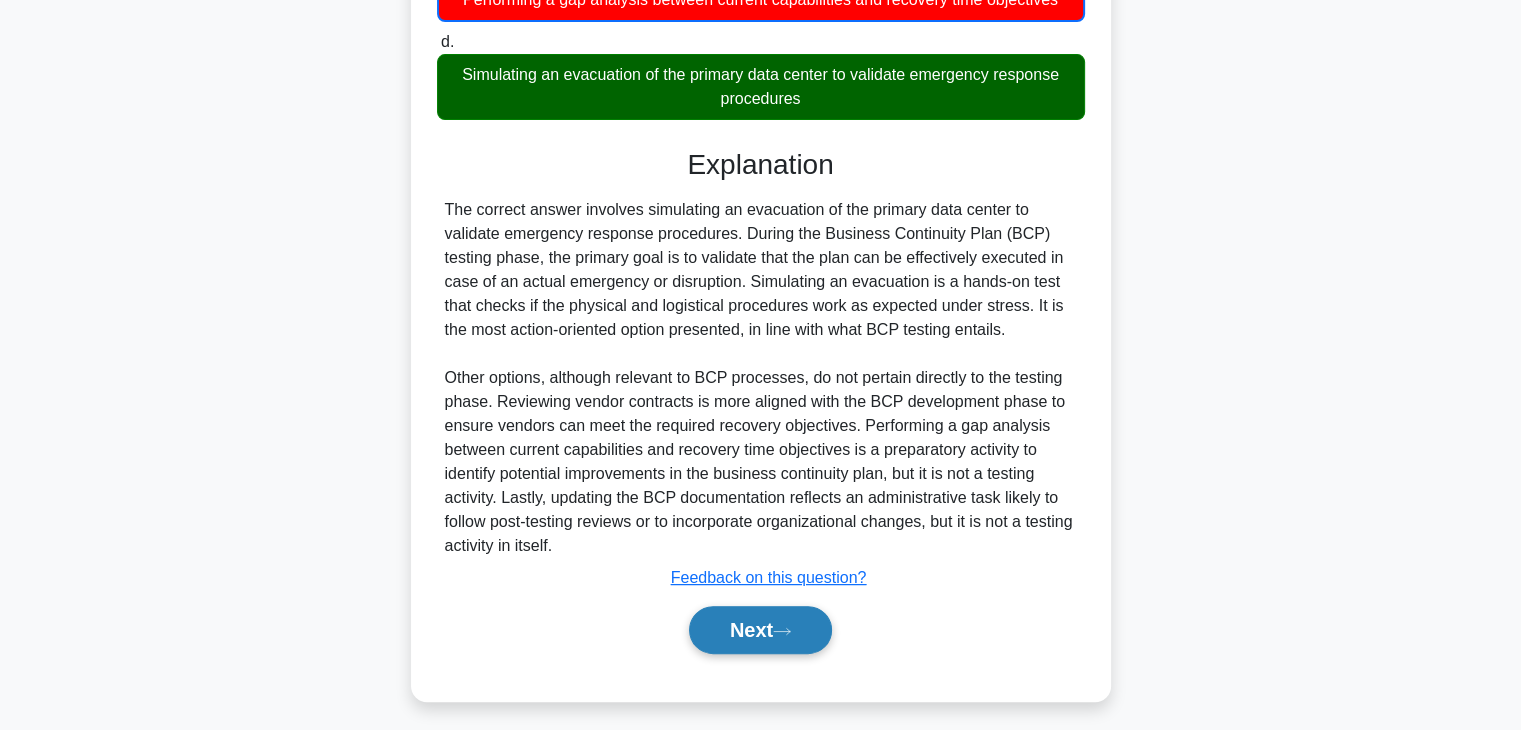 click on "Next" at bounding box center (760, 630) 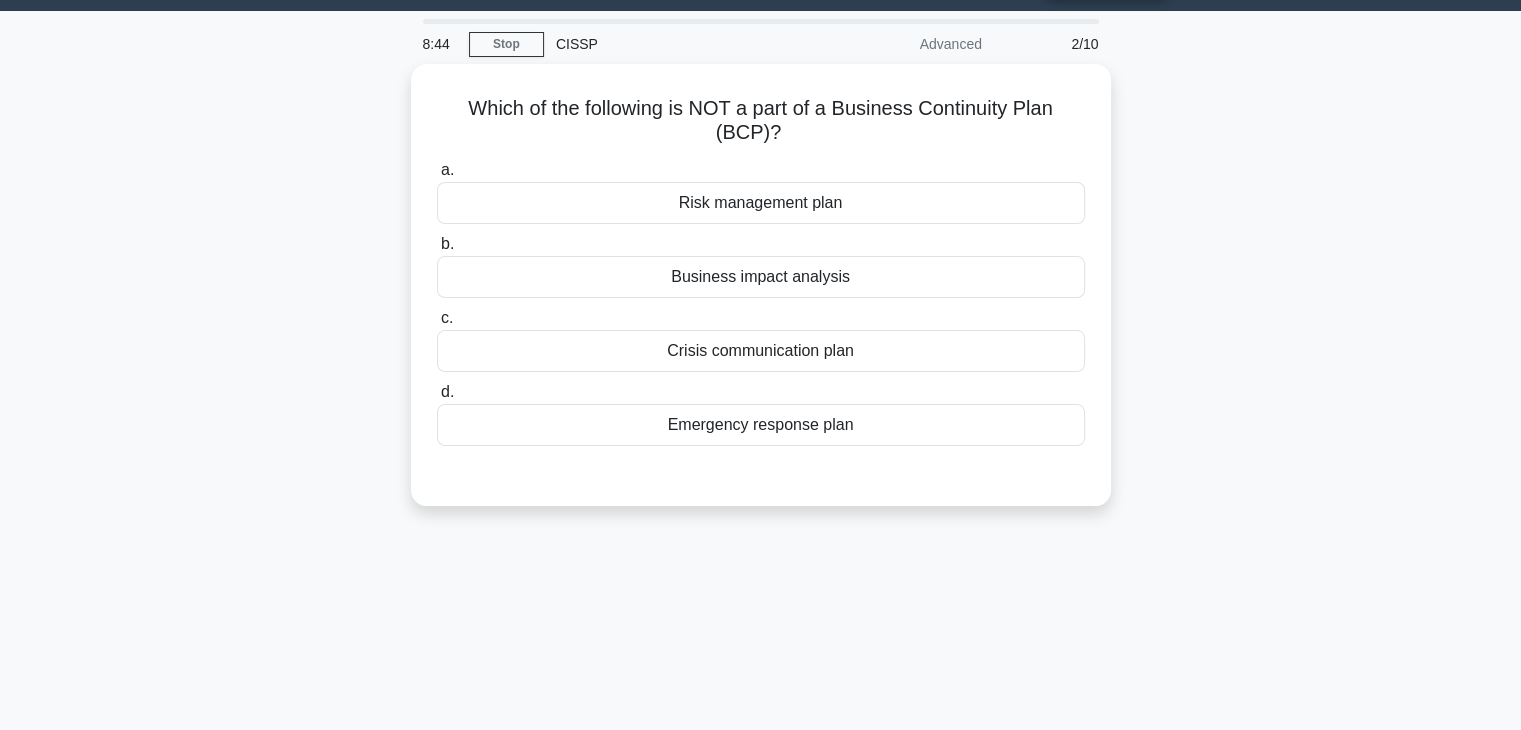 scroll, scrollTop: 51, scrollLeft: 0, axis: vertical 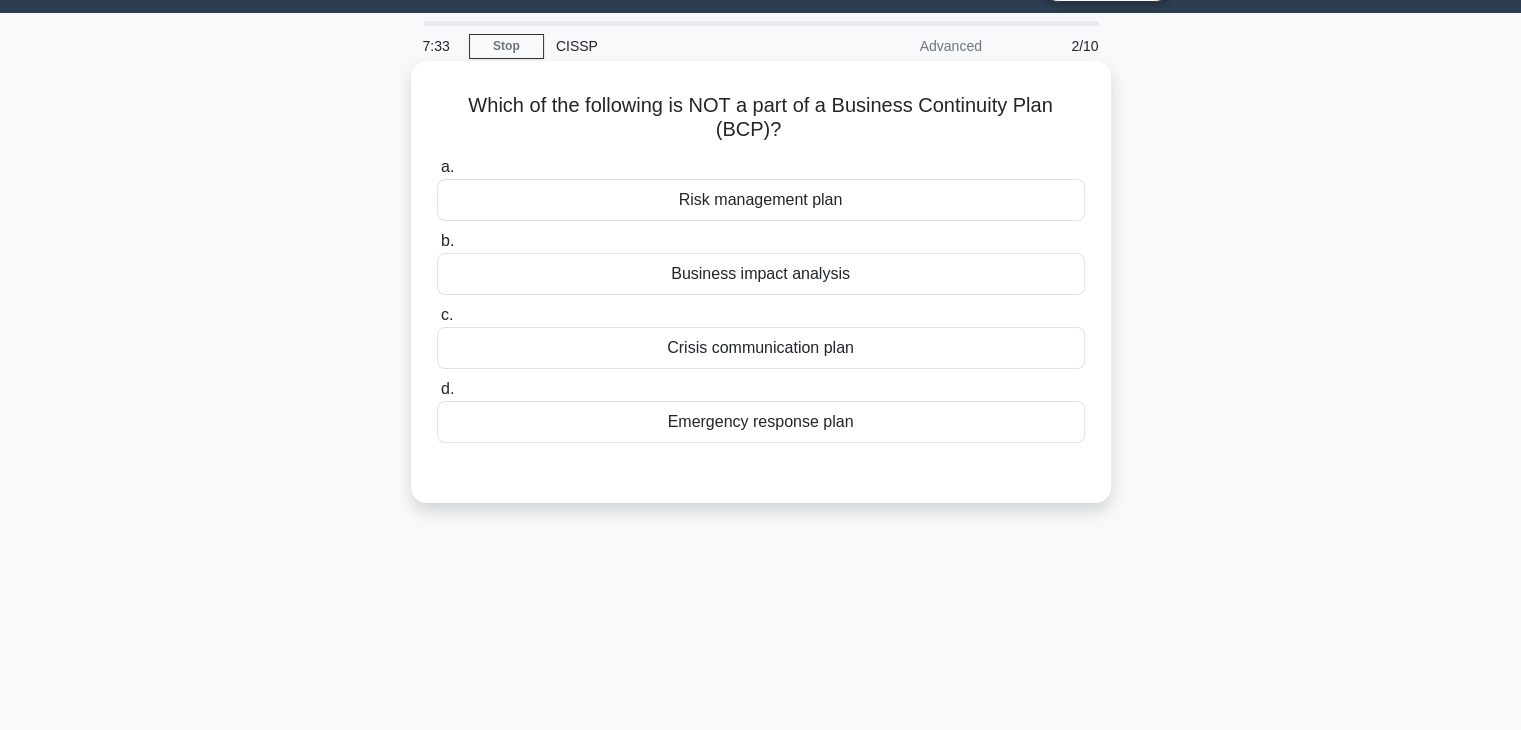 click on "Risk management plan" at bounding box center [761, 200] 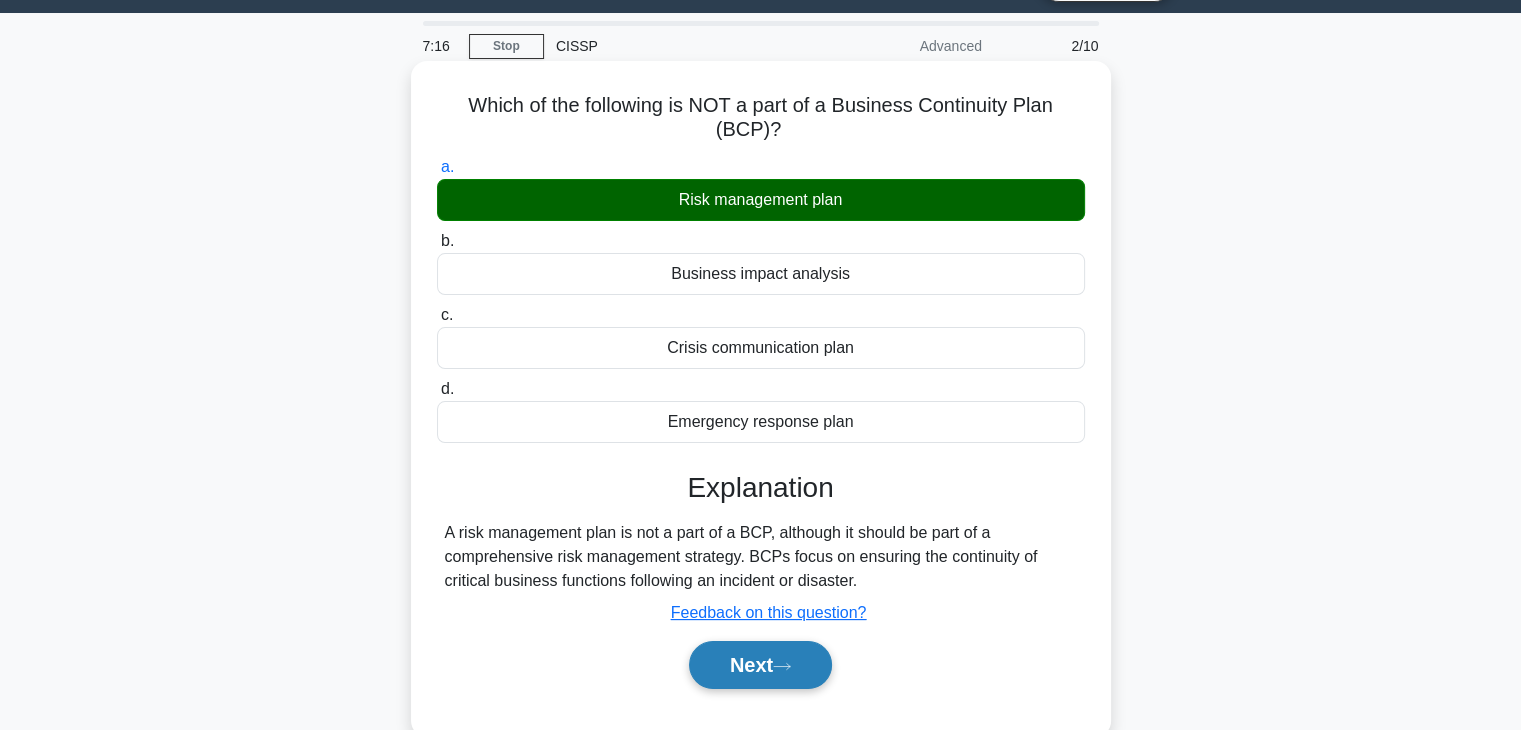 click on "Next" at bounding box center (760, 665) 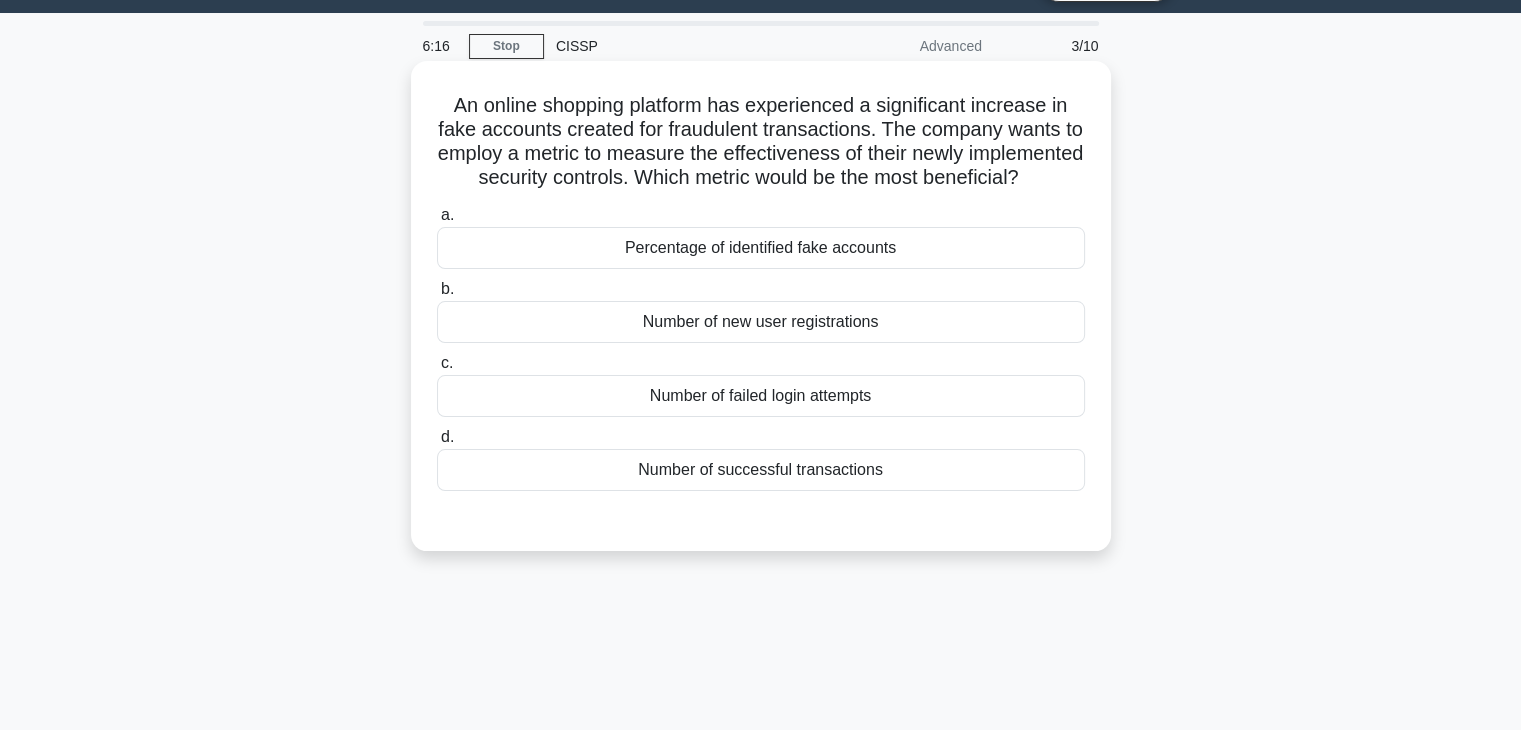 click on "Percentage of identified fake accounts" at bounding box center (761, 248) 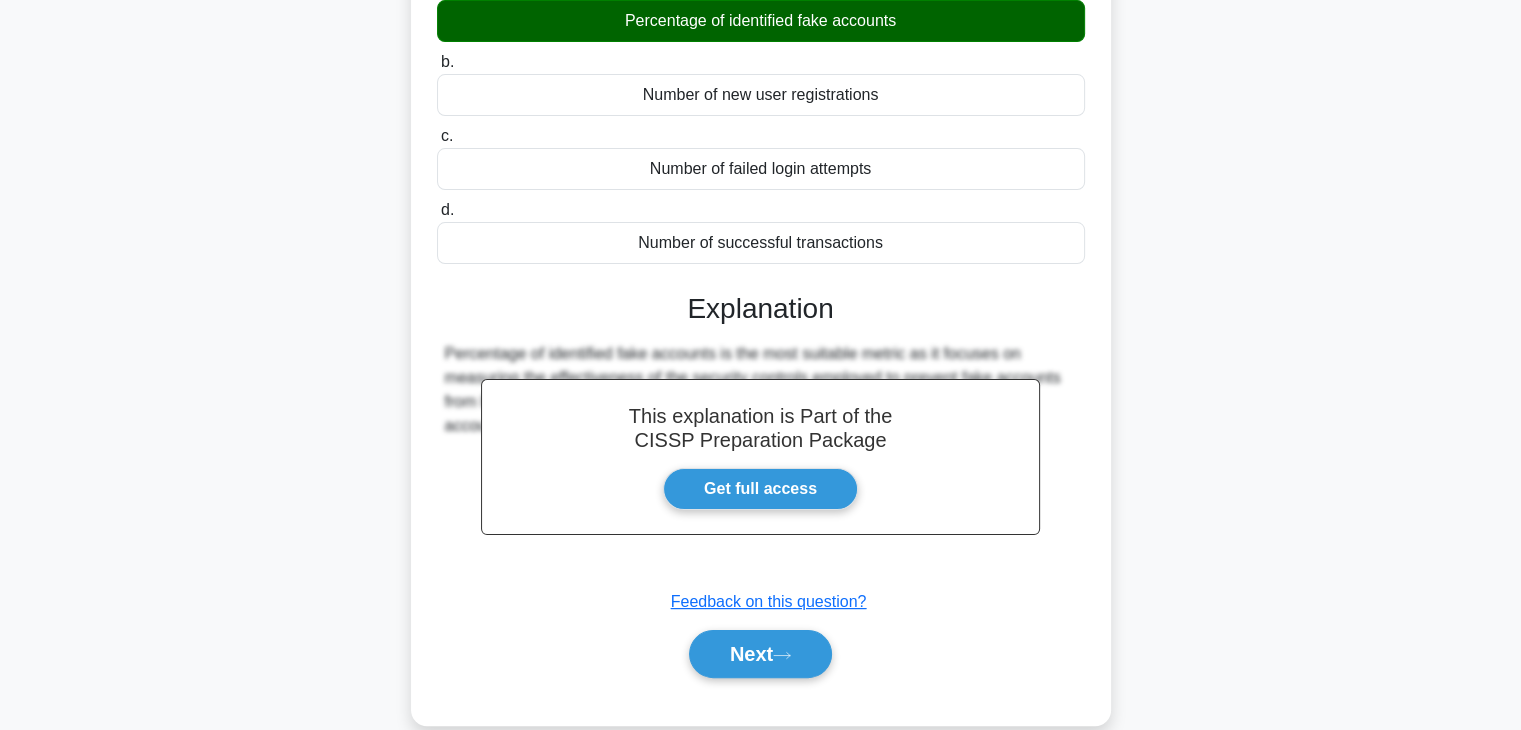 scroll, scrollTop: 351, scrollLeft: 0, axis: vertical 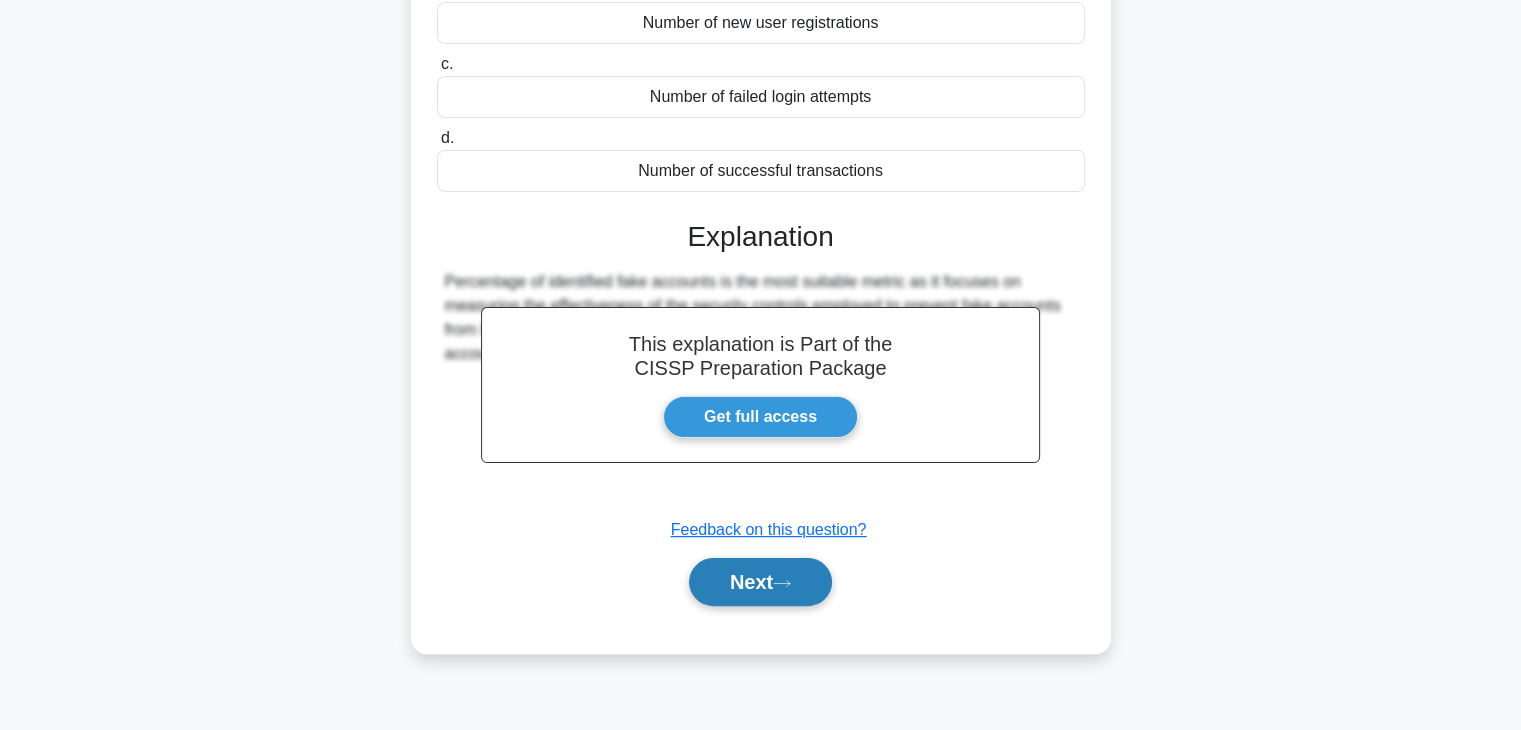 click on "Next" at bounding box center [760, 582] 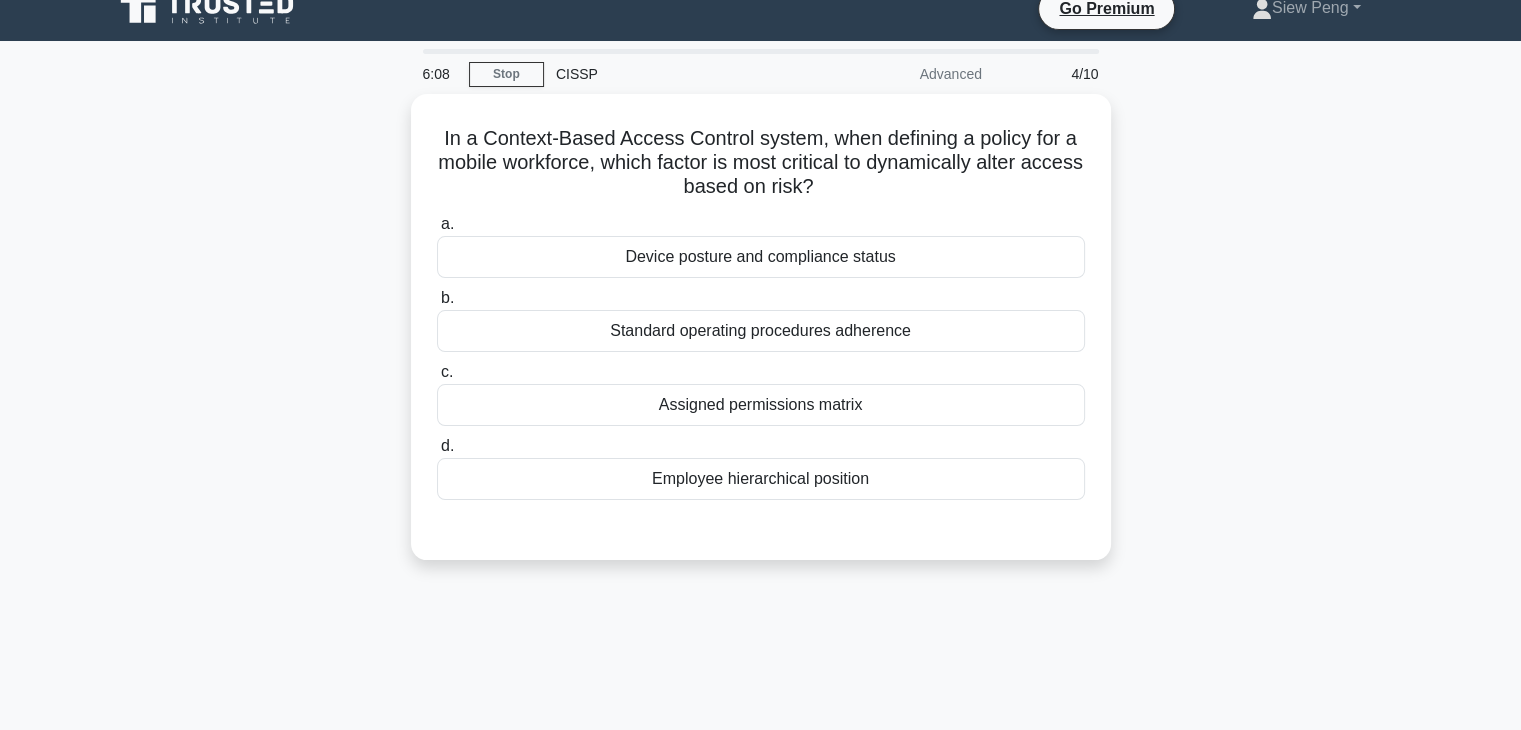 scroll, scrollTop: 0, scrollLeft: 0, axis: both 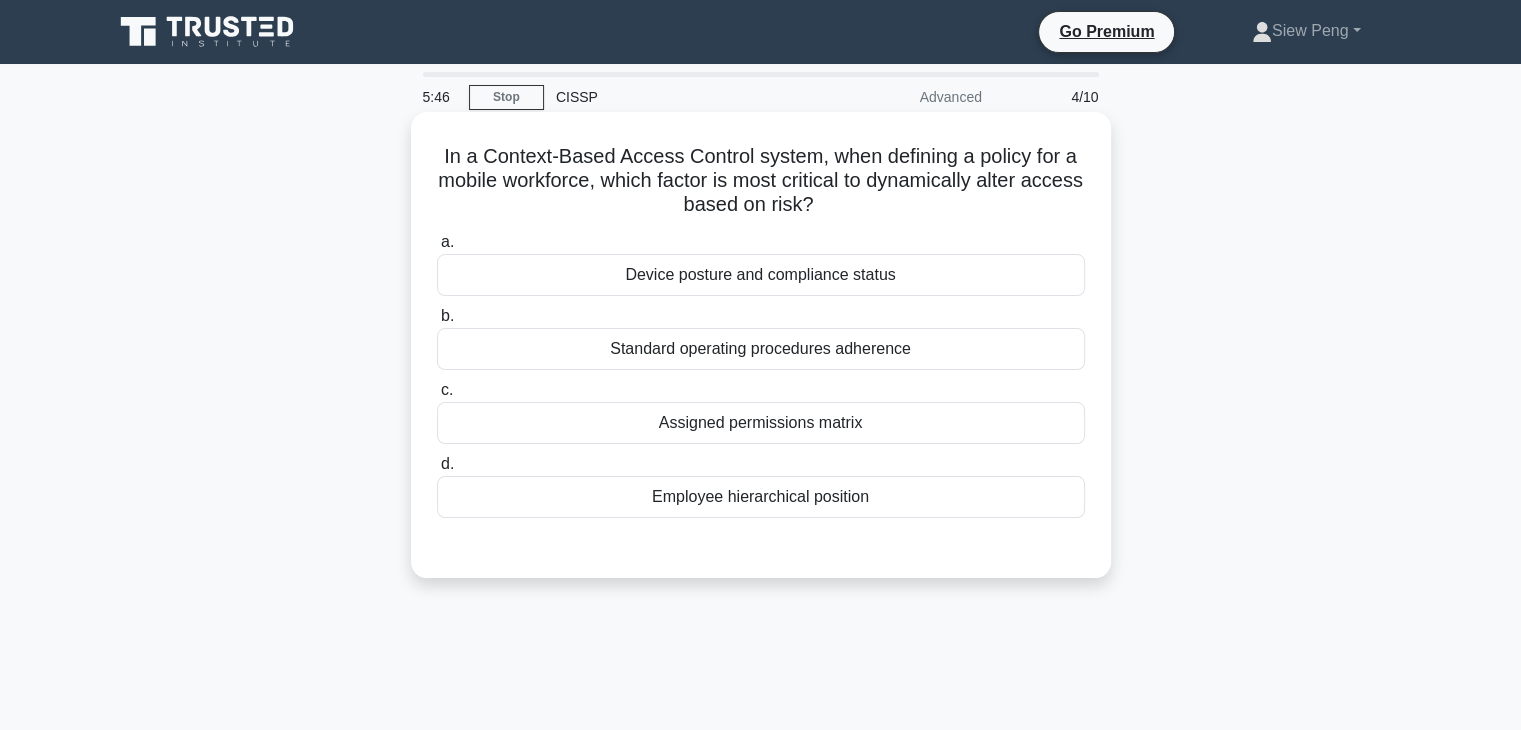 click on "Device posture and compliance status" at bounding box center (761, 275) 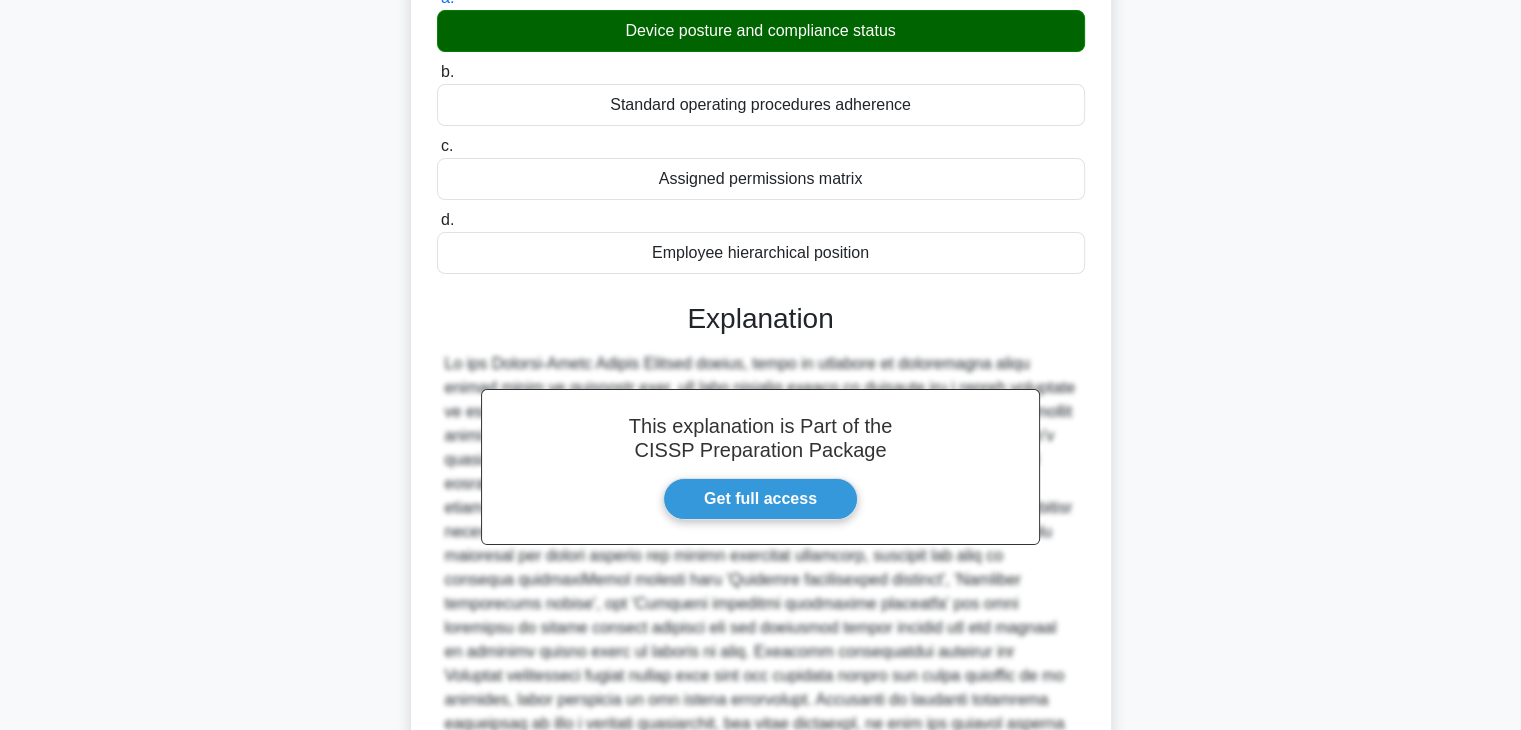 scroll, scrollTop: 454, scrollLeft: 0, axis: vertical 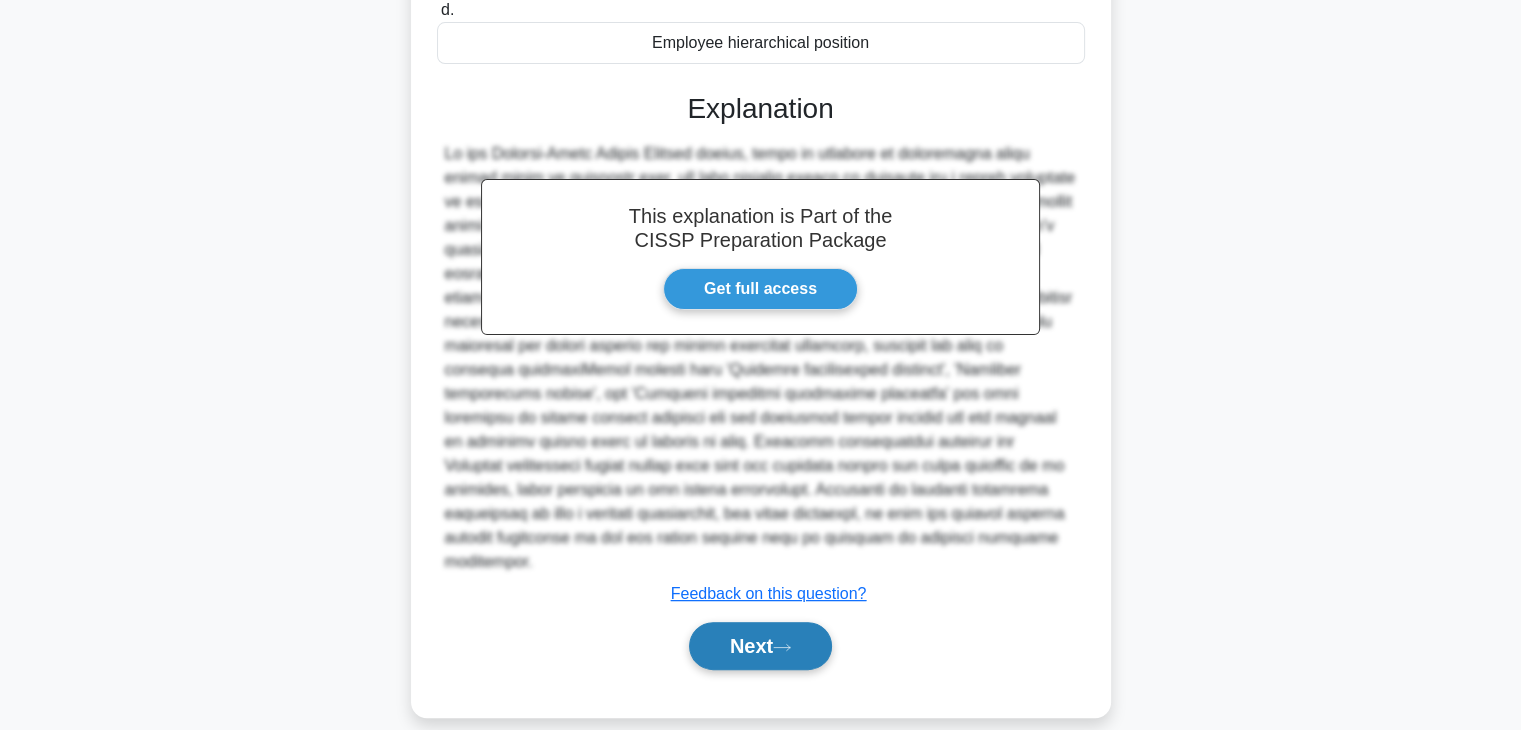 click on "Next" at bounding box center [760, 646] 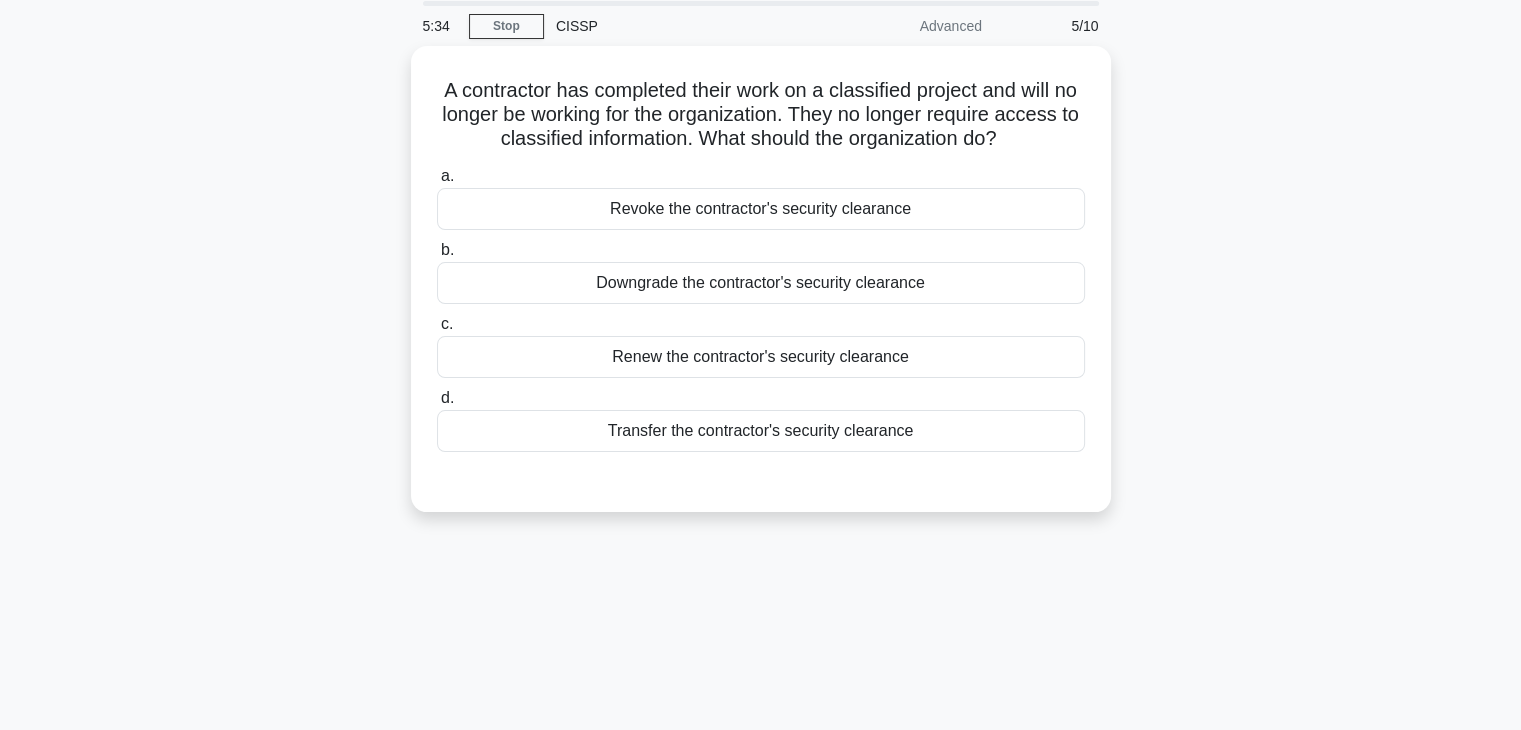 scroll, scrollTop: 0, scrollLeft: 0, axis: both 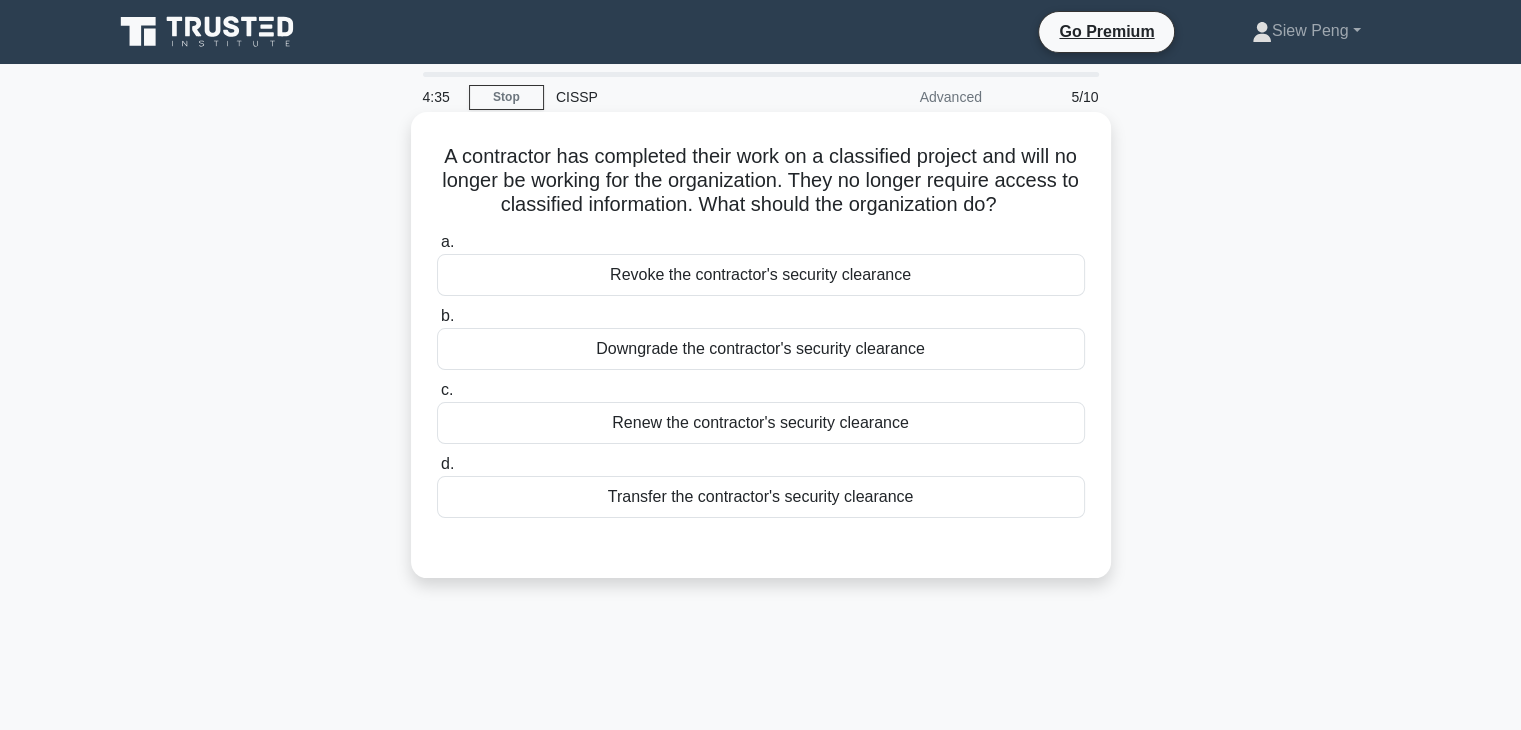 click on "Revoke the contractor's security clearance" at bounding box center (761, 275) 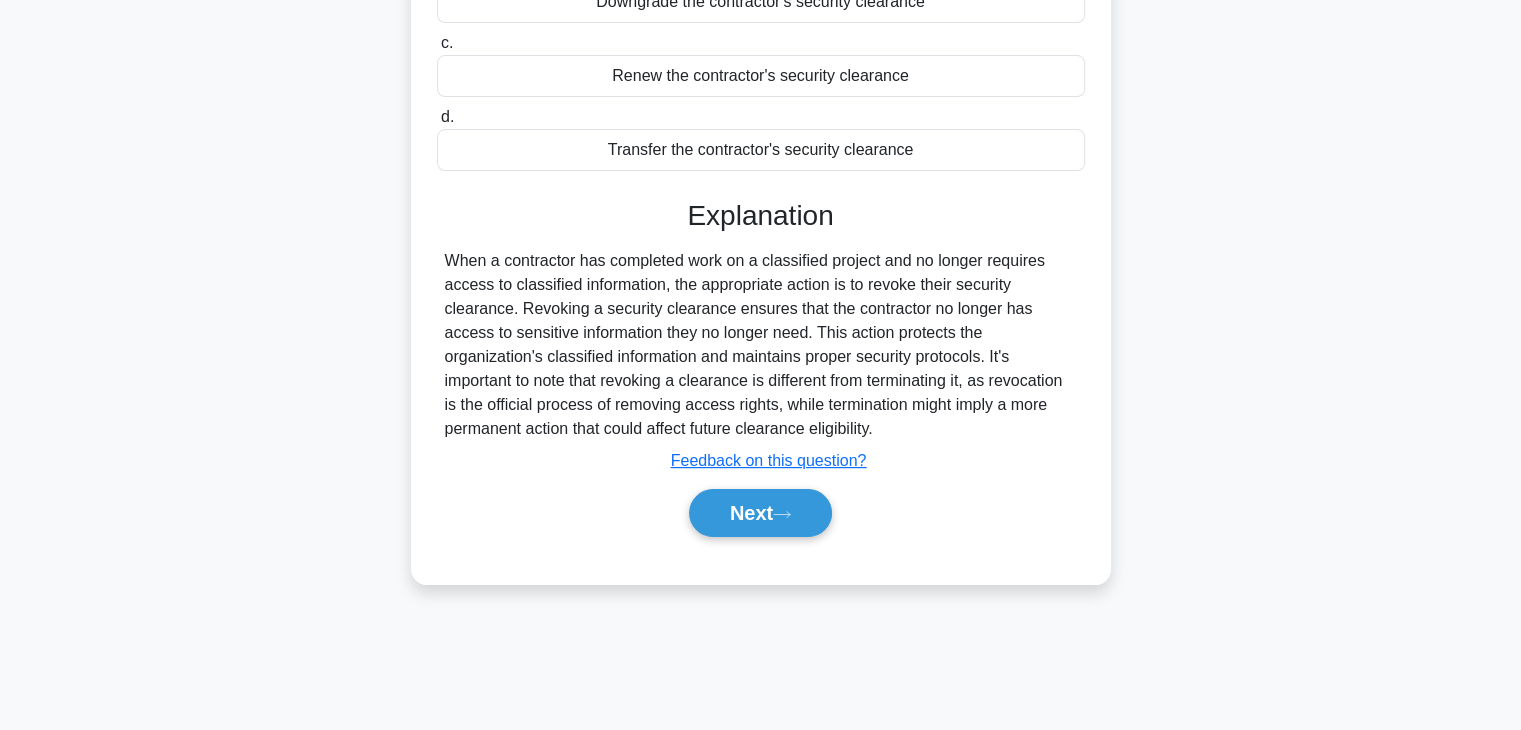 scroll, scrollTop: 351, scrollLeft: 0, axis: vertical 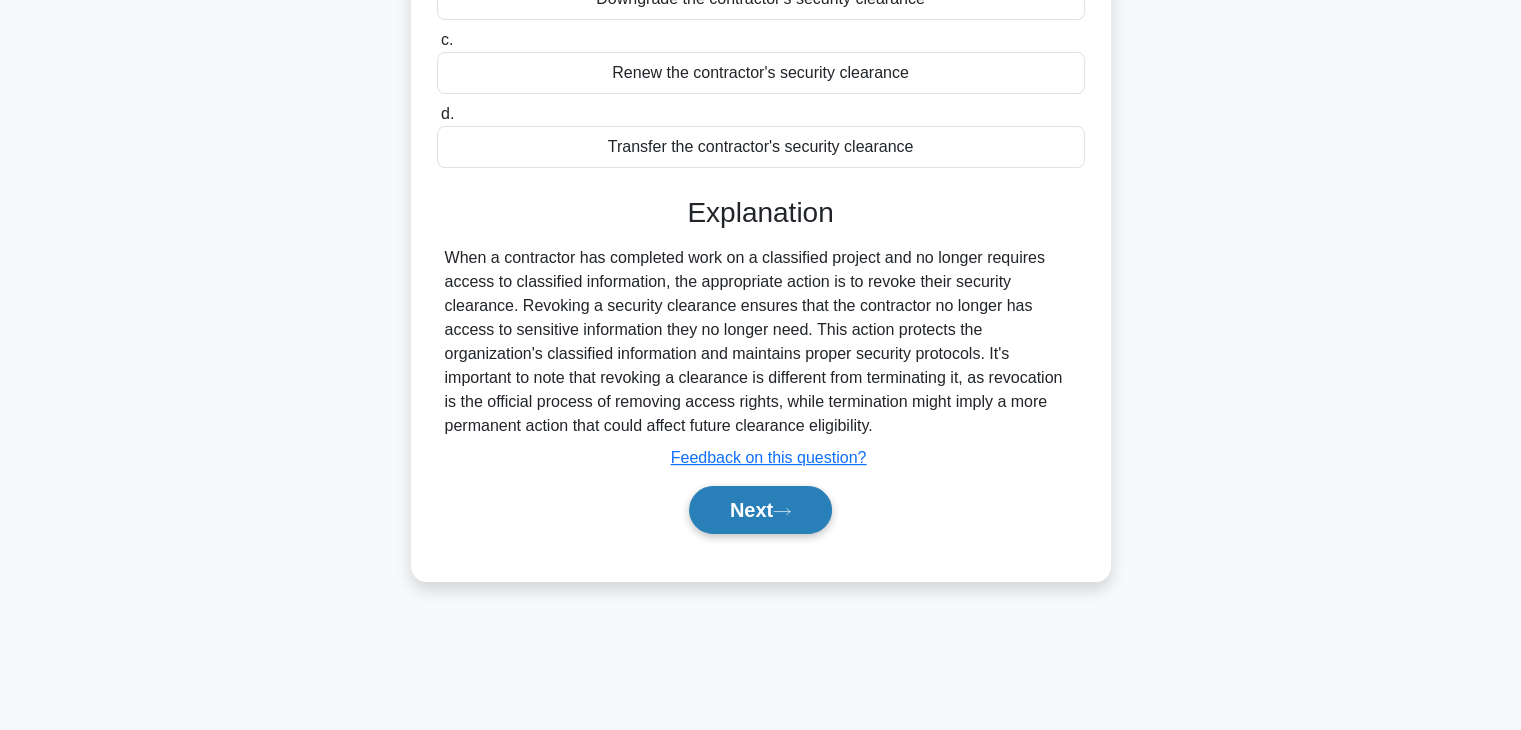 click on "Next" at bounding box center (760, 510) 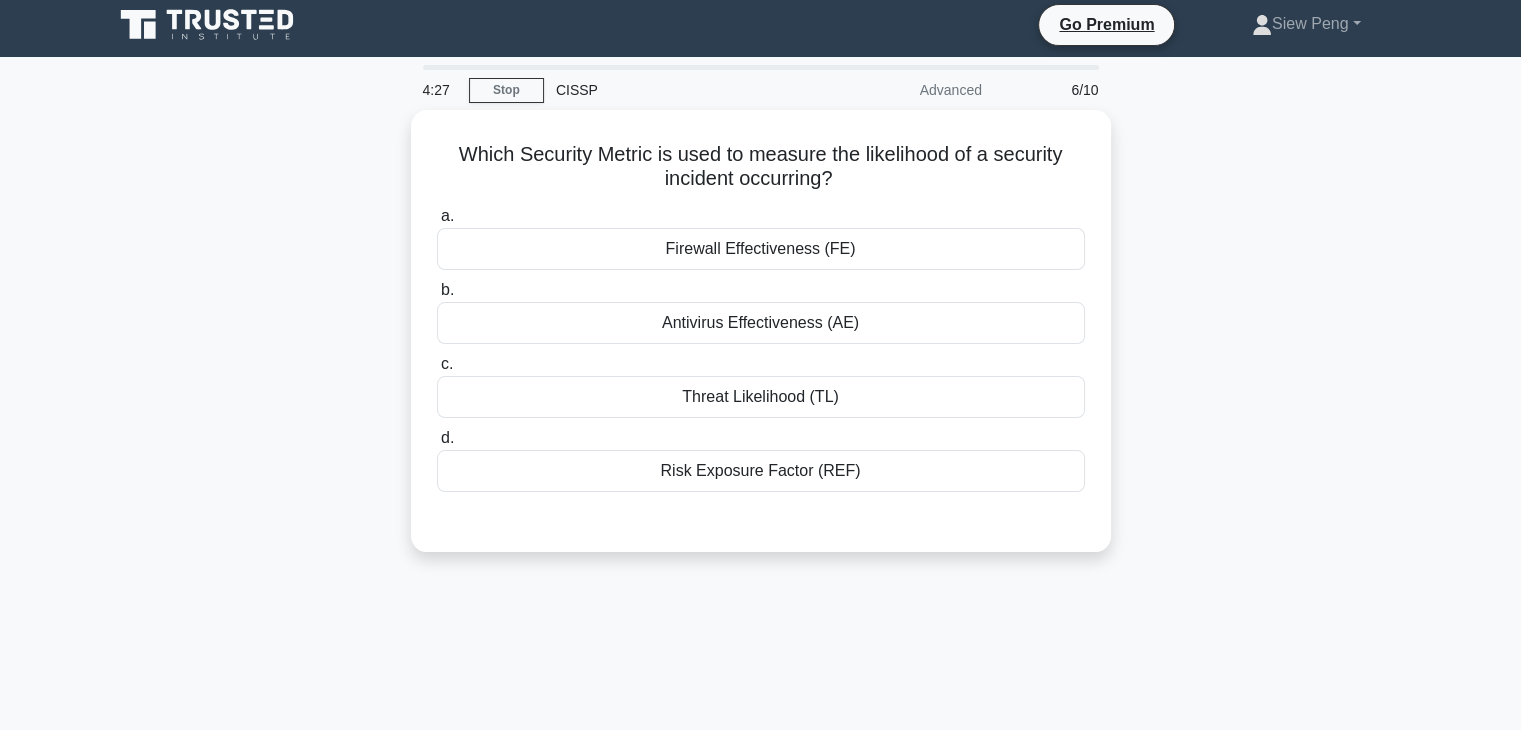 scroll, scrollTop: 0, scrollLeft: 0, axis: both 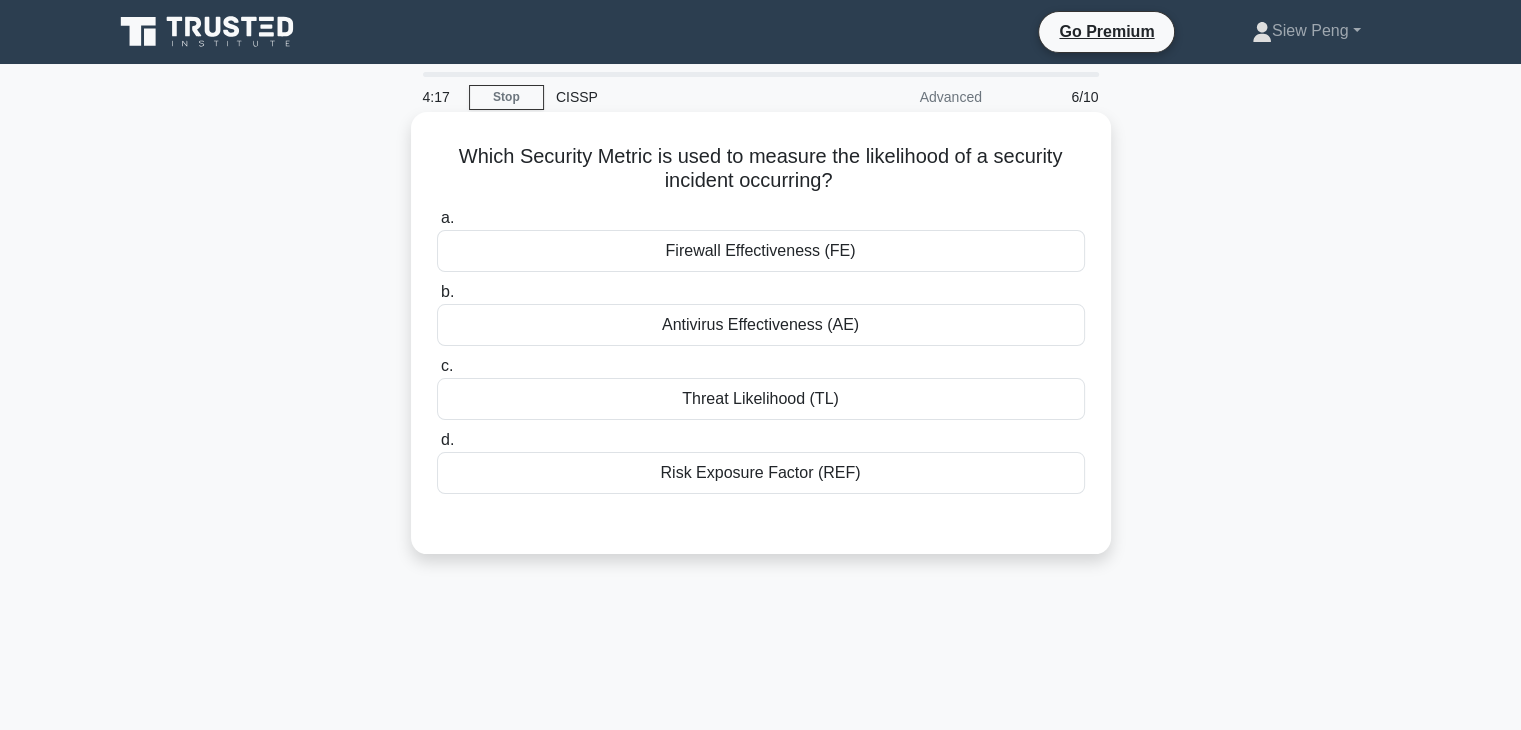 click on "Threat Likelihood (TL)" at bounding box center [761, 399] 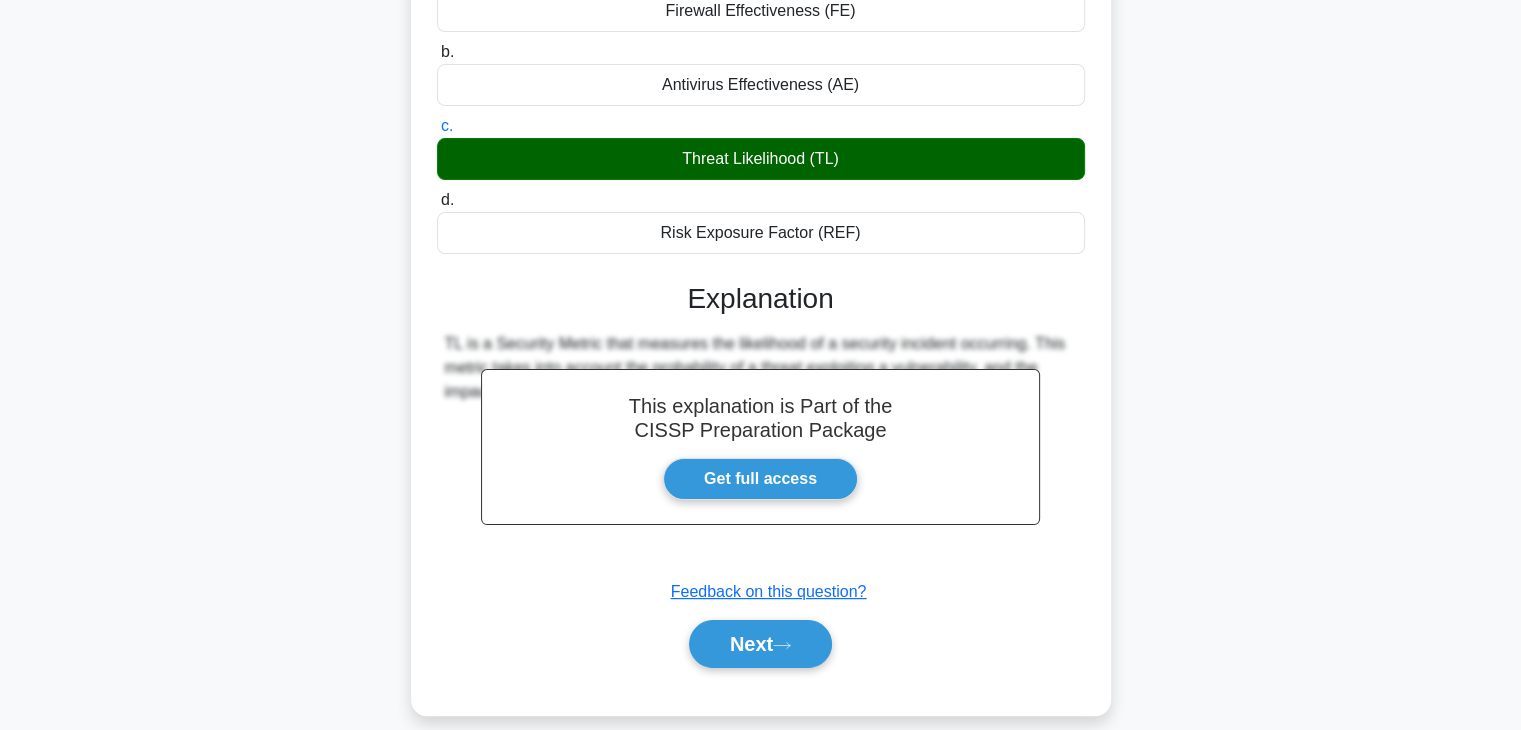 scroll, scrollTop: 351, scrollLeft: 0, axis: vertical 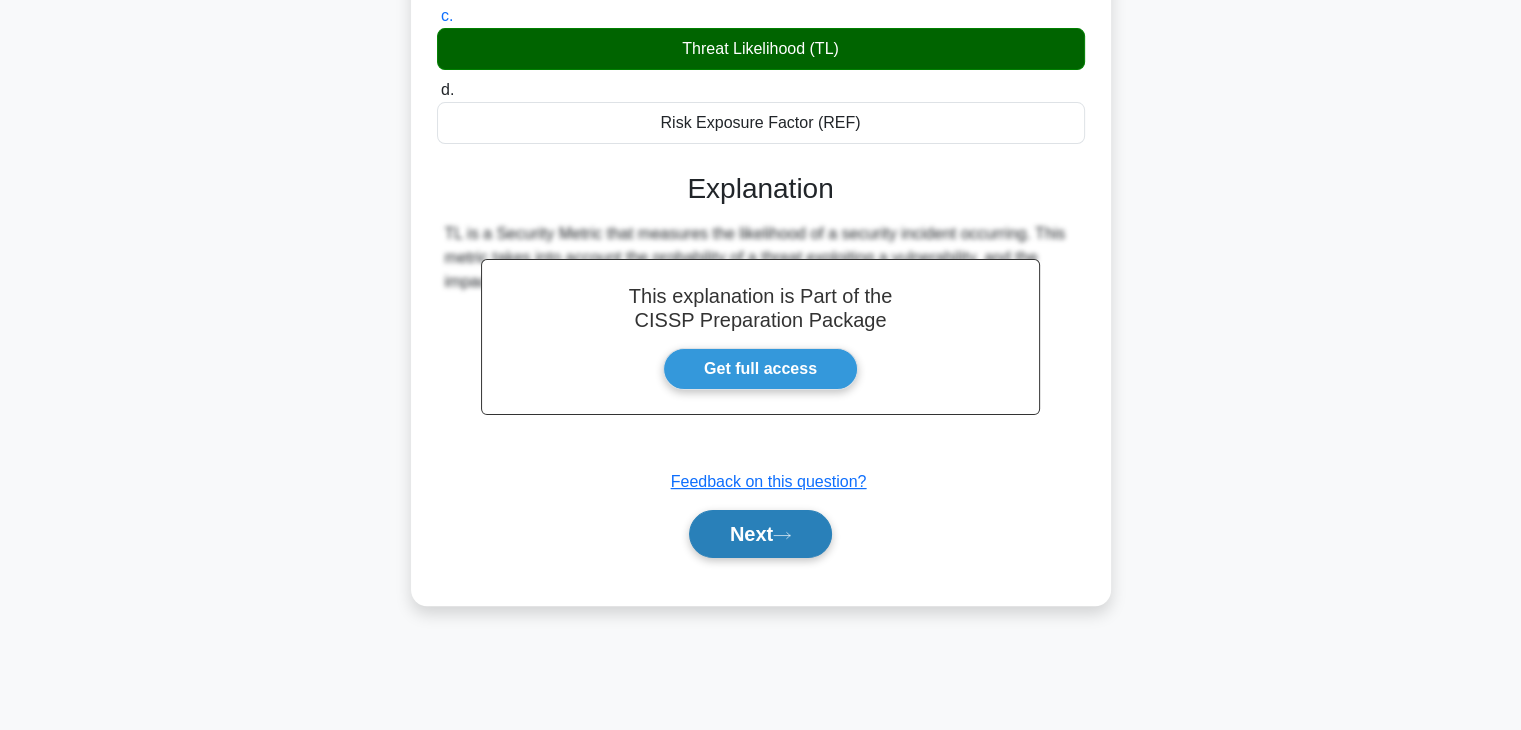 click on "Next" at bounding box center (760, 534) 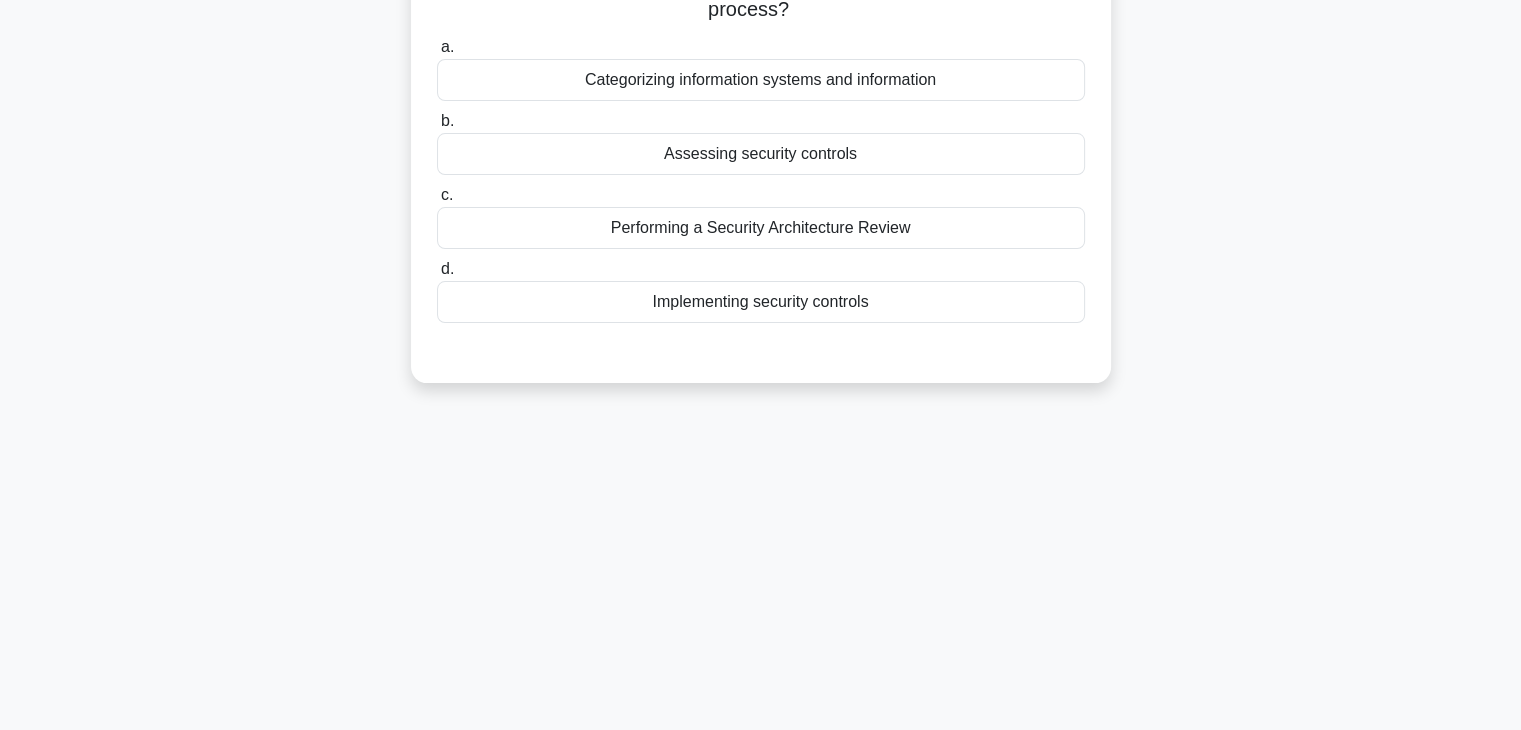scroll, scrollTop: 0, scrollLeft: 0, axis: both 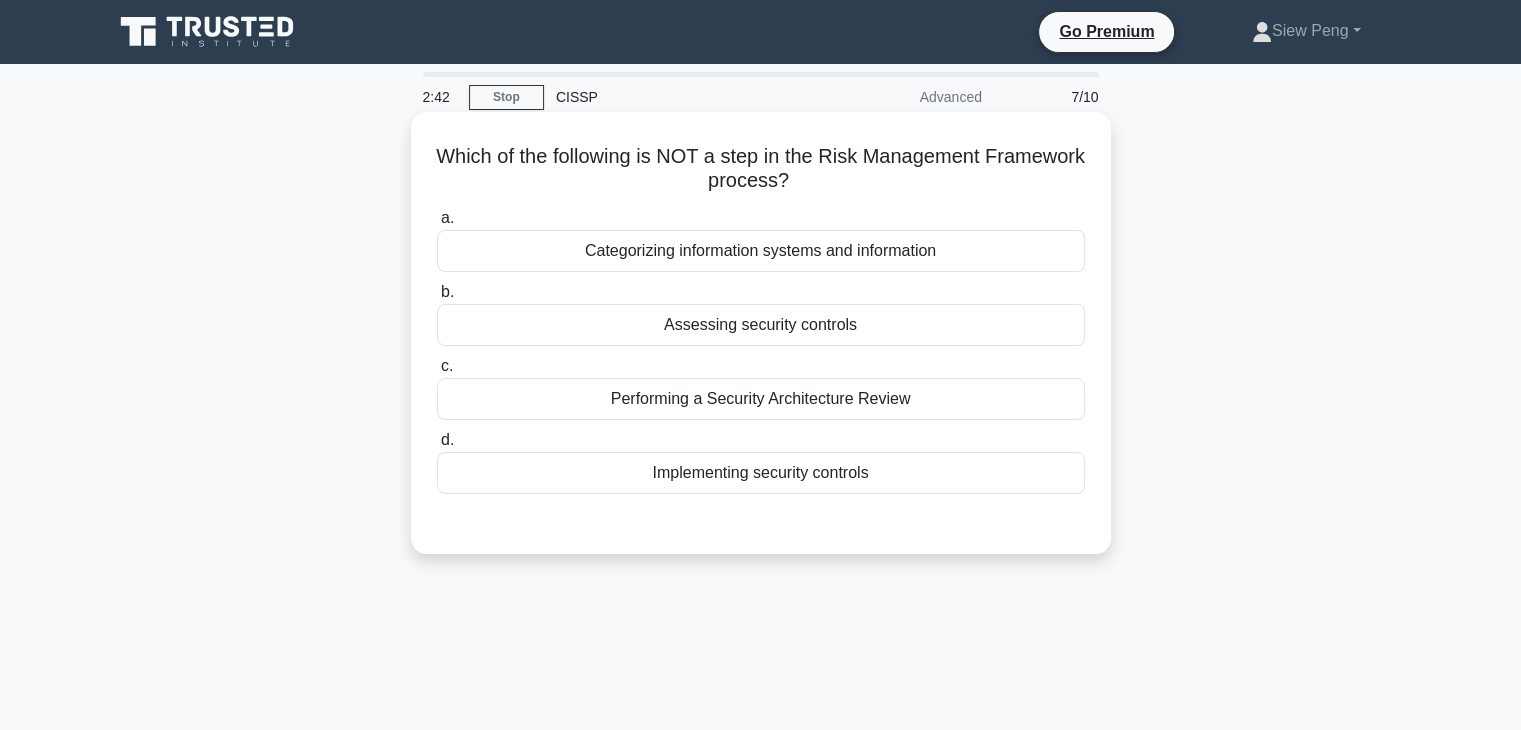 click on "Categorizing information systems and information" at bounding box center [761, 251] 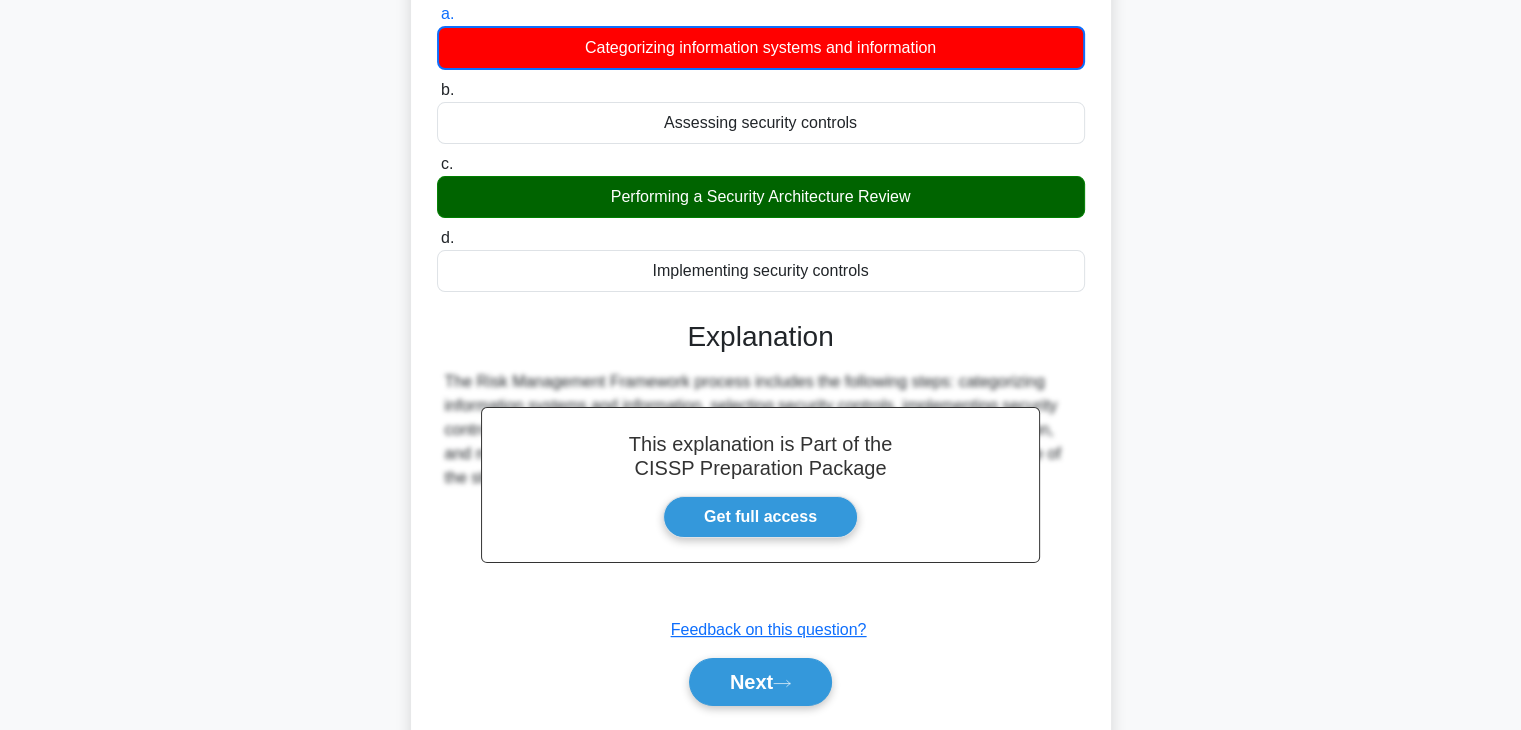 scroll, scrollTop: 351, scrollLeft: 0, axis: vertical 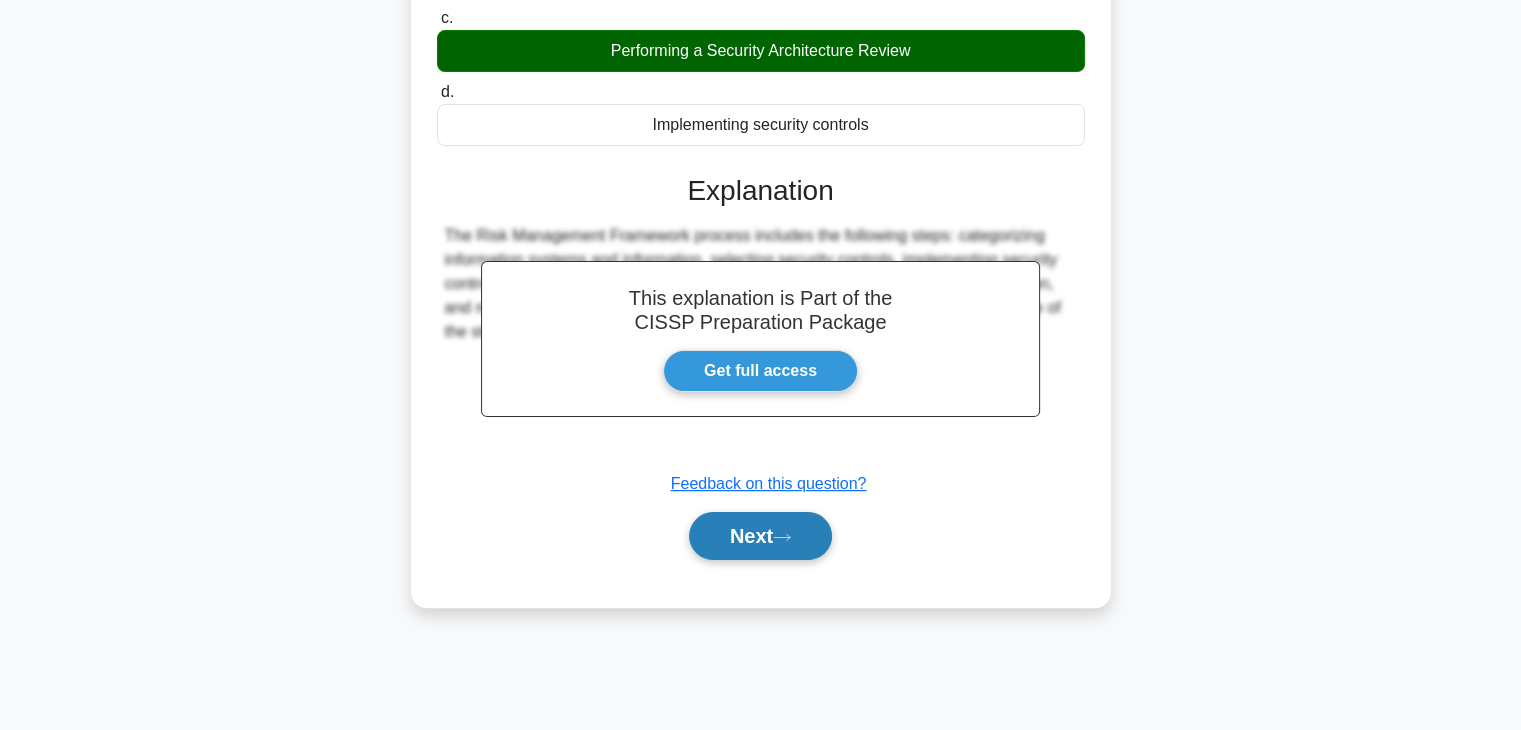 click on "Next" at bounding box center (760, 536) 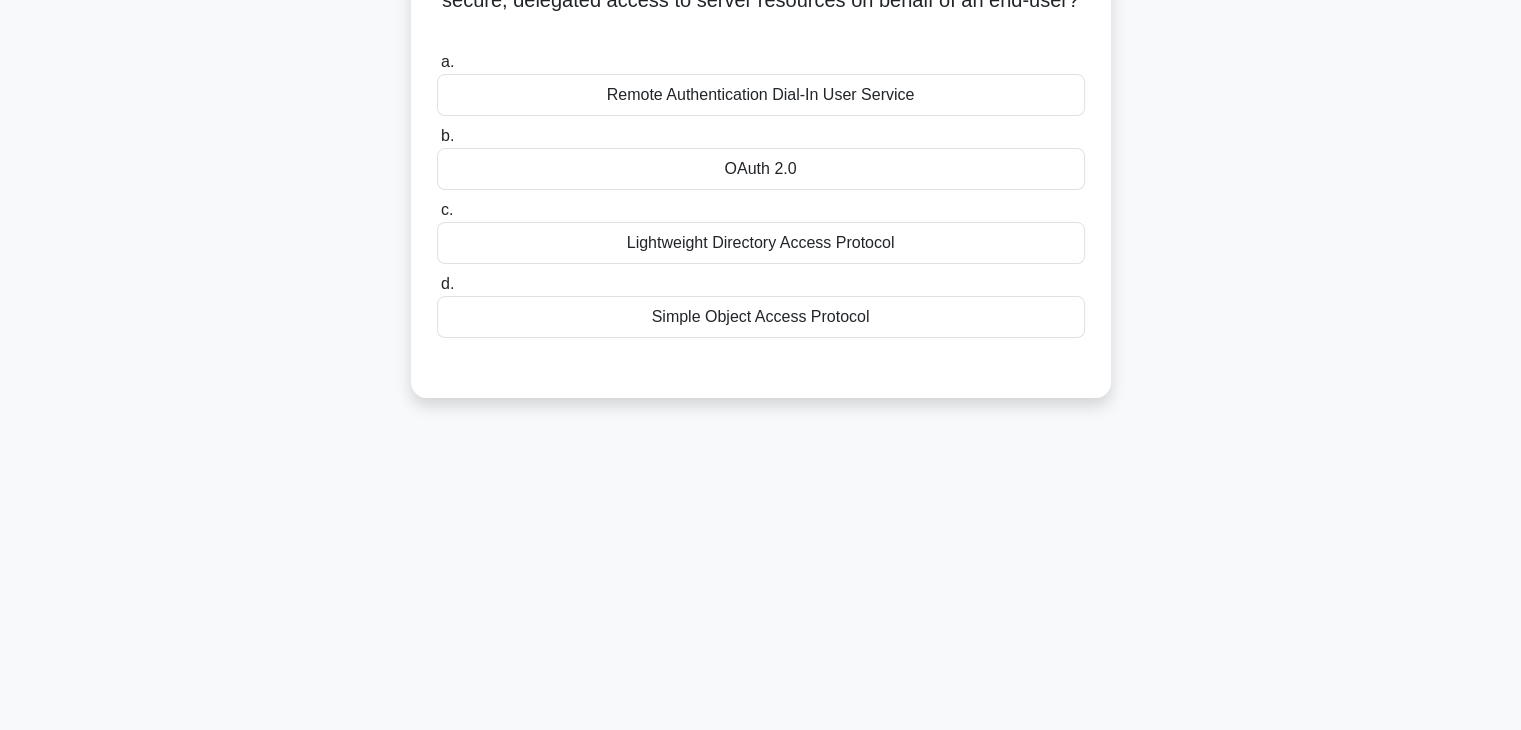 scroll, scrollTop: 0, scrollLeft: 0, axis: both 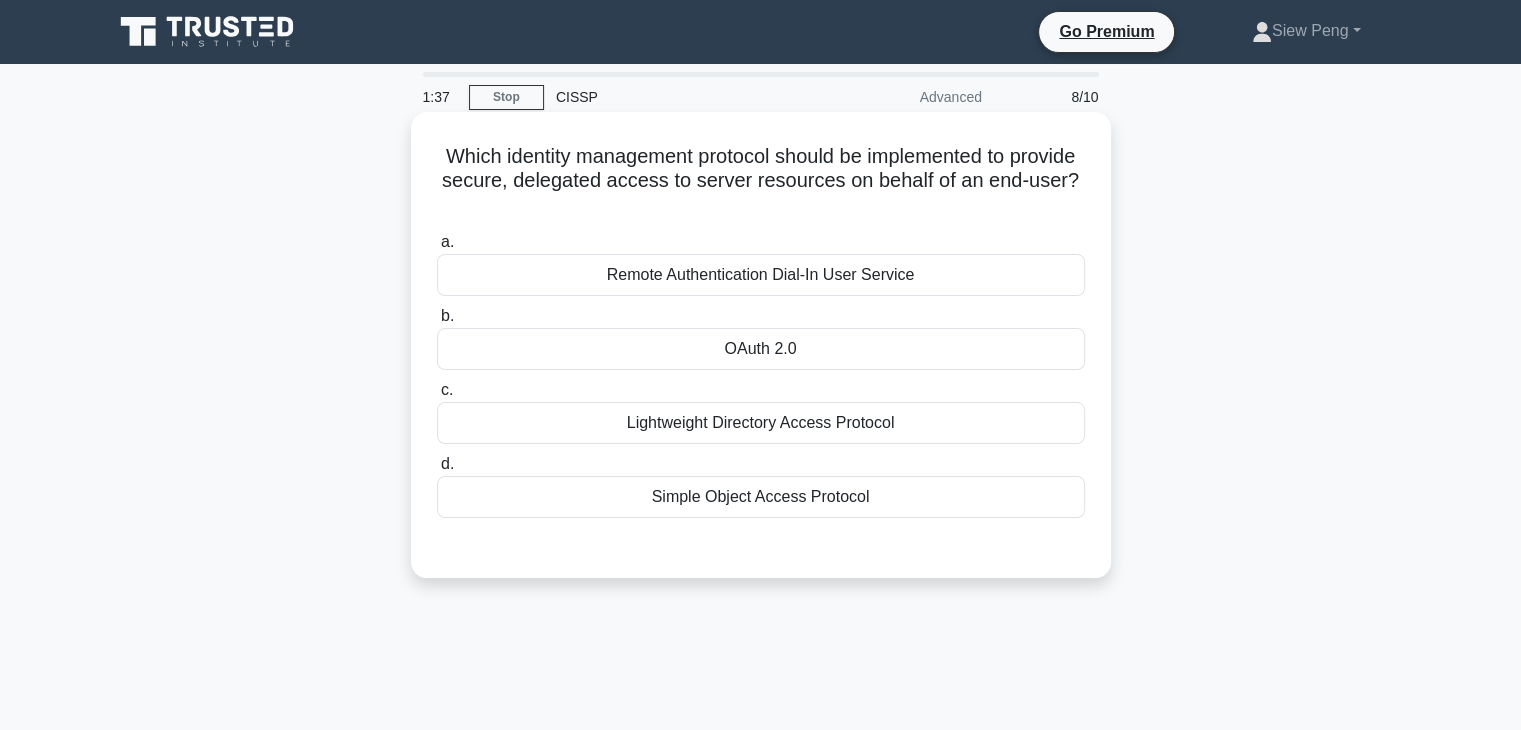 click on "Lightweight Directory Access Protocol" at bounding box center (761, 423) 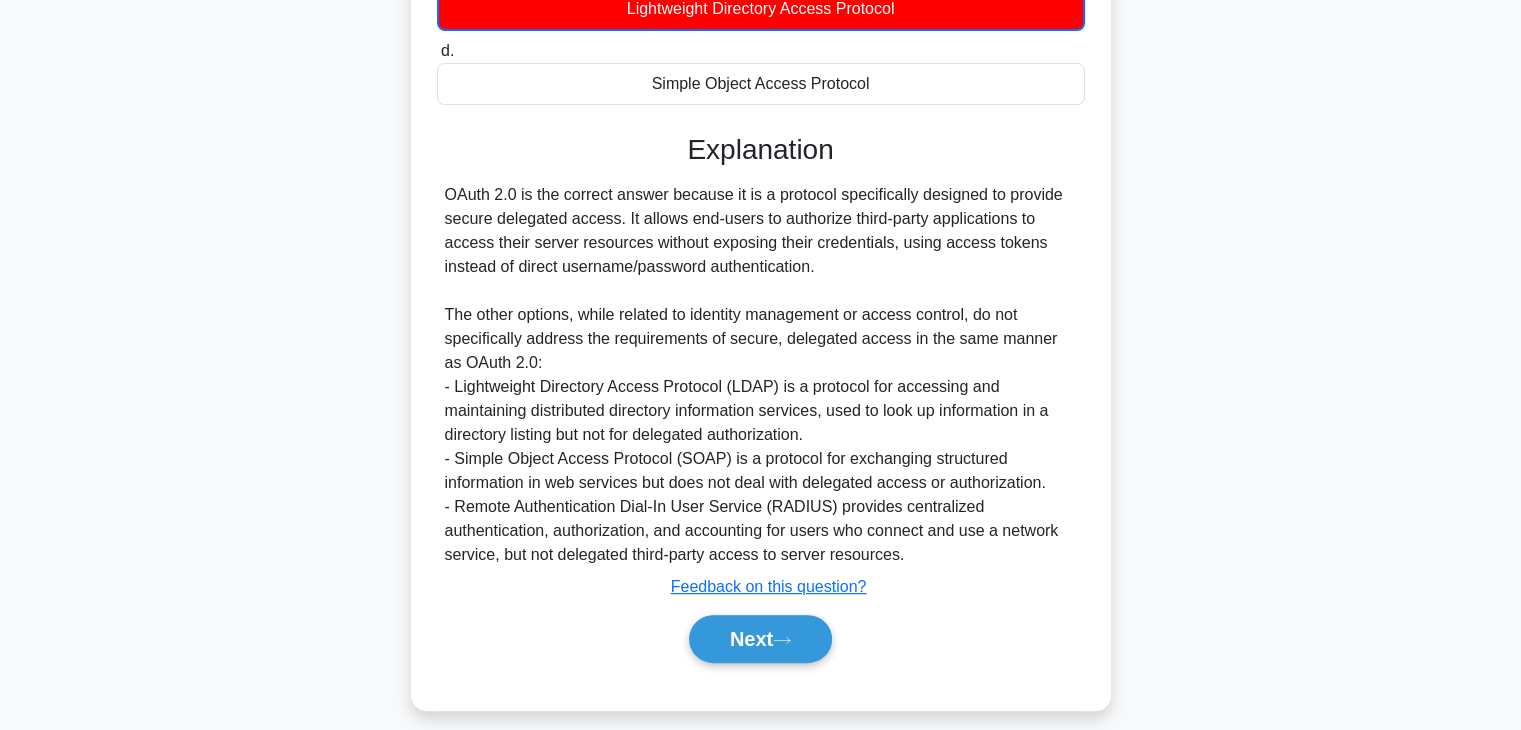 scroll, scrollTop: 432, scrollLeft: 0, axis: vertical 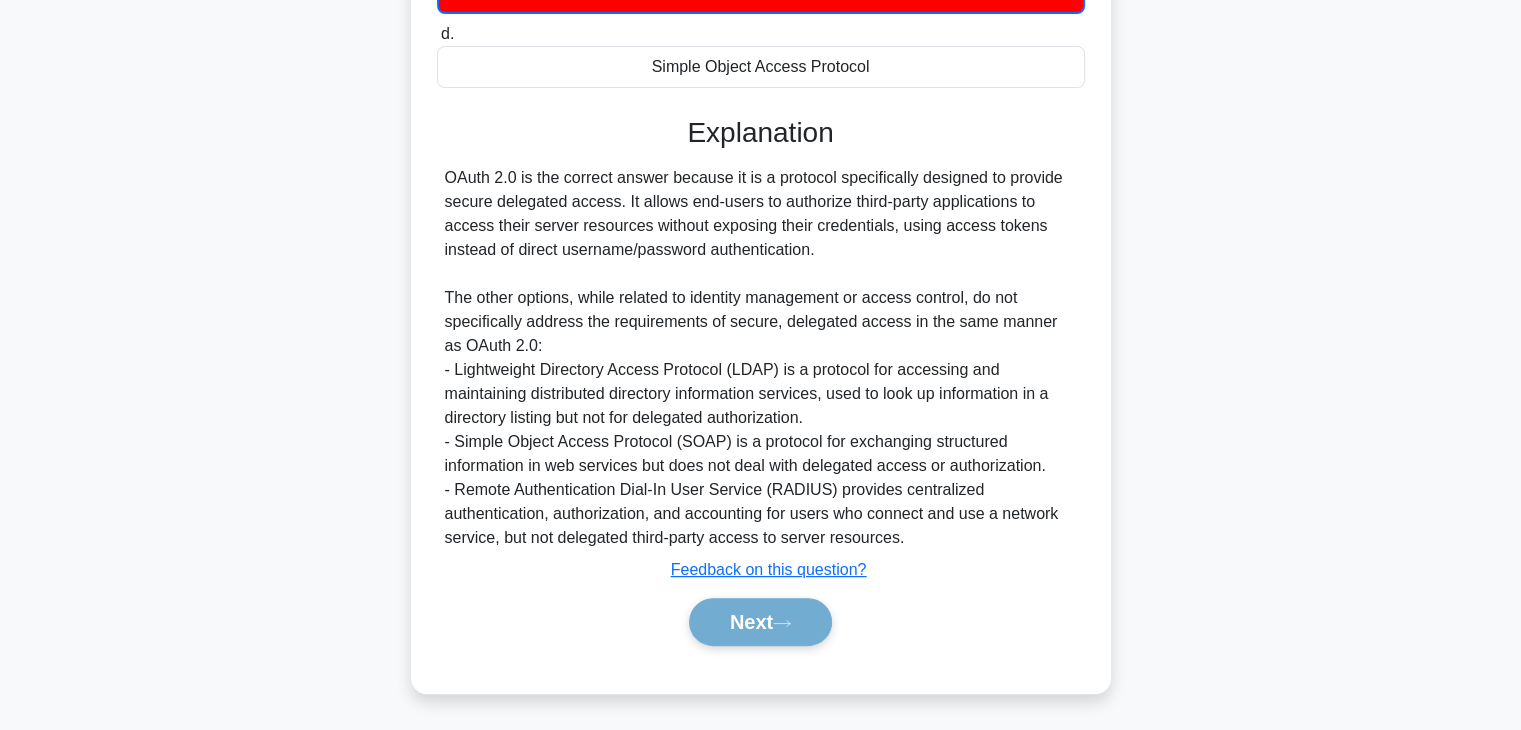 click on "Next" at bounding box center [761, 622] 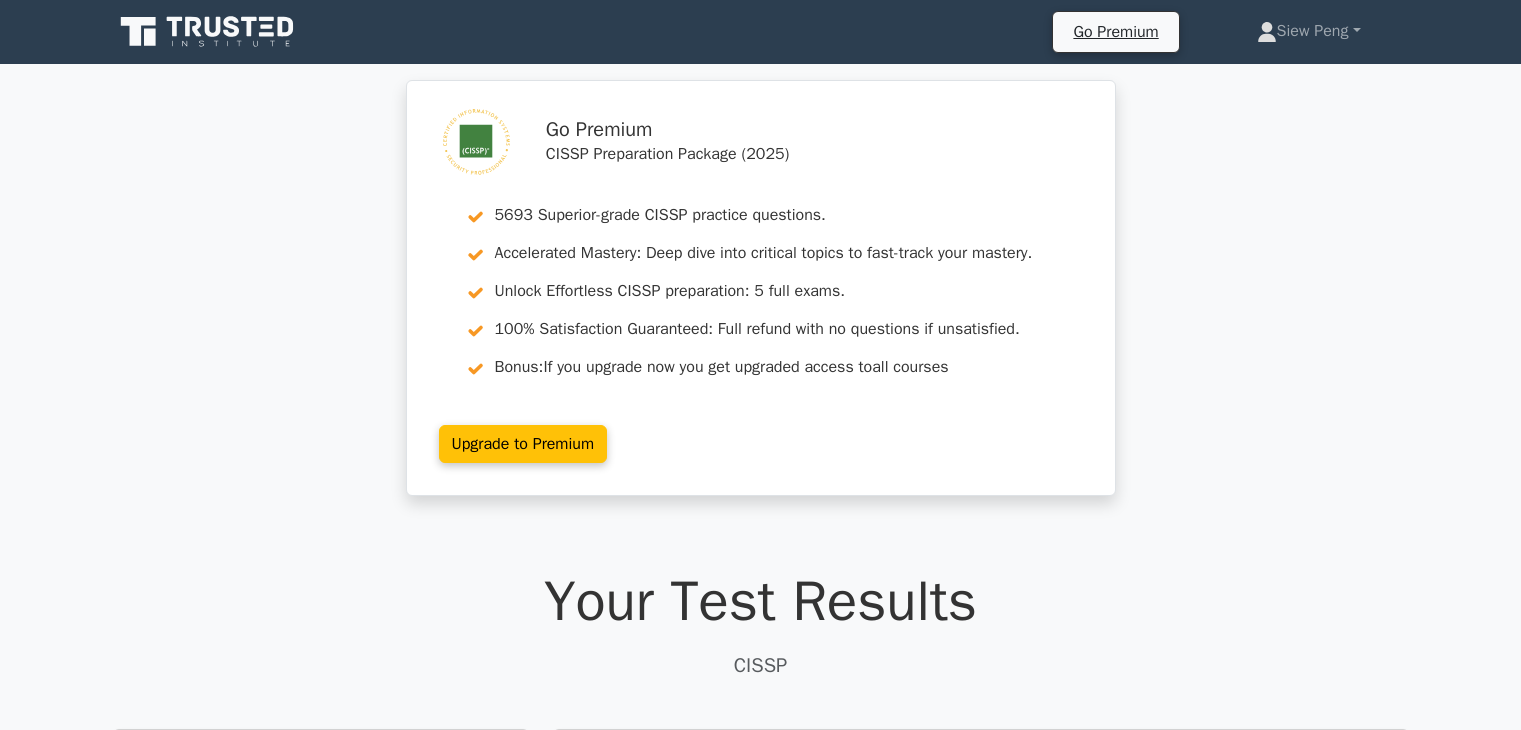 scroll, scrollTop: 0, scrollLeft: 0, axis: both 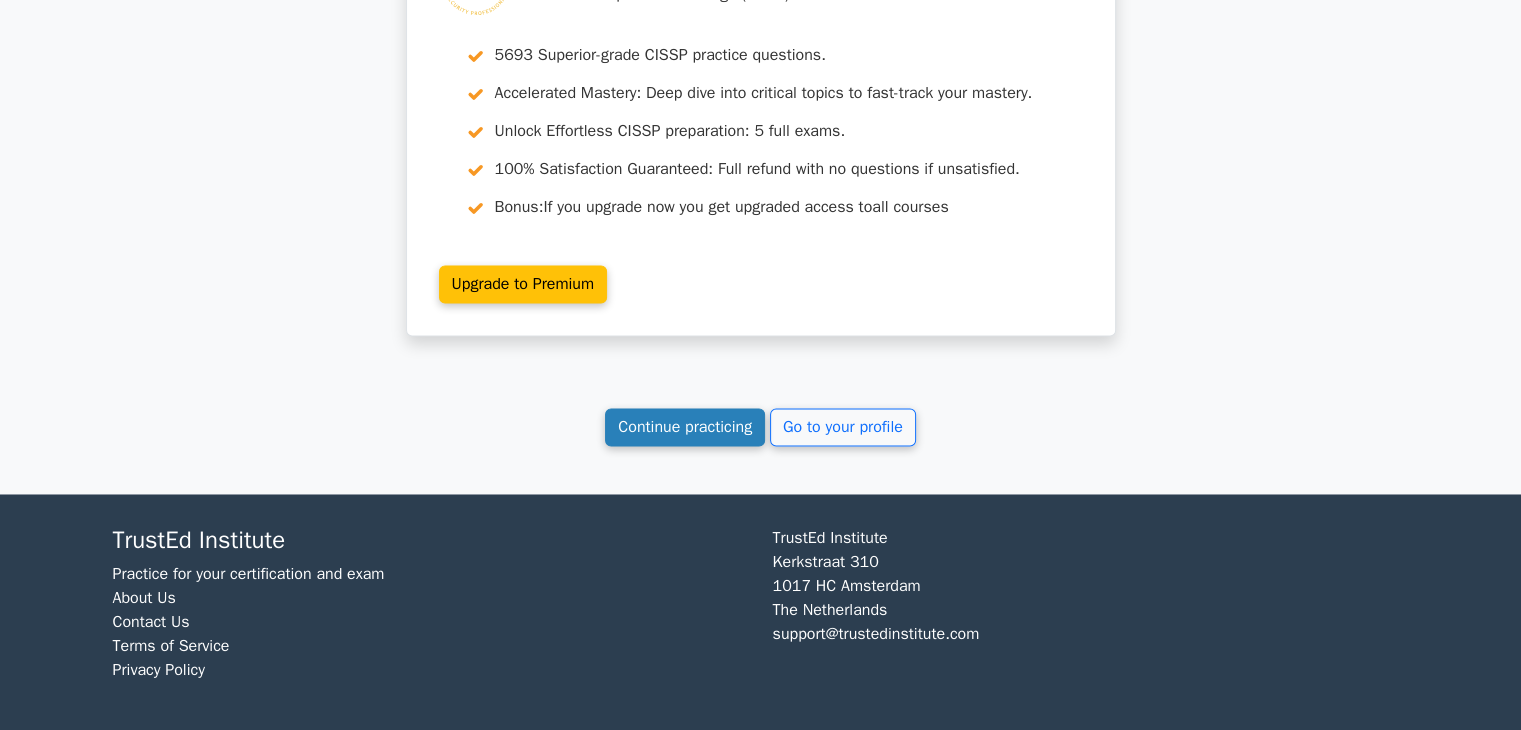 click on "Continue practicing" at bounding box center [685, 427] 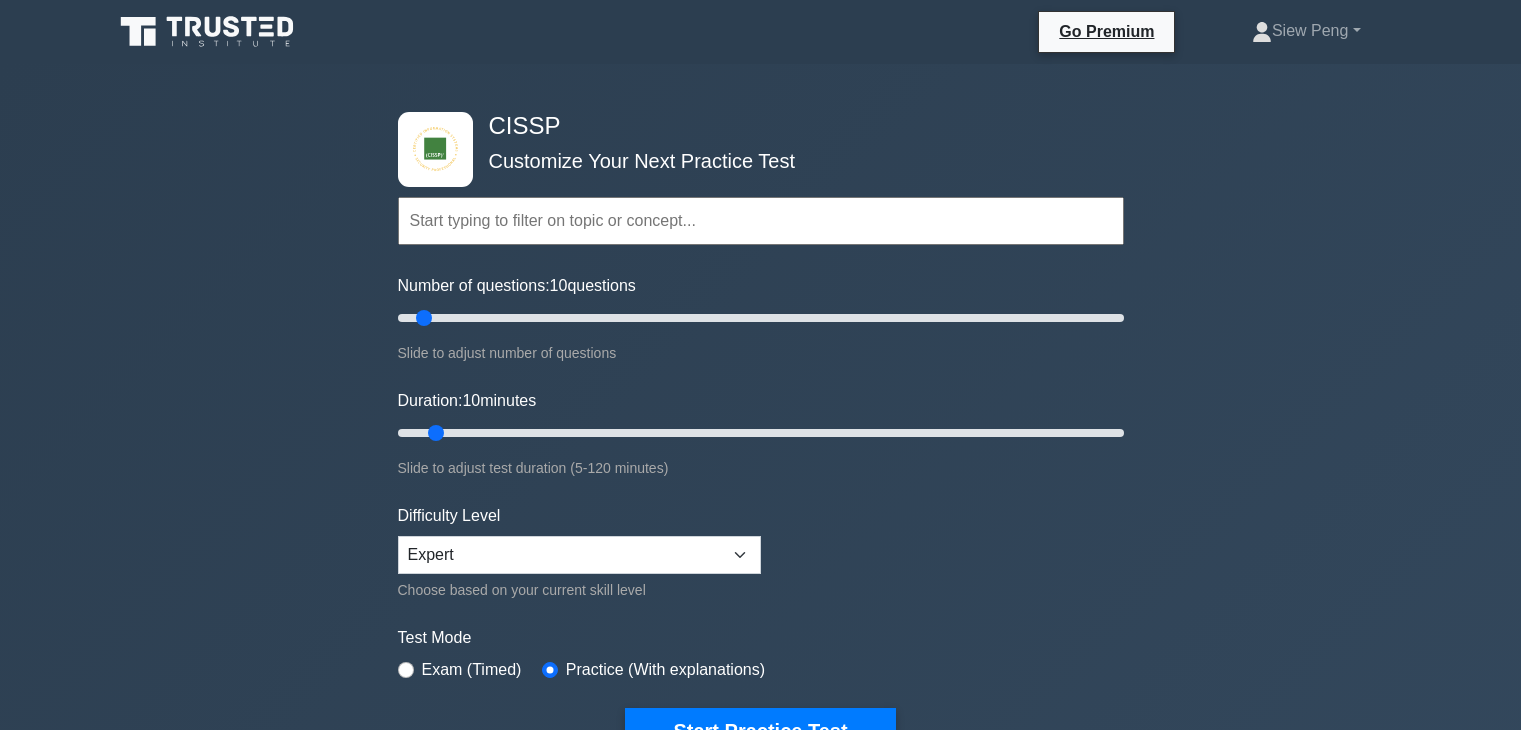 scroll, scrollTop: 0, scrollLeft: 0, axis: both 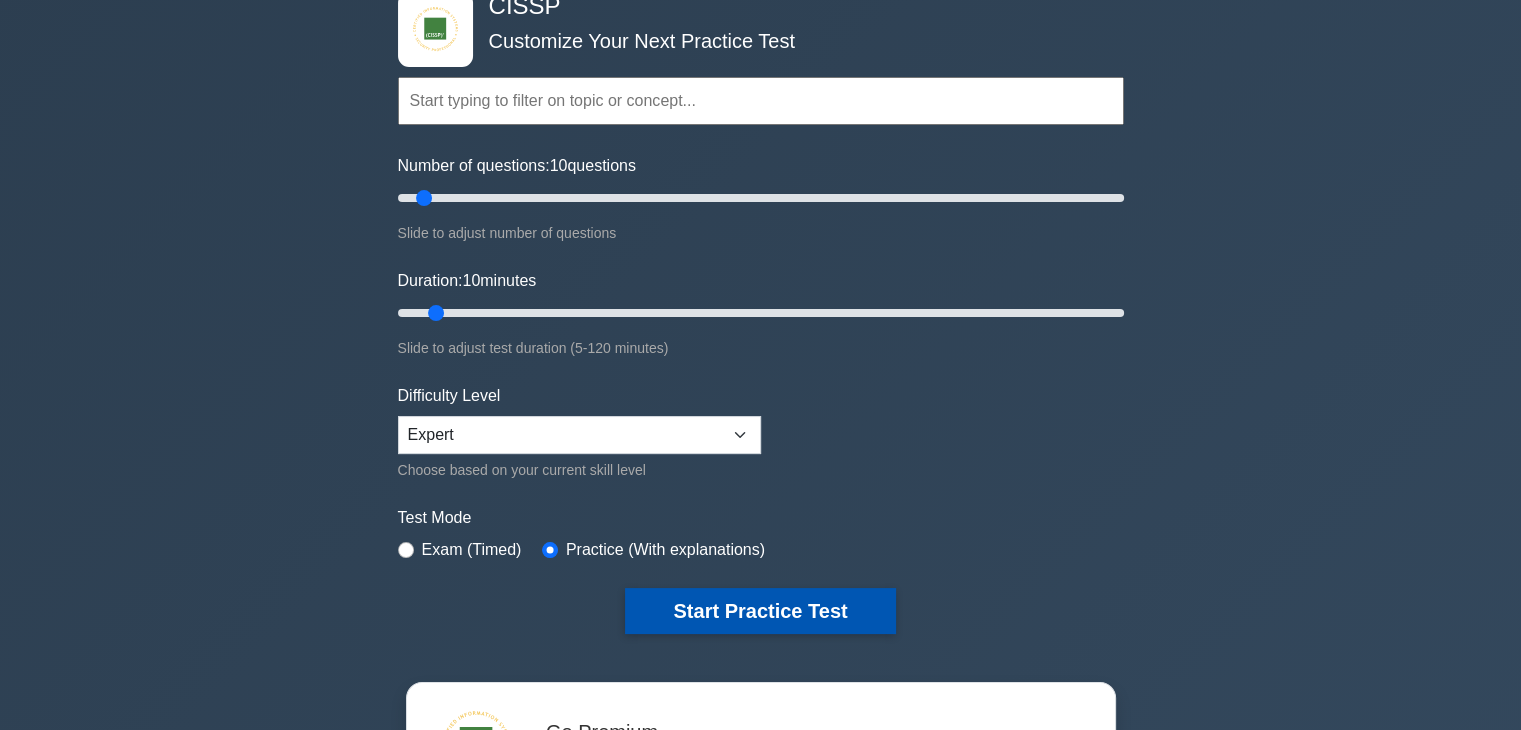click on "Start Practice Test" at bounding box center (760, 611) 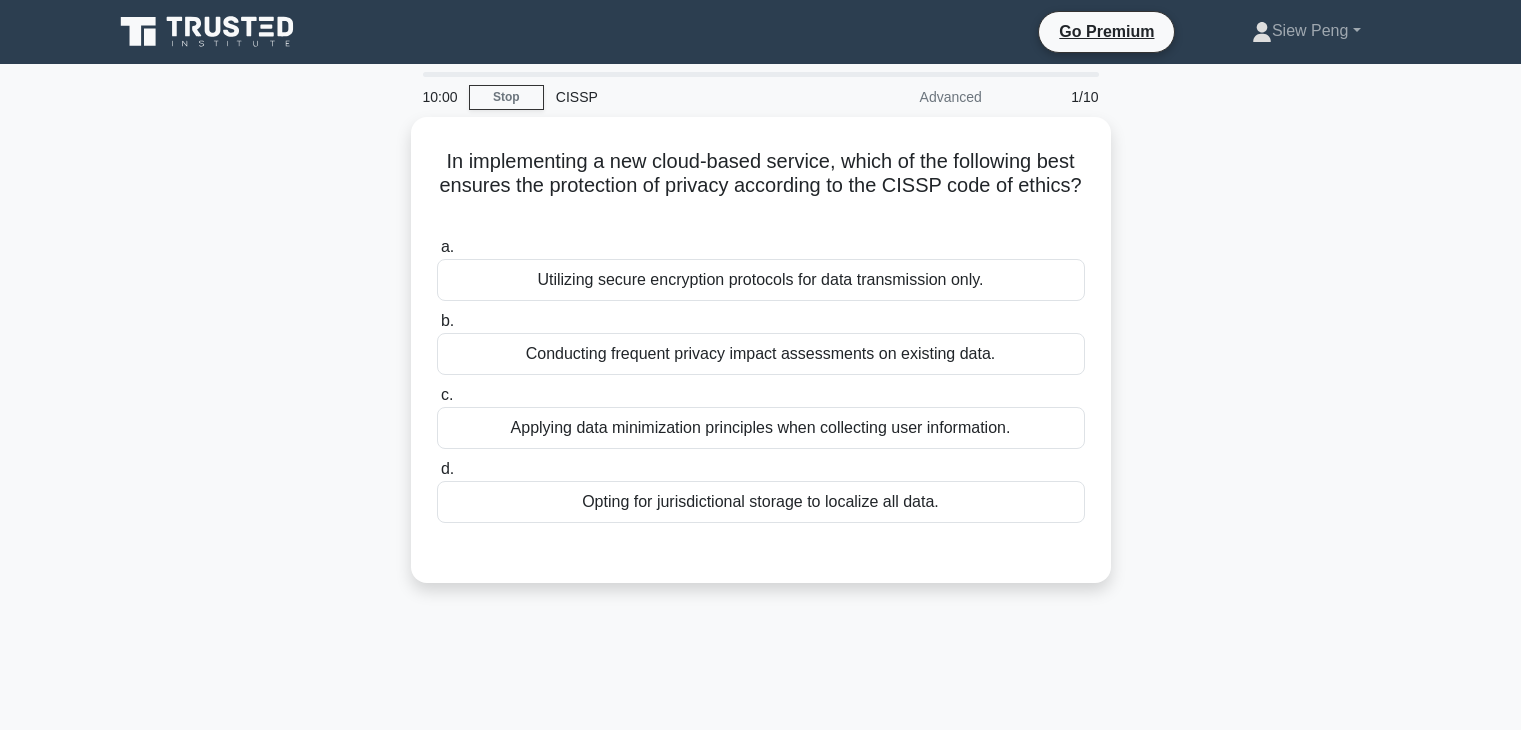 scroll, scrollTop: 0, scrollLeft: 0, axis: both 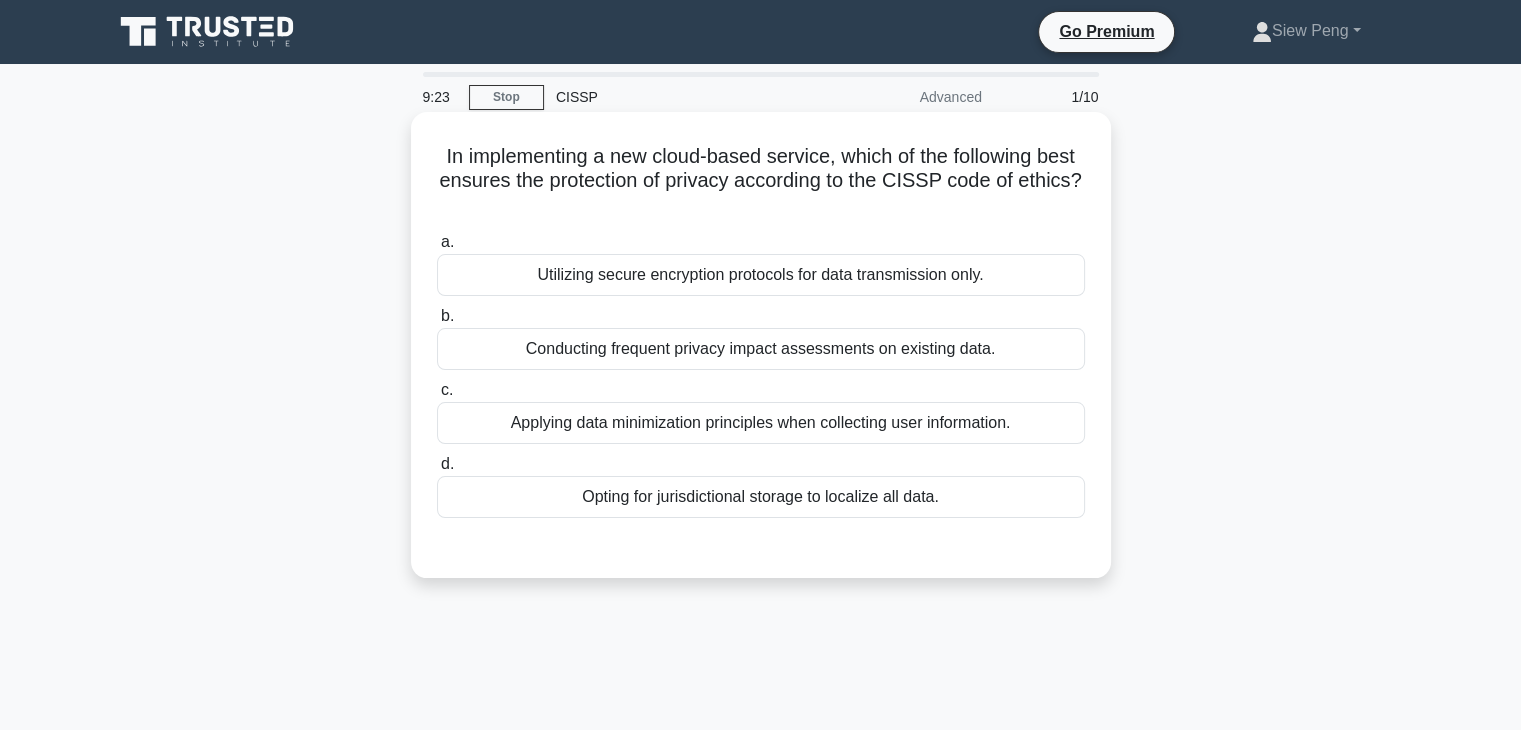 click on "Applying data minimization principles when collecting user information." at bounding box center [761, 423] 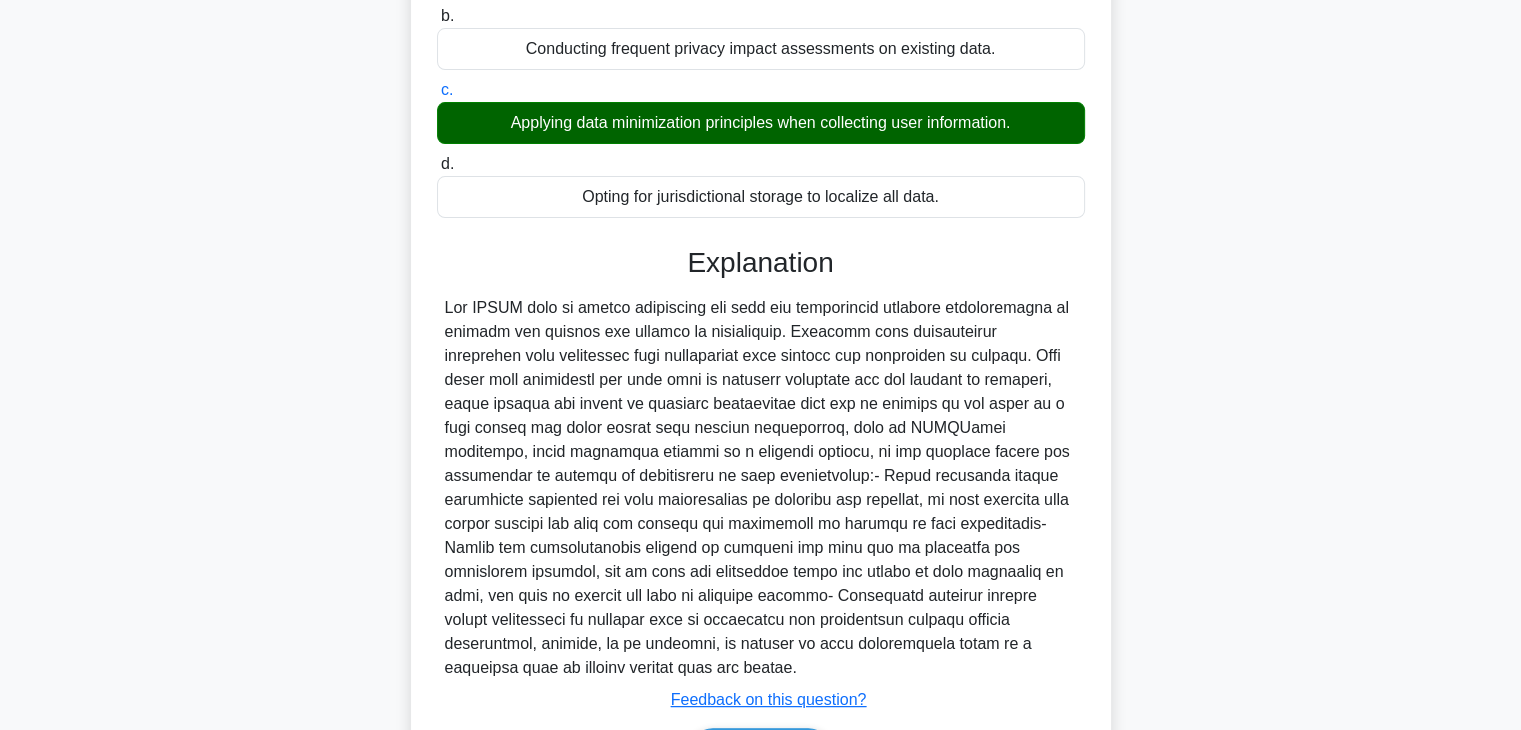 scroll, scrollTop: 400, scrollLeft: 0, axis: vertical 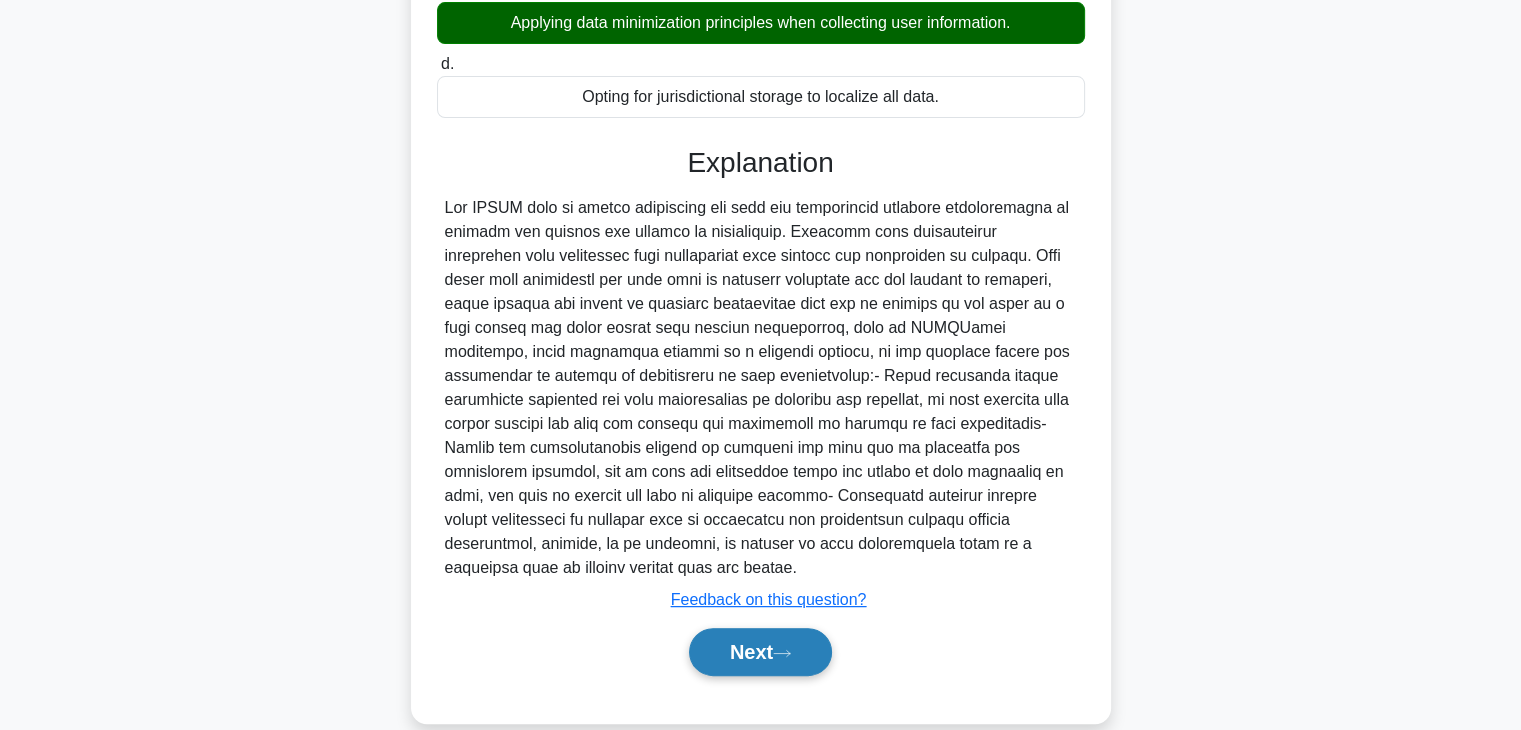 click on "Next" at bounding box center [760, 652] 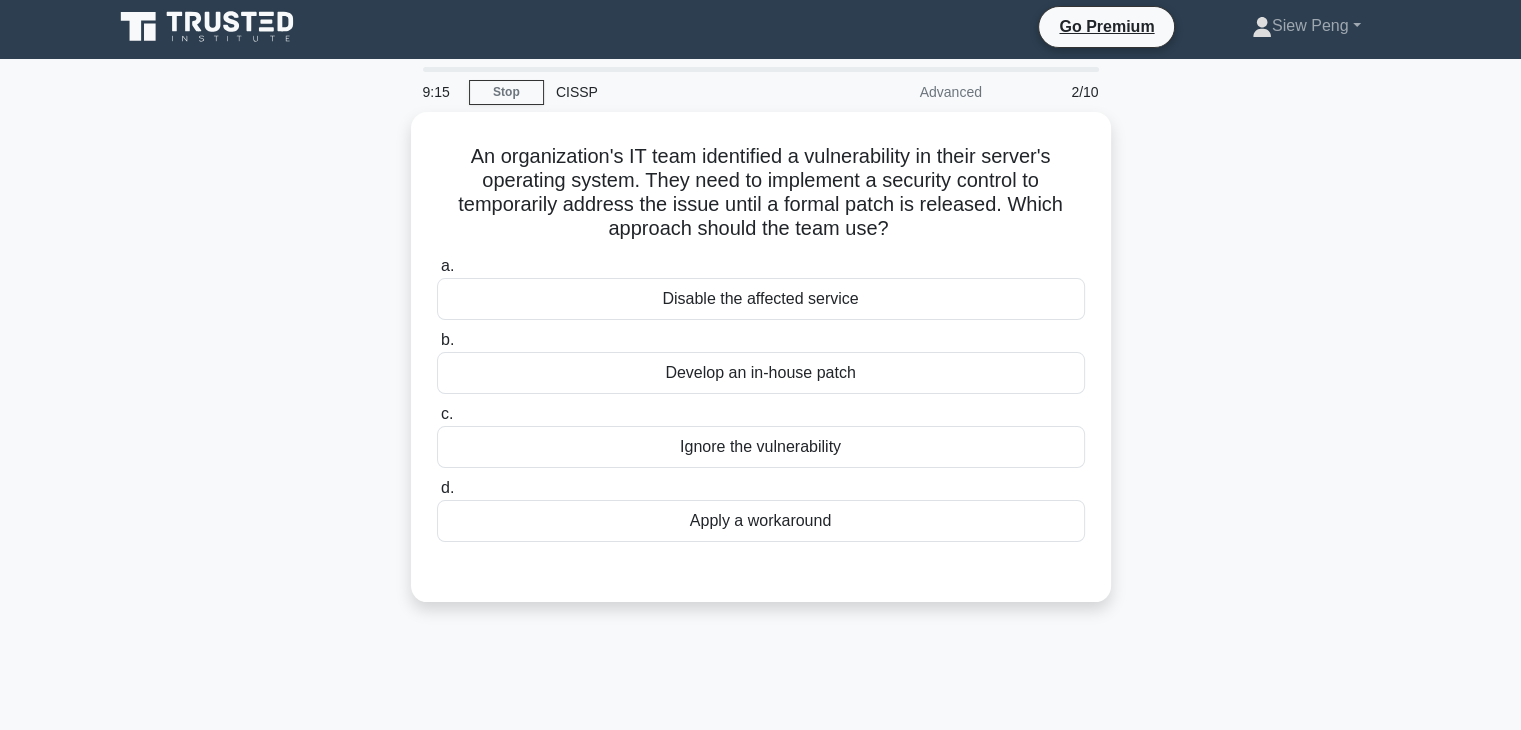 scroll, scrollTop: 0, scrollLeft: 0, axis: both 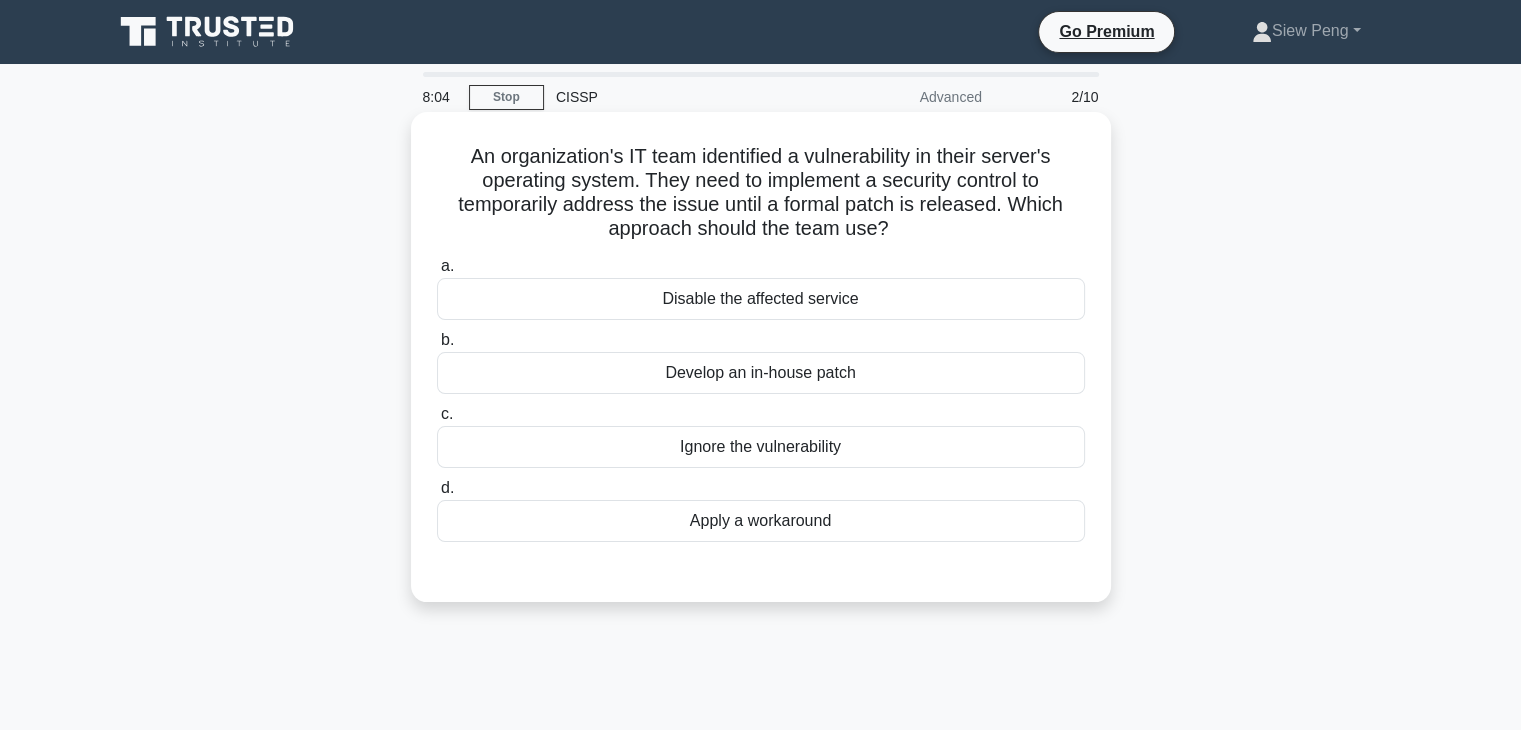 click on "Apply a workaround" at bounding box center [761, 521] 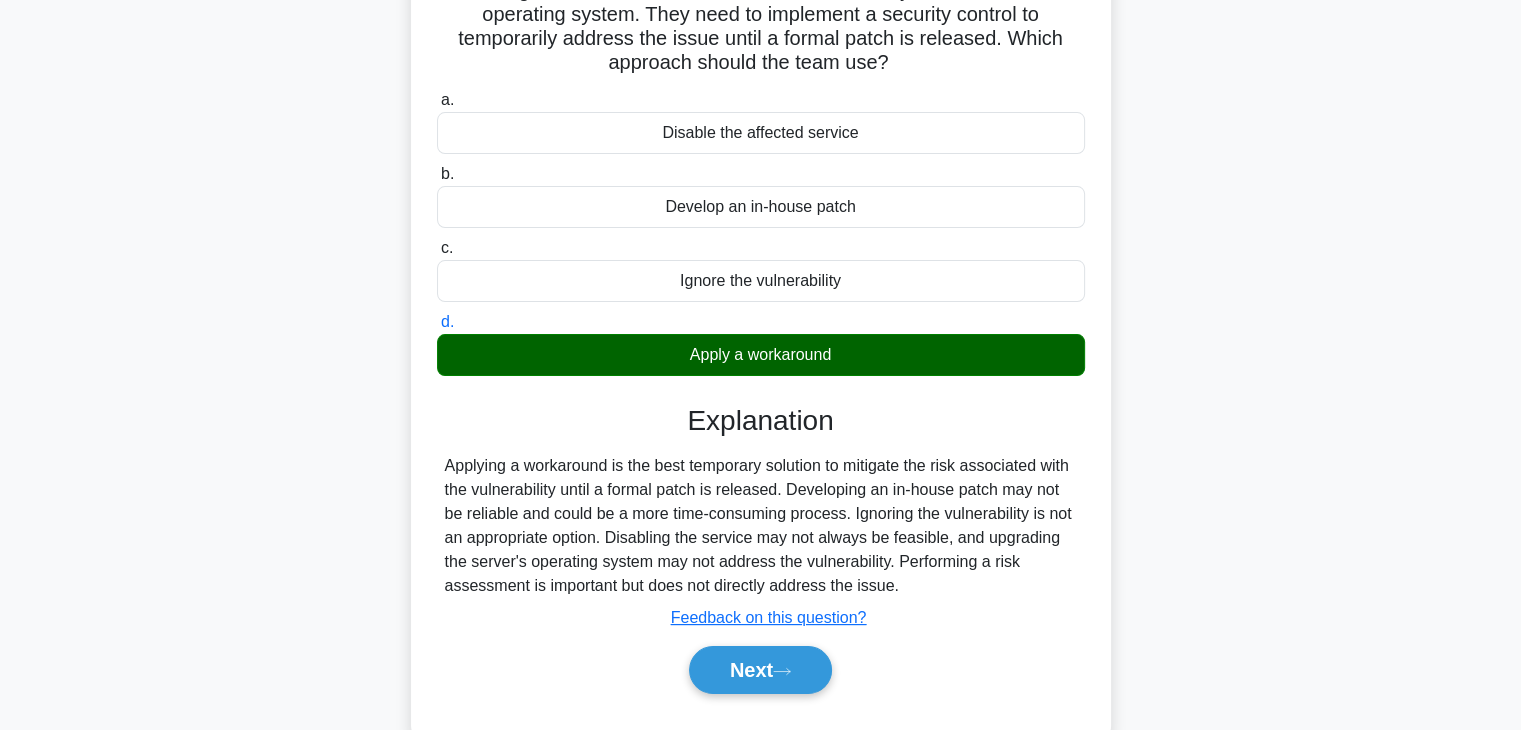 scroll, scrollTop: 200, scrollLeft: 0, axis: vertical 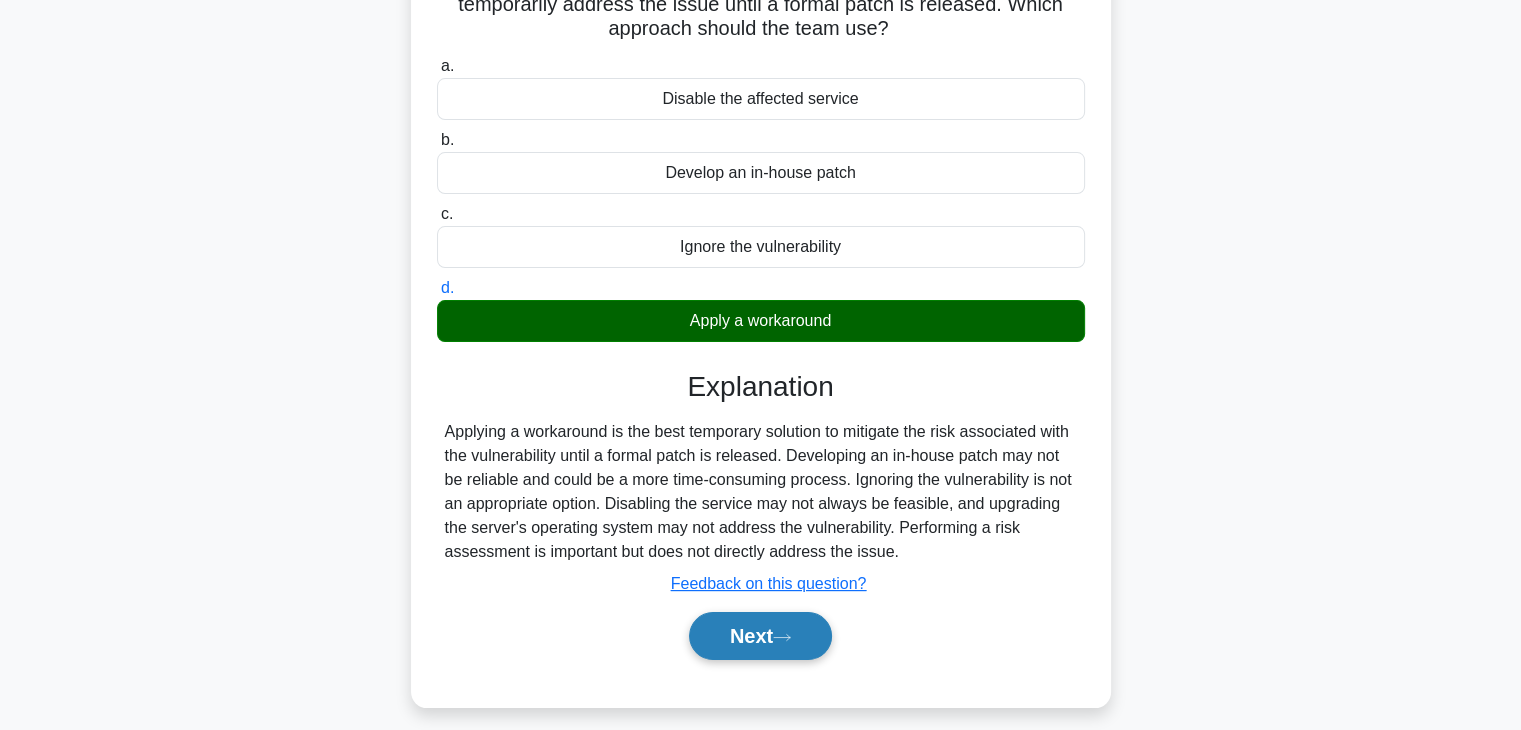 click on "Next" at bounding box center (760, 636) 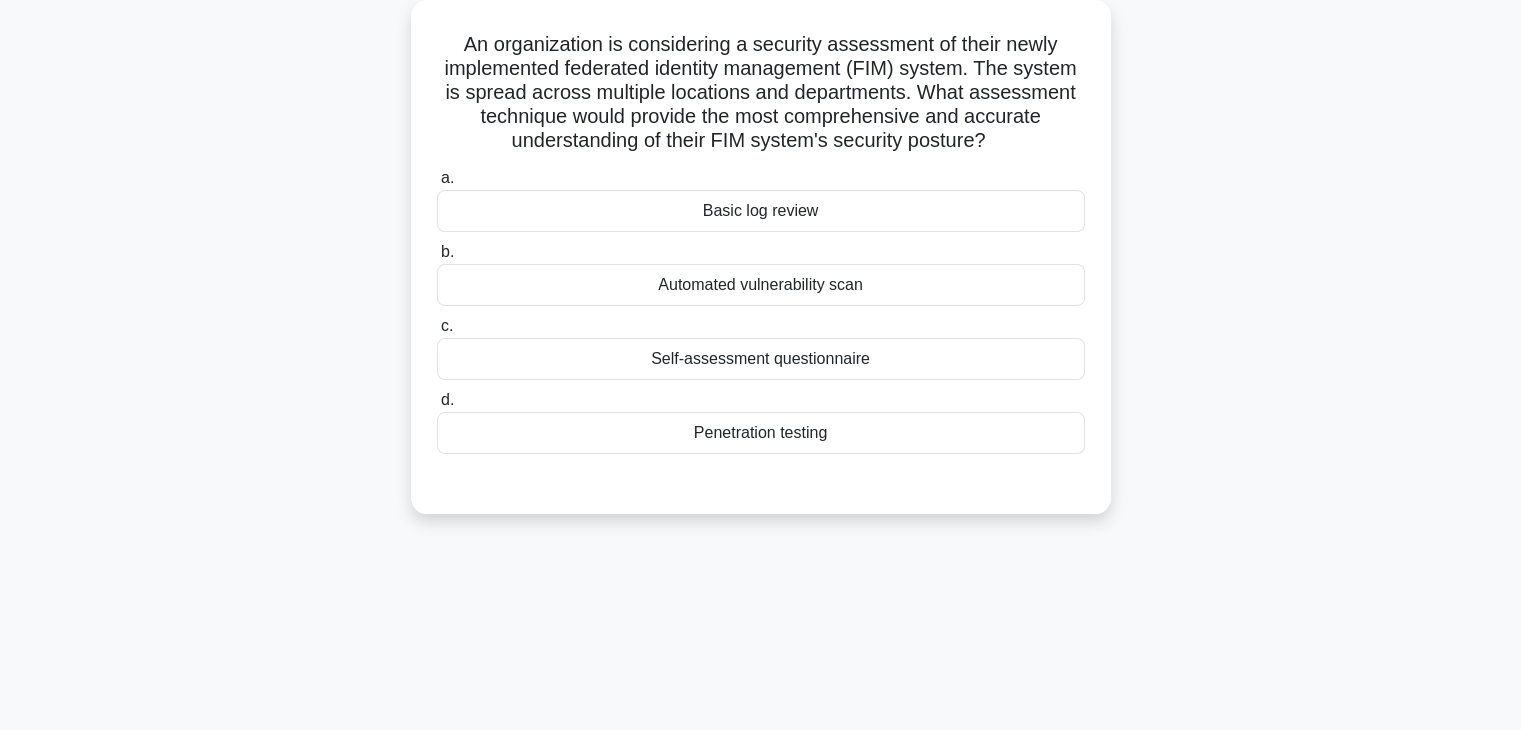 scroll, scrollTop: 0, scrollLeft: 0, axis: both 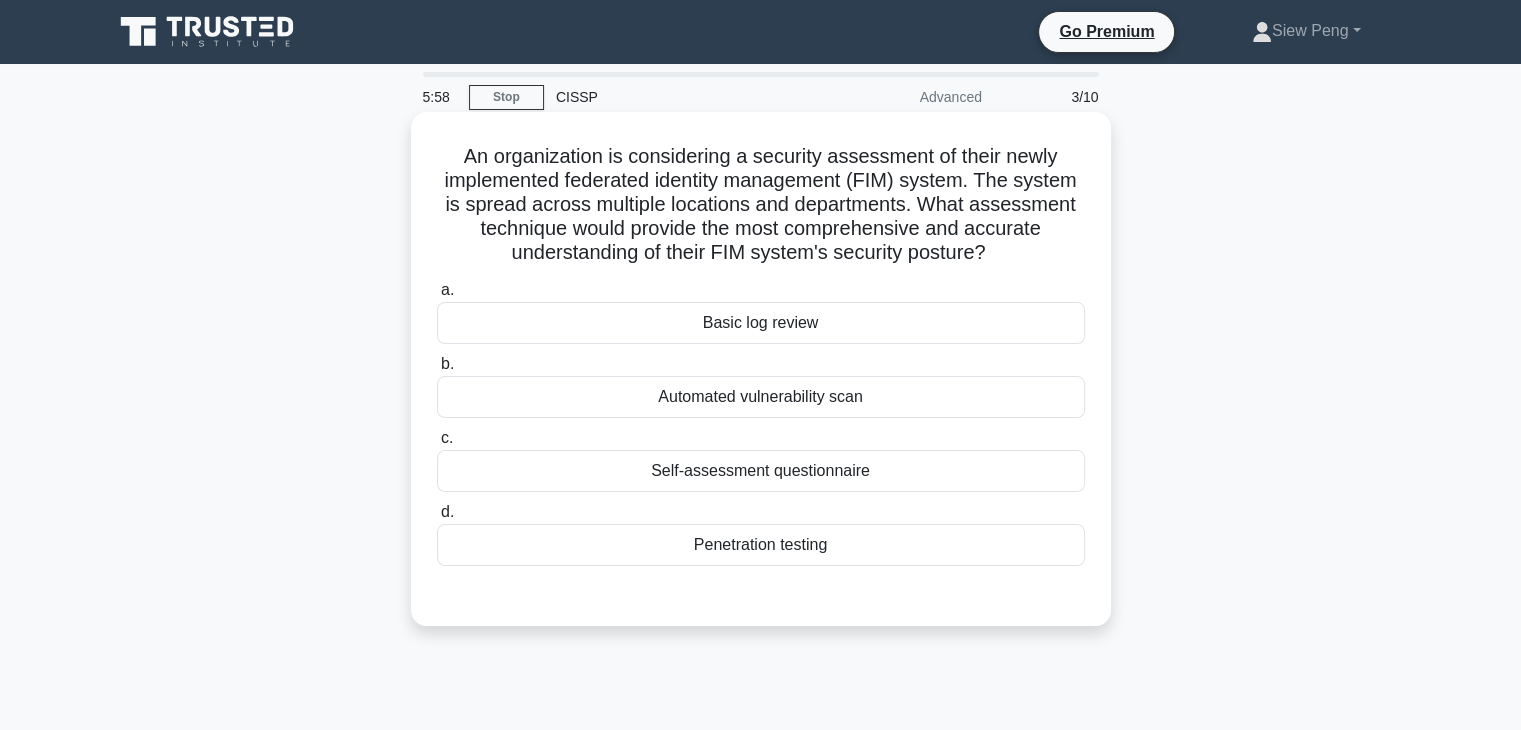 click on "Automated vulnerability scan" at bounding box center [761, 397] 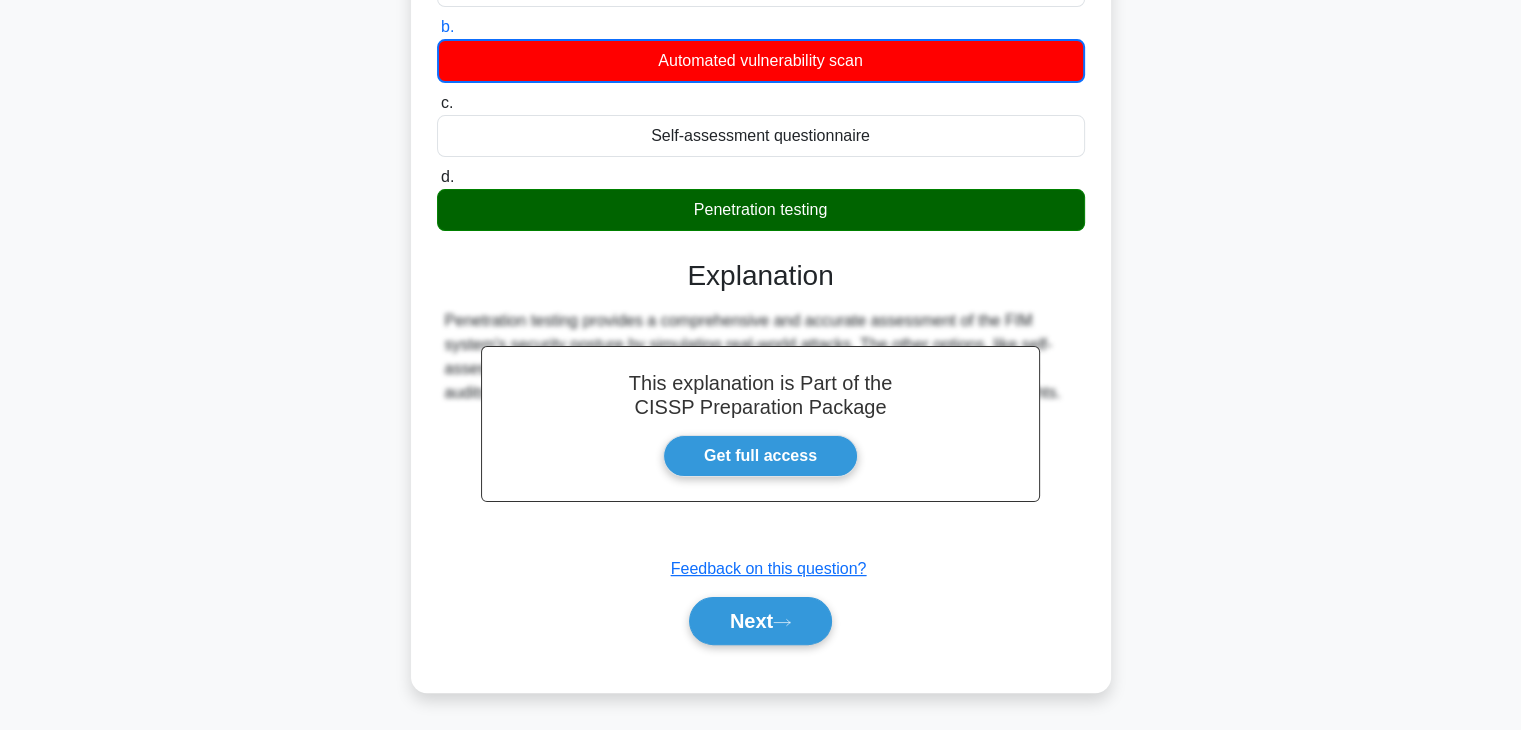 scroll, scrollTop: 351, scrollLeft: 0, axis: vertical 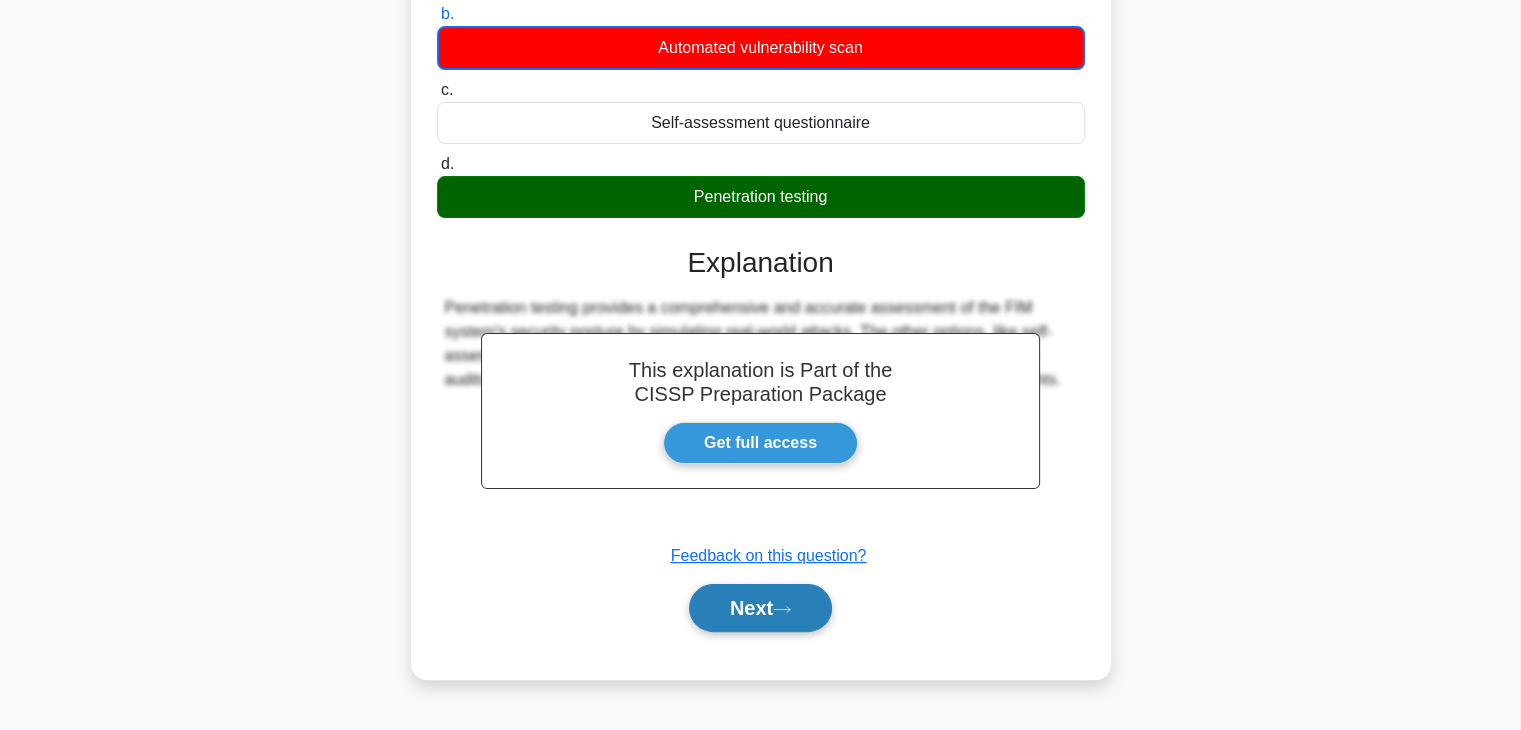 click on "Next" at bounding box center (760, 608) 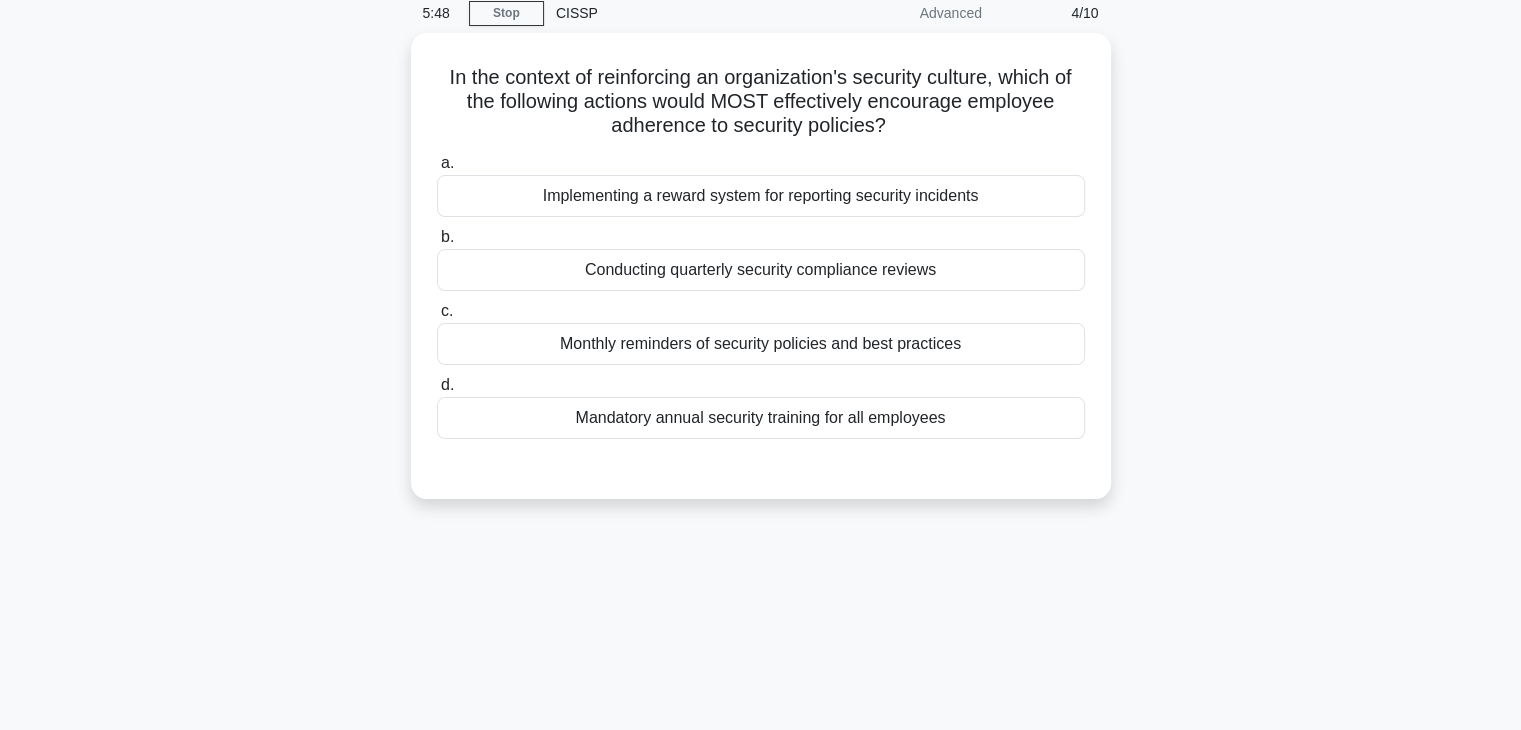 scroll, scrollTop: 51, scrollLeft: 0, axis: vertical 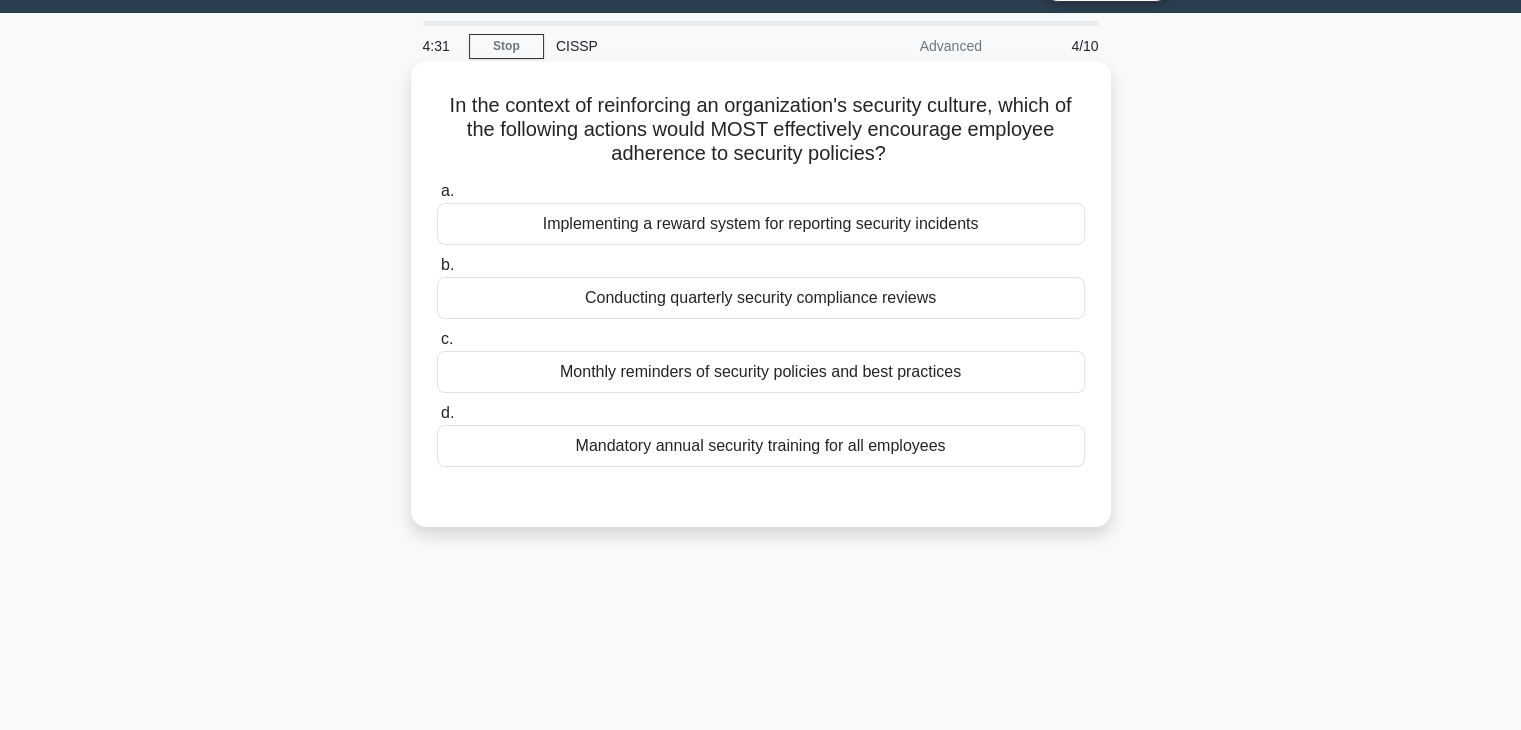 click on "Conducting quarterly security compliance reviews" at bounding box center (761, 298) 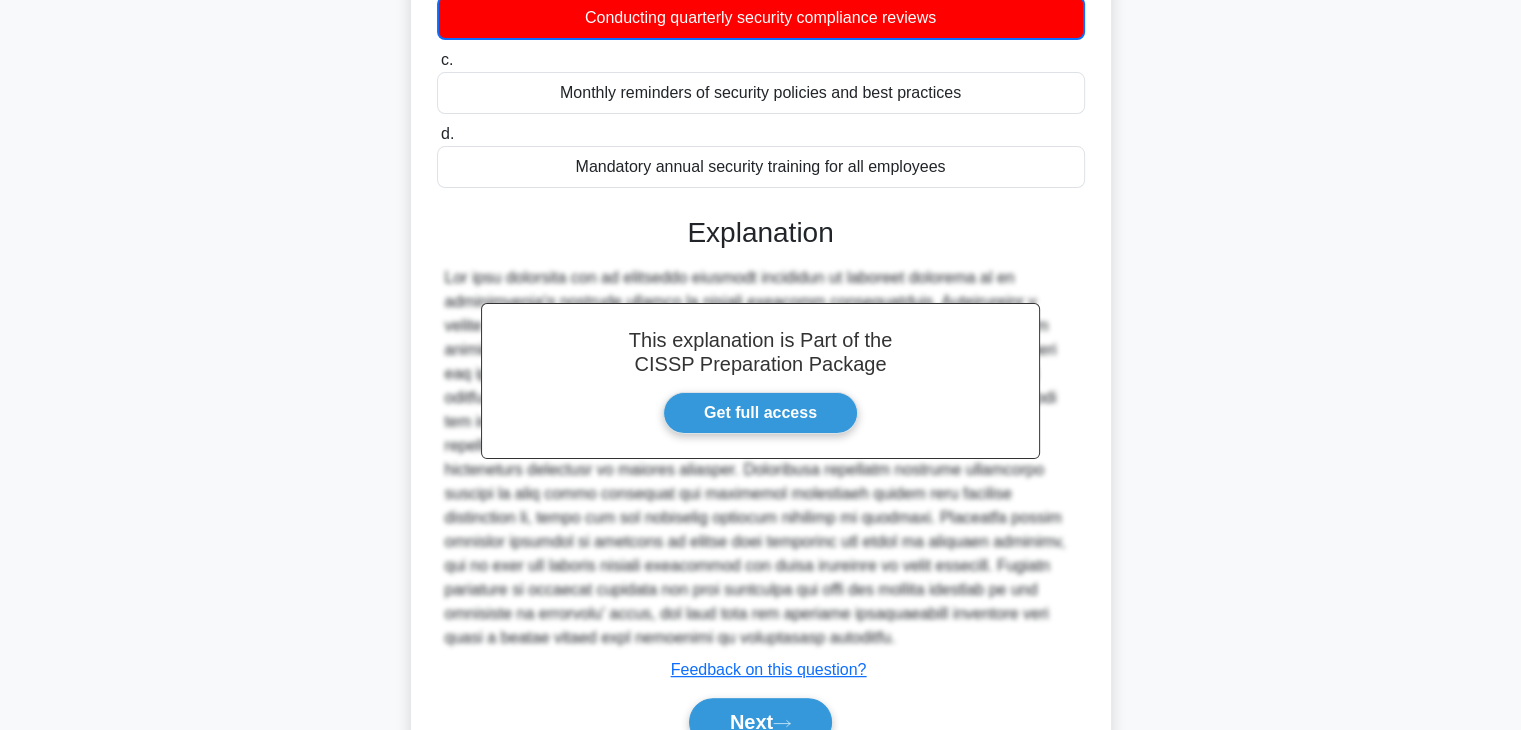 scroll, scrollTop: 351, scrollLeft: 0, axis: vertical 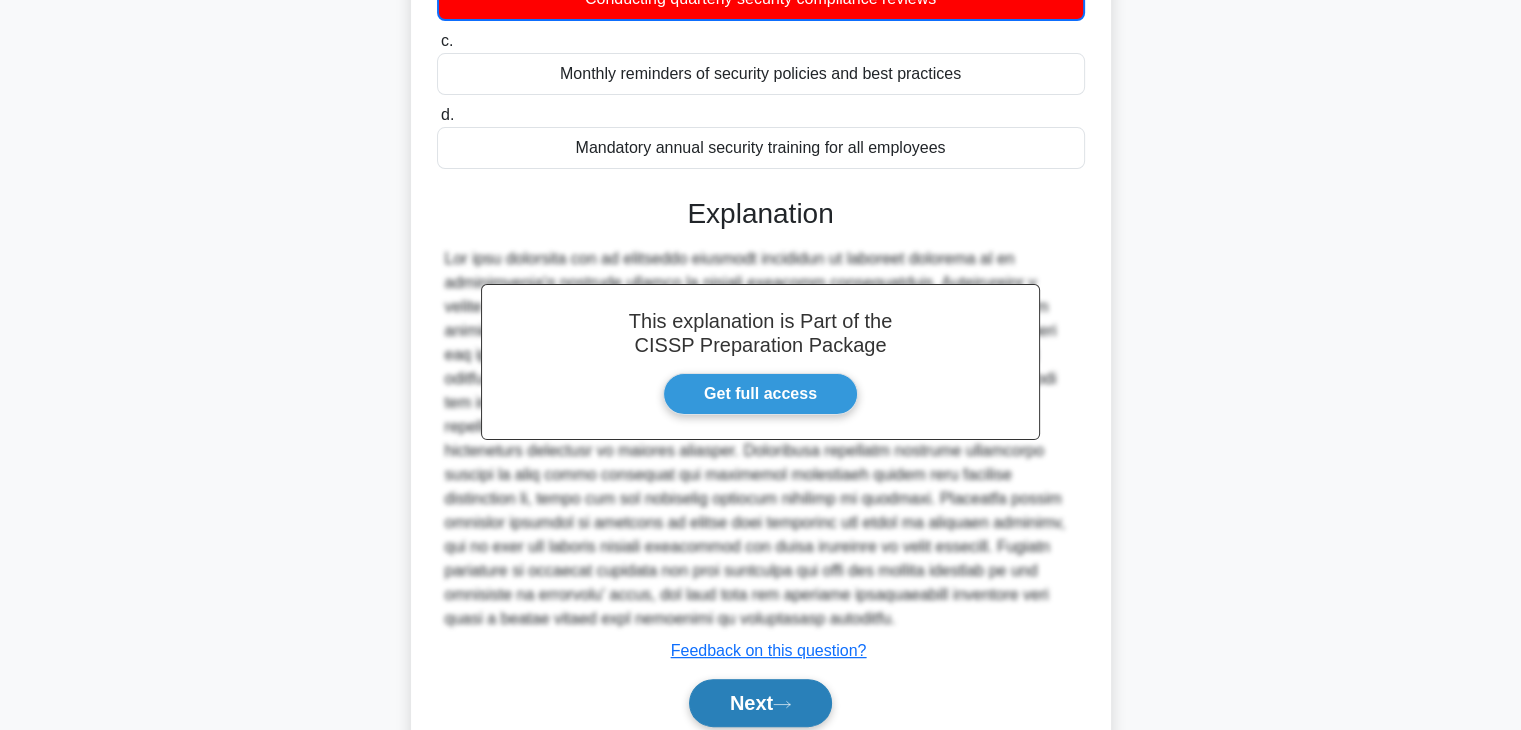 click on "Next" at bounding box center [760, 703] 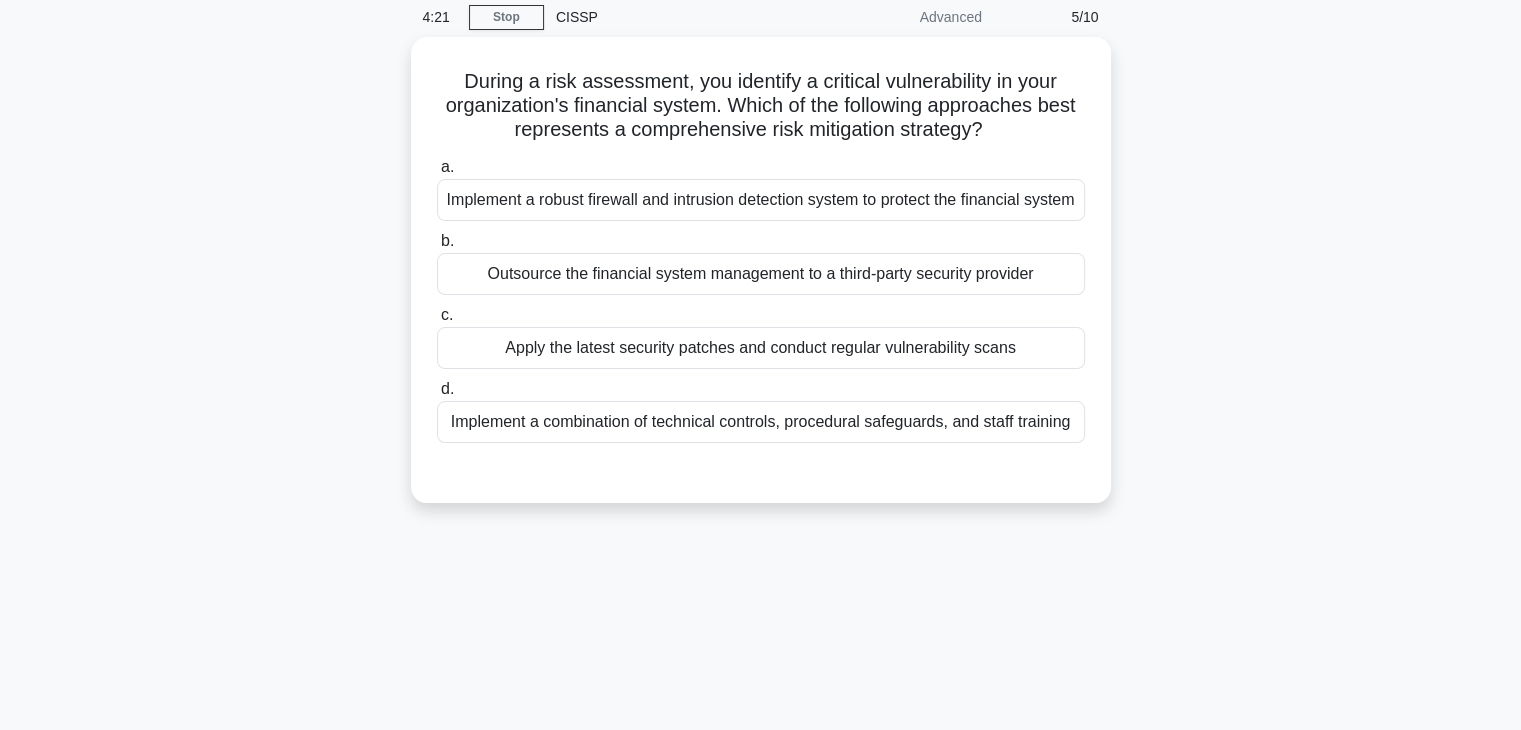scroll, scrollTop: 51, scrollLeft: 0, axis: vertical 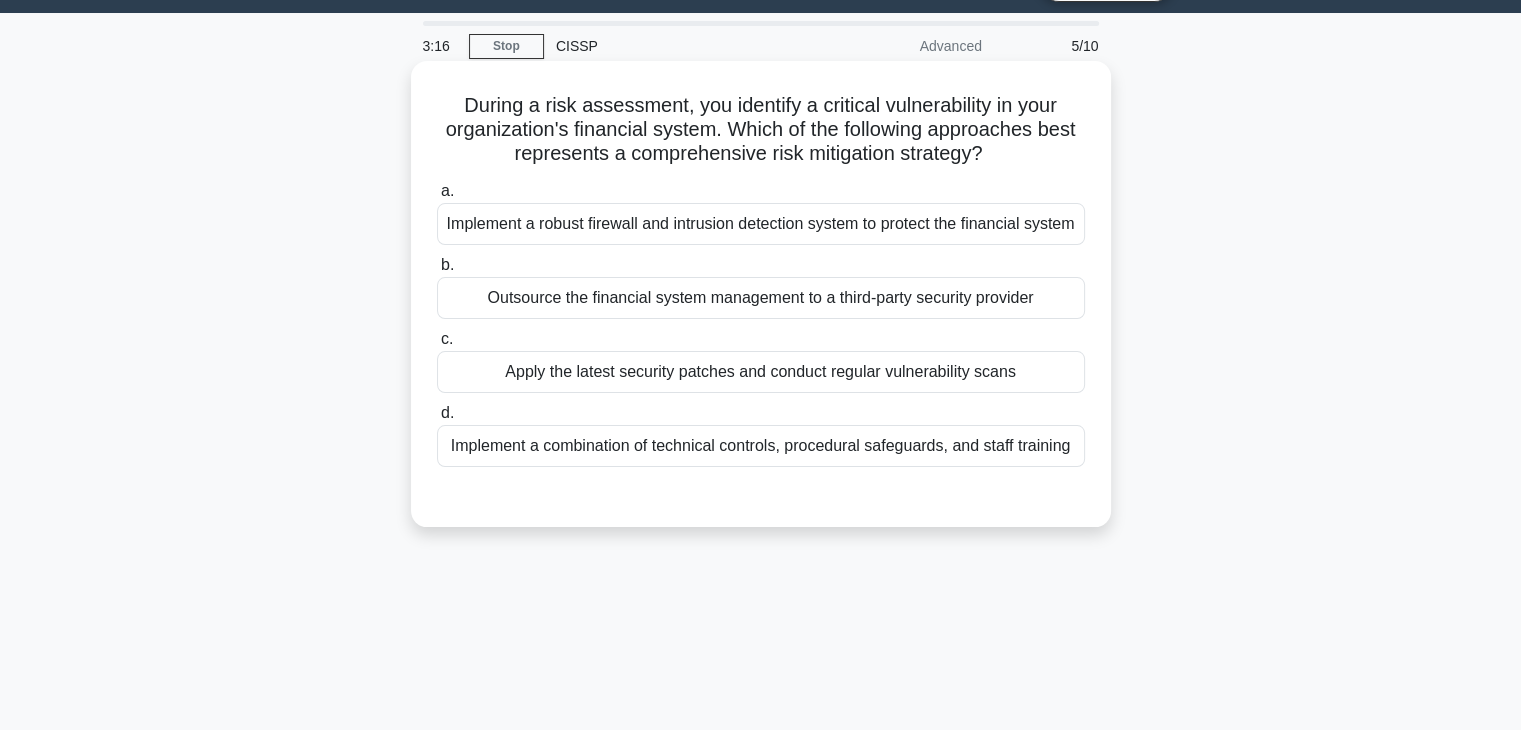 click on "Implement a combination of technical controls, procedural safeguards, and staff training" at bounding box center (761, 446) 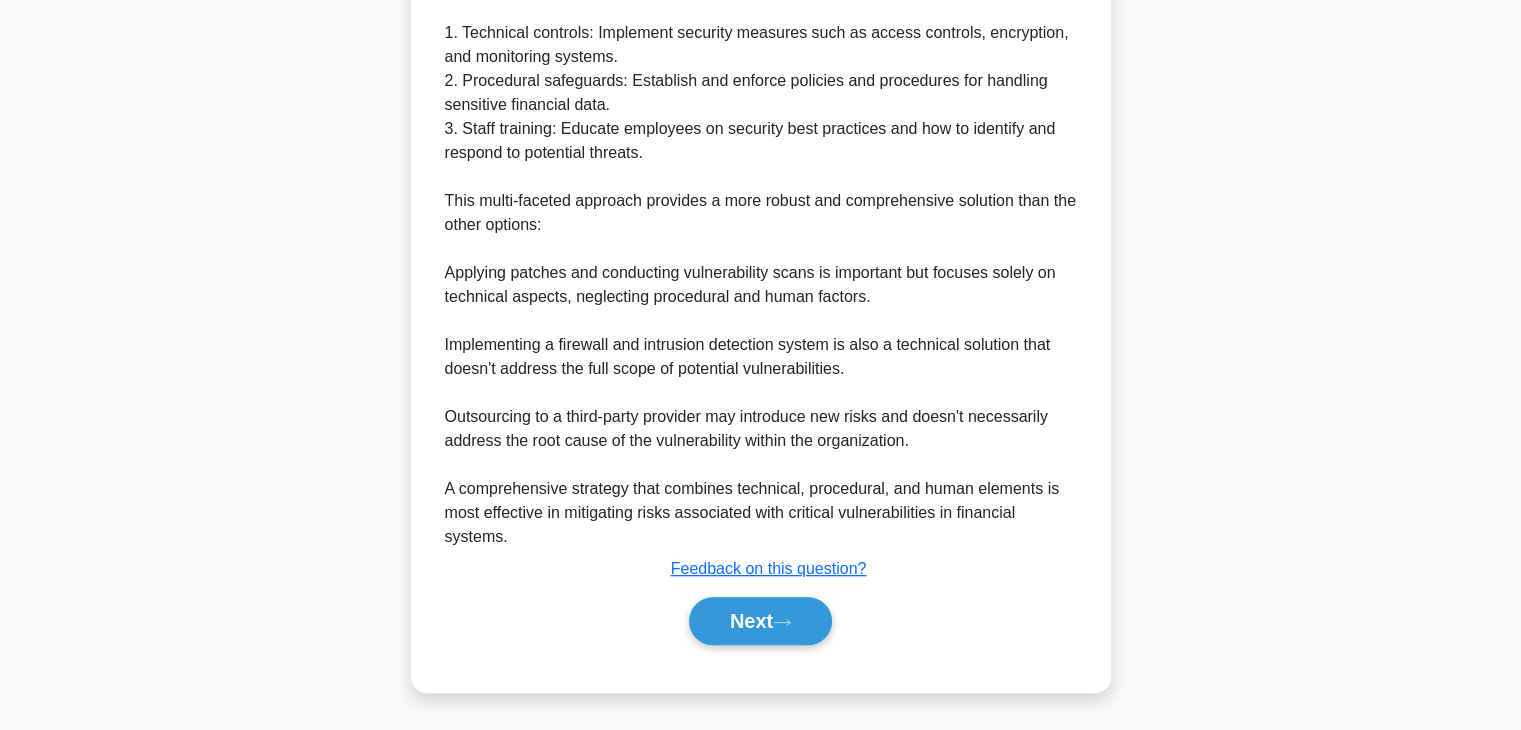 scroll, scrollTop: 718, scrollLeft: 0, axis: vertical 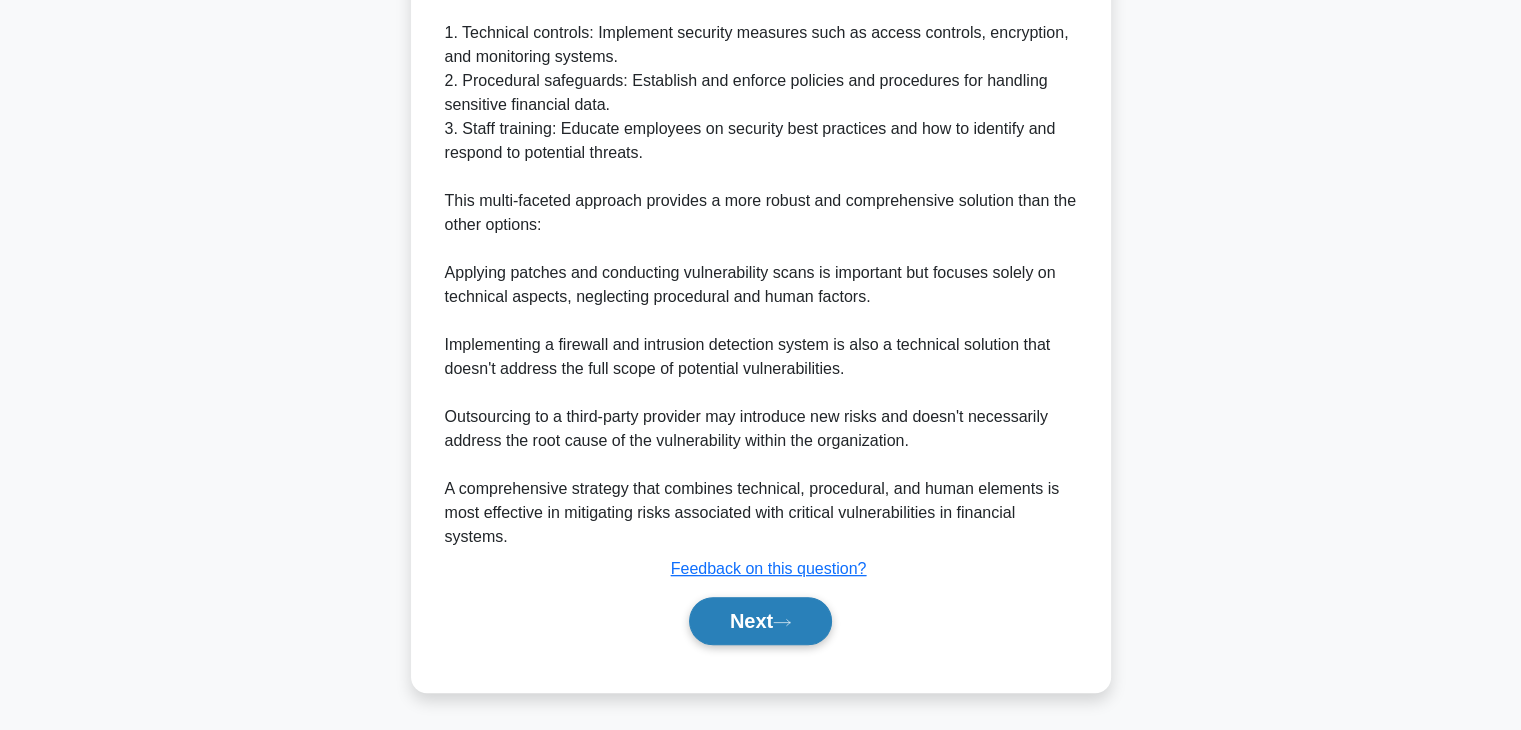 click 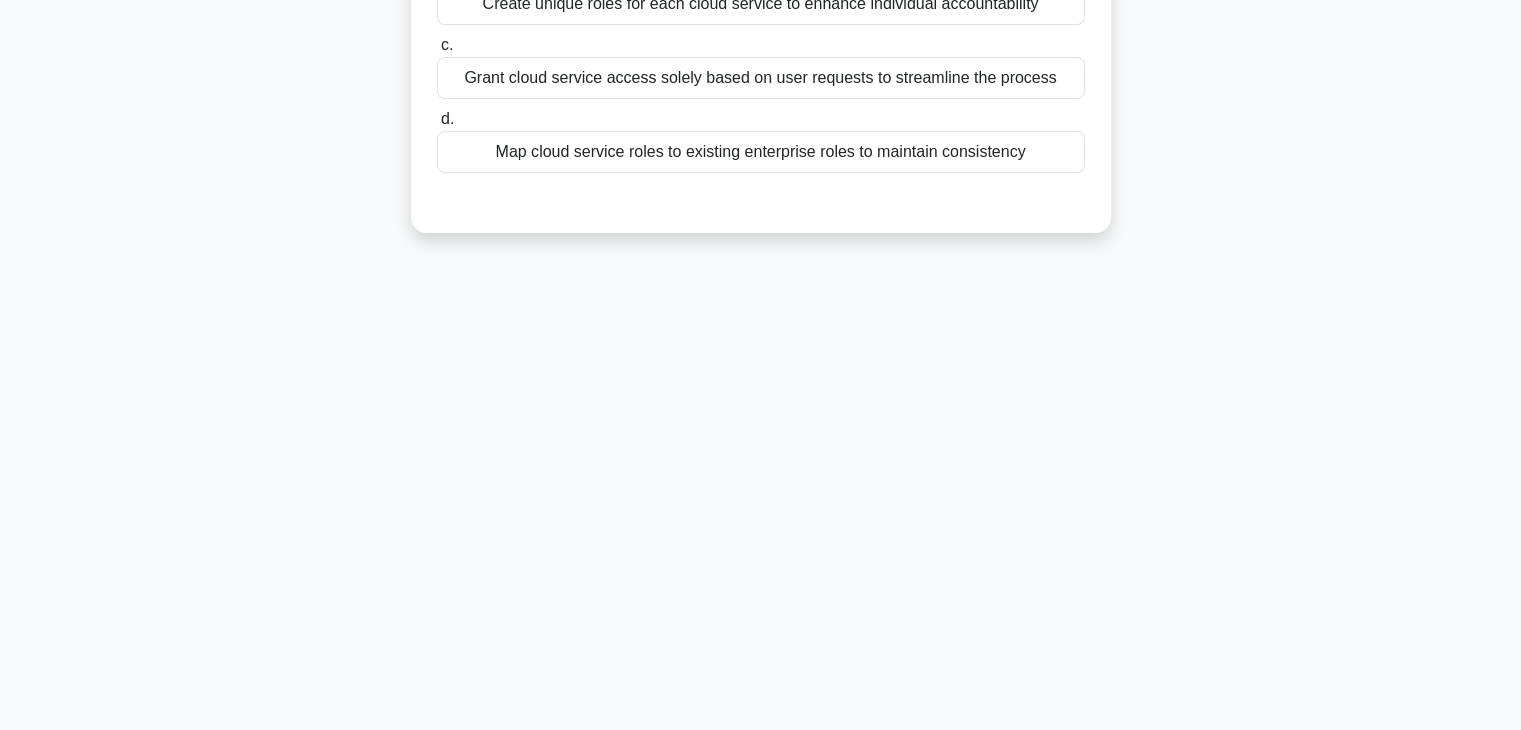 scroll, scrollTop: 0, scrollLeft: 0, axis: both 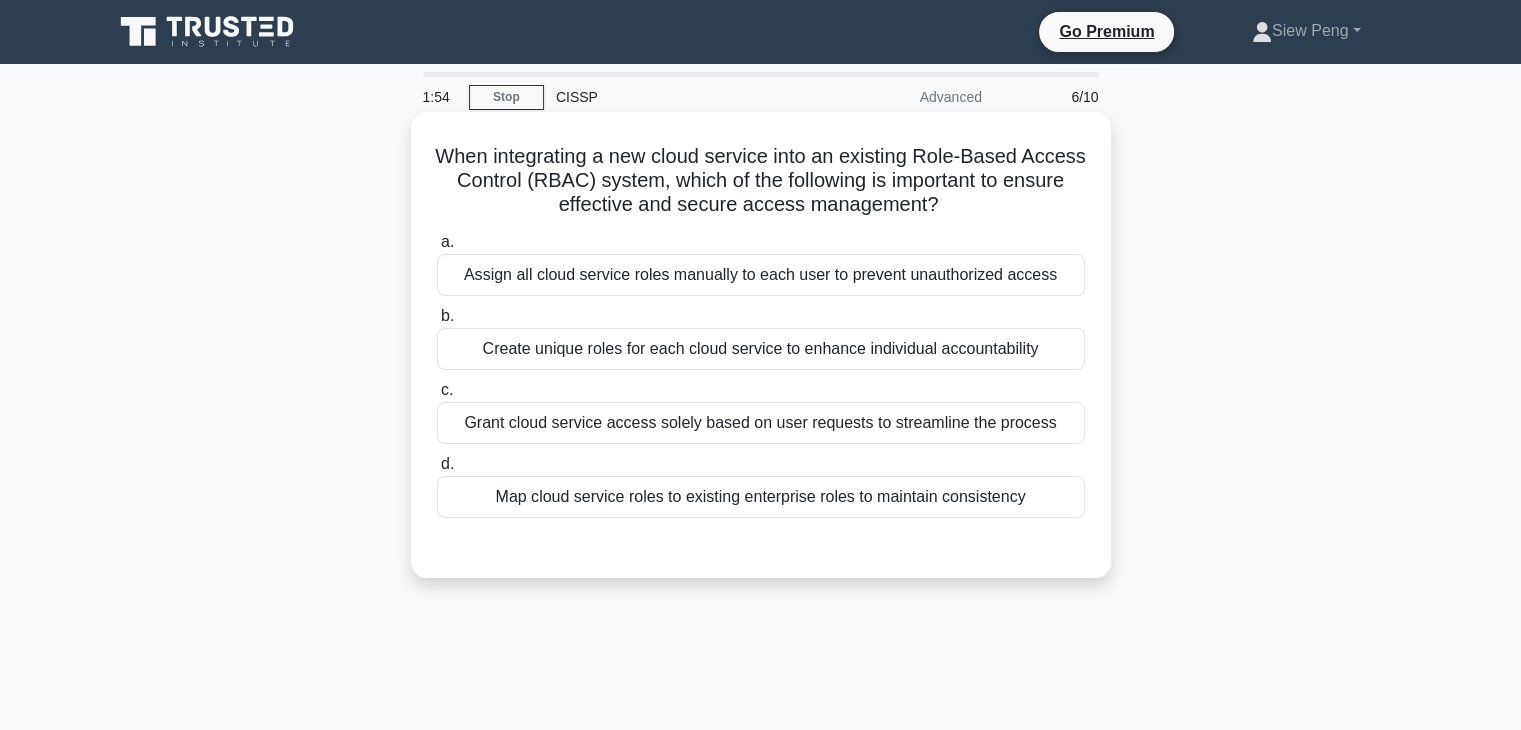click on "Map cloud service roles to existing enterprise roles to maintain consistency" at bounding box center (761, 497) 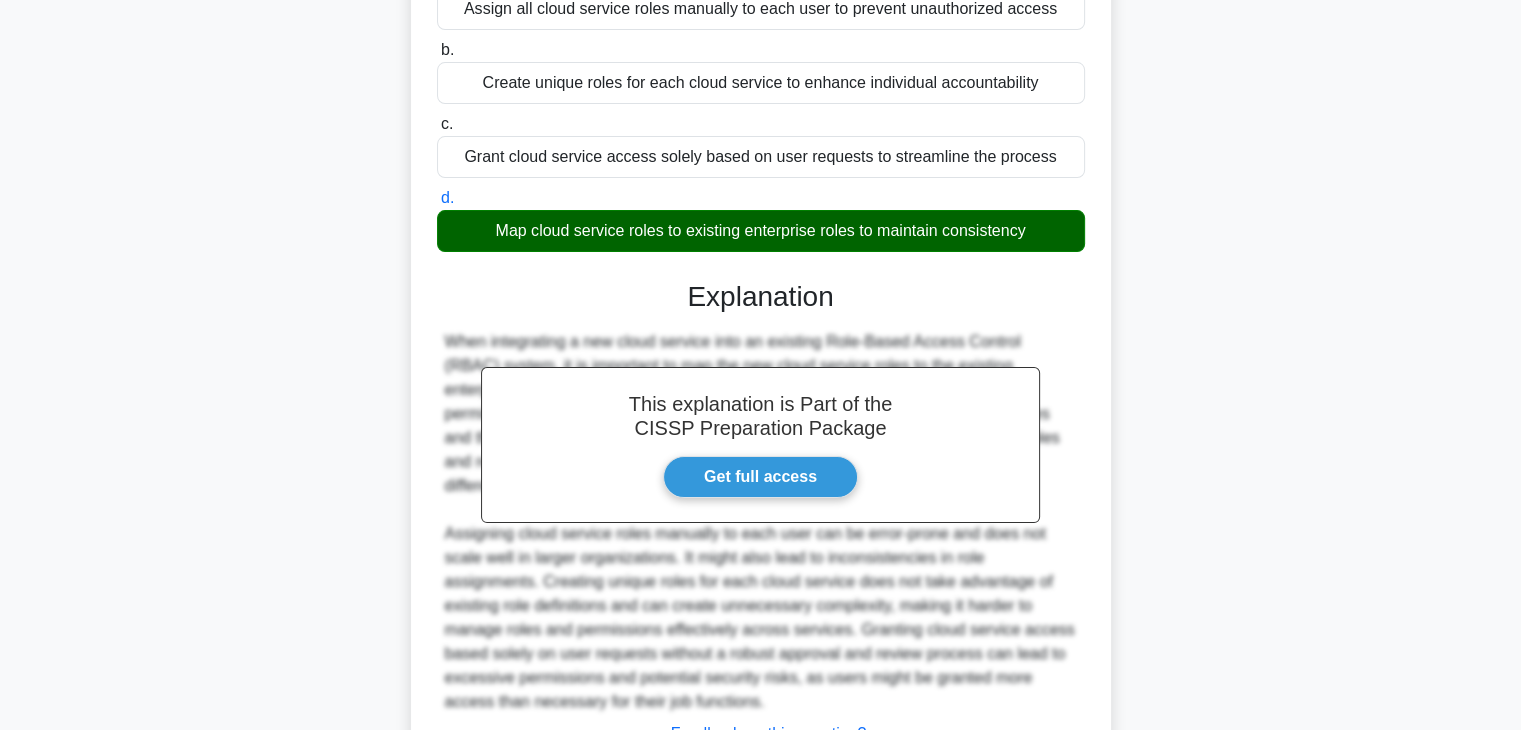 scroll, scrollTop: 406, scrollLeft: 0, axis: vertical 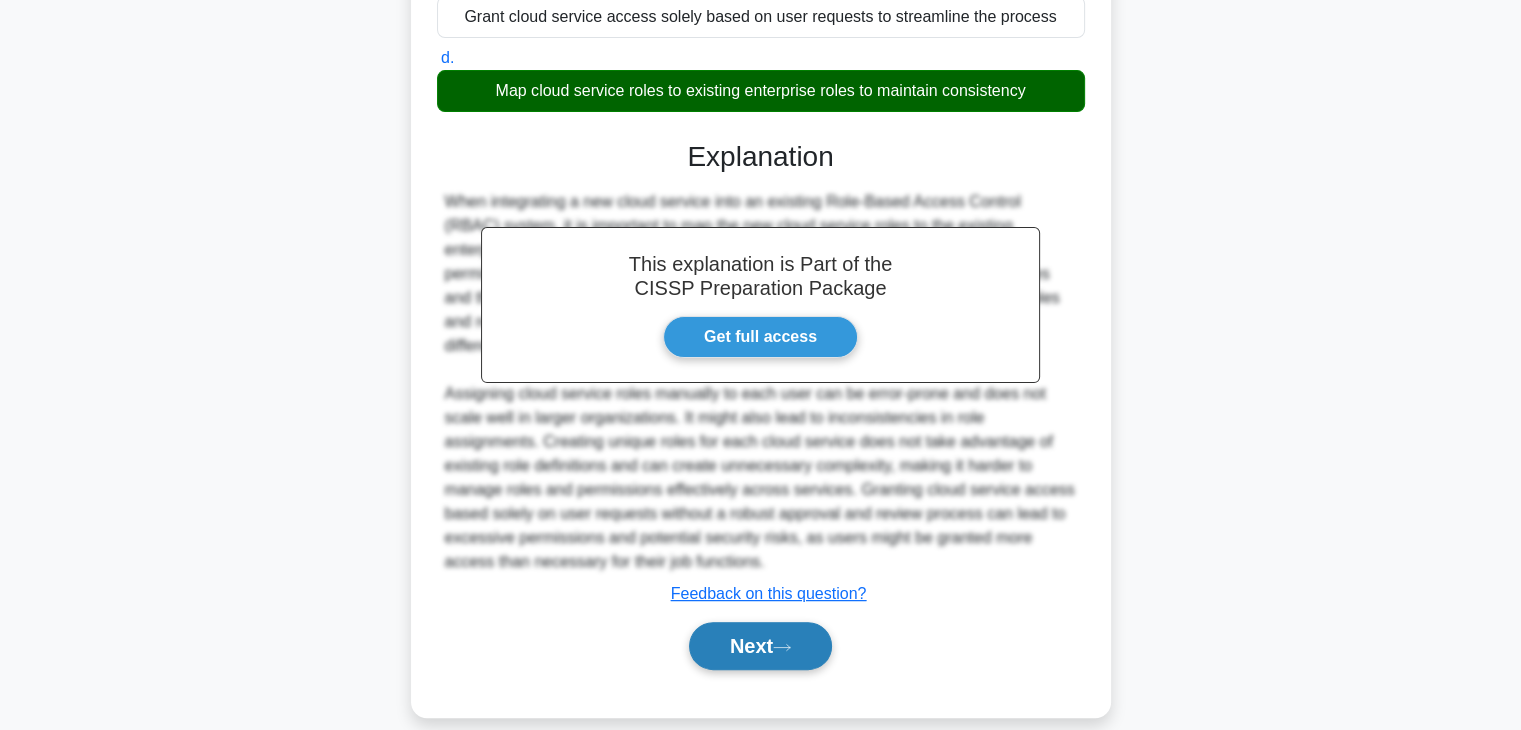 click on "Next" at bounding box center [760, 646] 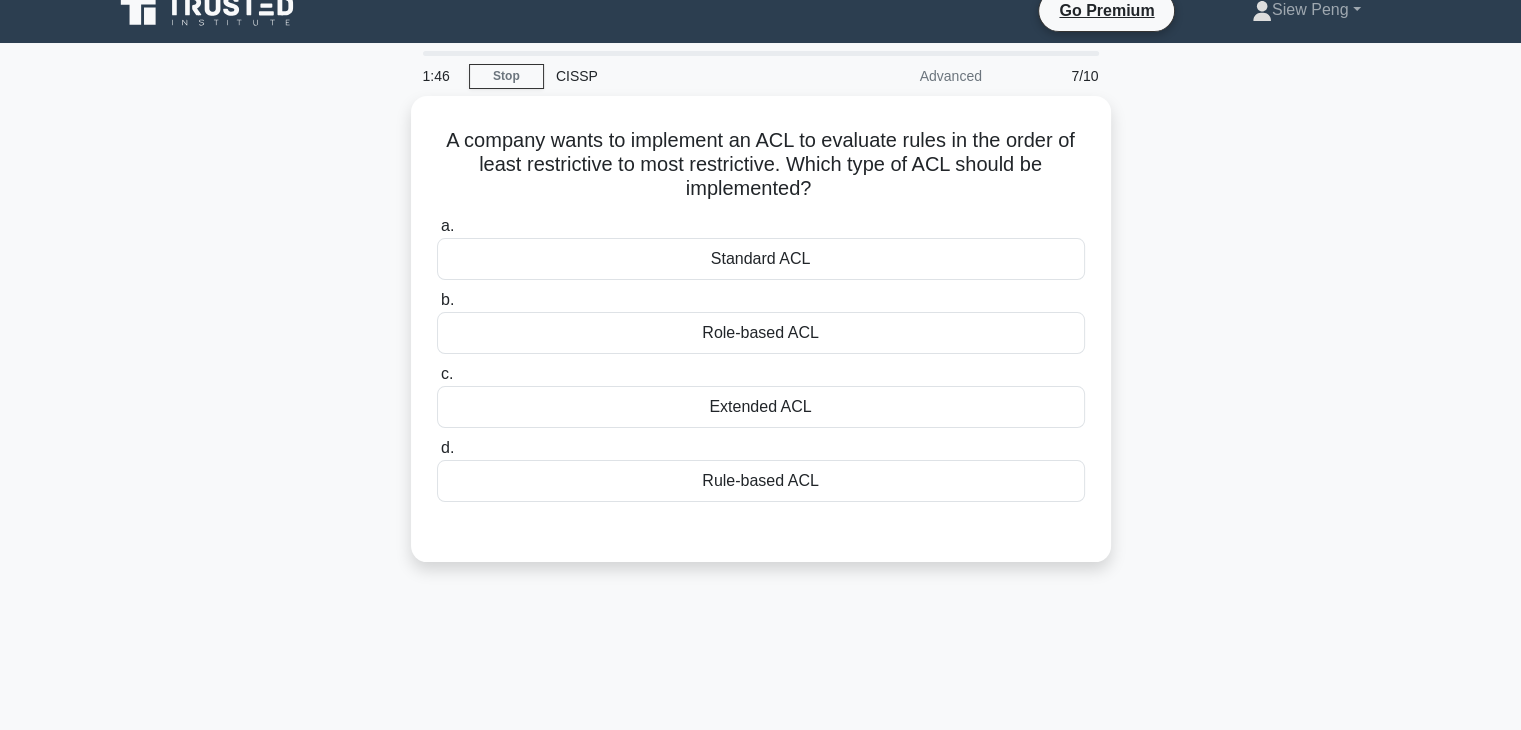 scroll, scrollTop: 0, scrollLeft: 0, axis: both 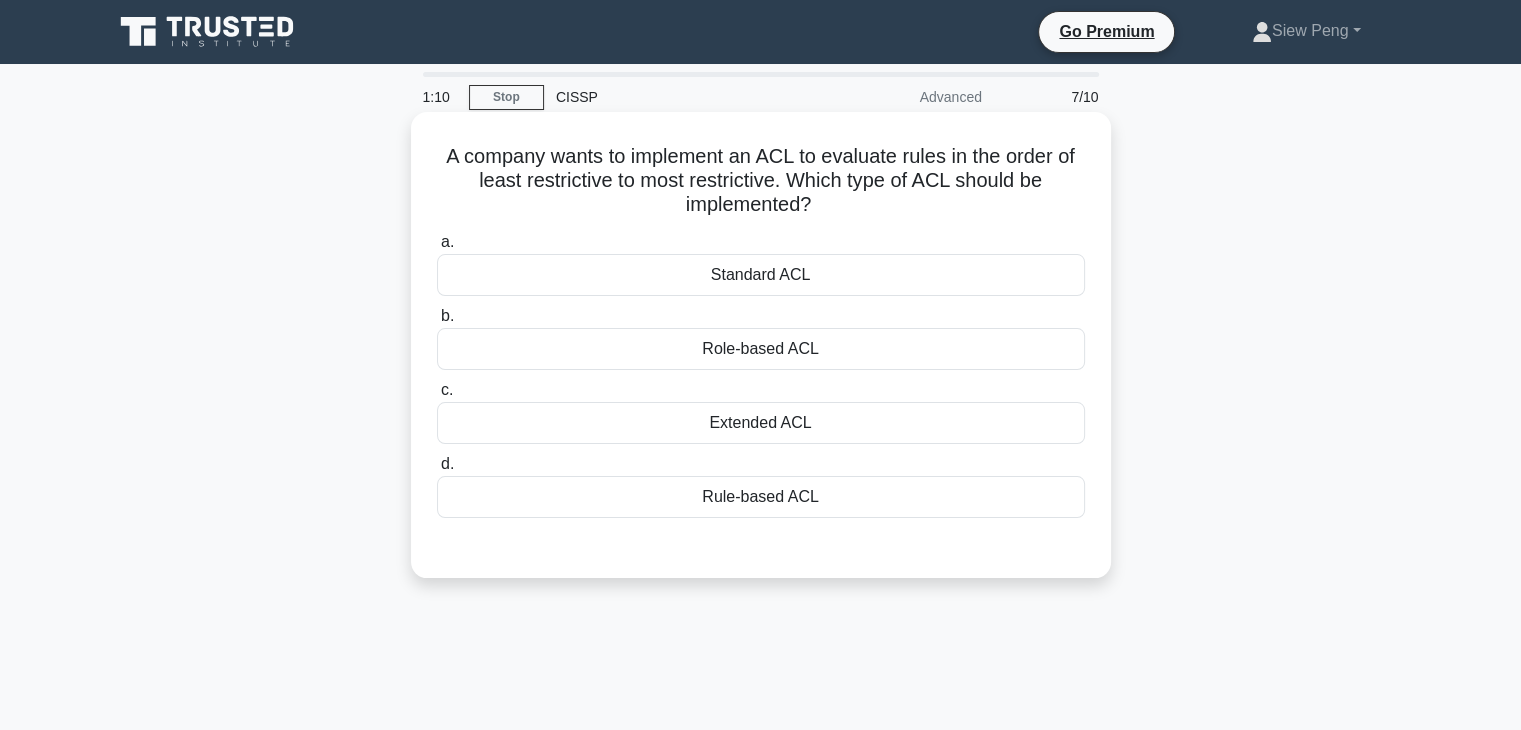 click on "Extended ACL" at bounding box center (761, 423) 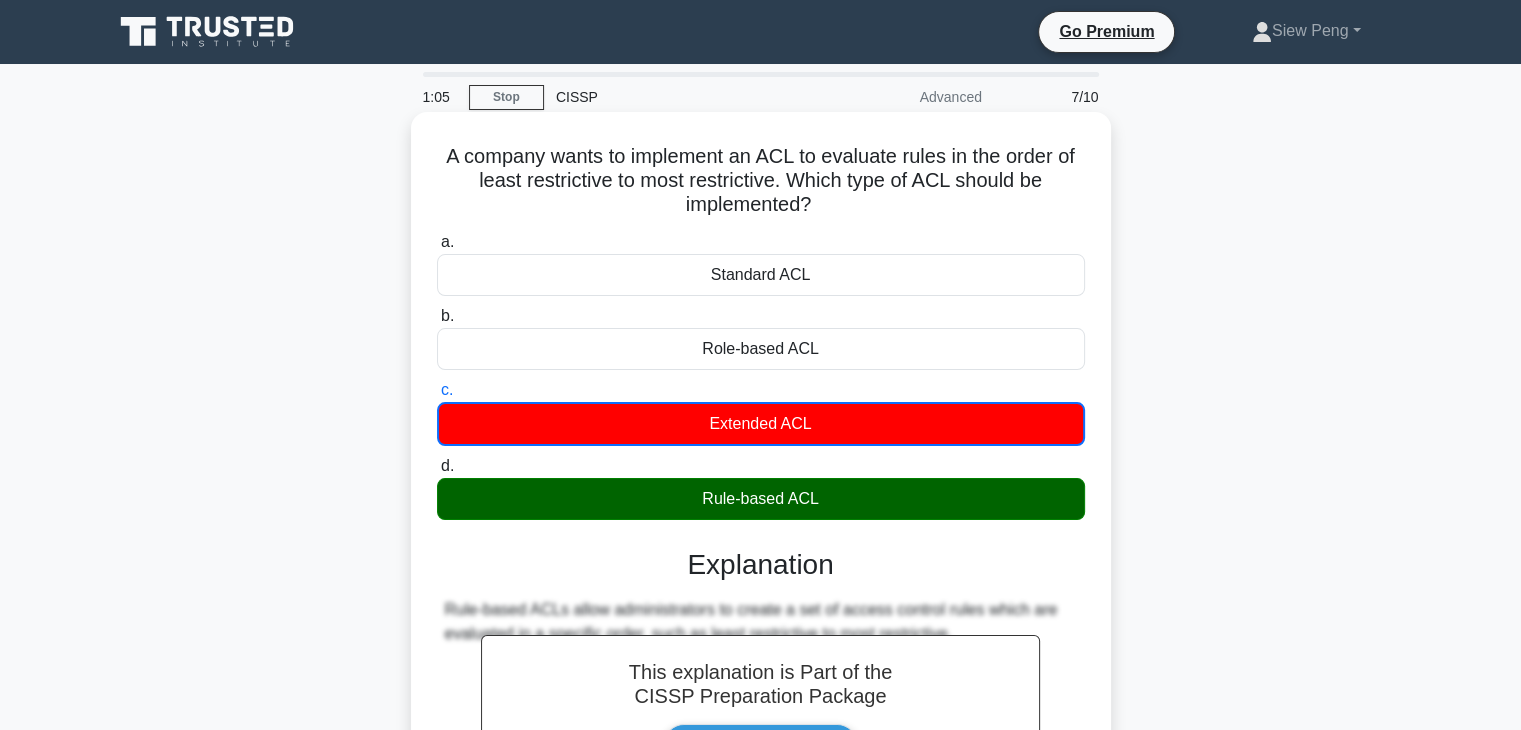 click on "Rule-based ACL" at bounding box center (761, 499) 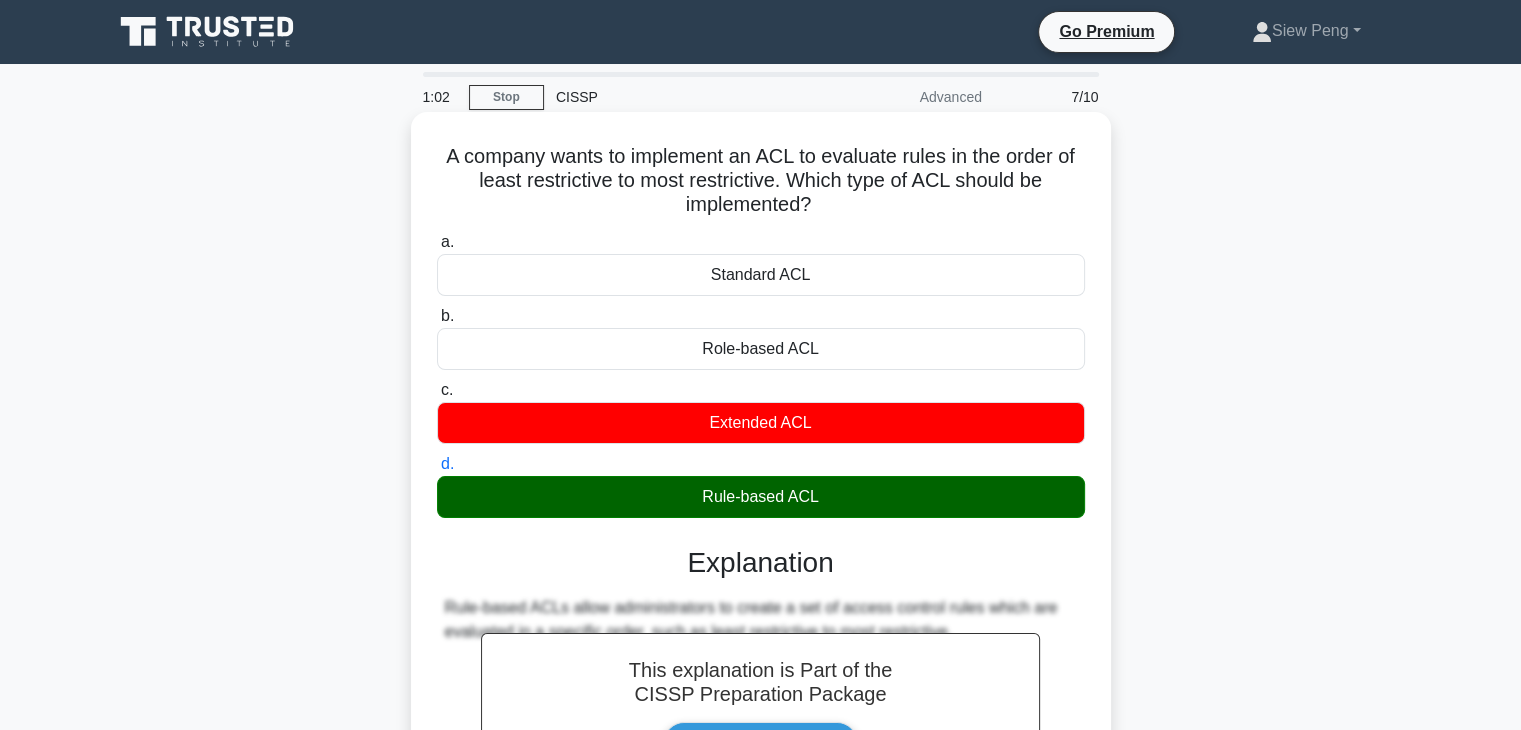 drag, startPoint x: 694, startPoint y: 497, endPoint x: 825, endPoint y: 505, distance: 131.24405 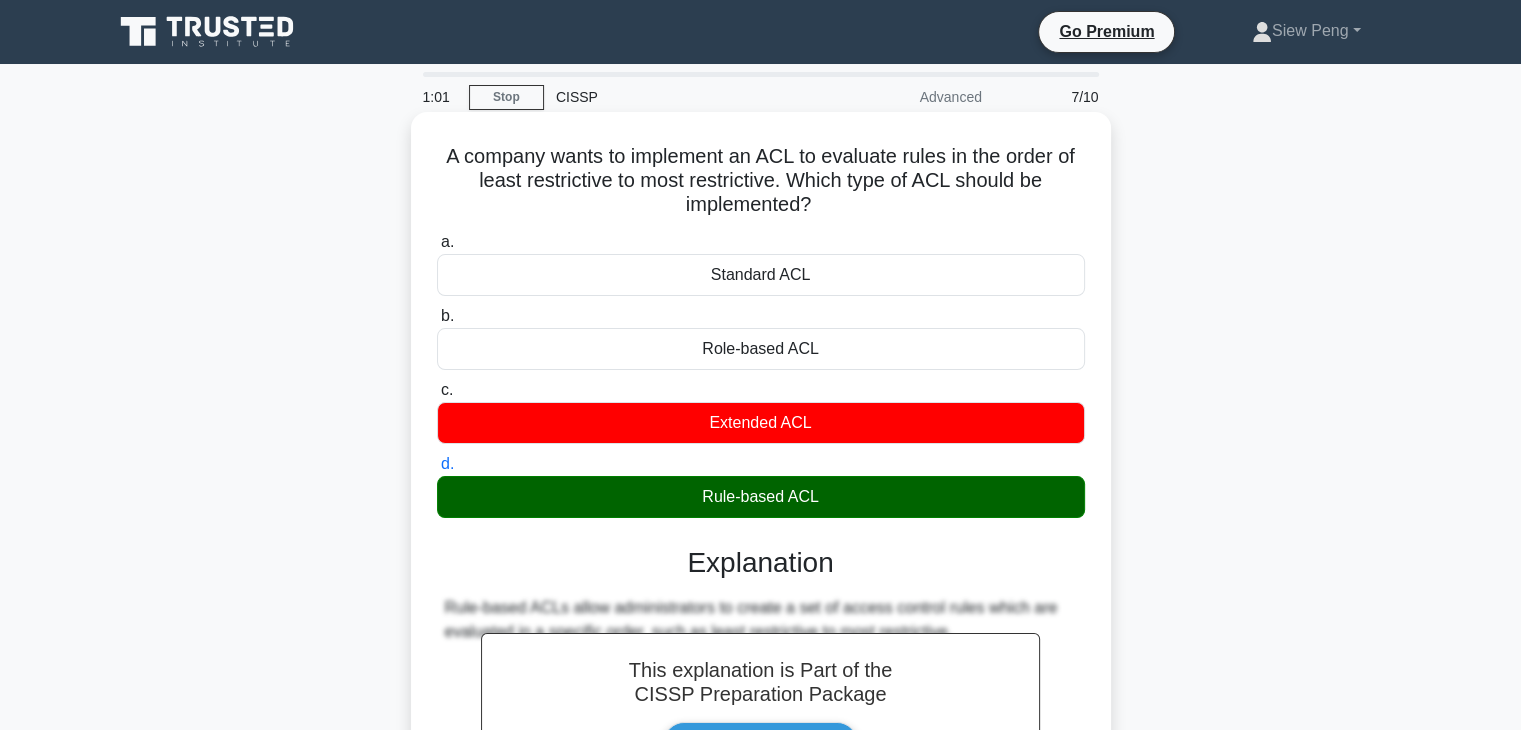 copy on "Rule-based ACL" 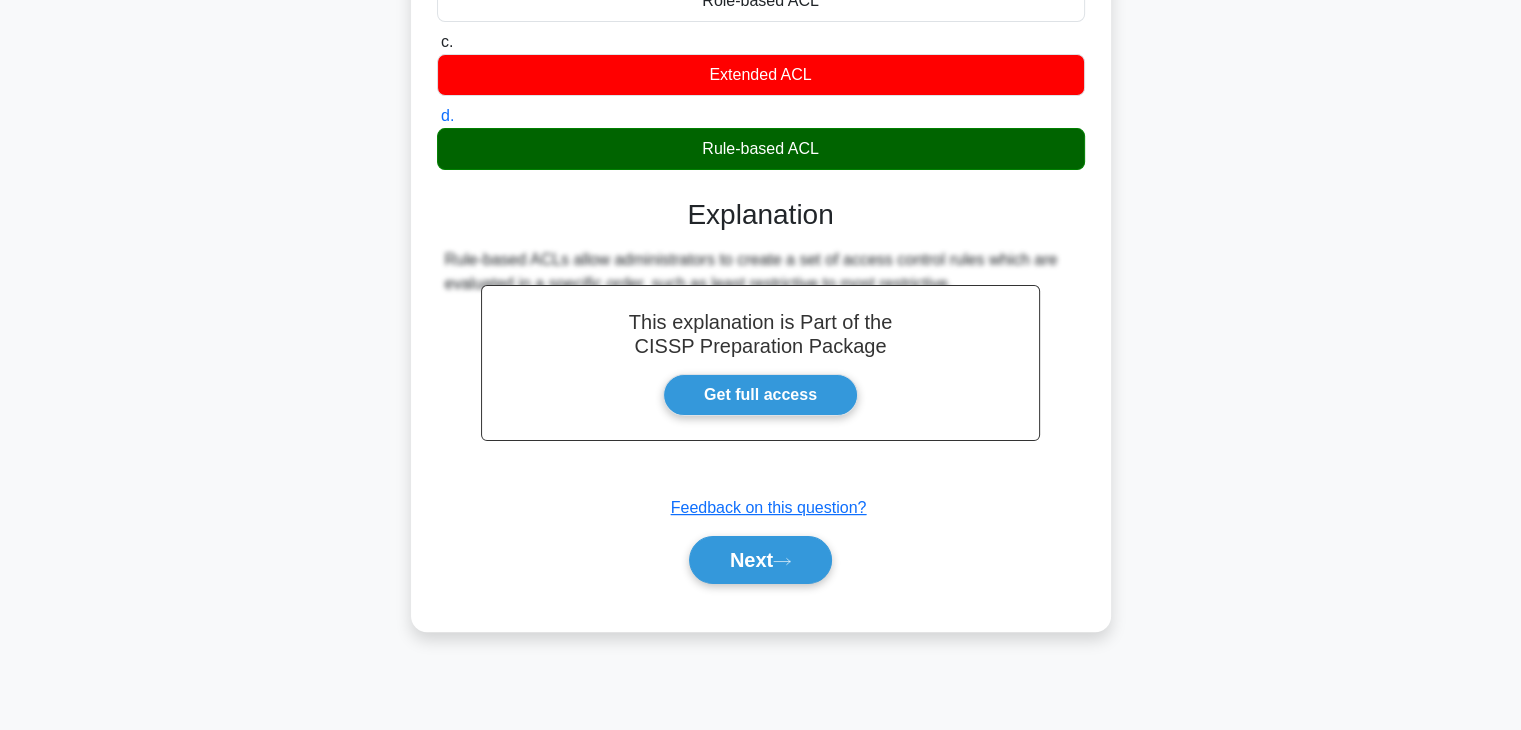 scroll, scrollTop: 351, scrollLeft: 0, axis: vertical 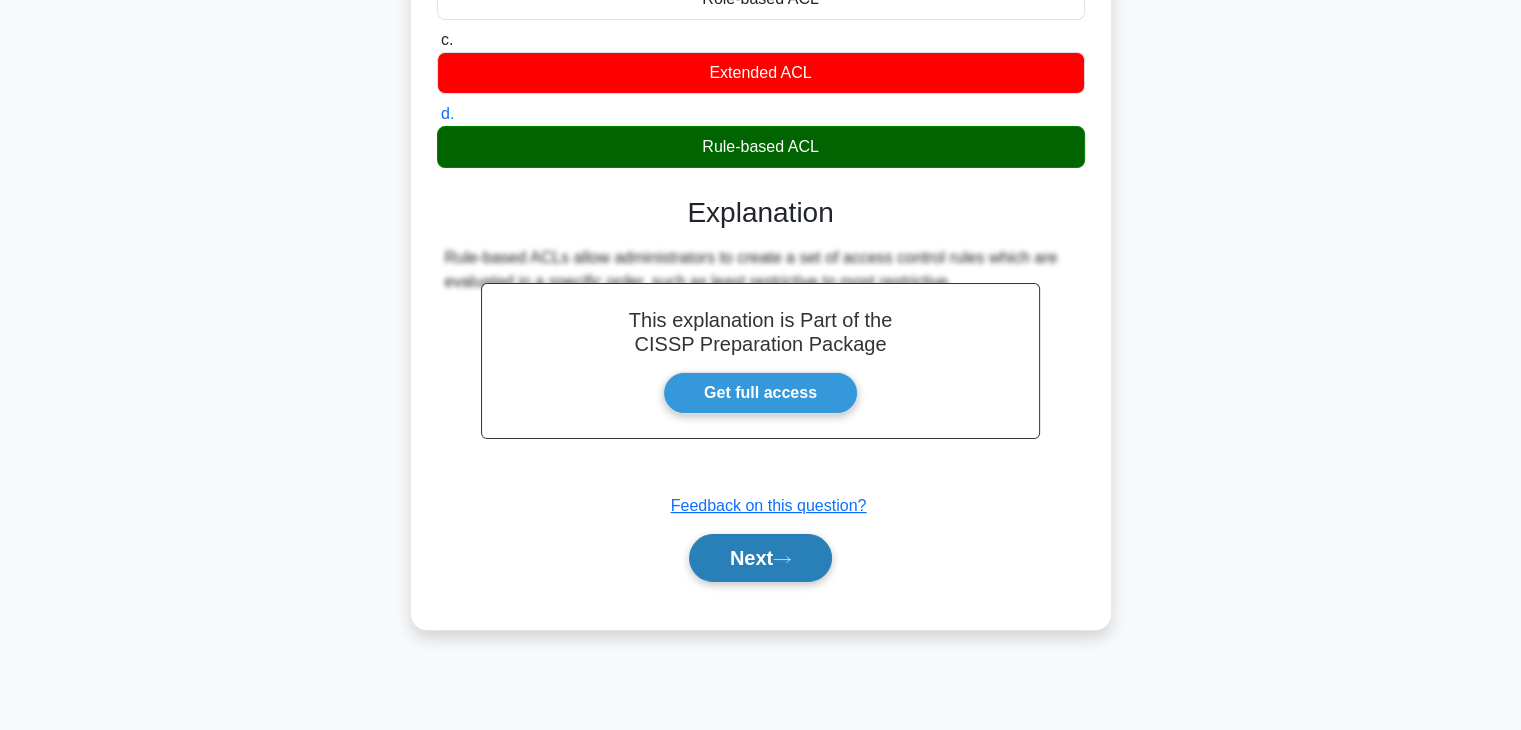 click on "Next" at bounding box center [760, 558] 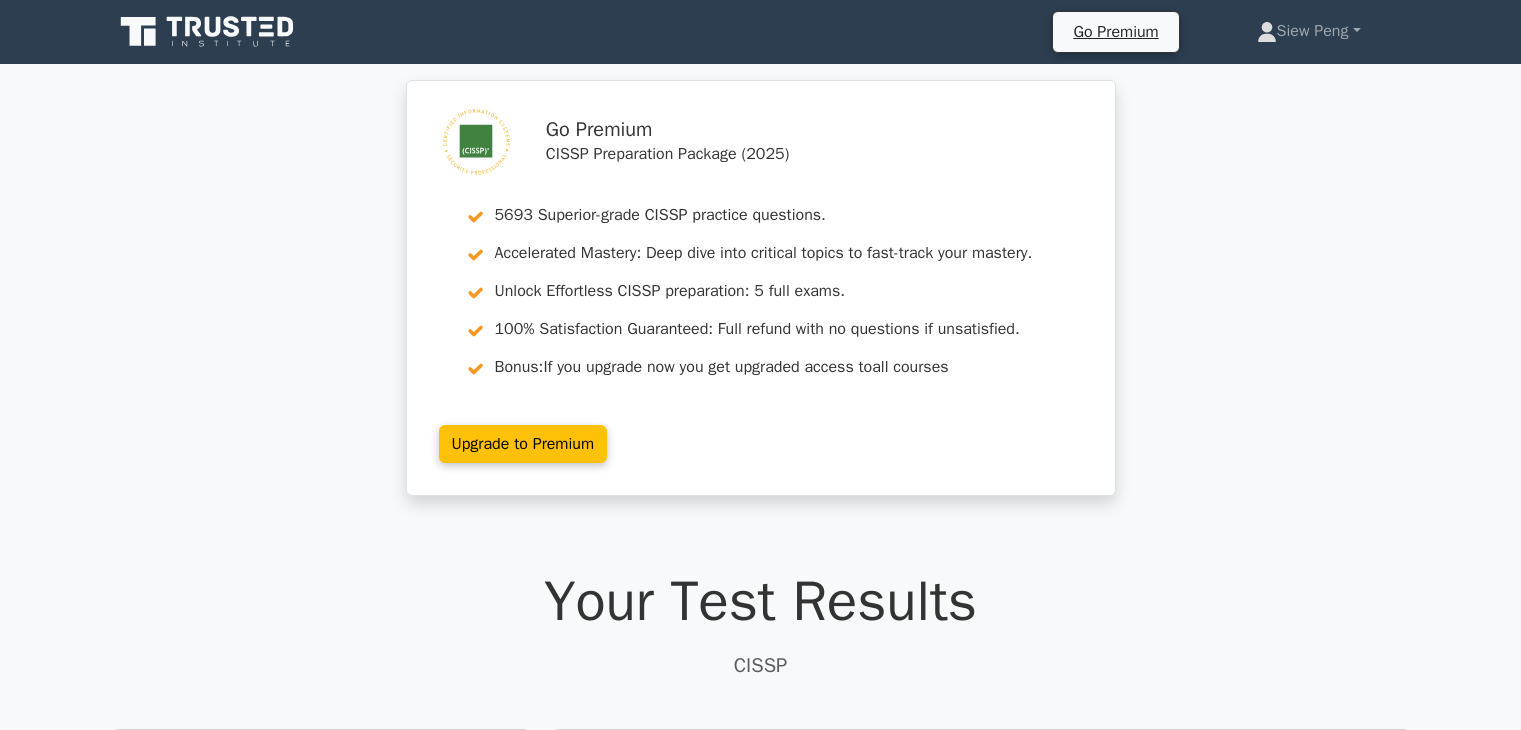 scroll, scrollTop: 0, scrollLeft: 0, axis: both 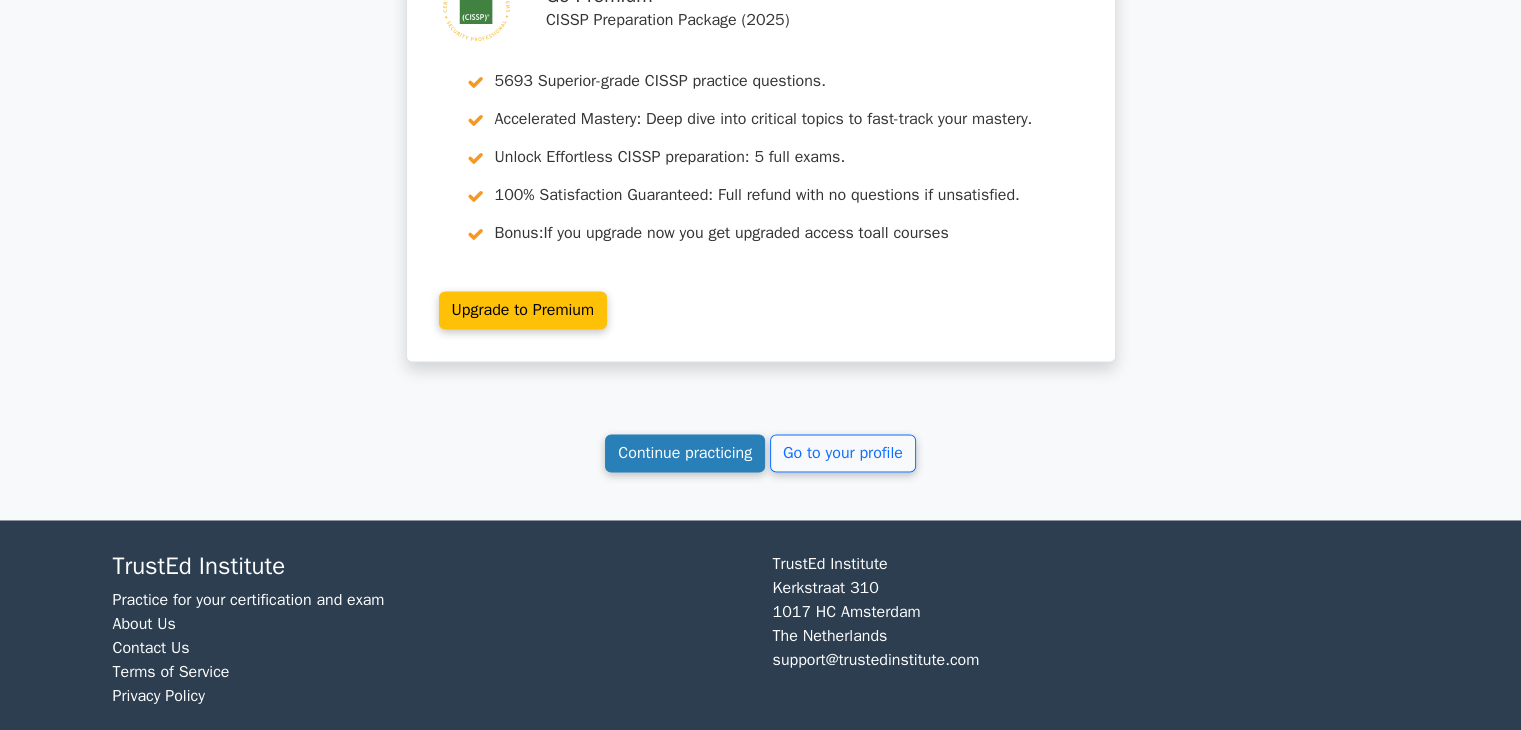 click on "Continue practicing" at bounding box center [685, 453] 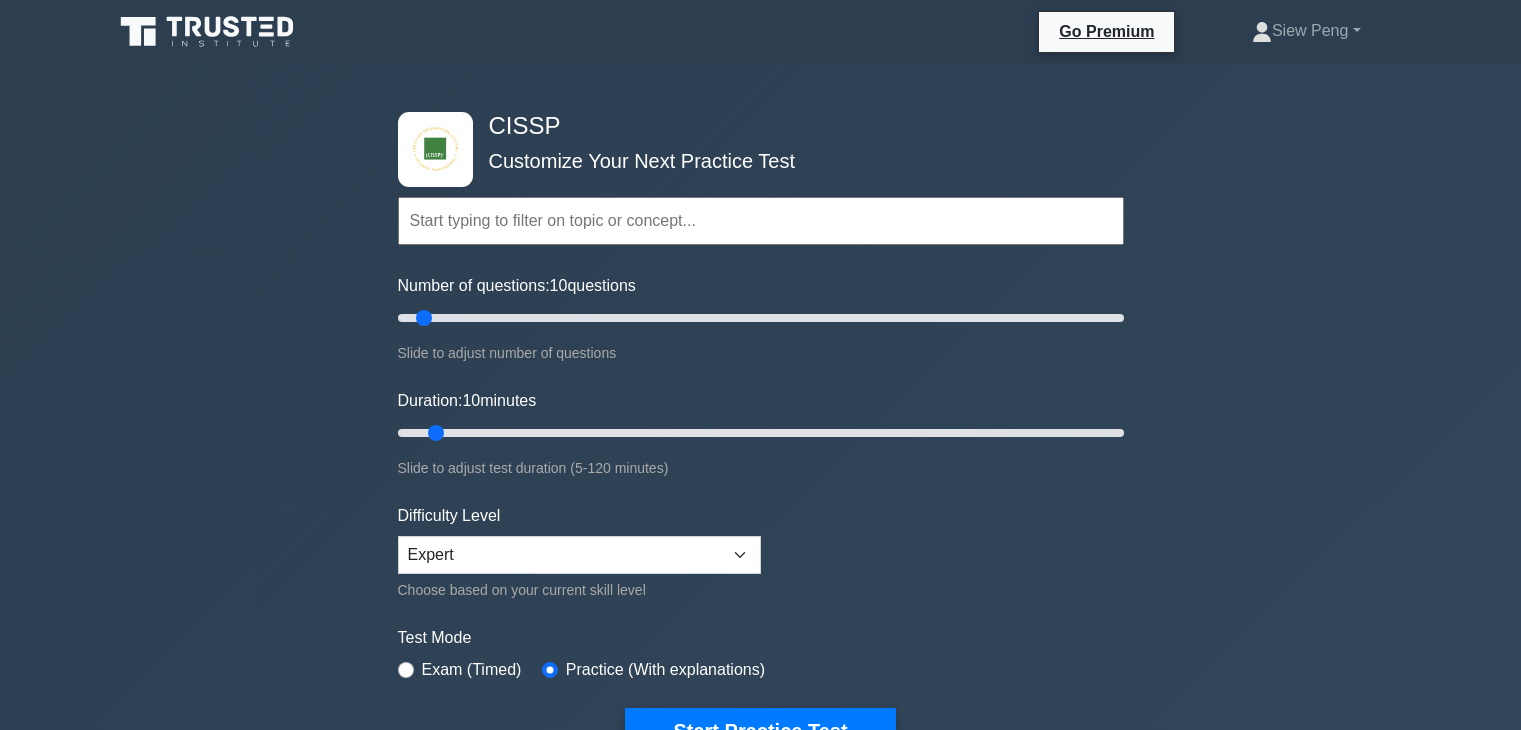 scroll, scrollTop: 0, scrollLeft: 0, axis: both 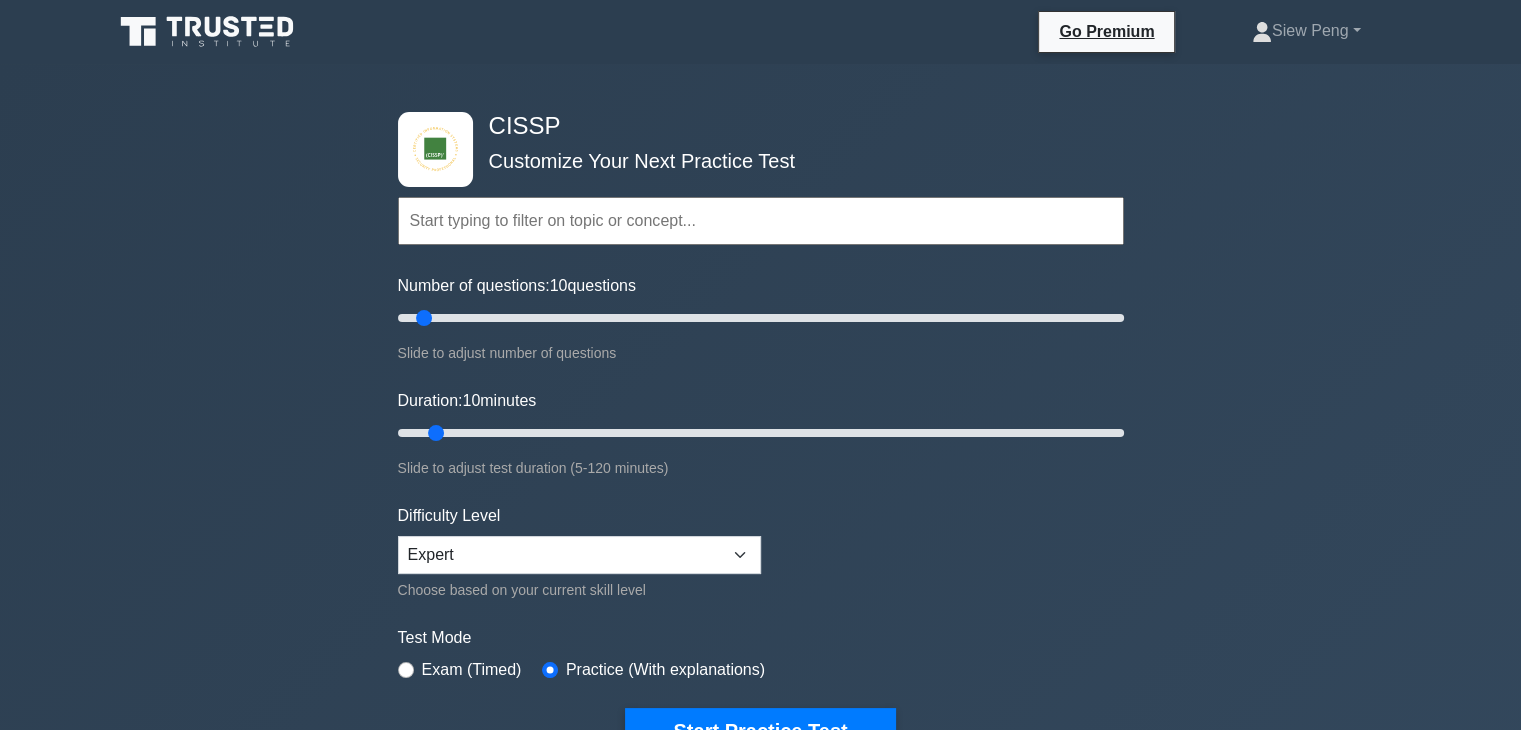 click on "Topics
Security and Risk Management
Asset Security
Security Architecture and Engineering
Communication and Network Security
Software Development Security
Security Assessment and Testing
Identity and Access Management
Cryptography
Security Operations" at bounding box center (761, 445) 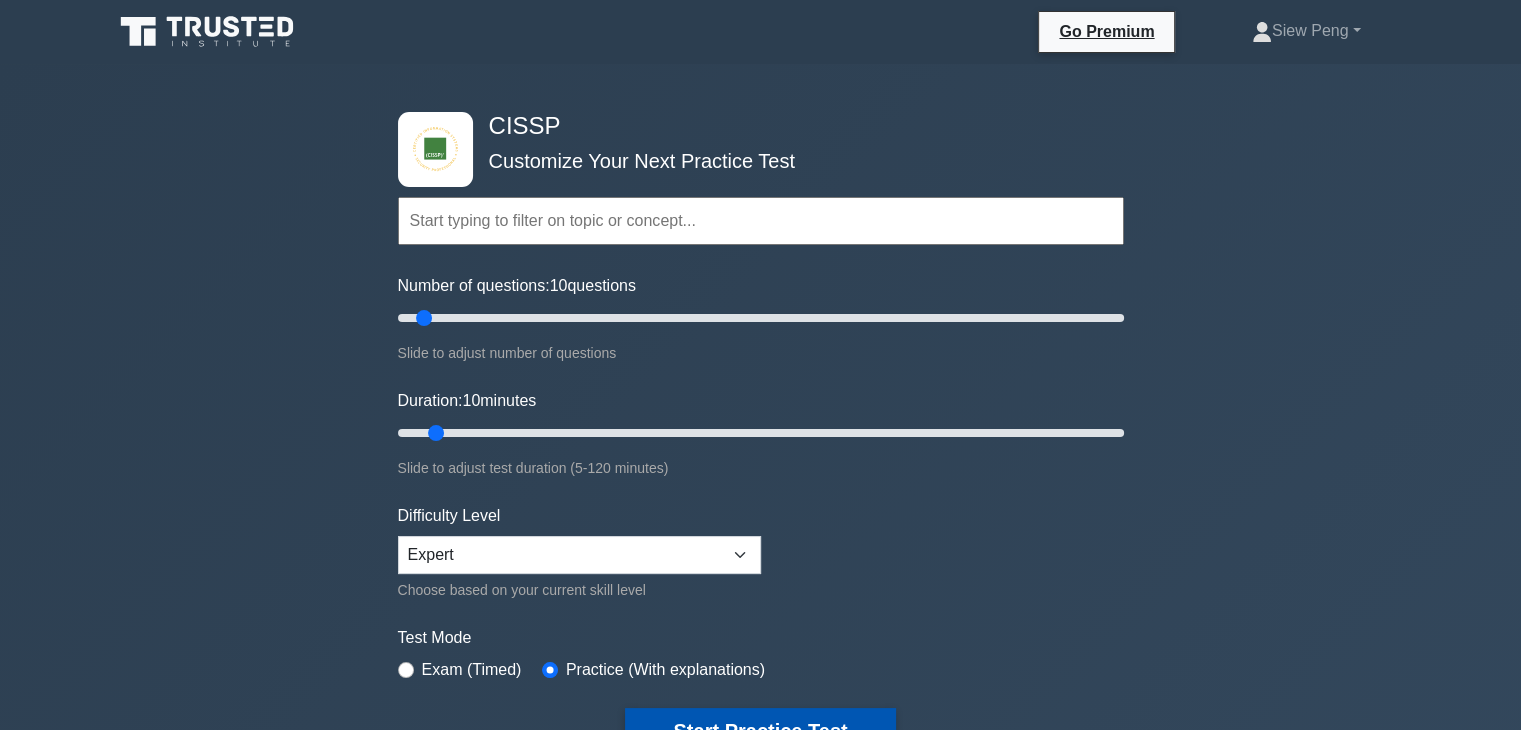 click on "Start Practice Test" at bounding box center (760, 731) 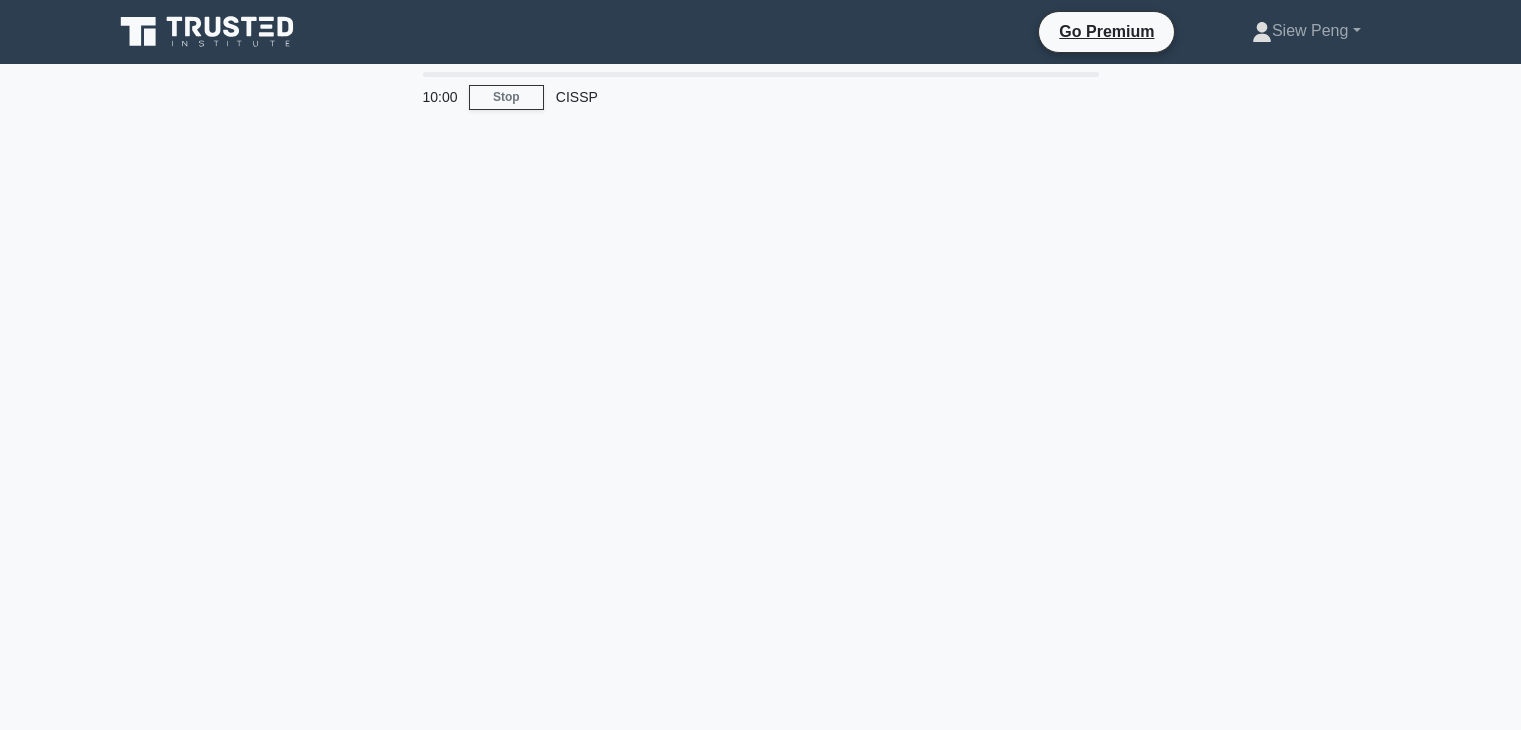 scroll, scrollTop: 0, scrollLeft: 0, axis: both 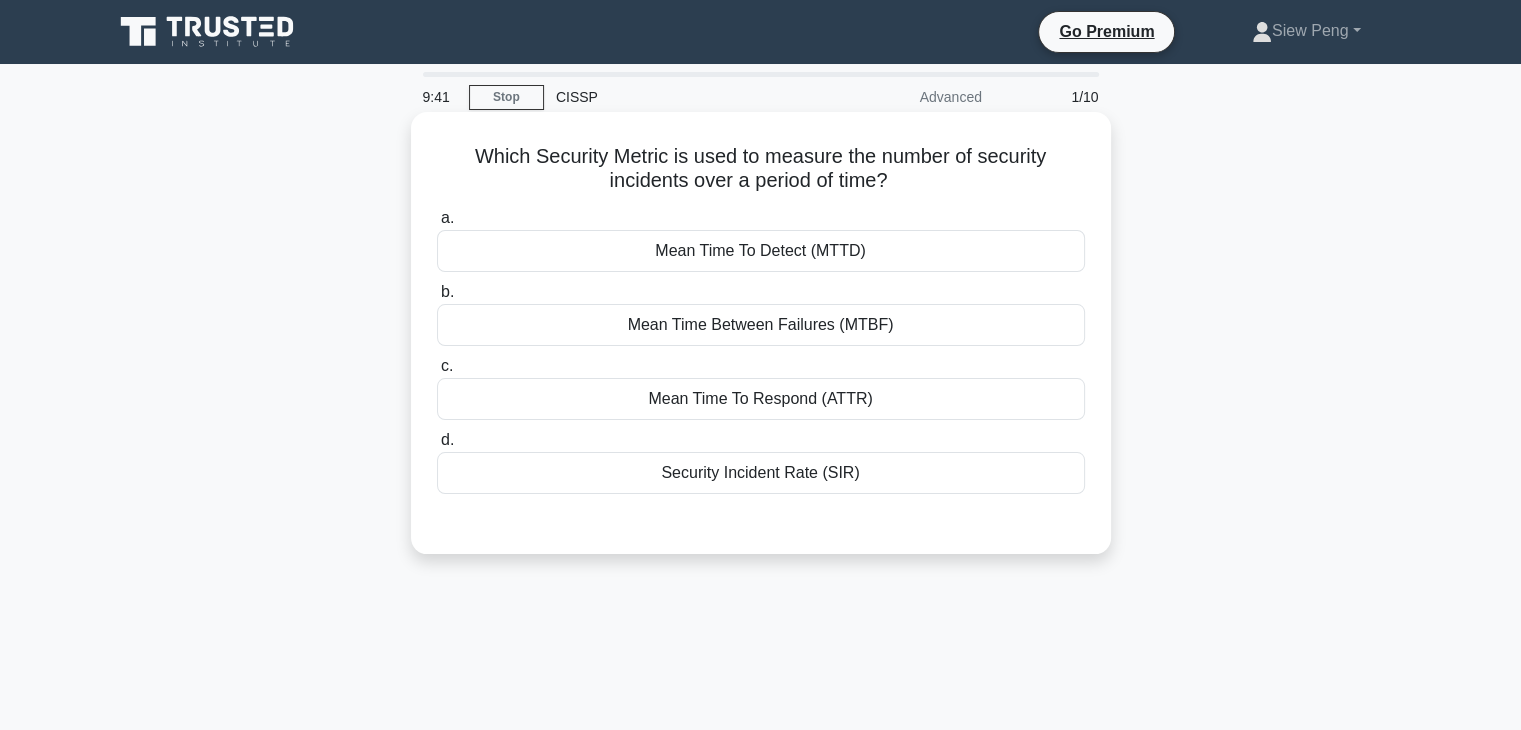 click on "Security Incident Rate (SIR)" at bounding box center (761, 473) 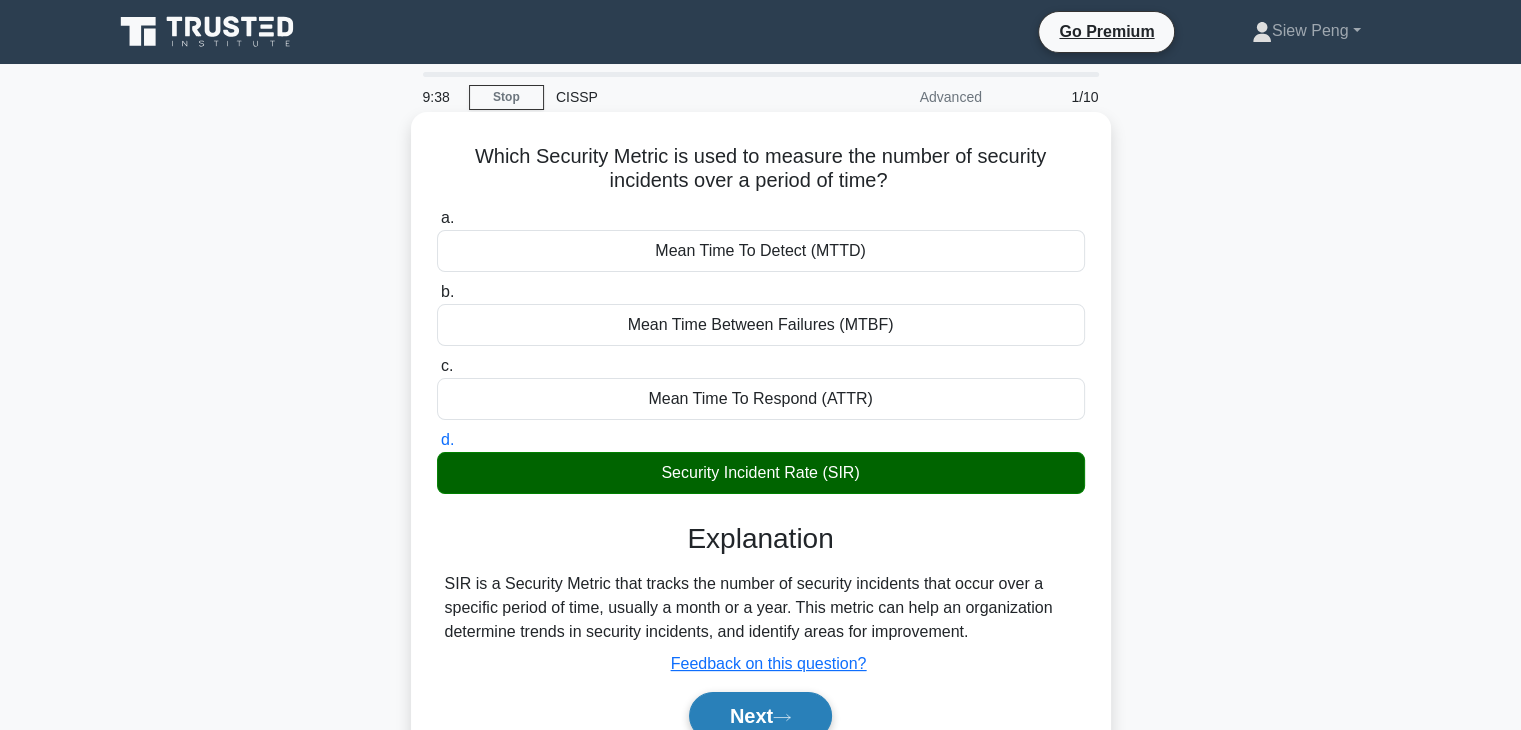 click on "Next" at bounding box center [760, 716] 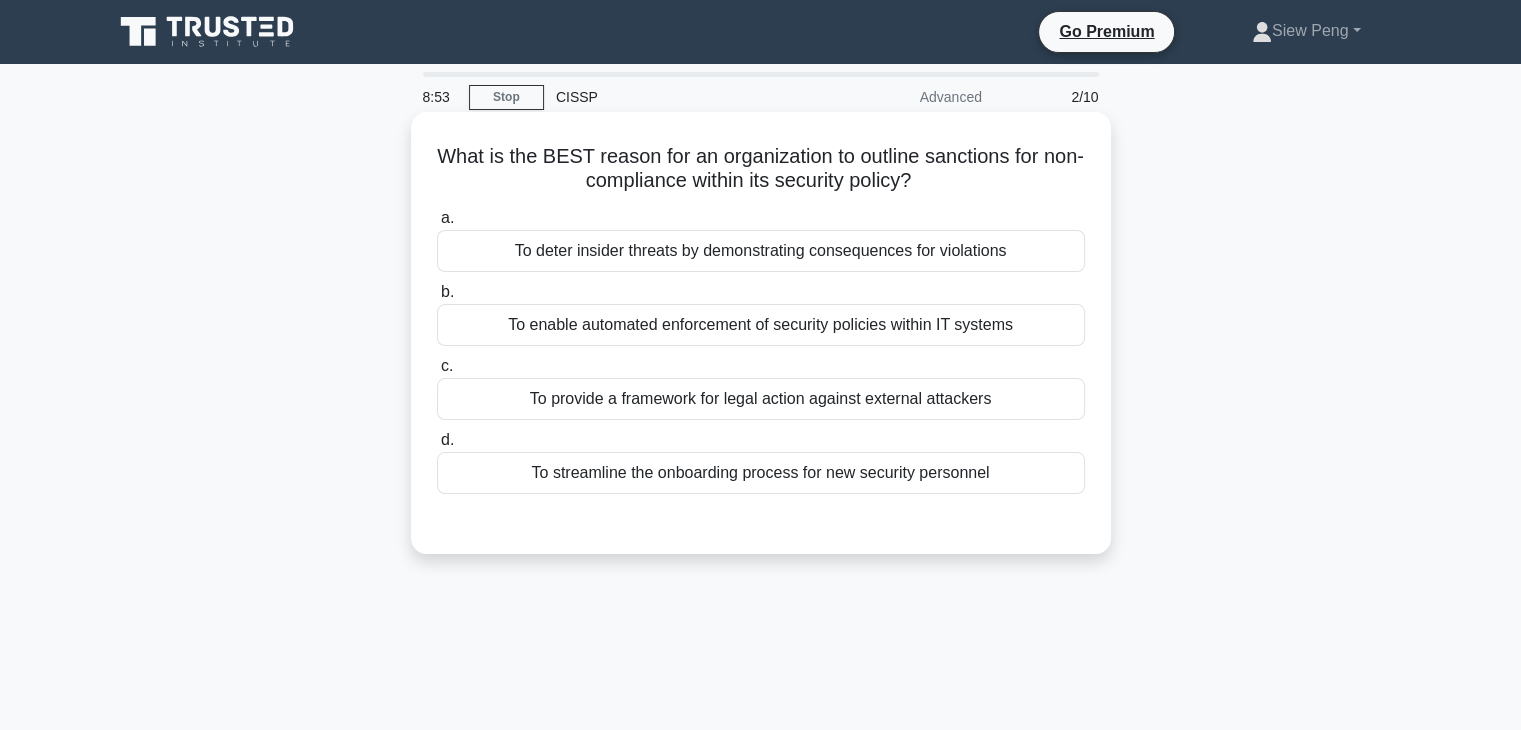 click on "To deter insider threats by demonstrating consequences for violations" at bounding box center (761, 251) 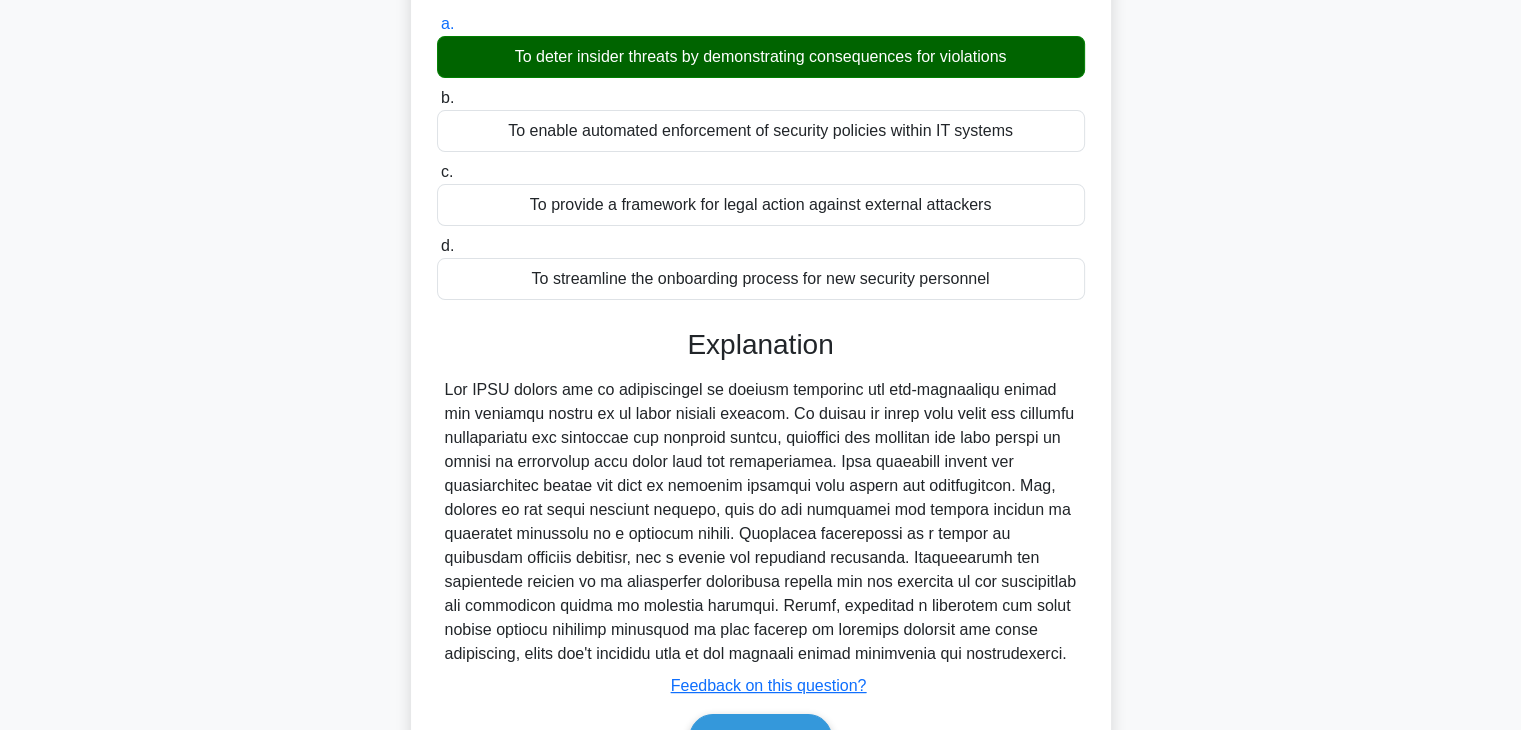 scroll, scrollTop: 300, scrollLeft: 0, axis: vertical 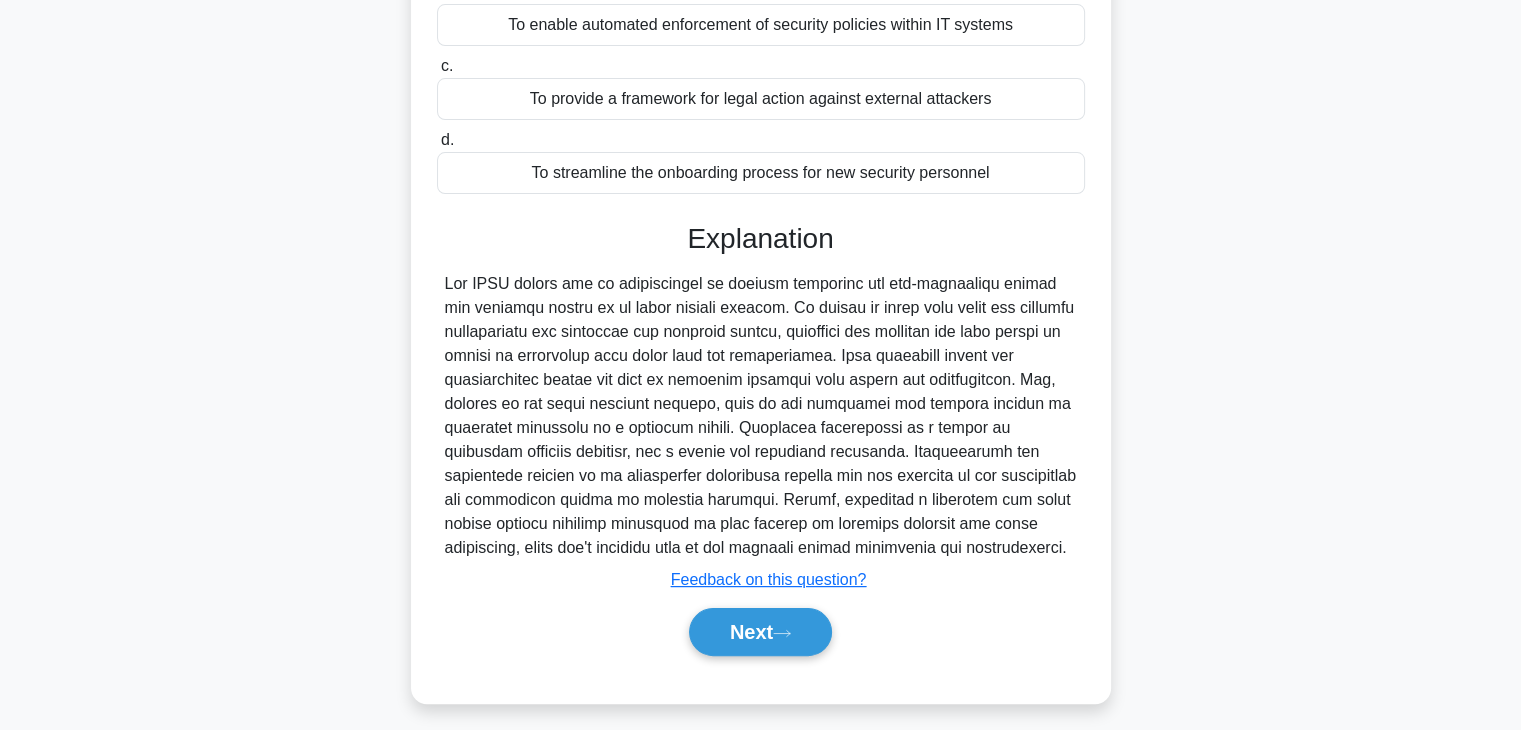 click on "Next" at bounding box center (761, 632) 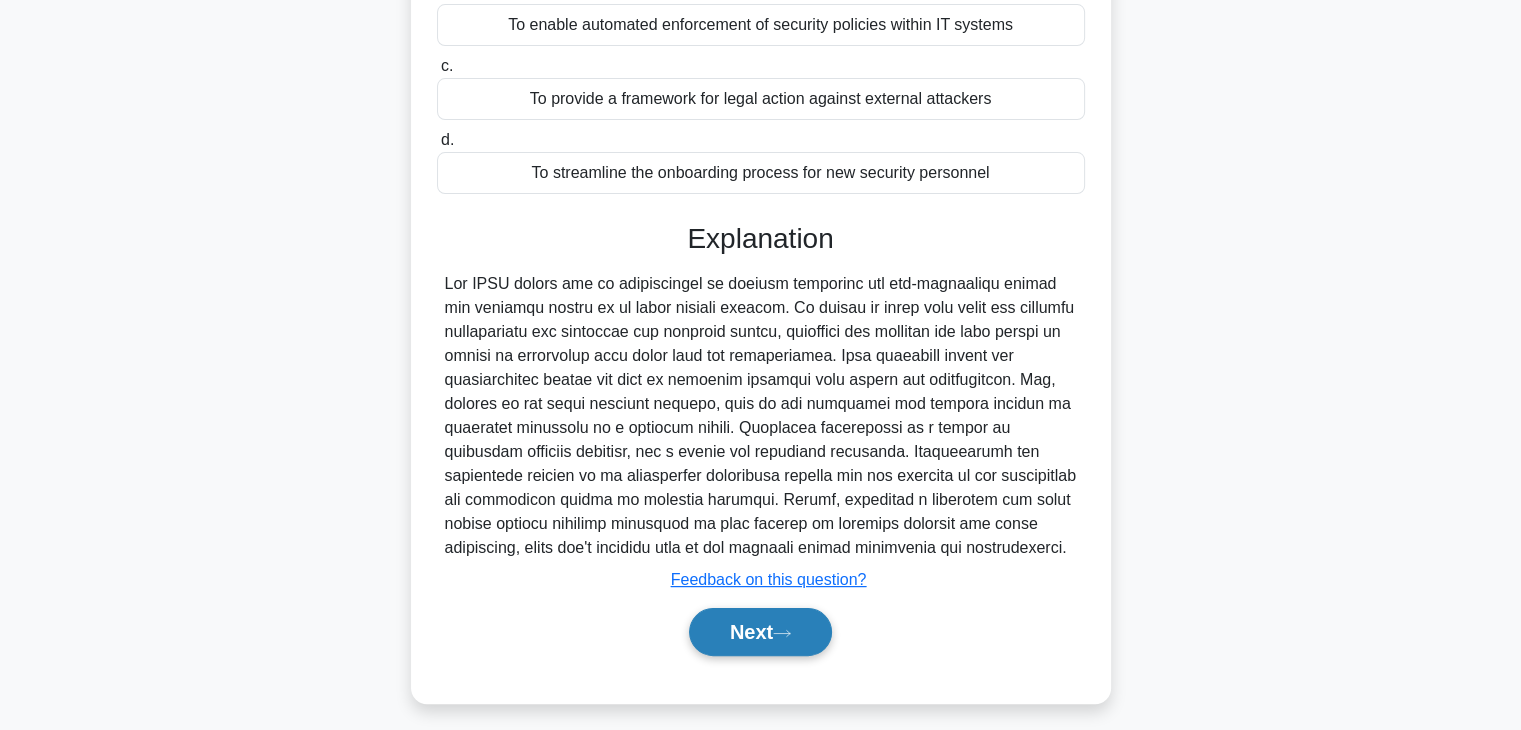 click on "Next" at bounding box center [760, 632] 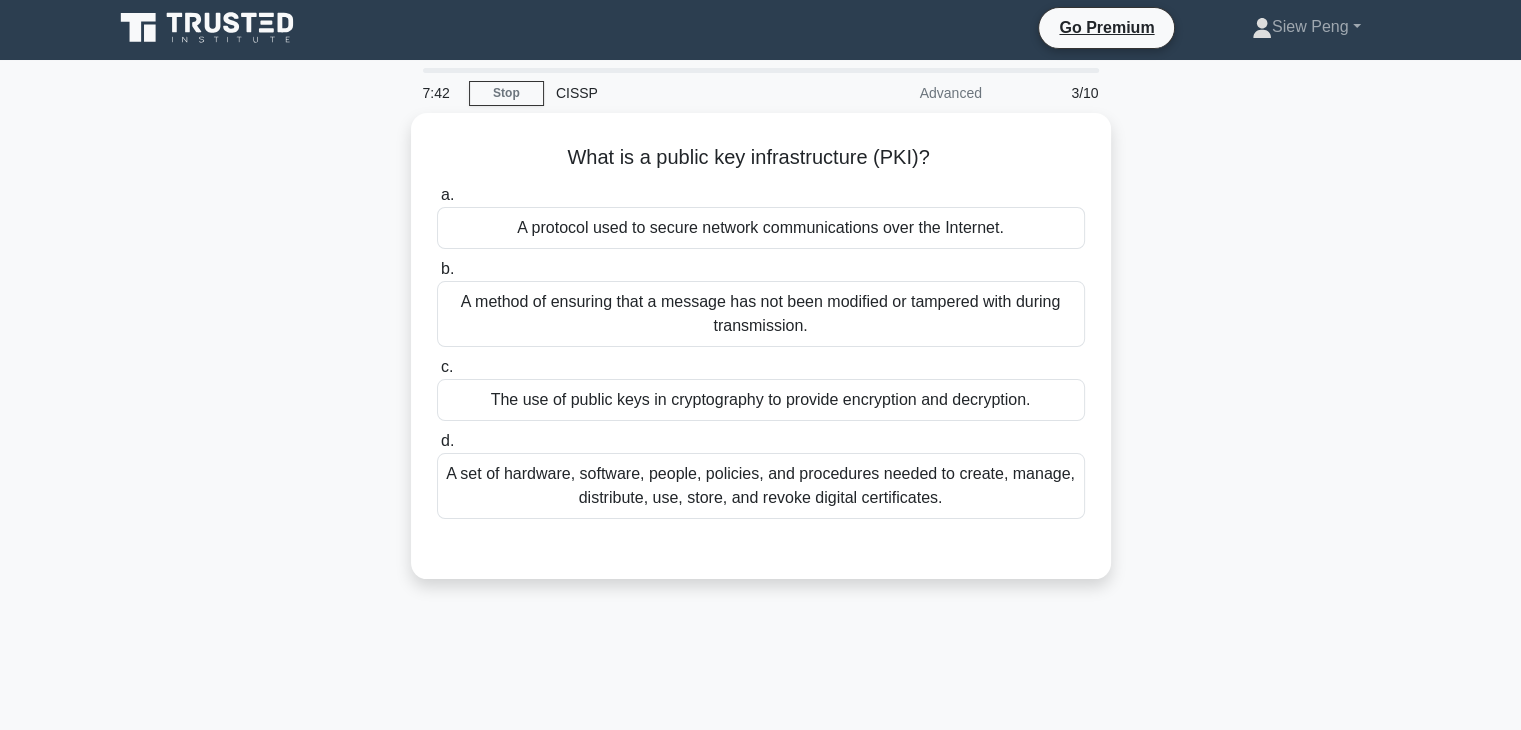scroll, scrollTop: 0, scrollLeft: 0, axis: both 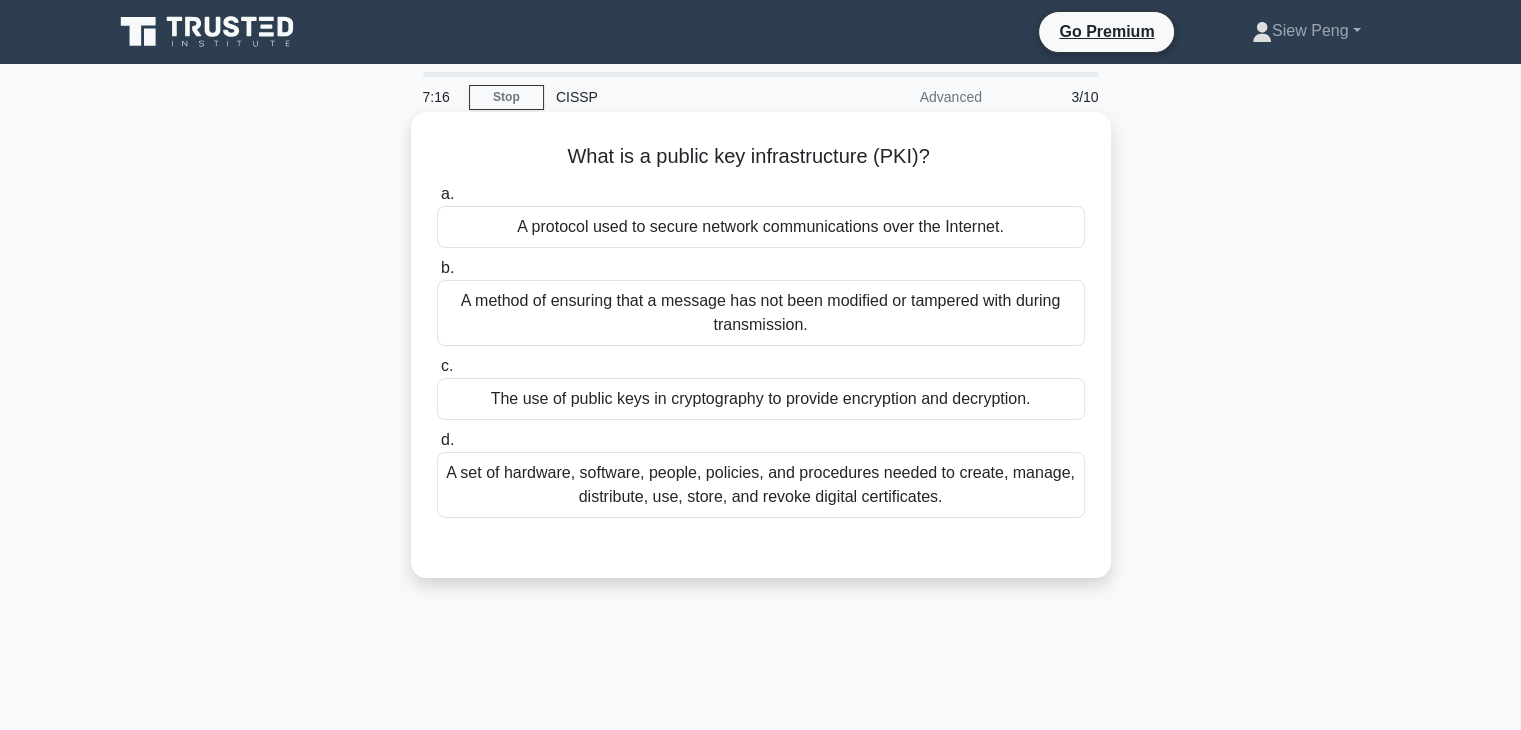 click on "A set of hardware, software, people, policies, and procedures needed to create, manage, distribute, use, store, and revoke digital certificates." at bounding box center [761, 485] 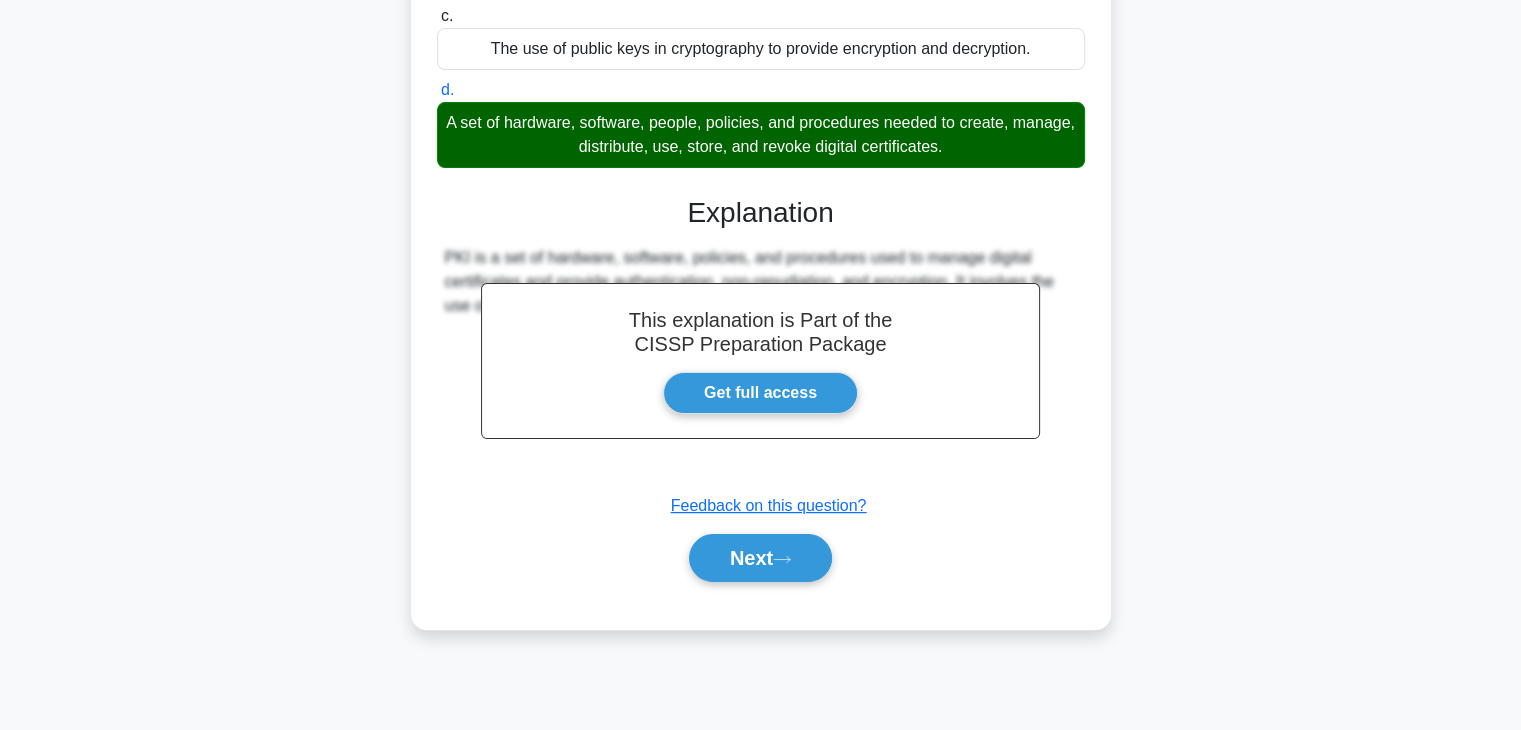 scroll, scrollTop: 351, scrollLeft: 0, axis: vertical 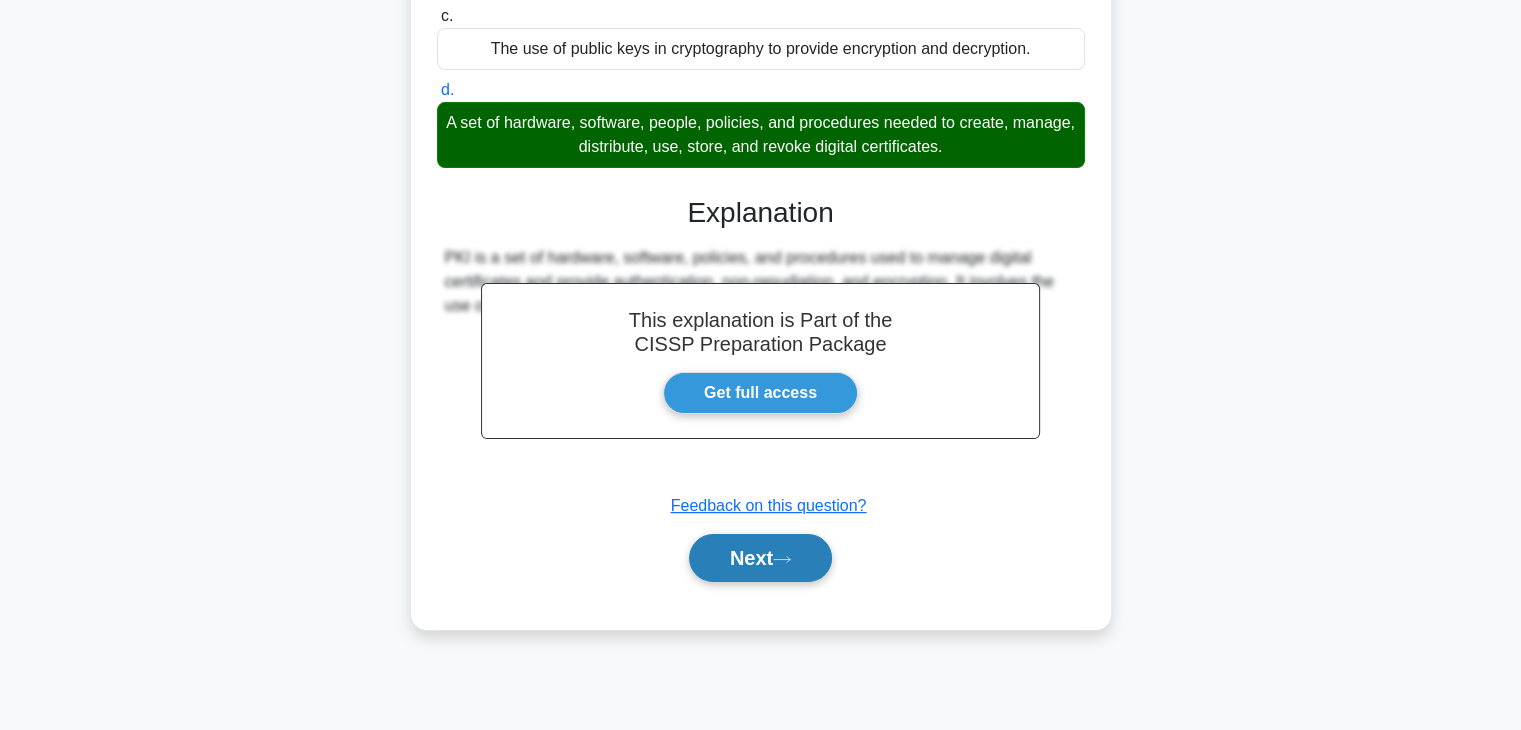 click on "Next" at bounding box center (760, 558) 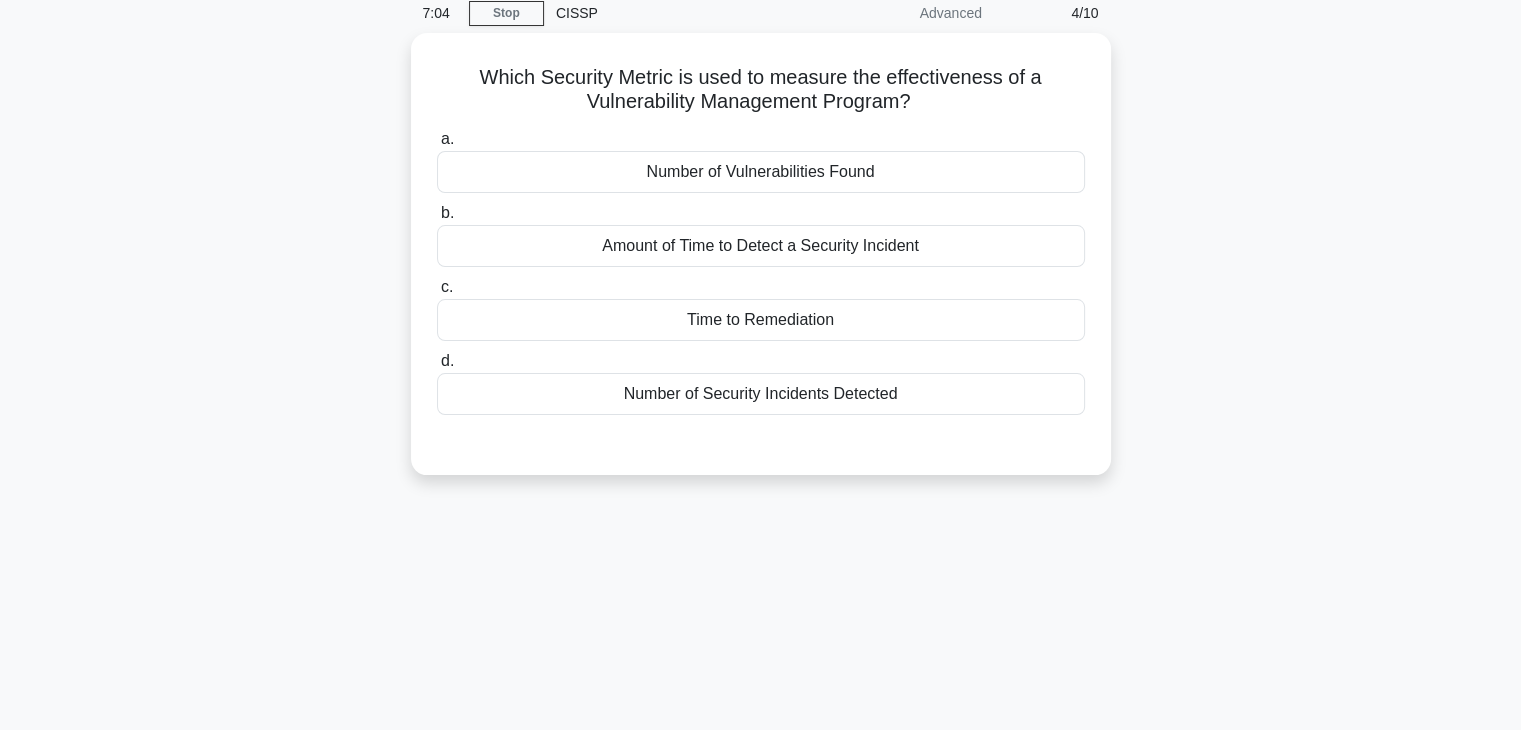scroll, scrollTop: 0, scrollLeft: 0, axis: both 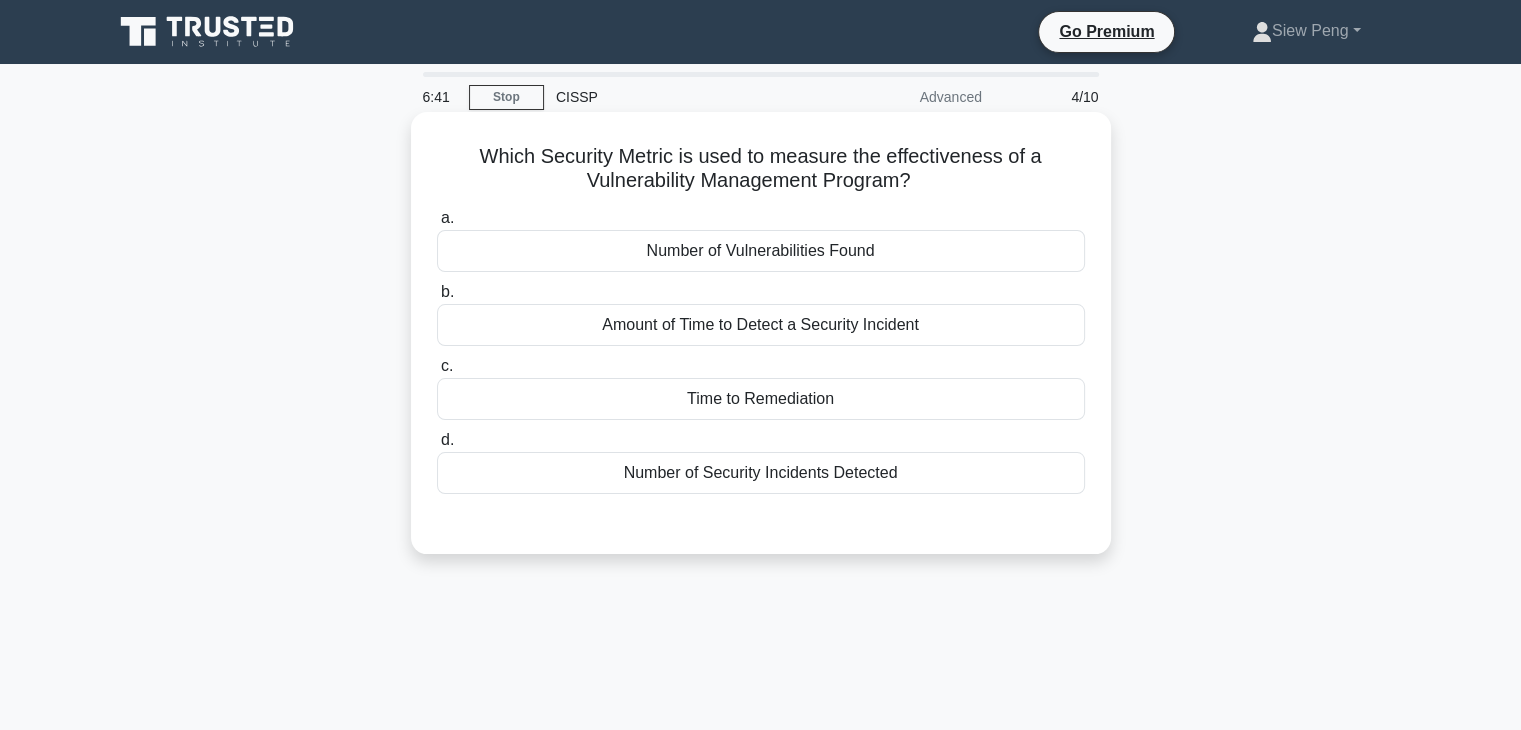 click on "Number of Vulnerabilities Found" at bounding box center (761, 251) 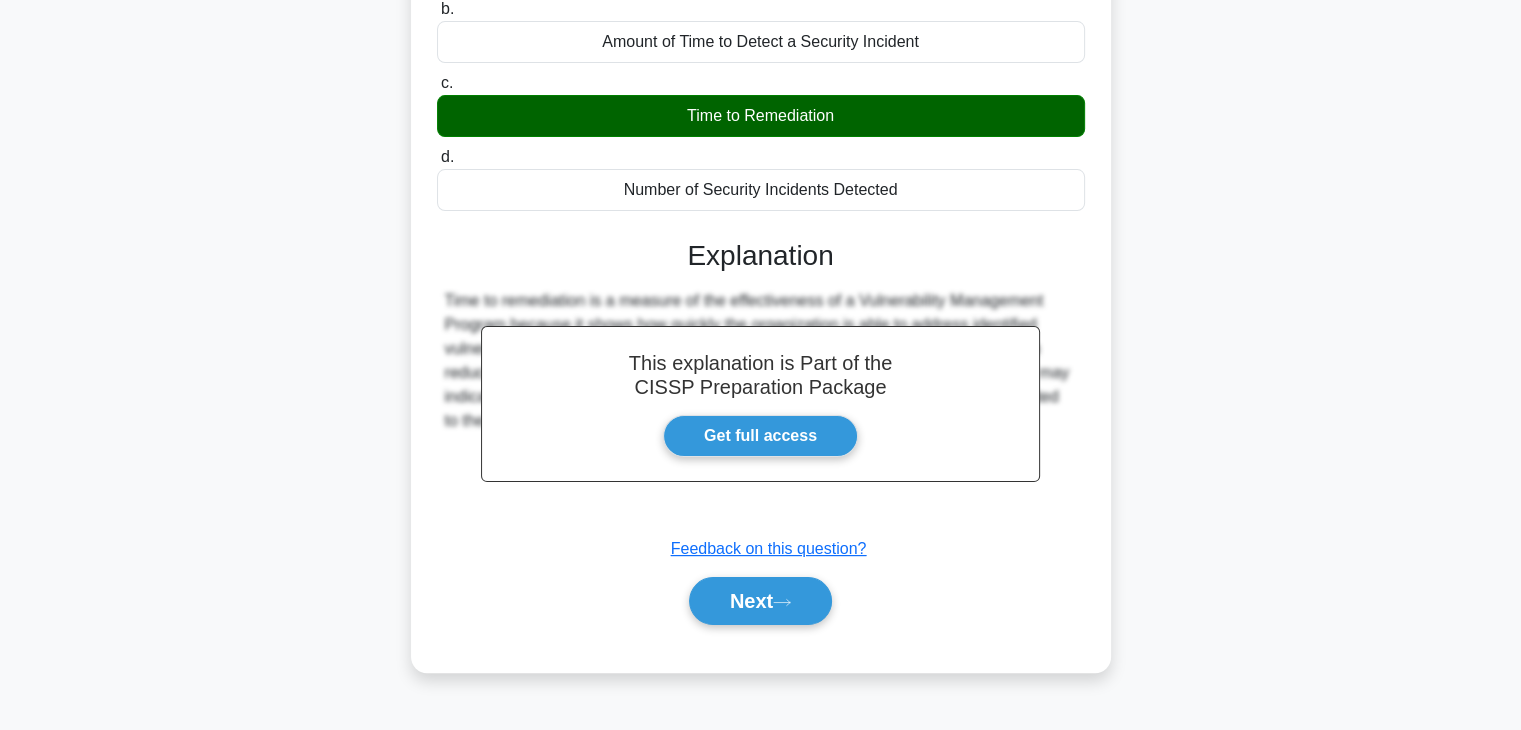 scroll, scrollTop: 351, scrollLeft: 0, axis: vertical 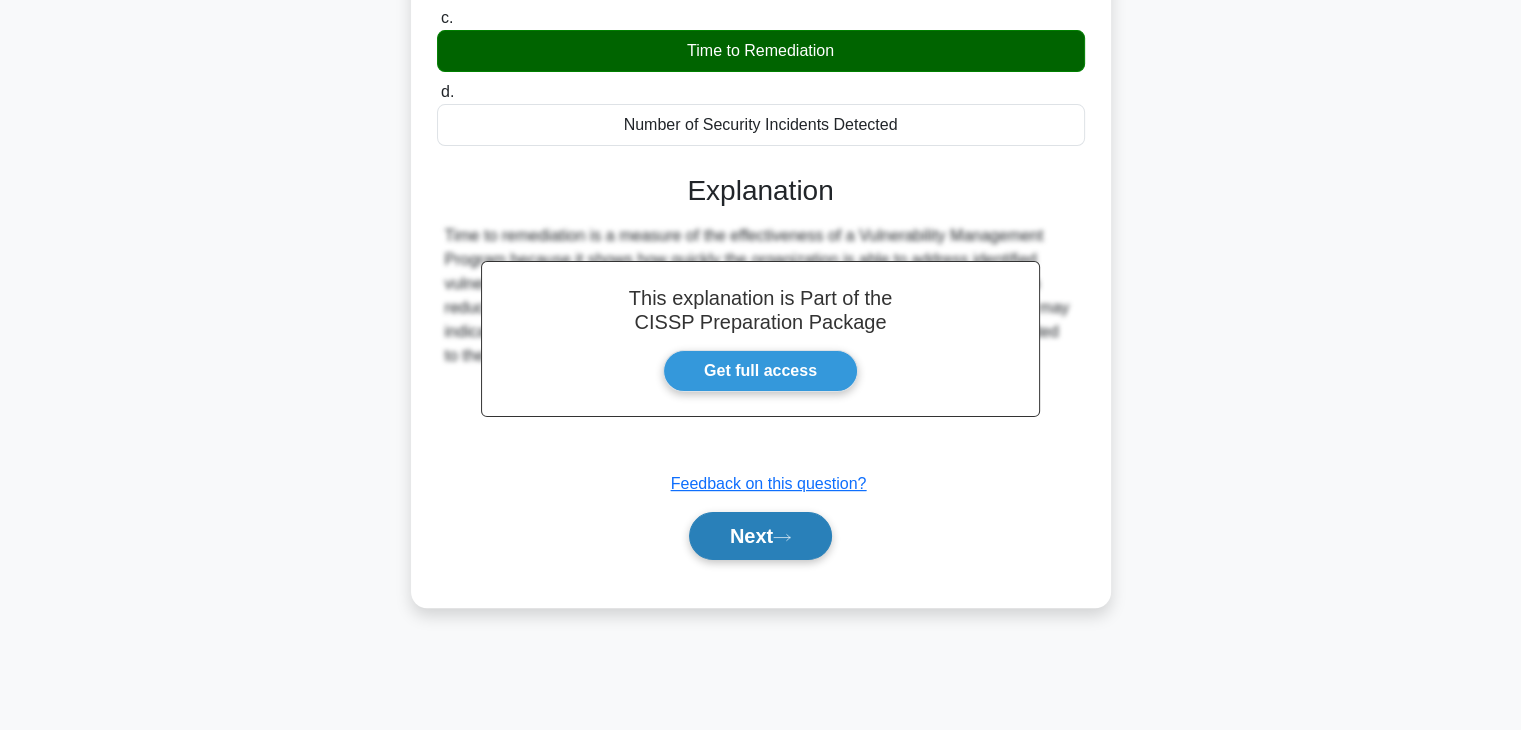 click on "Next" at bounding box center (760, 536) 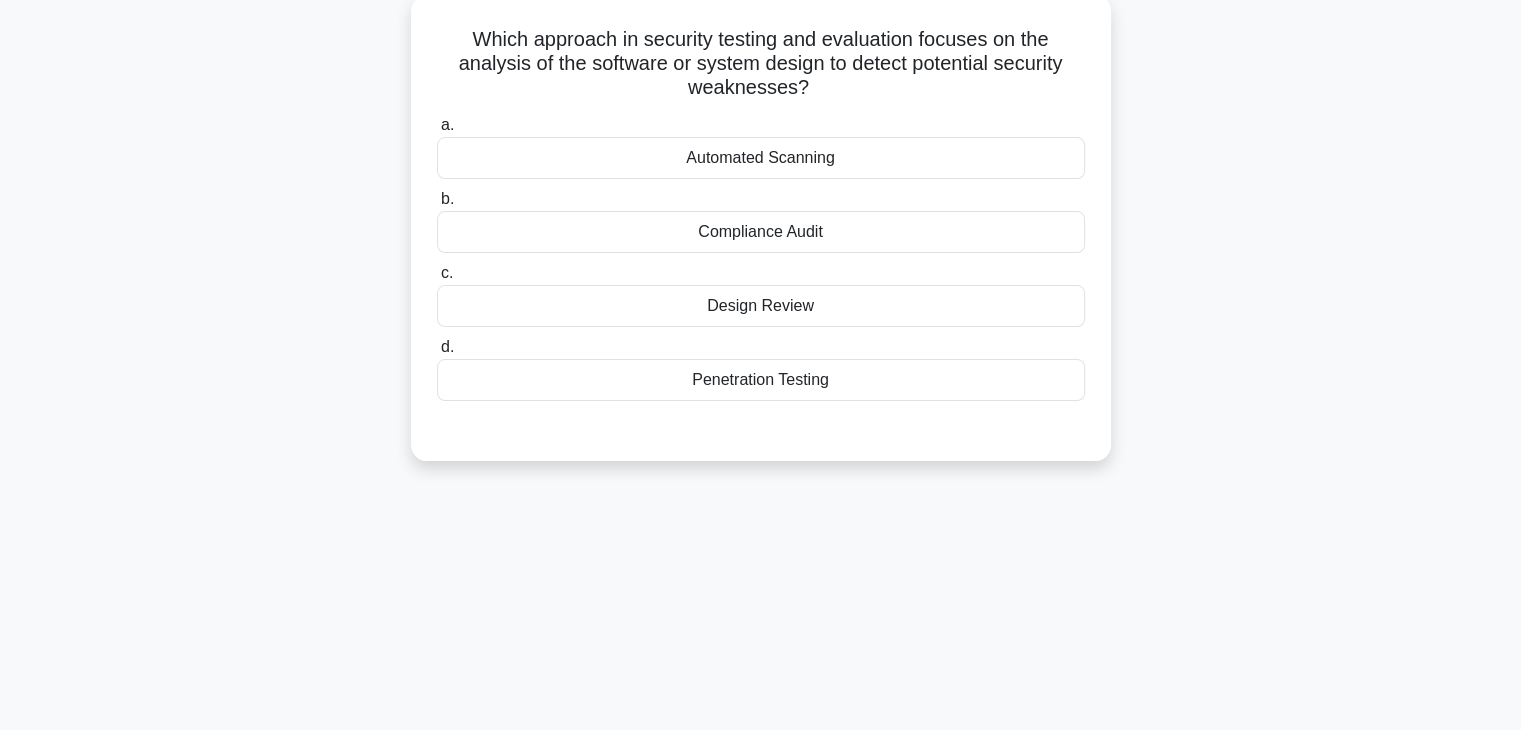scroll, scrollTop: 51, scrollLeft: 0, axis: vertical 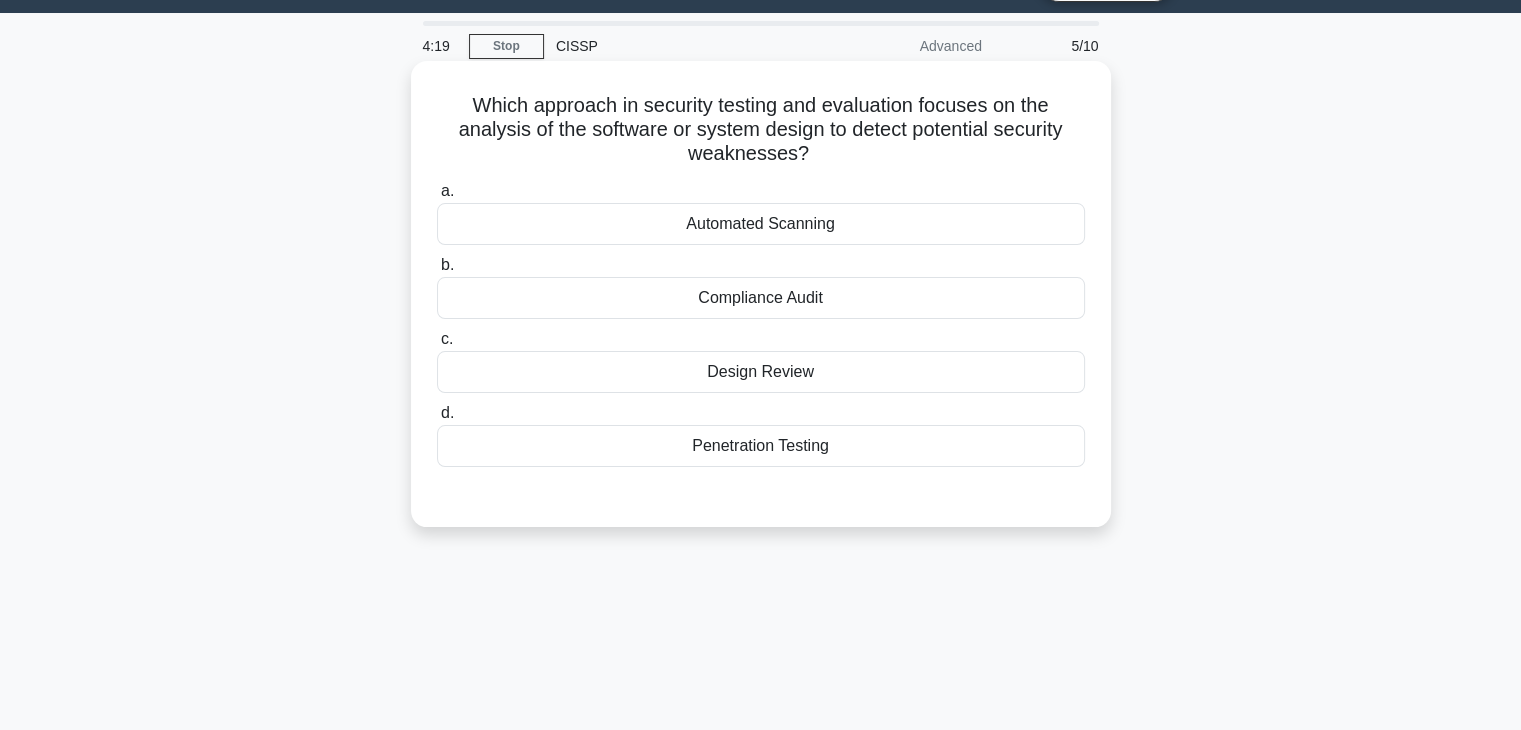 click on "Penetration Testing" at bounding box center [761, 446] 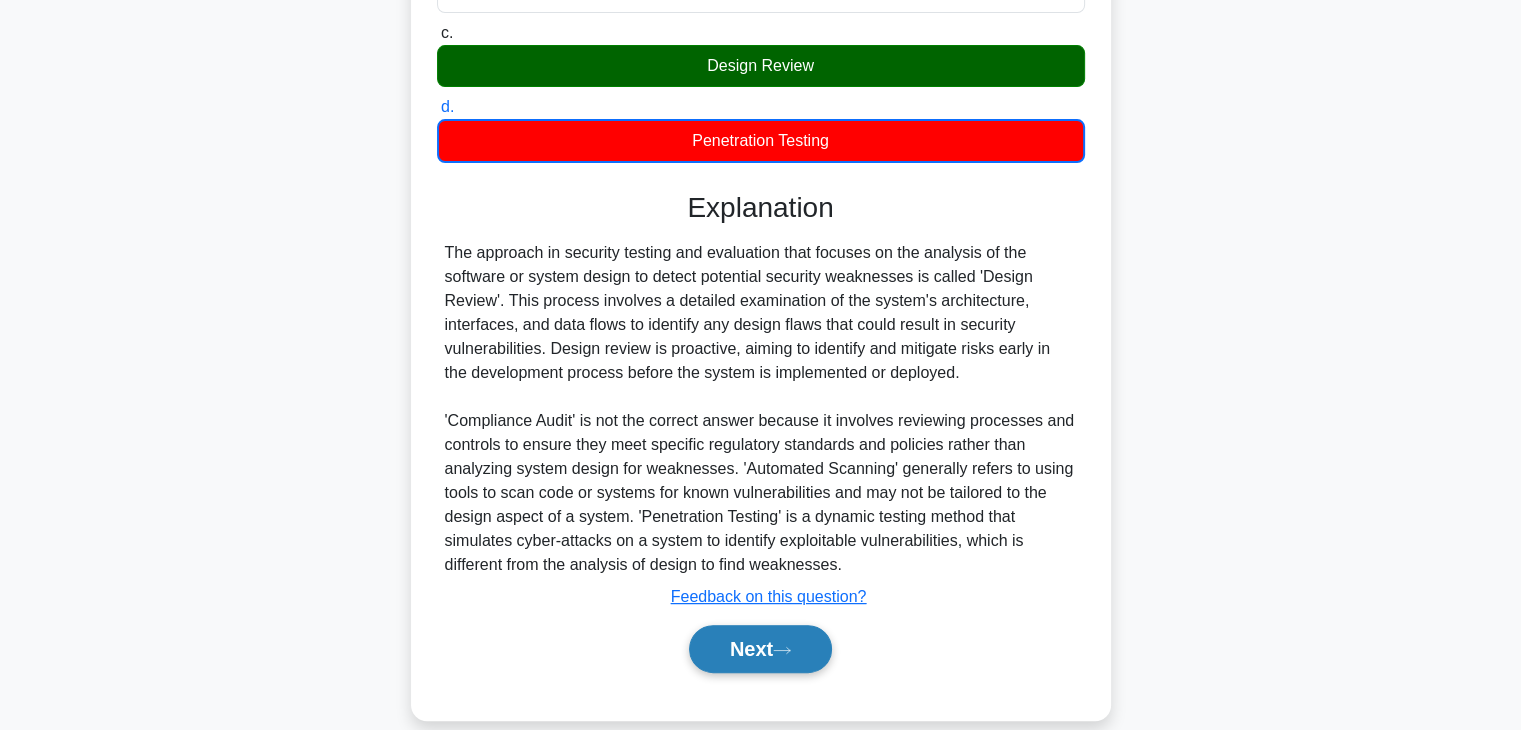 scroll, scrollTop: 384, scrollLeft: 0, axis: vertical 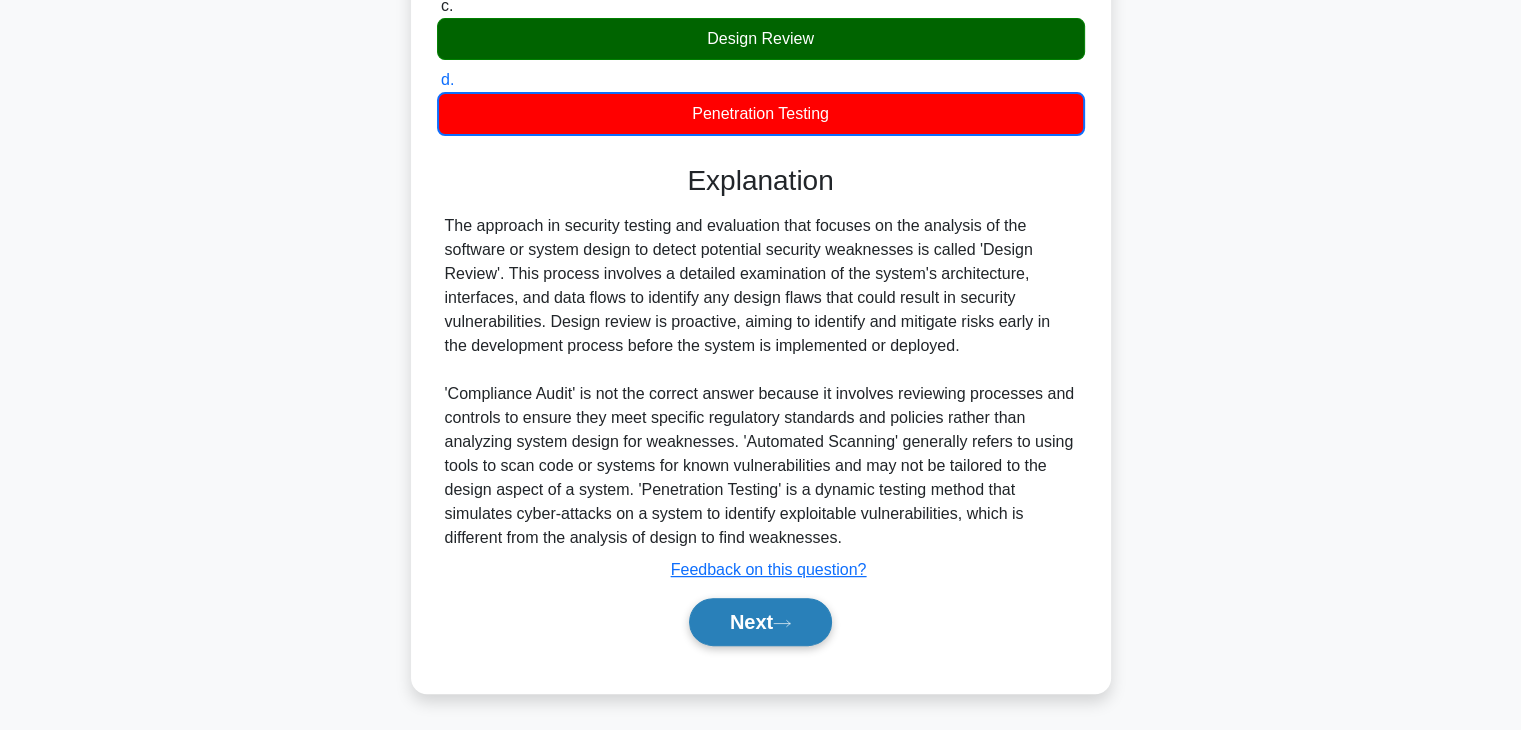 click on "Next" at bounding box center [760, 622] 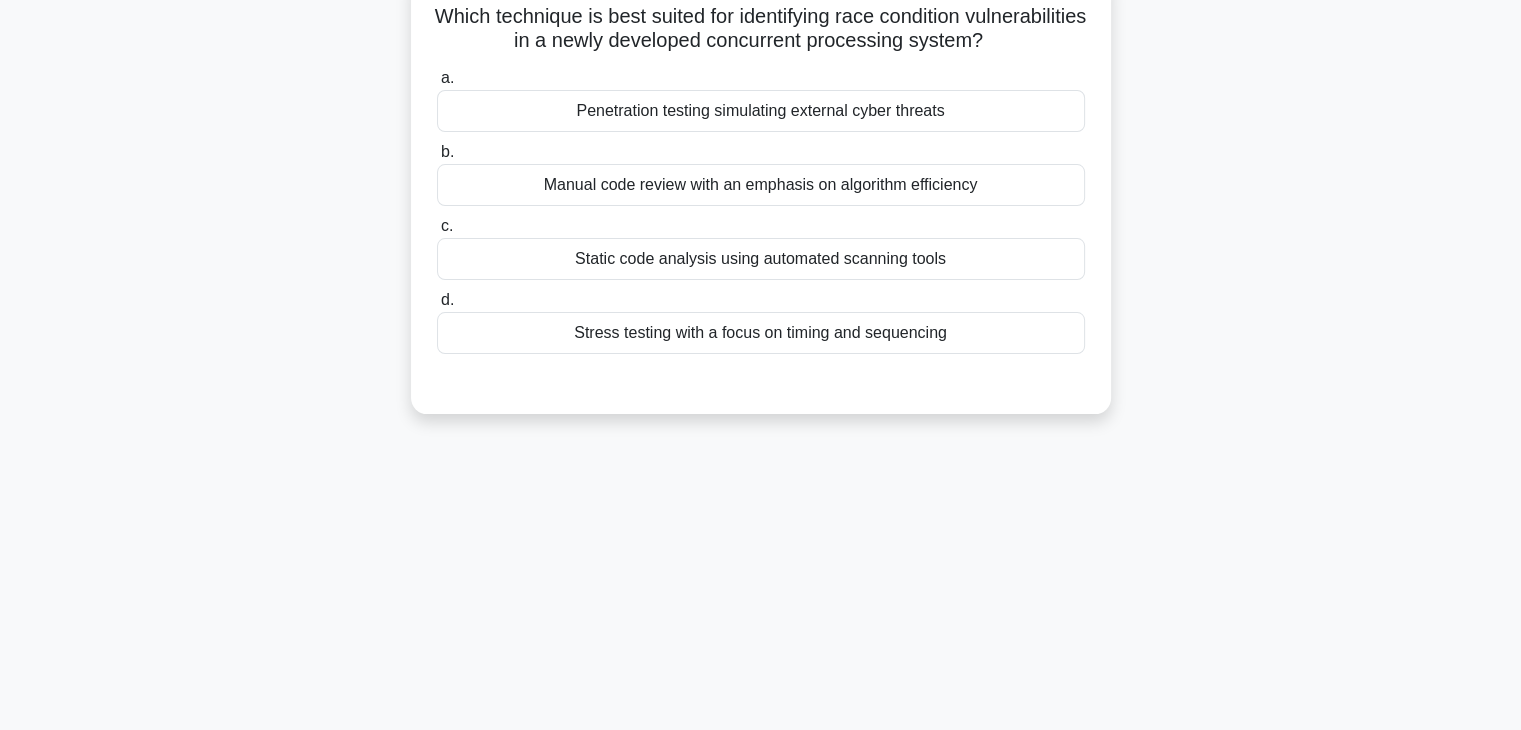 scroll, scrollTop: 51, scrollLeft: 0, axis: vertical 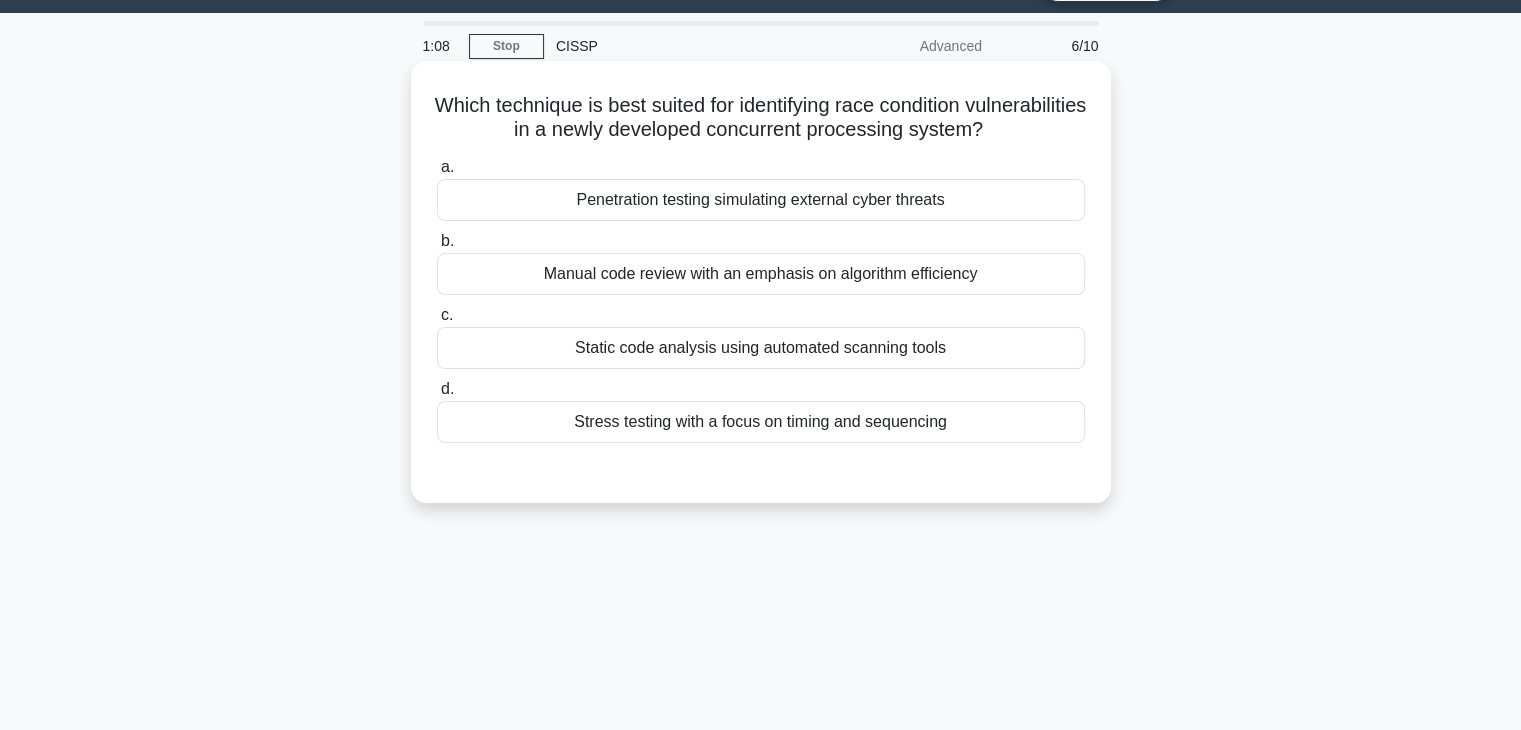 click on "Static code analysis using automated scanning tools" at bounding box center (761, 348) 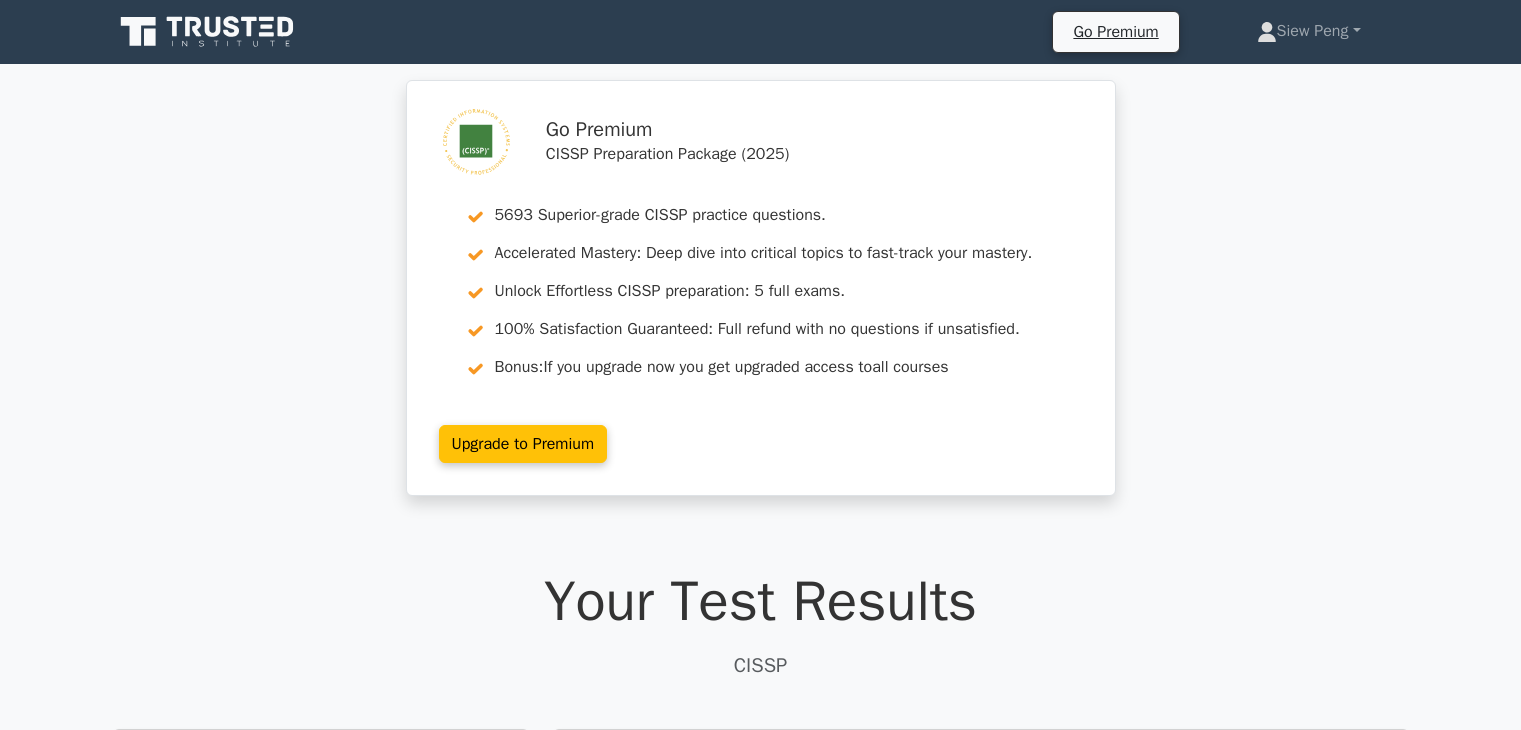 scroll, scrollTop: 0, scrollLeft: 0, axis: both 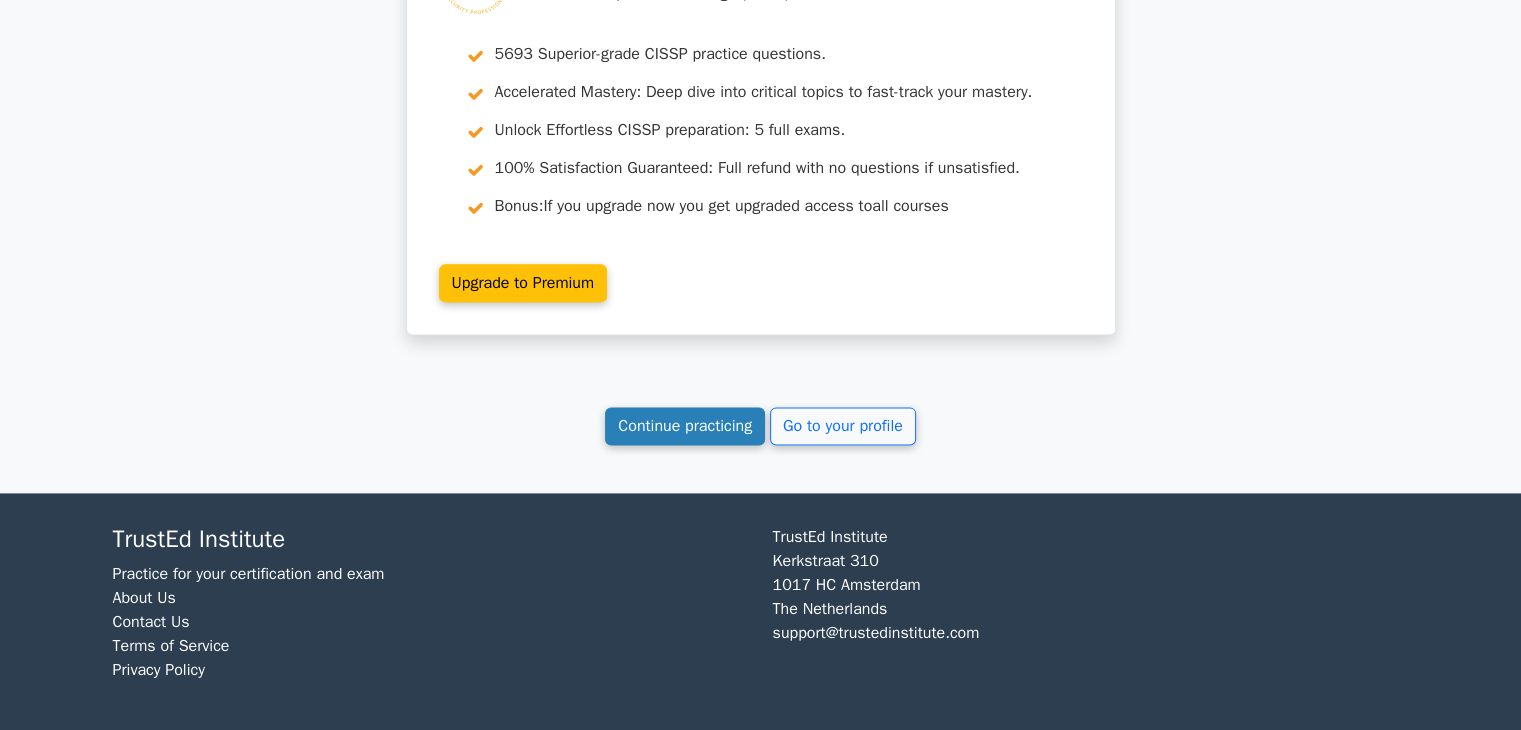 click on "Your Test Results
CISSP
60%
Your Score
Keep practicing!
Performance by Topic
Security Metrics
100%
Asset Security
100%
100% 0% #" at bounding box center (761, -777) 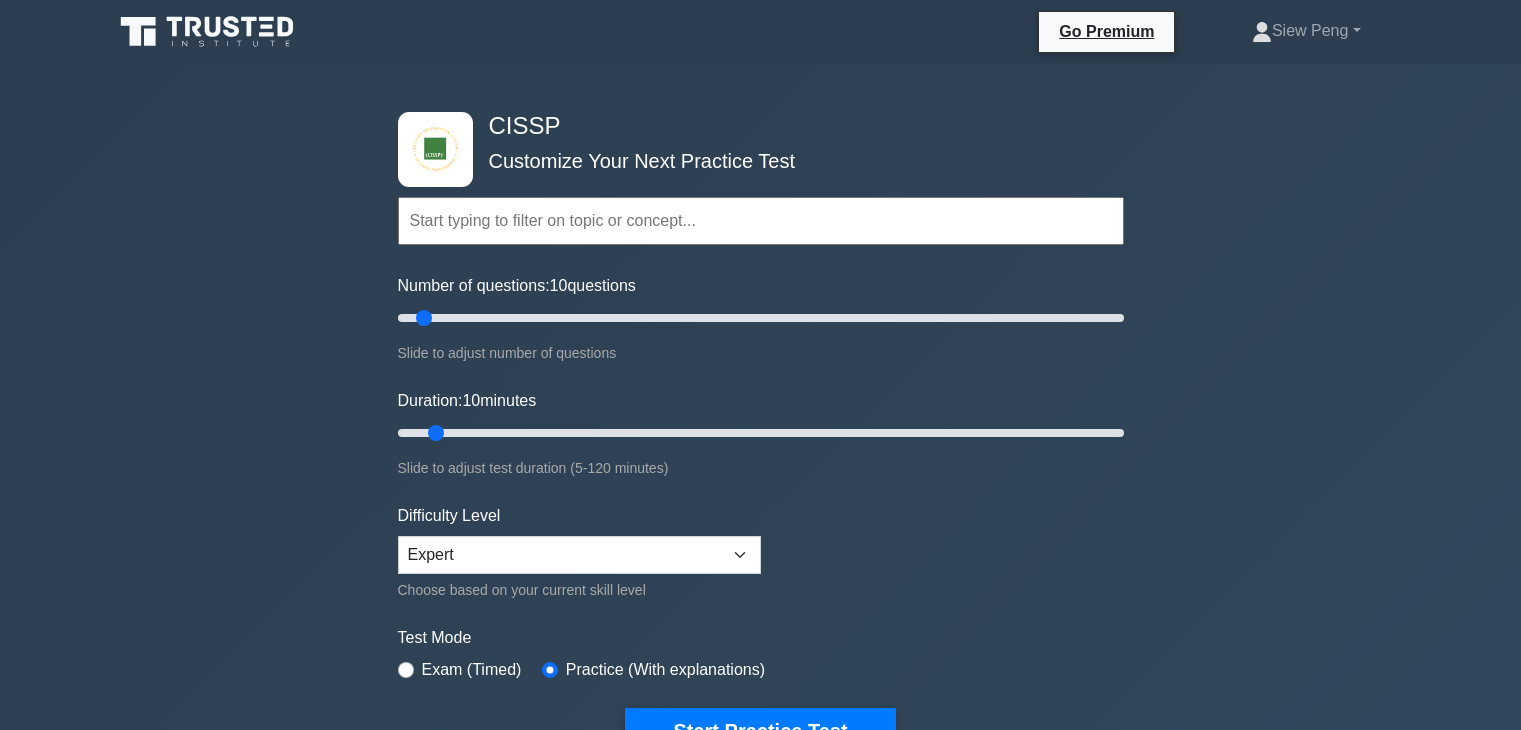 scroll, scrollTop: 0, scrollLeft: 0, axis: both 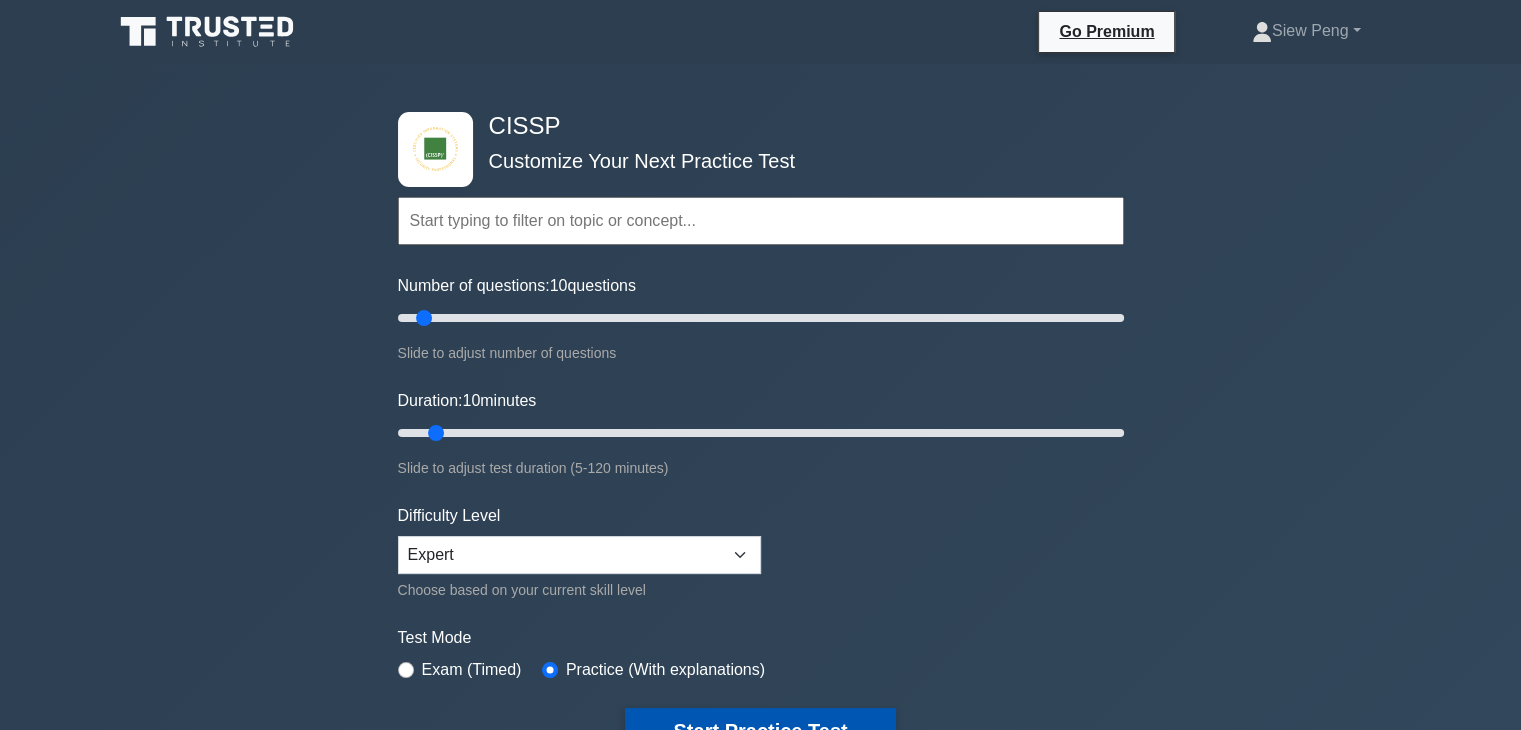 click on "Start Practice Test" at bounding box center [760, 731] 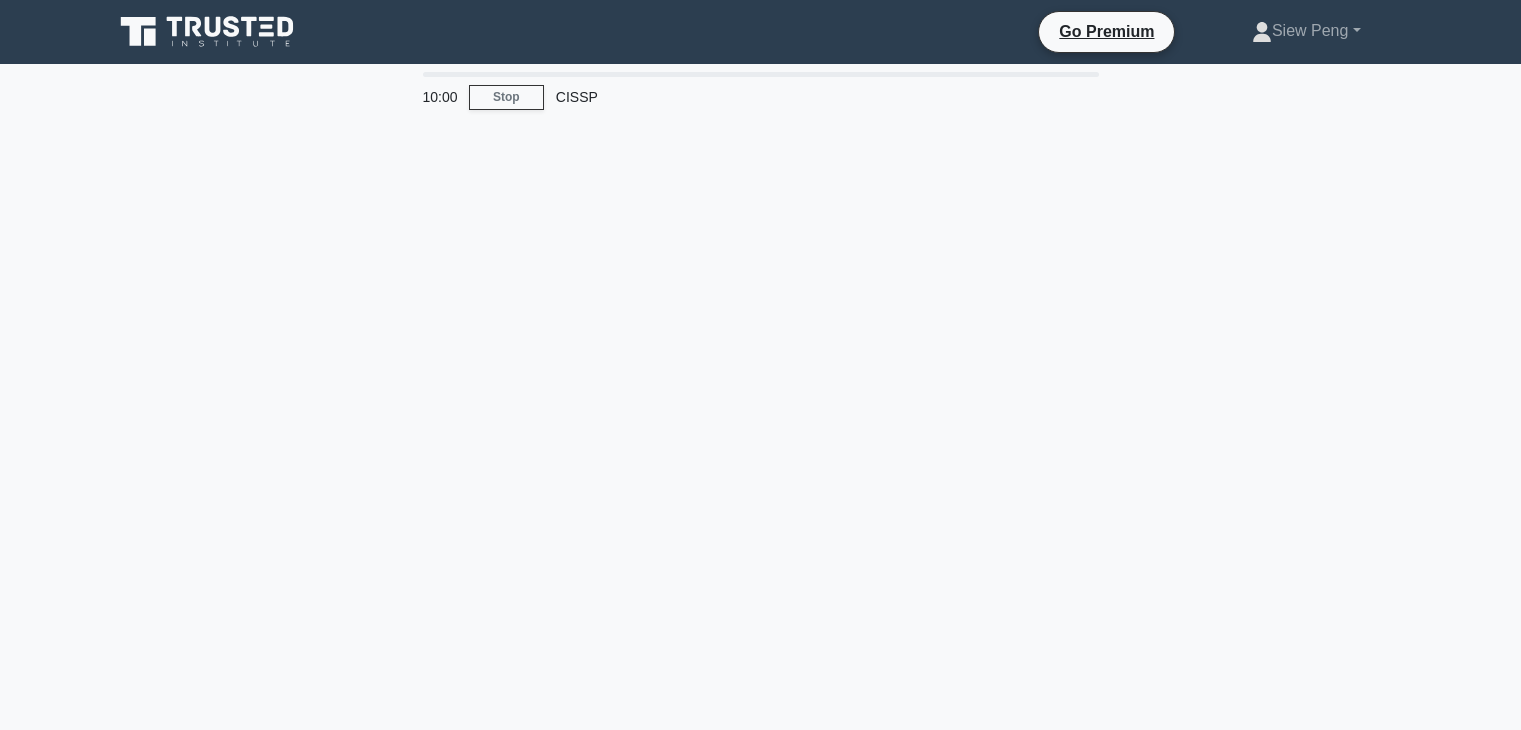 scroll, scrollTop: 0, scrollLeft: 0, axis: both 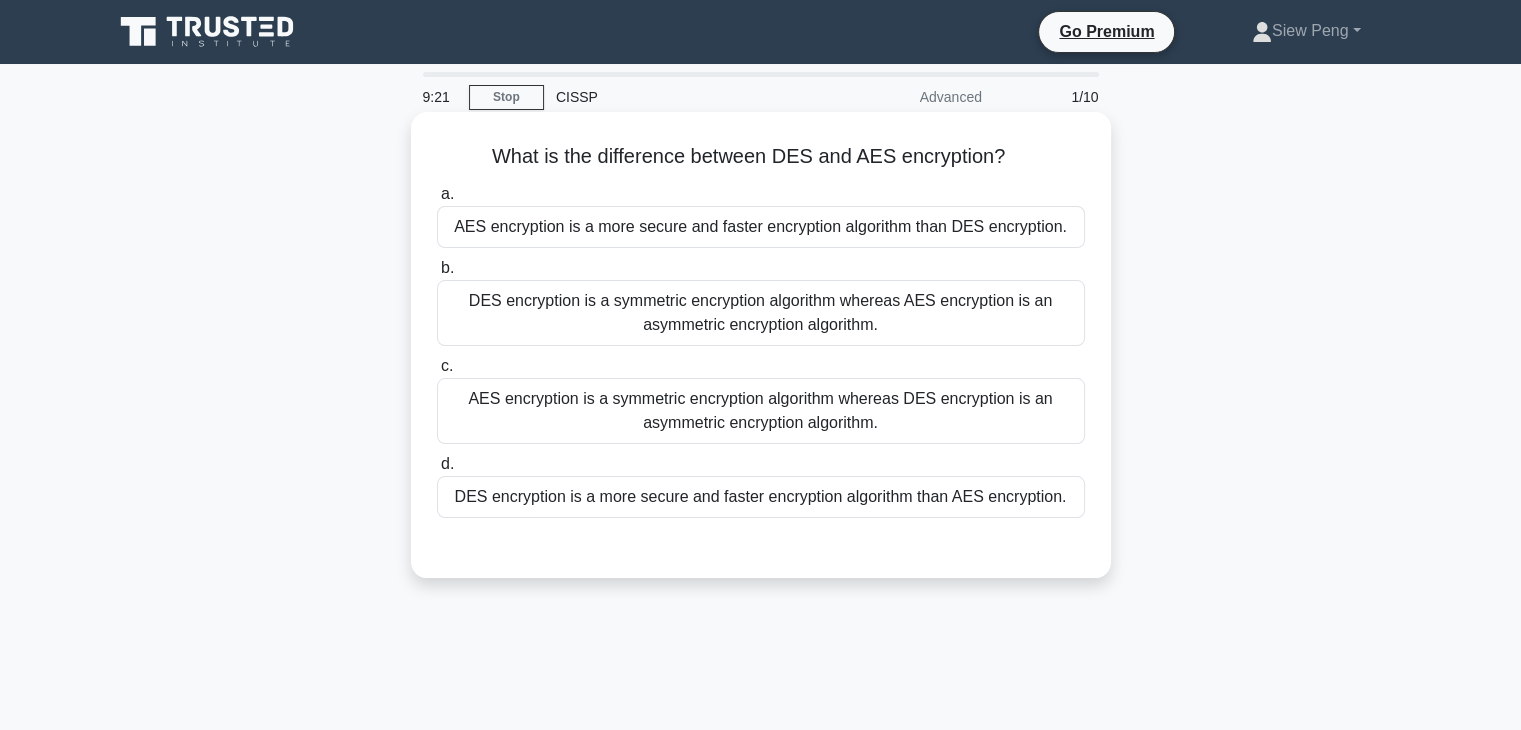 click on "AES encryption is a more secure and faster encryption algorithm than DES encryption." at bounding box center (761, 227) 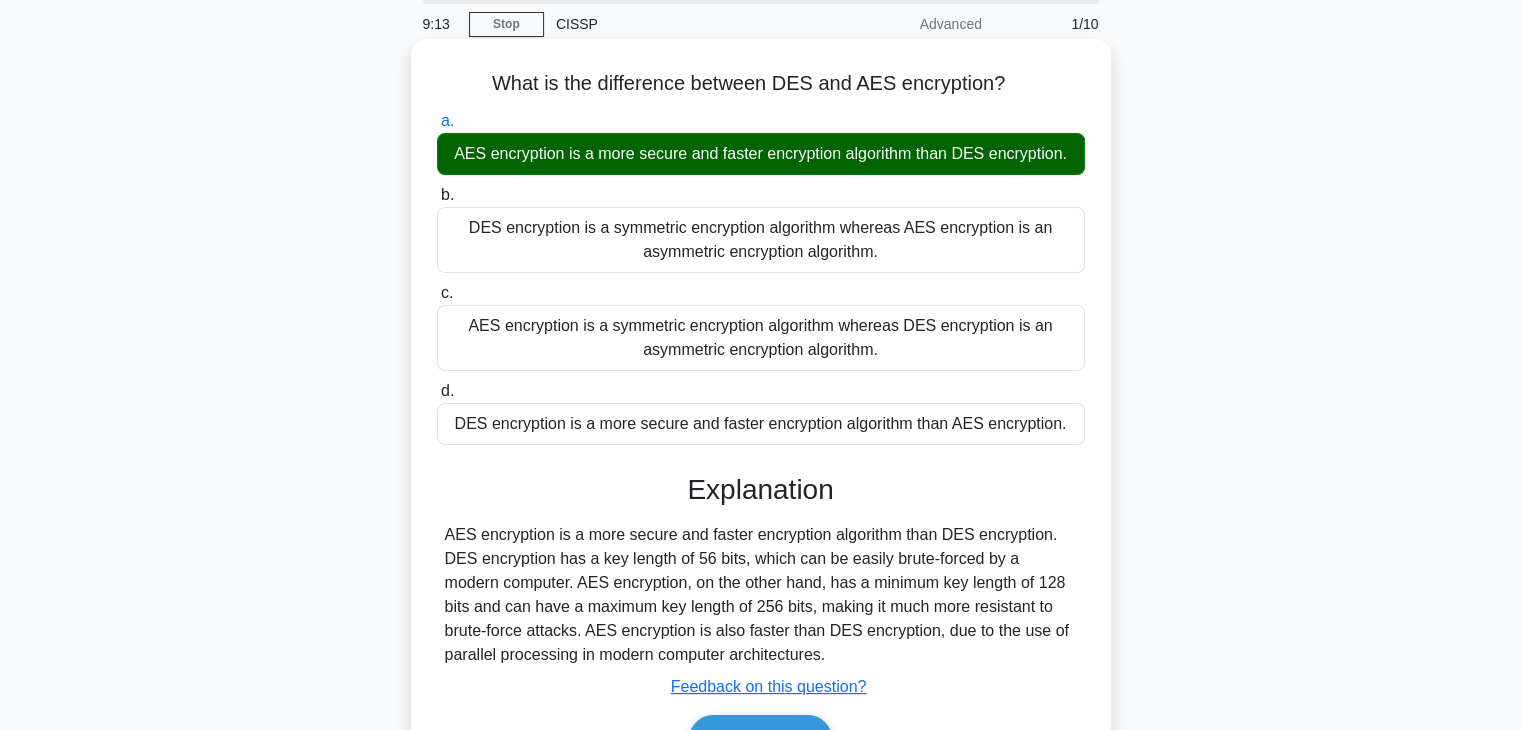 scroll, scrollTop: 200, scrollLeft: 0, axis: vertical 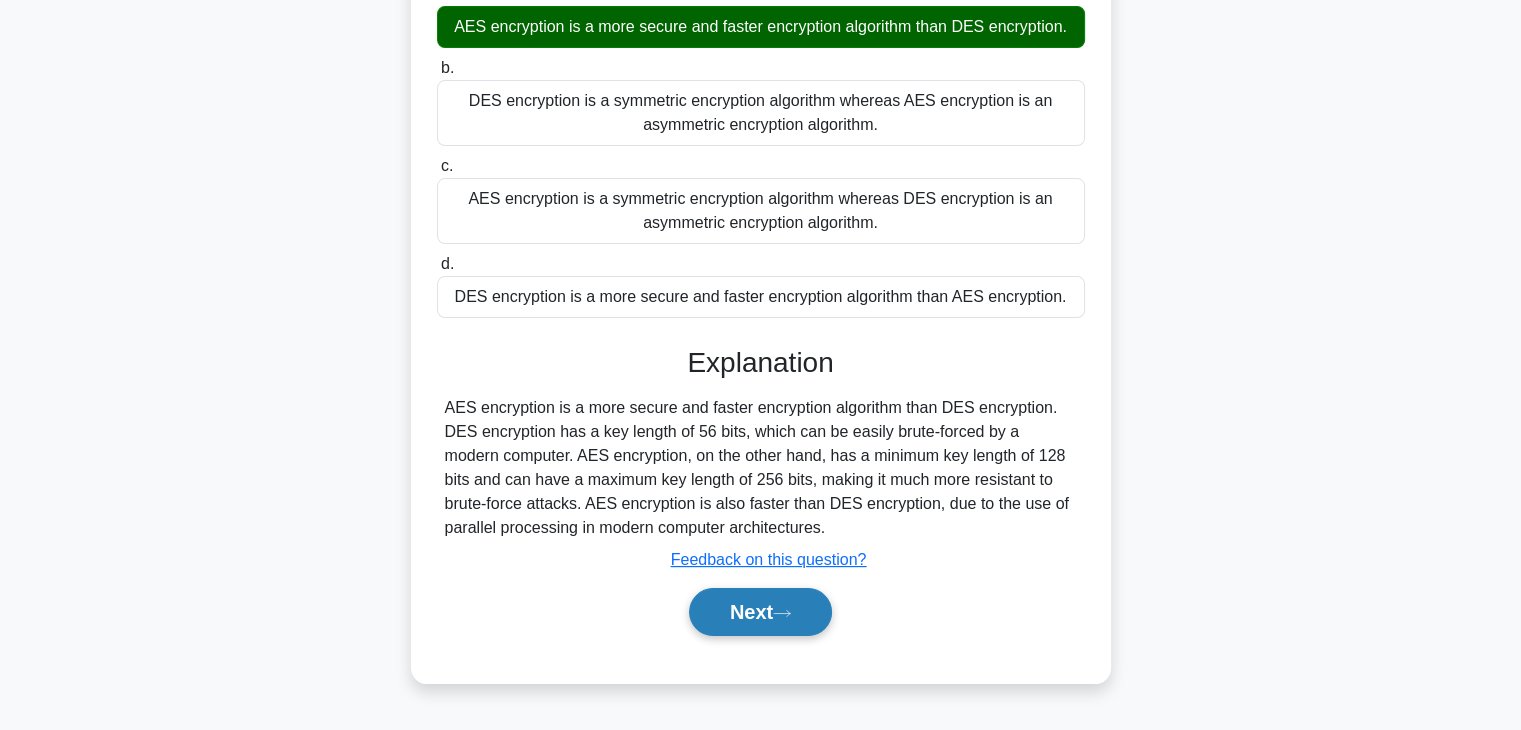 click on "Next" at bounding box center (760, 612) 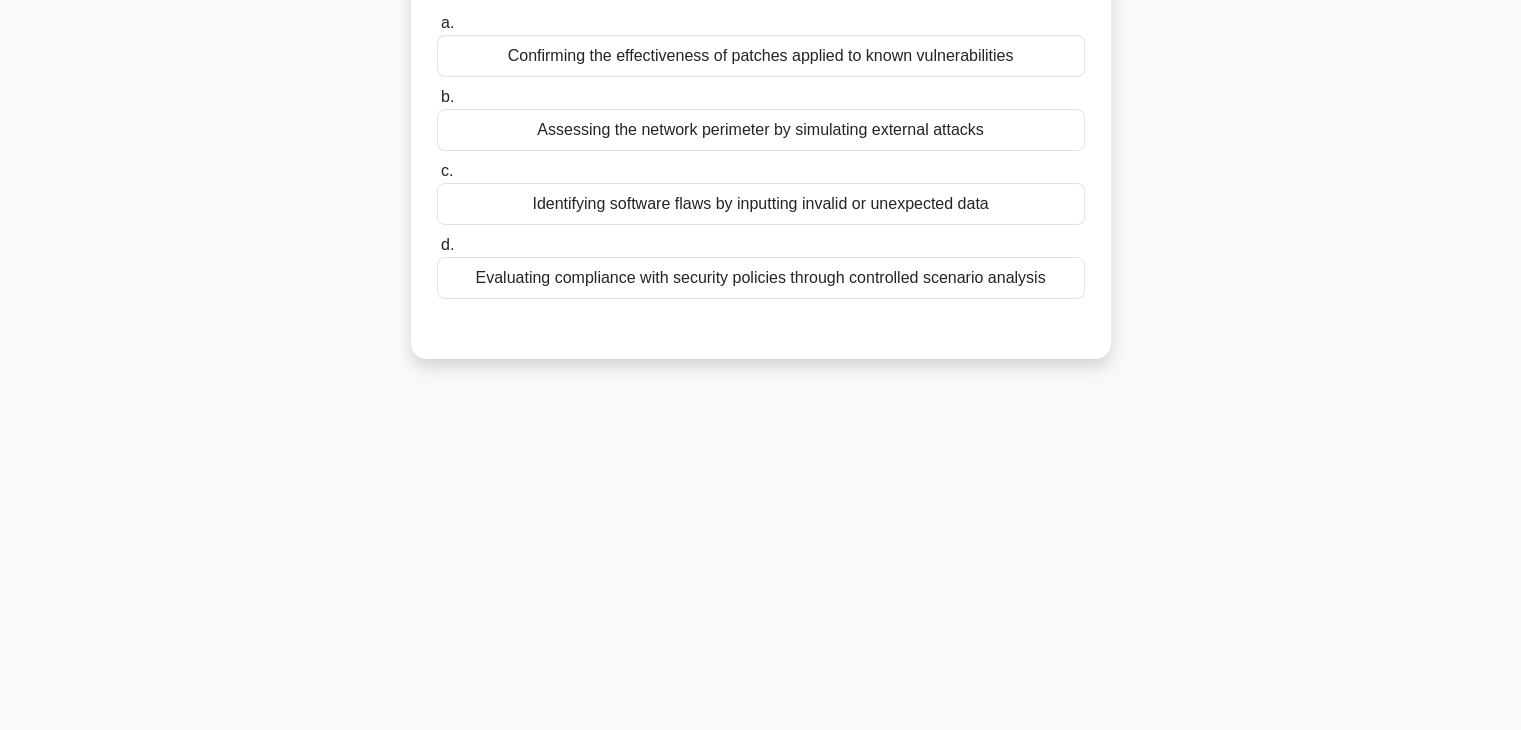 scroll, scrollTop: 0, scrollLeft: 0, axis: both 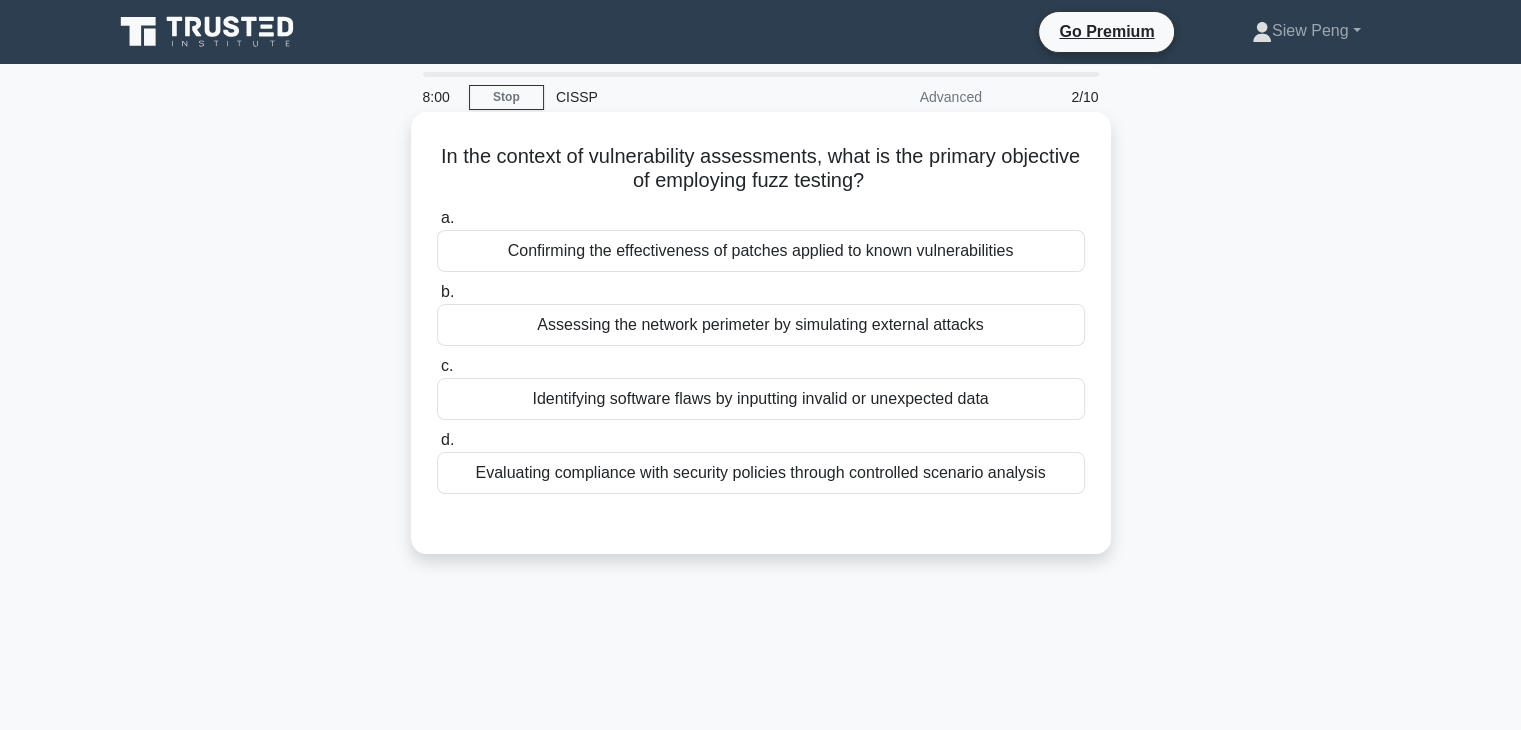click on "Identifying software flaws by inputting invalid or unexpected data" at bounding box center (761, 399) 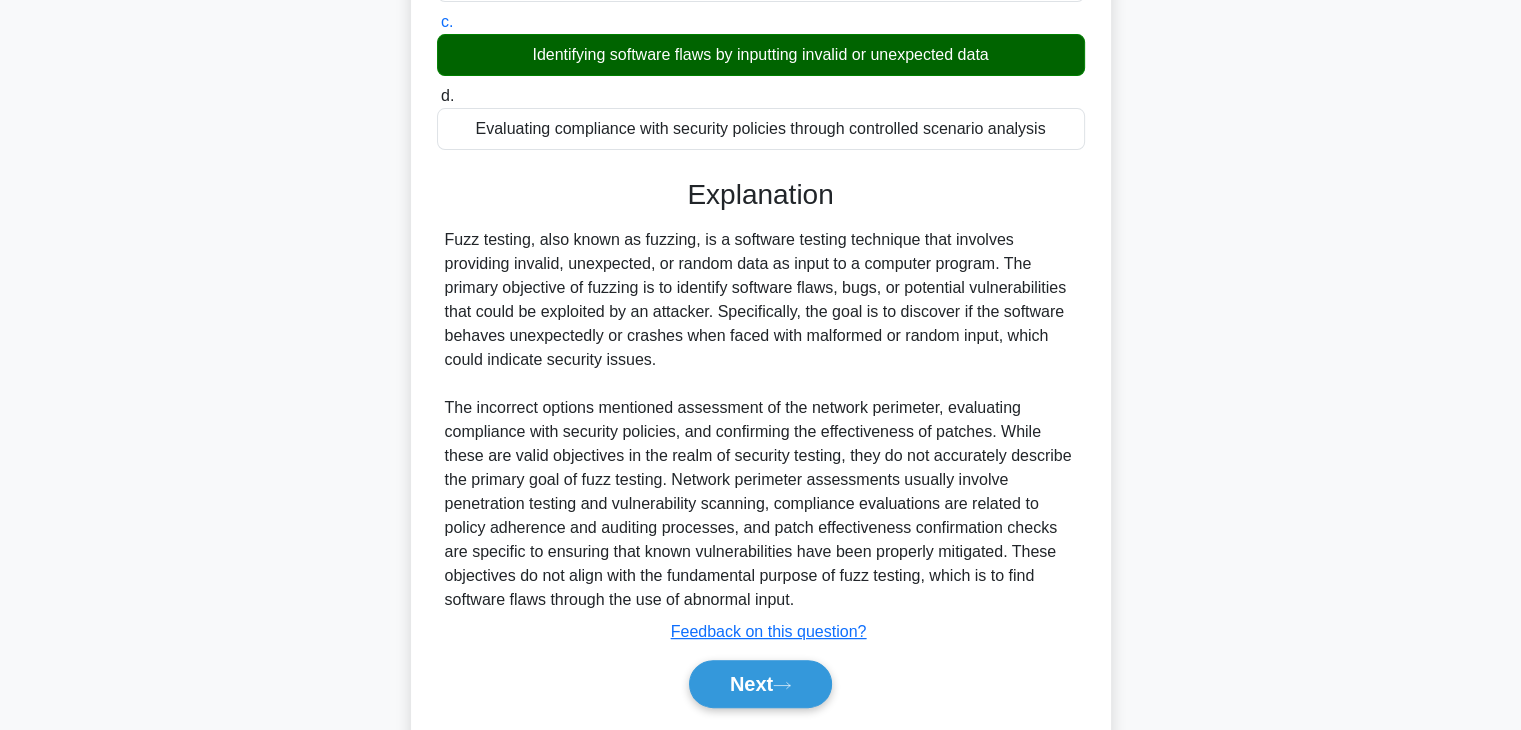 scroll, scrollTop: 406, scrollLeft: 0, axis: vertical 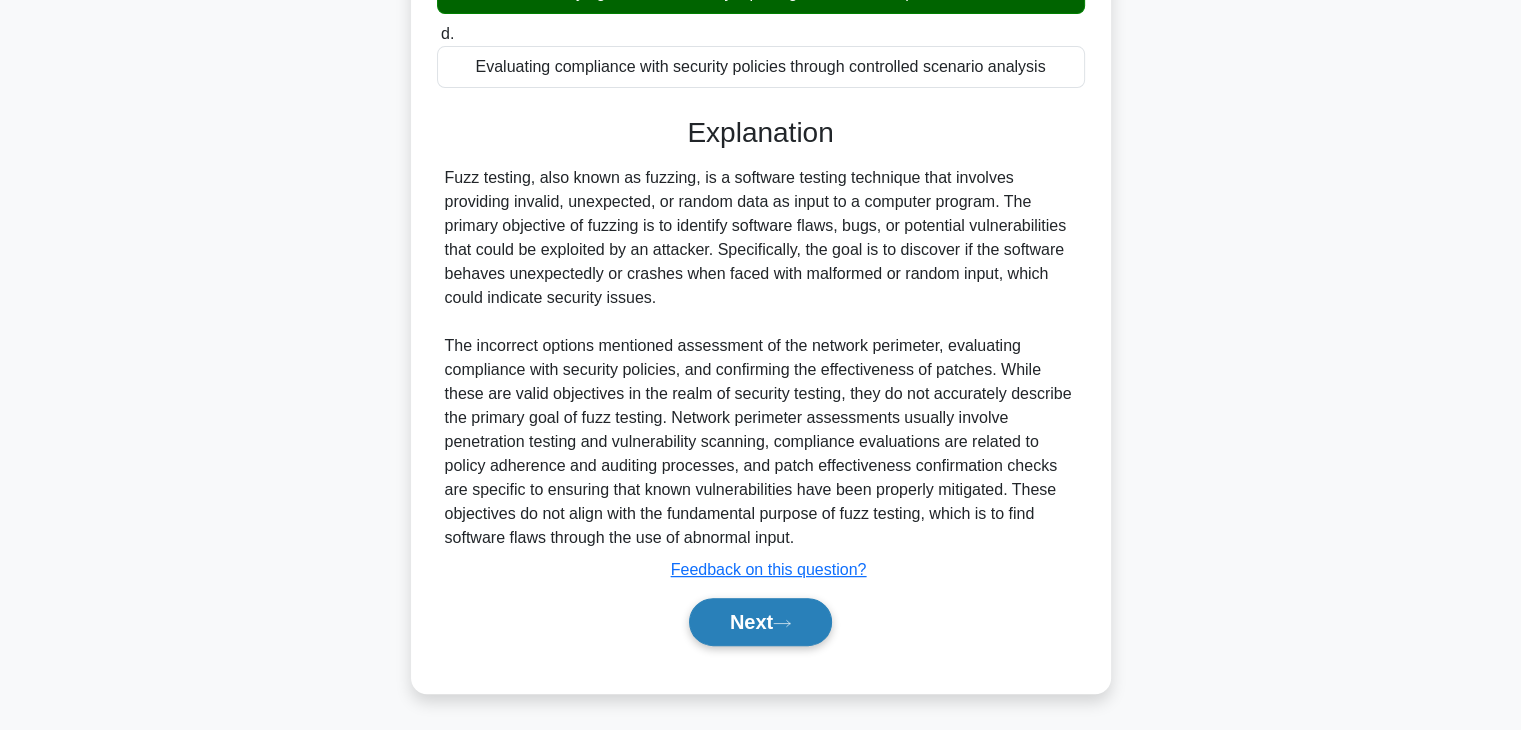 click on "Next" at bounding box center [760, 622] 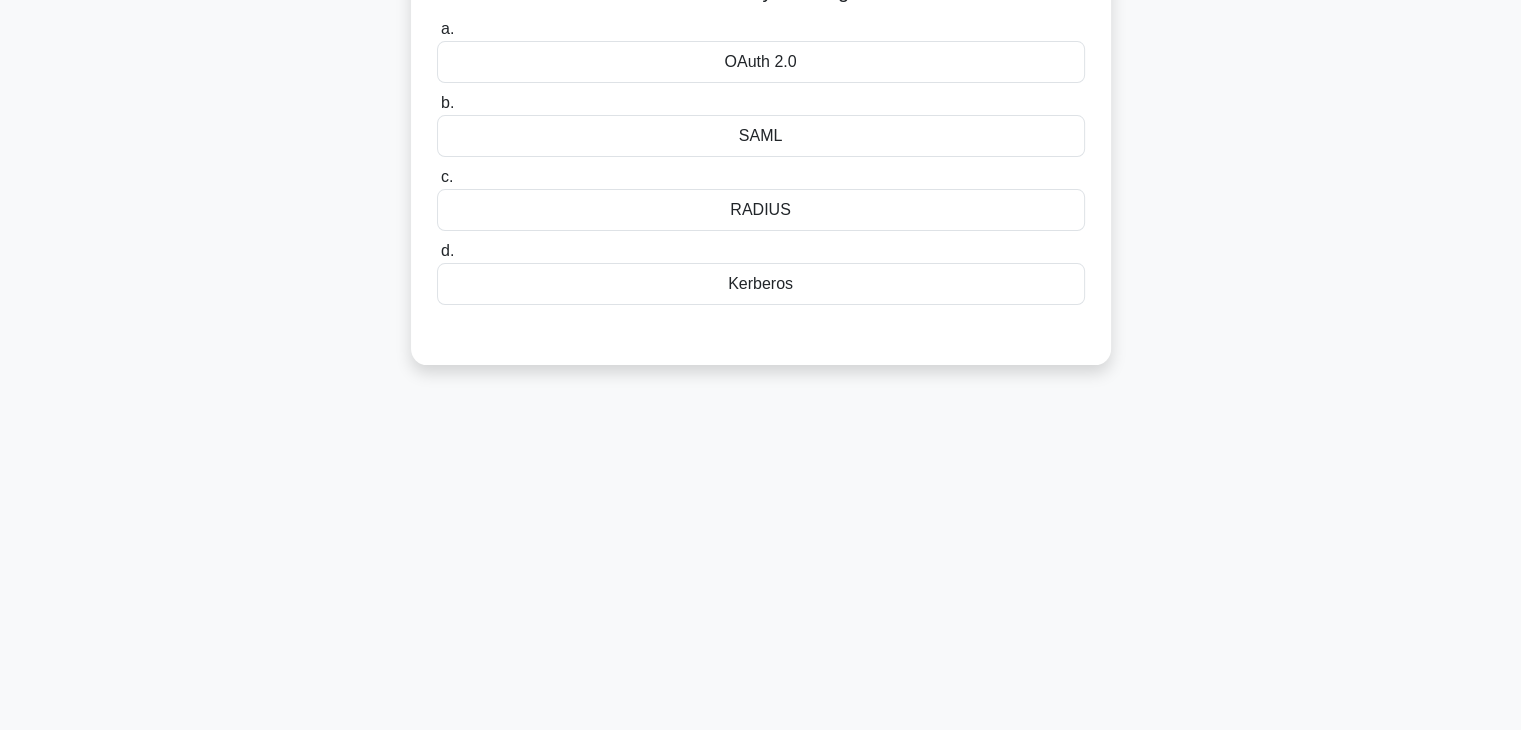 scroll, scrollTop: 51, scrollLeft: 0, axis: vertical 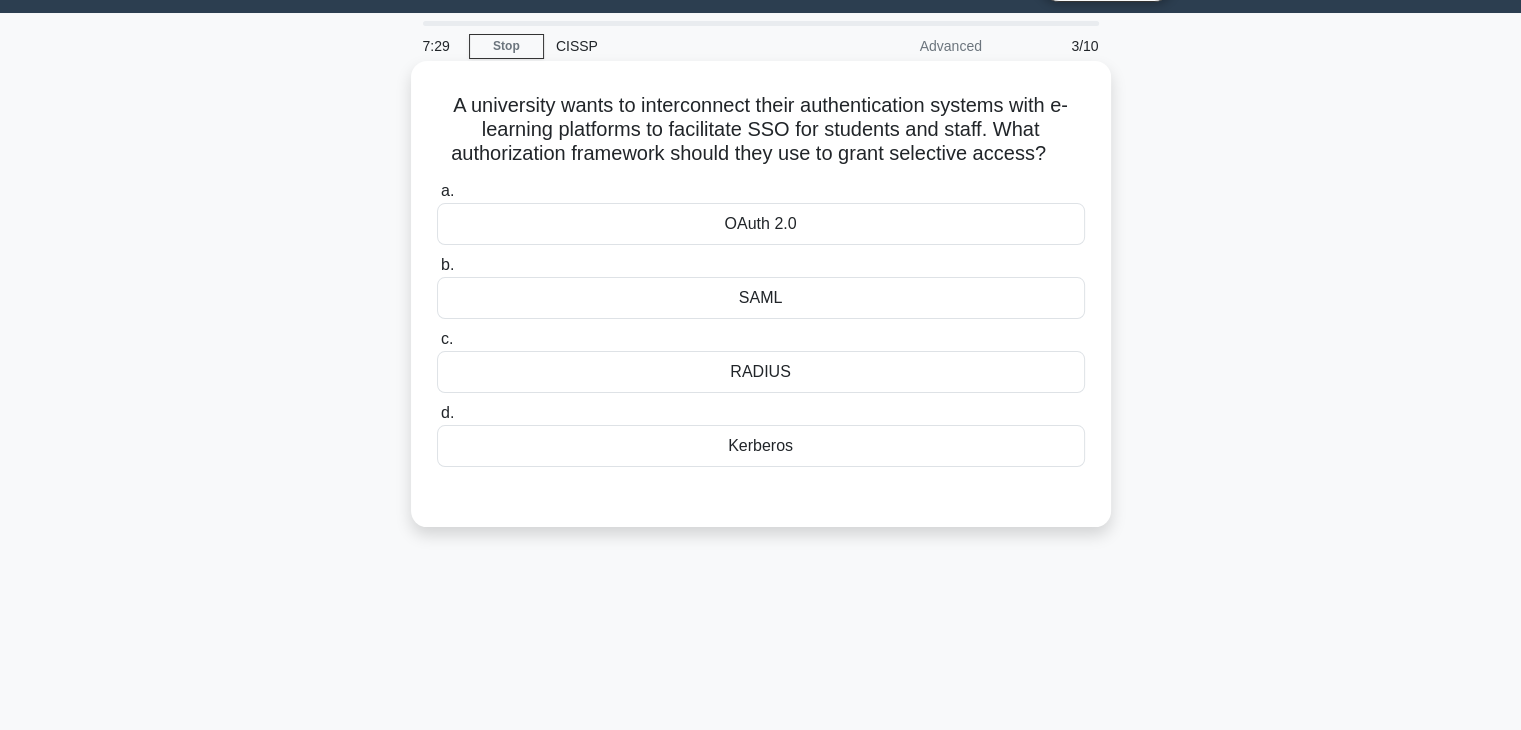 click on "SAML" at bounding box center (761, 298) 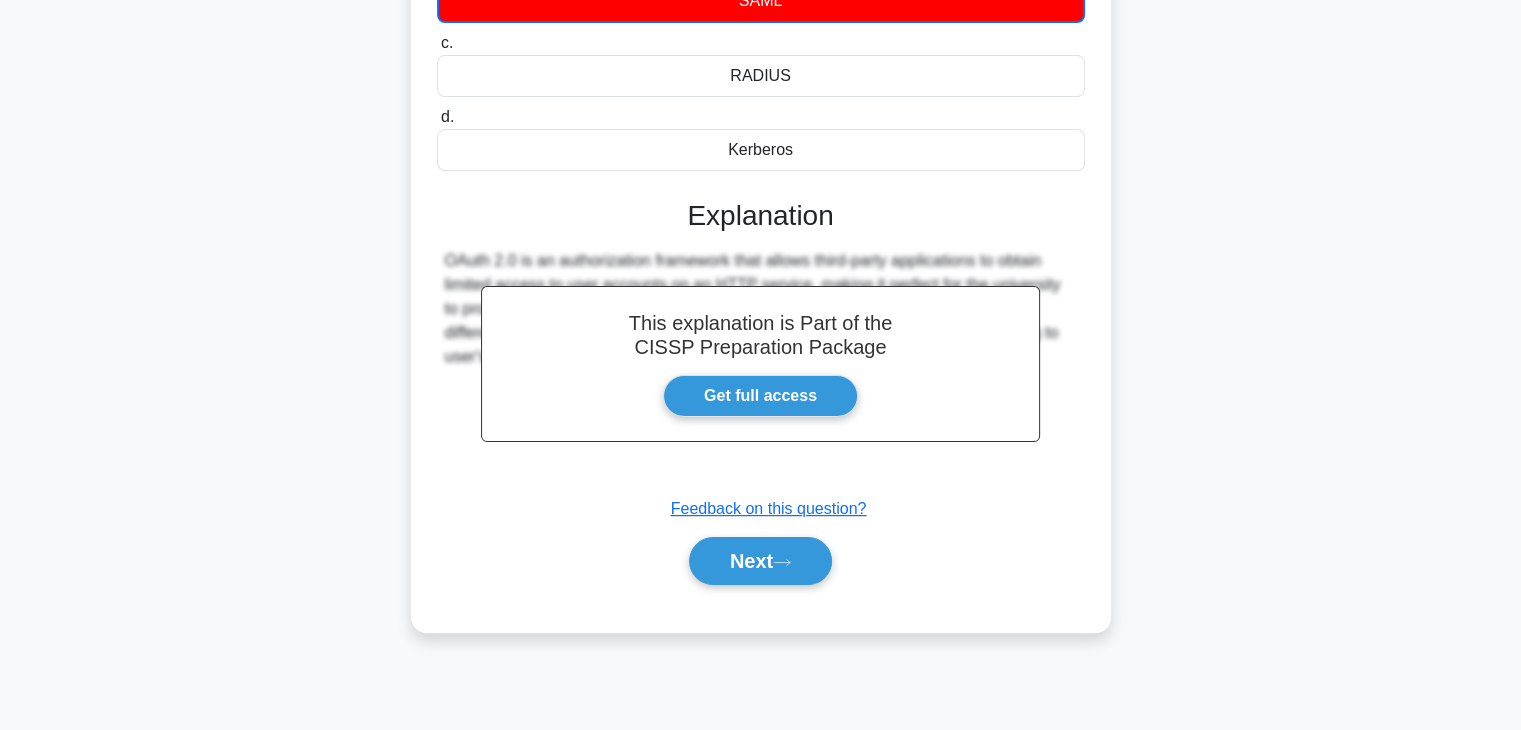 scroll, scrollTop: 351, scrollLeft: 0, axis: vertical 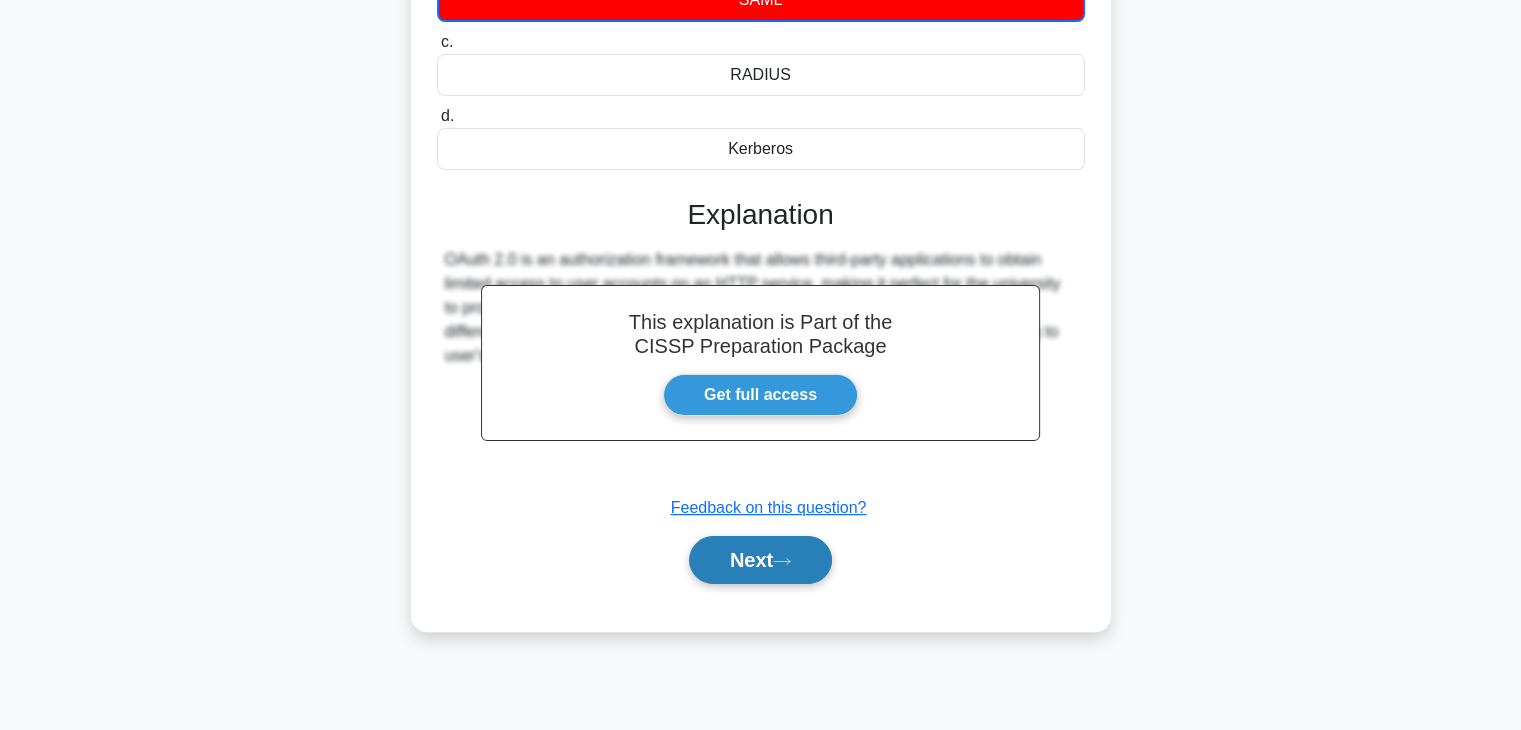 click on "Next" at bounding box center [760, 560] 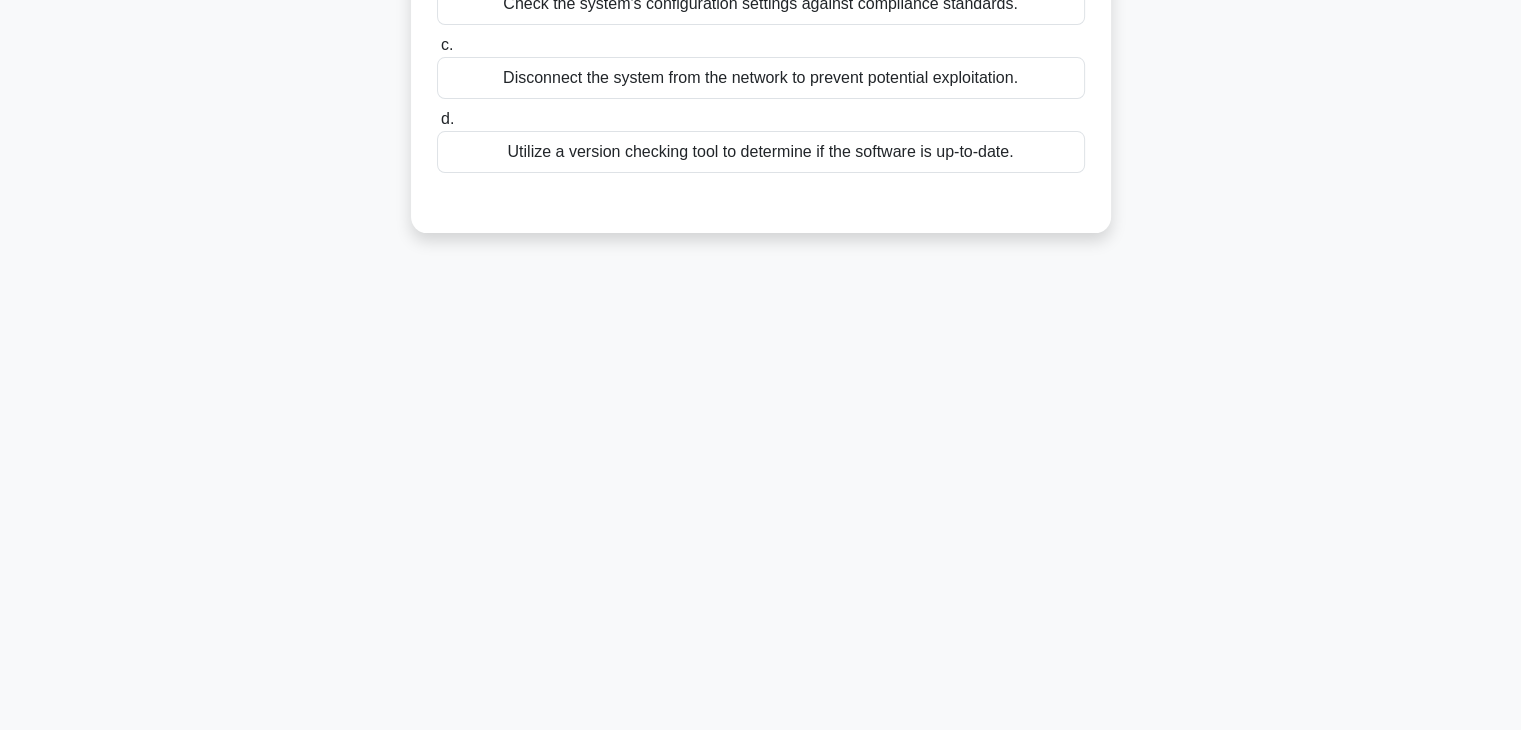 scroll, scrollTop: 51, scrollLeft: 0, axis: vertical 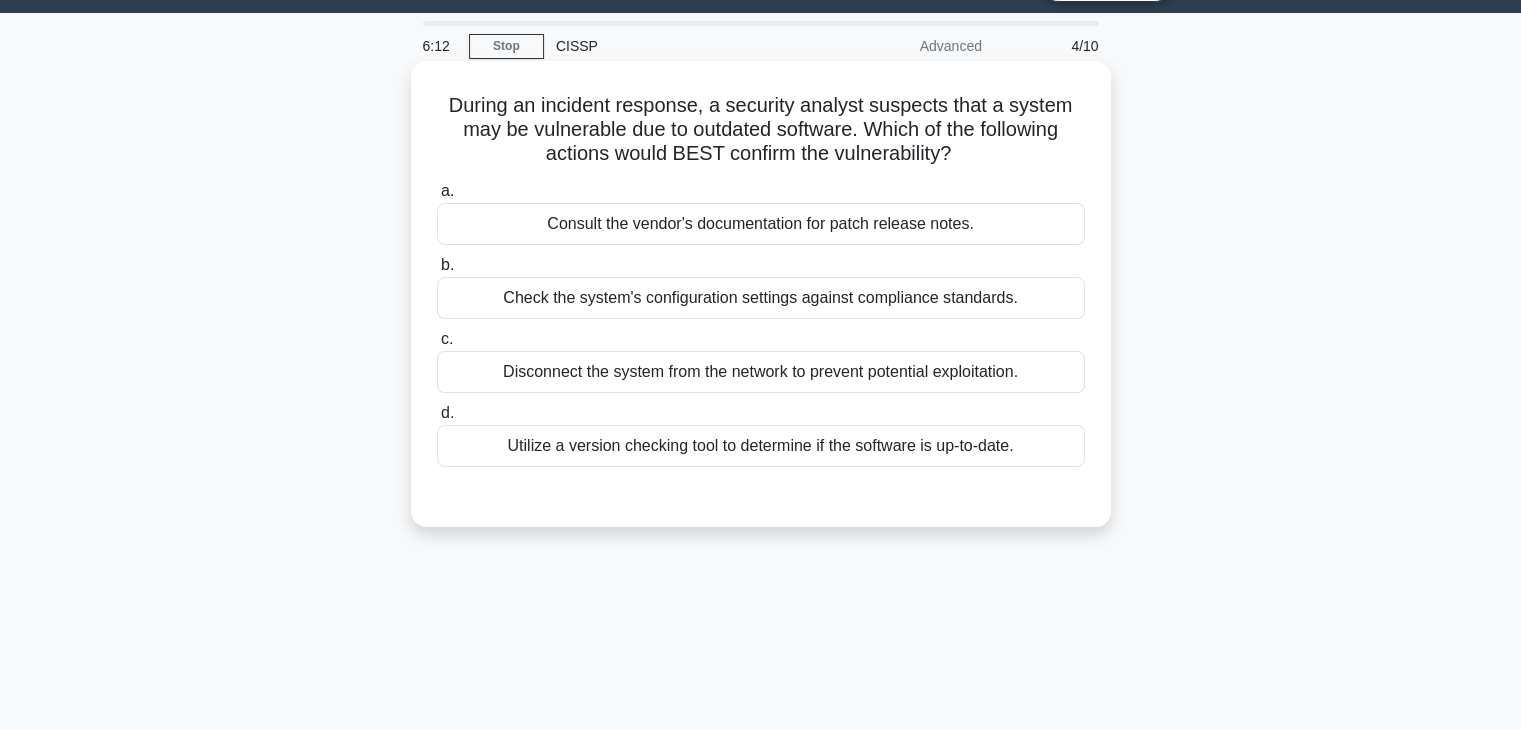 click on "Utilize a version checking tool to determine if the software is up-to-date." at bounding box center [761, 446] 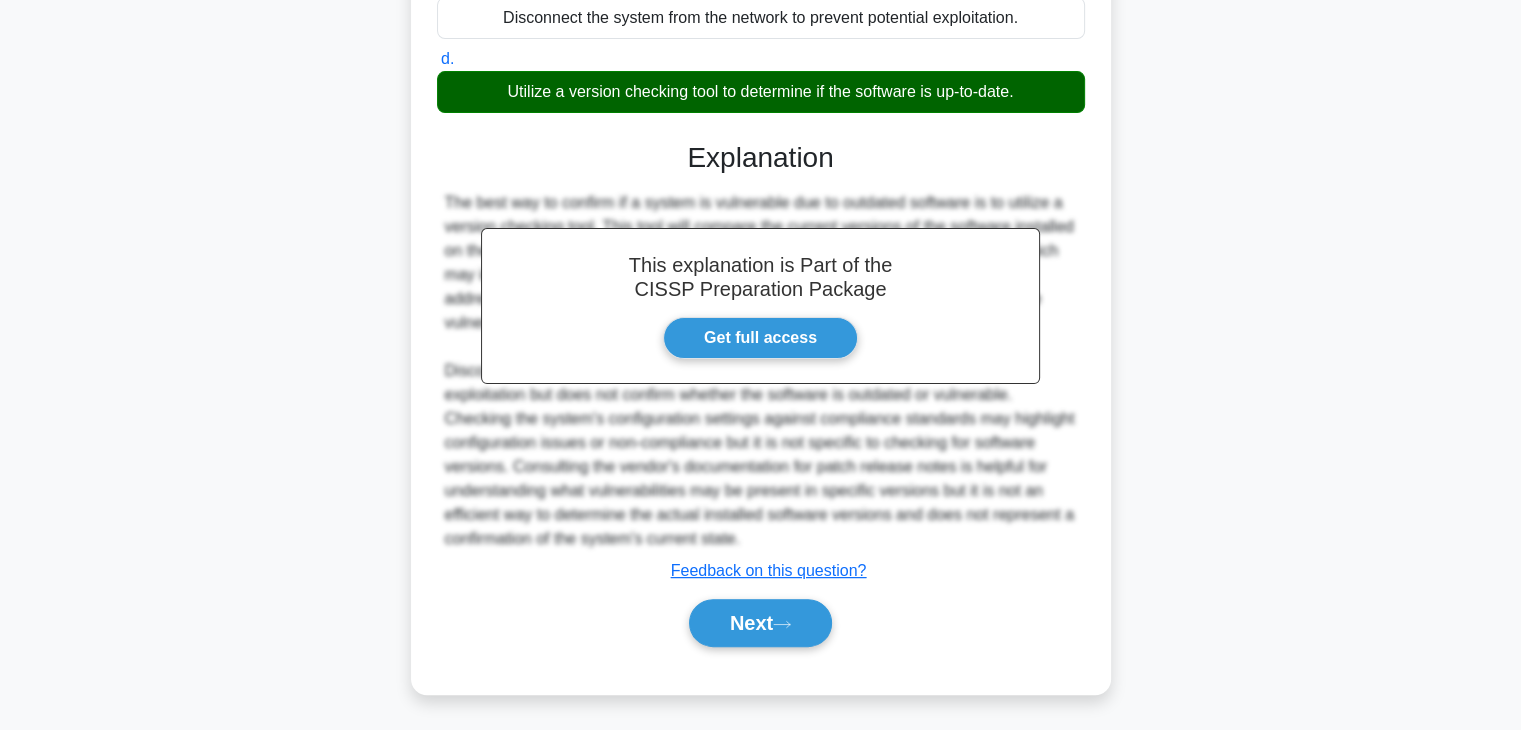 scroll, scrollTop: 406, scrollLeft: 0, axis: vertical 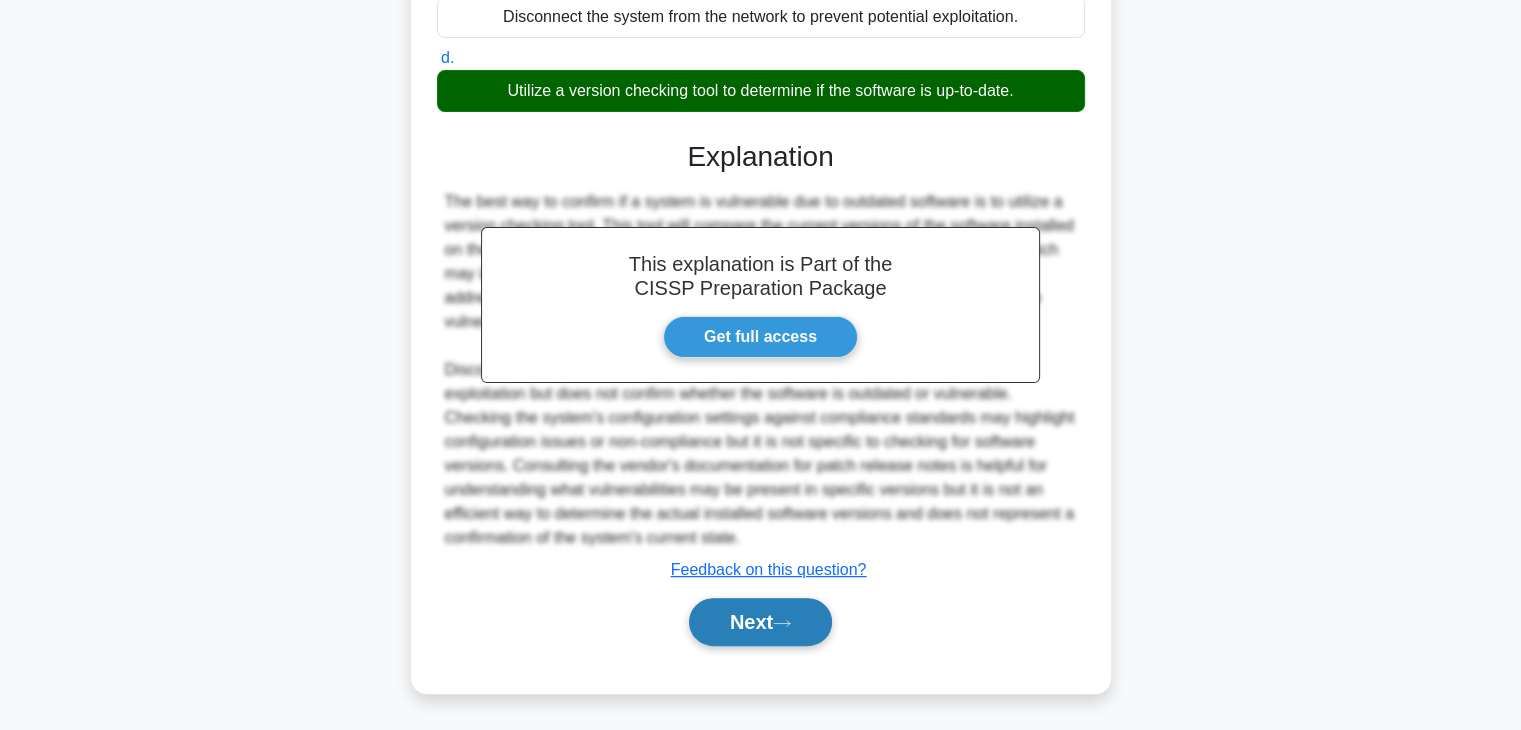 click on "Next" at bounding box center (760, 622) 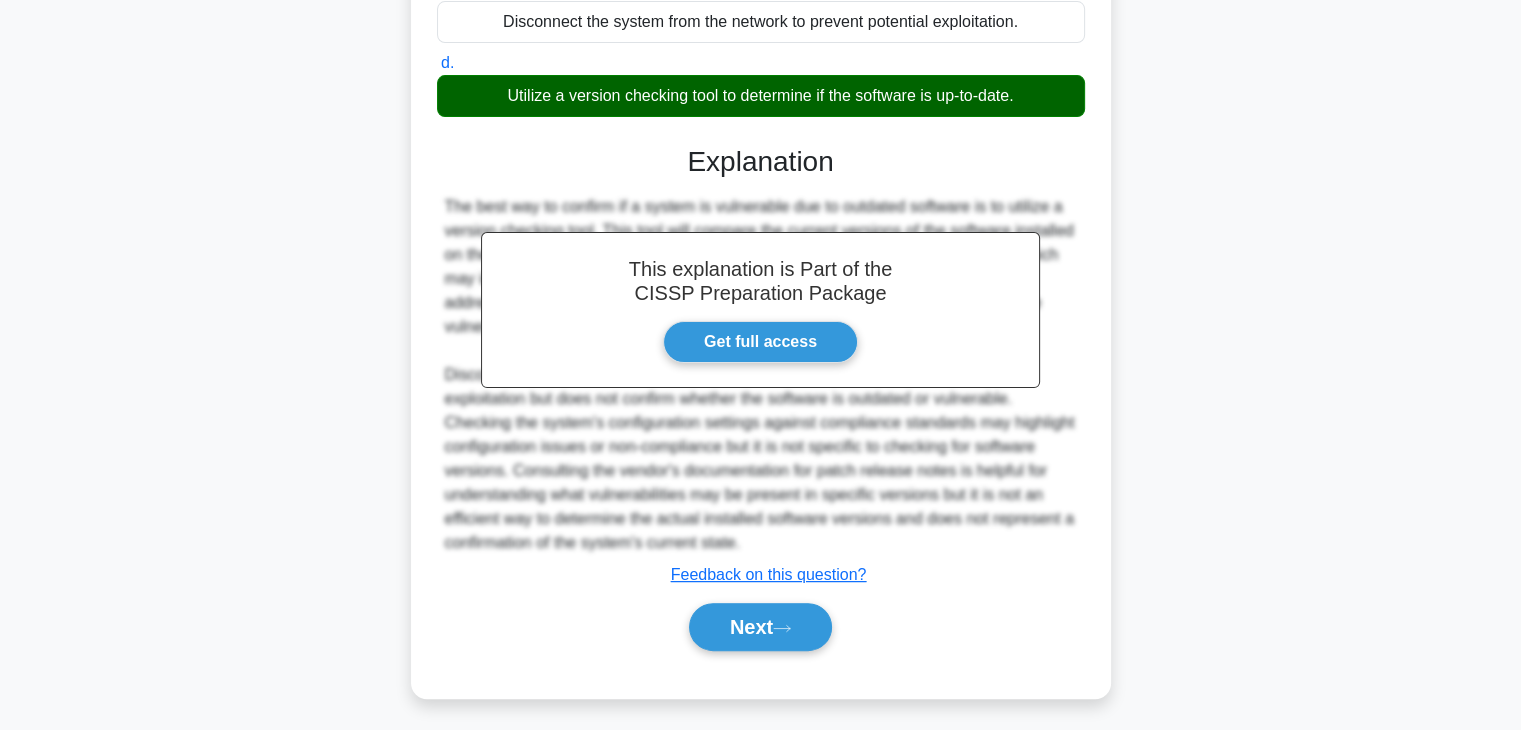 scroll, scrollTop: 351, scrollLeft: 0, axis: vertical 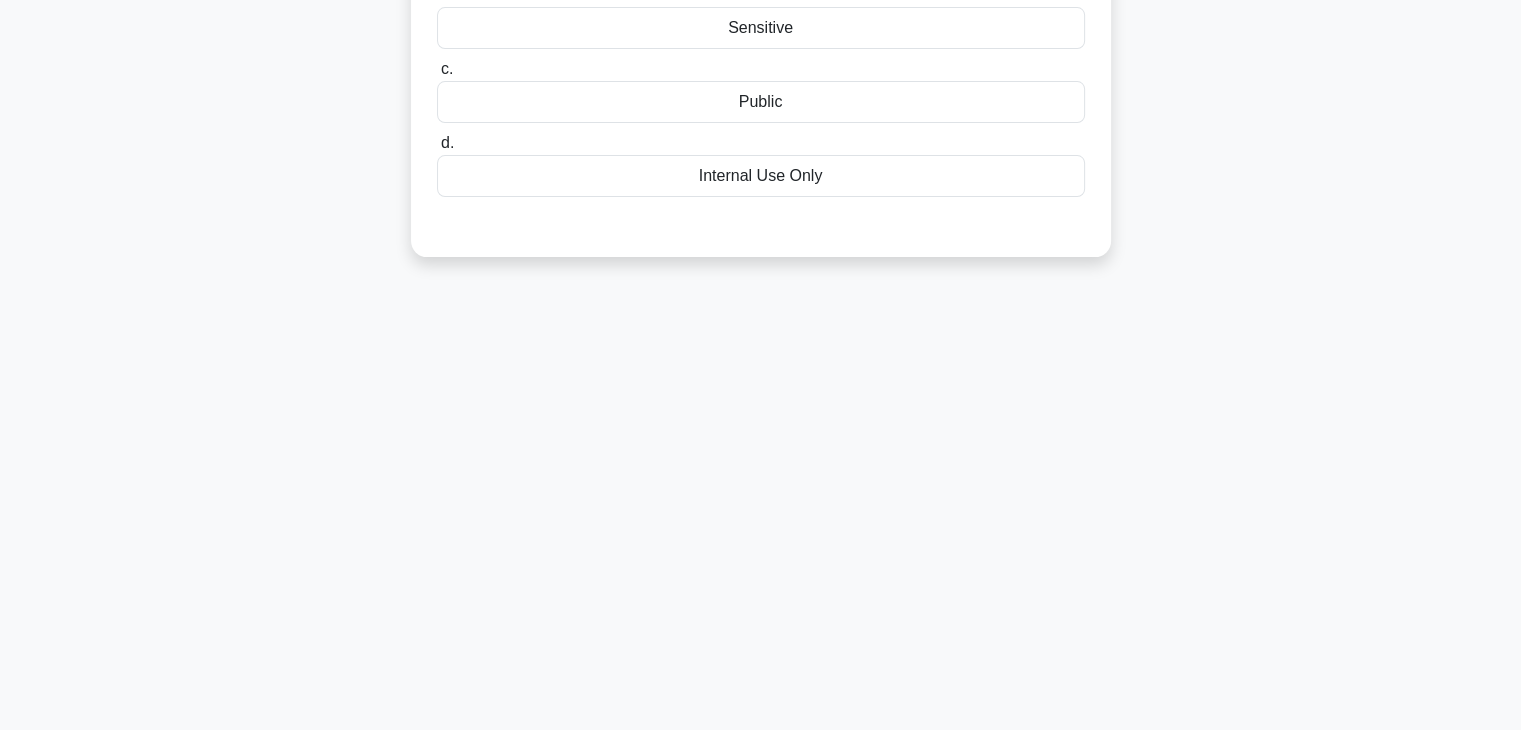 click on "6:05
Stop
CISSP
Advanced
5/10
A software development company maintains an issue tracker with details about software bugs, their severity, and steps for replication. Given the potential impact on their software's integrity and users' trust if such information were divulged, how should this issue tracker be classified?
.spinner_0XTQ{transform-origin:center;animation:spinner_y6GP .75s linear infinite}@keyframes spinner_y6GP{100%{transform:rotate(360deg)}}
a. b. c. d." at bounding box center (761, 222) 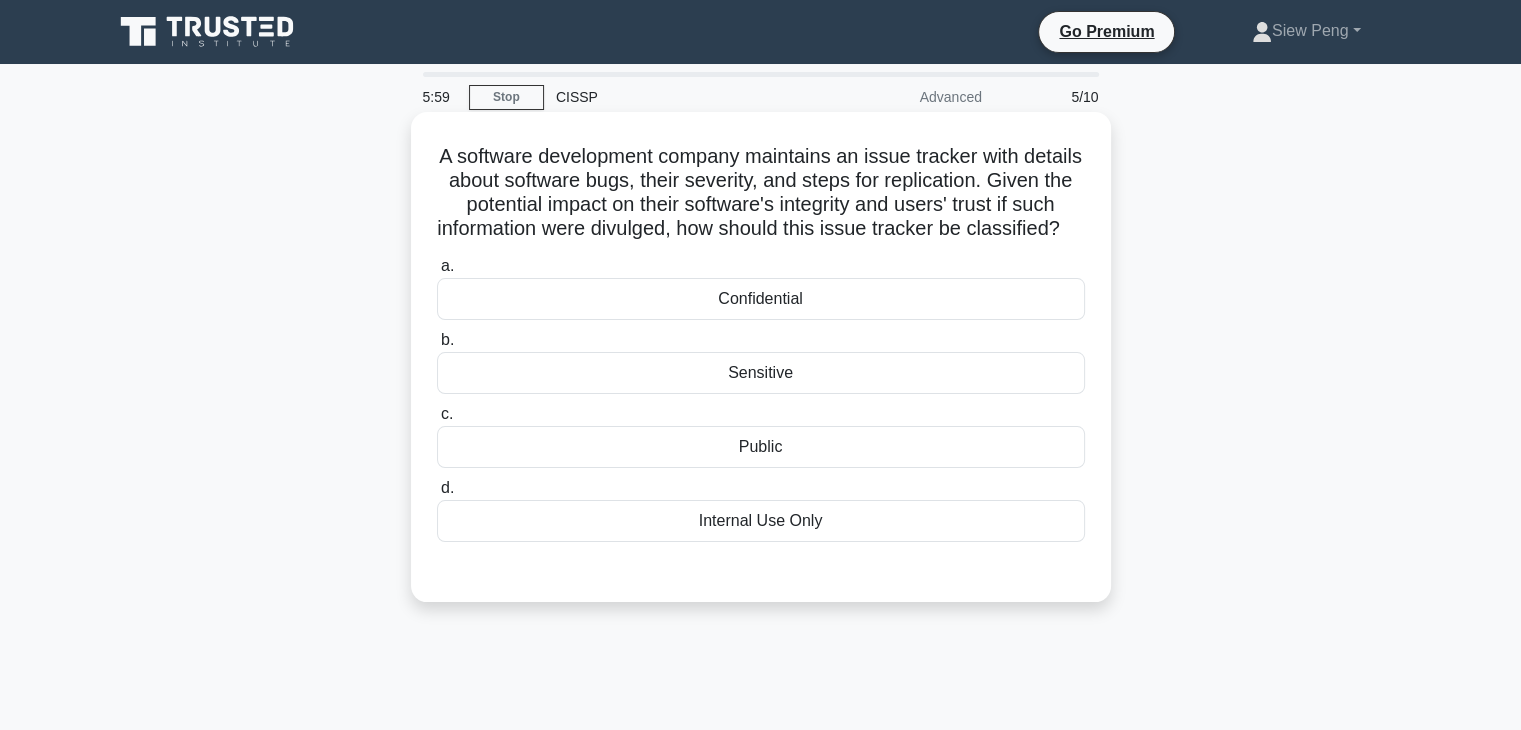 click on "A software development company maintains an issue tracker with details about software bugs, their severity, and steps for replication. Given the potential impact on their software's integrity and users' trust if such information were divulged, how should this issue tracker be classified?
.spinner_0XTQ{transform-origin:center;animation:spinner_y6GP .75s linear infinite}@keyframes spinner_y6GP{100%{transform:rotate(360deg)}}" at bounding box center [761, 193] 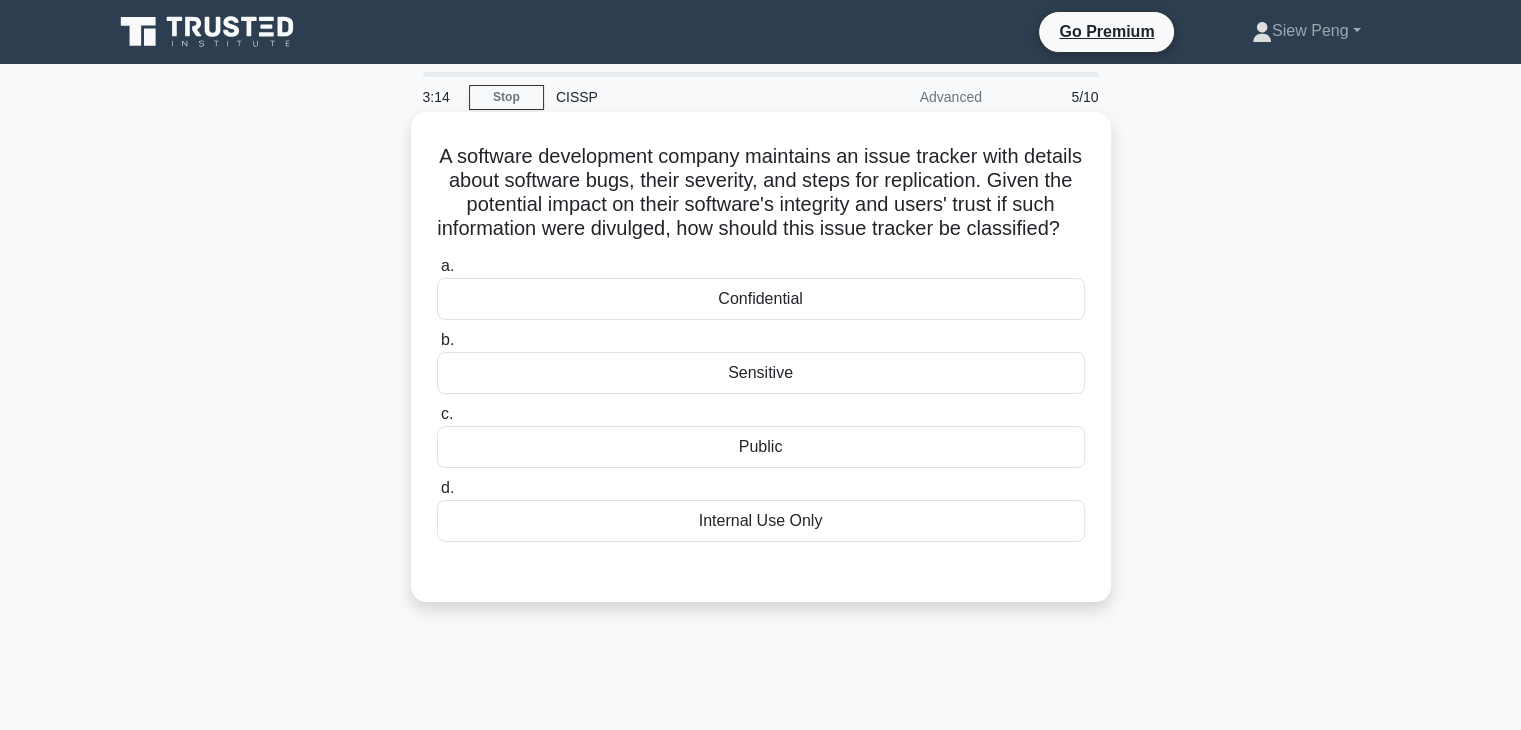 click on "Confidential" at bounding box center (761, 299) 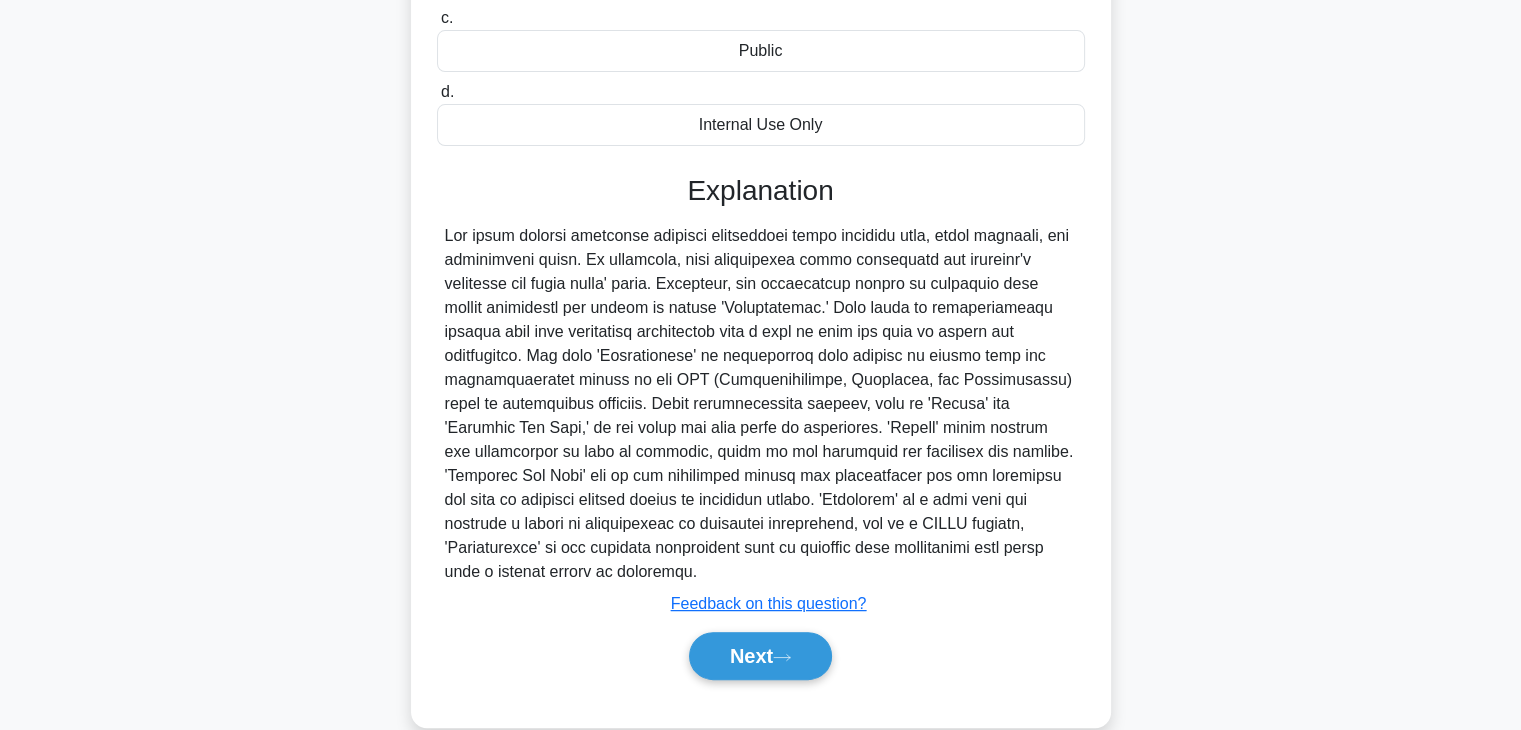 scroll, scrollTop: 400, scrollLeft: 0, axis: vertical 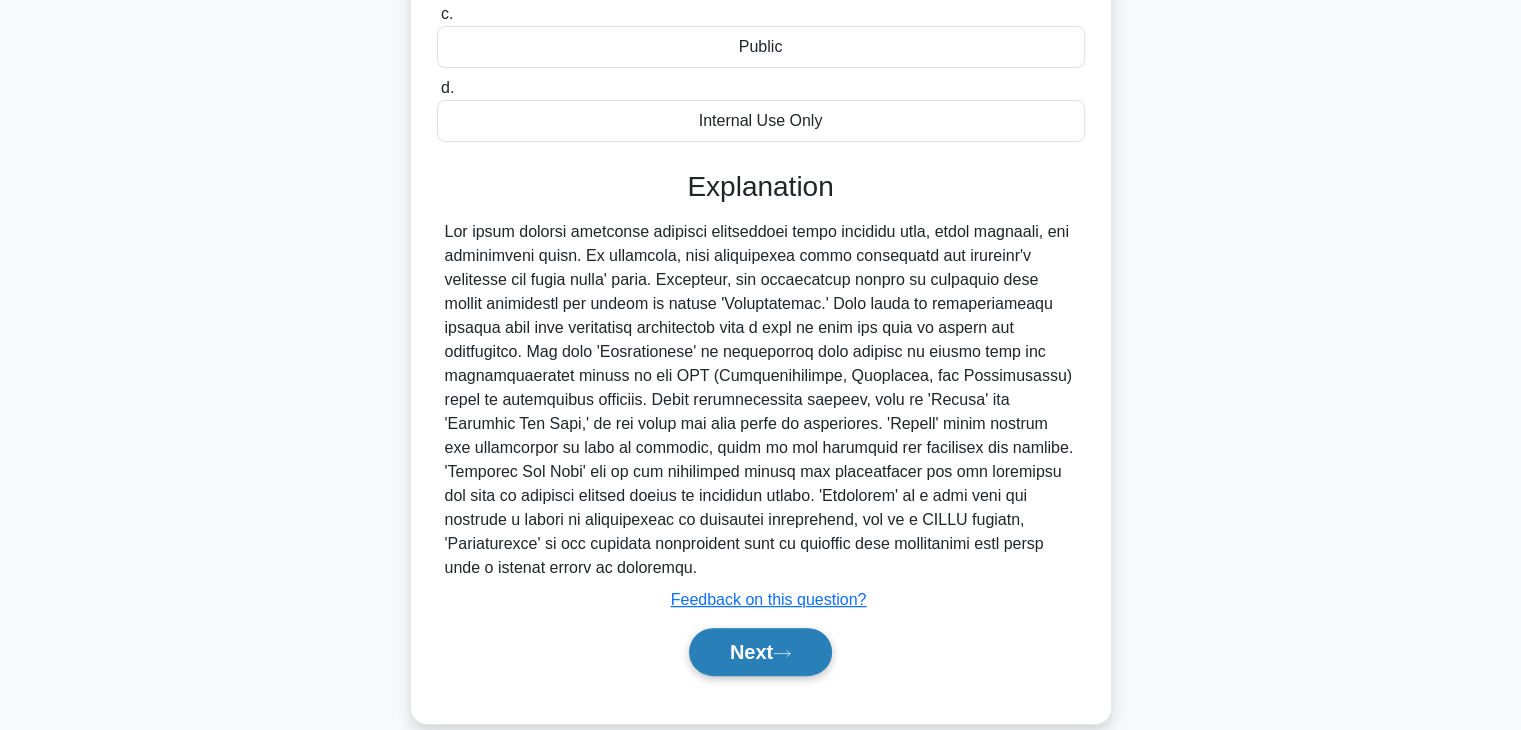 click on "Next" at bounding box center (760, 652) 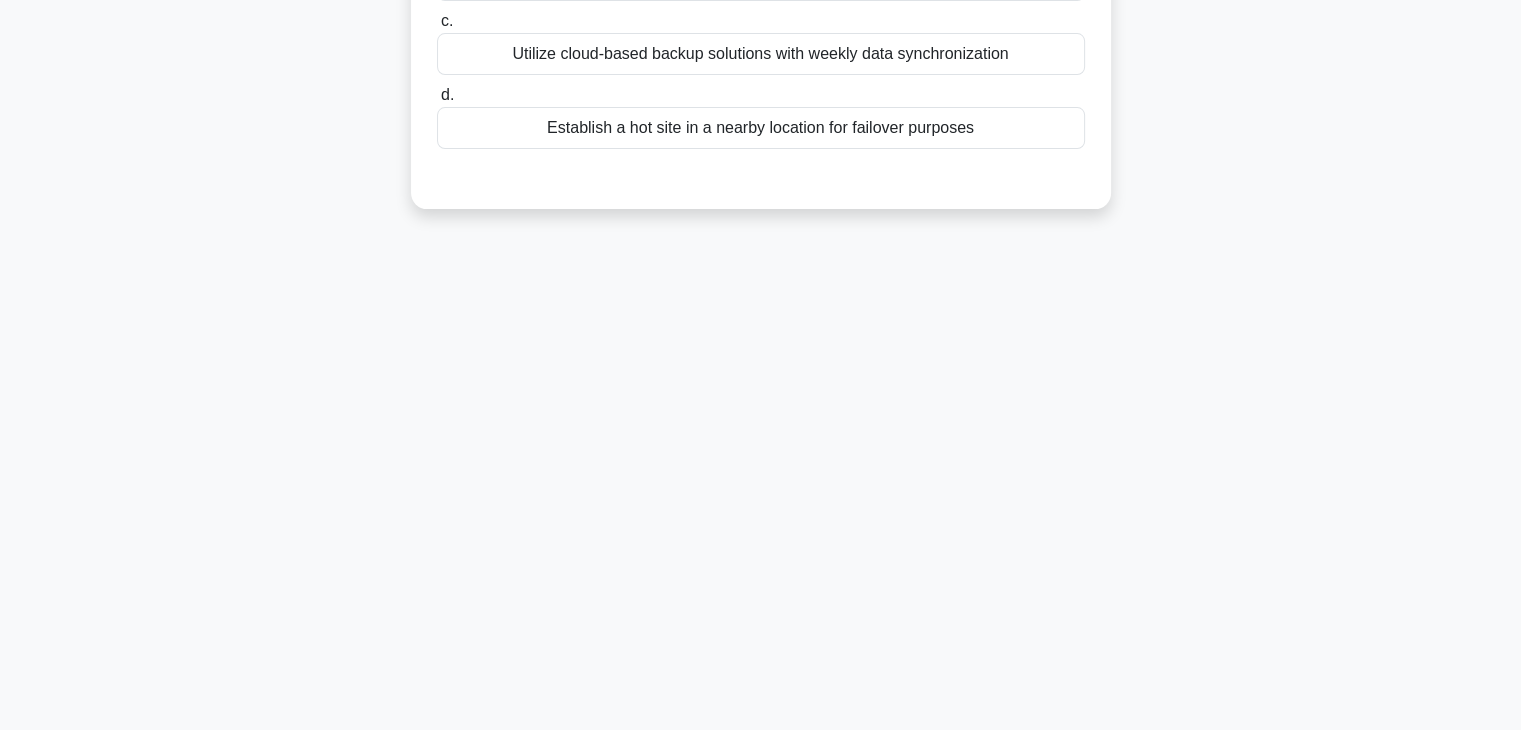 scroll, scrollTop: 0, scrollLeft: 0, axis: both 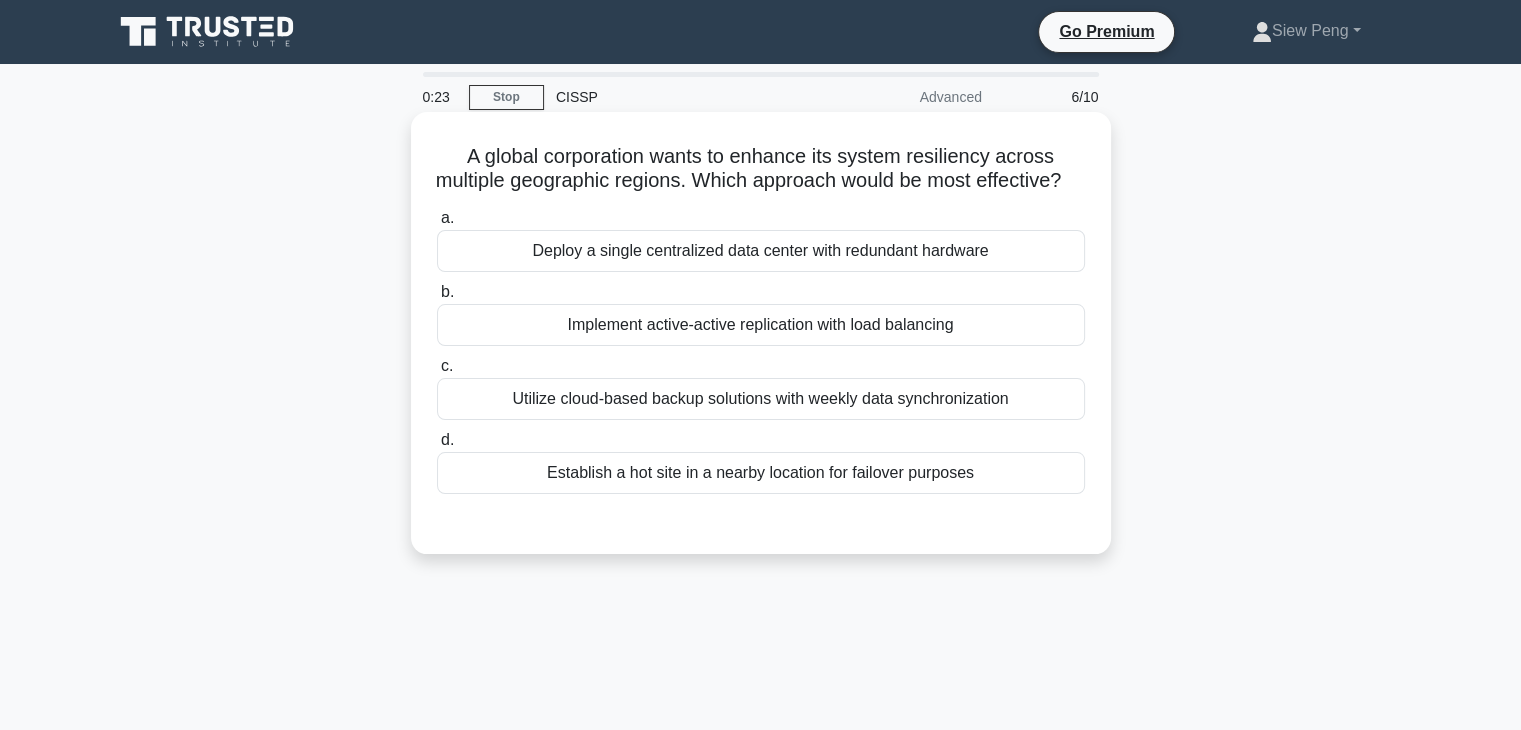 click on "Implement active-active replication with load balancing" at bounding box center (761, 325) 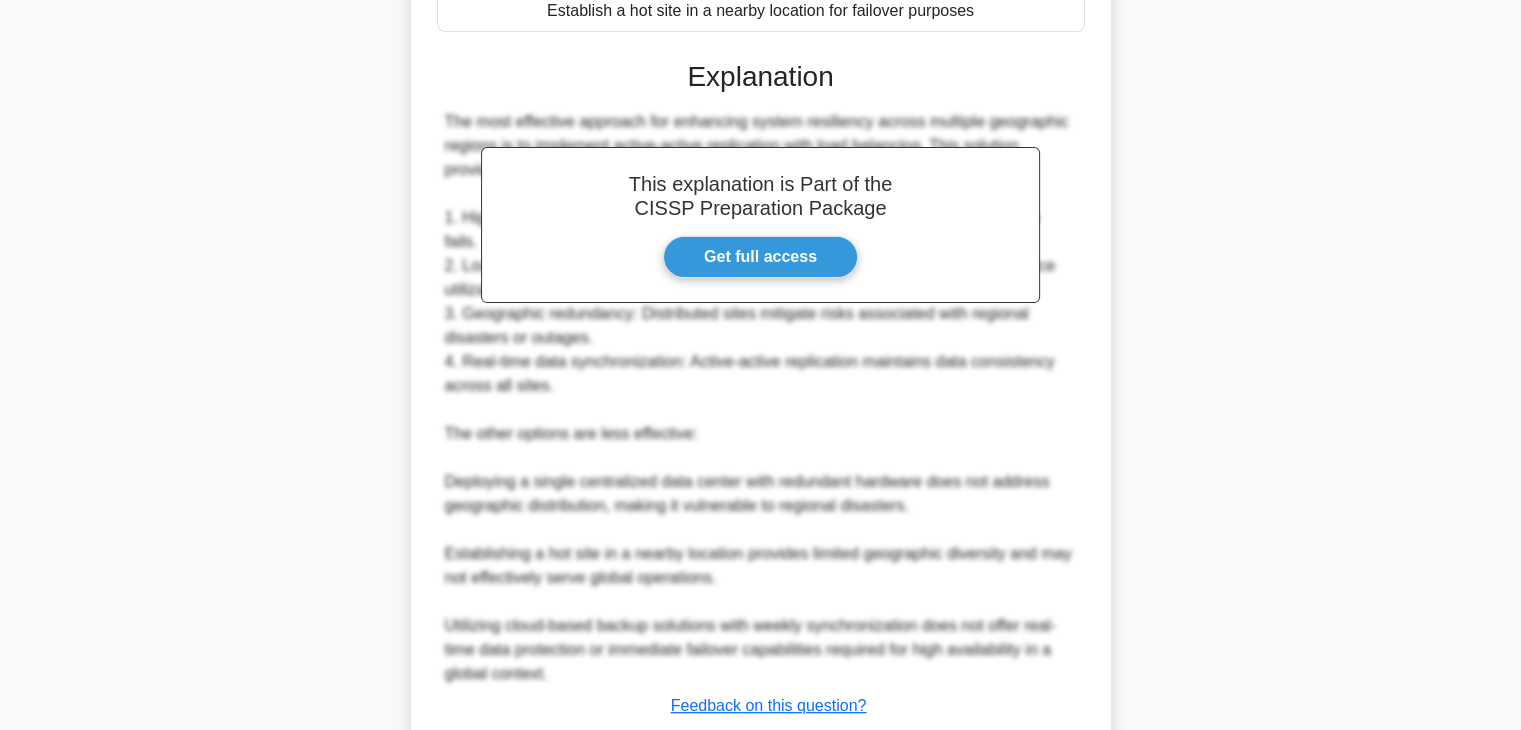 scroll, scrollTop: 598, scrollLeft: 0, axis: vertical 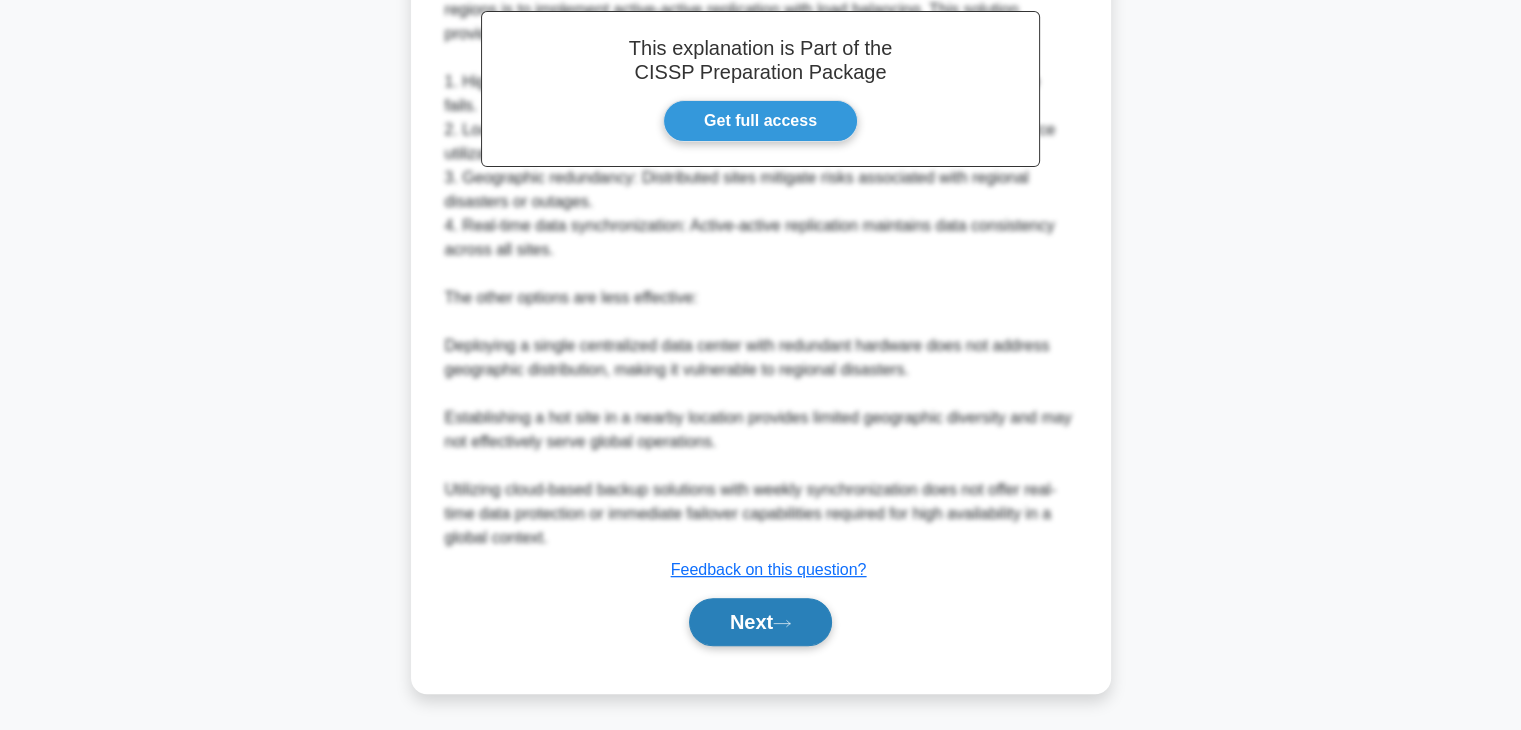 click on "Next" at bounding box center [760, 622] 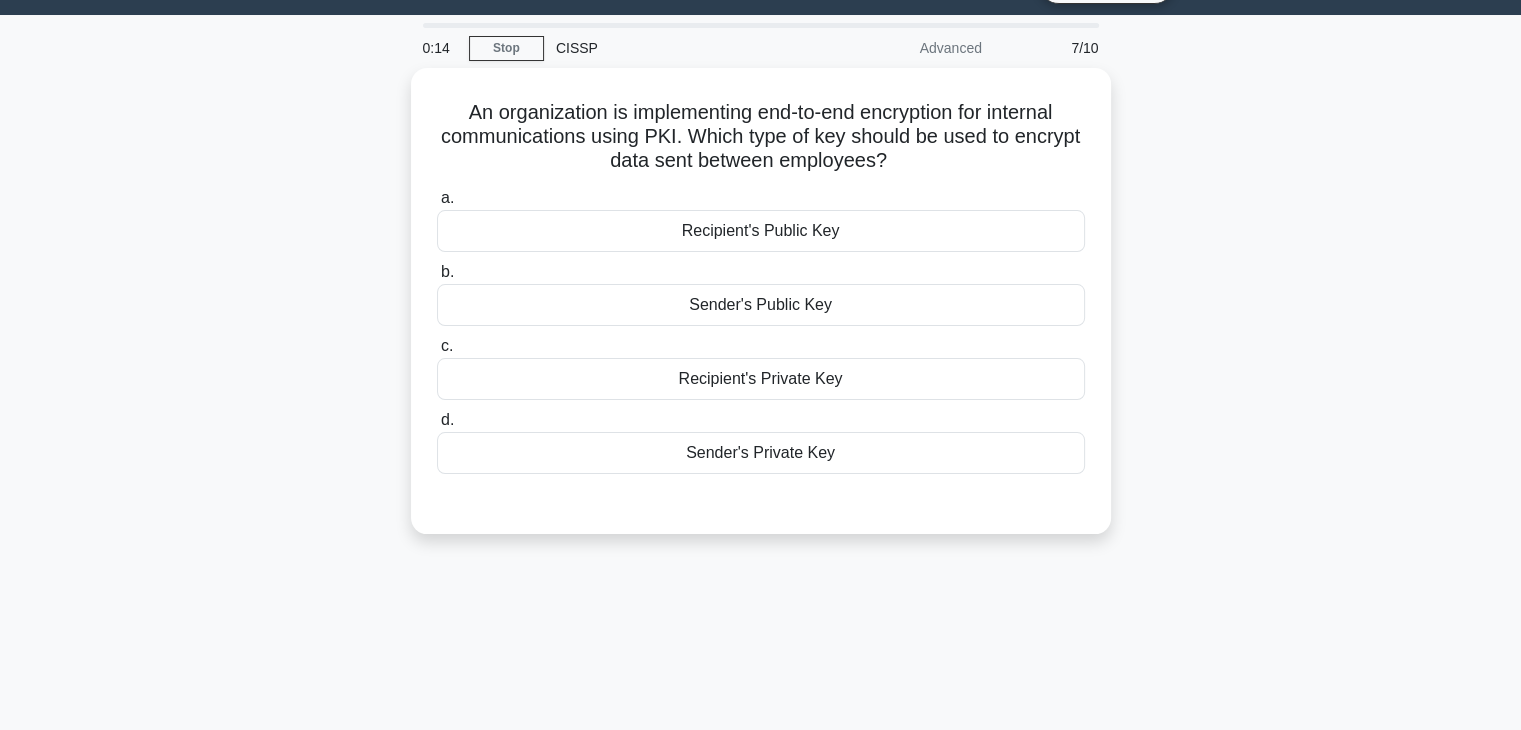 scroll, scrollTop: 0, scrollLeft: 0, axis: both 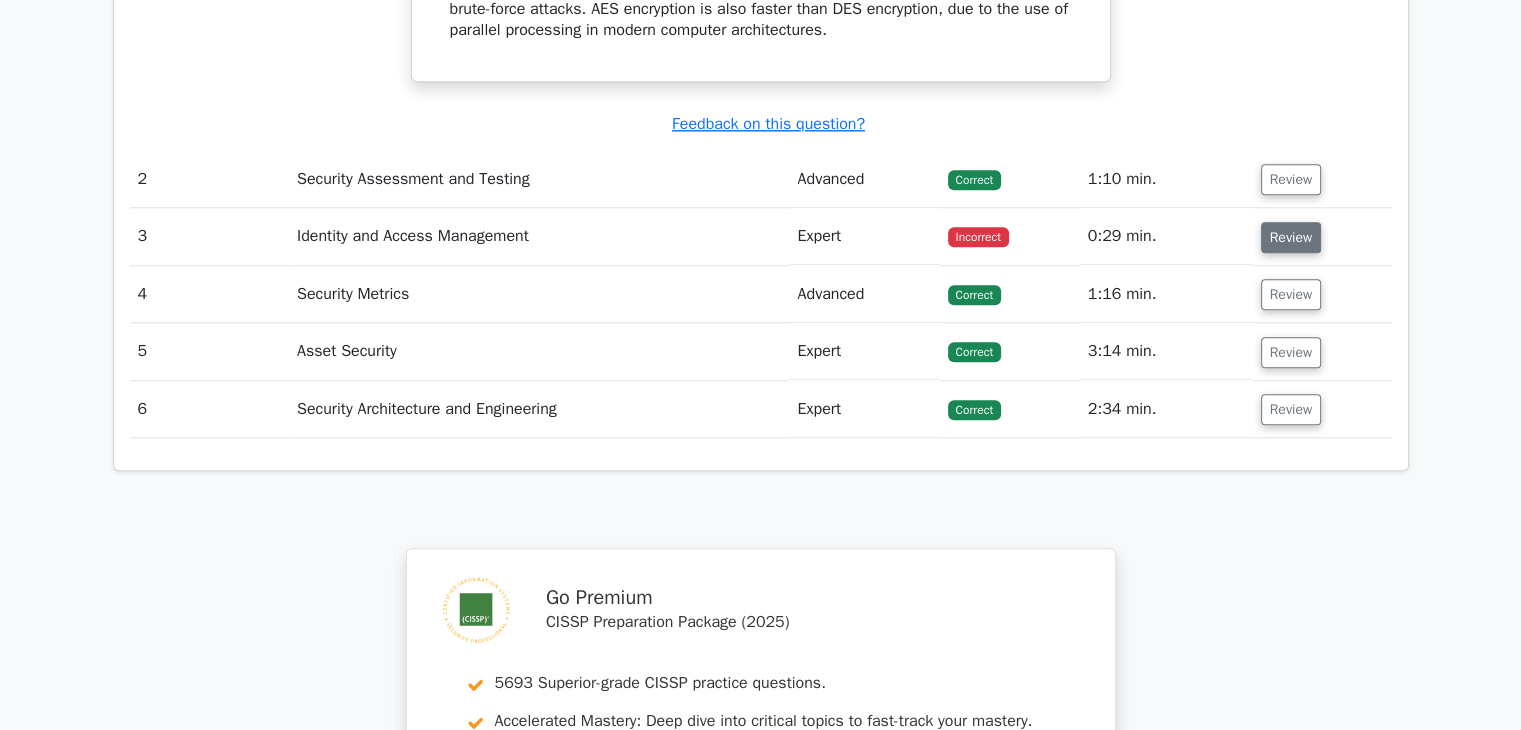 click on "Review" at bounding box center [1291, 237] 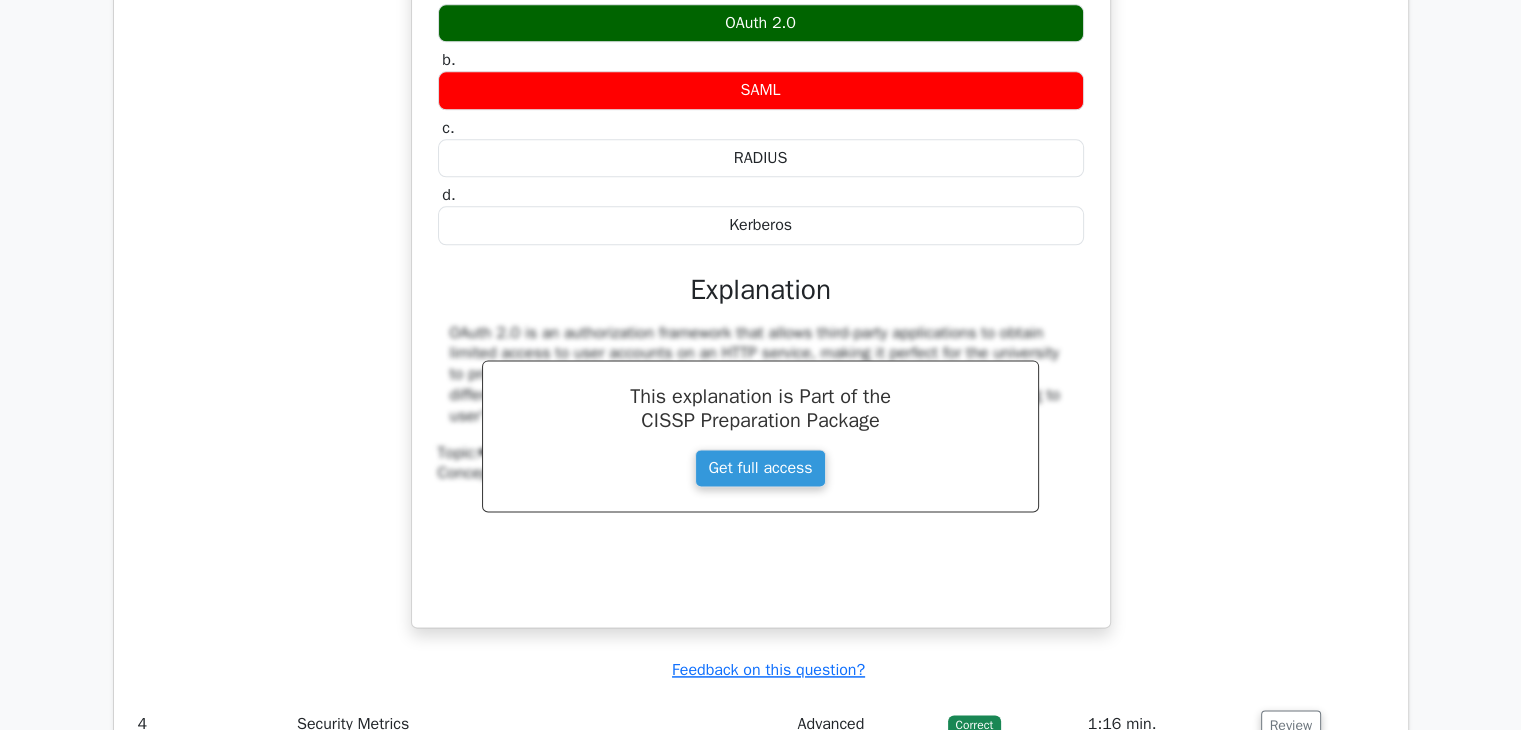 scroll, scrollTop: 3000, scrollLeft: 0, axis: vertical 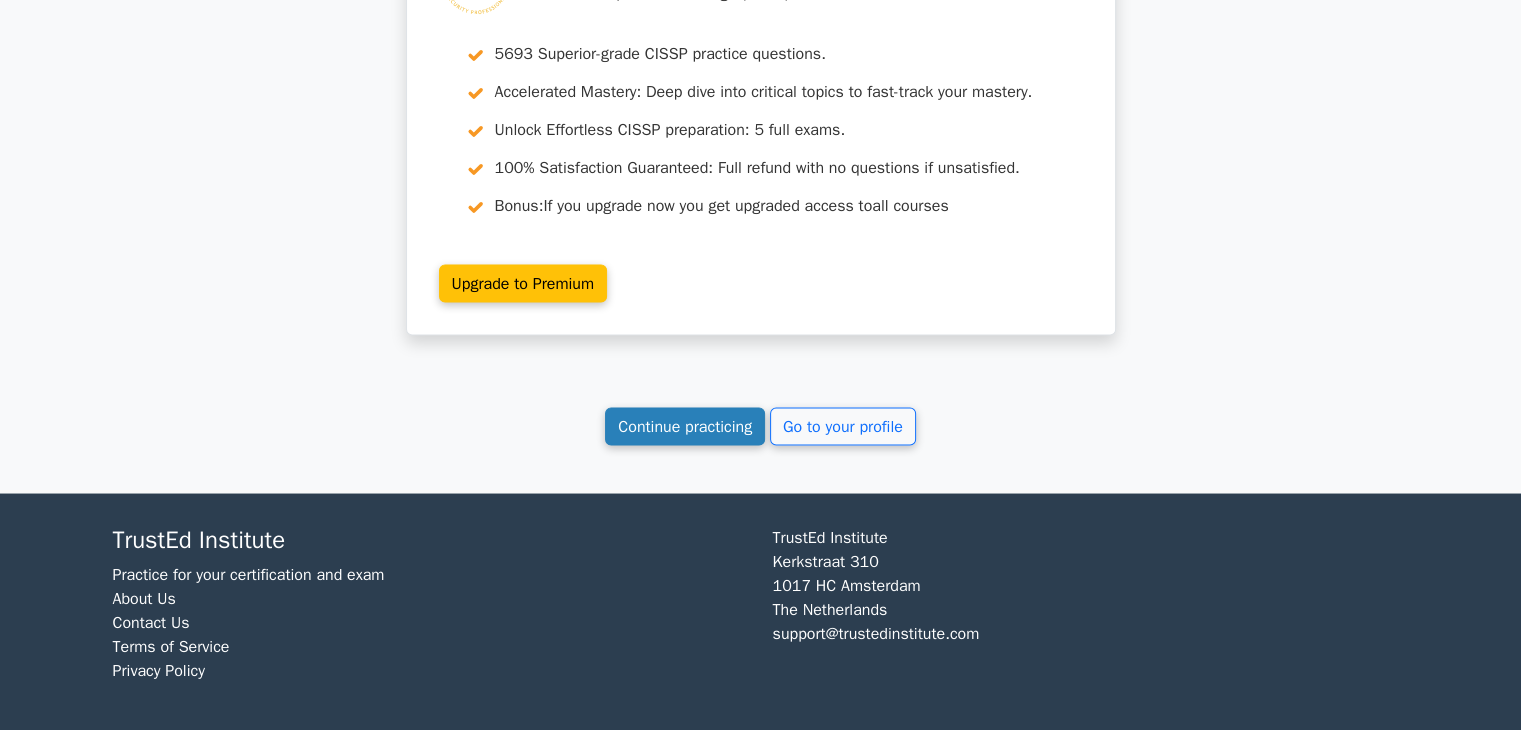 click on "Continue practicing" at bounding box center [685, 426] 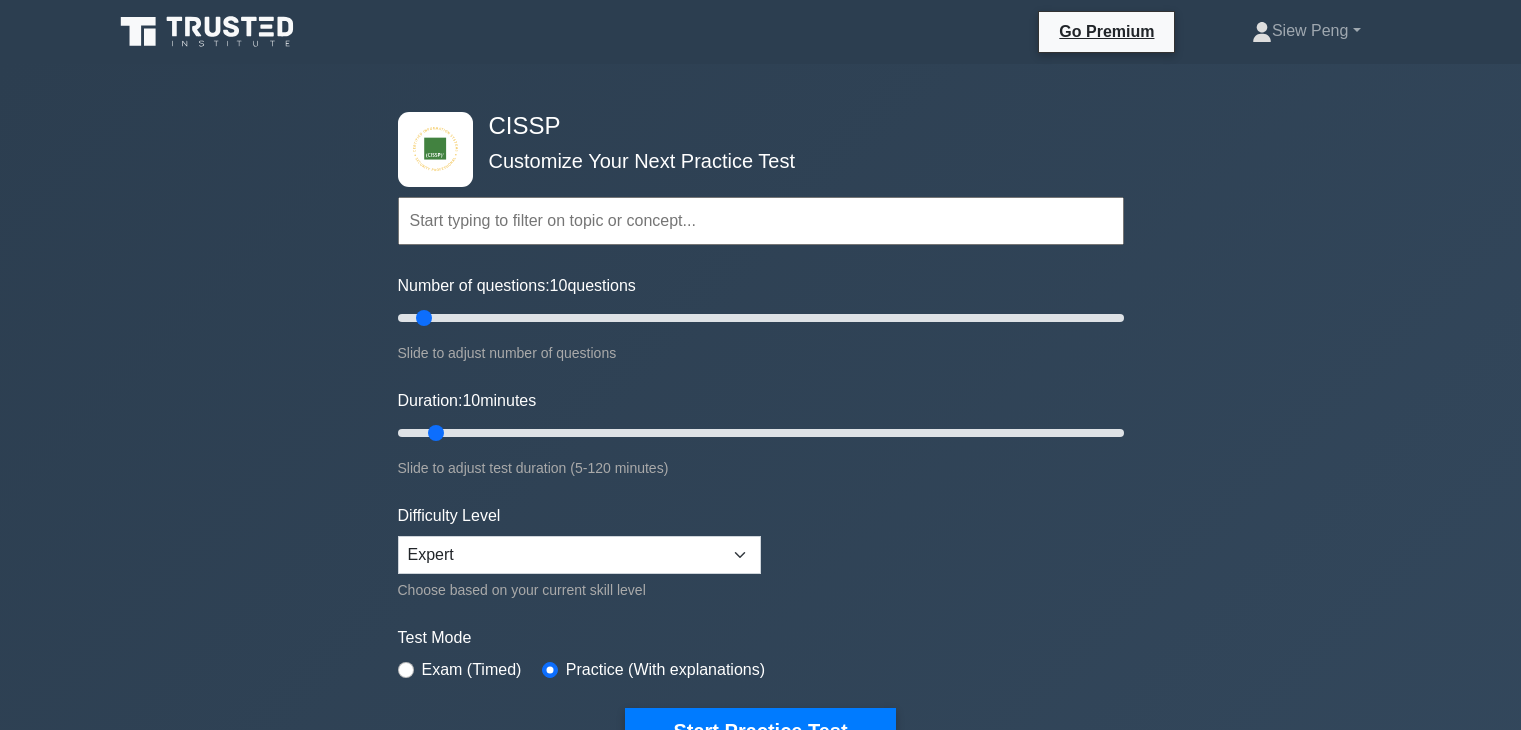 scroll, scrollTop: 300, scrollLeft: 0, axis: vertical 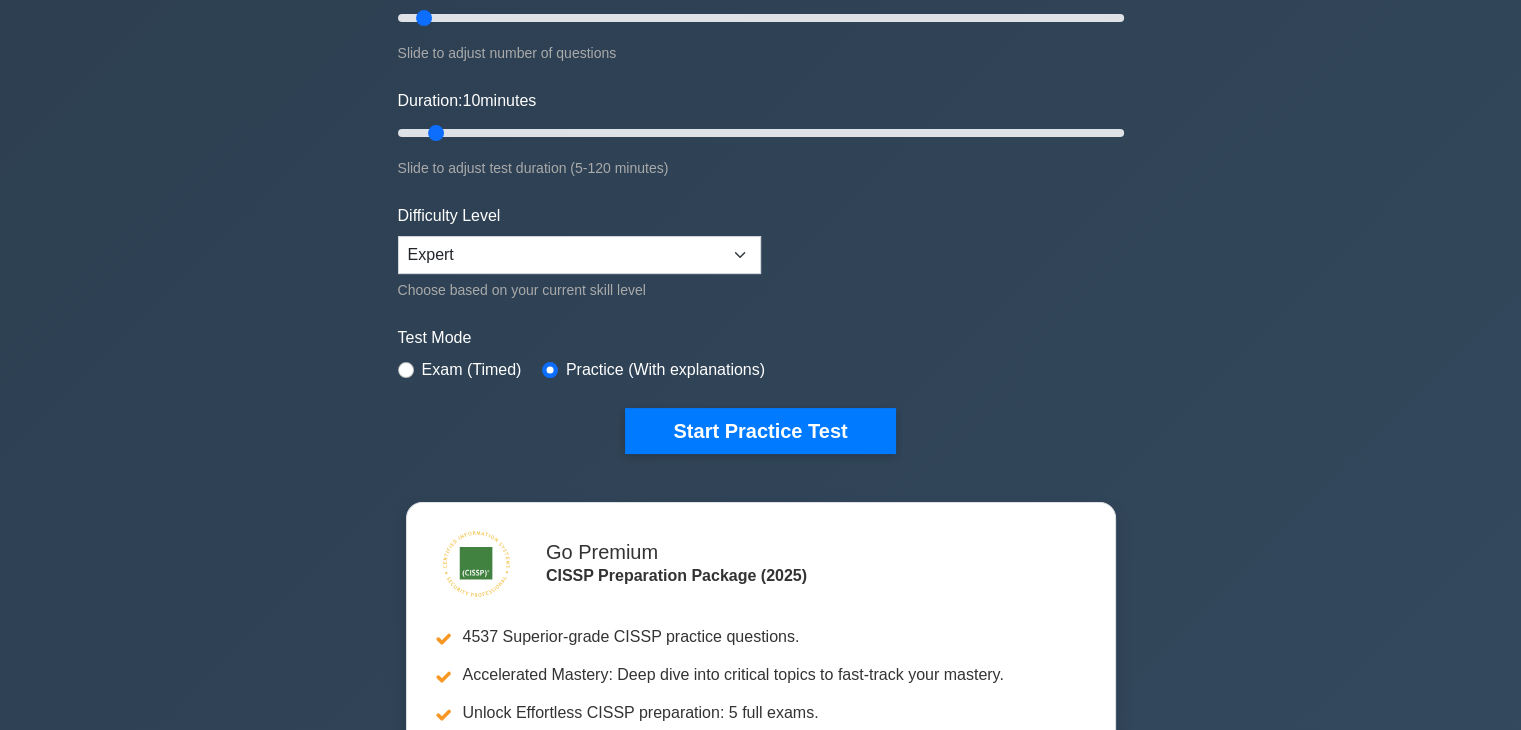 click on "Start Practice Test" at bounding box center (760, 431) 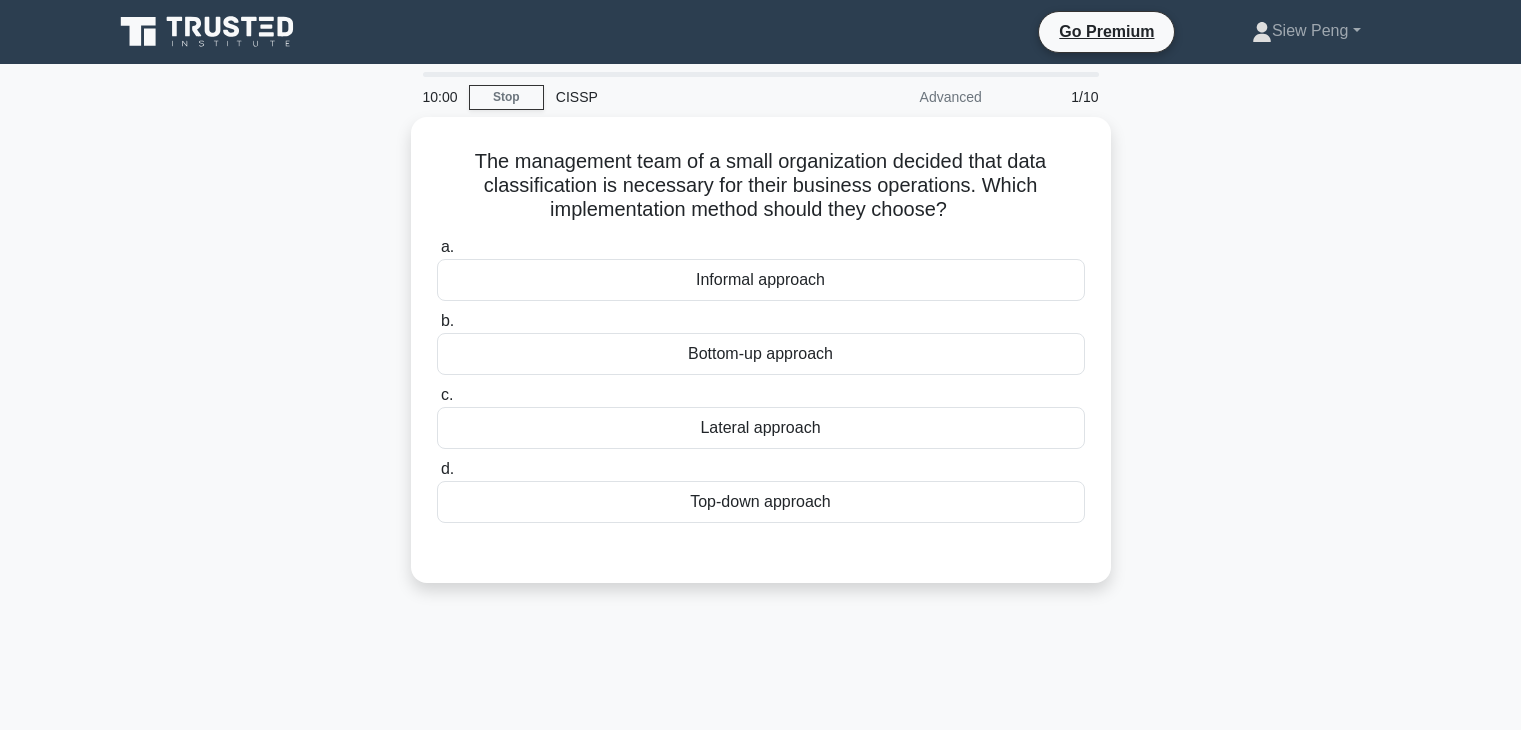 scroll, scrollTop: 0, scrollLeft: 0, axis: both 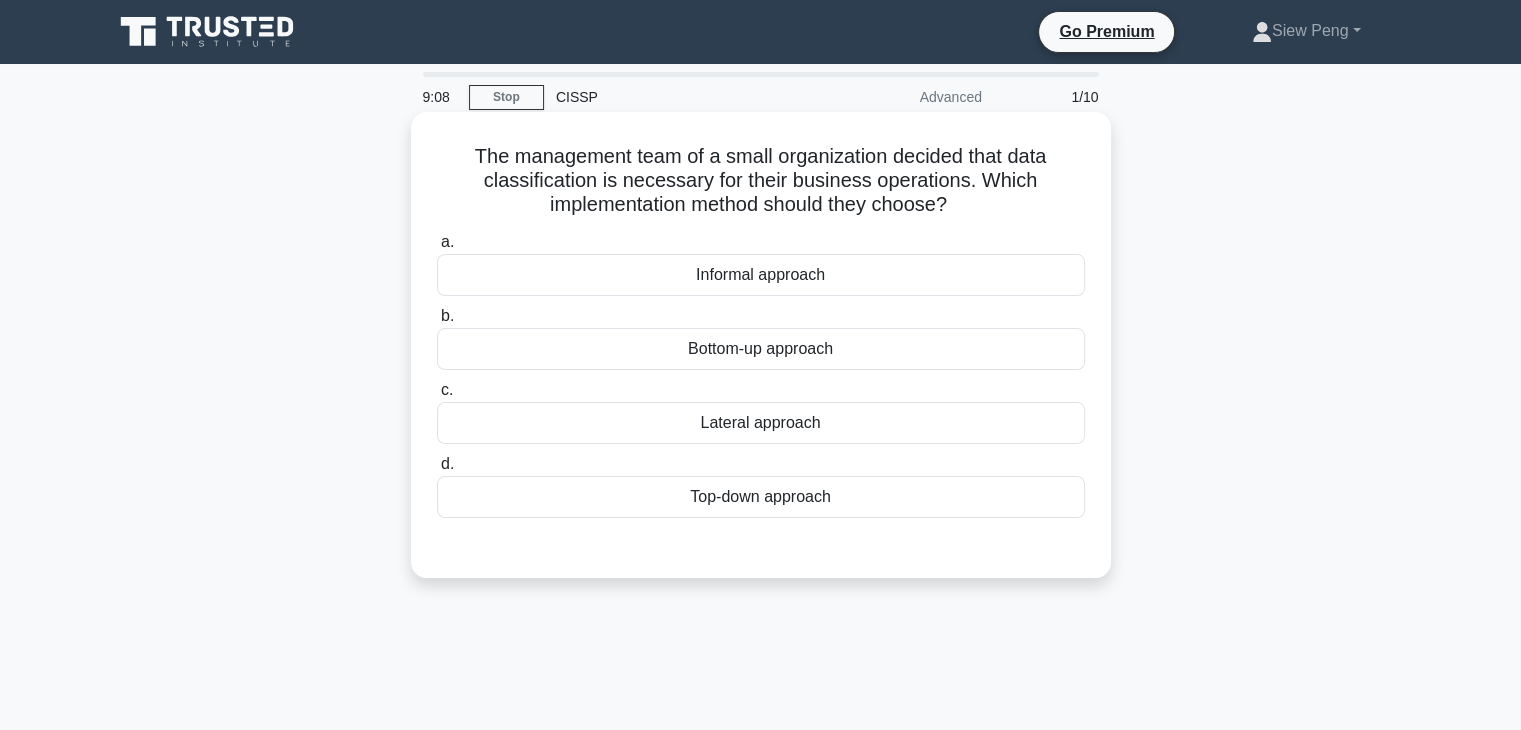 click on "Top-down approach" at bounding box center [761, 497] 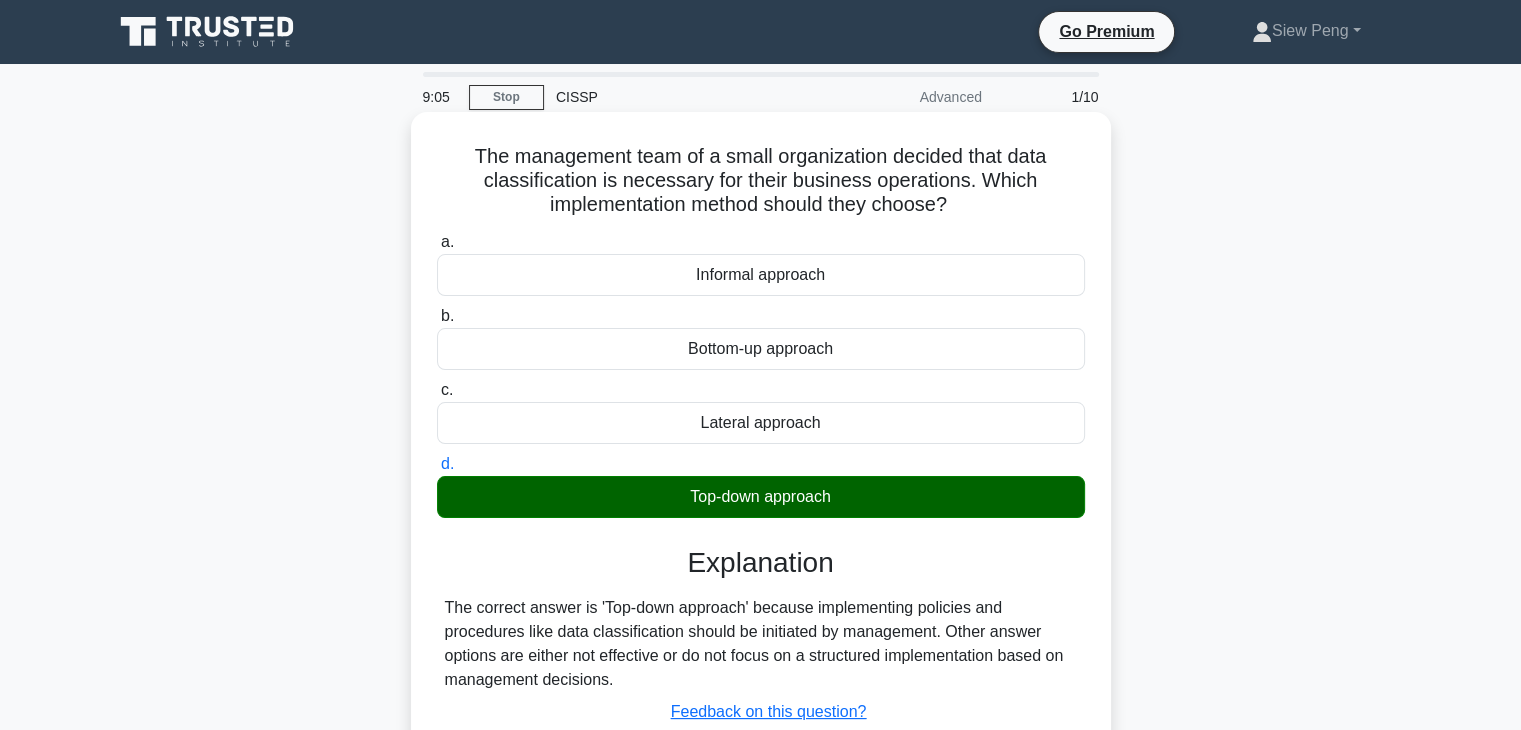 scroll, scrollTop: 200, scrollLeft: 0, axis: vertical 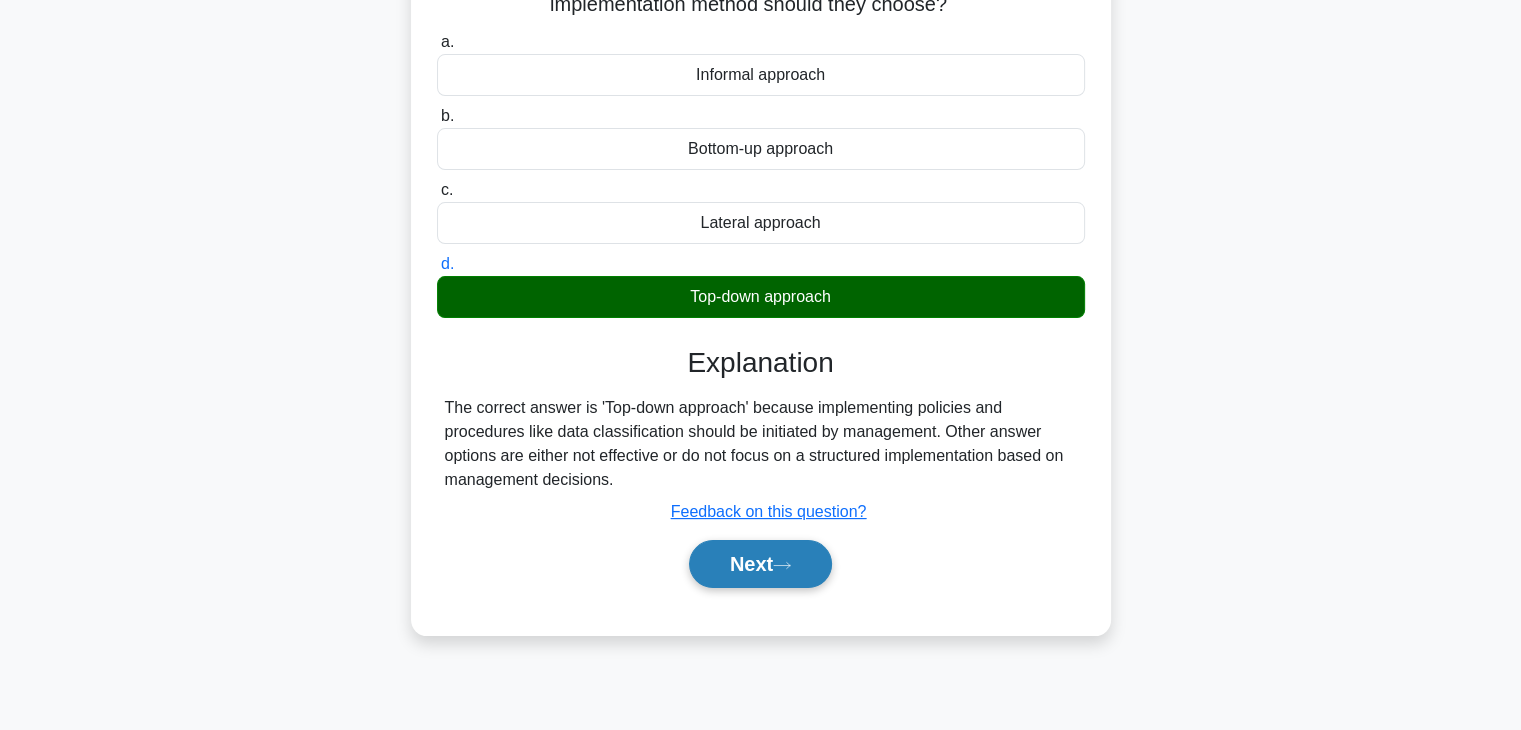 click on "Next" at bounding box center (760, 564) 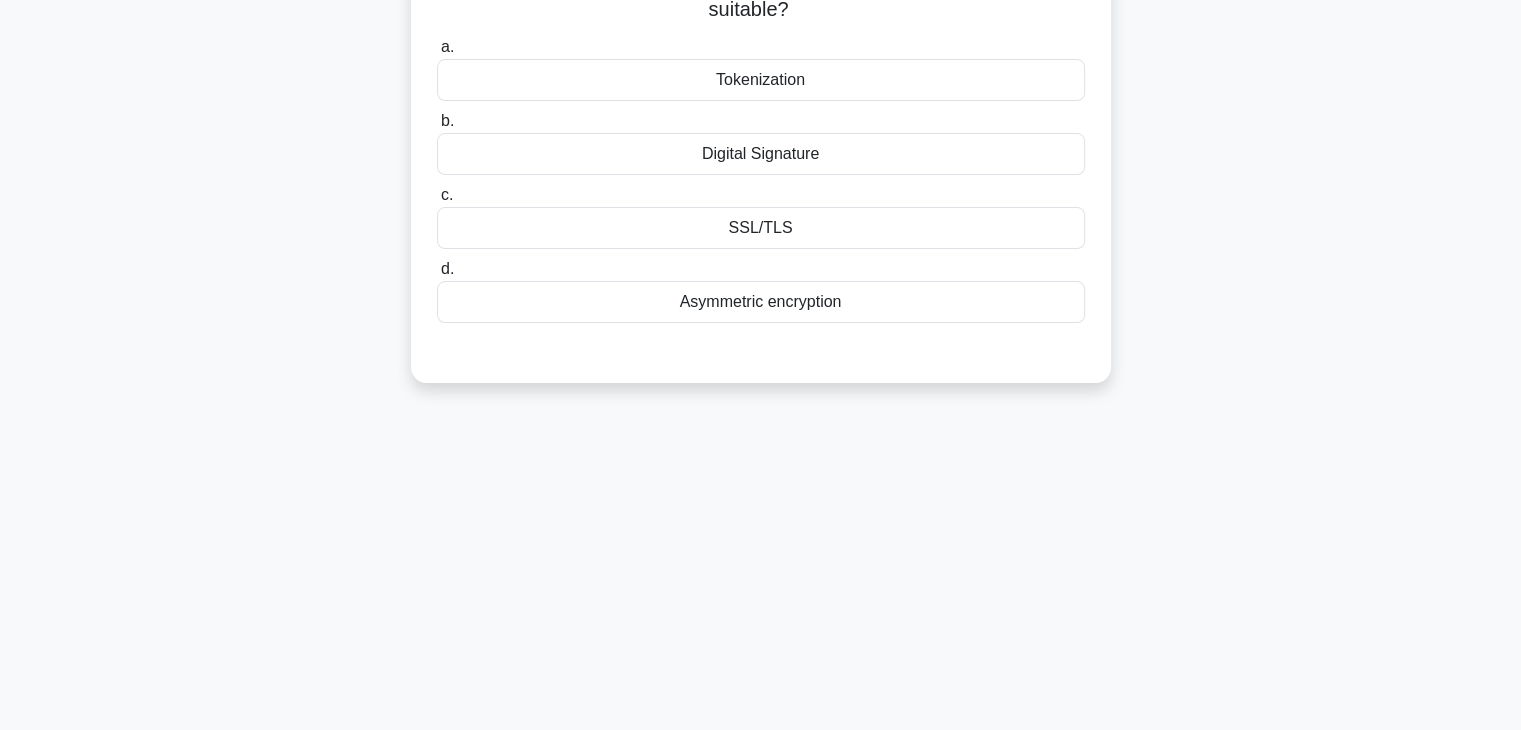 scroll, scrollTop: 100, scrollLeft: 0, axis: vertical 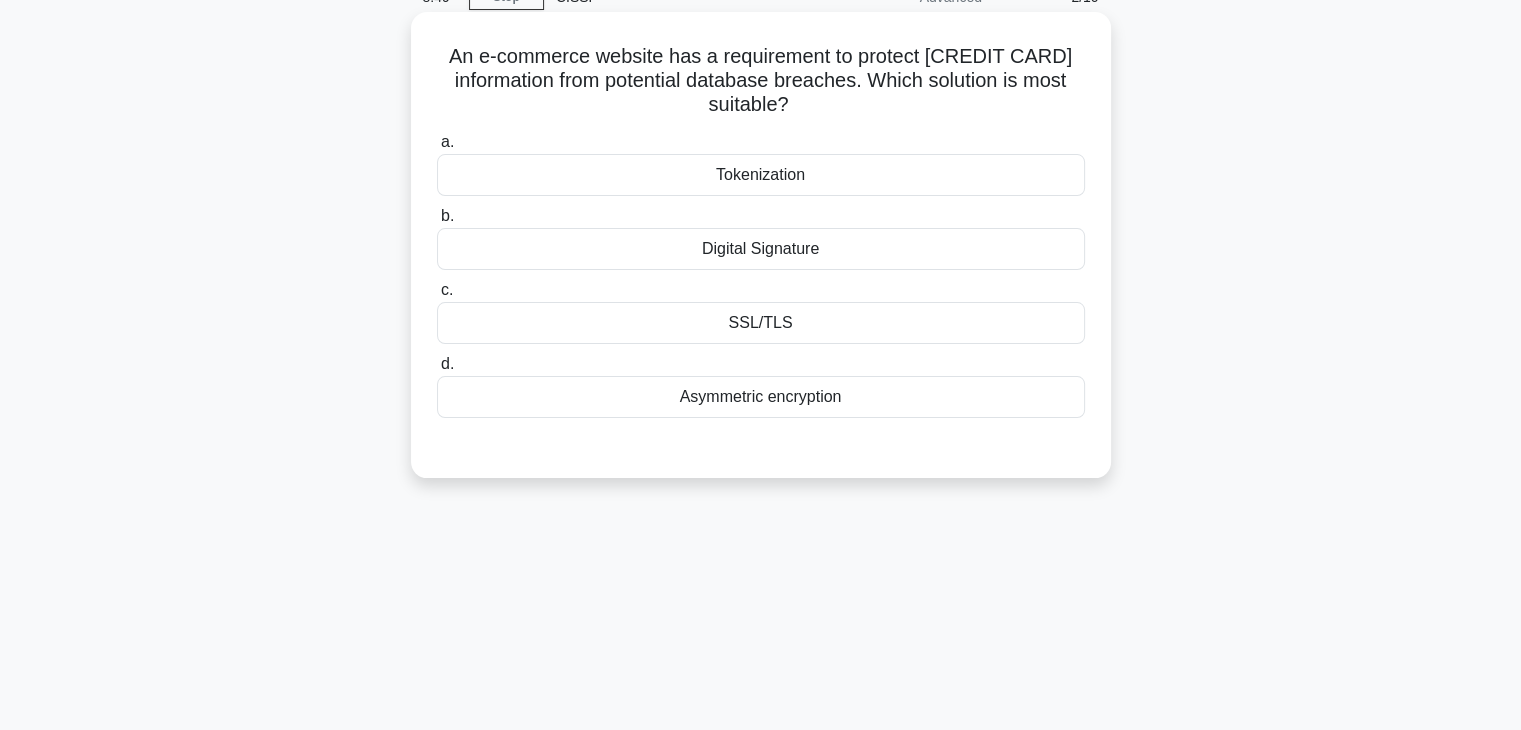 click on "Tokenization" at bounding box center (761, 175) 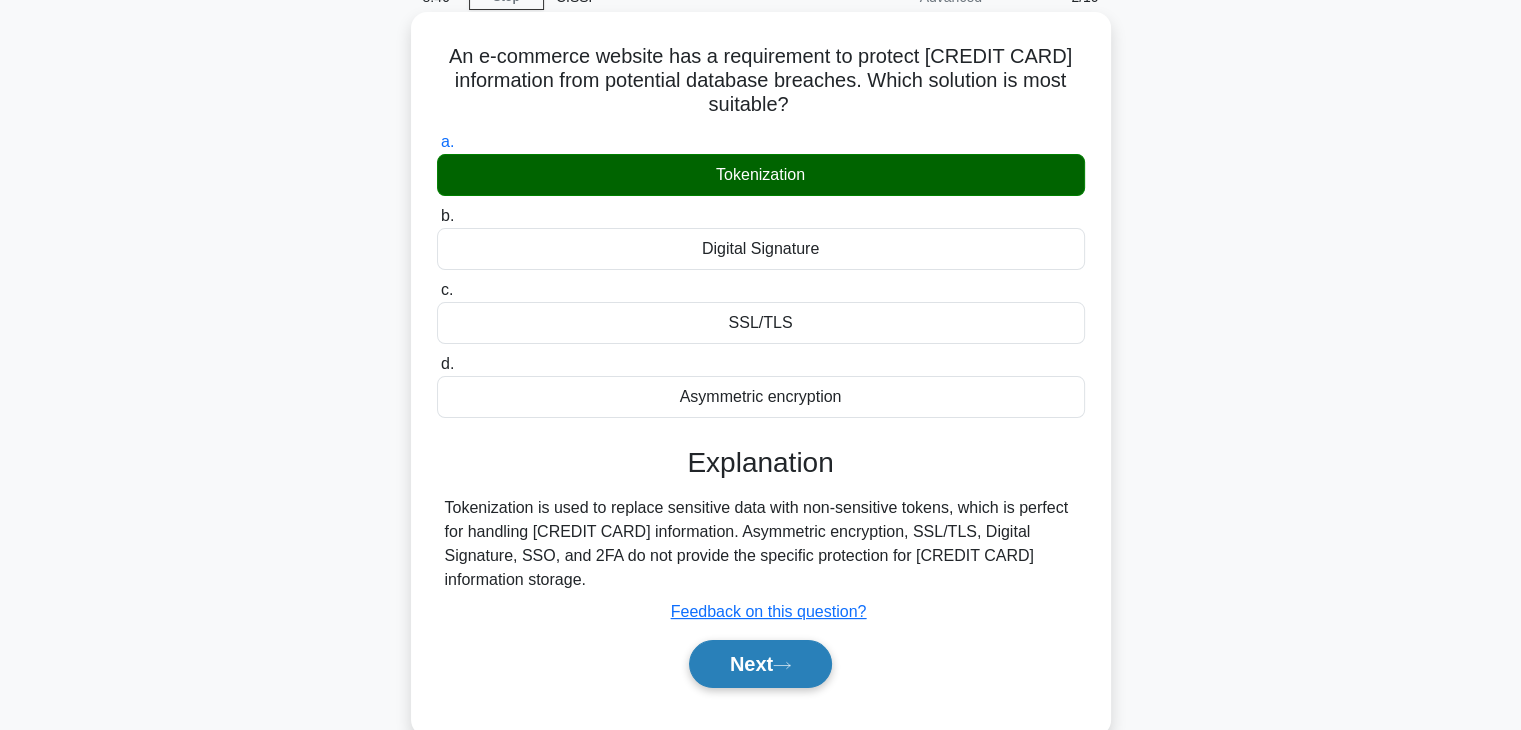 click on "Next" at bounding box center (760, 664) 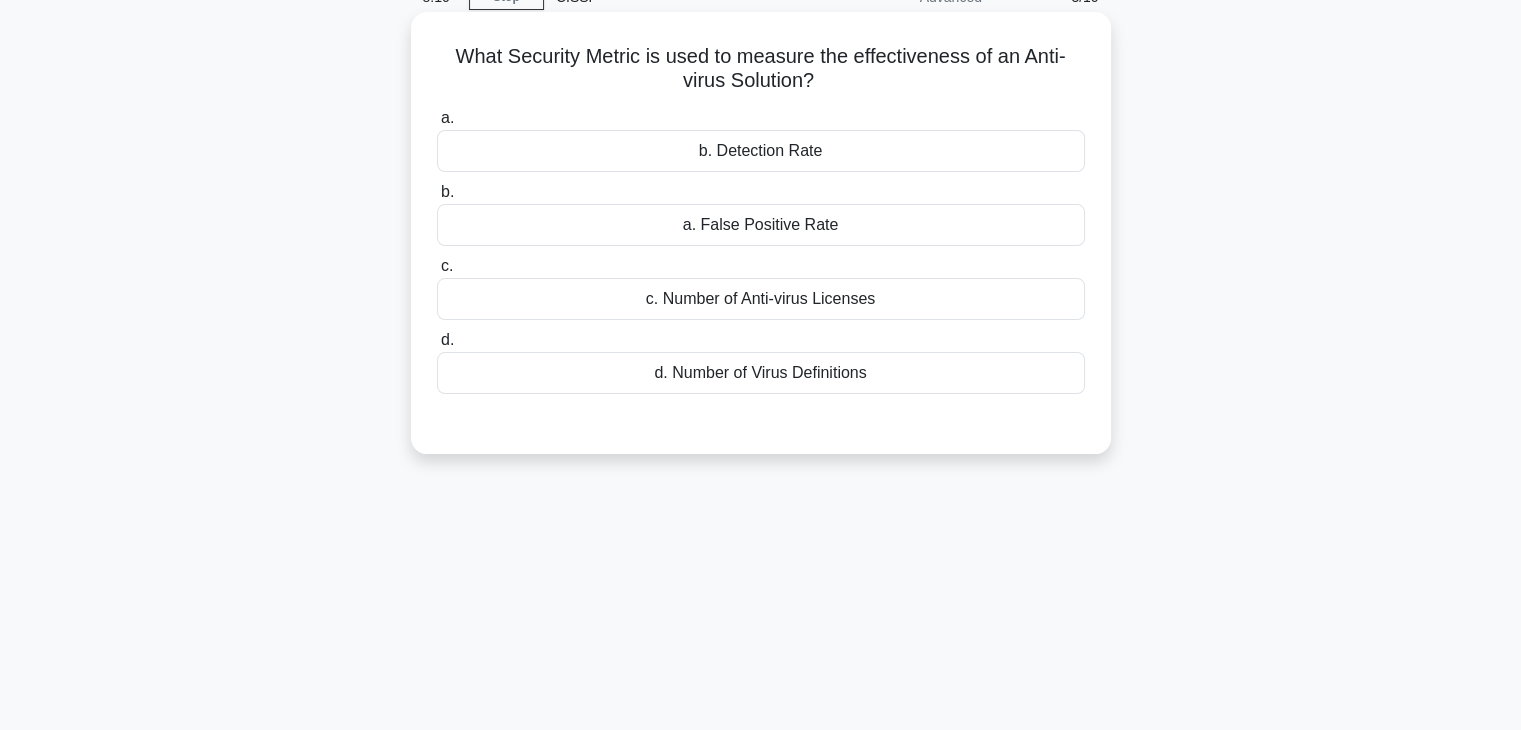 click on "b. Detection Rate" at bounding box center (761, 151) 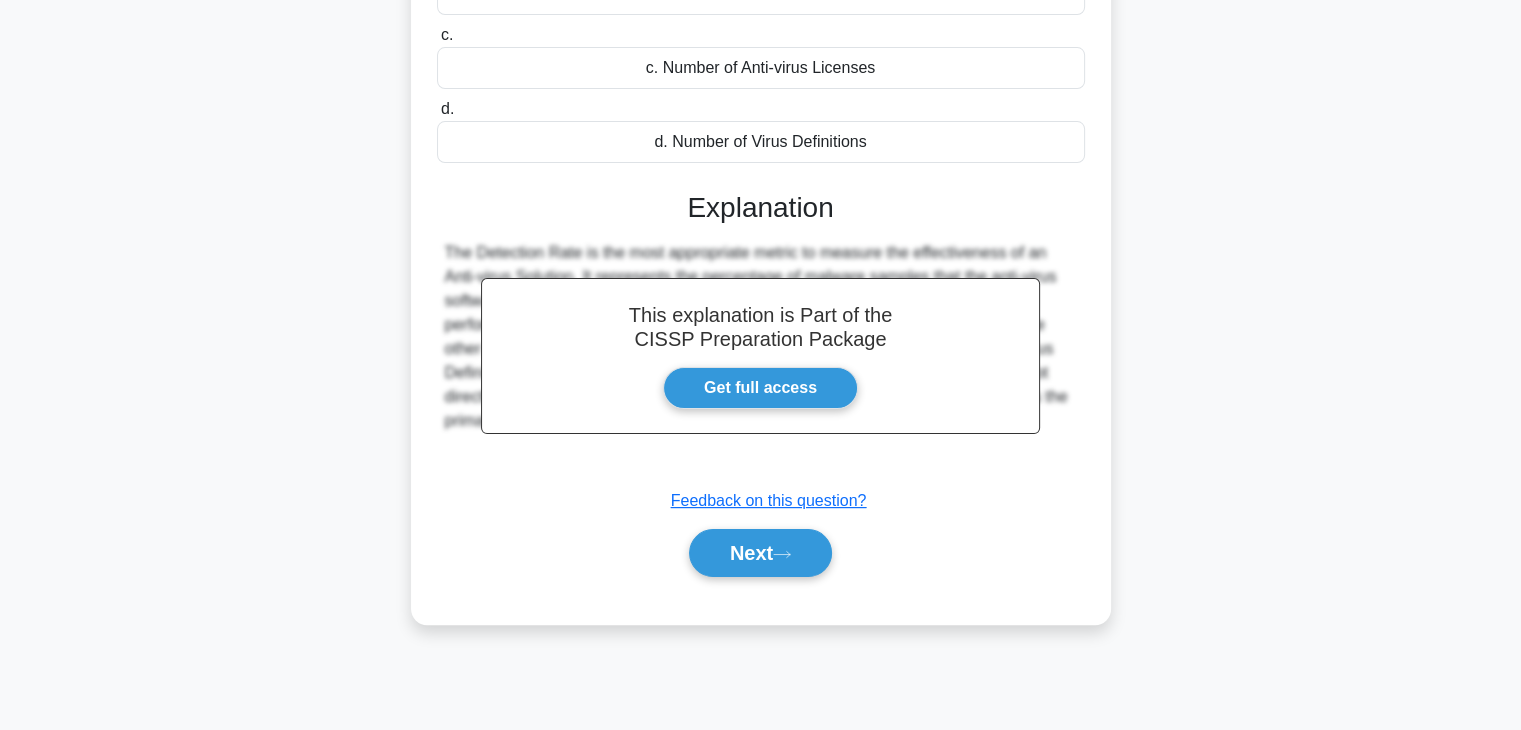 scroll, scrollTop: 351, scrollLeft: 0, axis: vertical 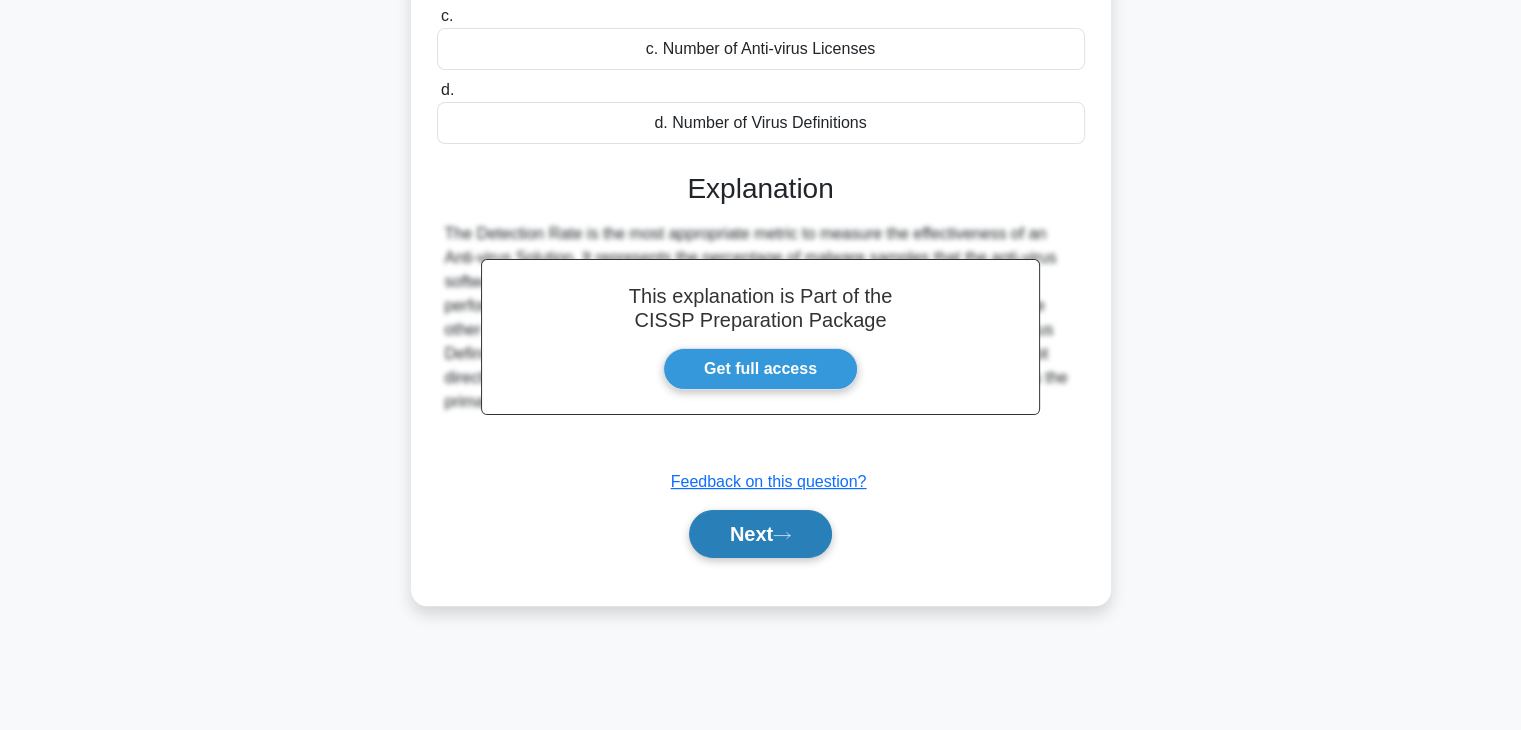 click on "Next" at bounding box center [760, 534] 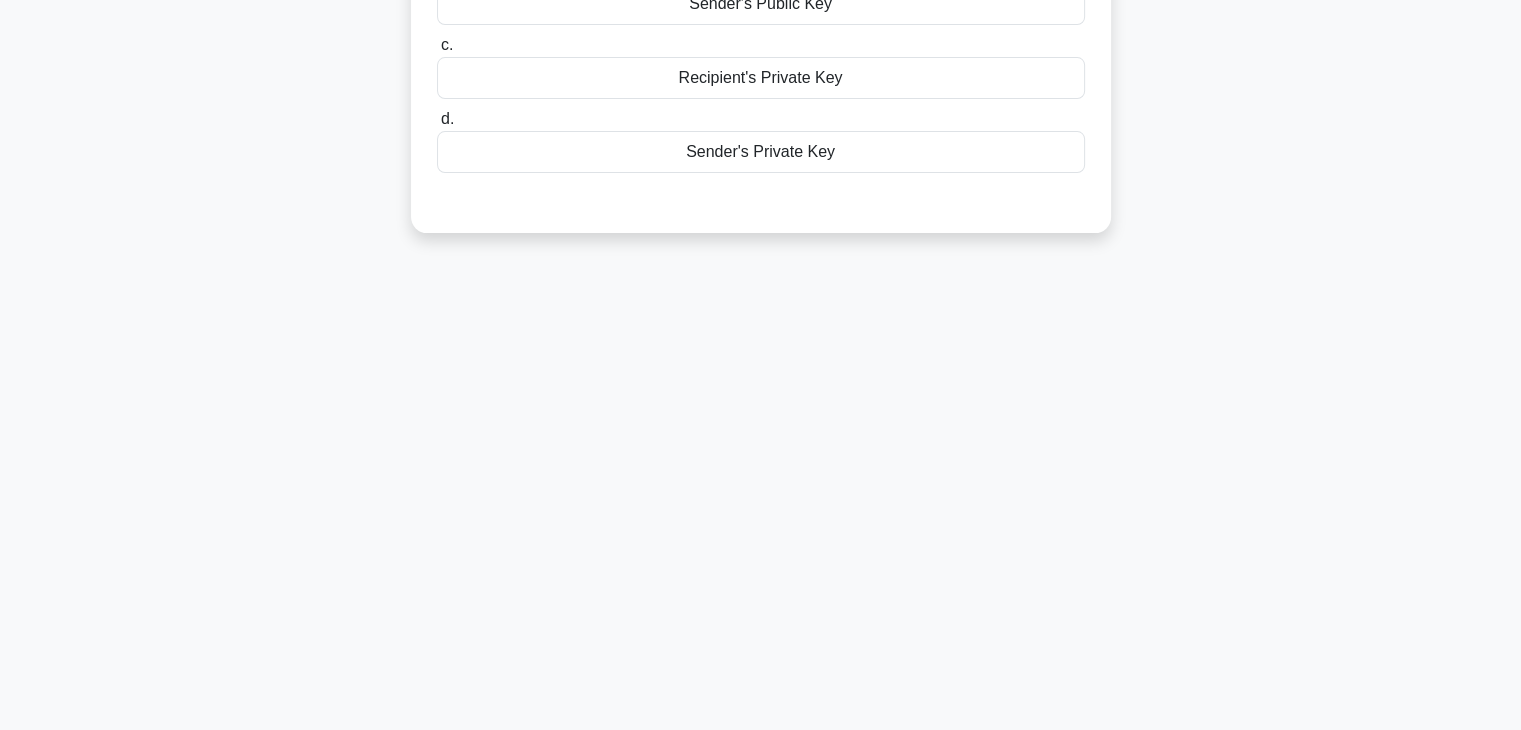 scroll, scrollTop: 0, scrollLeft: 0, axis: both 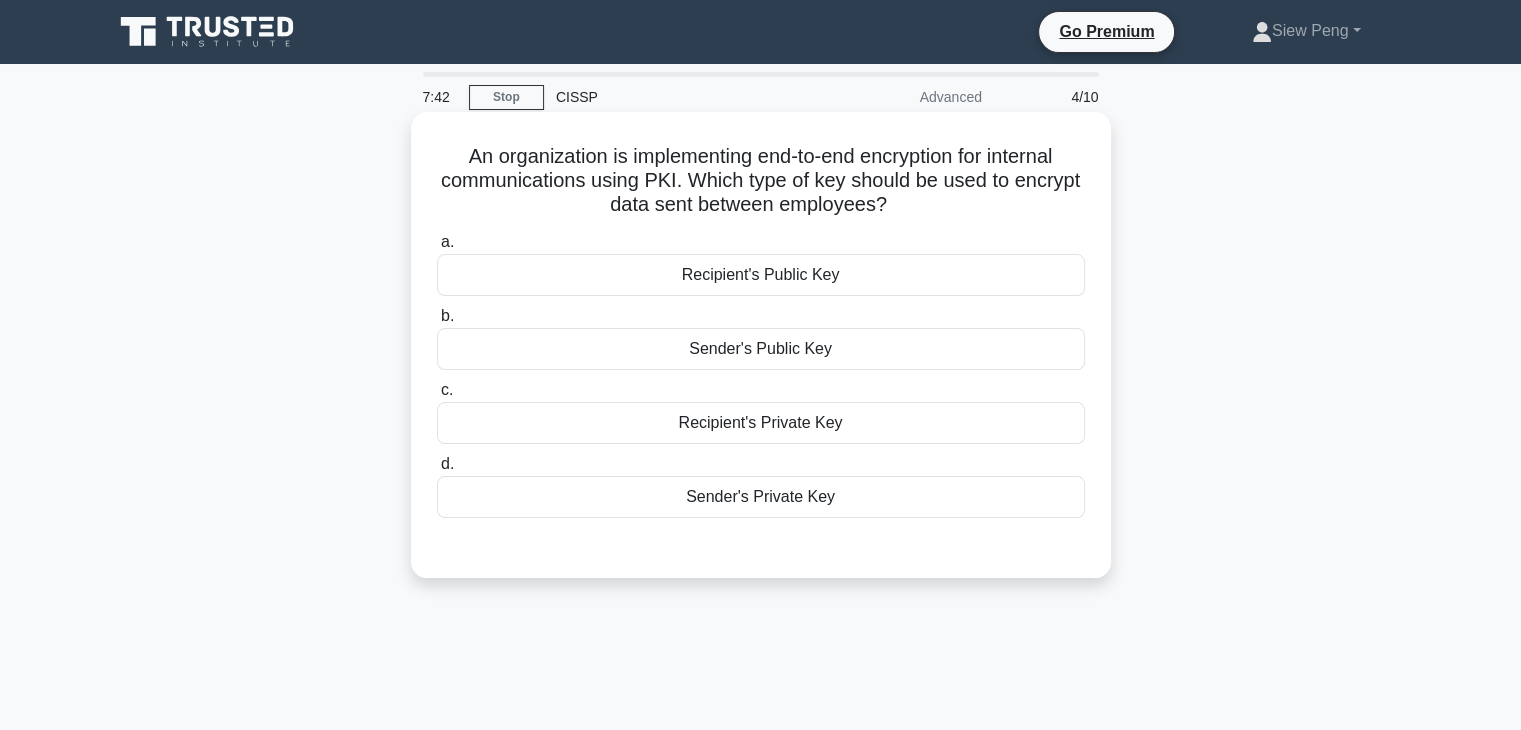click on "Recipient's Public Key" at bounding box center (761, 275) 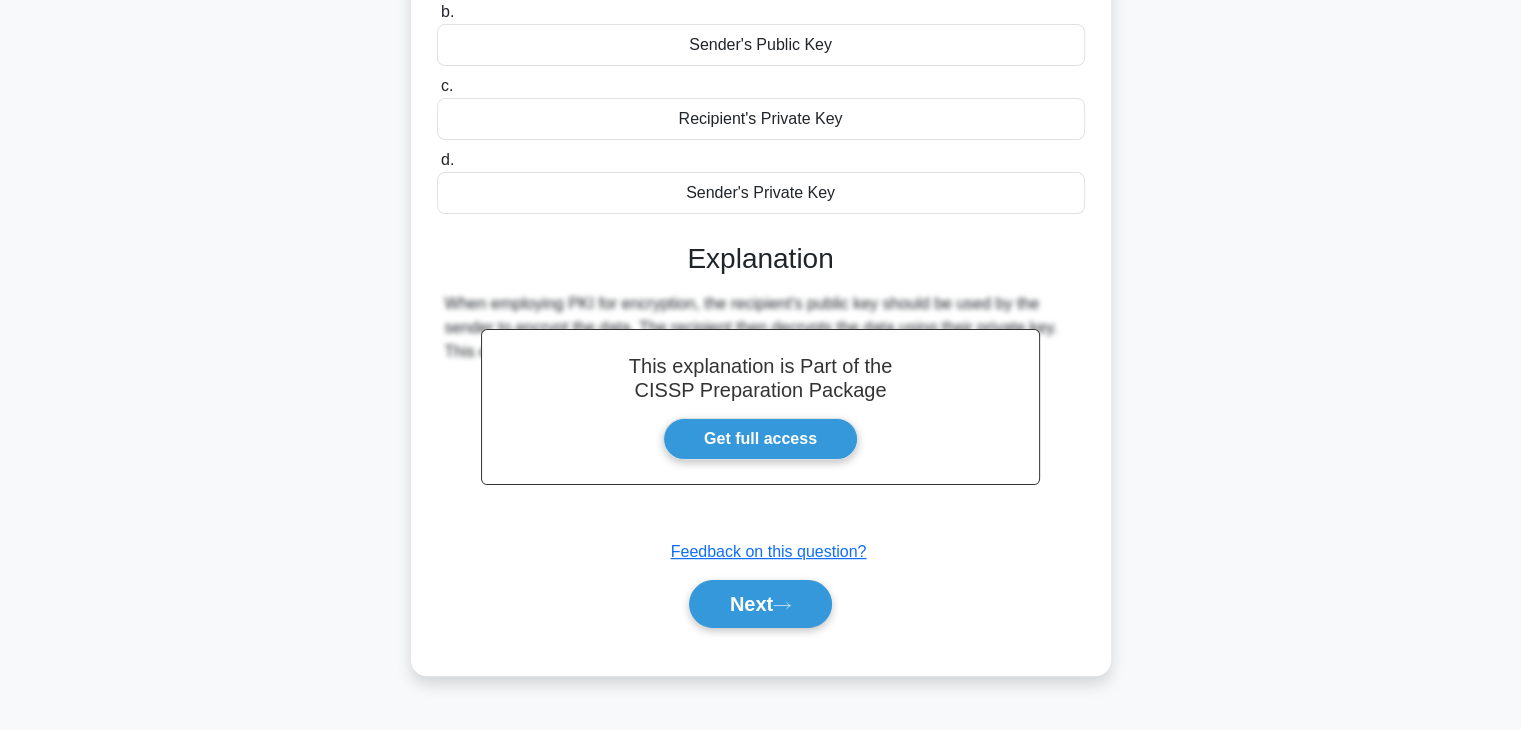 scroll, scrollTop: 351, scrollLeft: 0, axis: vertical 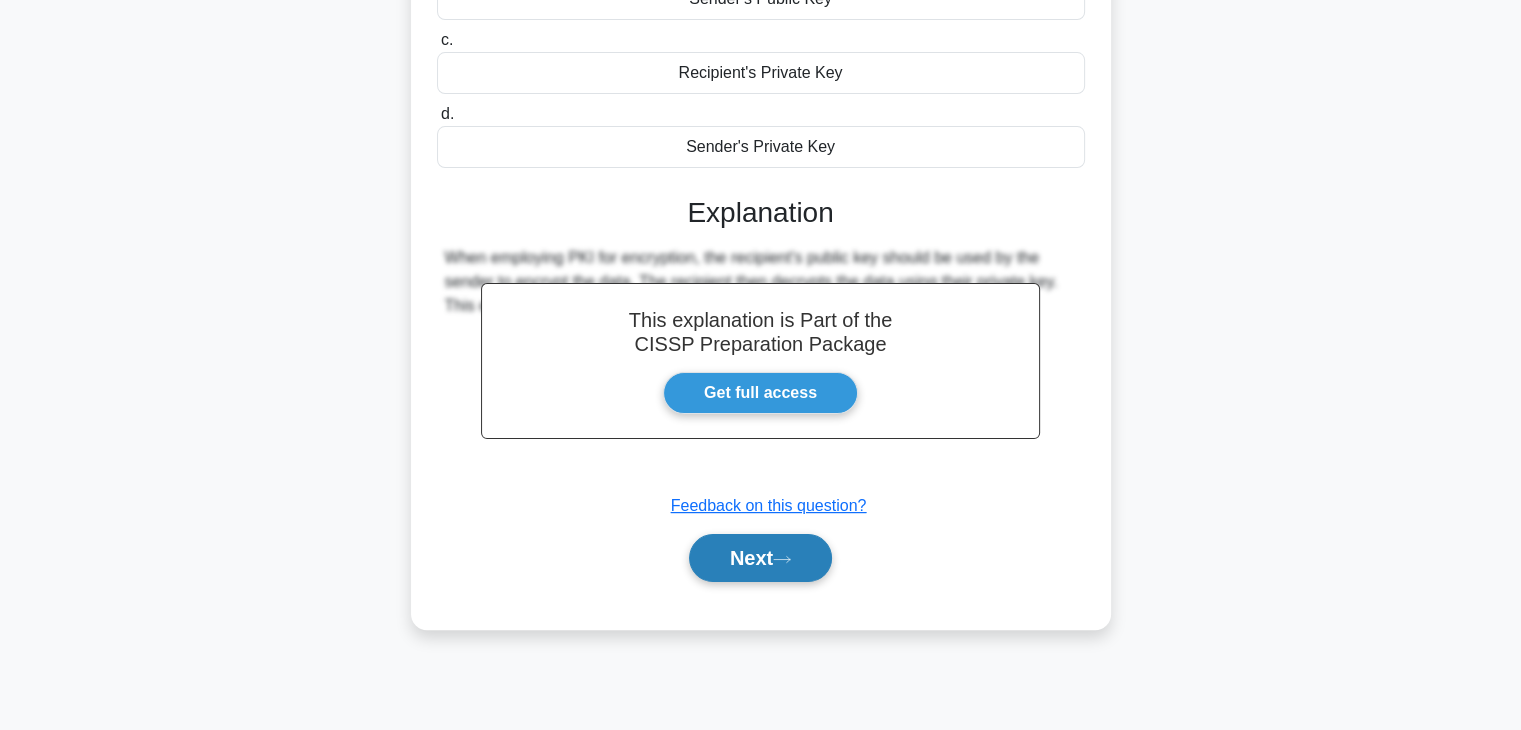 click on "Next" at bounding box center (760, 558) 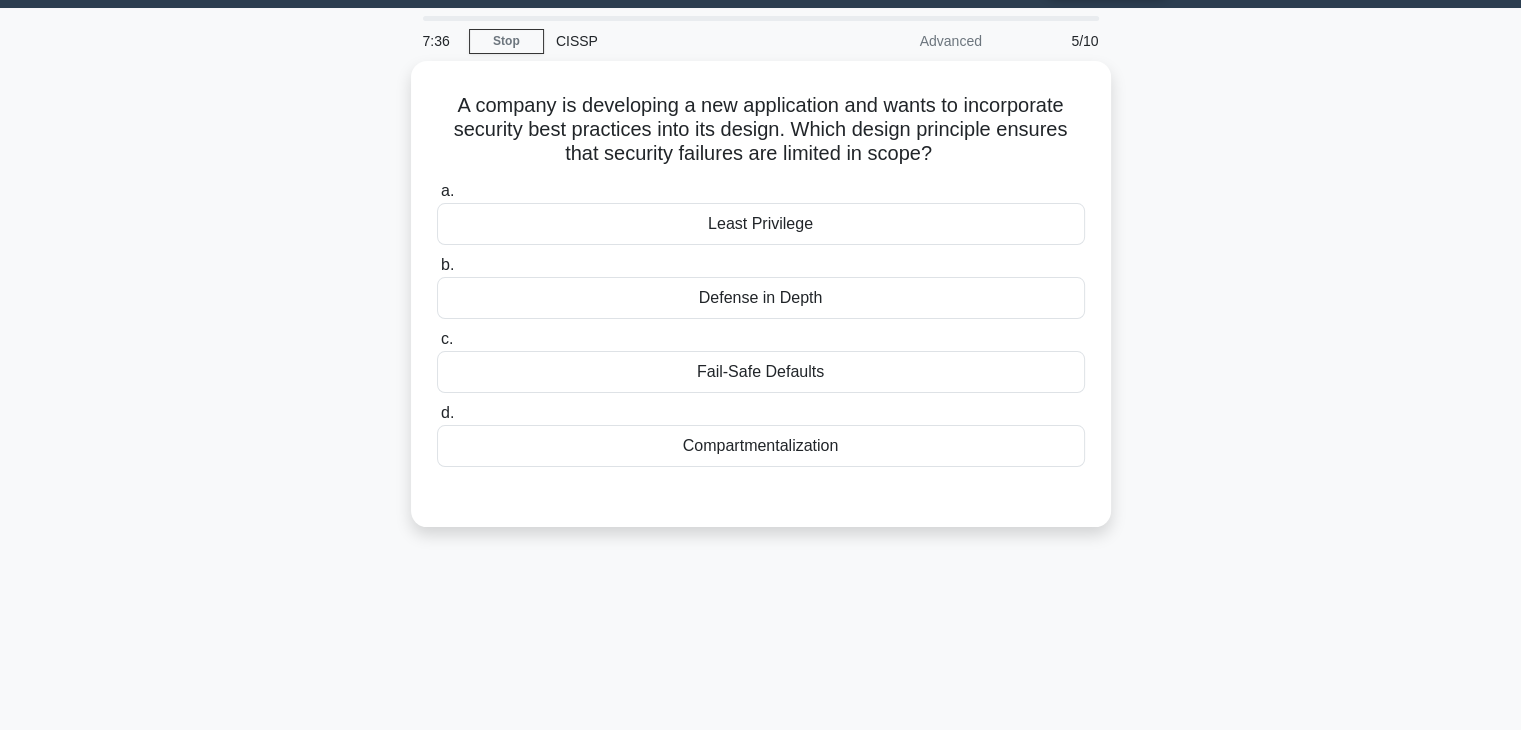 scroll, scrollTop: 51, scrollLeft: 0, axis: vertical 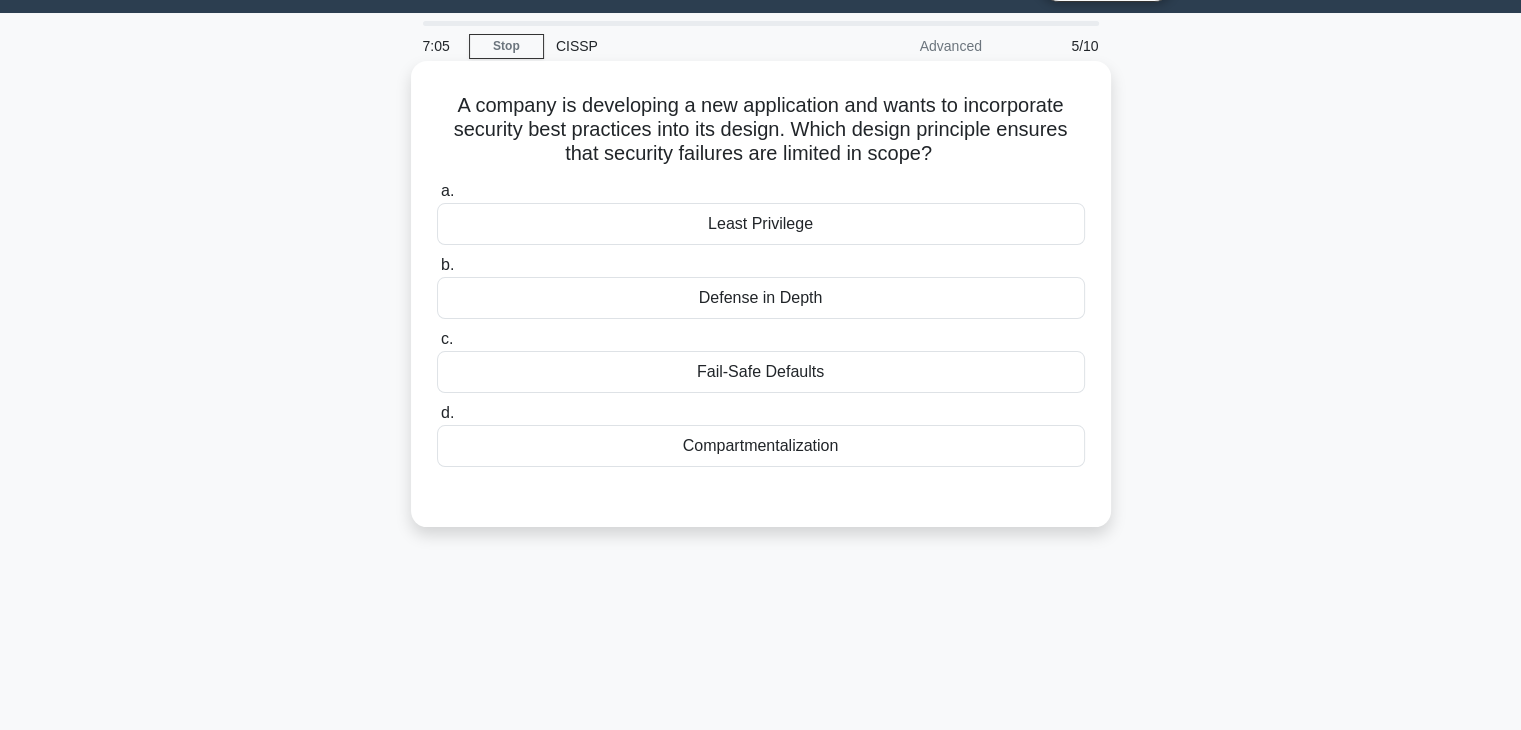 click on "Compartmentalization" at bounding box center (761, 446) 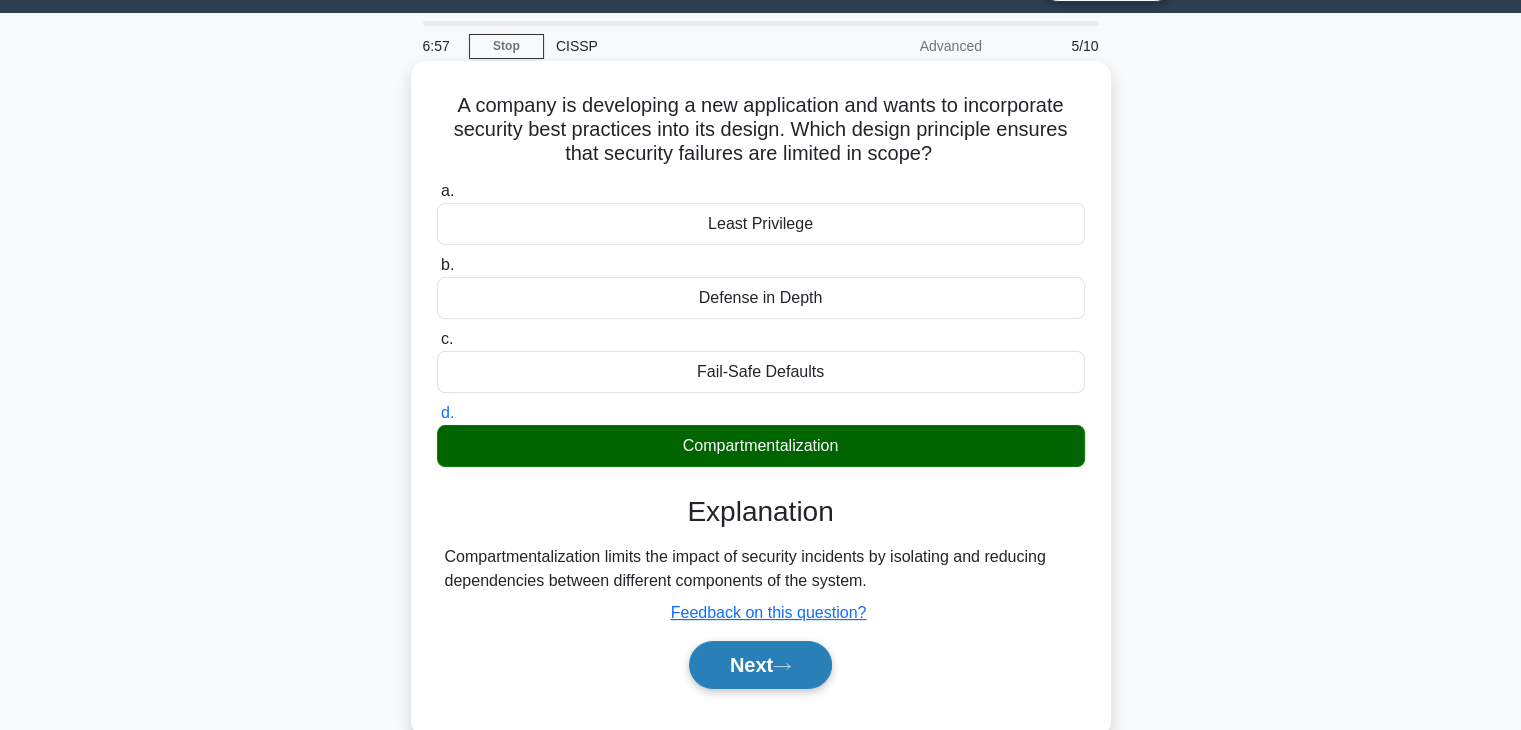 click on "Next" at bounding box center [760, 665] 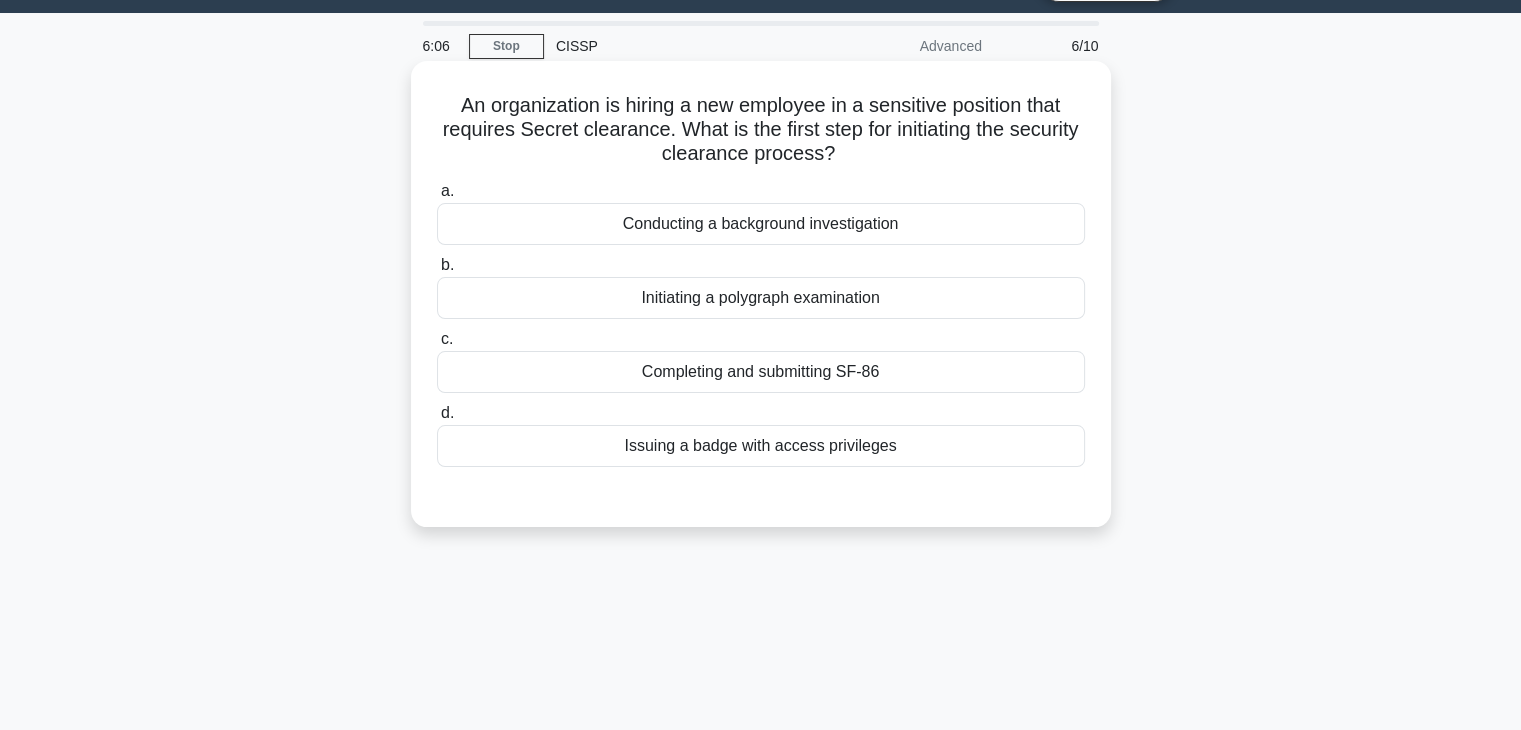 click on "Conducting a background investigation" at bounding box center (761, 224) 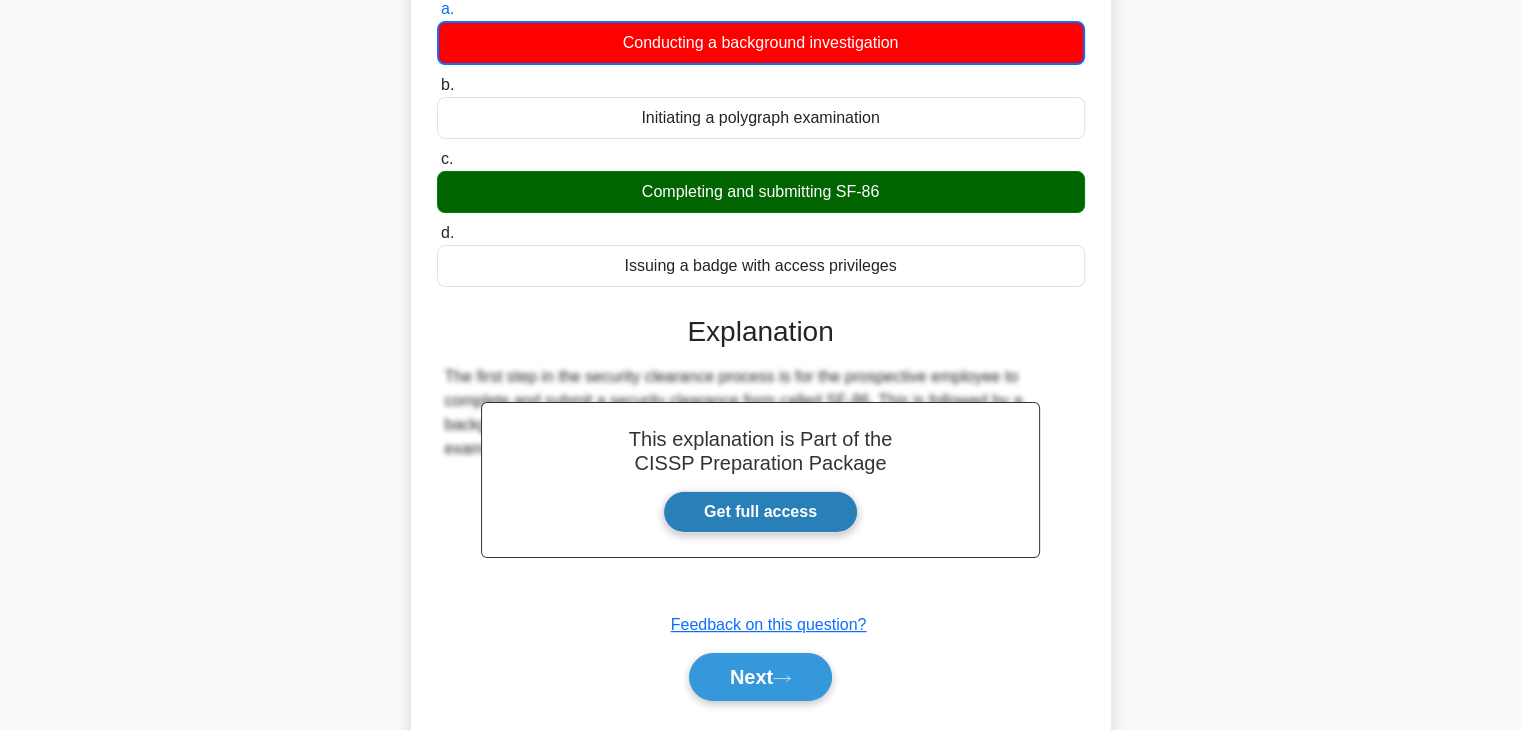 scroll, scrollTop: 351, scrollLeft: 0, axis: vertical 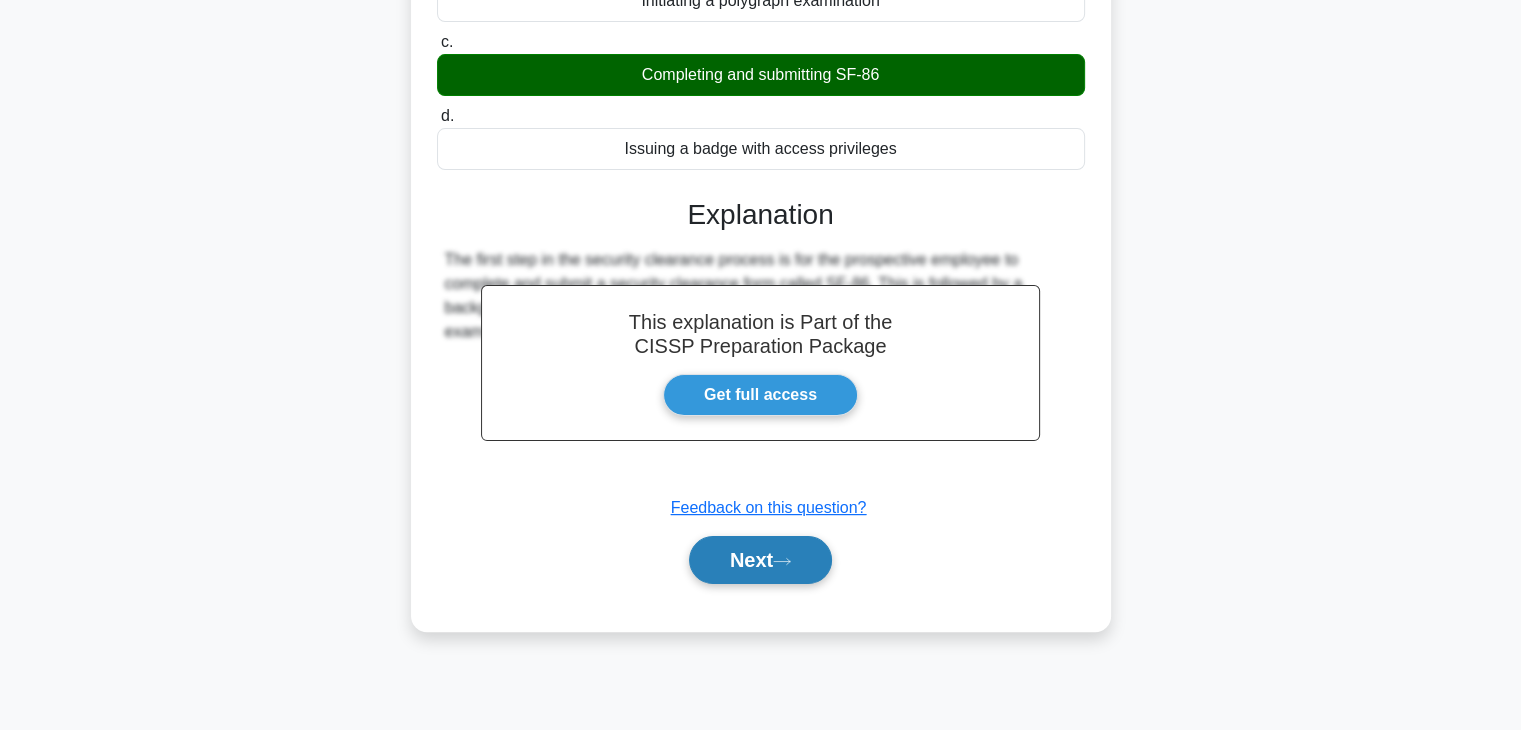 click on "Next" at bounding box center [760, 560] 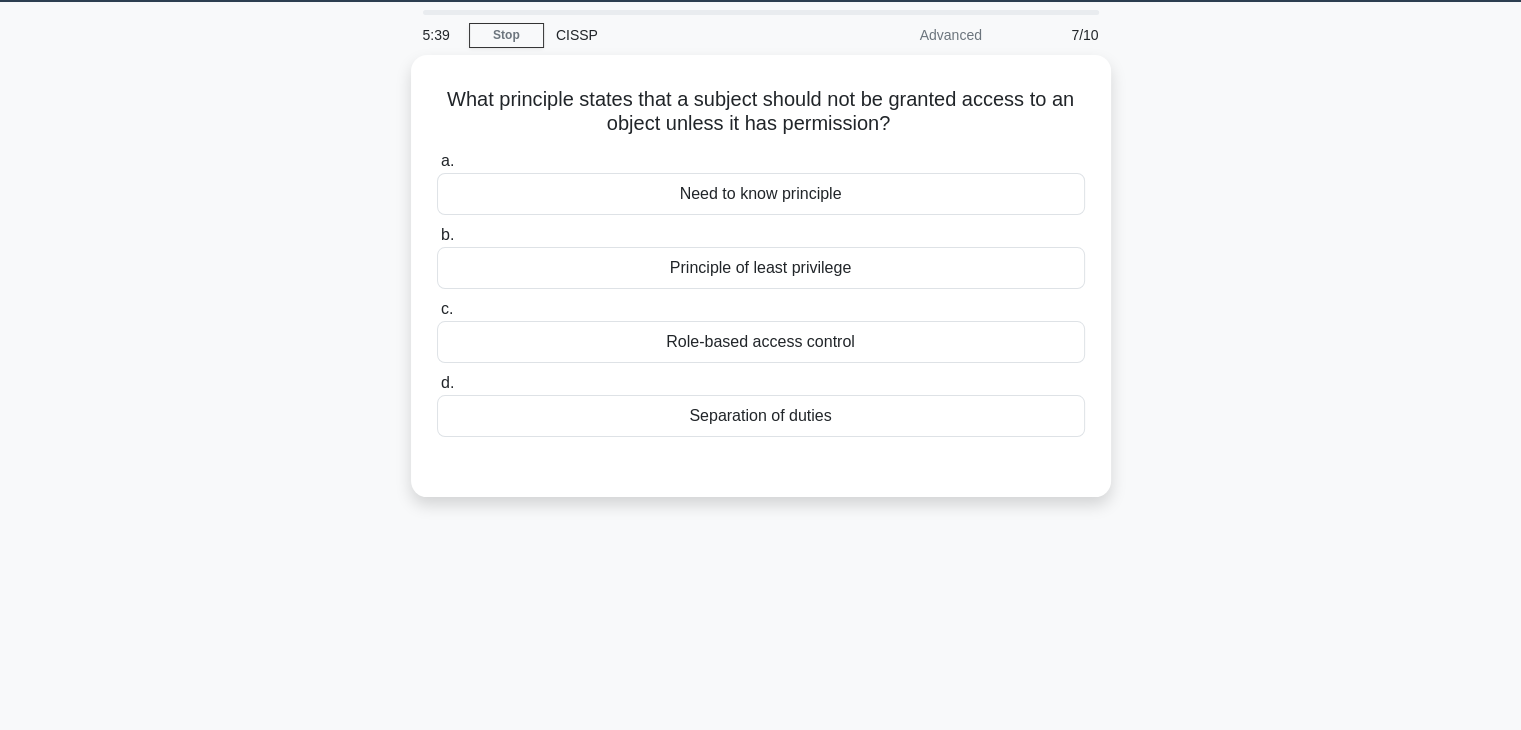scroll, scrollTop: 0, scrollLeft: 0, axis: both 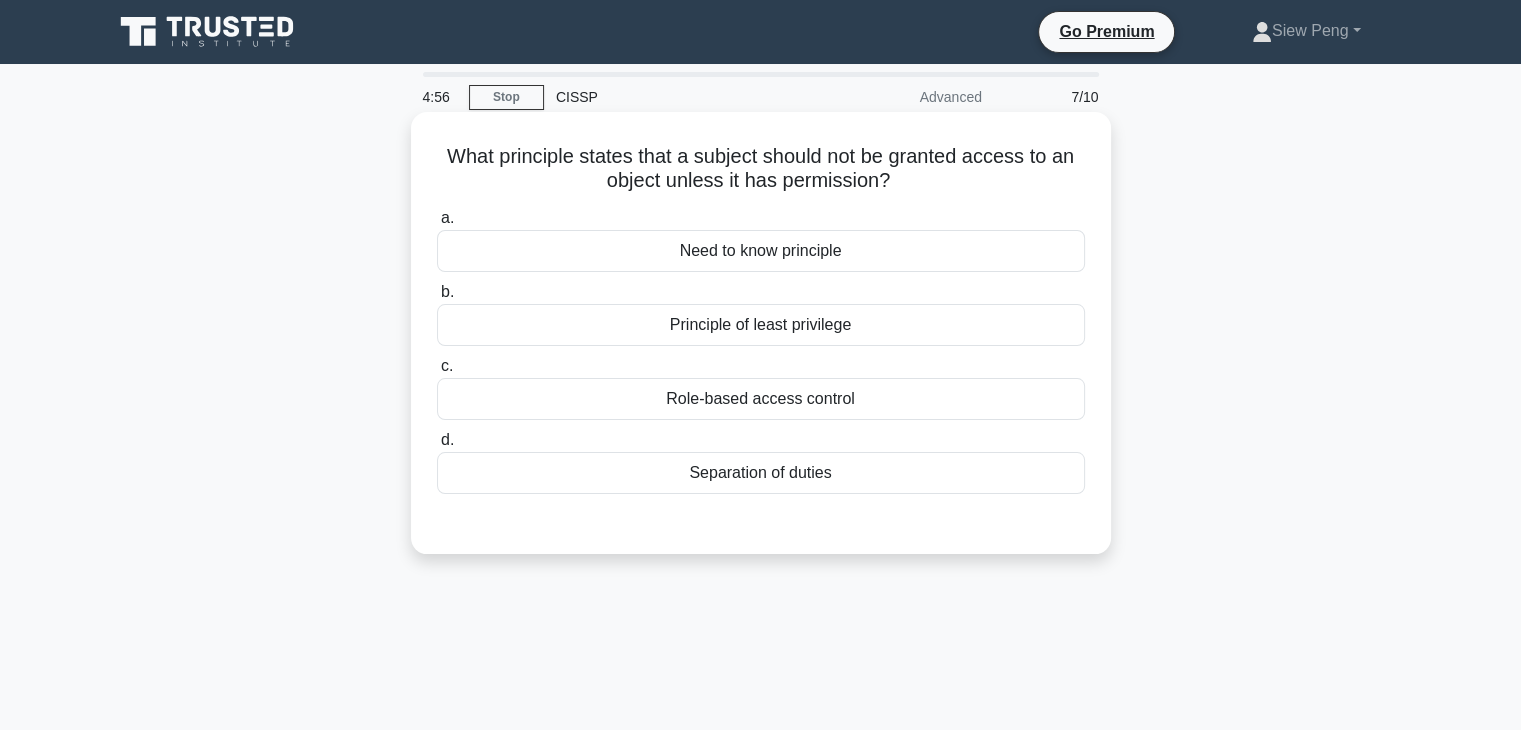click on "Principle of least privilege" at bounding box center (761, 325) 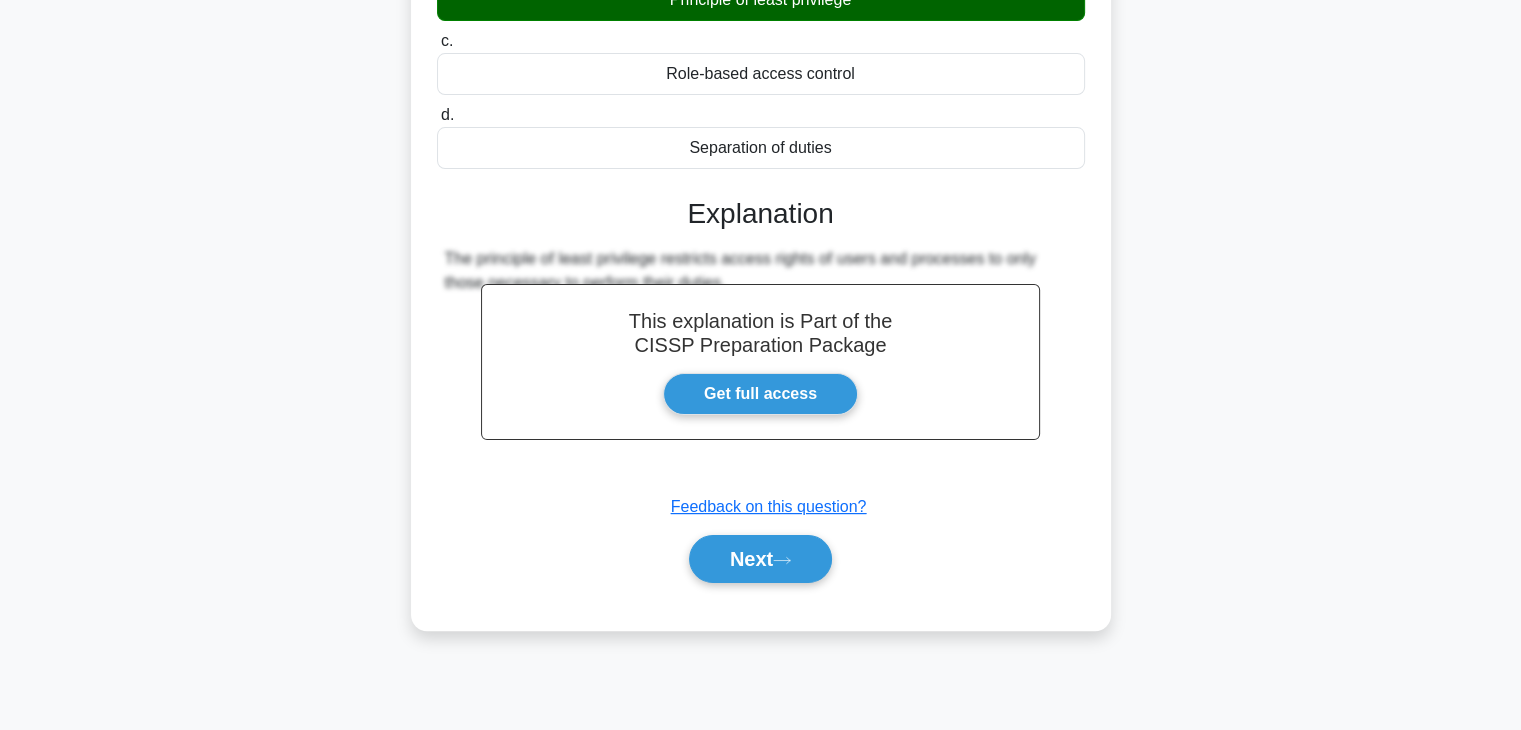 scroll, scrollTop: 351, scrollLeft: 0, axis: vertical 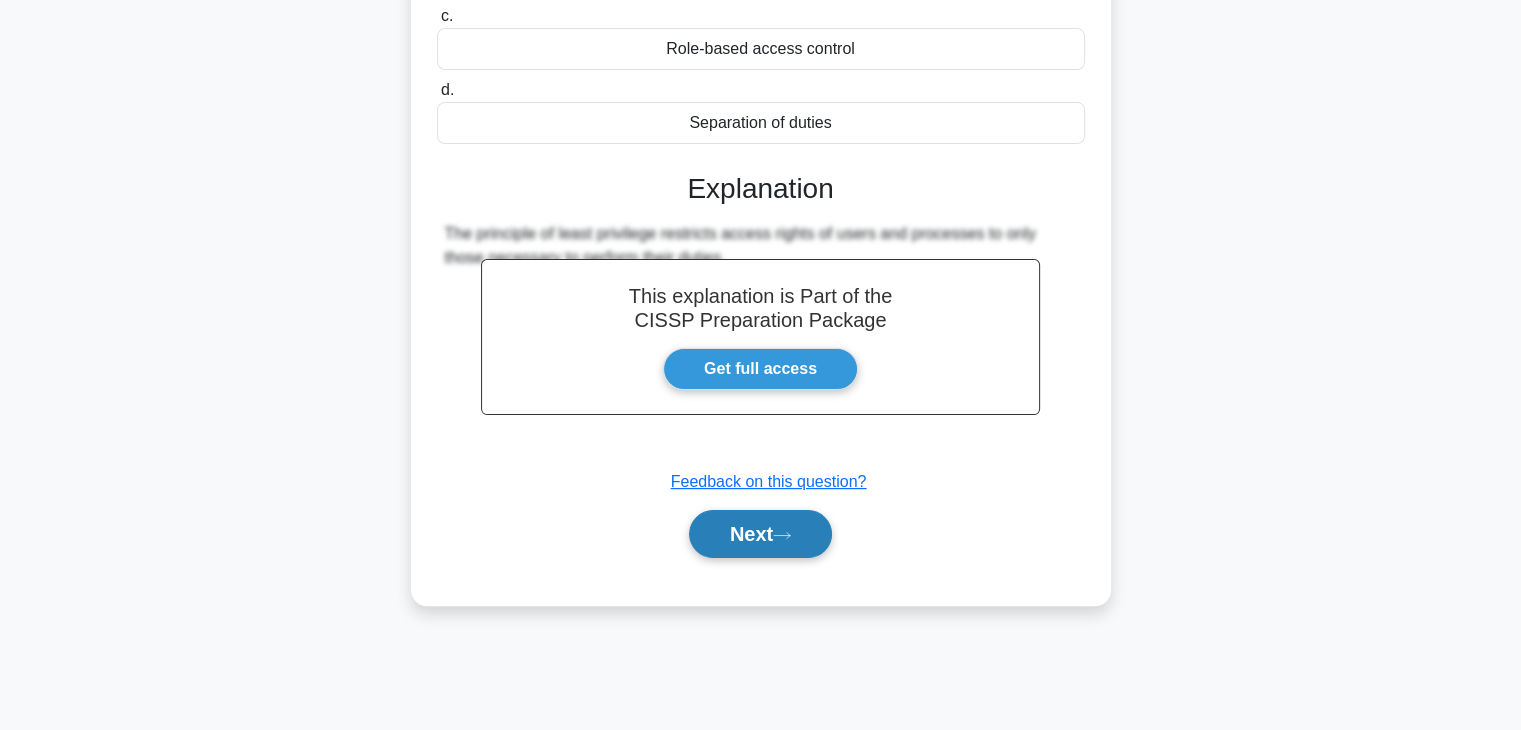click on "Next" at bounding box center [760, 534] 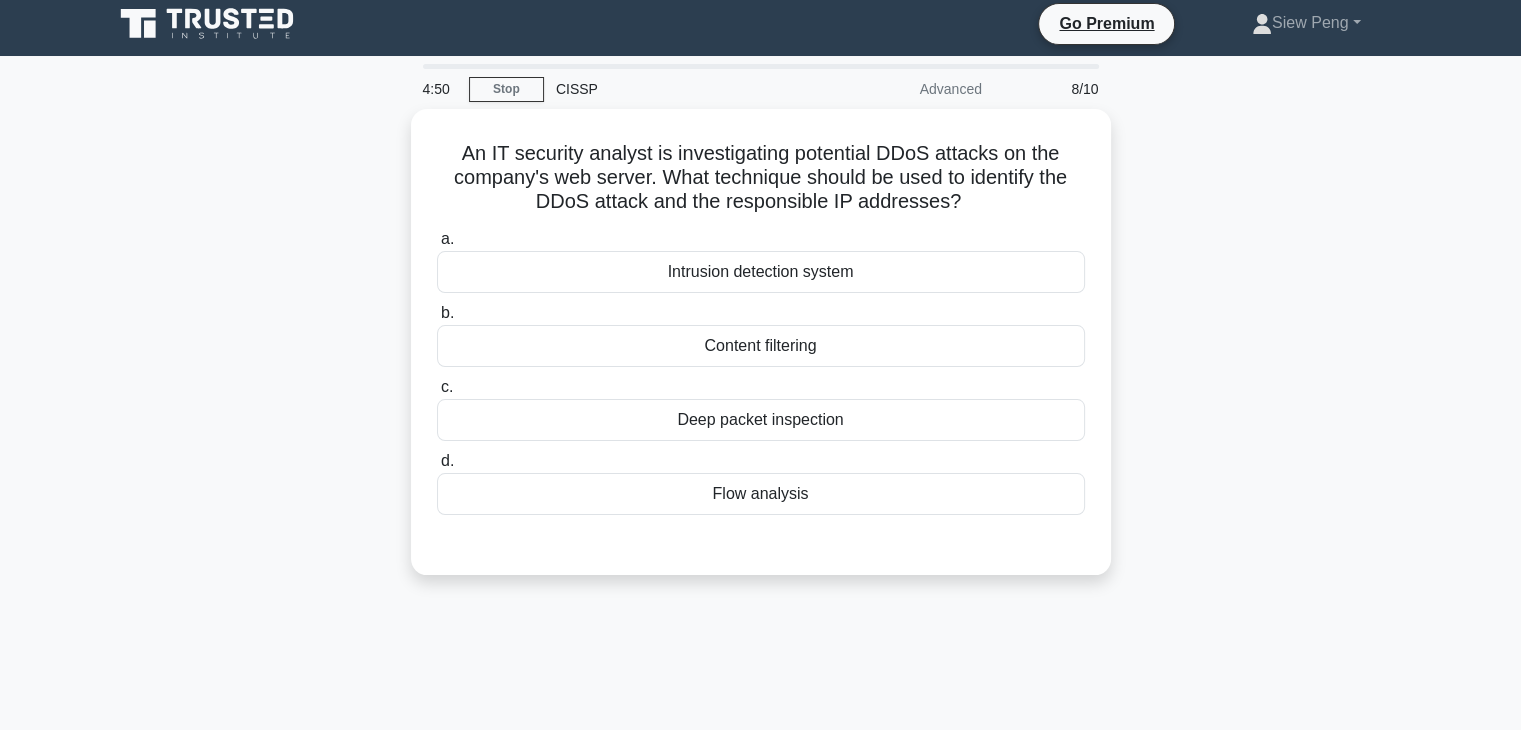 scroll, scrollTop: 0, scrollLeft: 0, axis: both 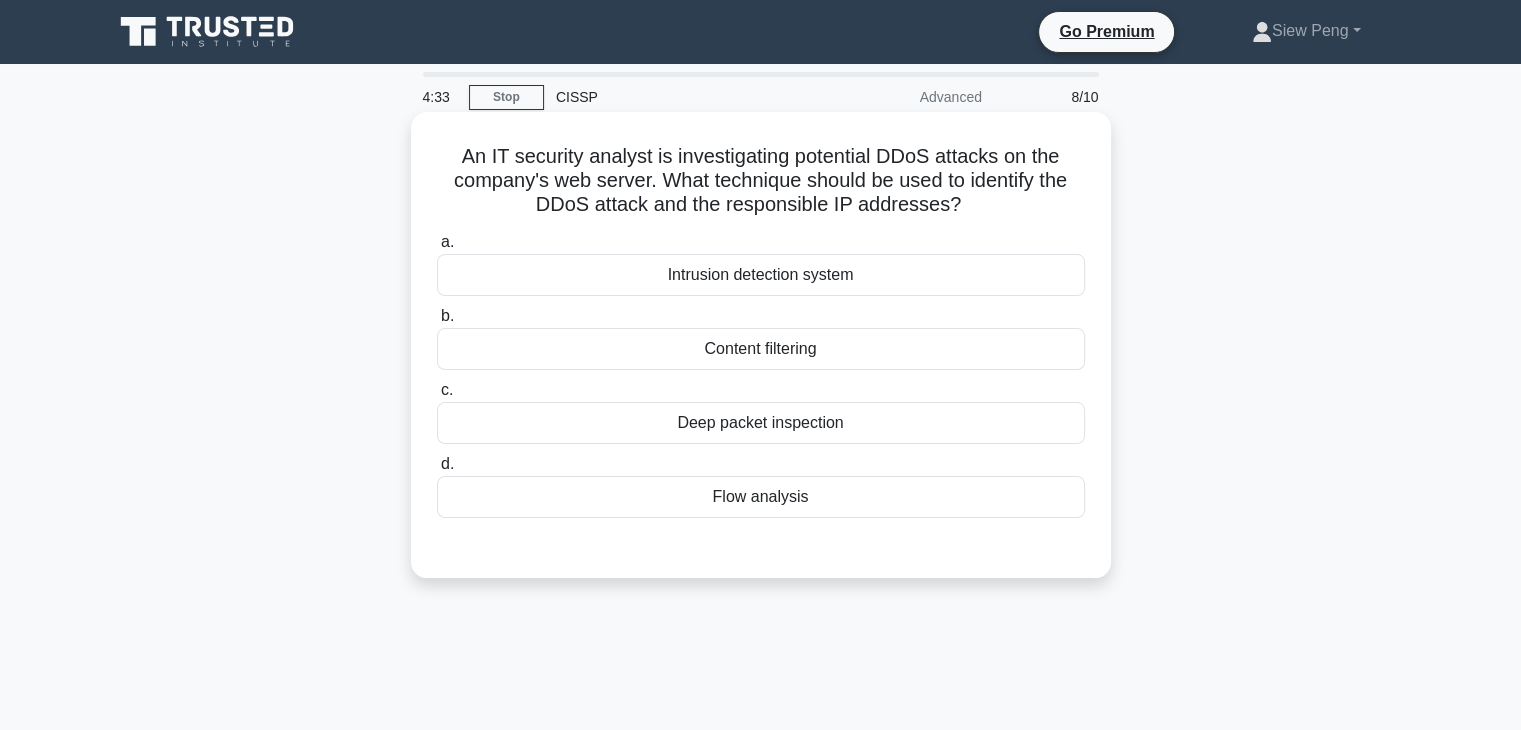 click on "Deep packet inspection" at bounding box center (761, 423) 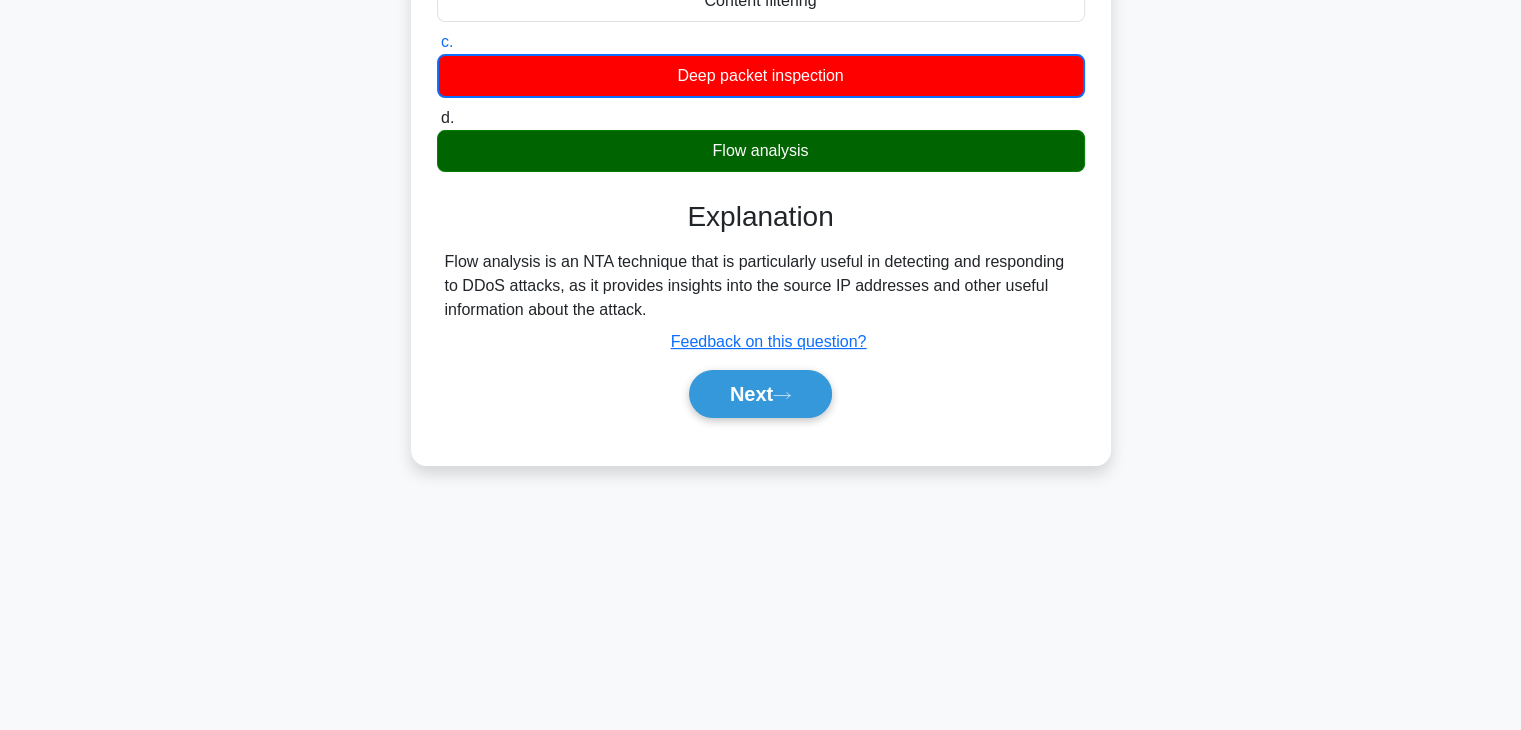scroll, scrollTop: 351, scrollLeft: 0, axis: vertical 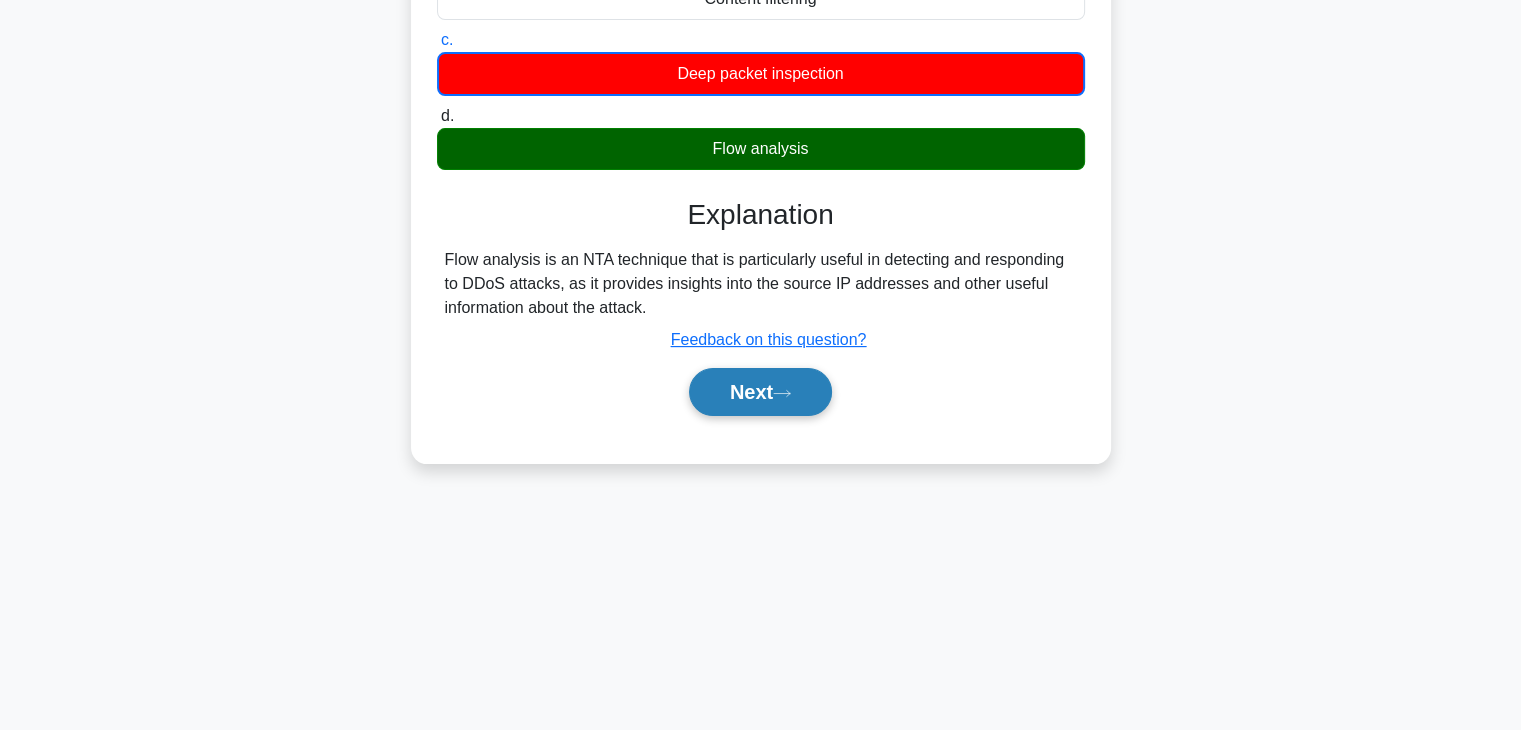 click 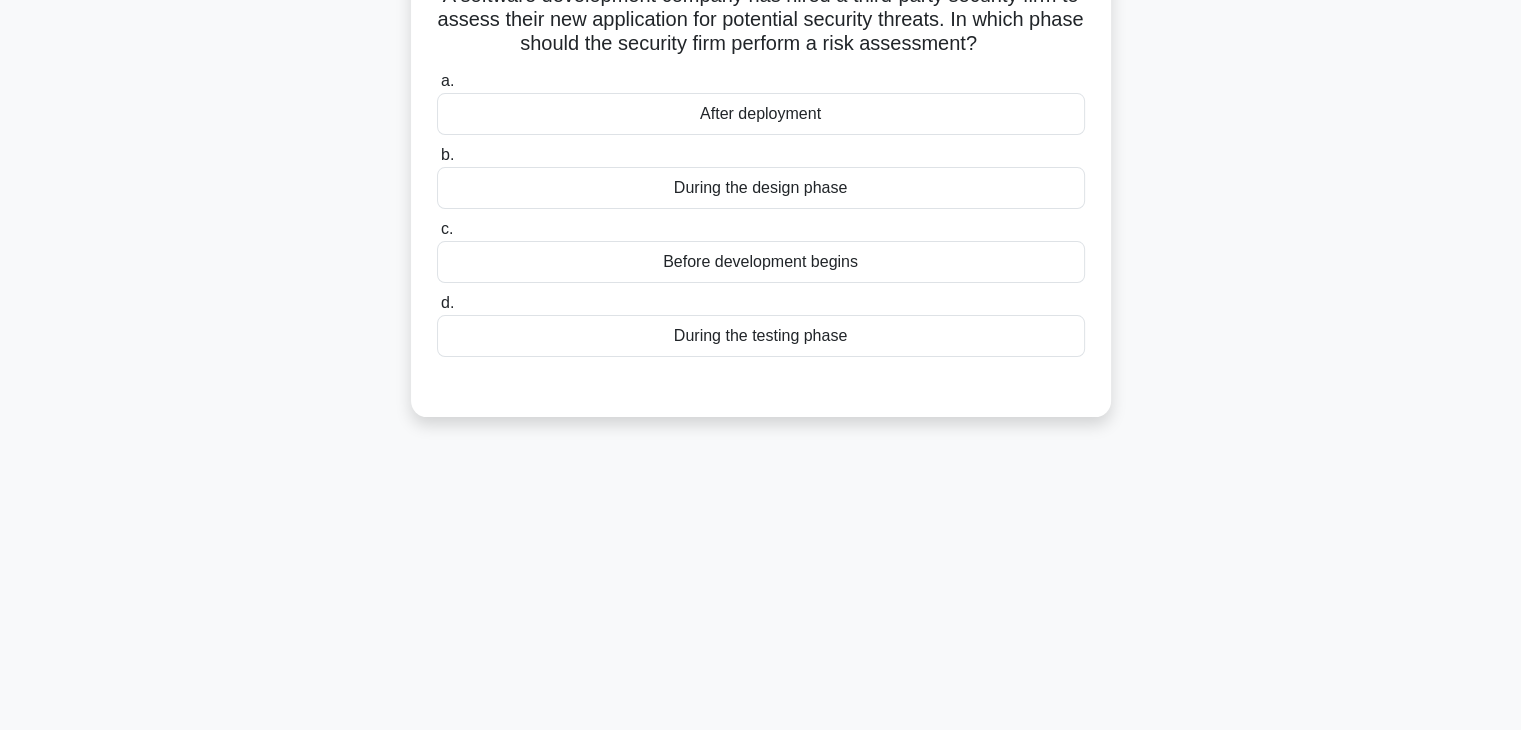 scroll, scrollTop: 51, scrollLeft: 0, axis: vertical 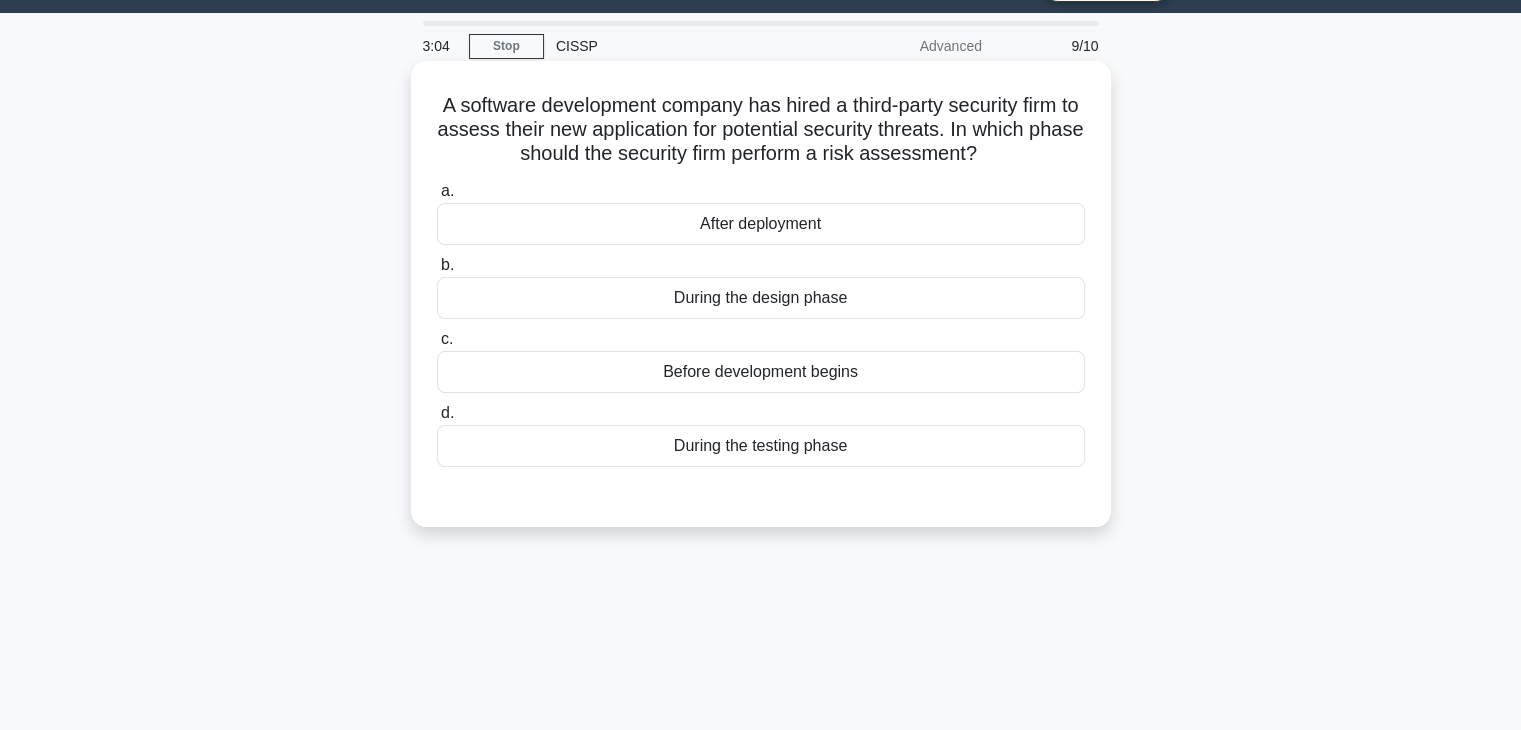 click on "During the design phase" at bounding box center [761, 298] 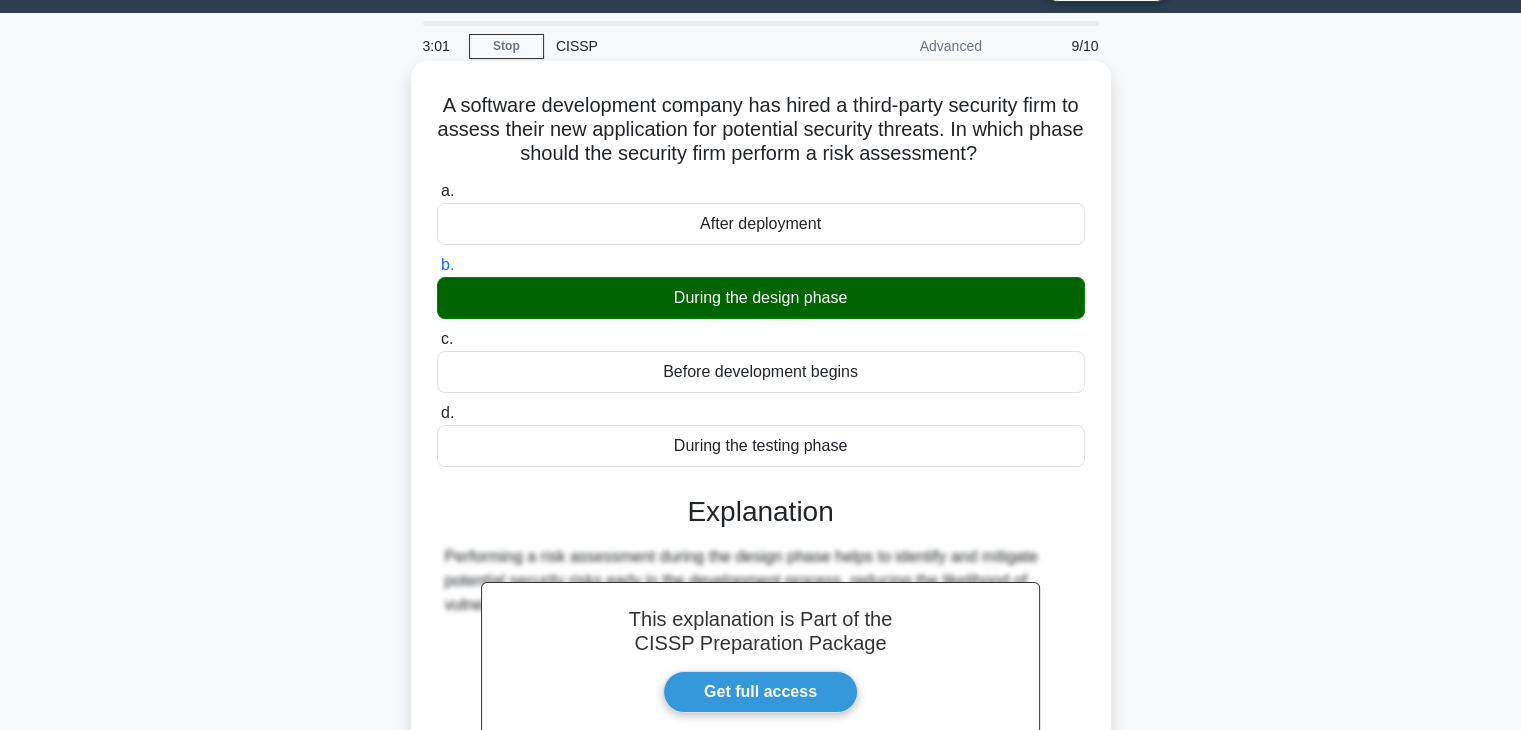scroll, scrollTop: 351, scrollLeft: 0, axis: vertical 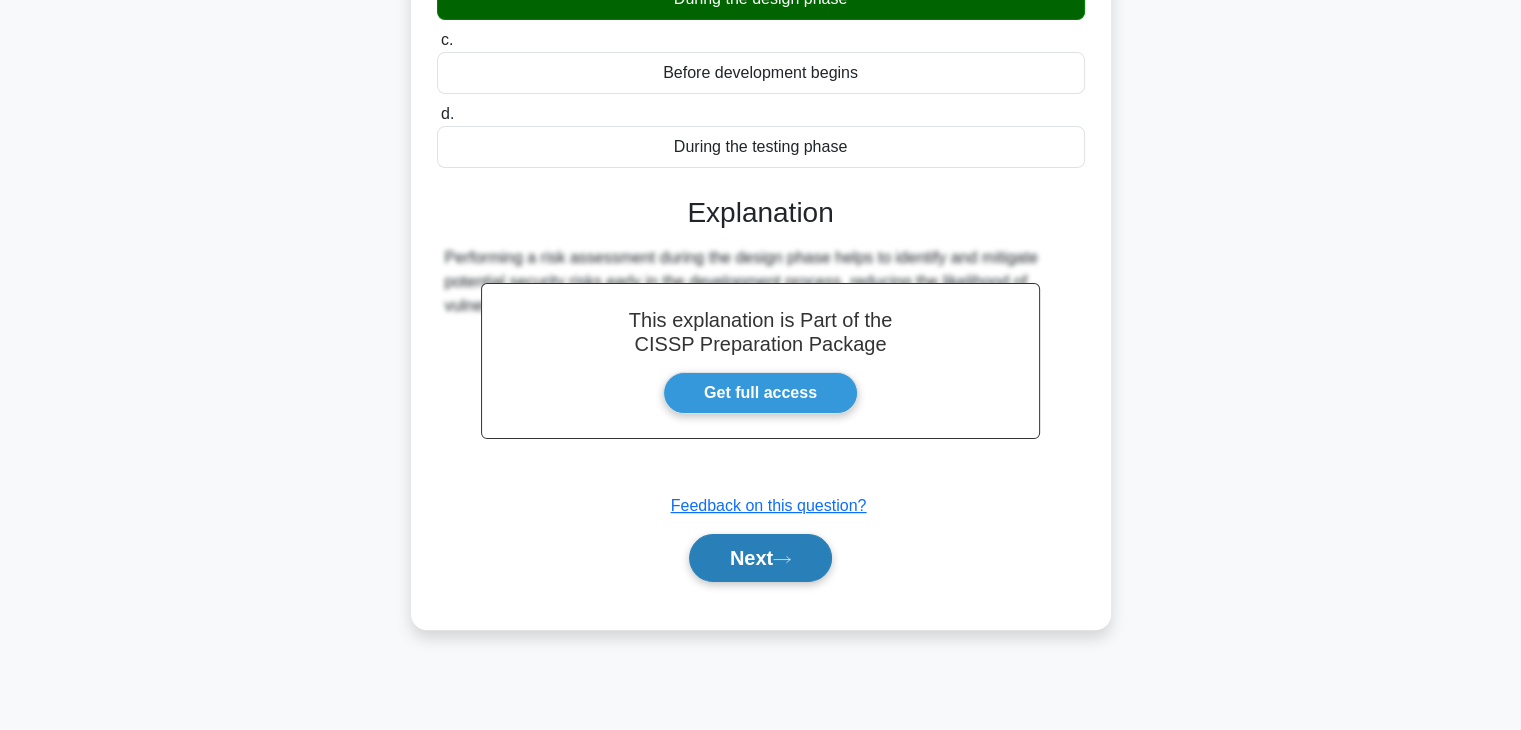 click on "Next" at bounding box center [760, 558] 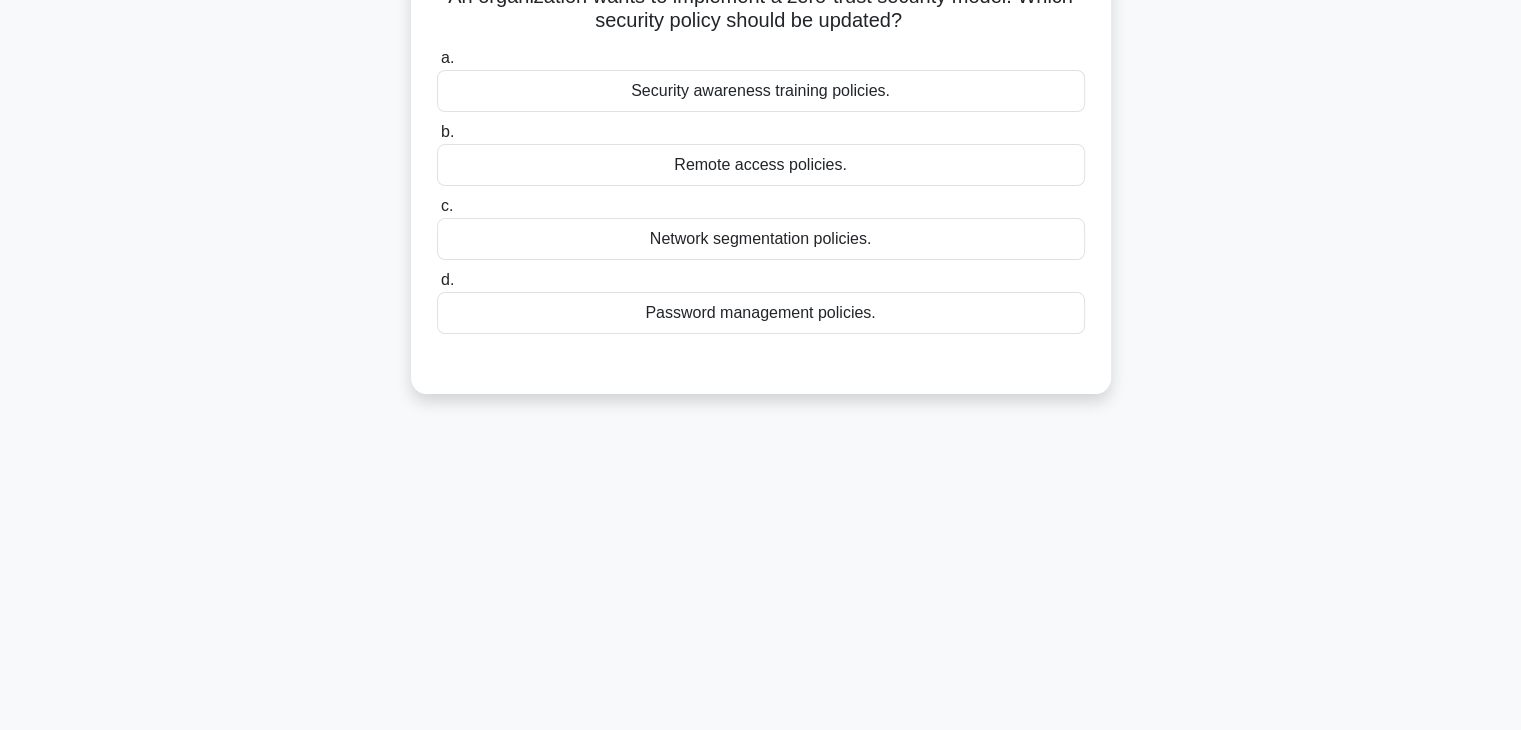 scroll, scrollTop: 51, scrollLeft: 0, axis: vertical 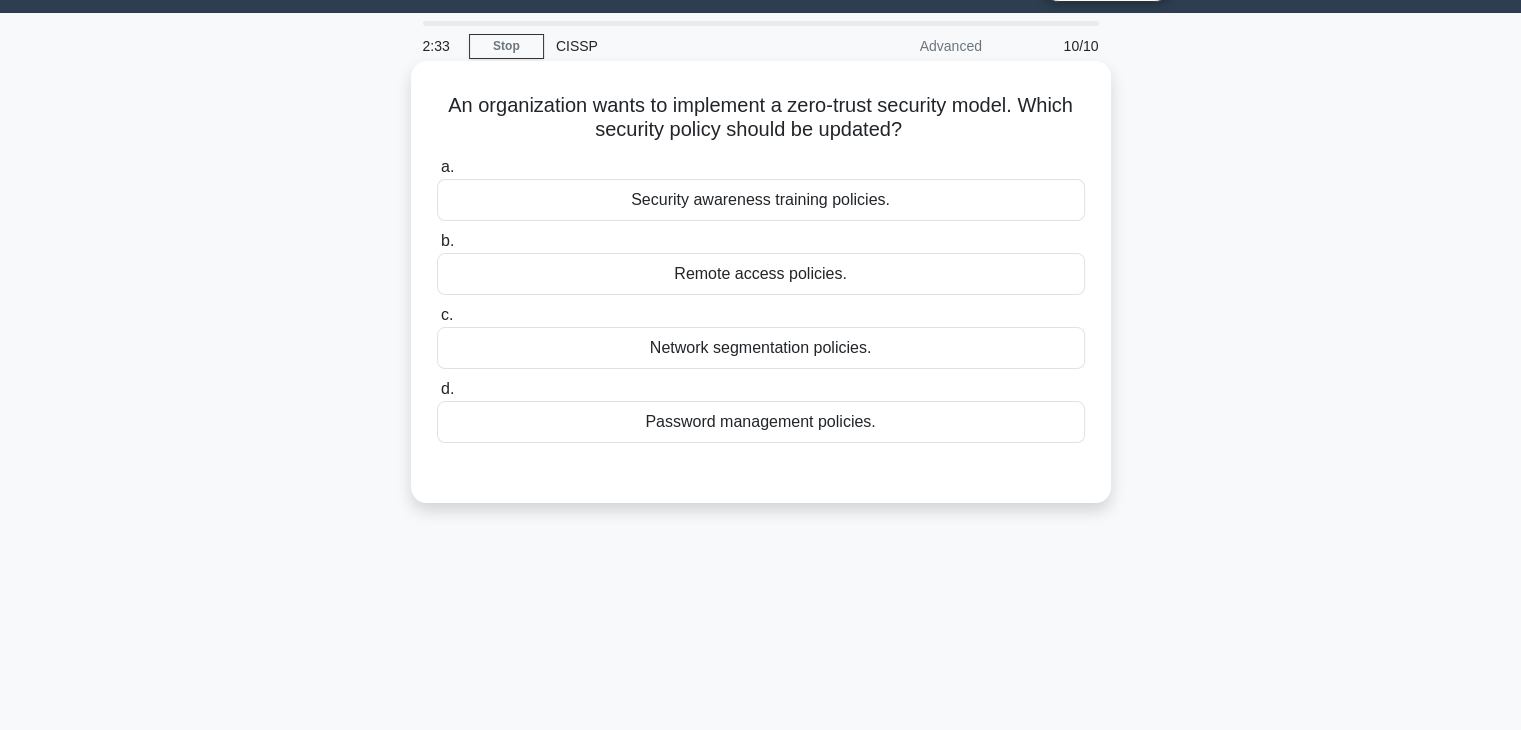 click on "Password management policies." at bounding box center (761, 422) 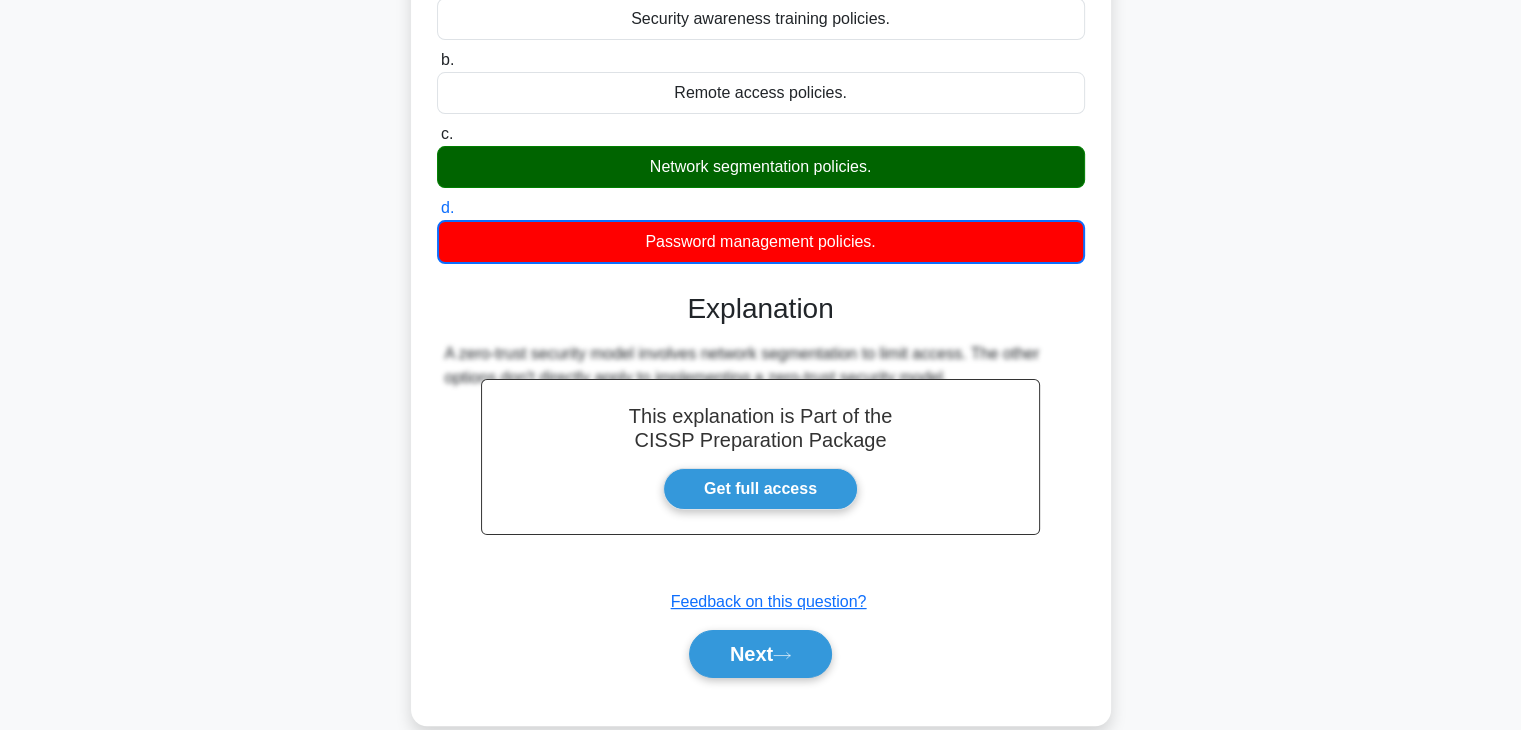 scroll, scrollTop: 351, scrollLeft: 0, axis: vertical 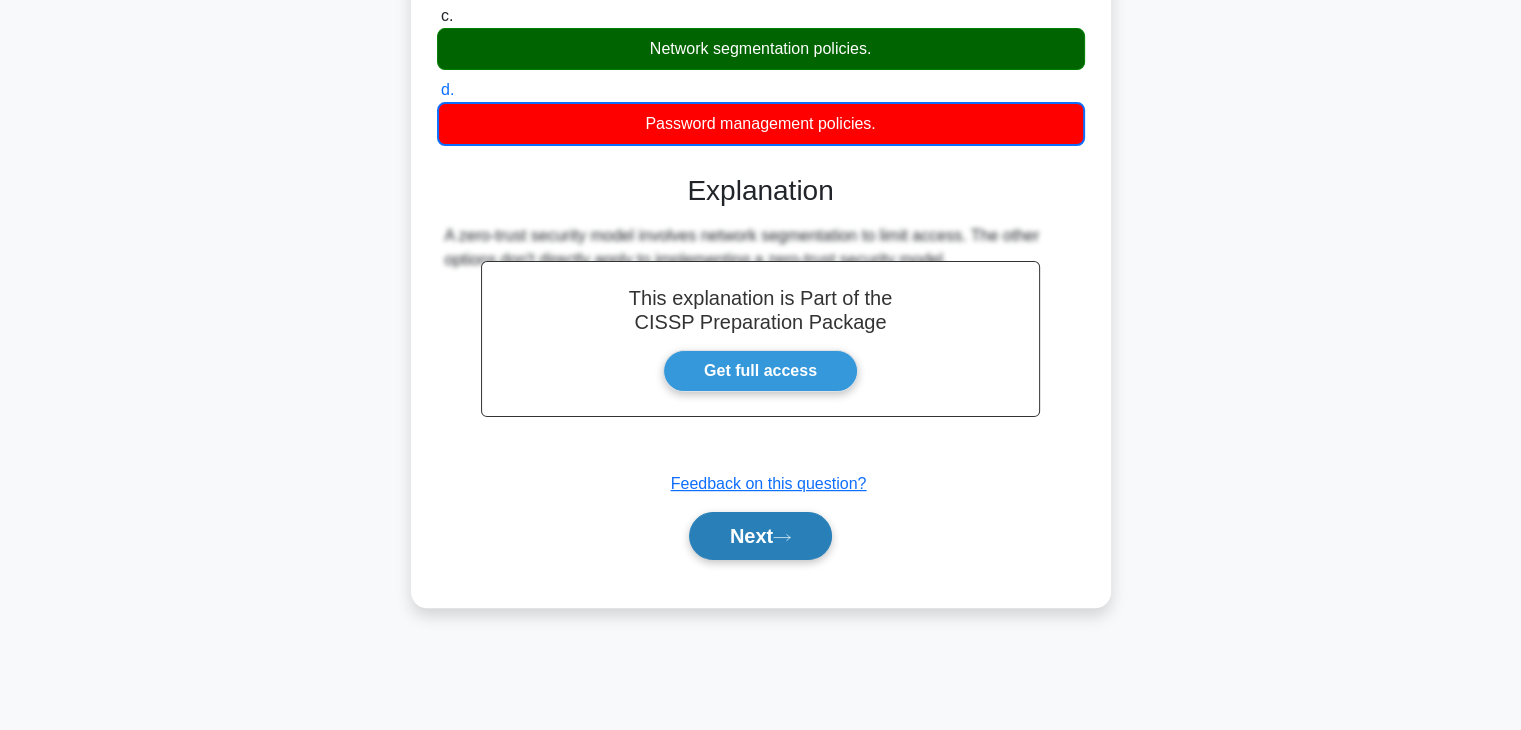 click on "Next" at bounding box center [760, 536] 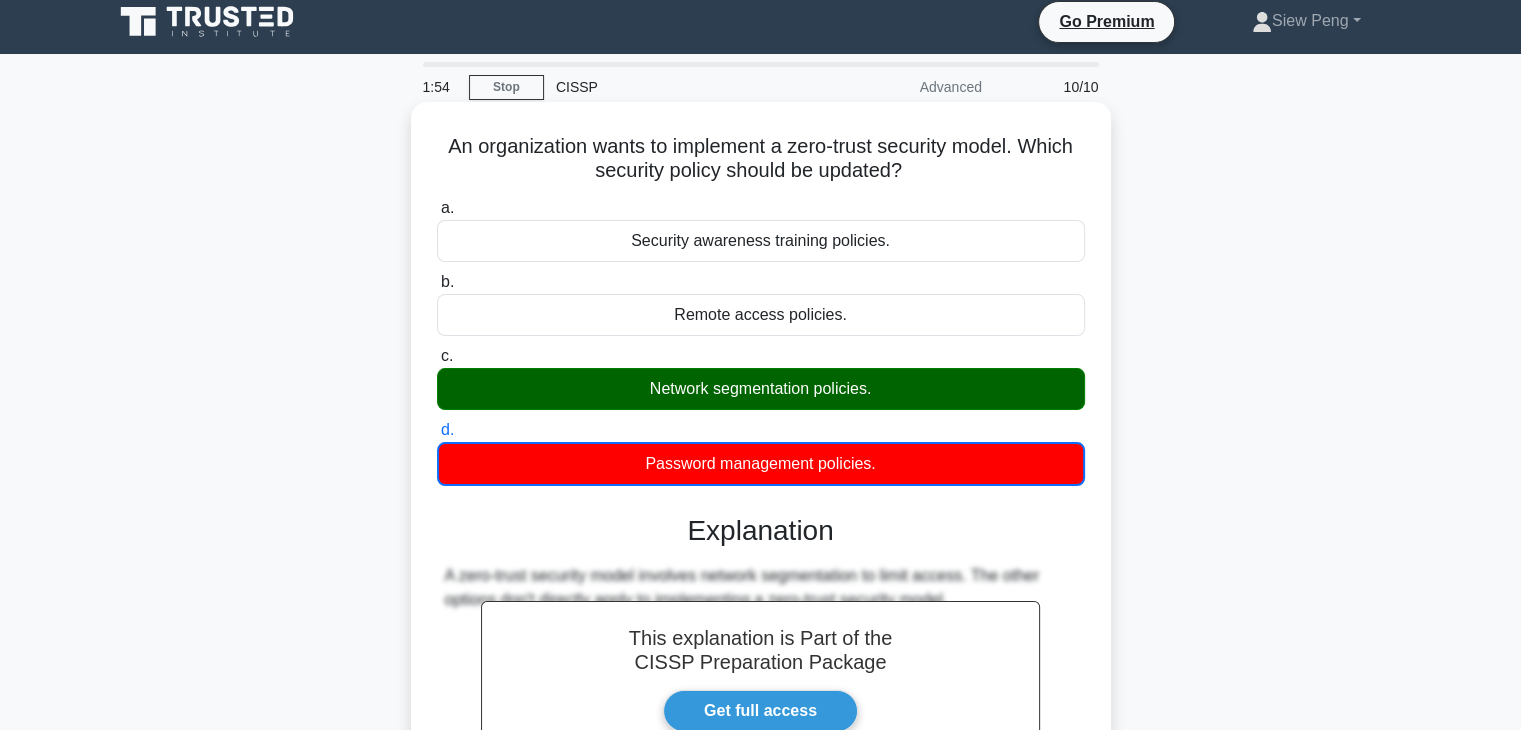scroll, scrollTop: 0, scrollLeft: 0, axis: both 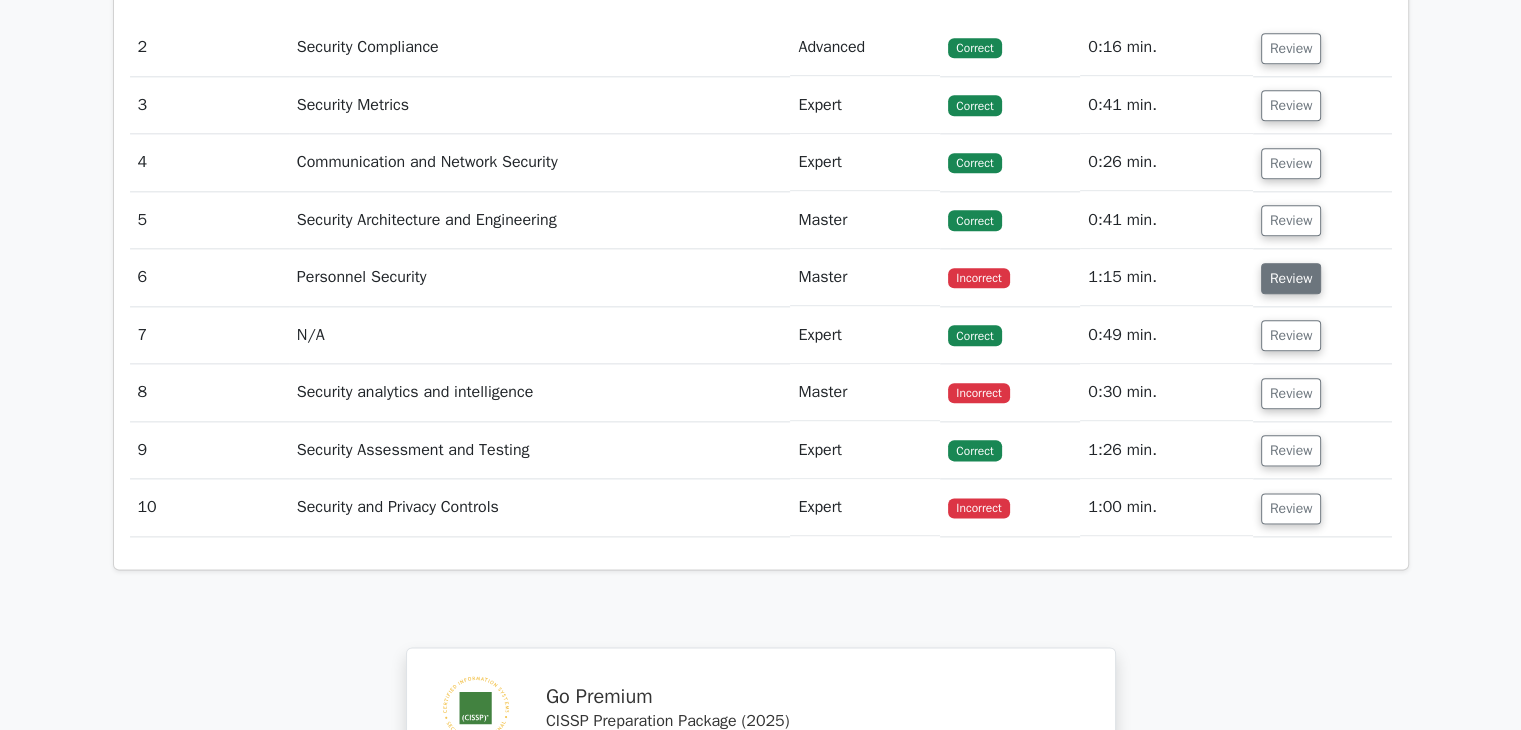 click on "Review" at bounding box center (1291, 278) 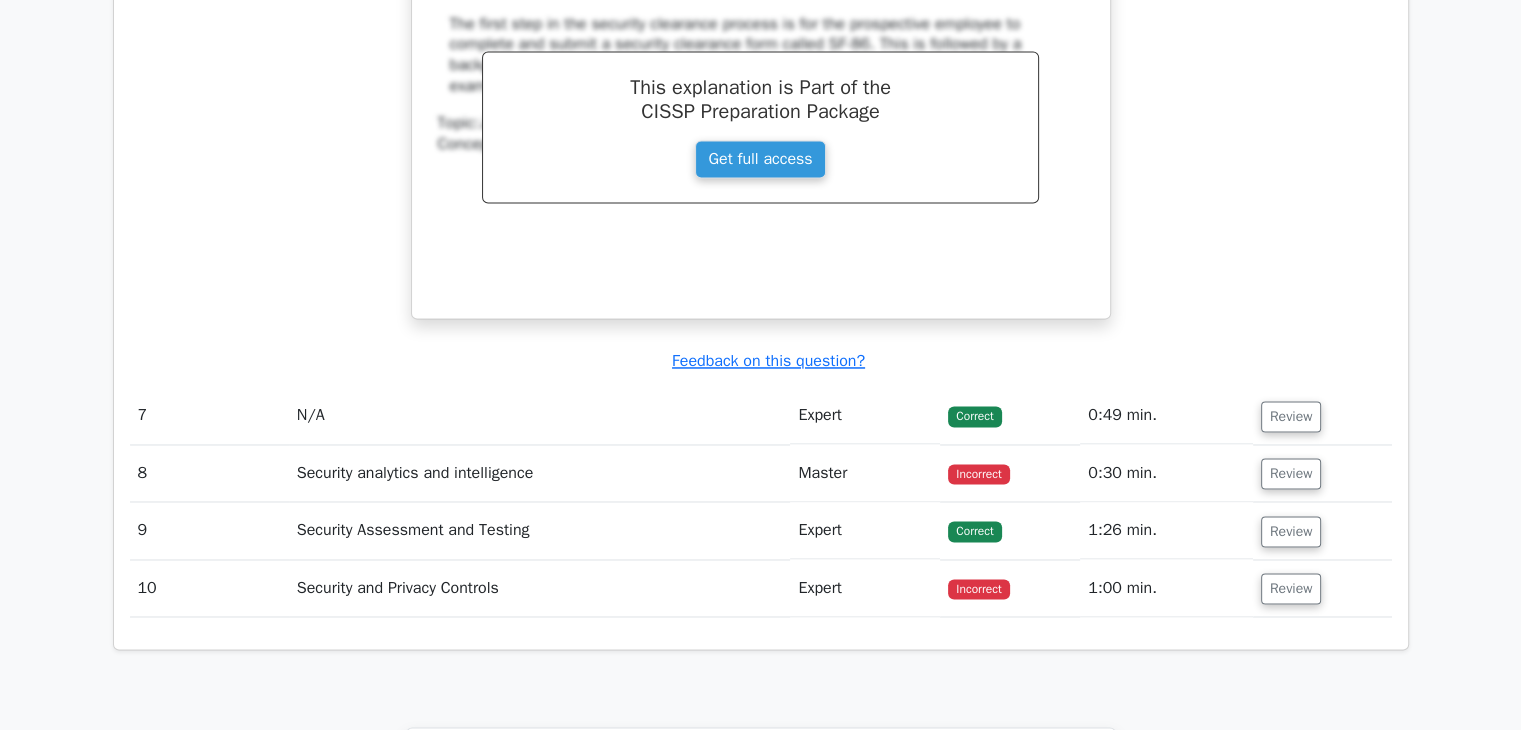 scroll, scrollTop: 3300, scrollLeft: 0, axis: vertical 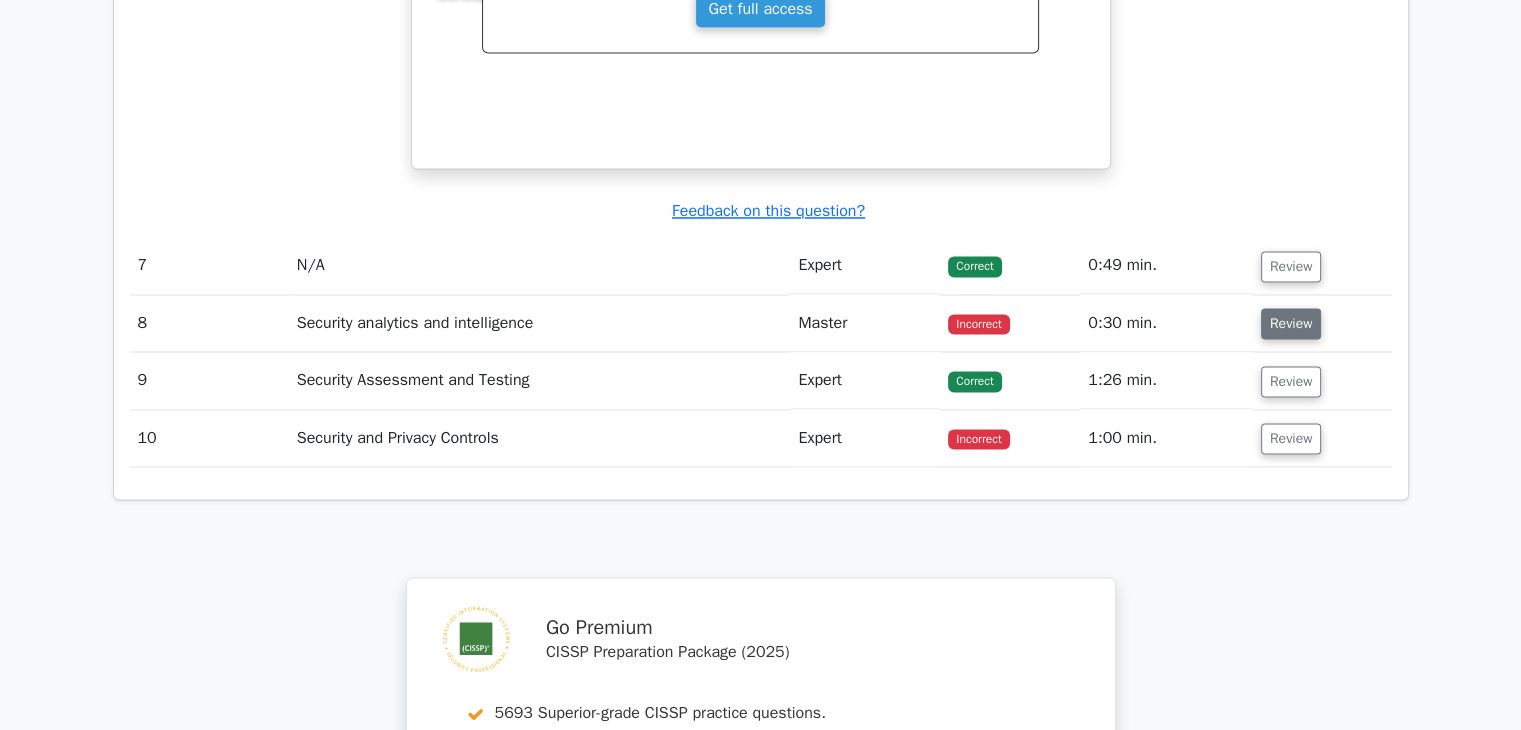 click on "Review" at bounding box center (1291, 323) 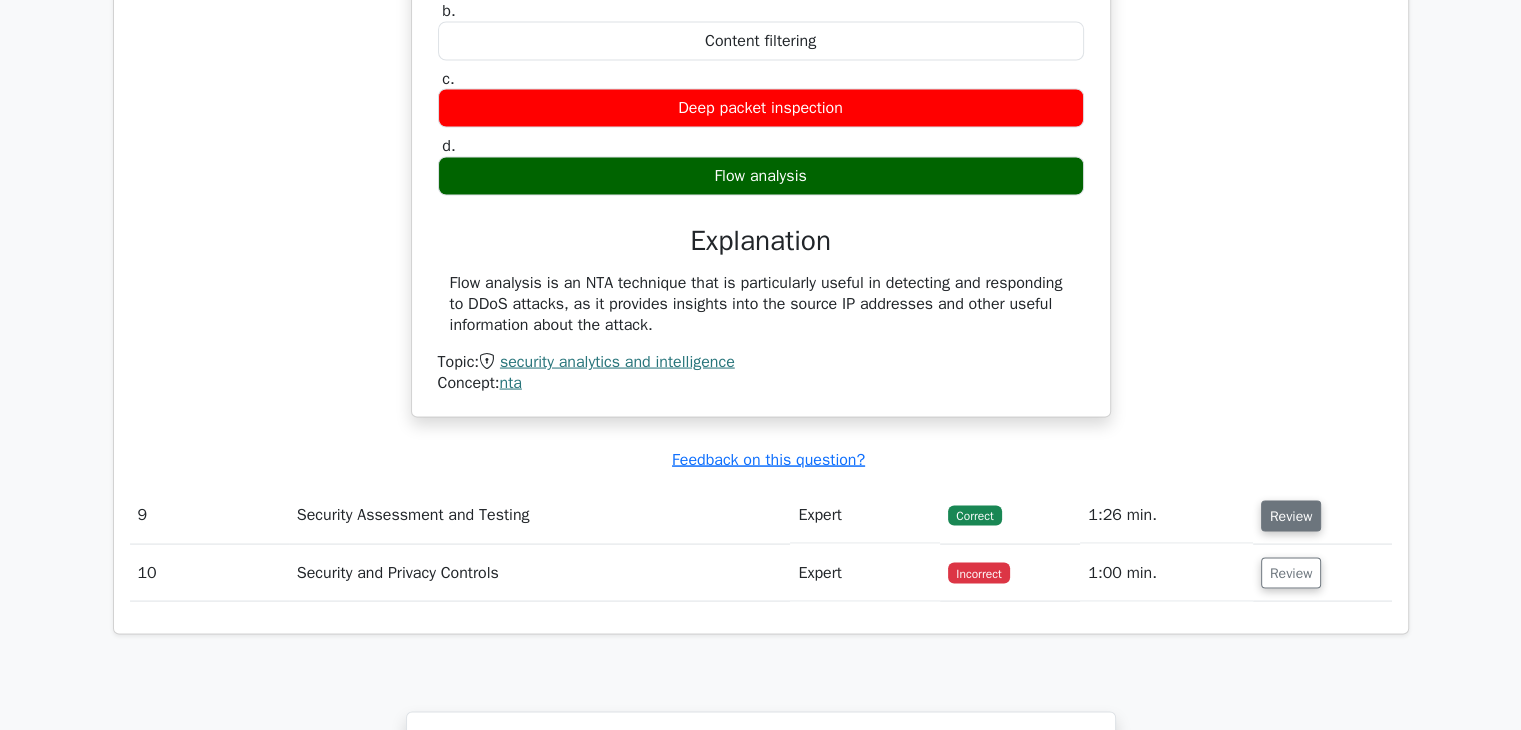 scroll, scrollTop: 4000, scrollLeft: 0, axis: vertical 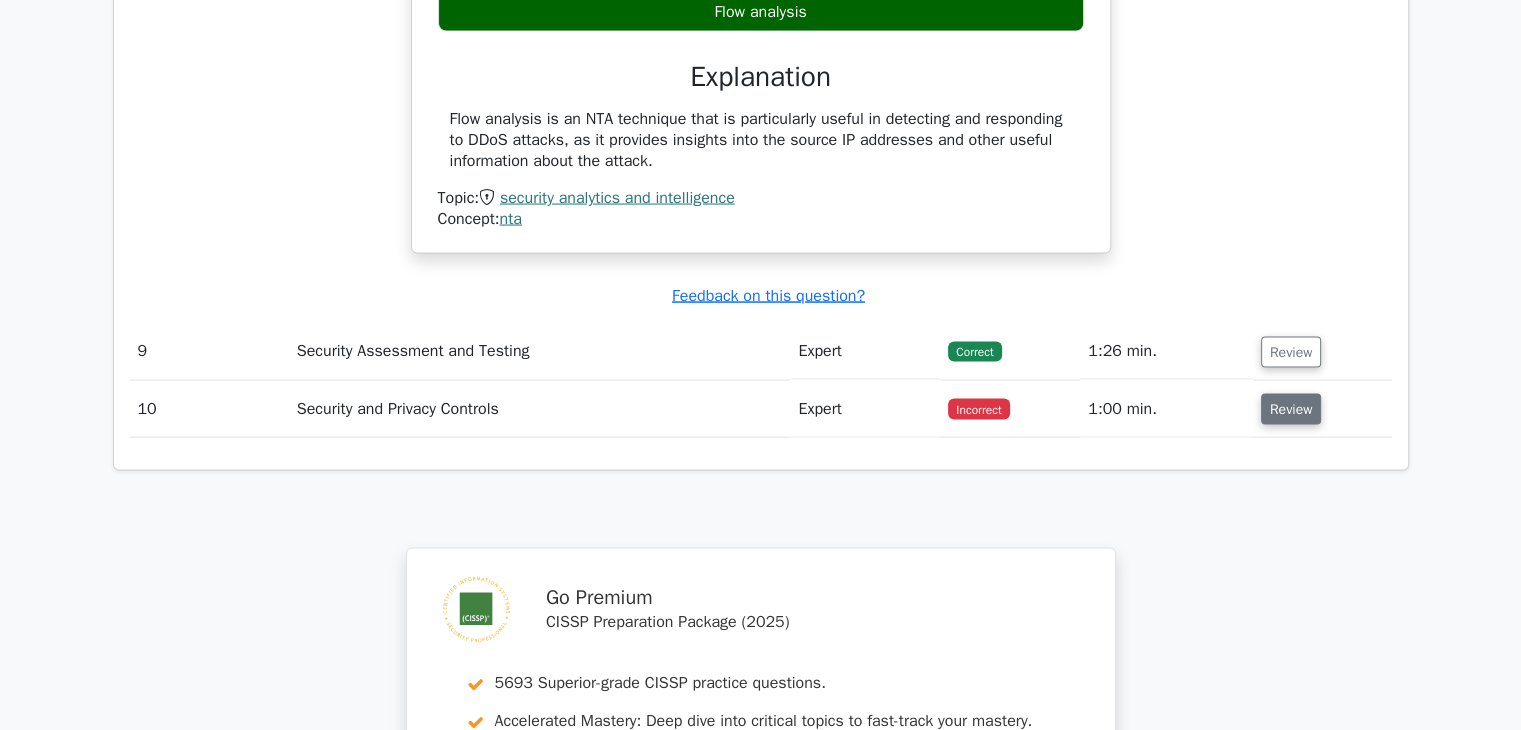 click on "Review" at bounding box center (1291, 409) 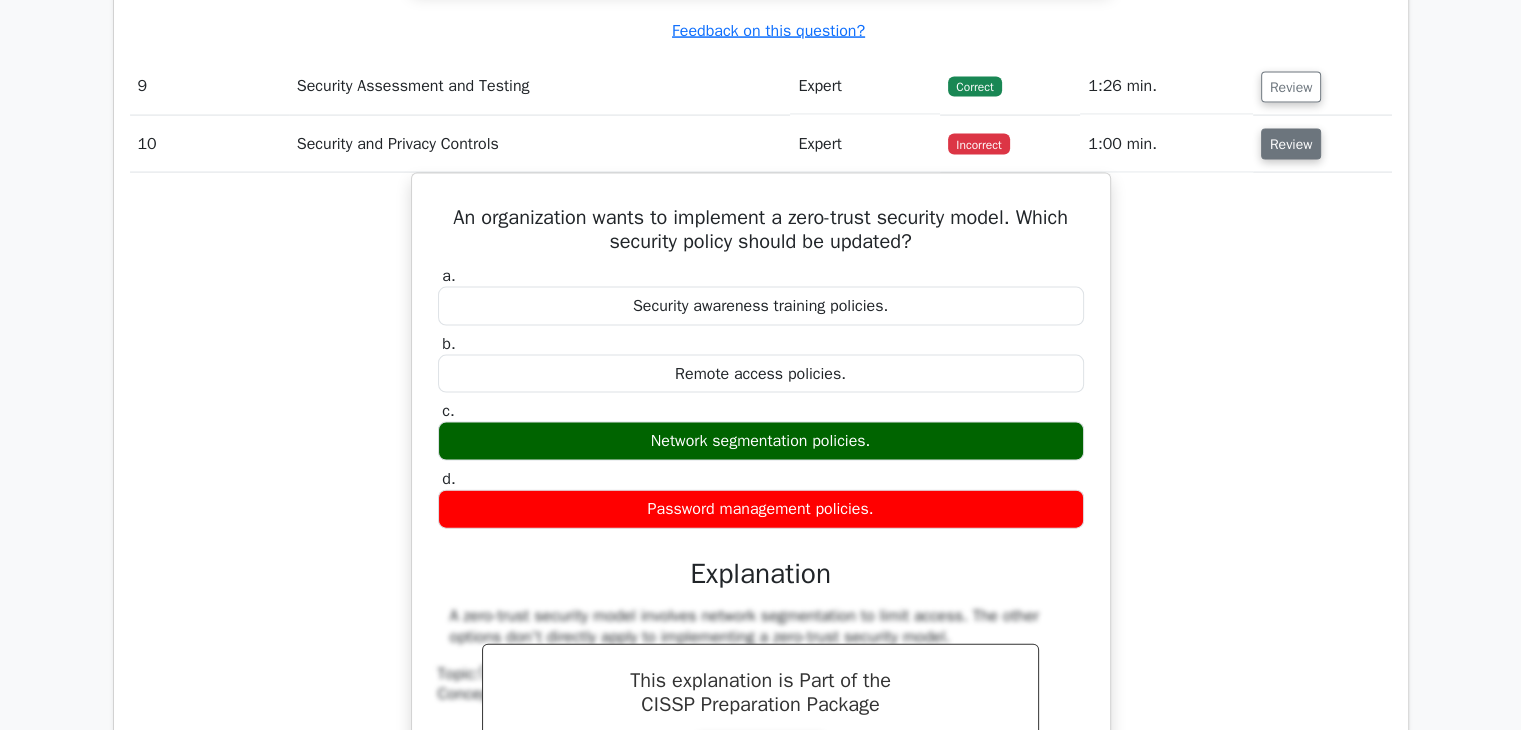 scroll, scrollTop: 4300, scrollLeft: 0, axis: vertical 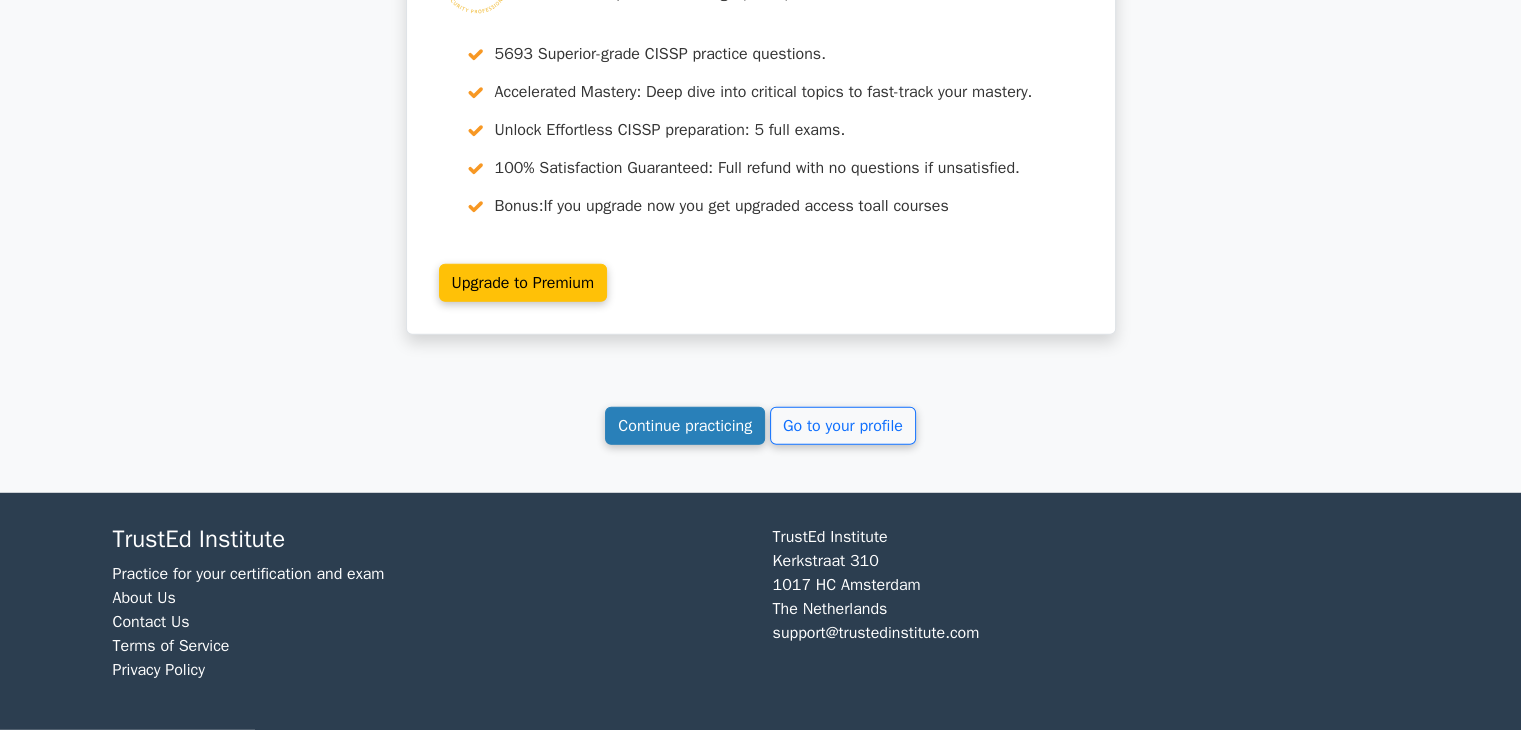 click on "Continue practicing" at bounding box center [685, 426] 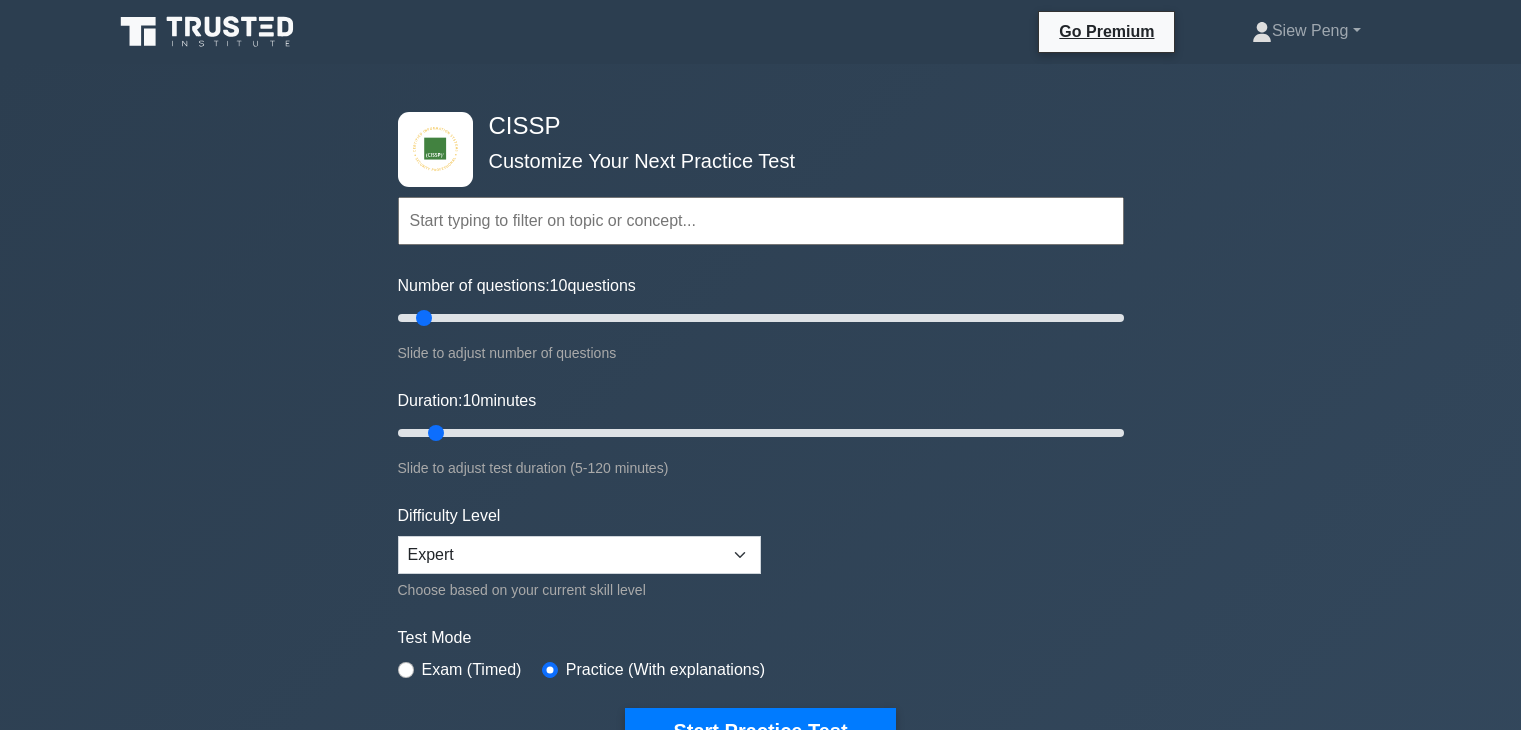 scroll, scrollTop: 0, scrollLeft: 0, axis: both 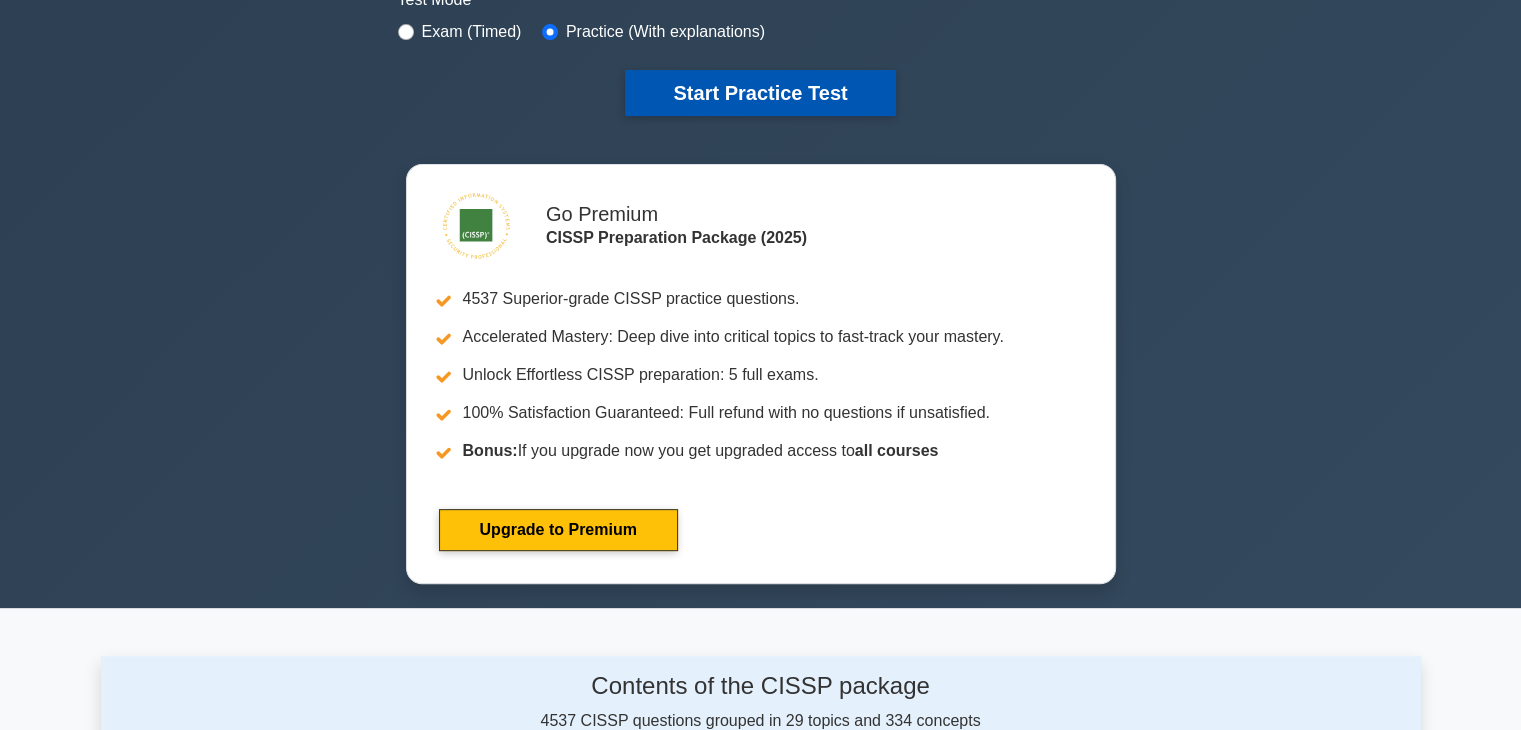 click on "Start Practice Test" at bounding box center (760, 93) 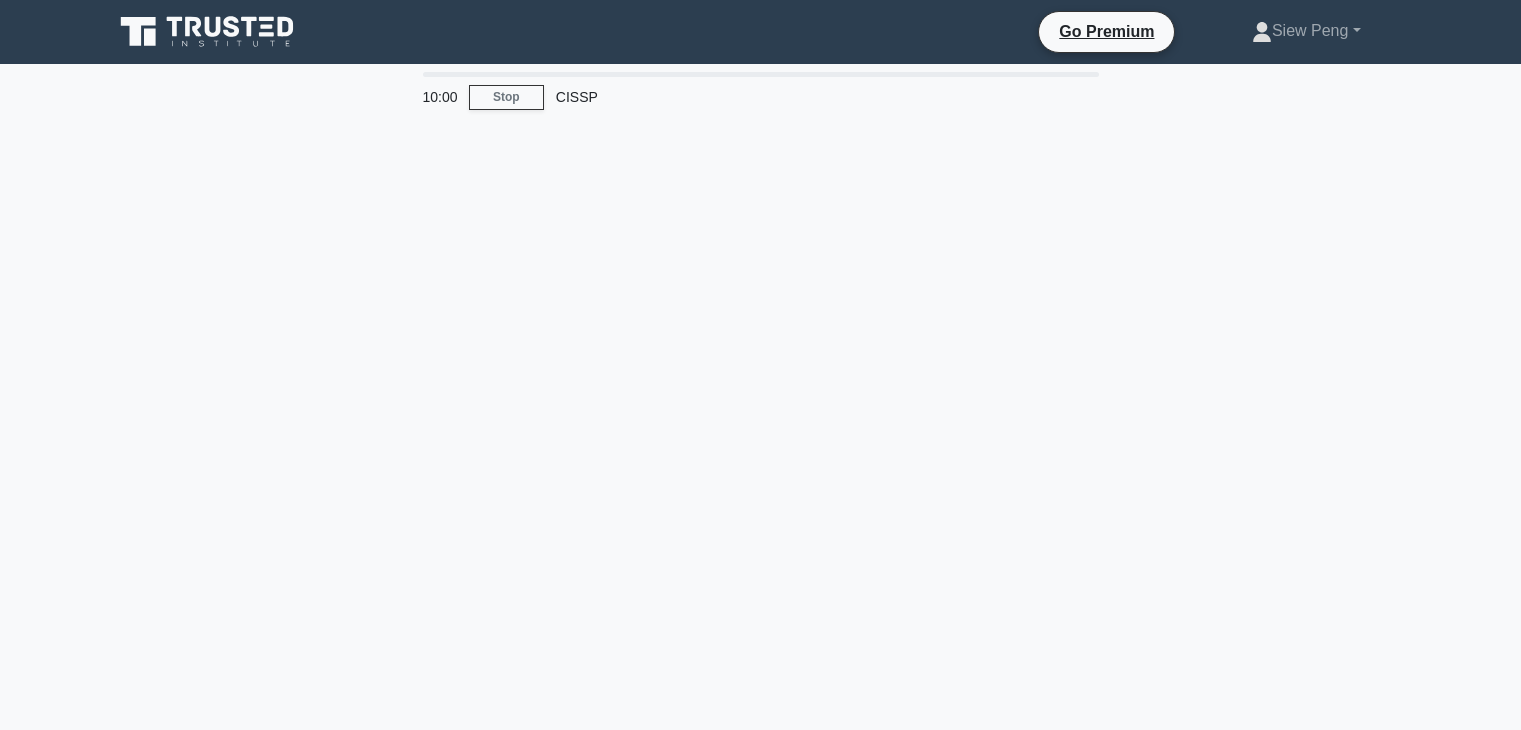 scroll, scrollTop: 0, scrollLeft: 0, axis: both 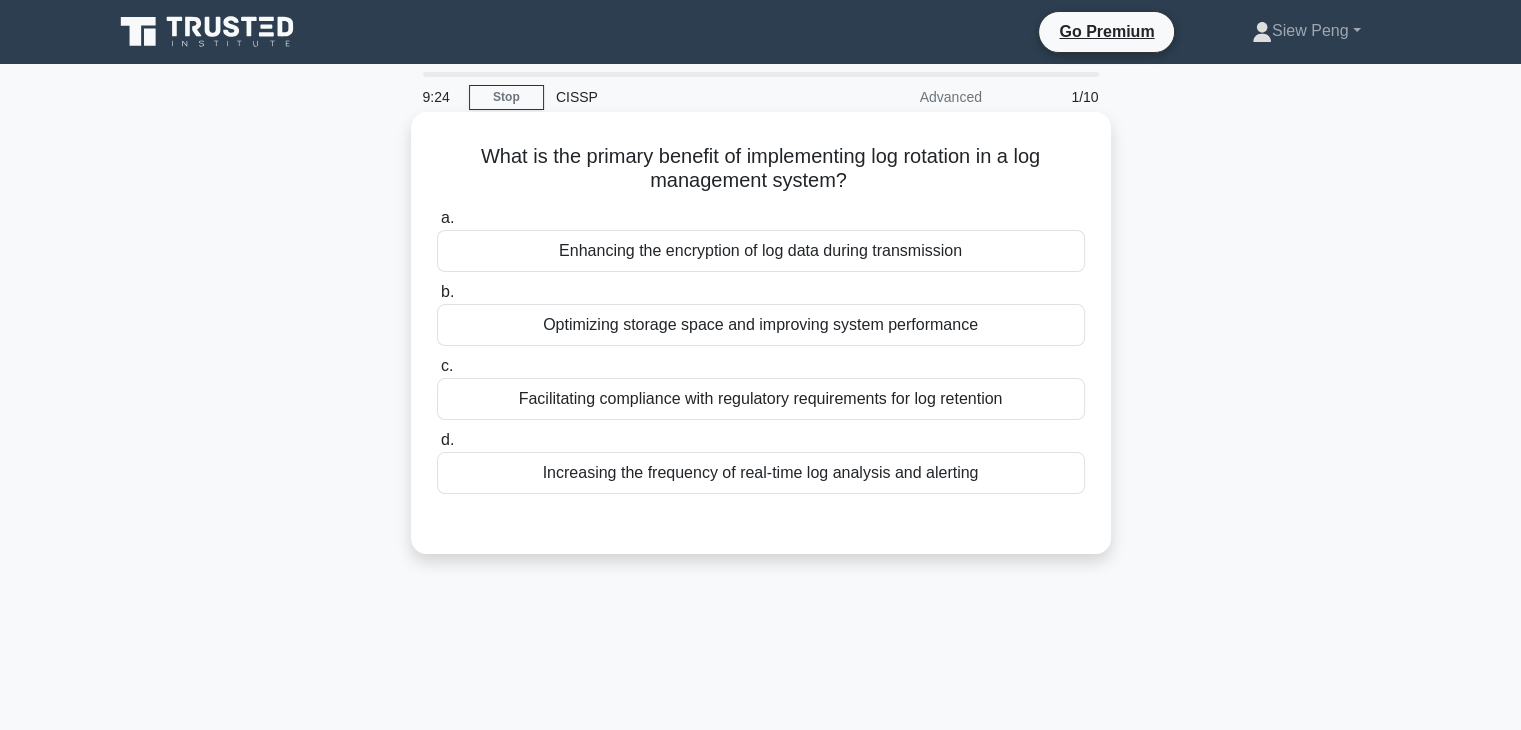 click on "Facilitating compliance with regulatory requirements for log retention" at bounding box center [761, 399] 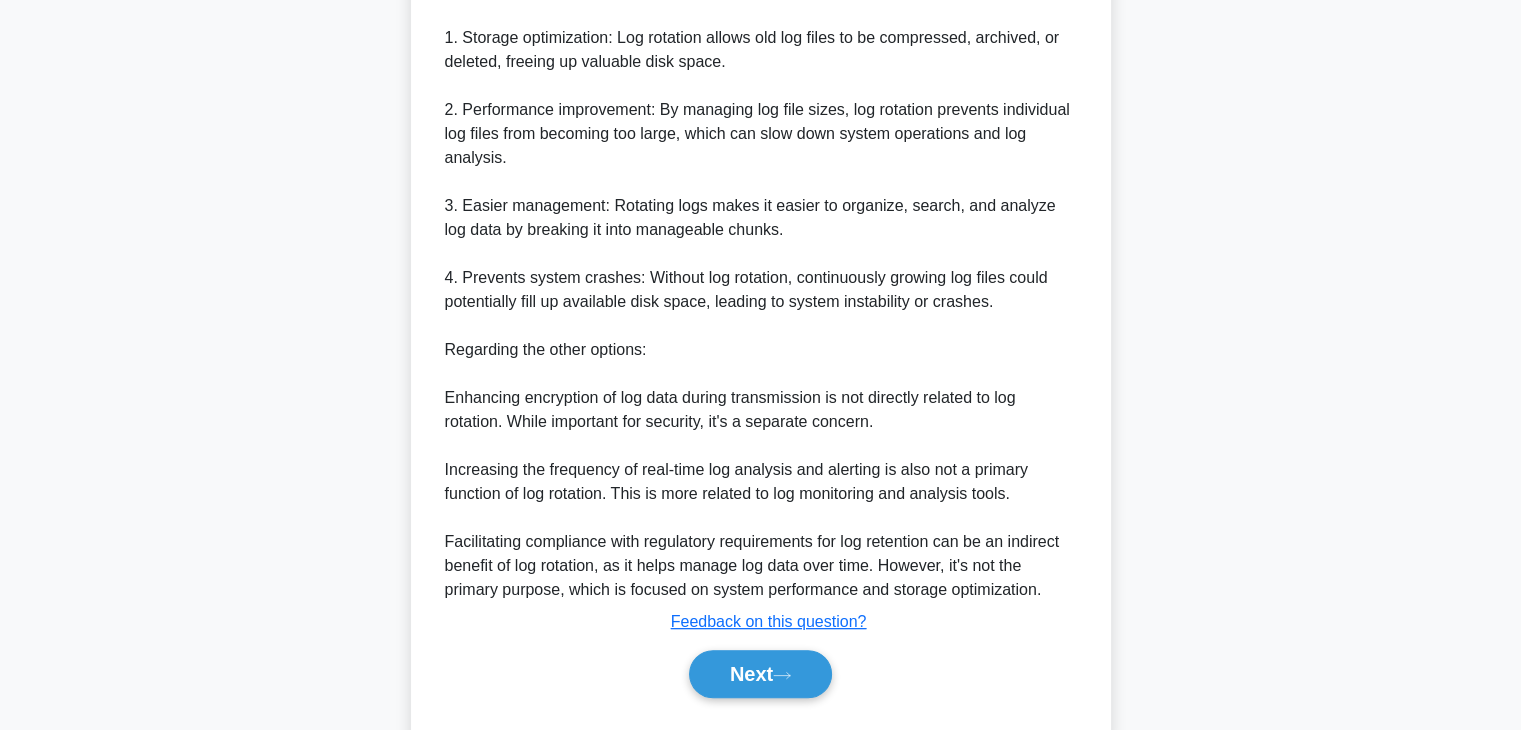 scroll, scrollTop: 652, scrollLeft: 0, axis: vertical 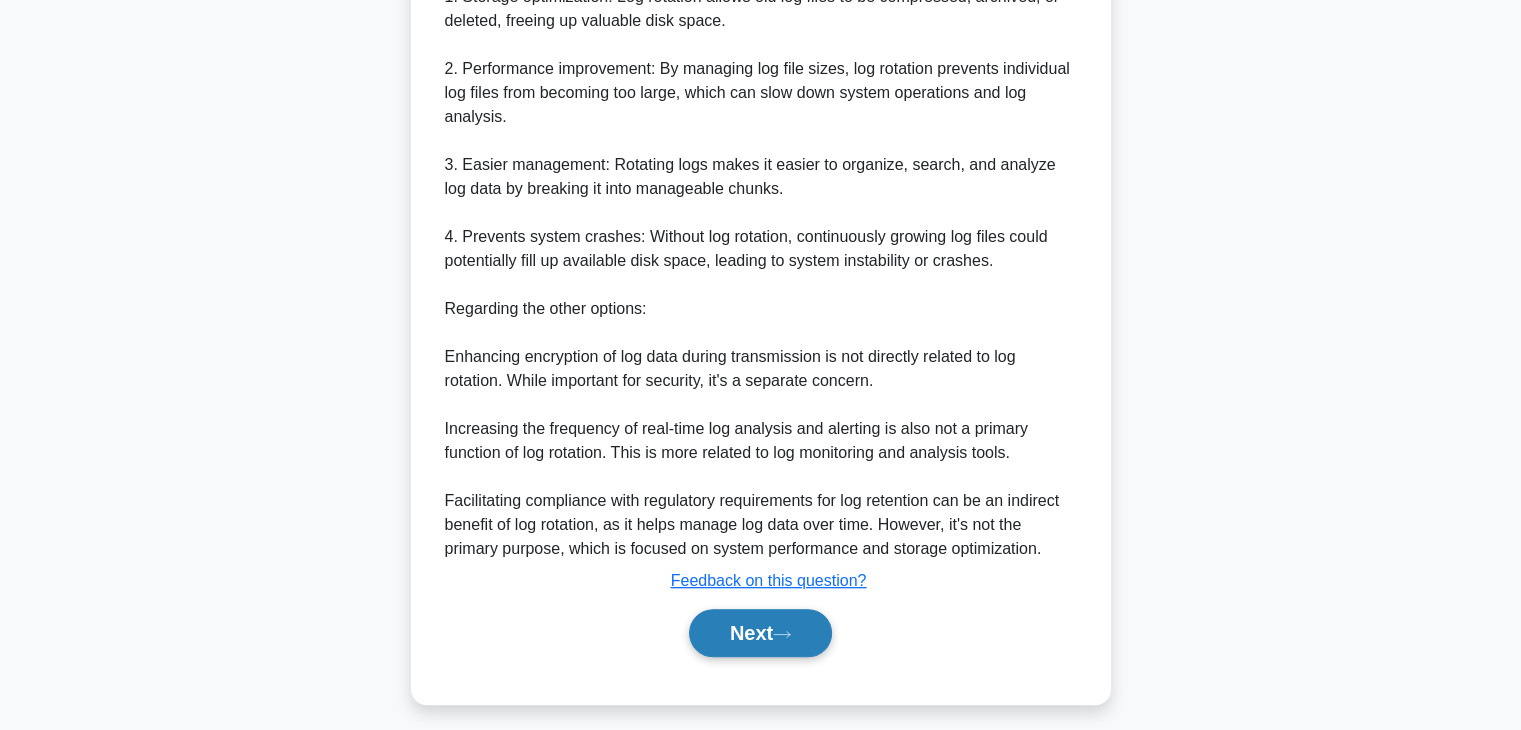 click on "Next" at bounding box center (760, 633) 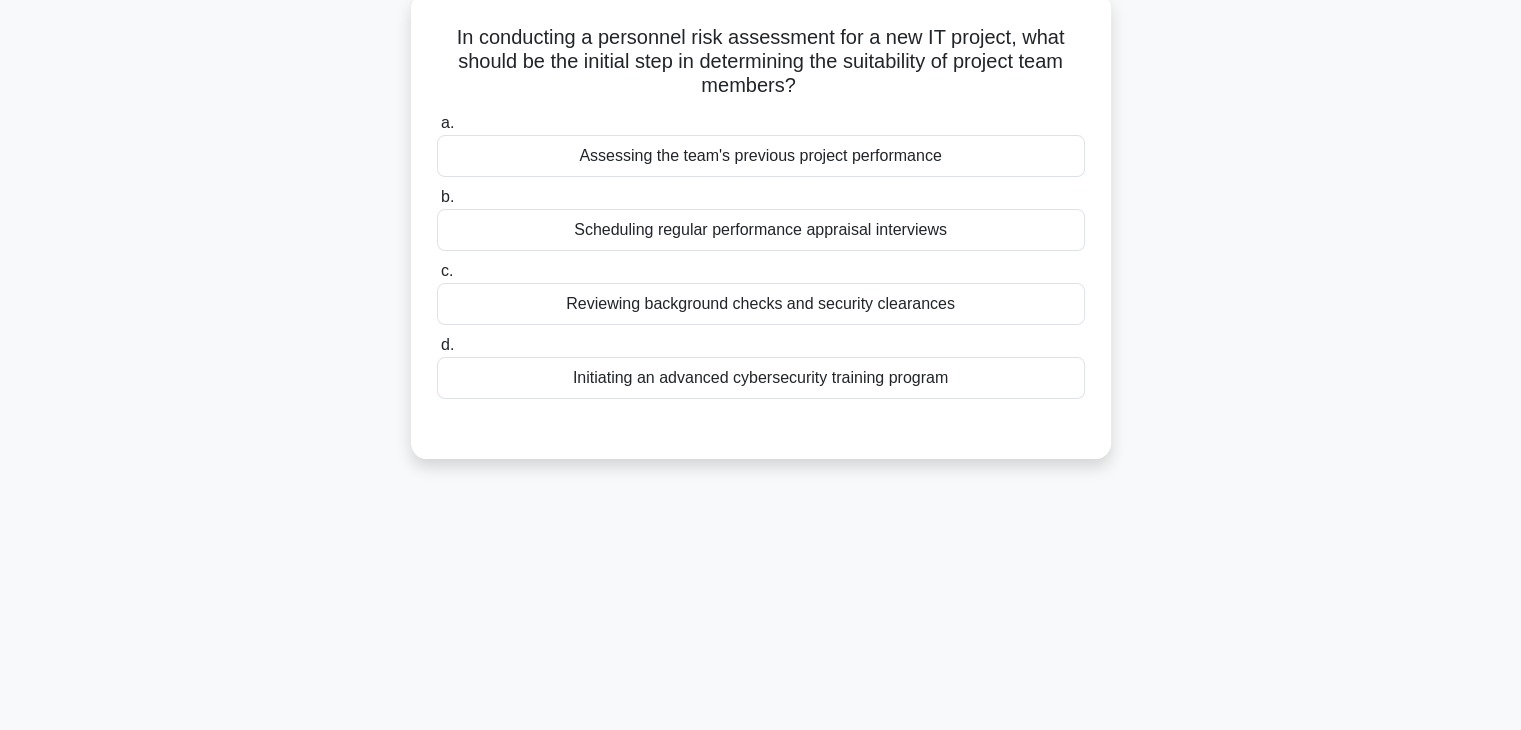 scroll, scrollTop: 31, scrollLeft: 0, axis: vertical 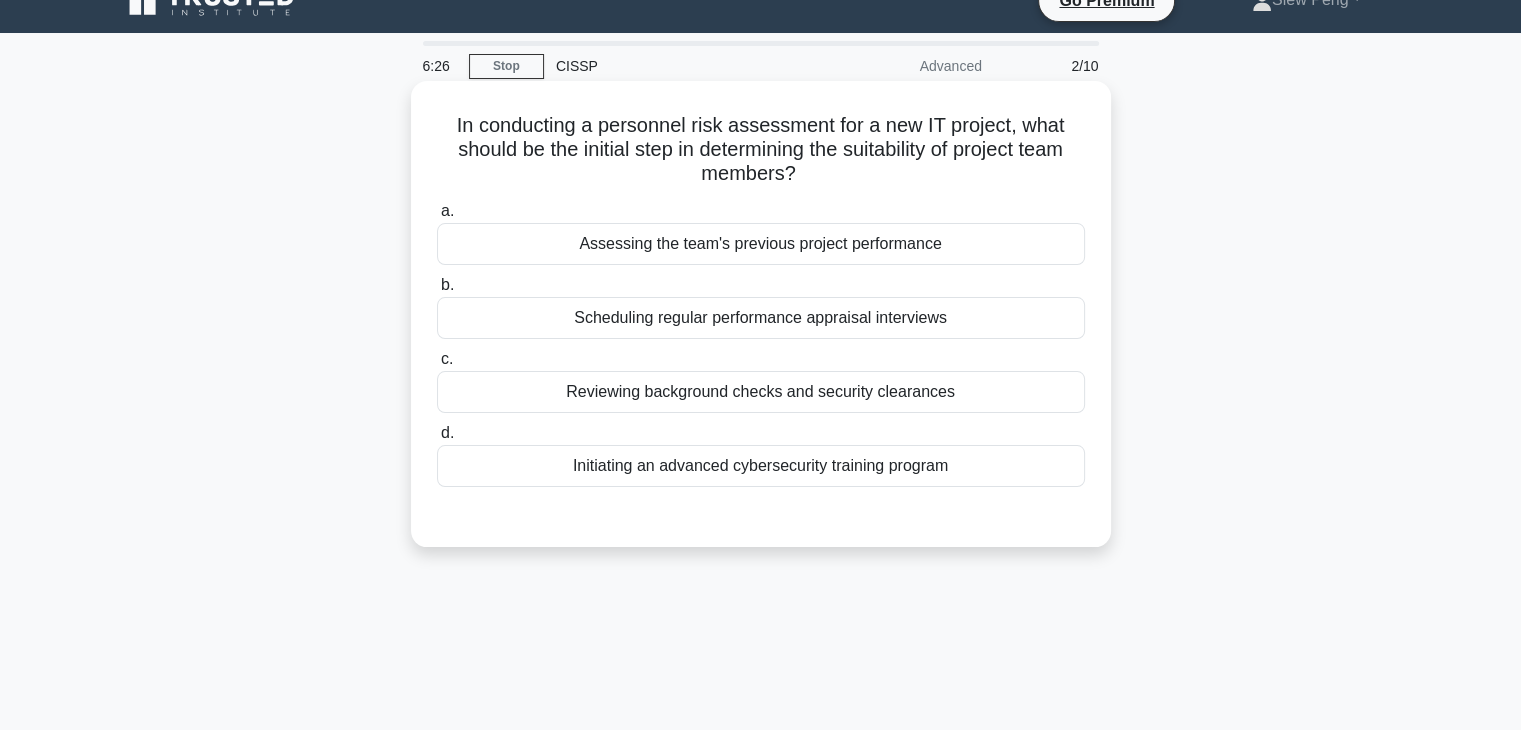 click on "Reviewing background checks and security clearances" at bounding box center [761, 392] 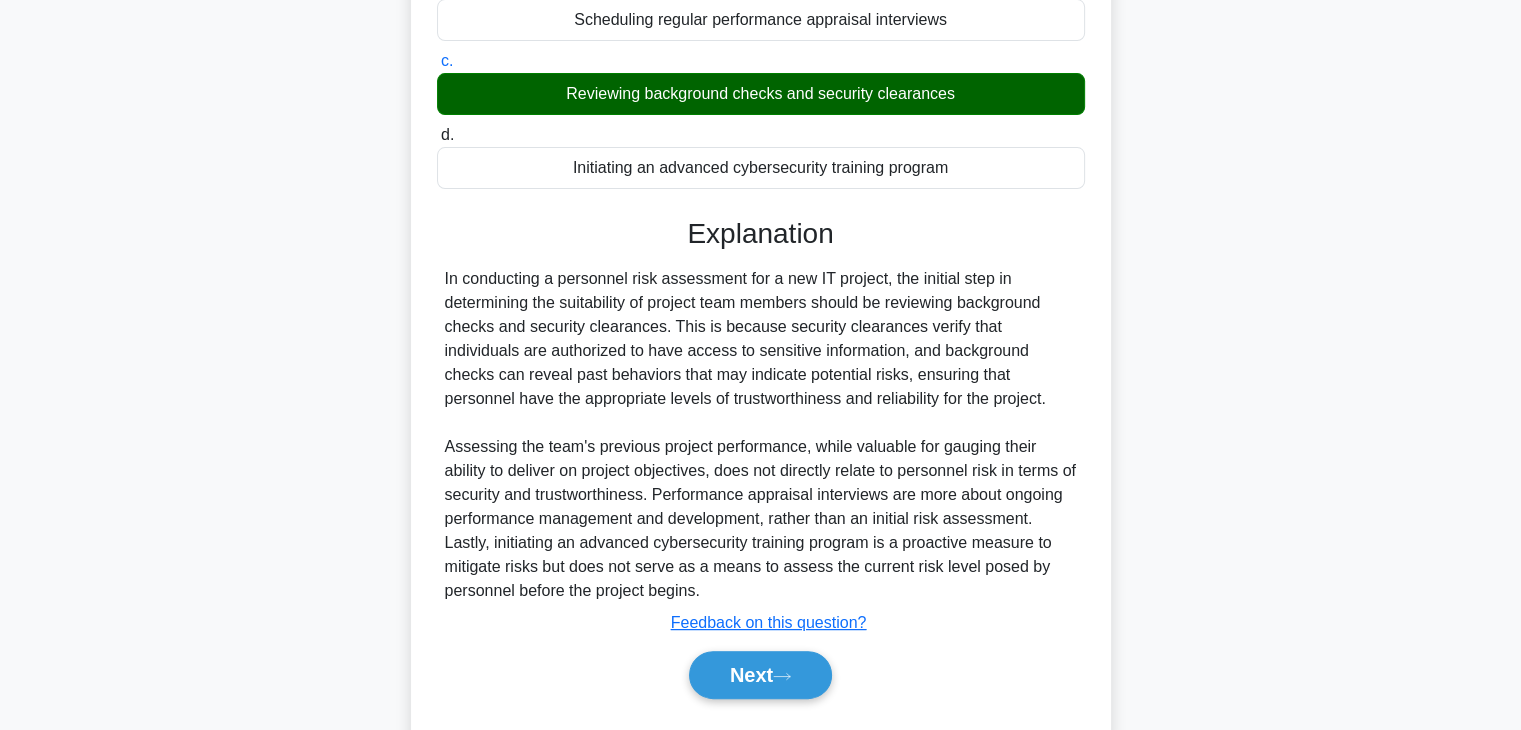 scroll, scrollTop: 331, scrollLeft: 0, axis: vertical 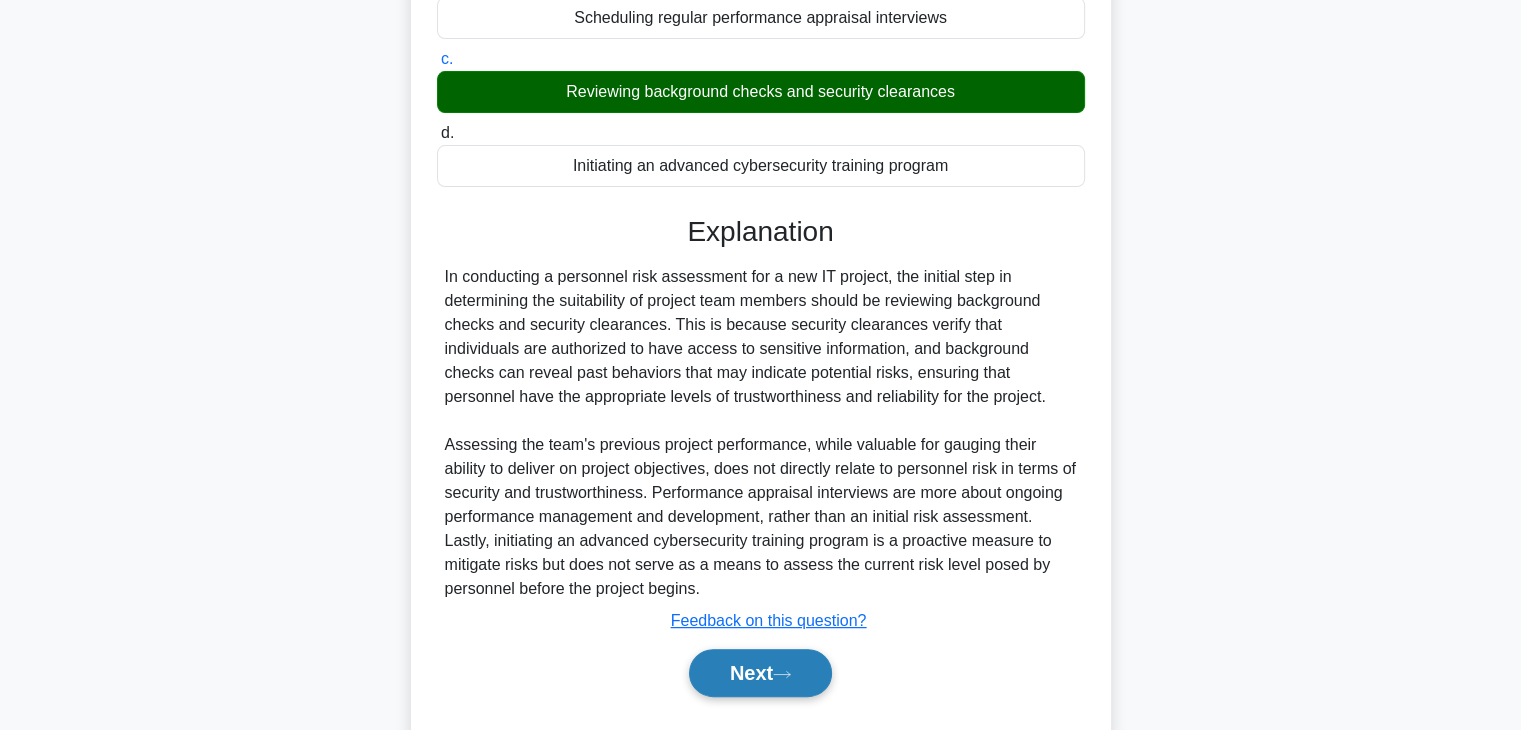 click on "Next" at bounding box center (760, 673) 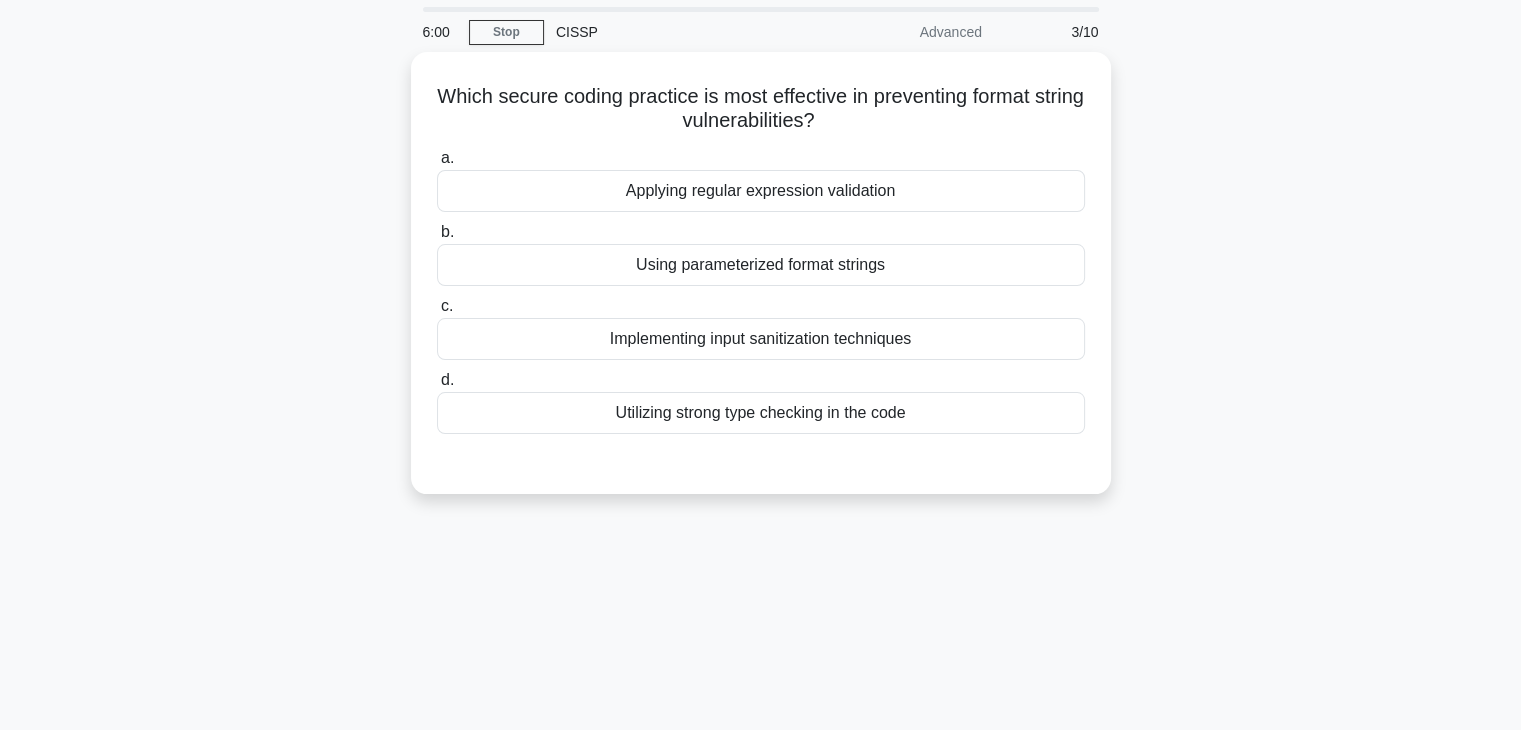 scroll, scrollTop: 31, scrollLeft: 0, axis: vertical 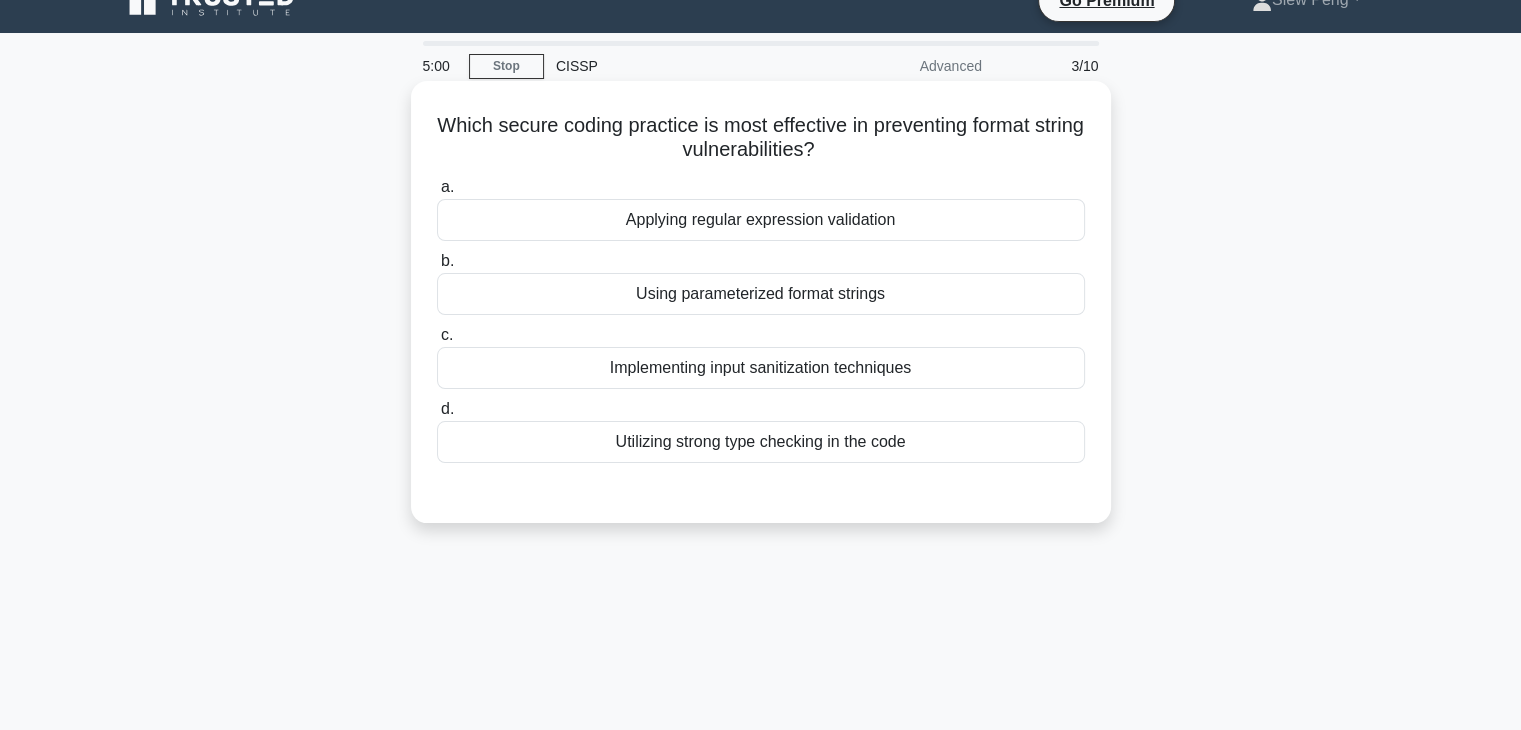 click on "Implementing input sanitization techniques" at bounding box center (761, 368) 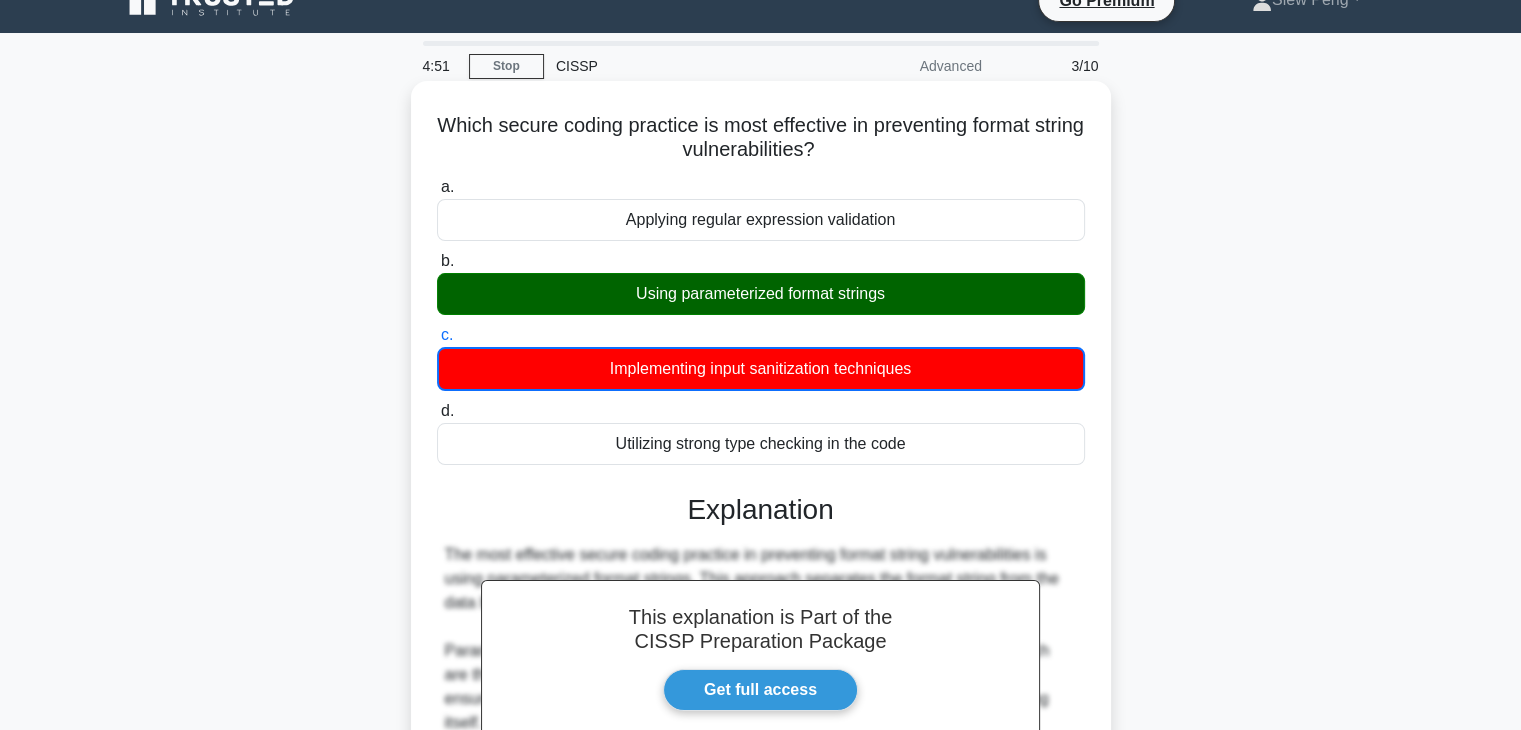 drag, startPoint x: 752, startPoint y: 294, endPoint x: 600, endPoint y: 289, distance: 152.08221 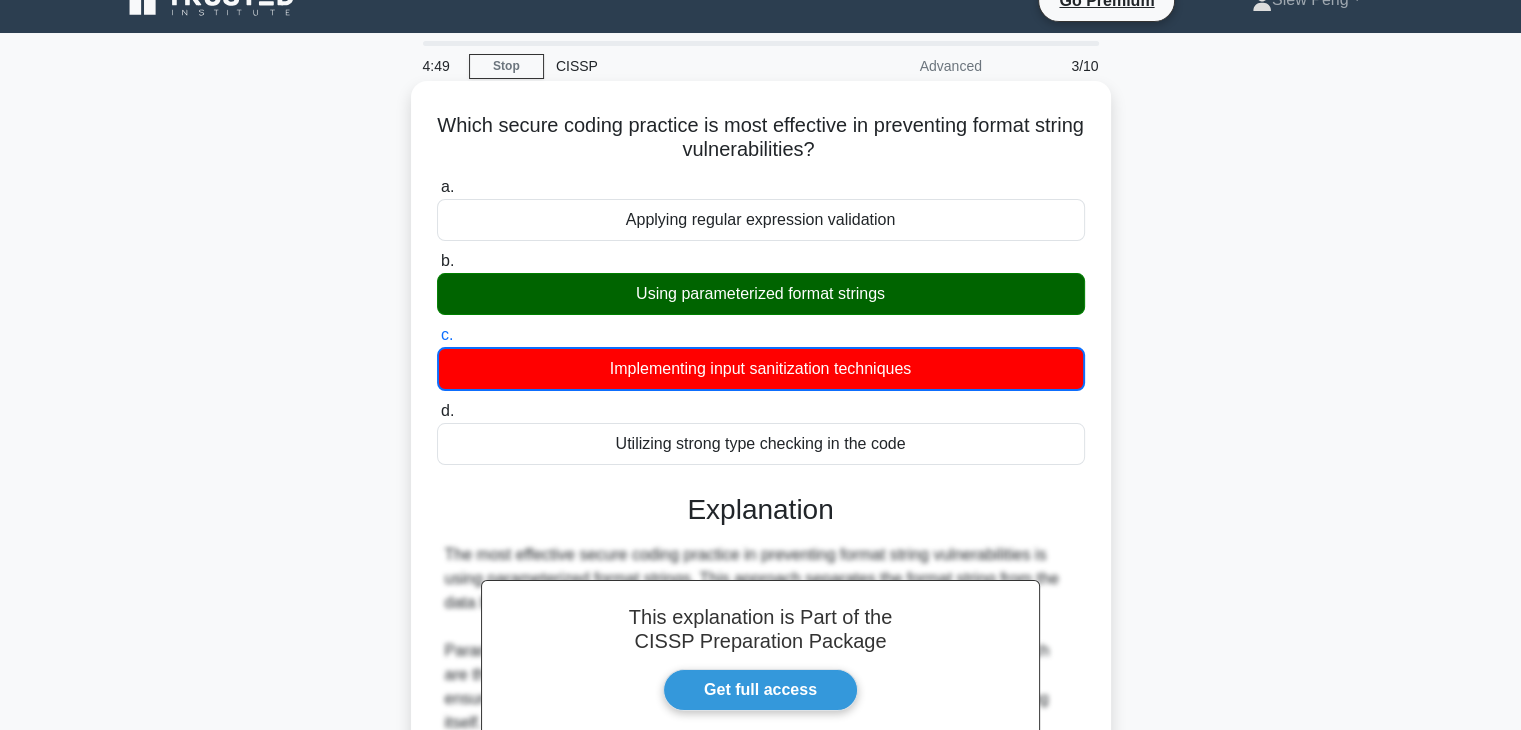 click on "Using parameterized format strings" at bounding box center (761, 294) 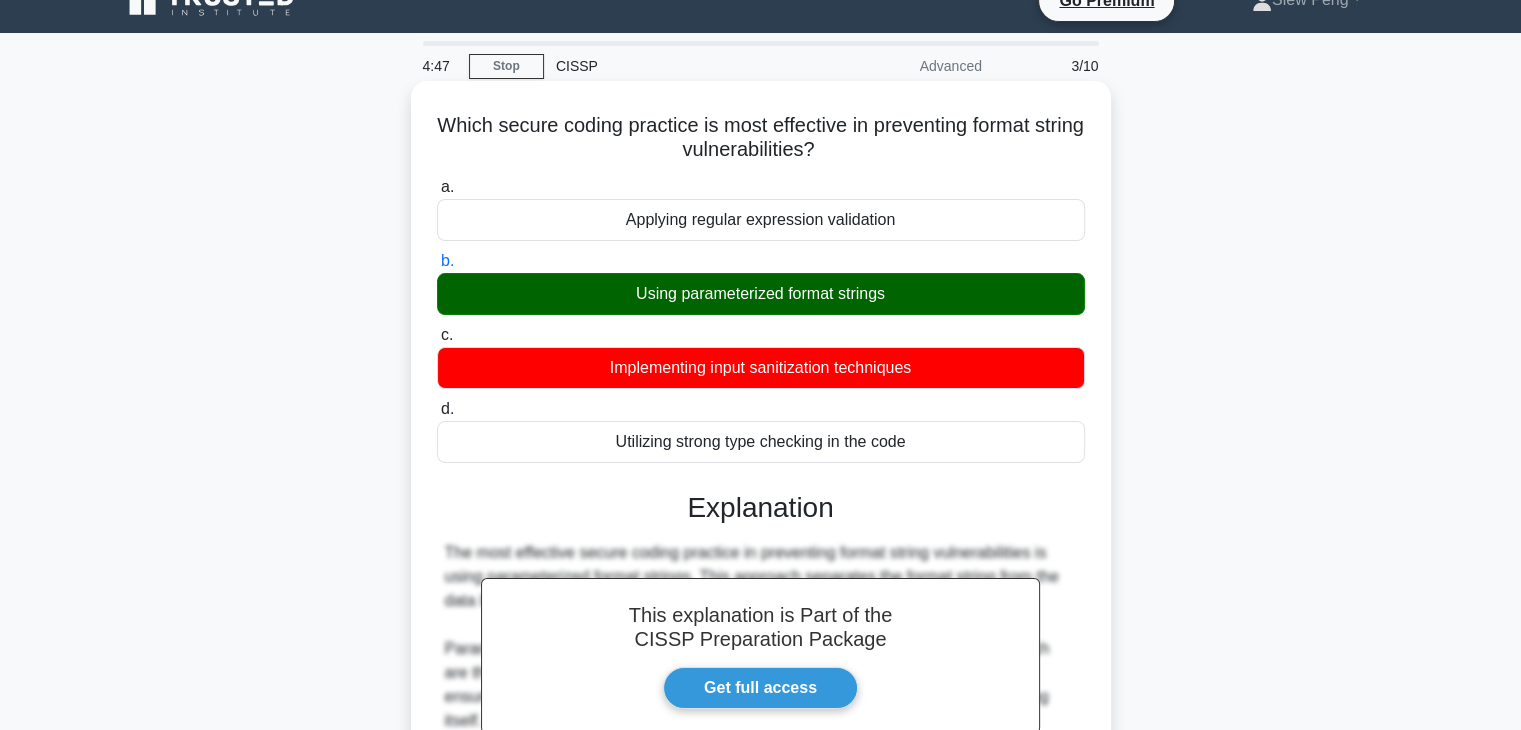 drag, startPoint x: 620, startPoint y: 294, endPoint x: 920, endPoint y: 315, distance: 300.7341 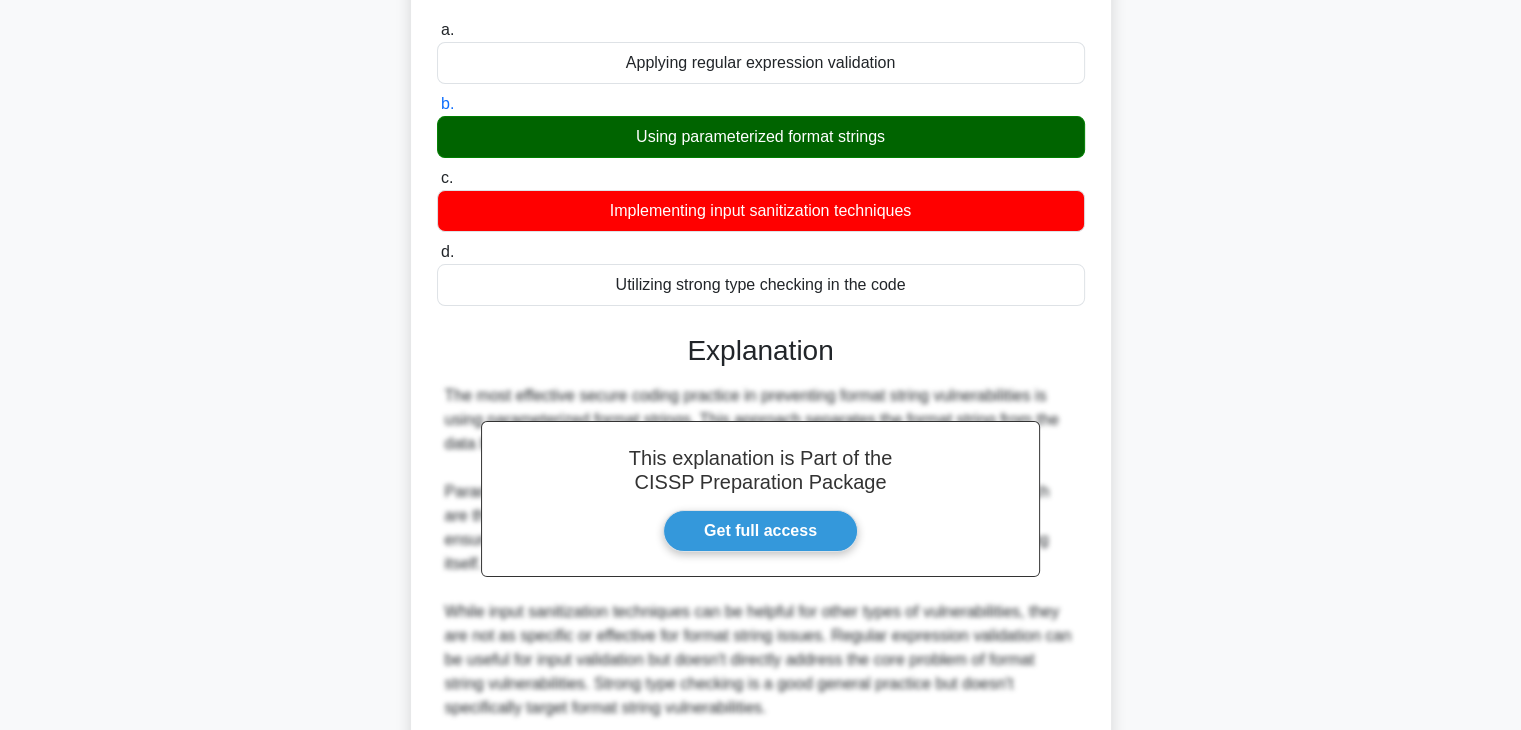 scroll, scrollTop: 430, scrollLeft: 0, axis: vertical 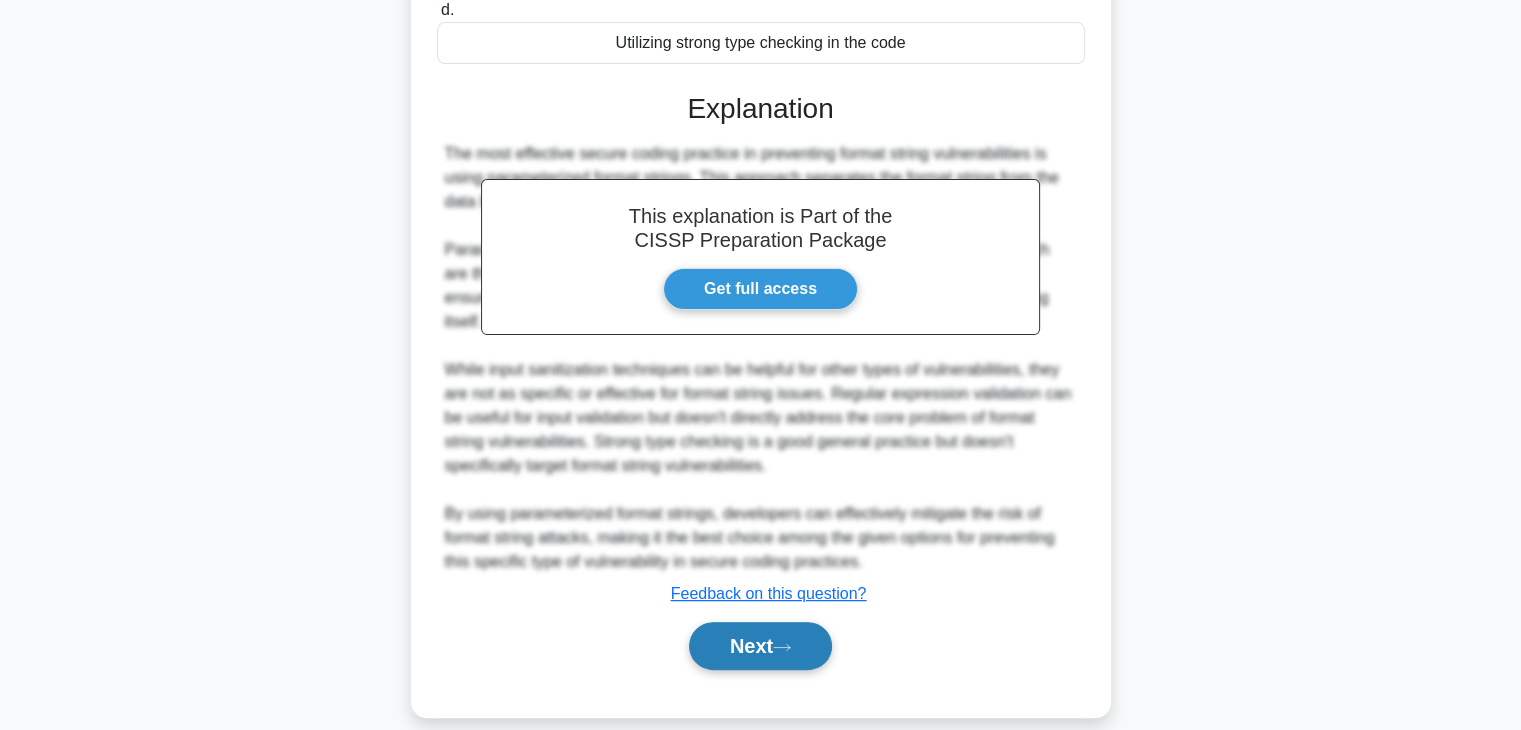 click on "Next" at bounding box center (760, 646) 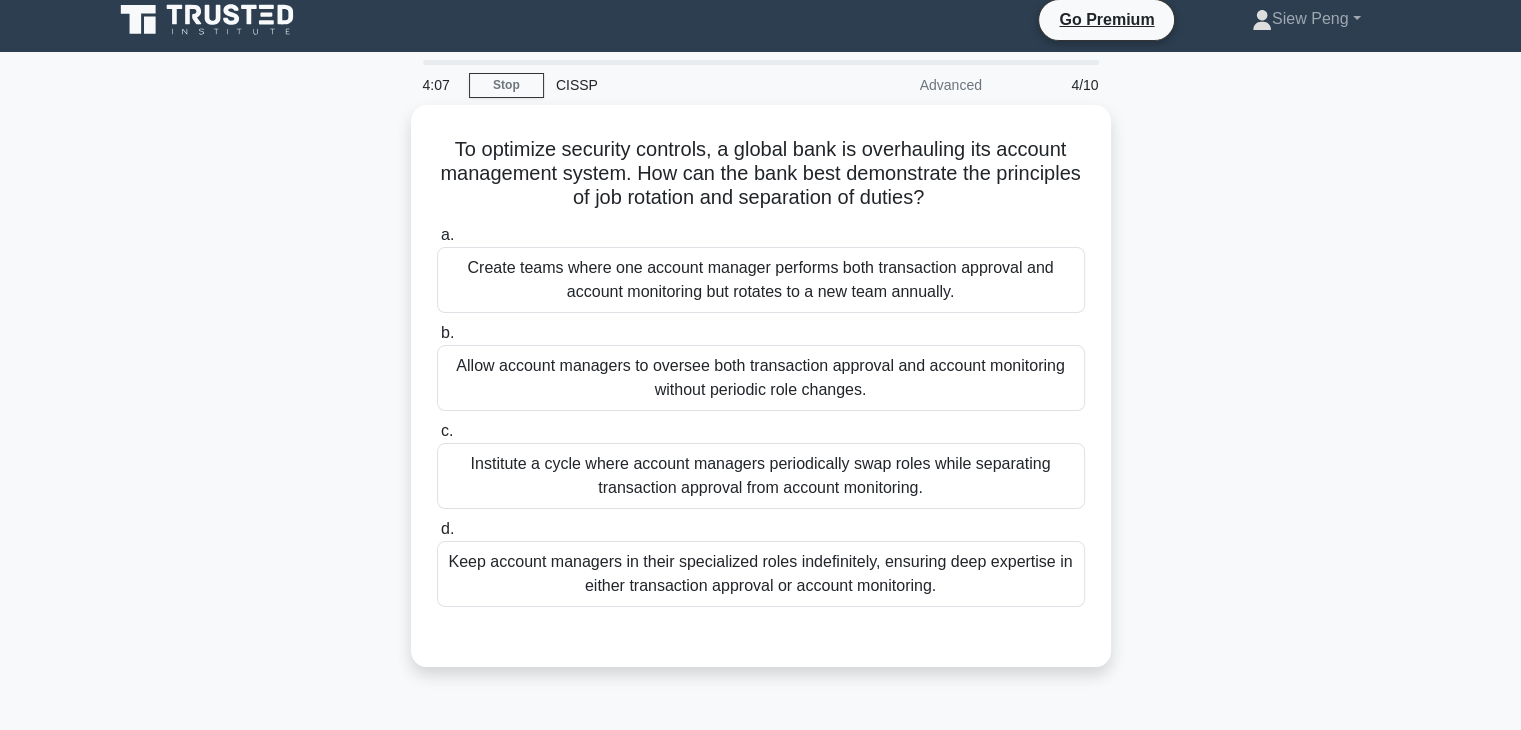 scroll, scrollTop: 0, scrollLeft: 0, axis: both 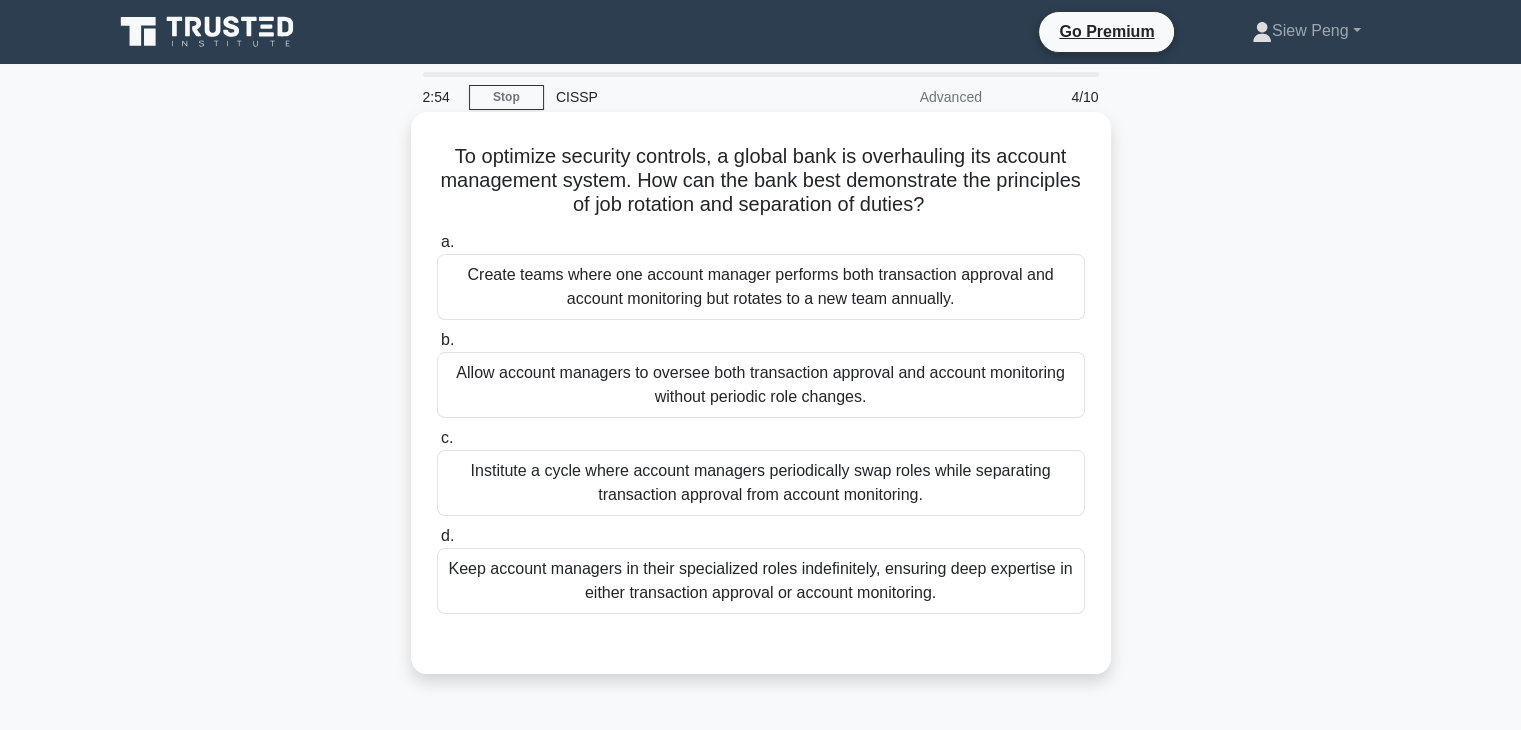 click on "Create teams where one account manager performs both transaction approval and account monitoring but rotates to a new team annually." at bounding box center [761, 287] 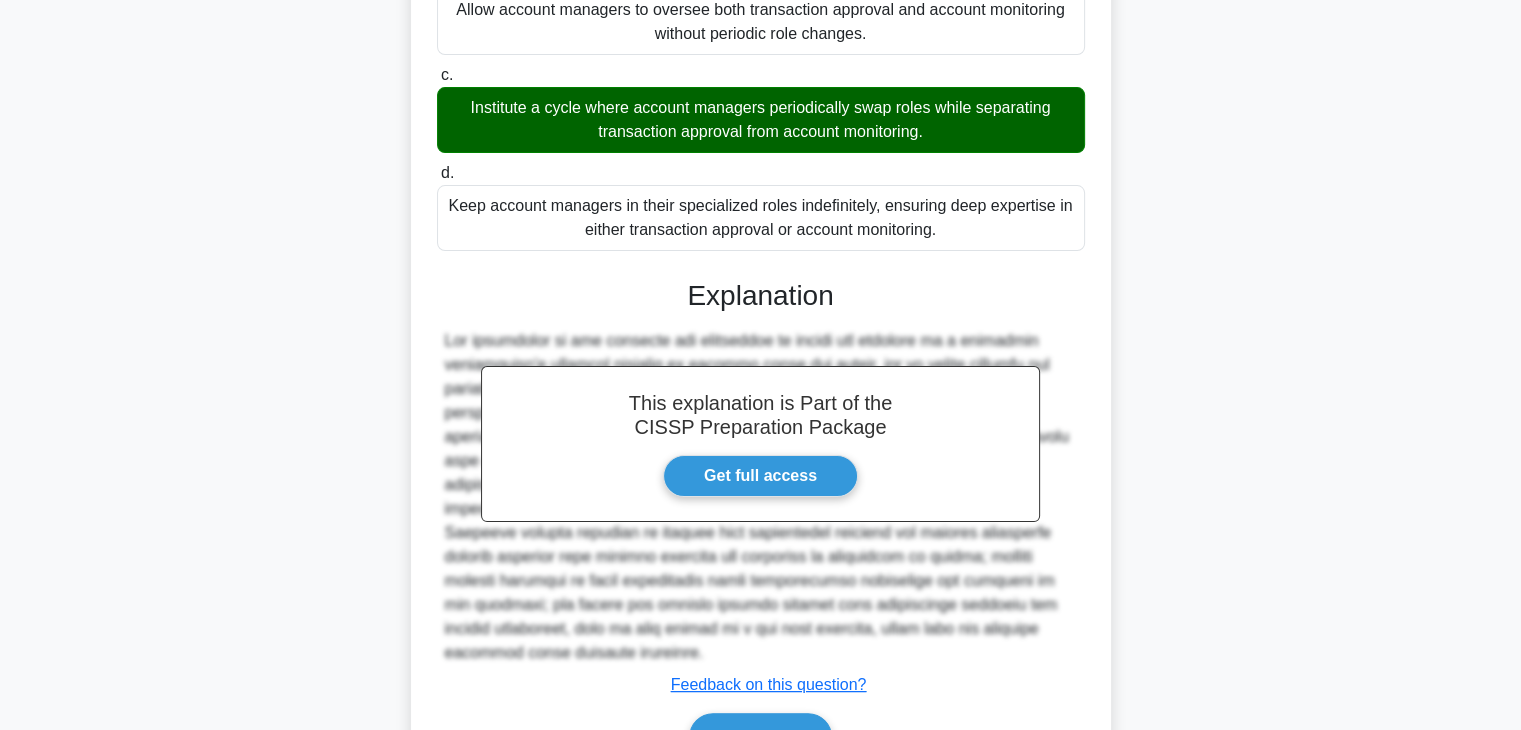 scroll, scrollTop: 400, scrollLeft: 0, axis: vertical 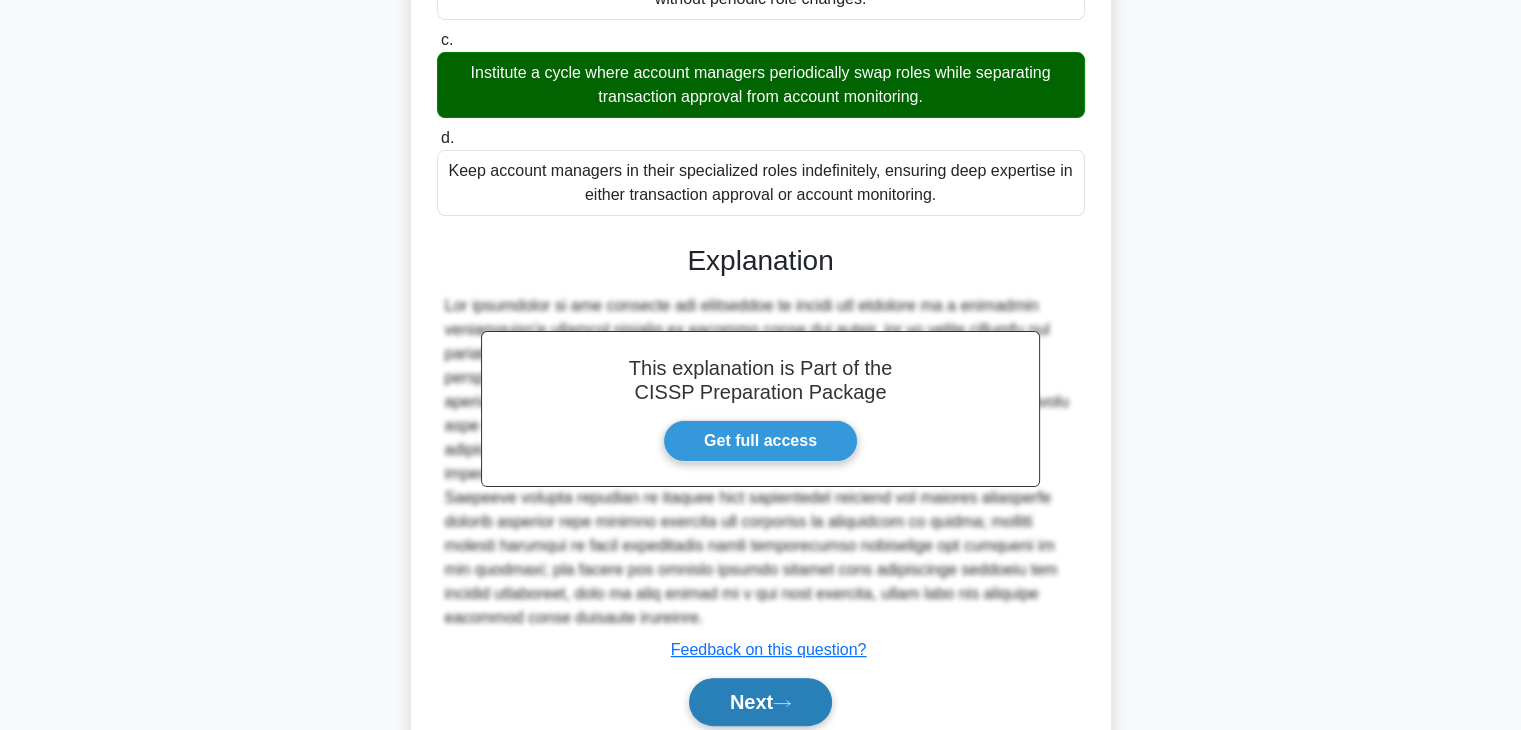 click on "Next" at bounding box center (760, 702) 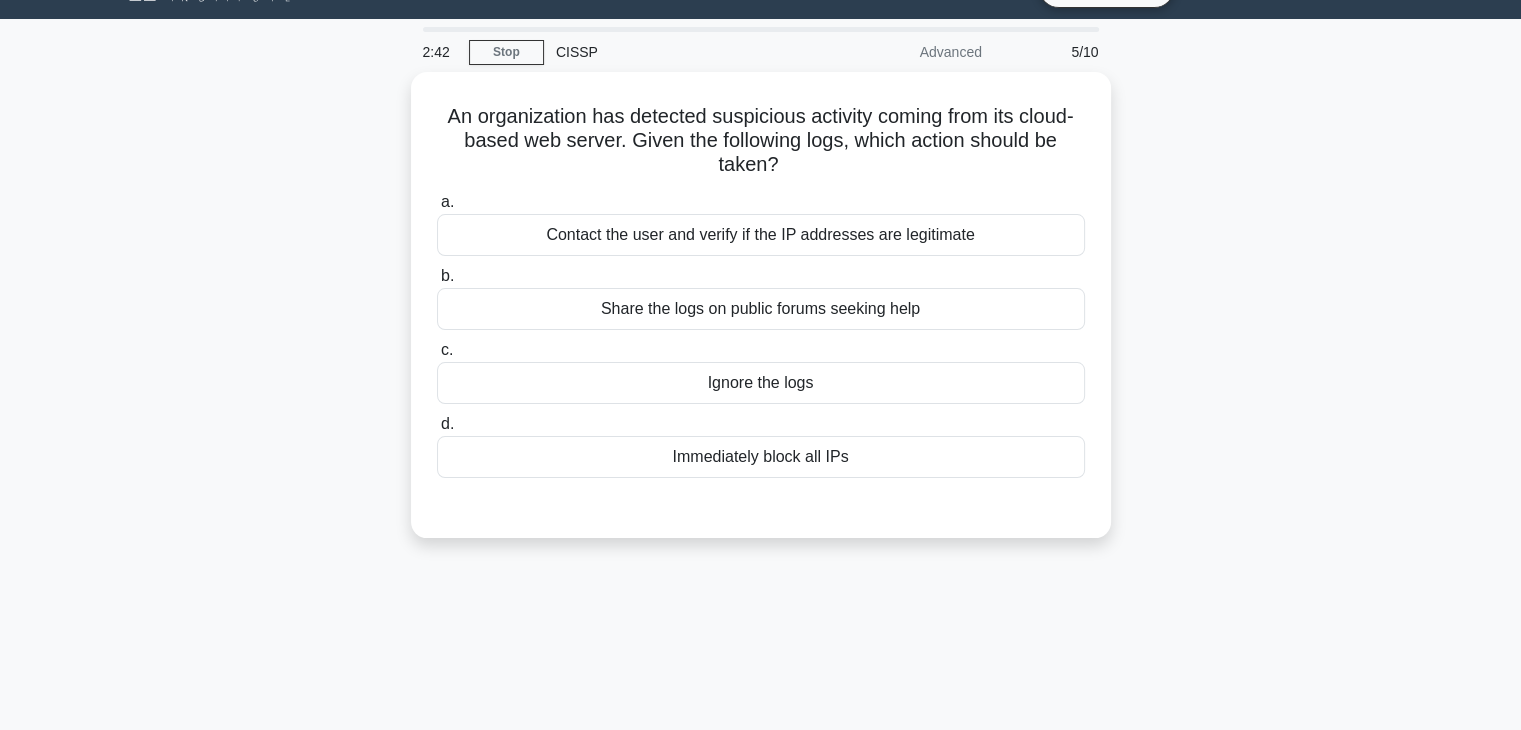 scroll, scrollTop: 0, scrollLeft: 0, axis: both 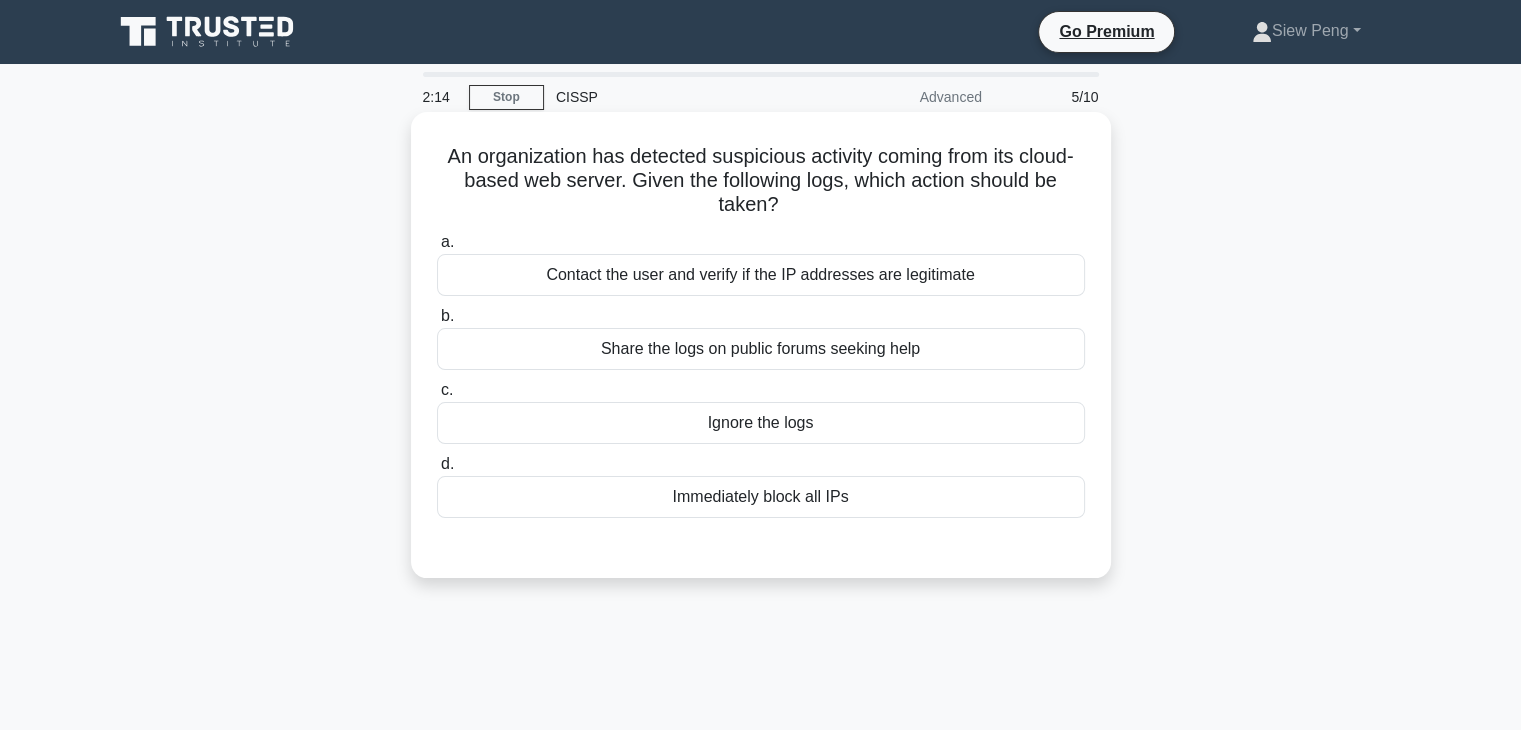 click on "Contact the user and verify if the IP addresses are legitimate" at bounding box center (761, 275) 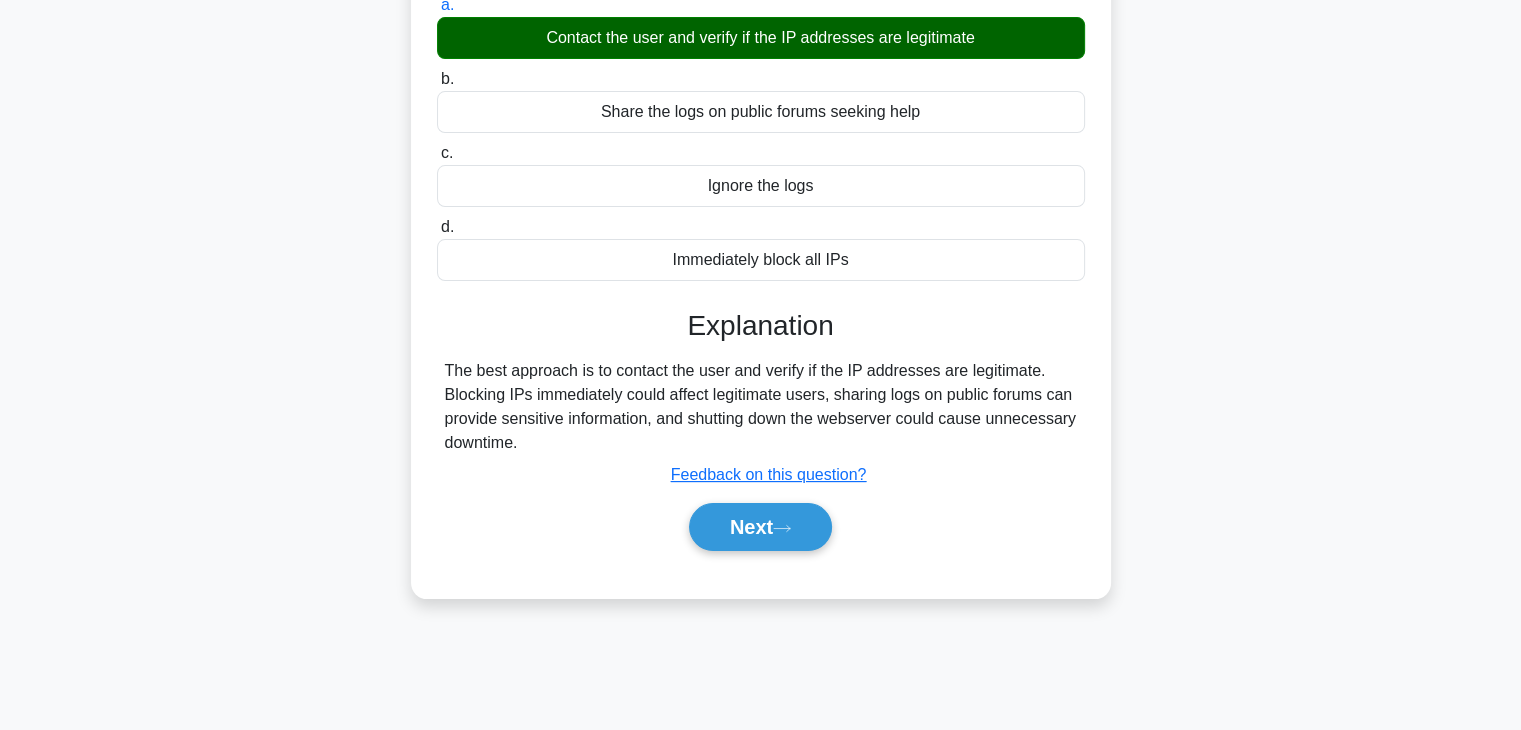 scroll, scrollTop: 300, scrollLeft: 0, axis: vertical 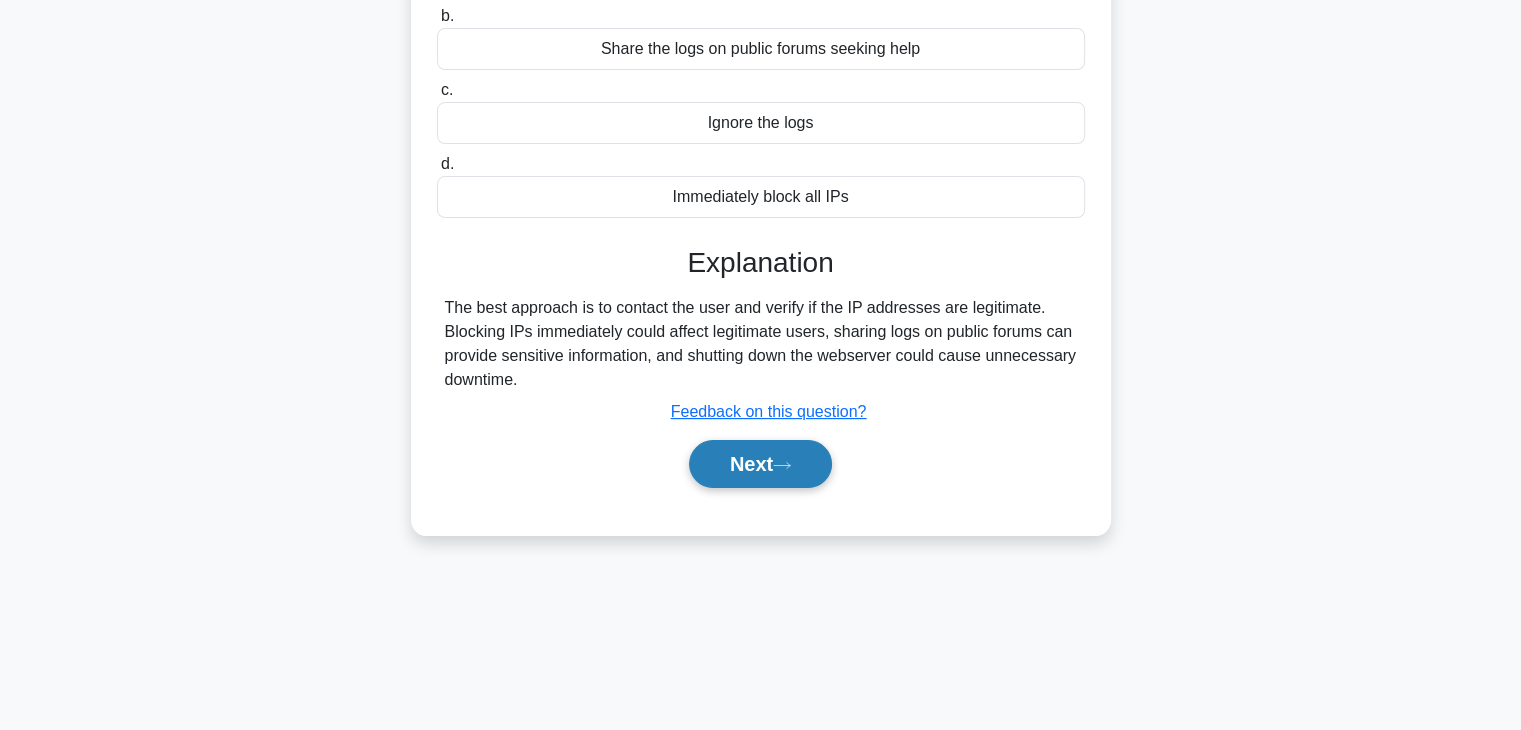 click on "Next" at bounding box center (760, 464) 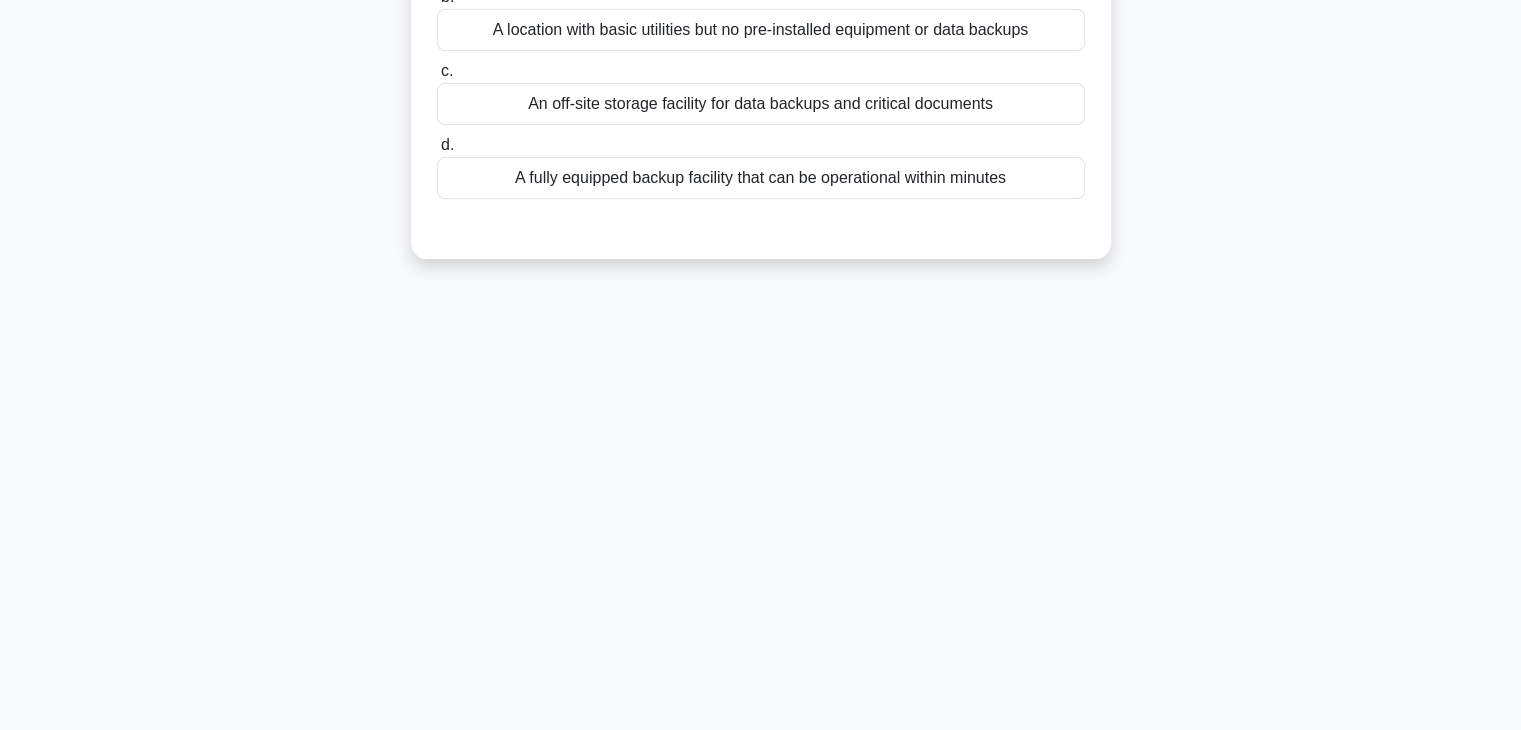 scroll, scrollTop: 0, scrollLeft: 0, axis: both 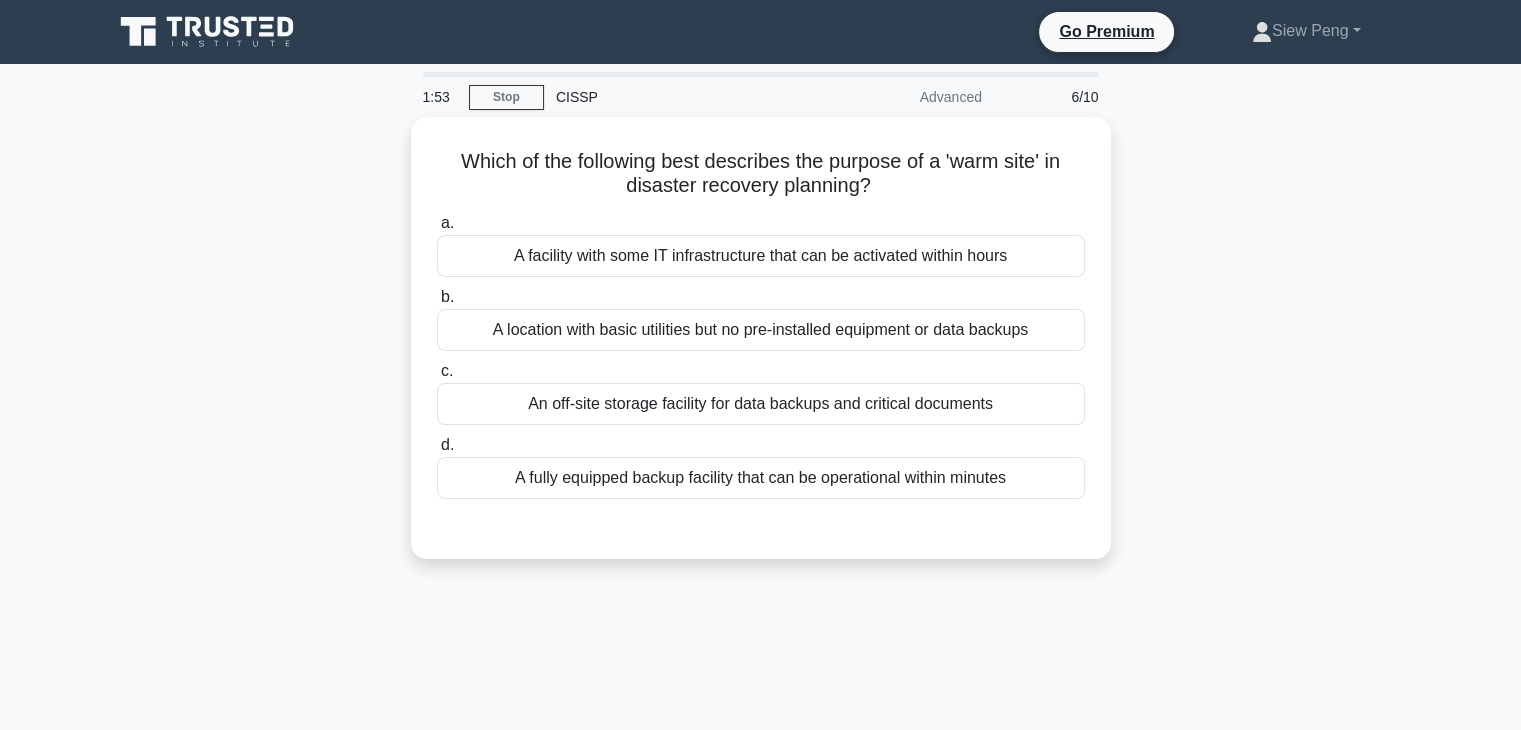 click on "A fully equipped backup facility that can be operational within minutes" at bounding box center [761, 478] 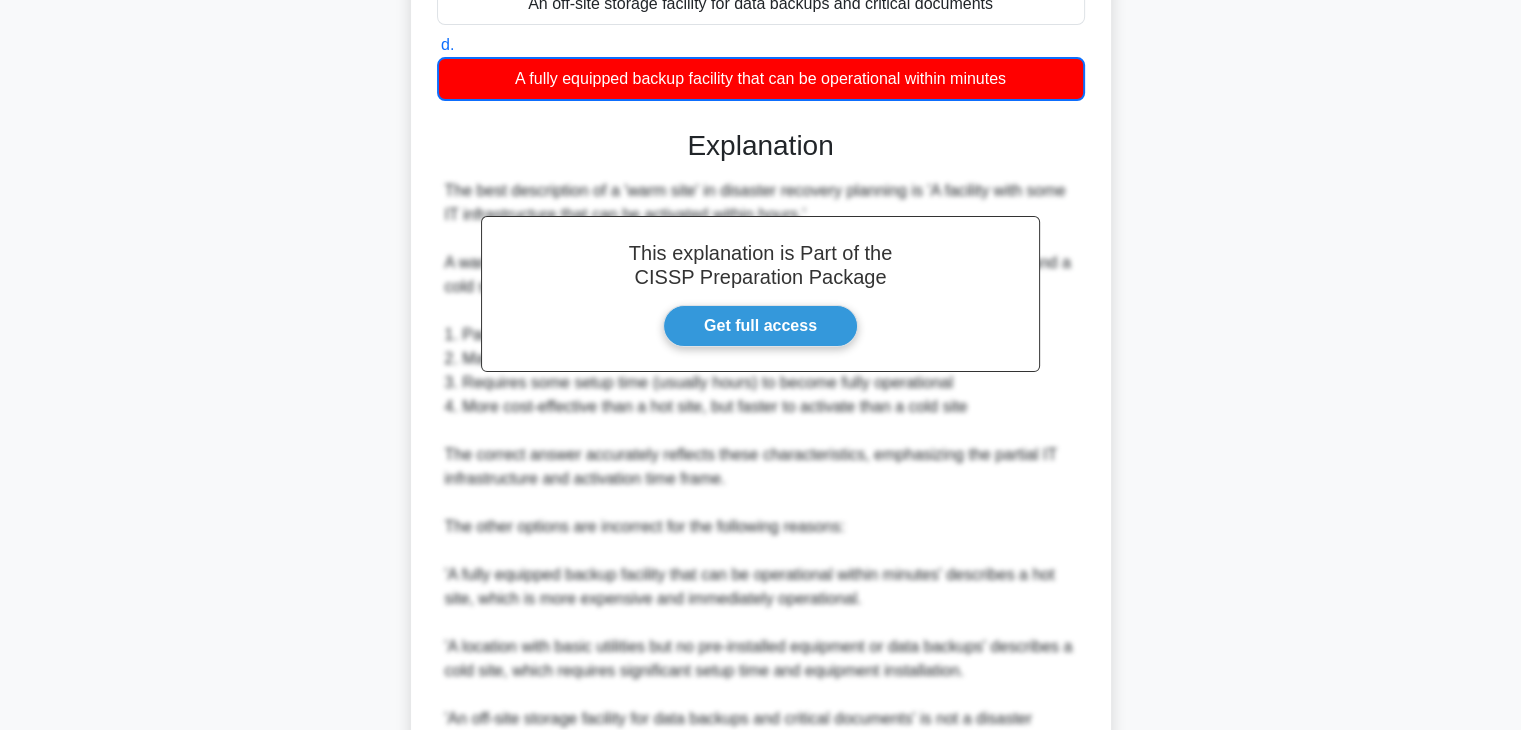 scroll, scrollTop: 600, scrollLeft: 0, axis: vertical 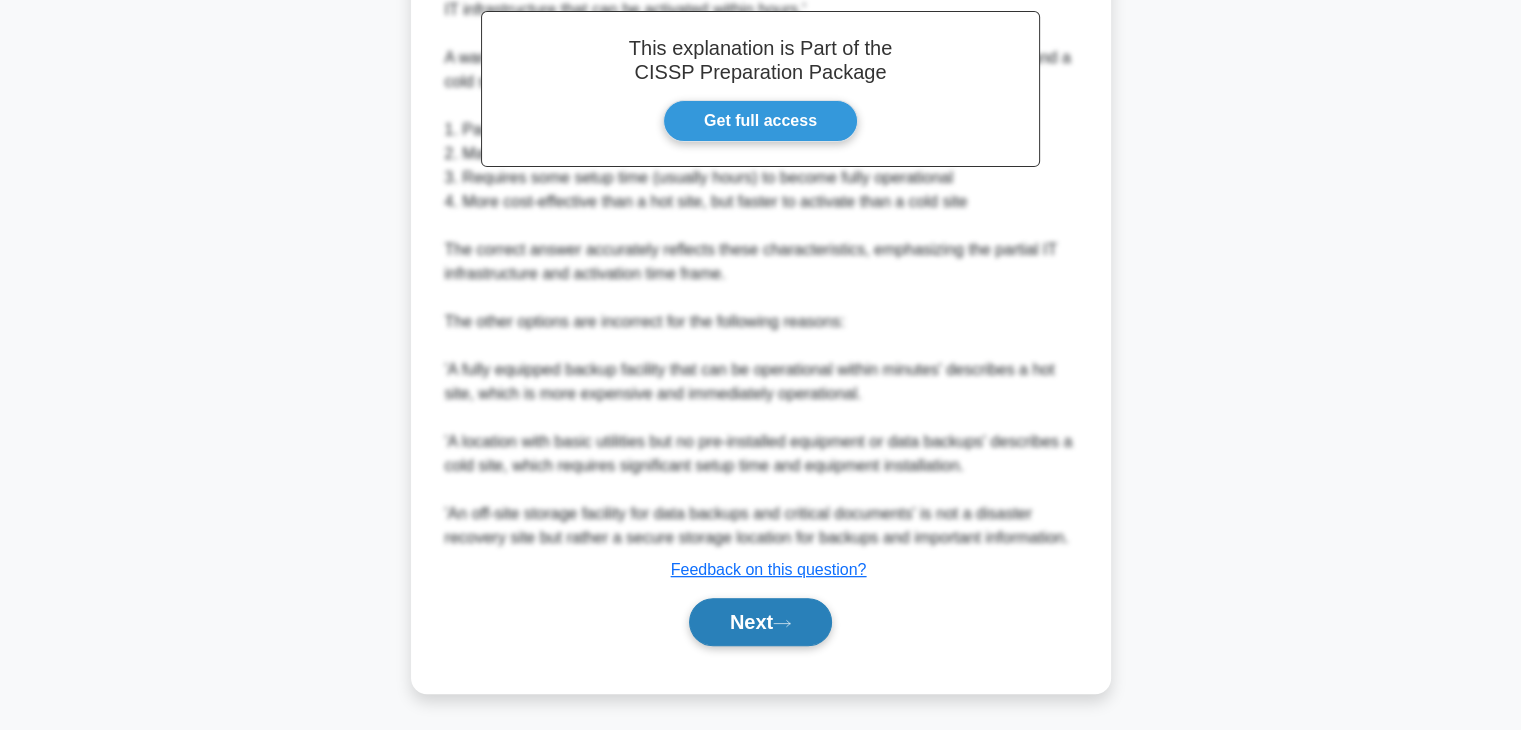 click on "Next" at bounding box center (760, 622) 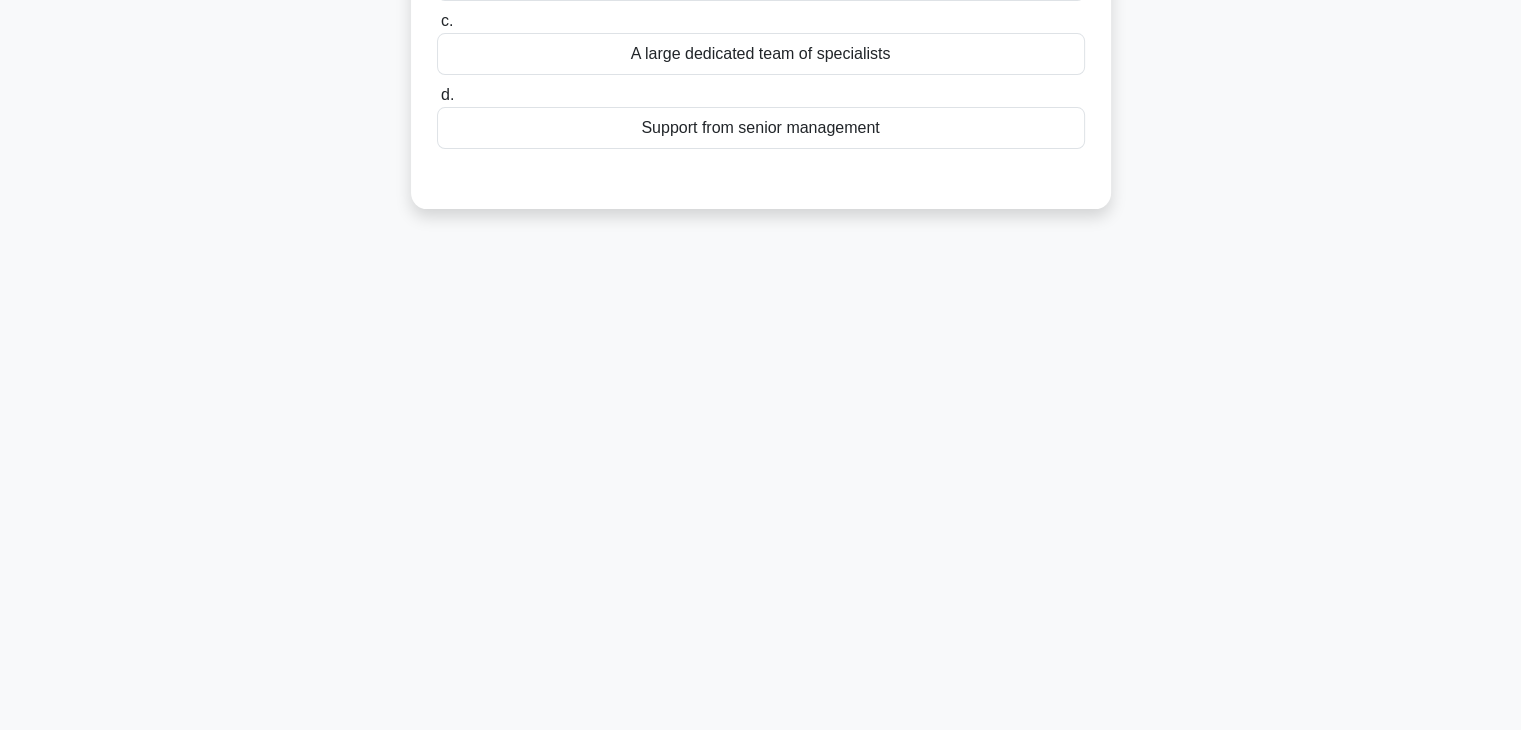 scroll, scrollTop: 0, scrollLeft: 0, axis: both 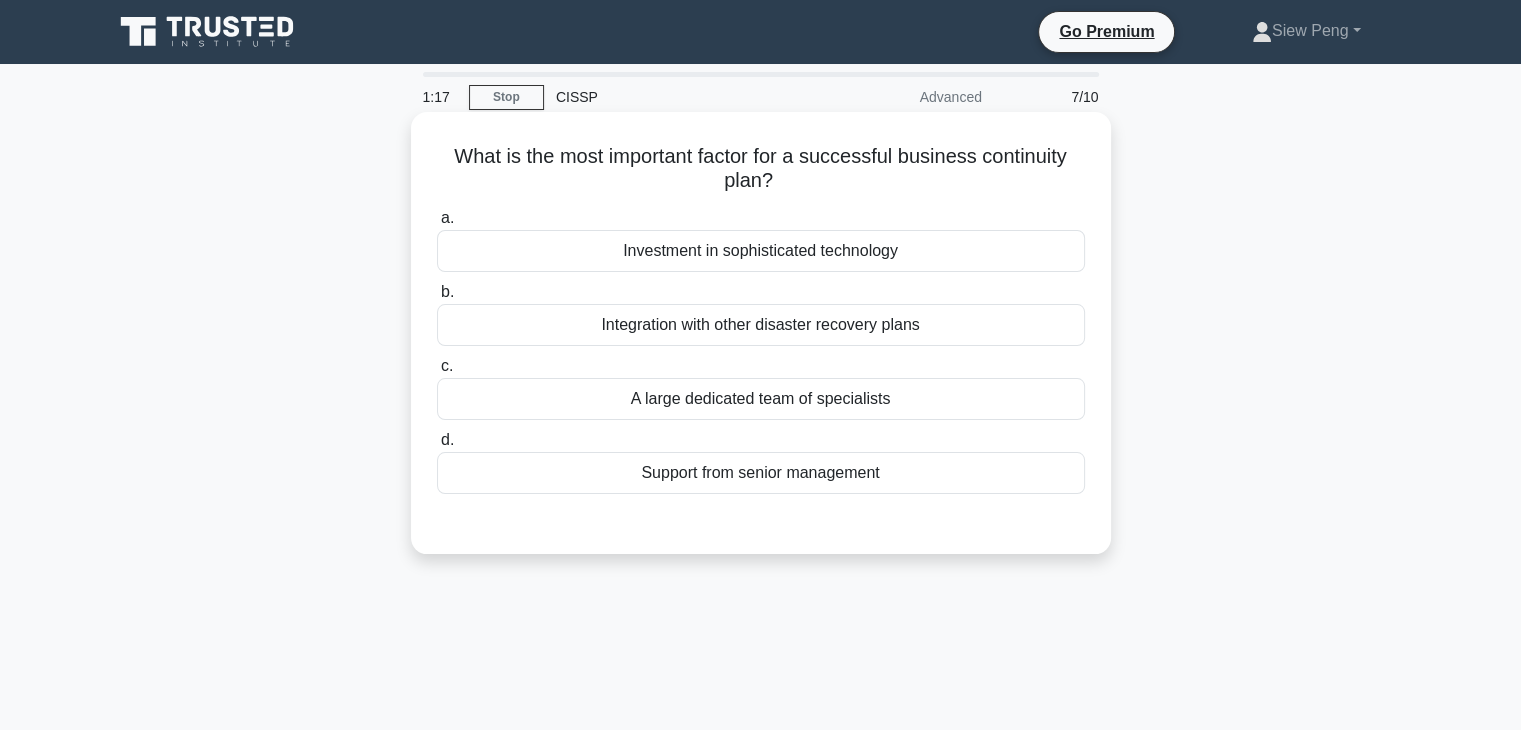 click on "Support from senior management" at bounding box center [761, 473] 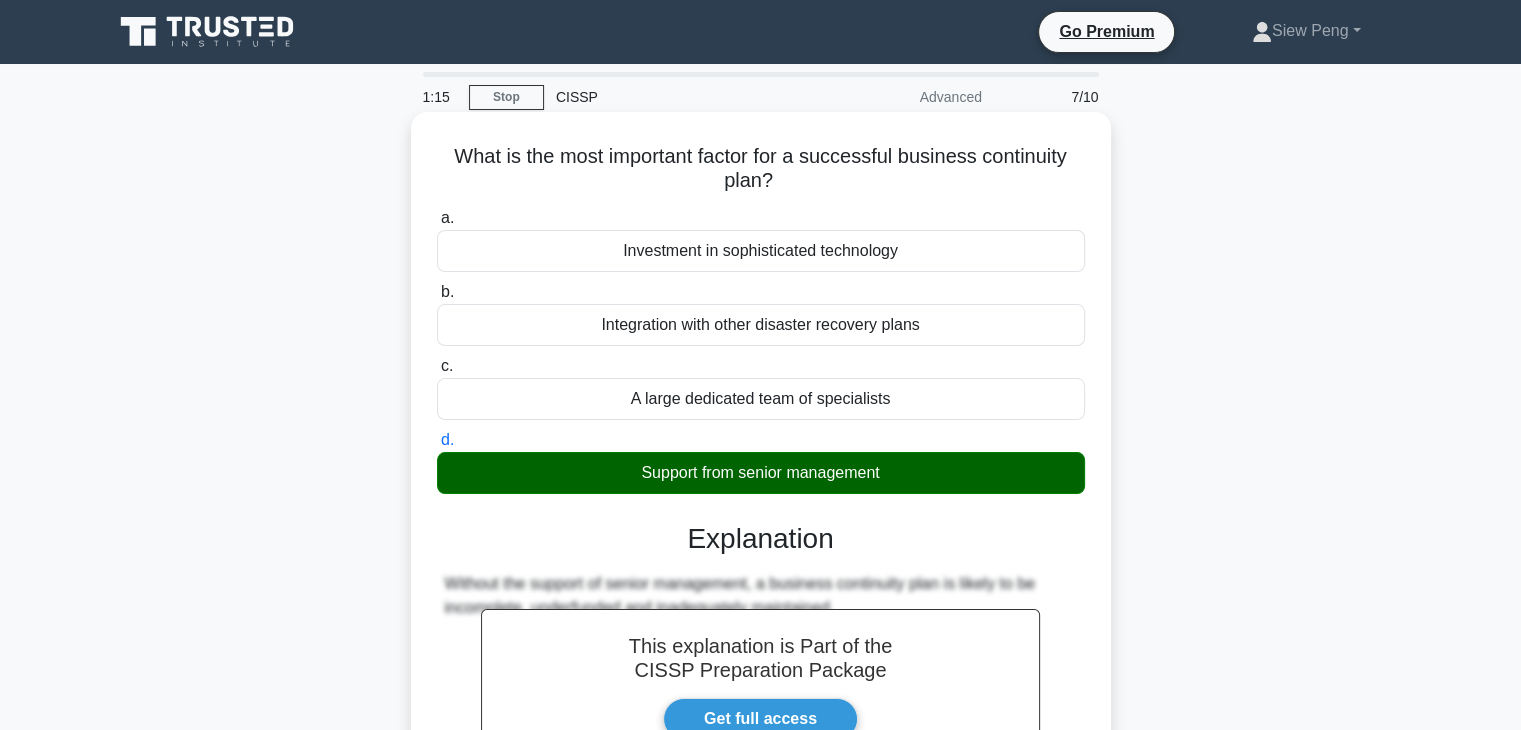 scroll, scrollTop: 351, scrollLeft: 0, axis: vertical 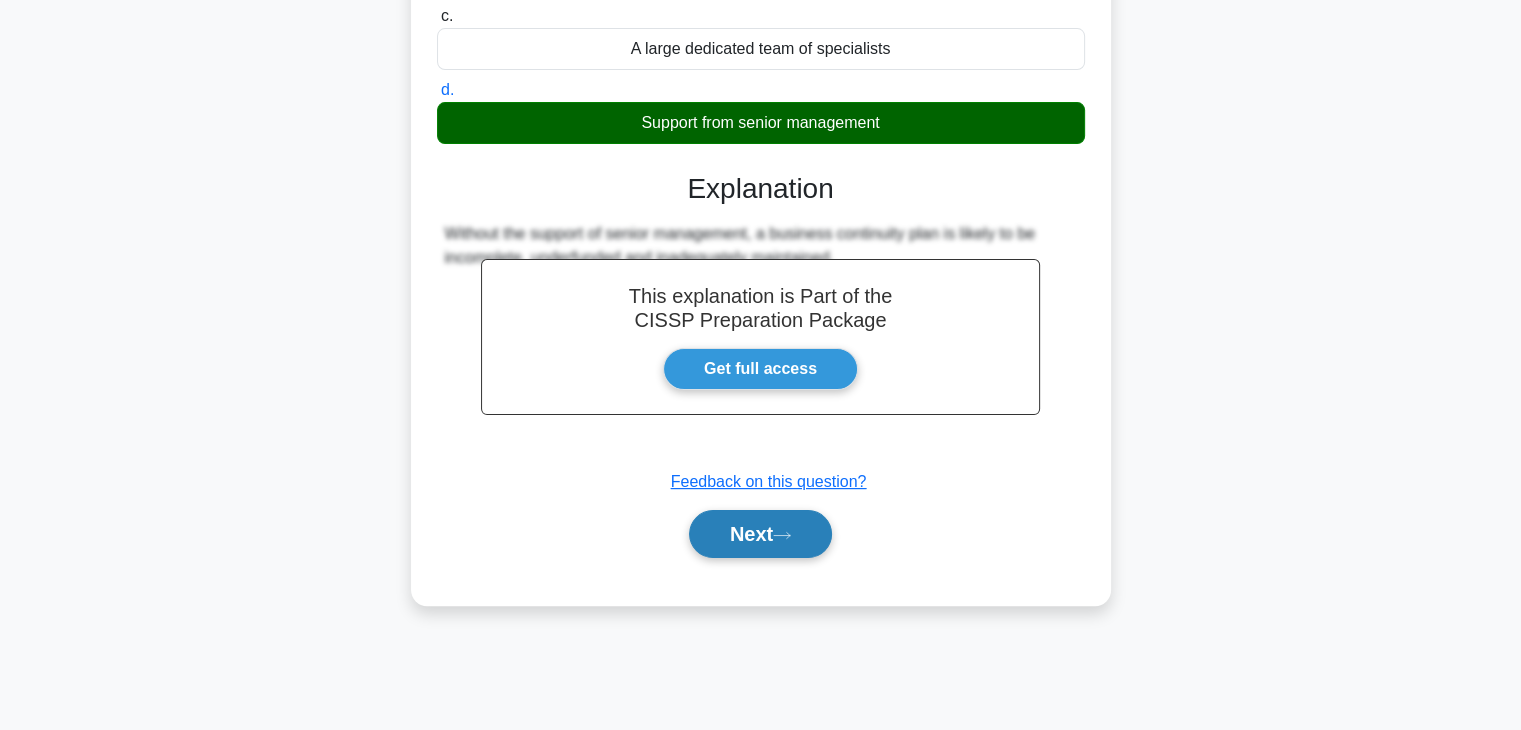 click on "Next" at bounding box center [760, 534] 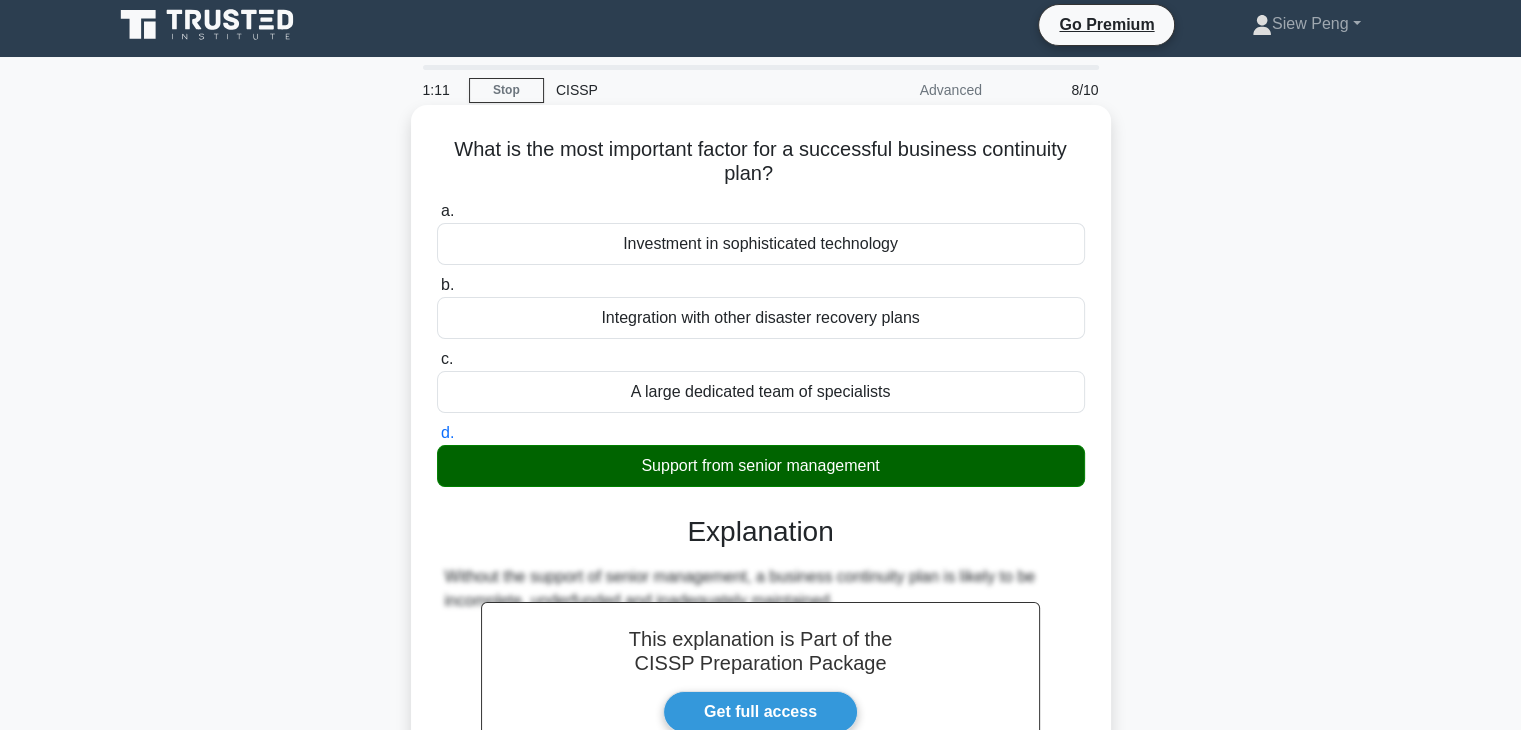 scroll, scrollTop: 0, scrollLeft: 0, axis: both 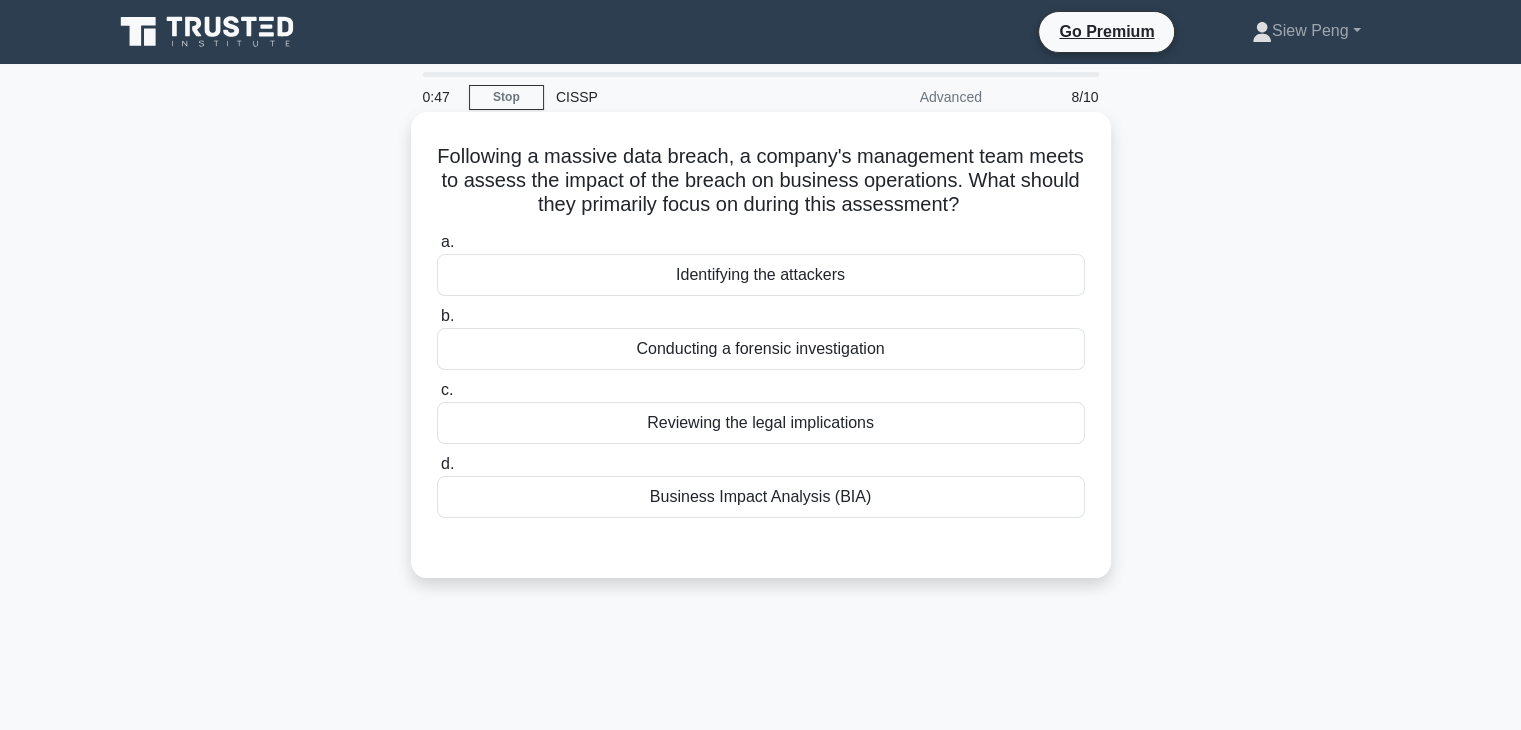 click on "Business Impact Analysis (BIA)" at bounding box center [761, 497] 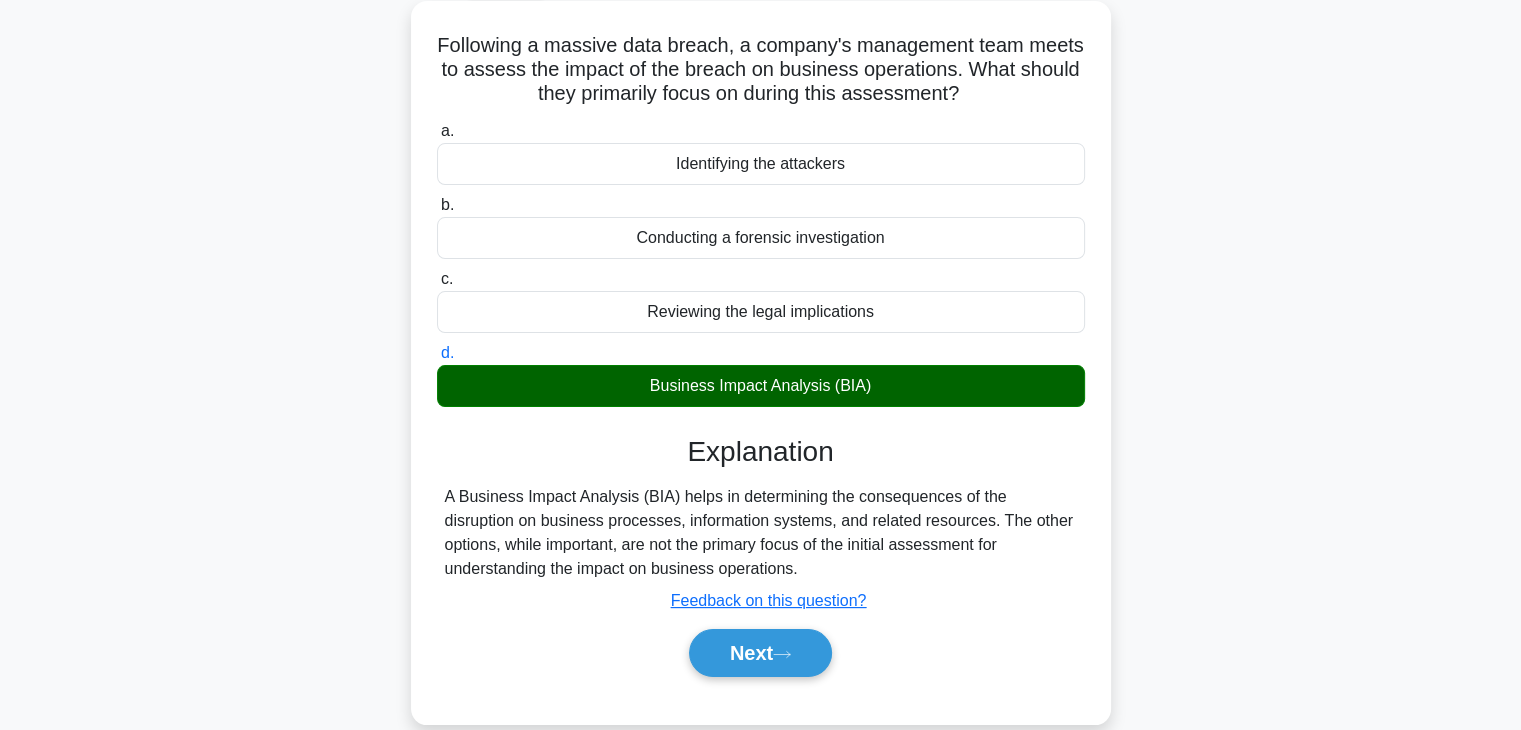 scroll, scrollTop: 351, scrollLeft: 0, axis: vertical 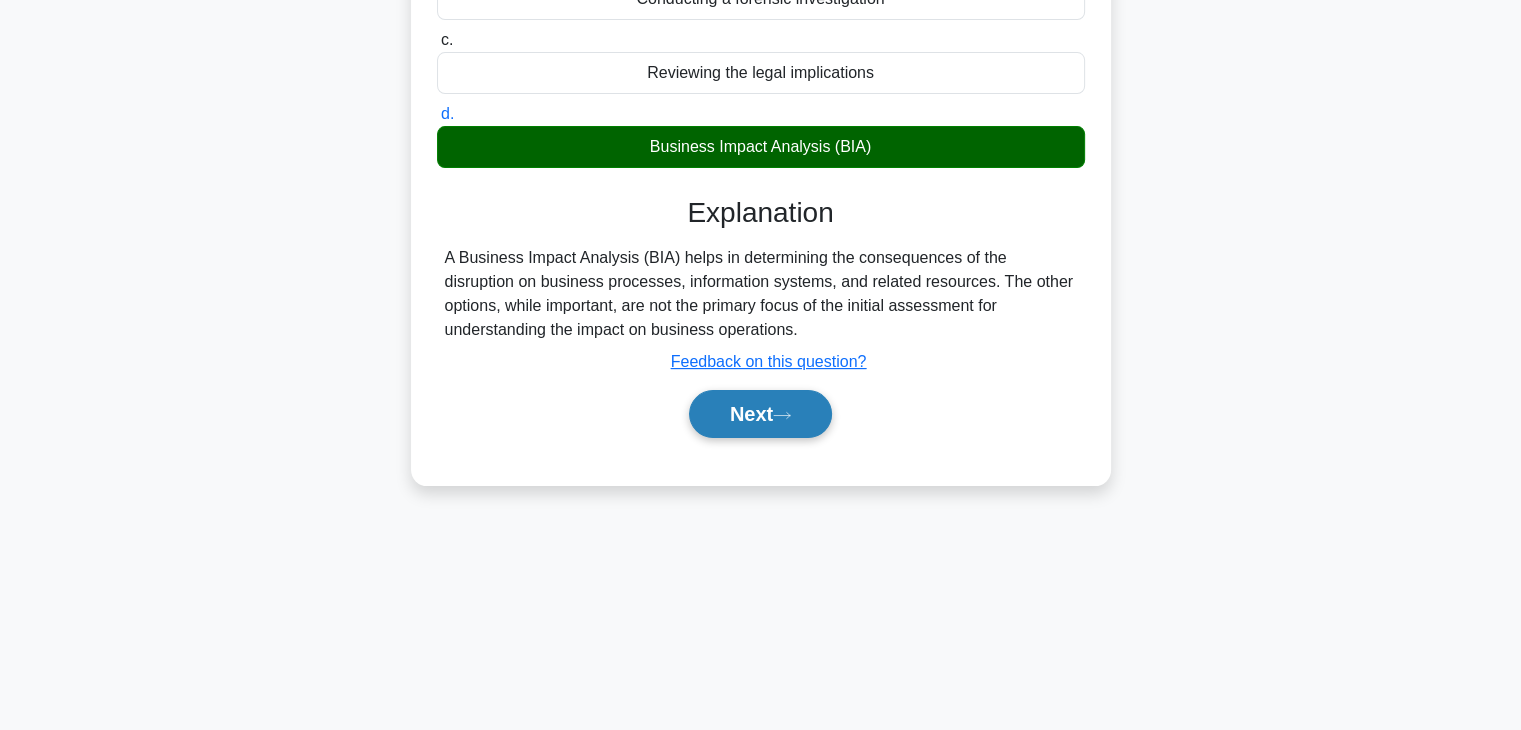 click on "Next" at bounding box center [760, 414] 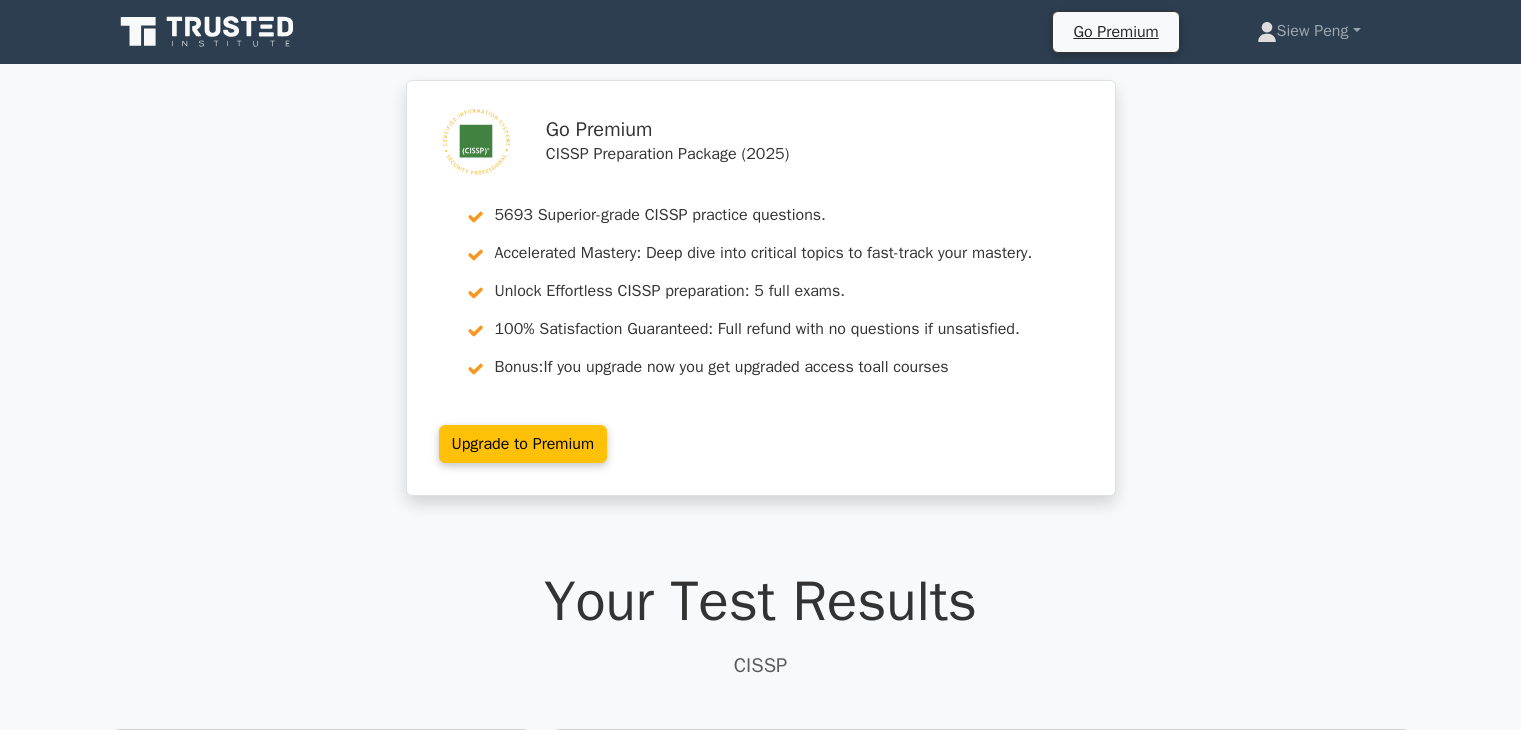 scroll, scrollTop: 0, scrollLeft: 0, axis: both 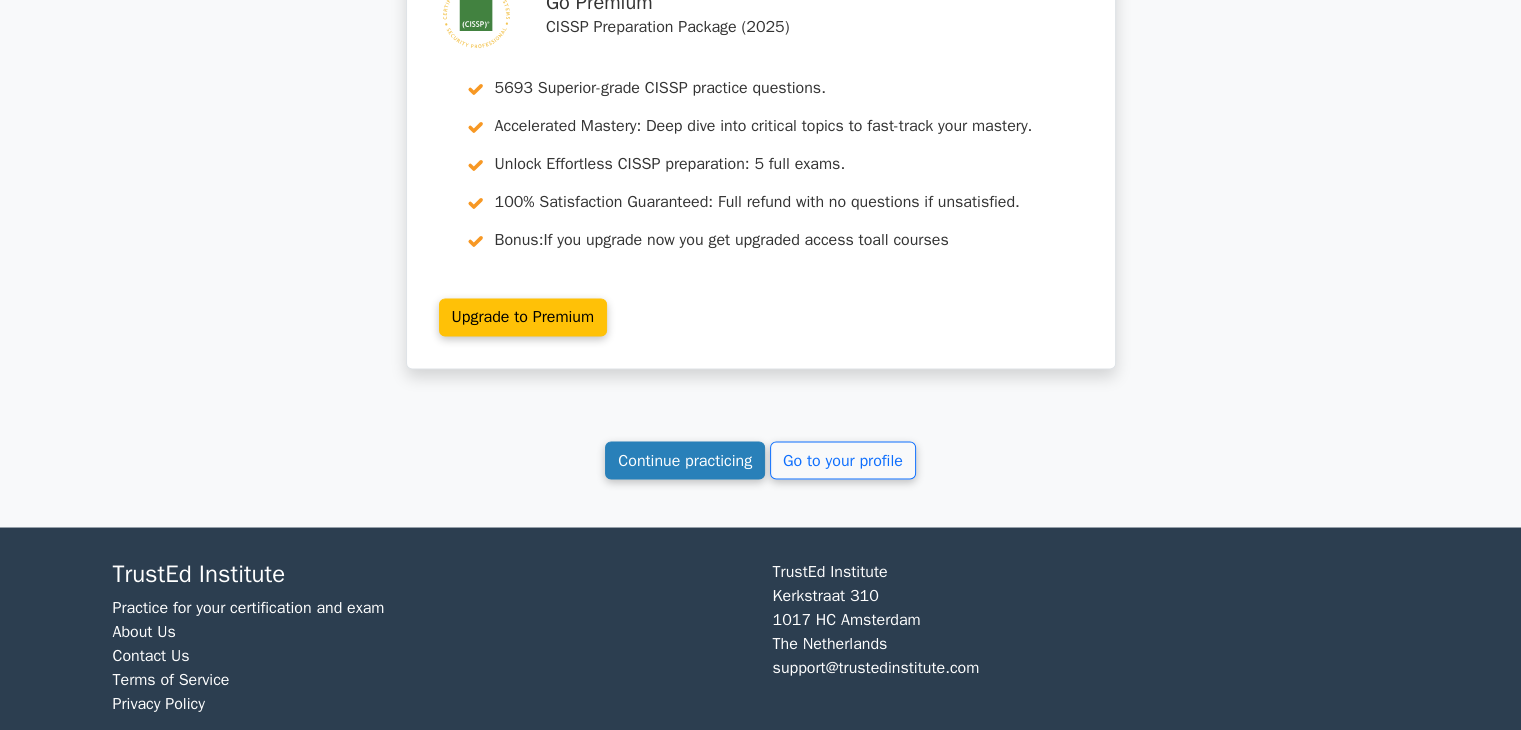 click on "Continue practicing" at bounding box center (685, 460) 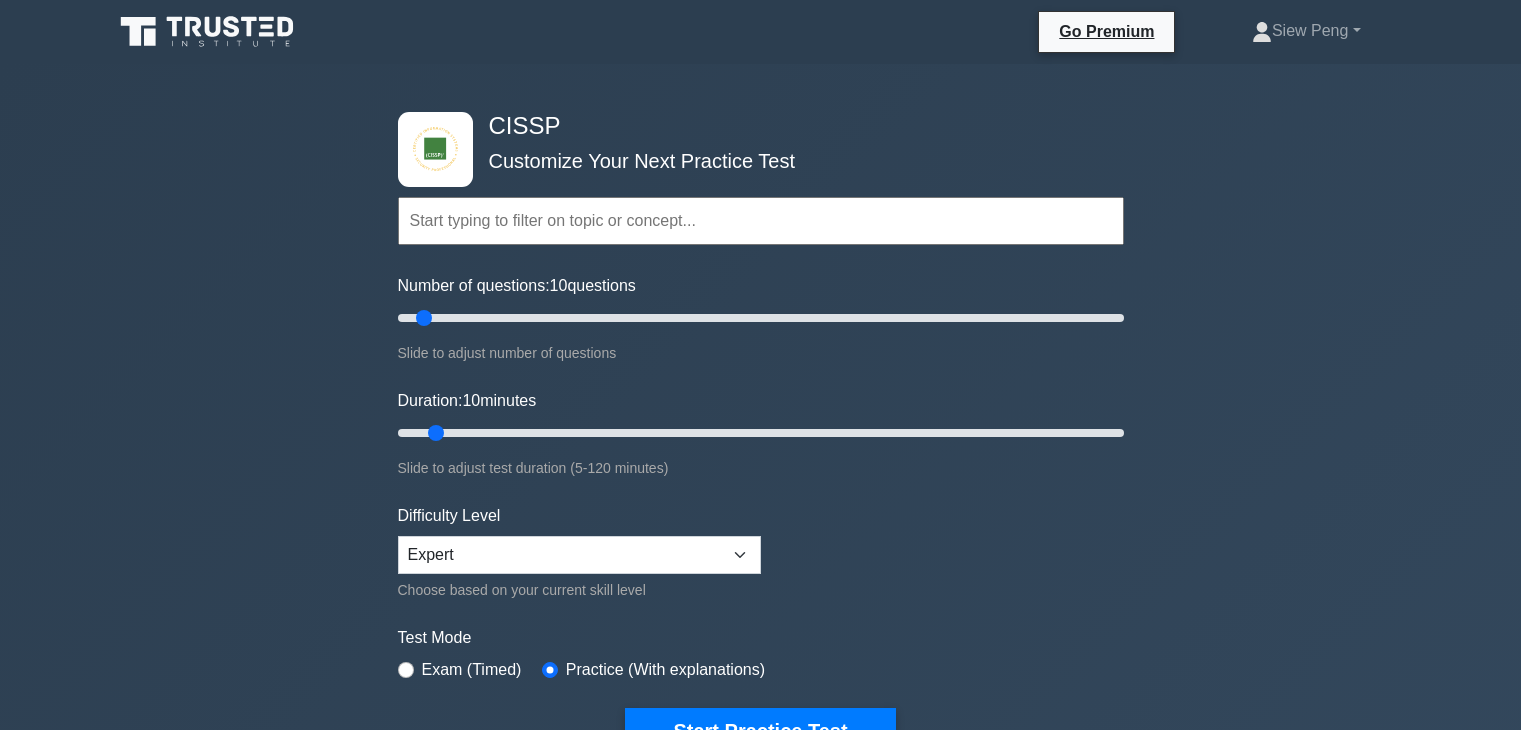scroll, scrollTop: 0, scrollLeft: 0, axis: both 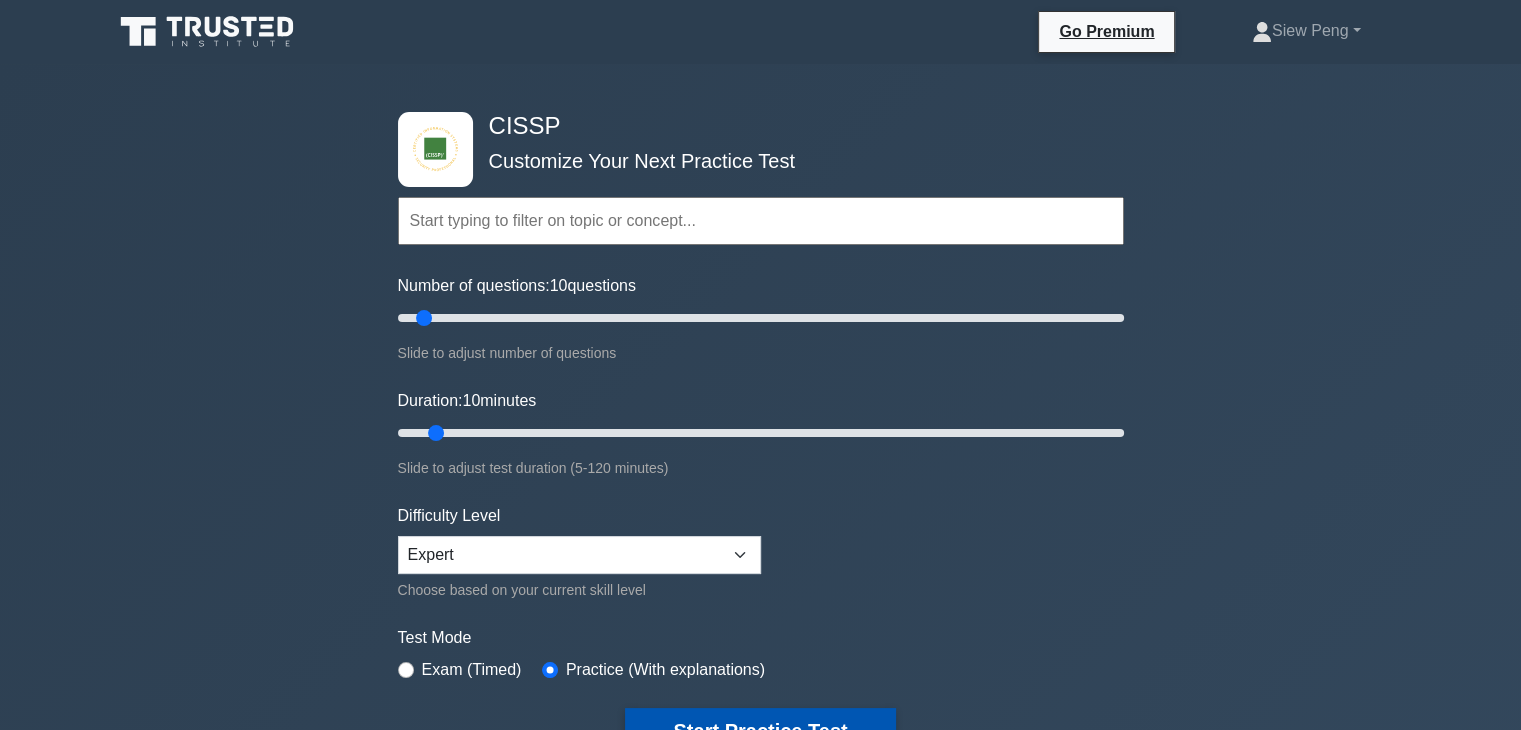 click on "Start Practice Test" at bounding box center [760, 731] 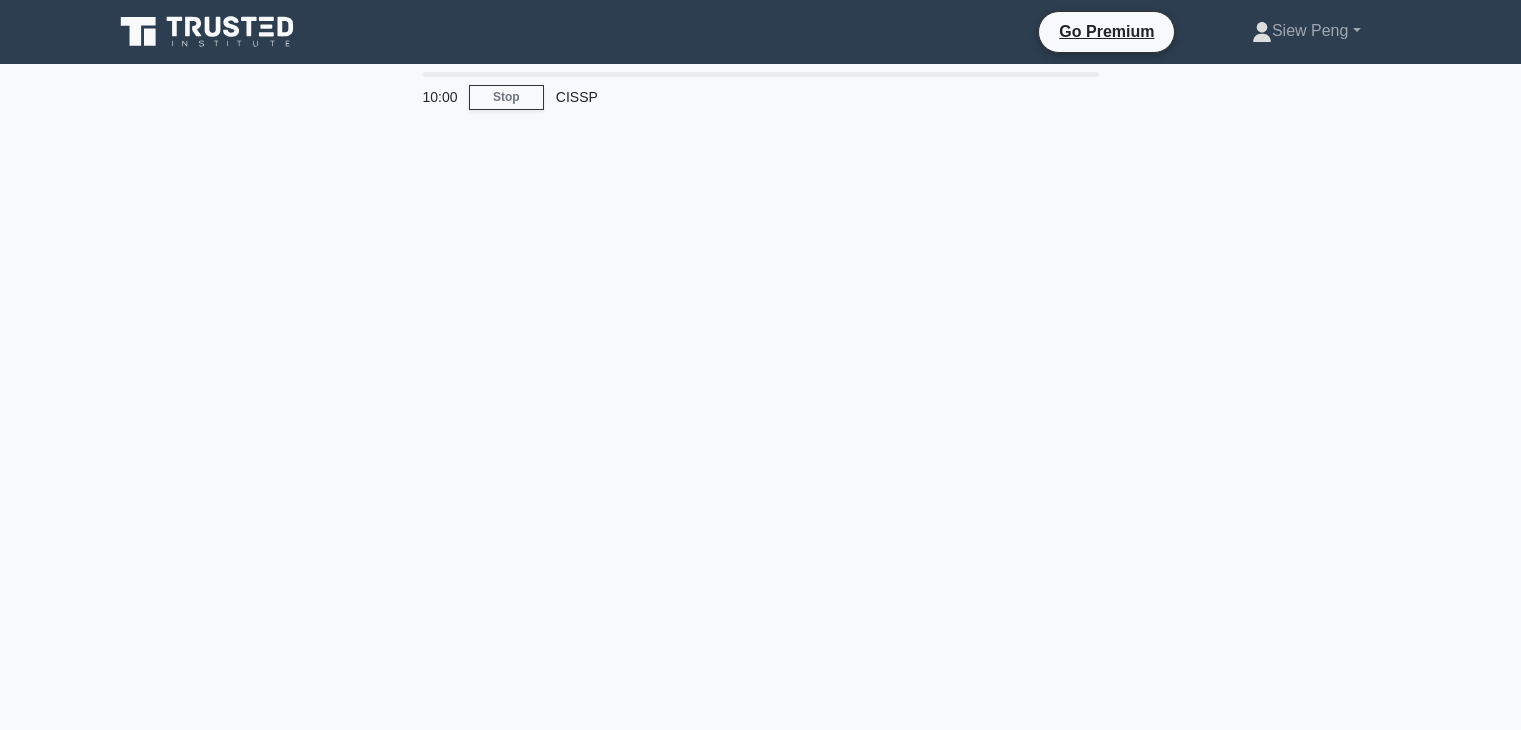 scroll, scrollTop: 0, scrollLeft: 0, axis: both 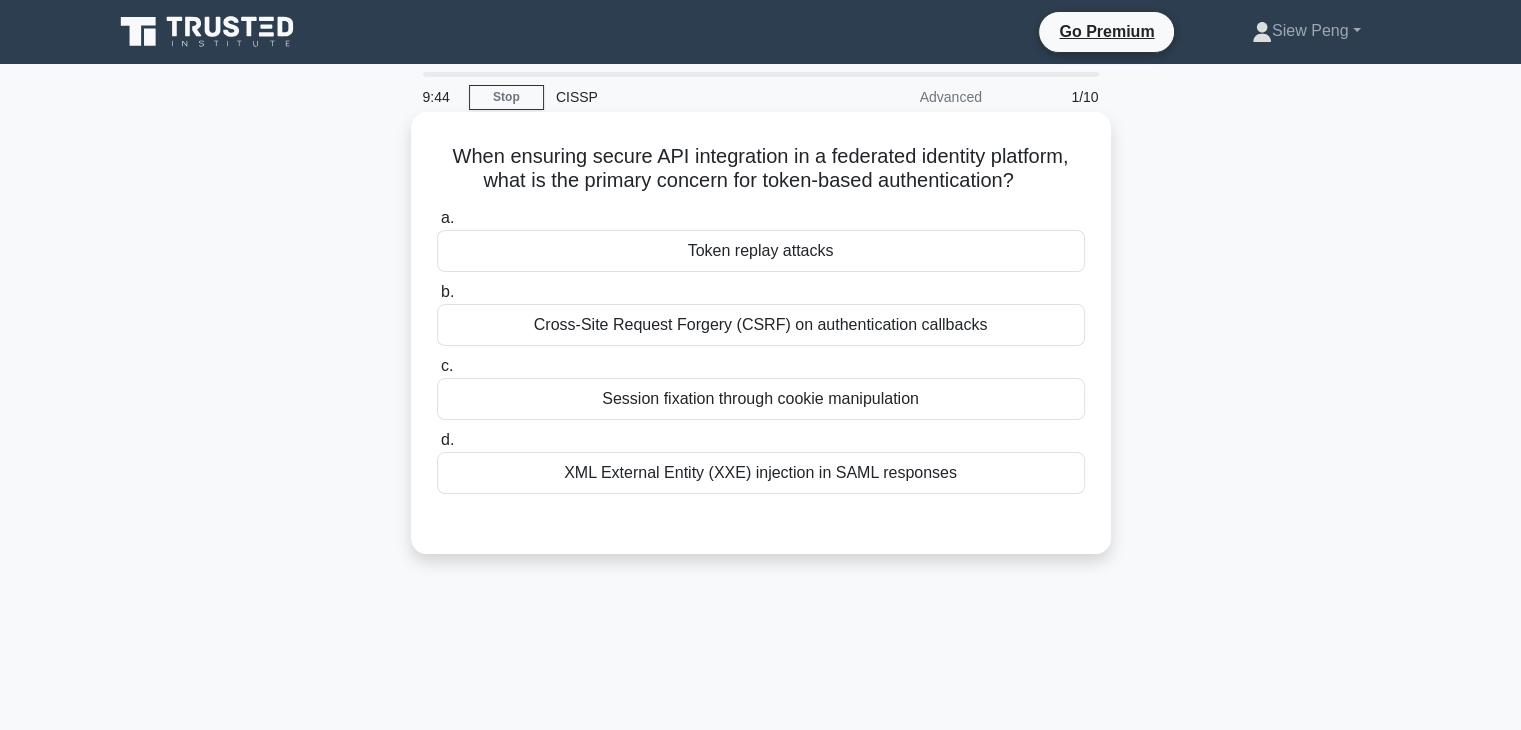 click on "Token replay attacks" at bounding box center (761, 251) 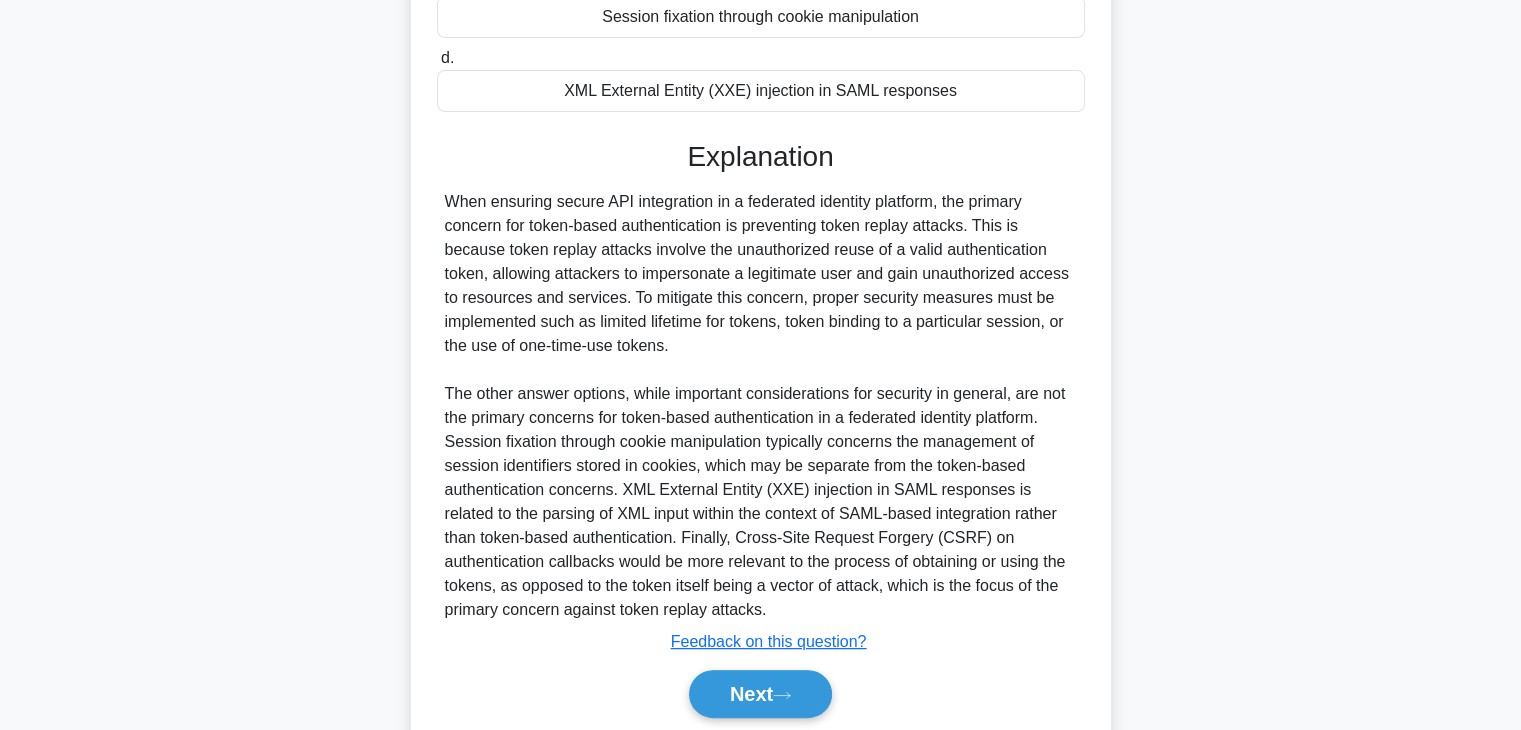 scroll, scrollTop: 454, scrollLeft: 0, axis: vertical 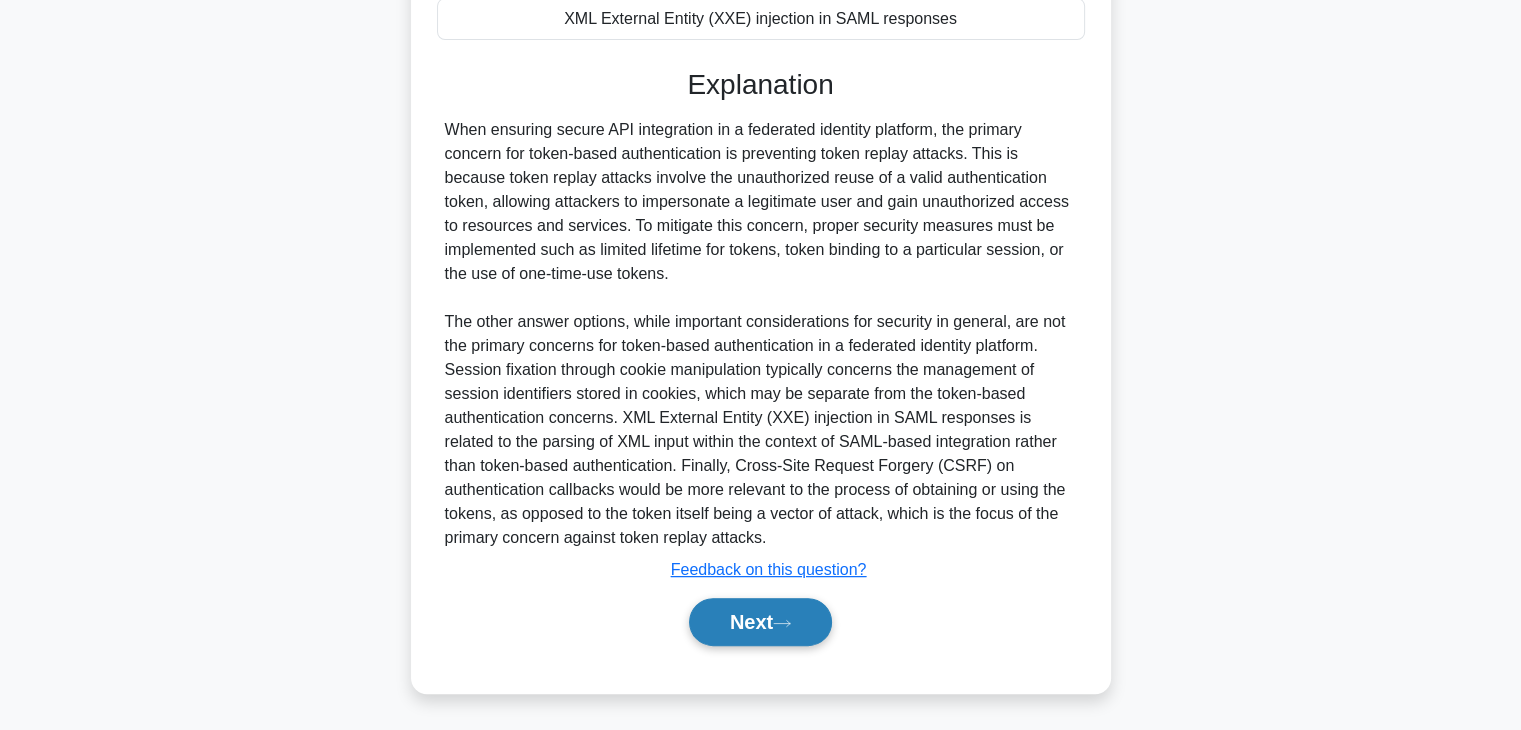 click on "Next" at bounding box center (760, 622) 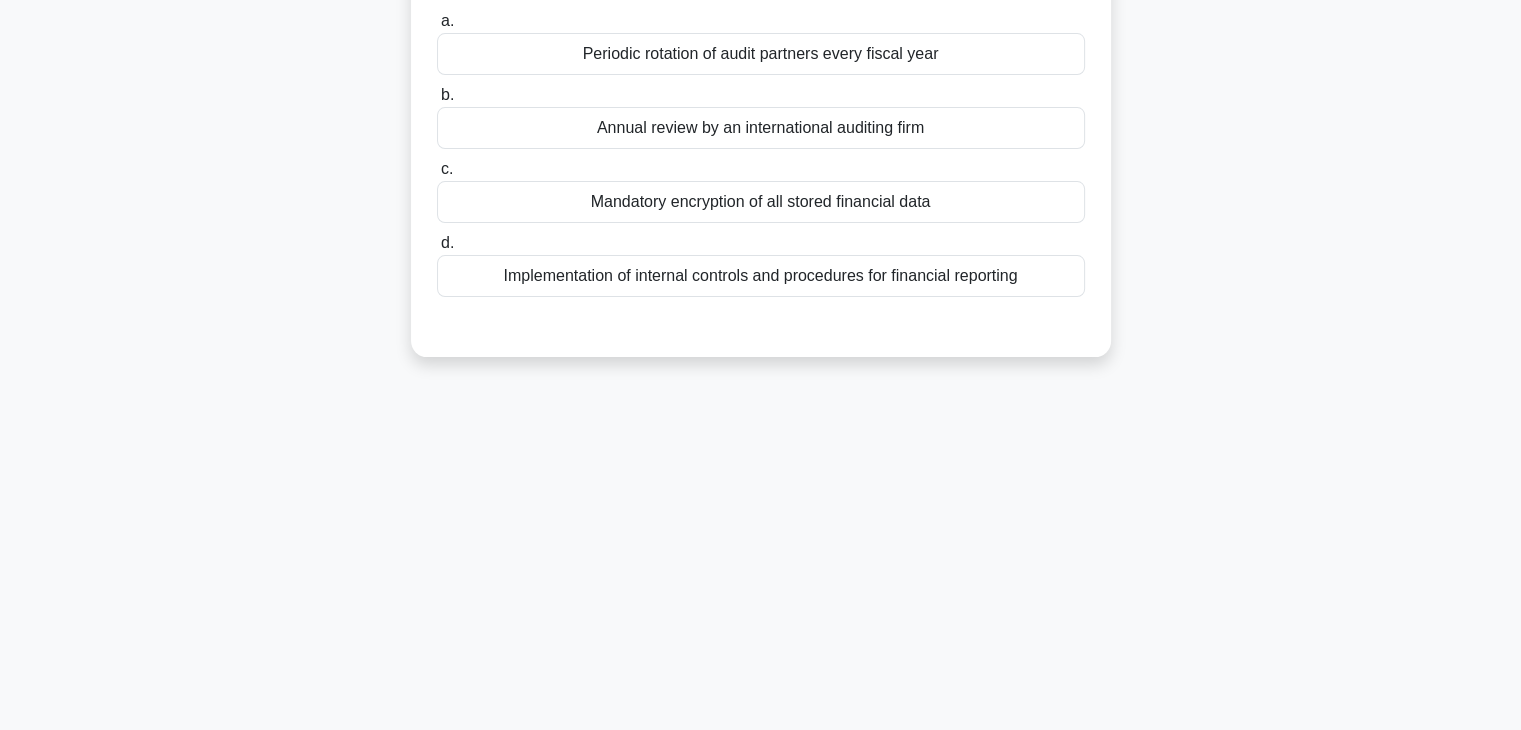 scroll, scrollTop: 51, scrollLeft: 0, axis: vertical 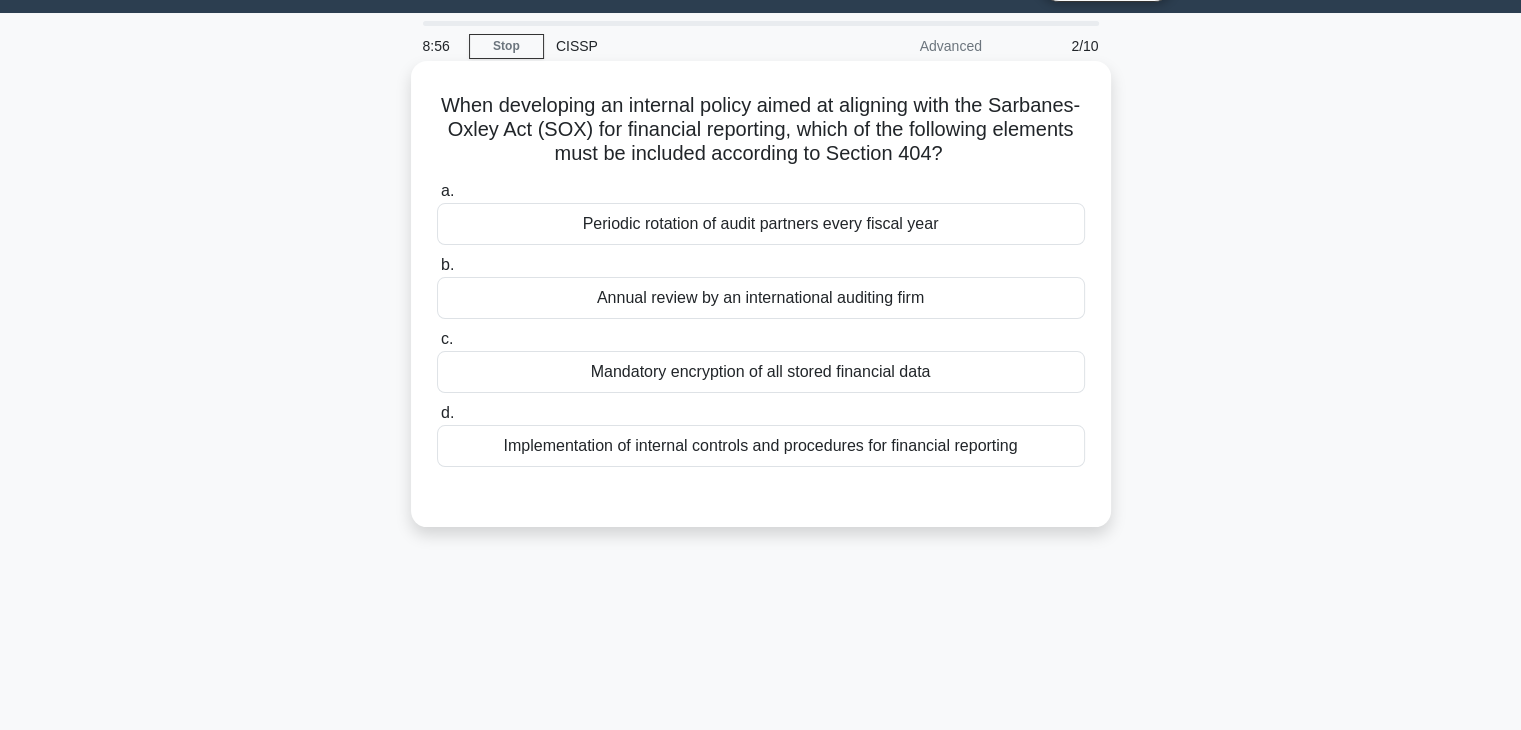 click on "Periodic rotation of audit partners every fiscal year" at bounding box center [761, 224] 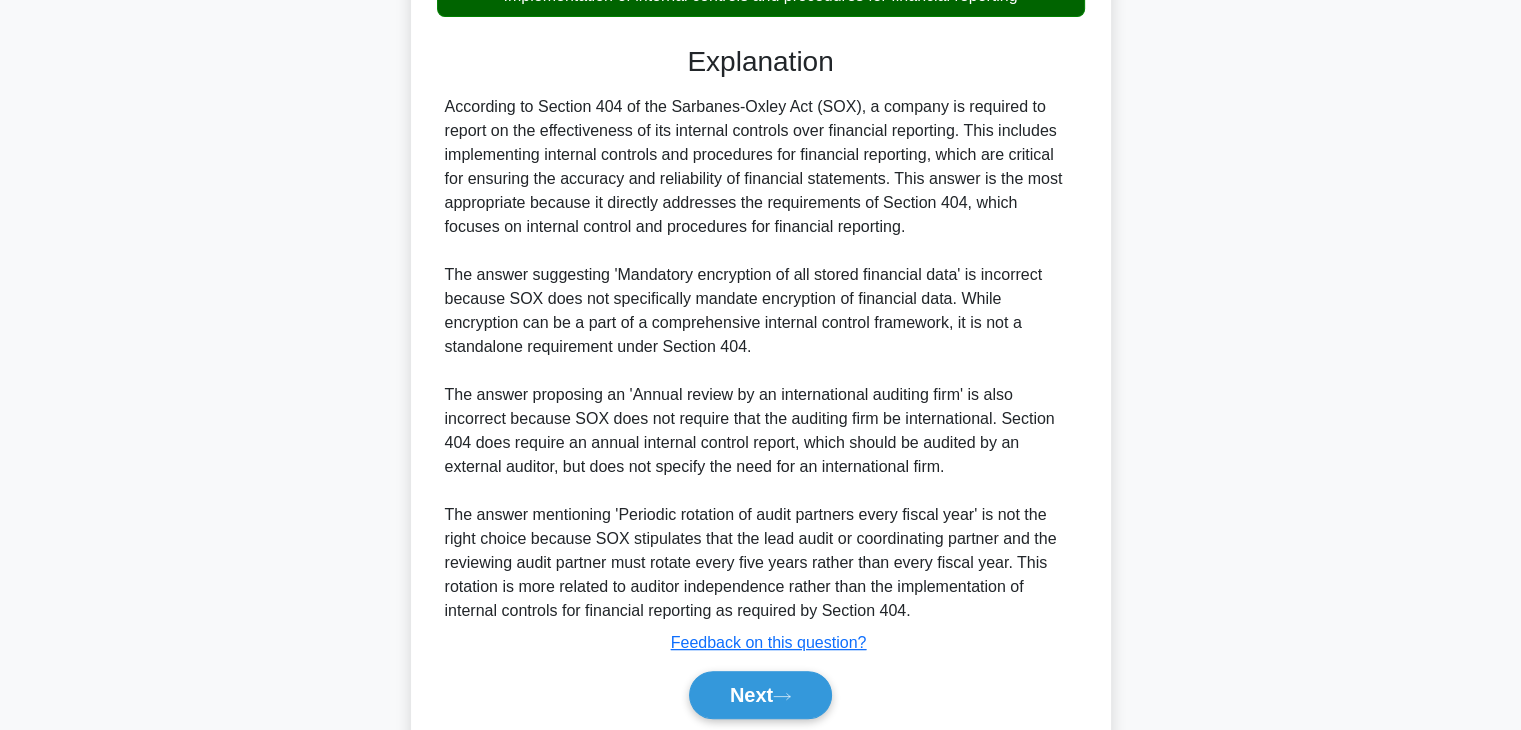 scroll, scrollTop: 576, scrollLeft: 0, axis: vertical 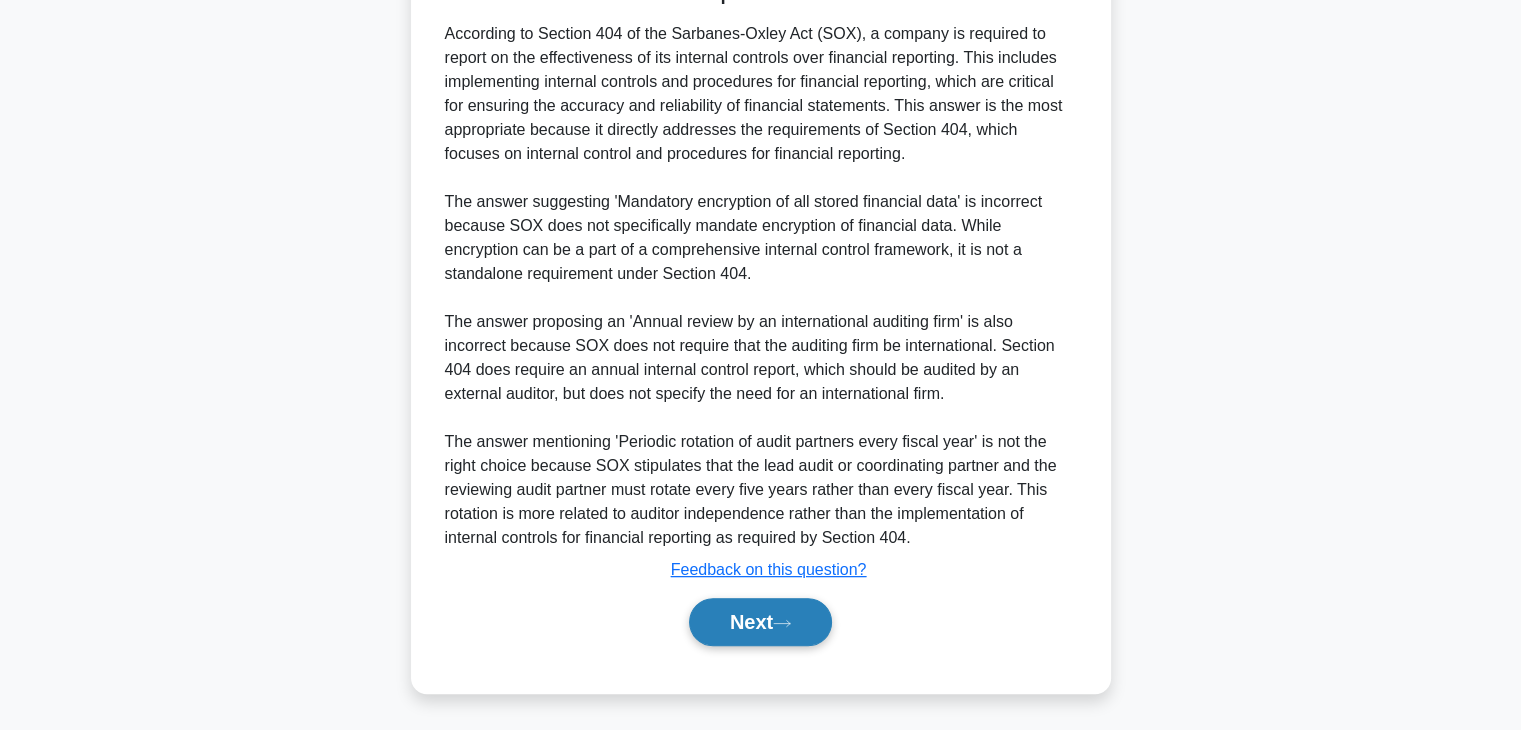click on "Next" at bounding box center (760, 622) 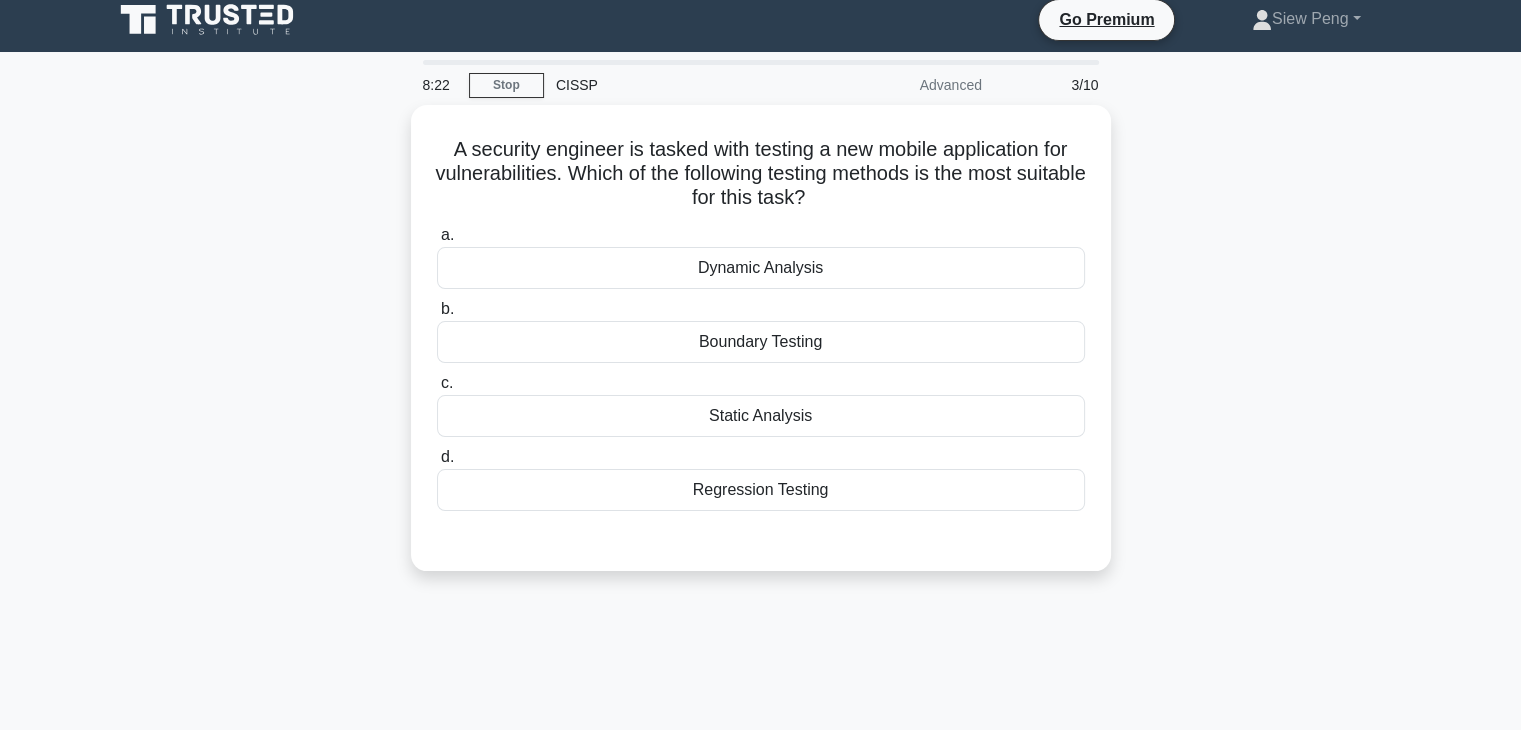 scroll, scrollTop: 0, scrollLeft: 0, axis: both 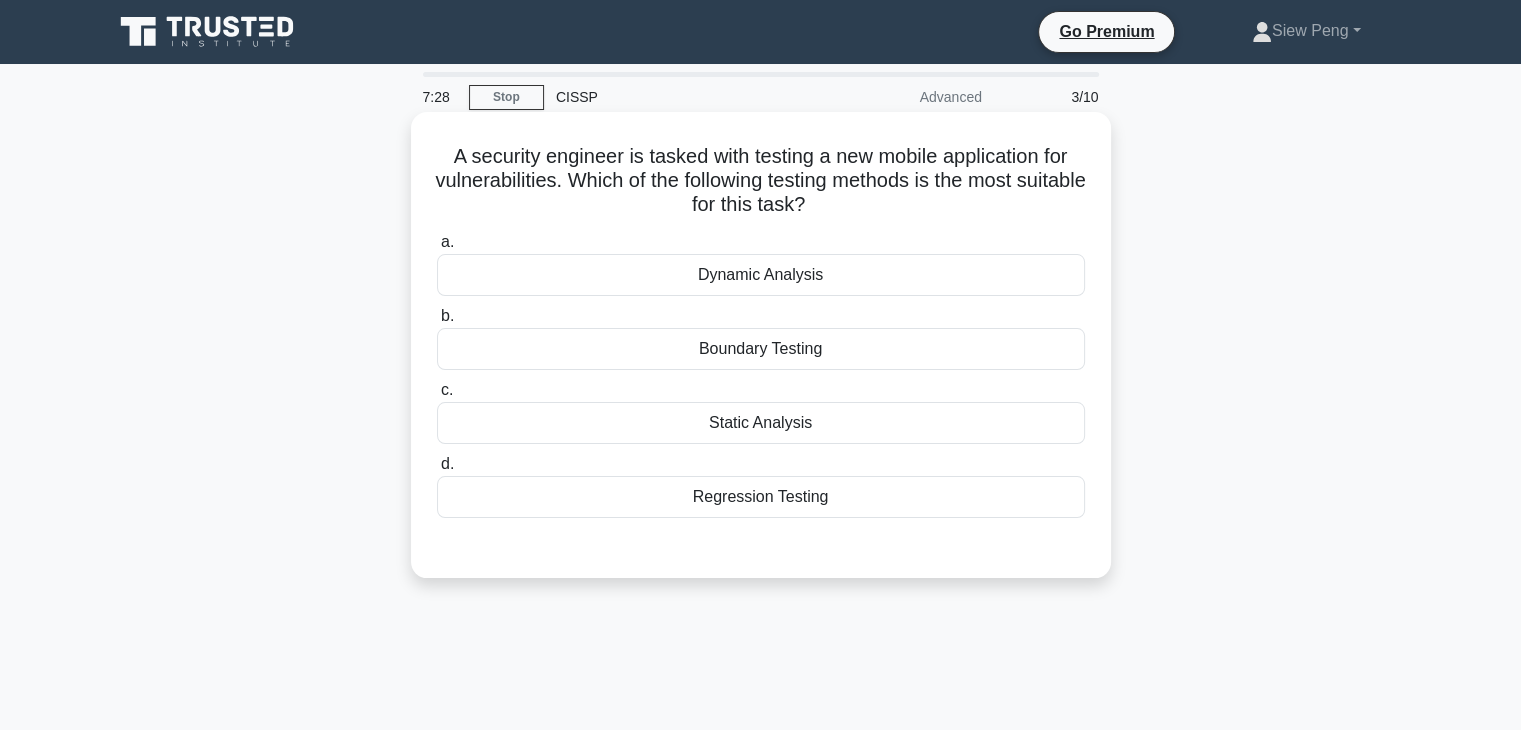 click on "Regression Testing" at bounding box center [761, 497] 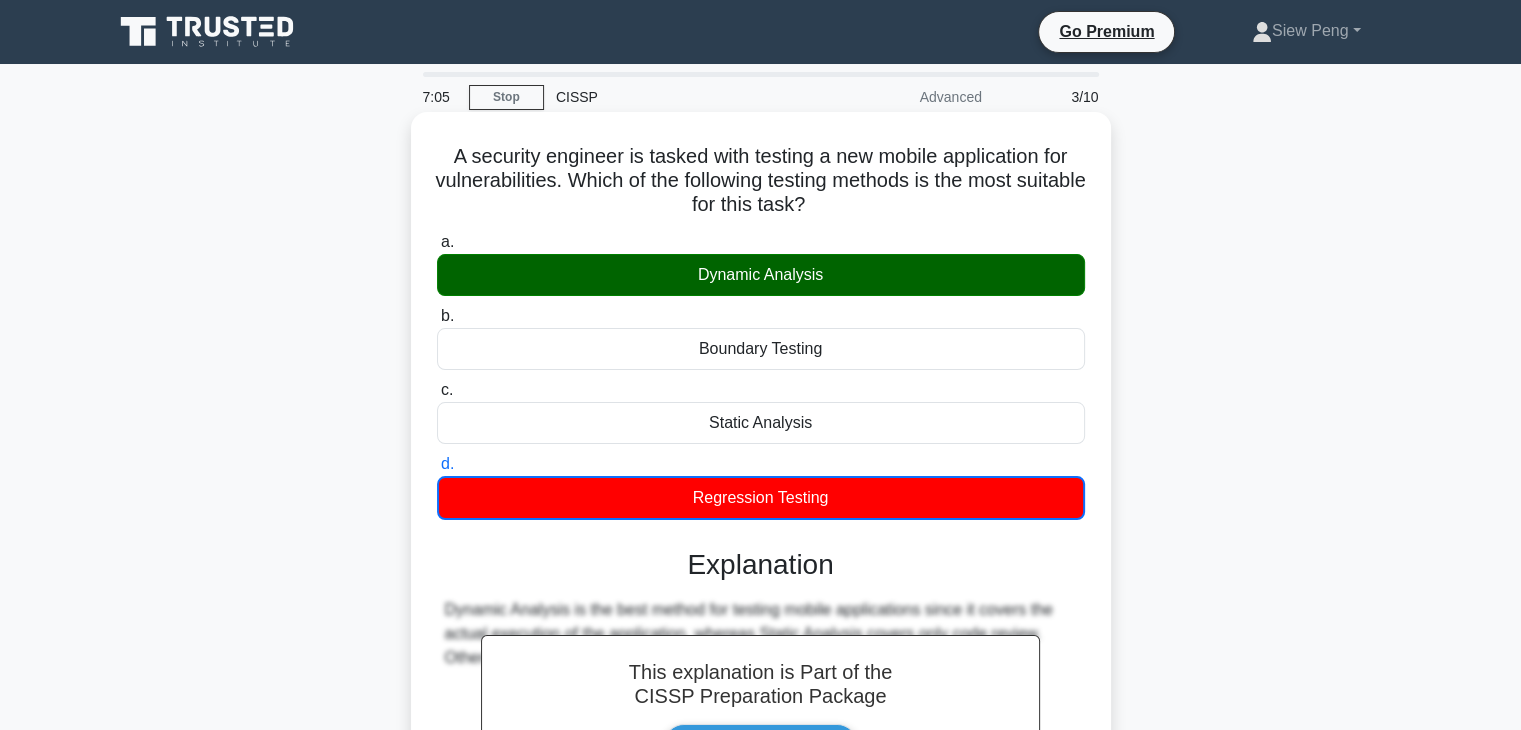 scroll, scrollTop: 351, scrollLeft: 0, axis: vertical 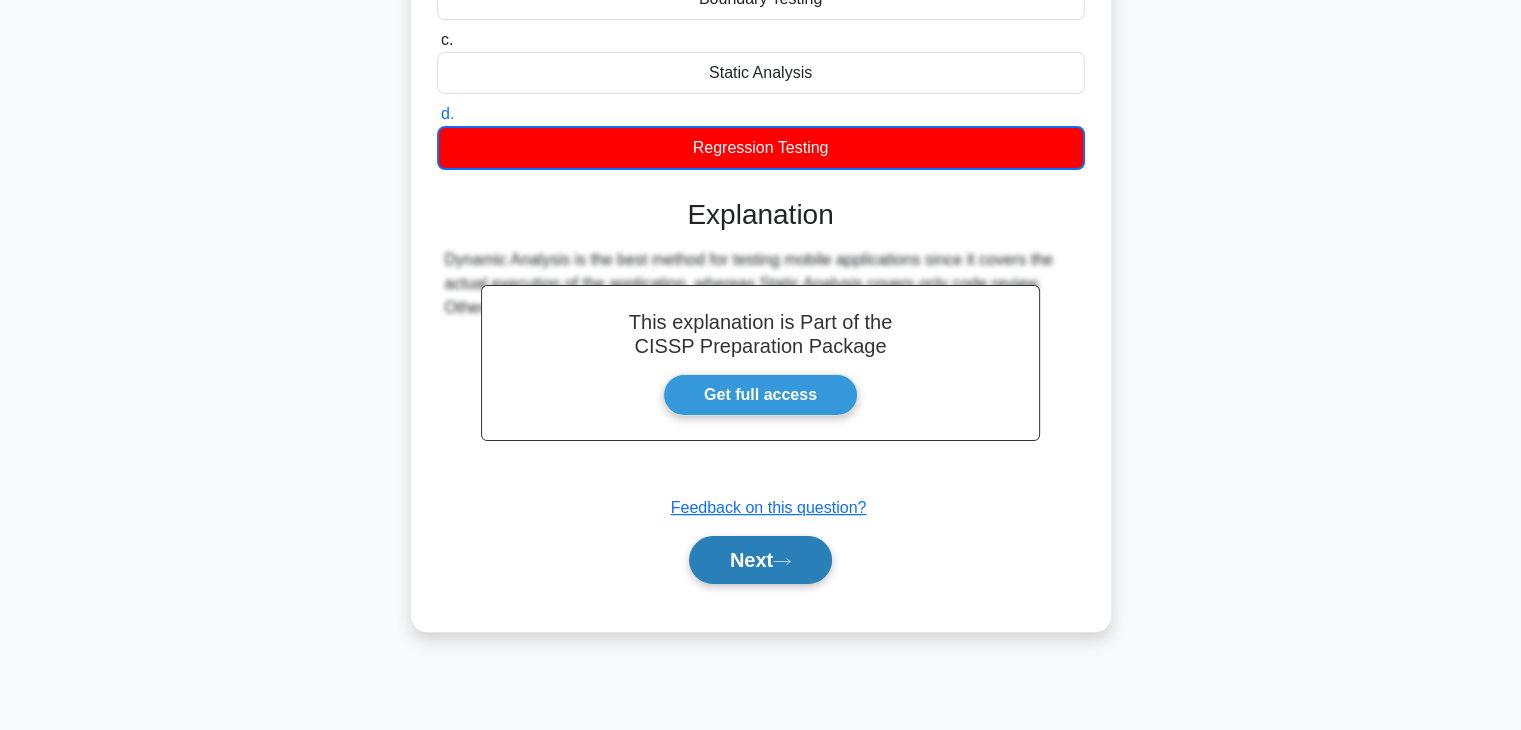 click 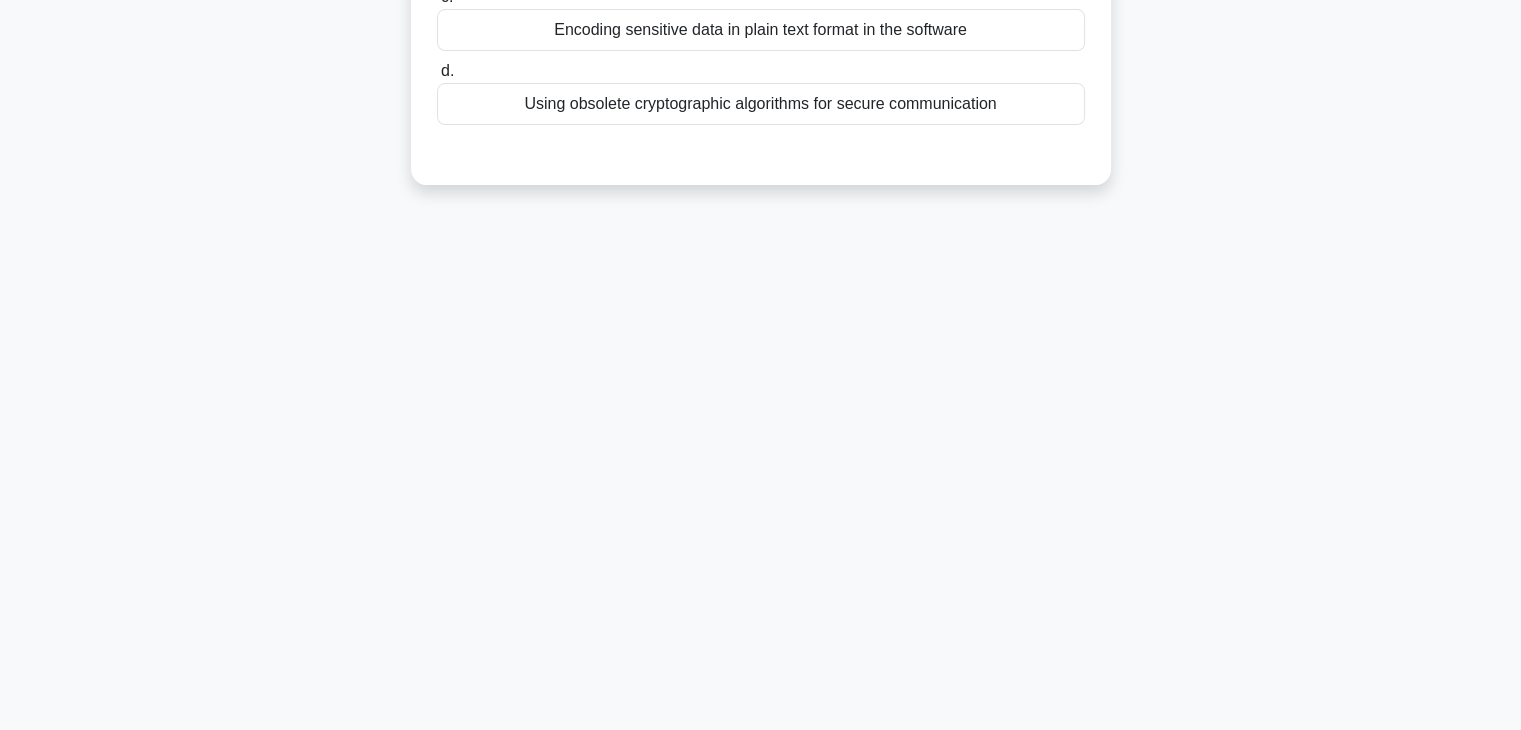 scroll, scrollTop: 51, scrollLeft: 0, axis: vertical 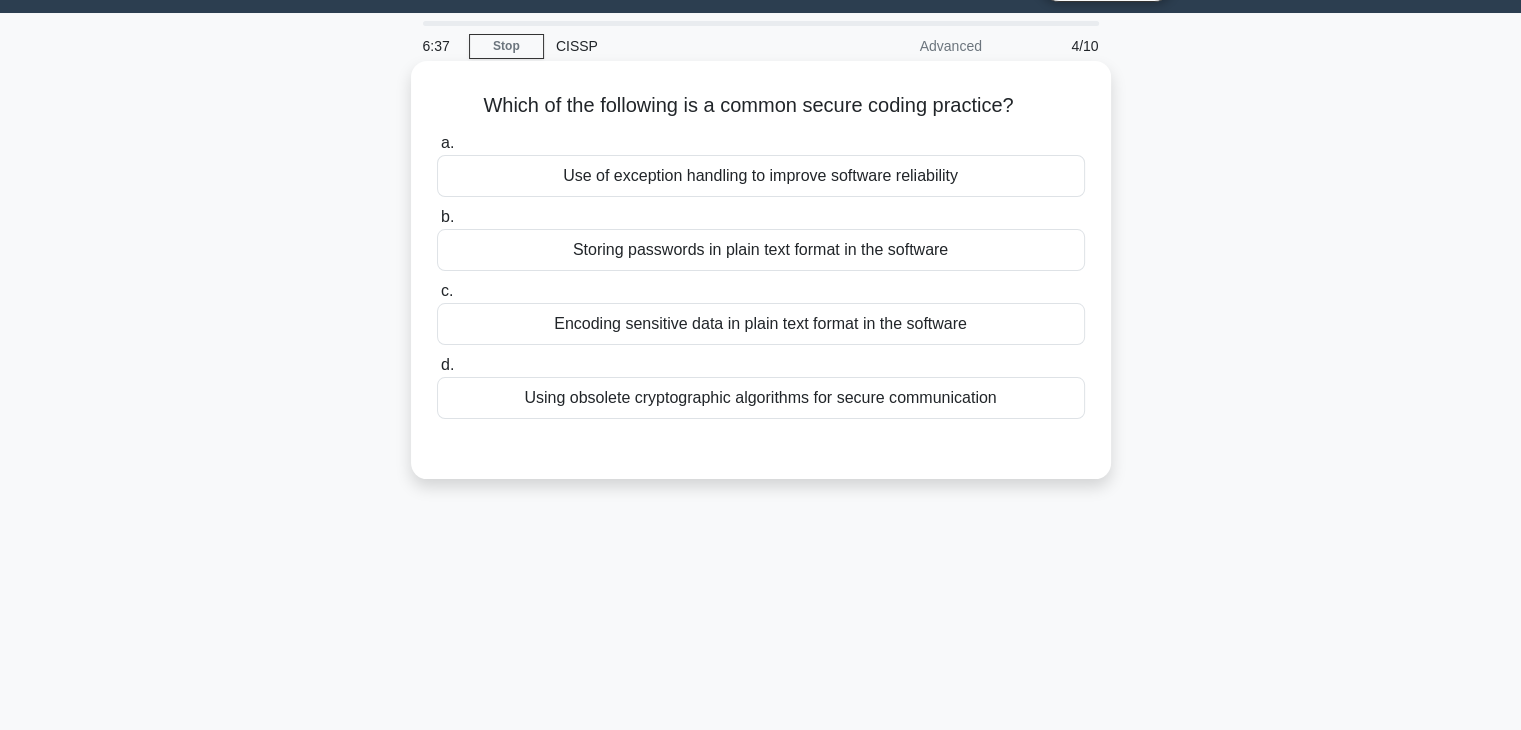 click on "Use of exception handling to improve software reliability" at bounding box center [761, 176] 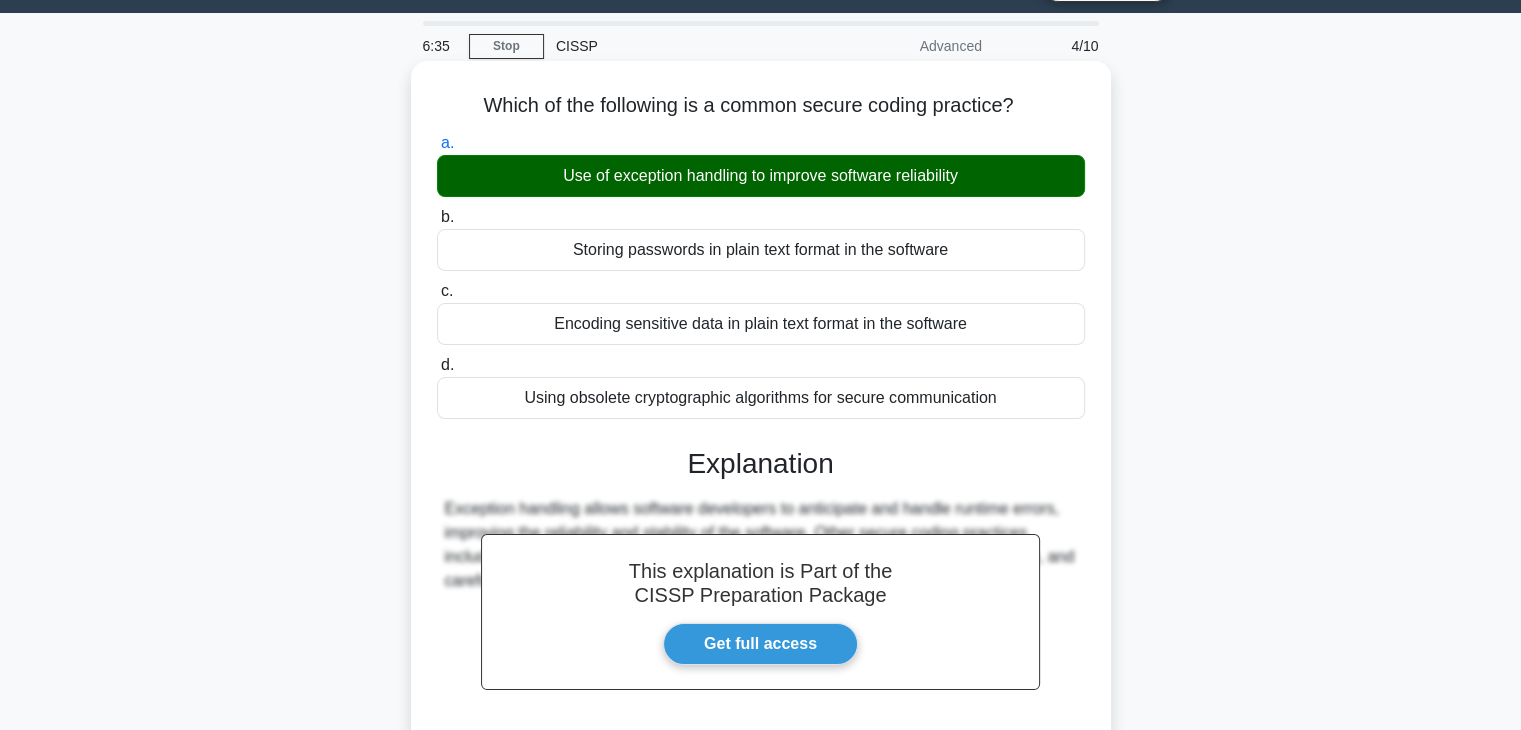 scroll, scrollTop: 351, scrollLeft: 0, axis: vertical 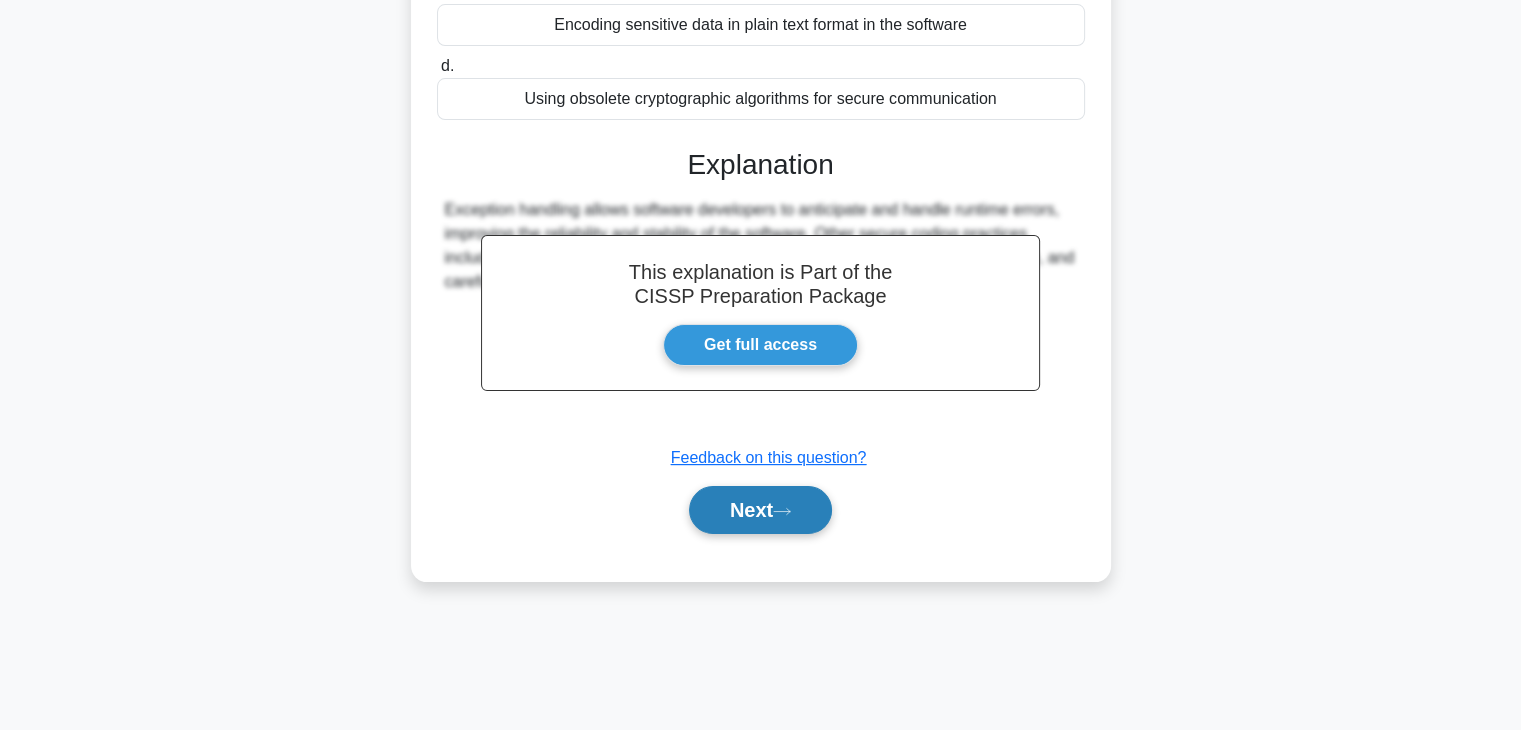 click on "Next" at bounding box center (760, 510) 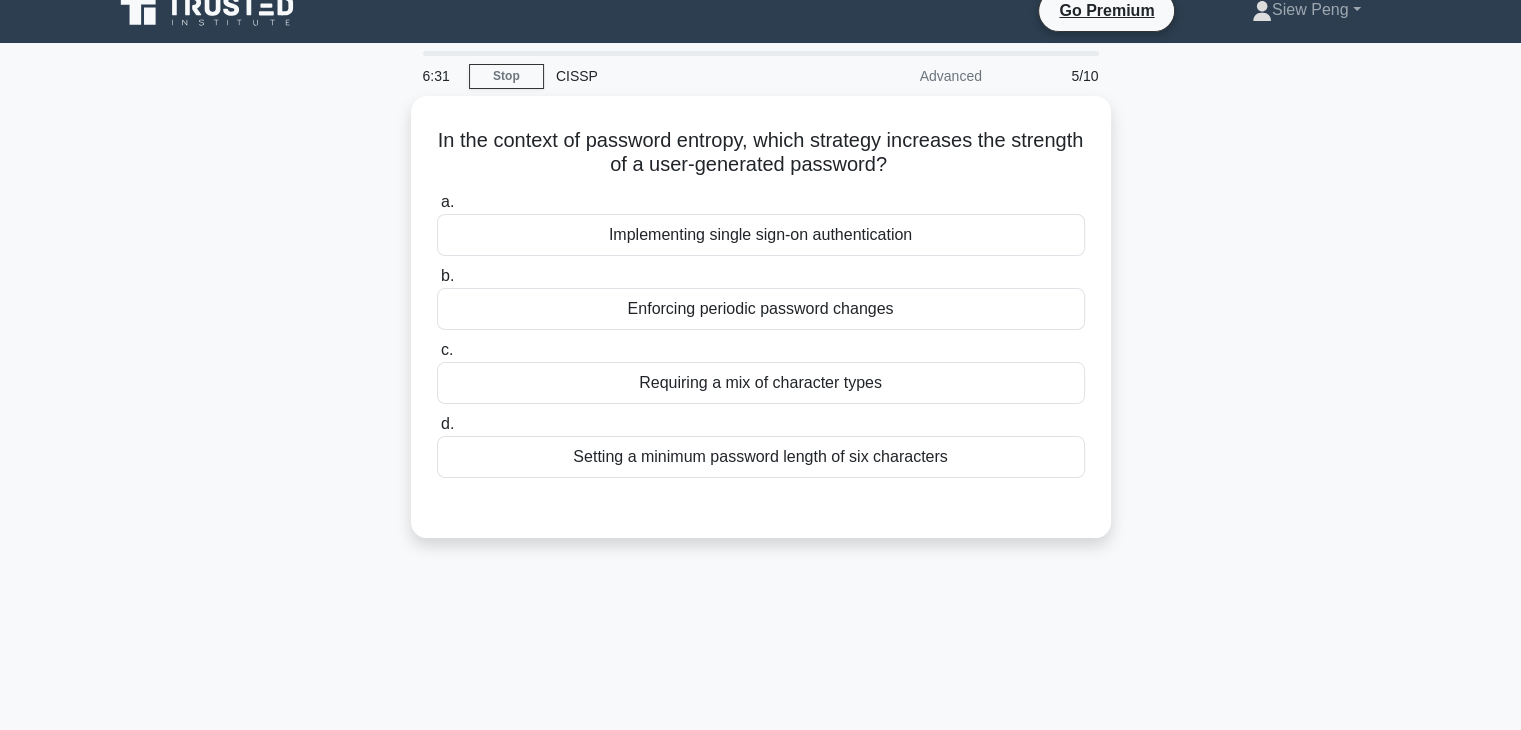 scroll, scrollTop: 0, scrollLeft: 0, axis: both 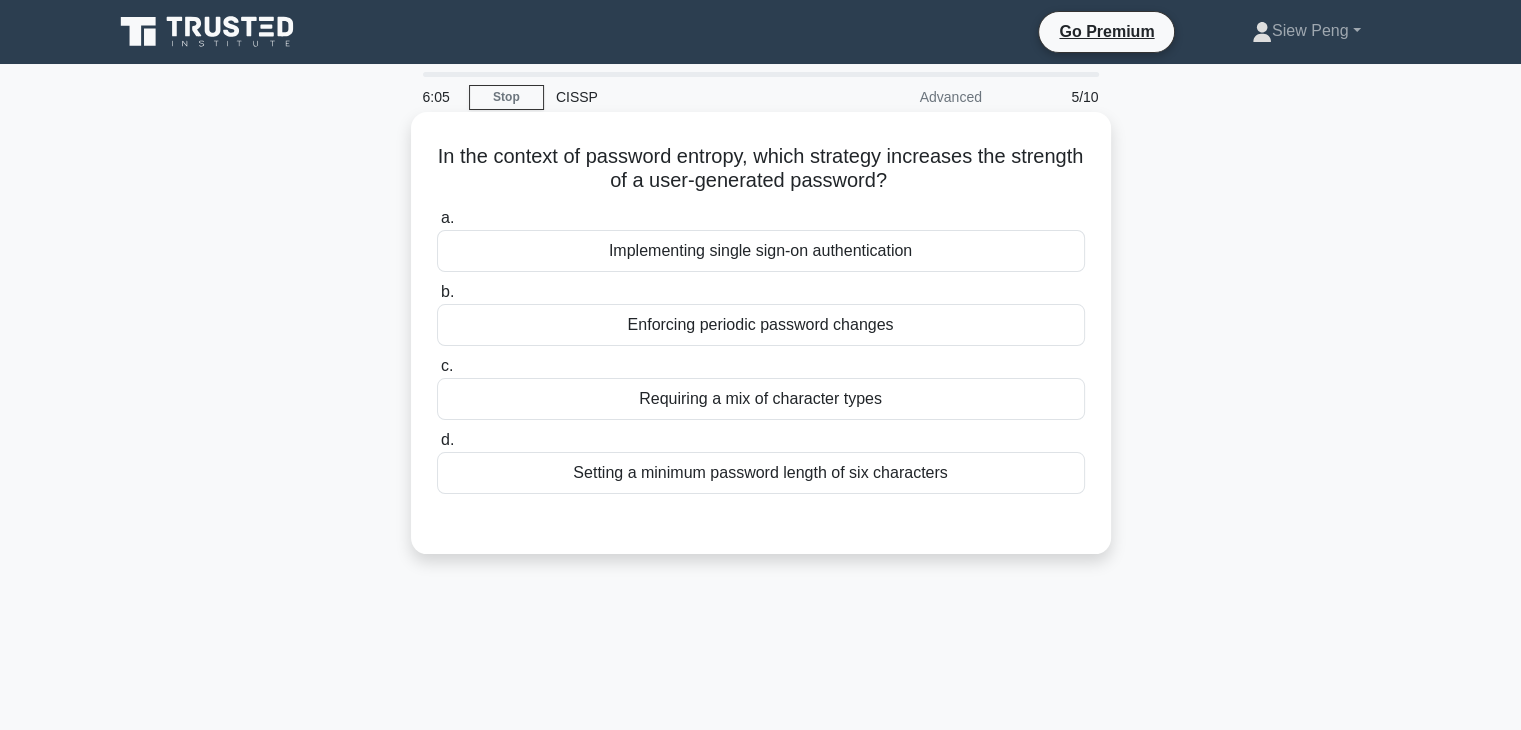 click on "Requiring a mix of character types" at bounding box center (761, 399) 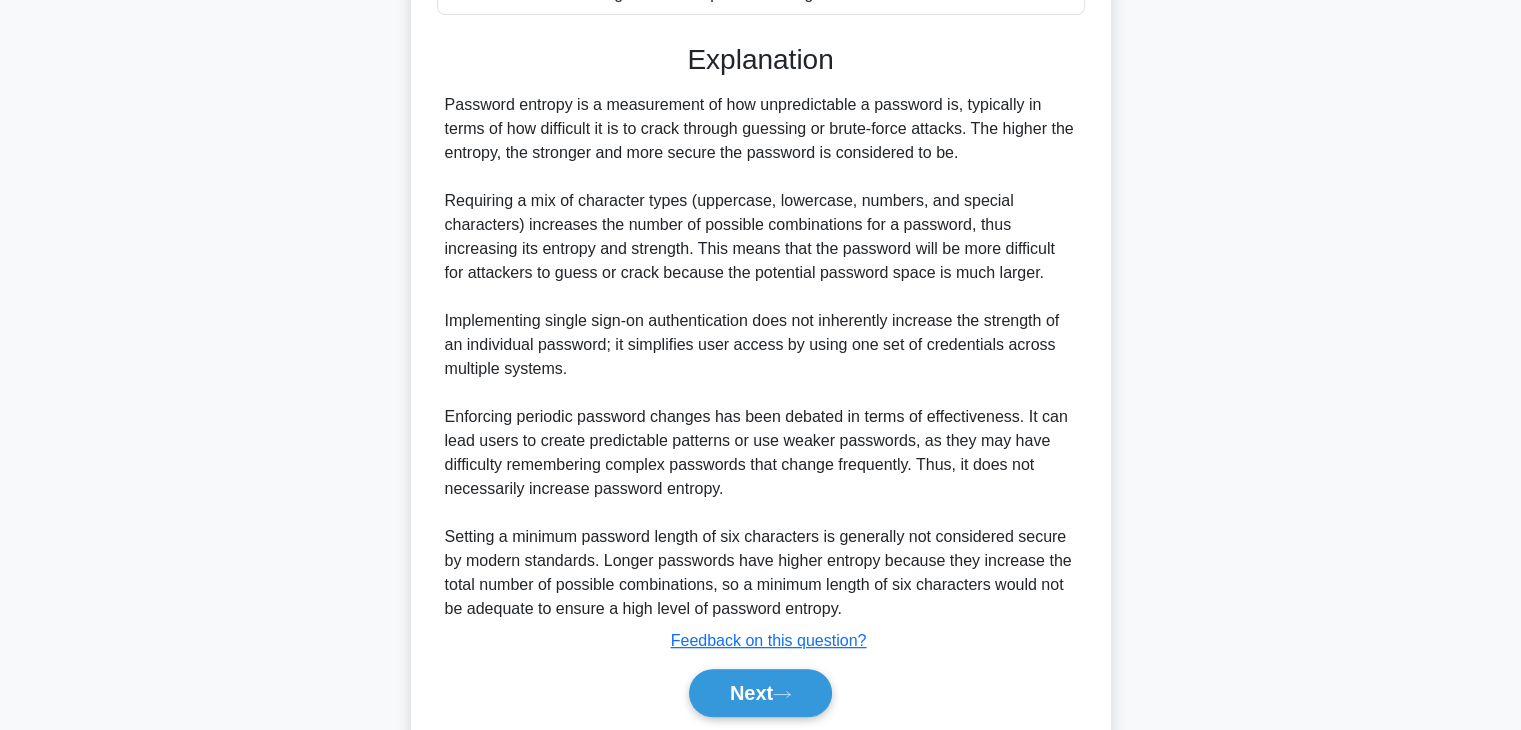 scroll, scrollTop: 500, scrollLeft: 0, axis: vertical 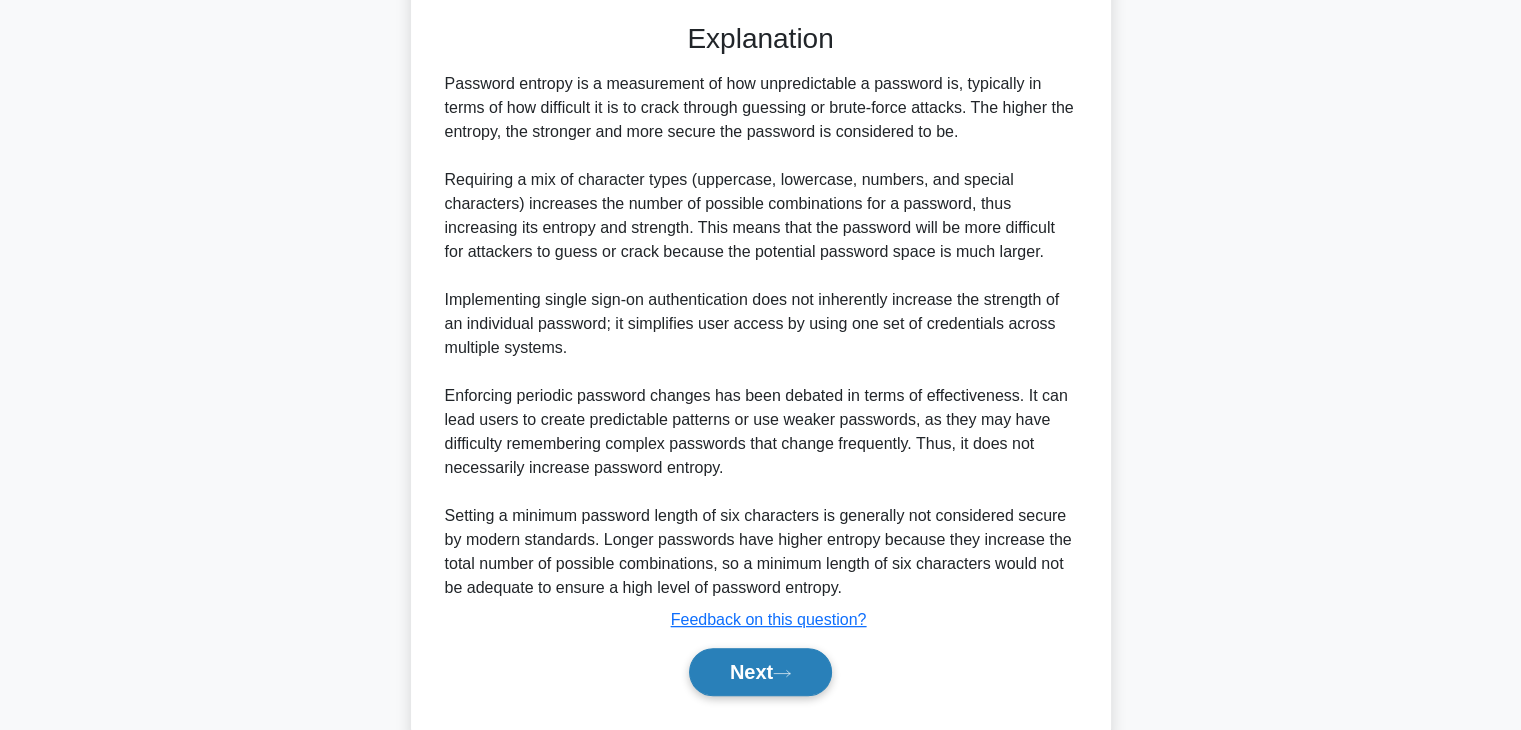 click on "Next" at bounding box center [760, 672] 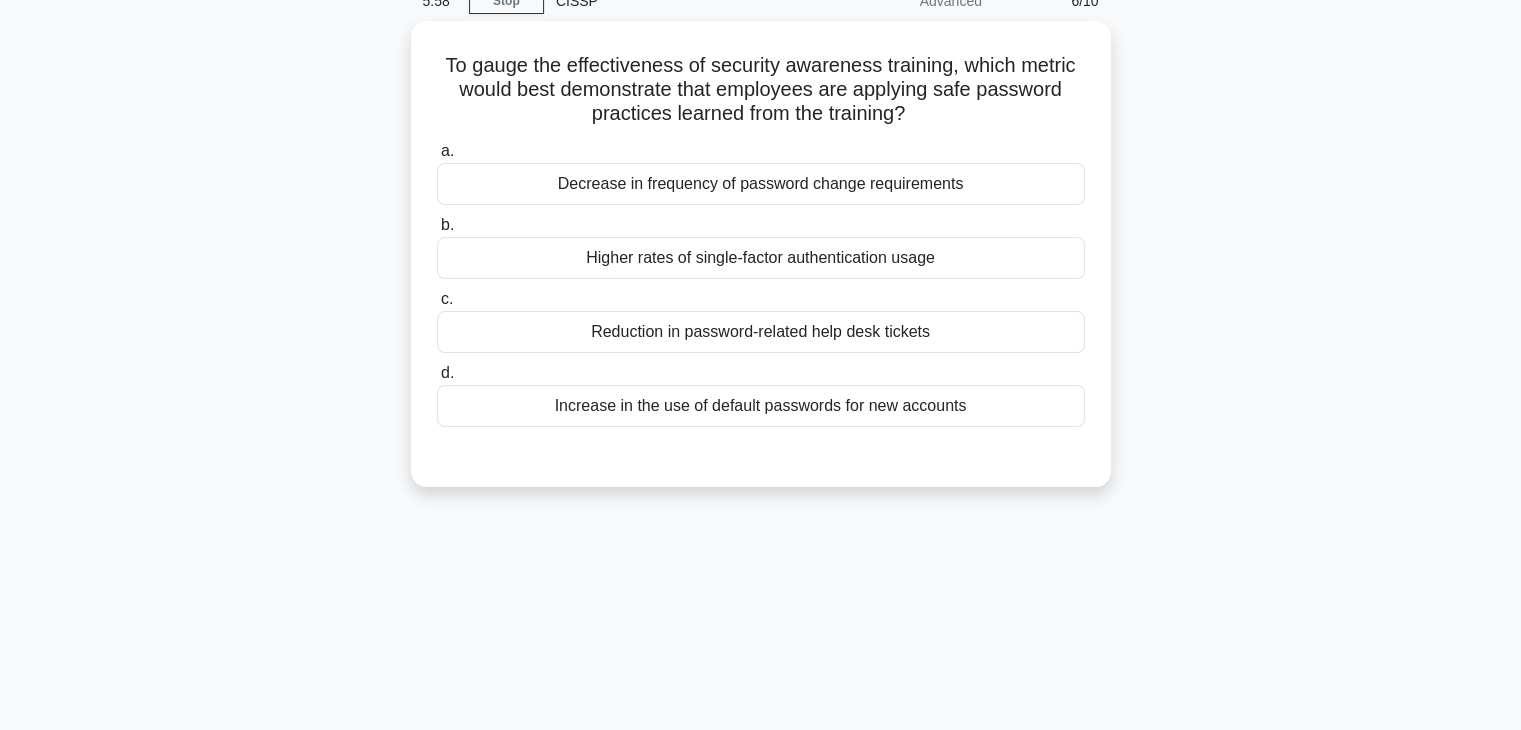 scroll, scrollTop: 51, scrollLeft: 0, axis: vertical 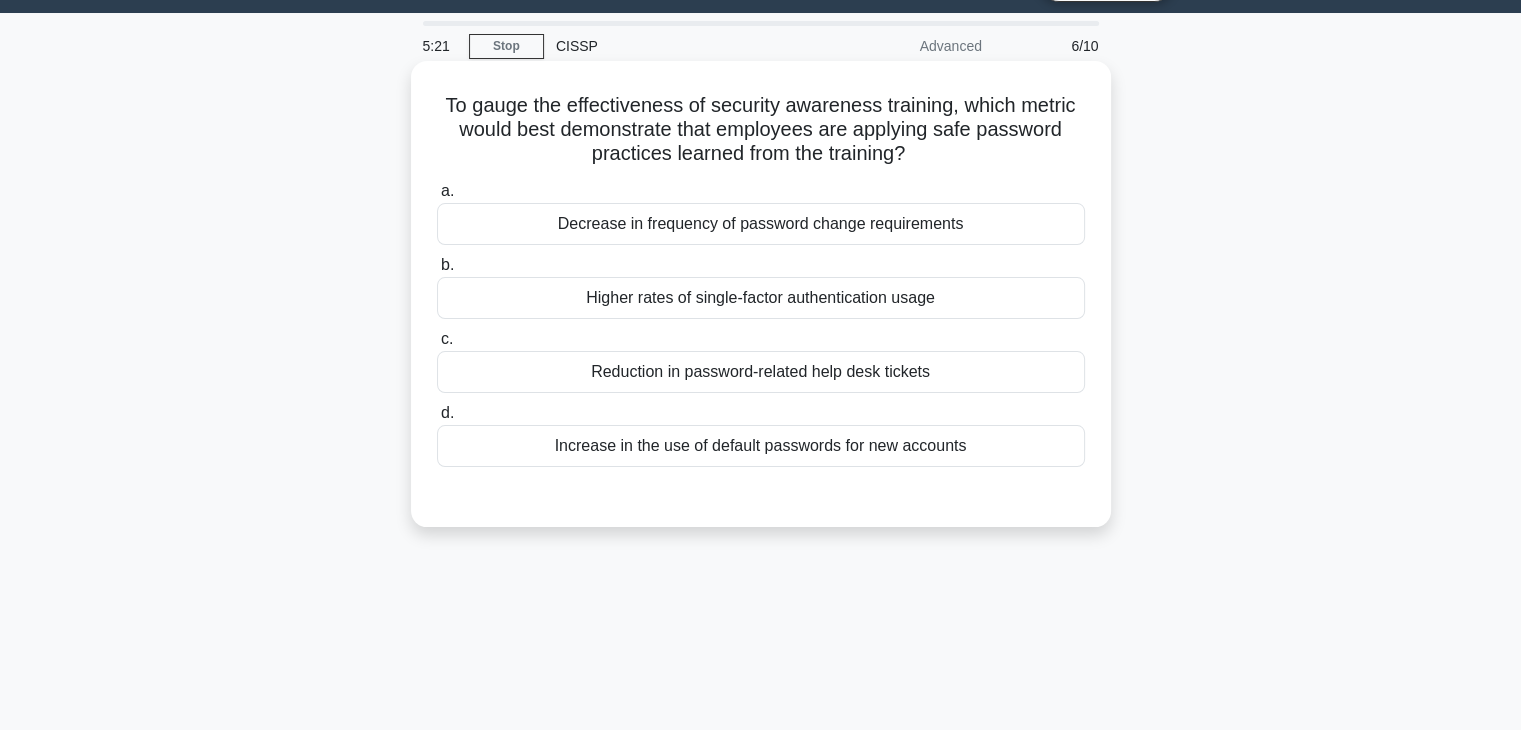 click on "Reduction in password-related help desk tickets" at bounding box center (761, 372) 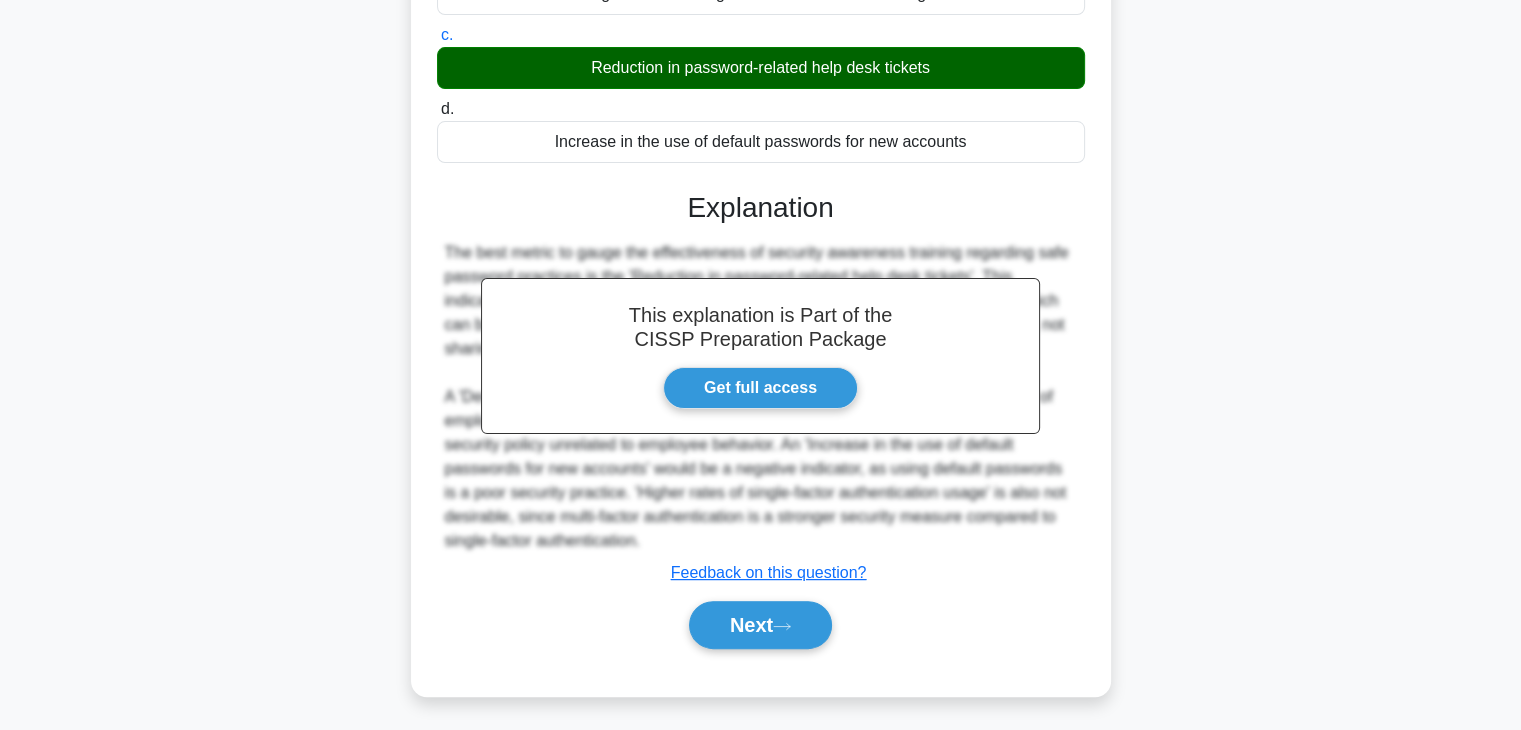 scroll, scrollTop: 358, scrollLeft: 0, axis: vertical 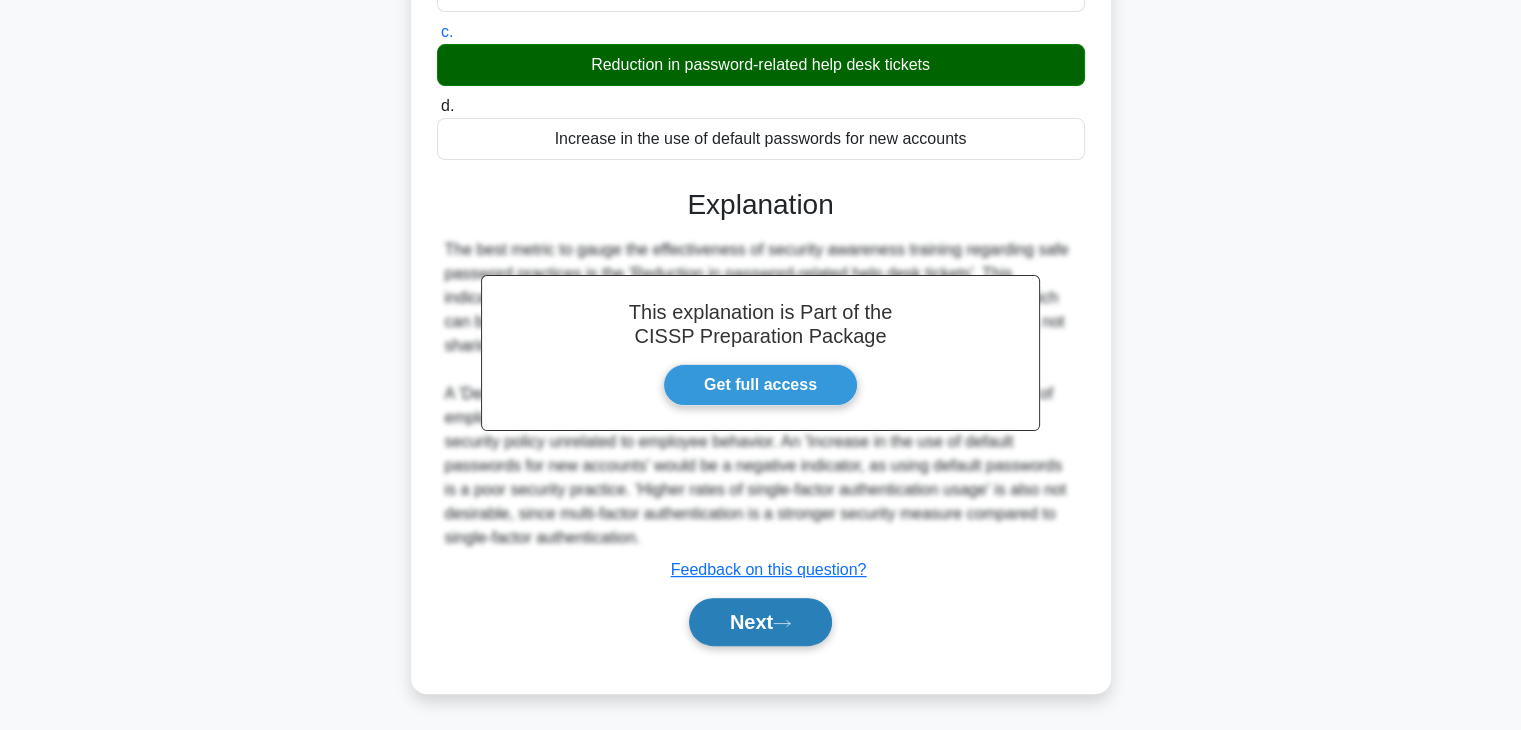 click on "Next" at bounding box center (760, 622) 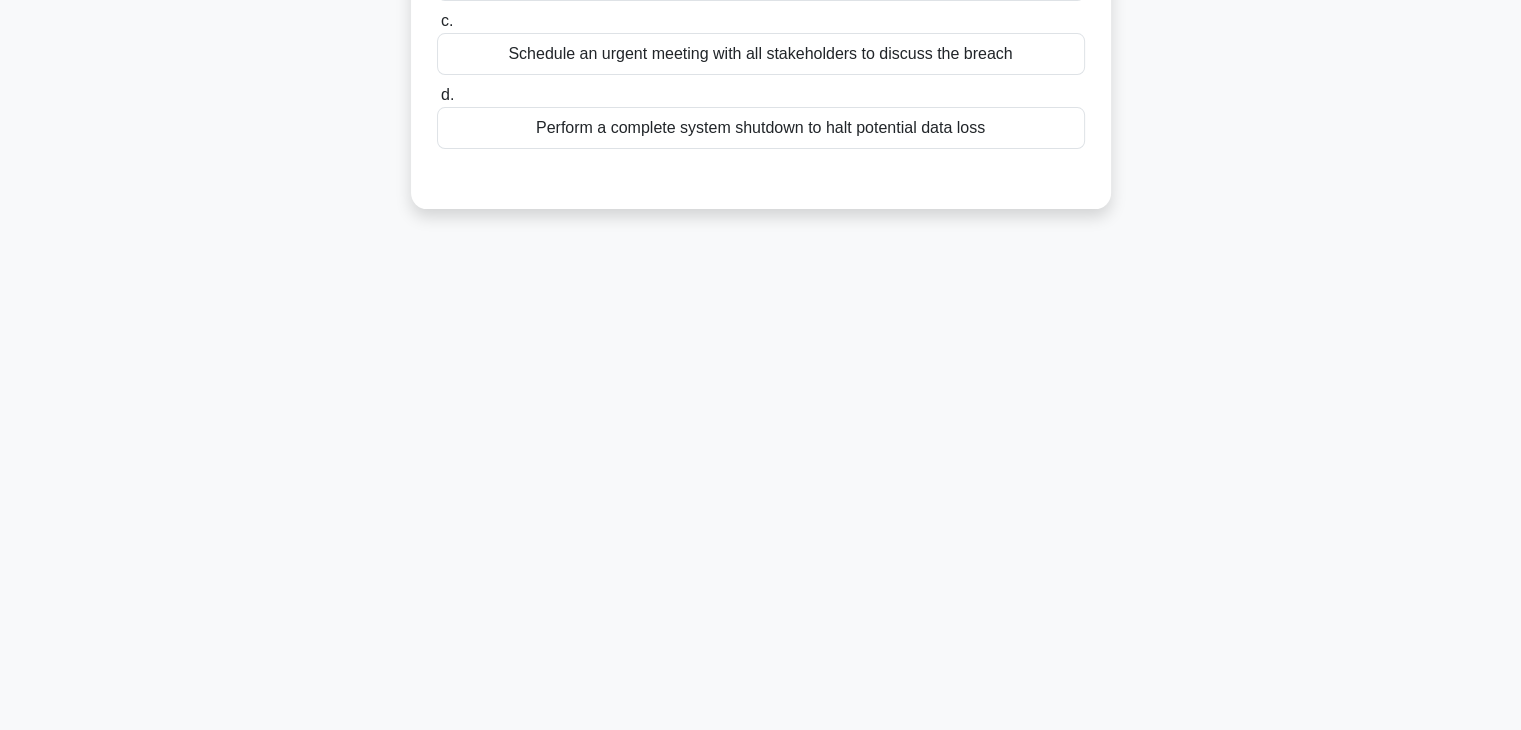 scroll, scrollTop: 0, scrollLeft: 0, axis: both 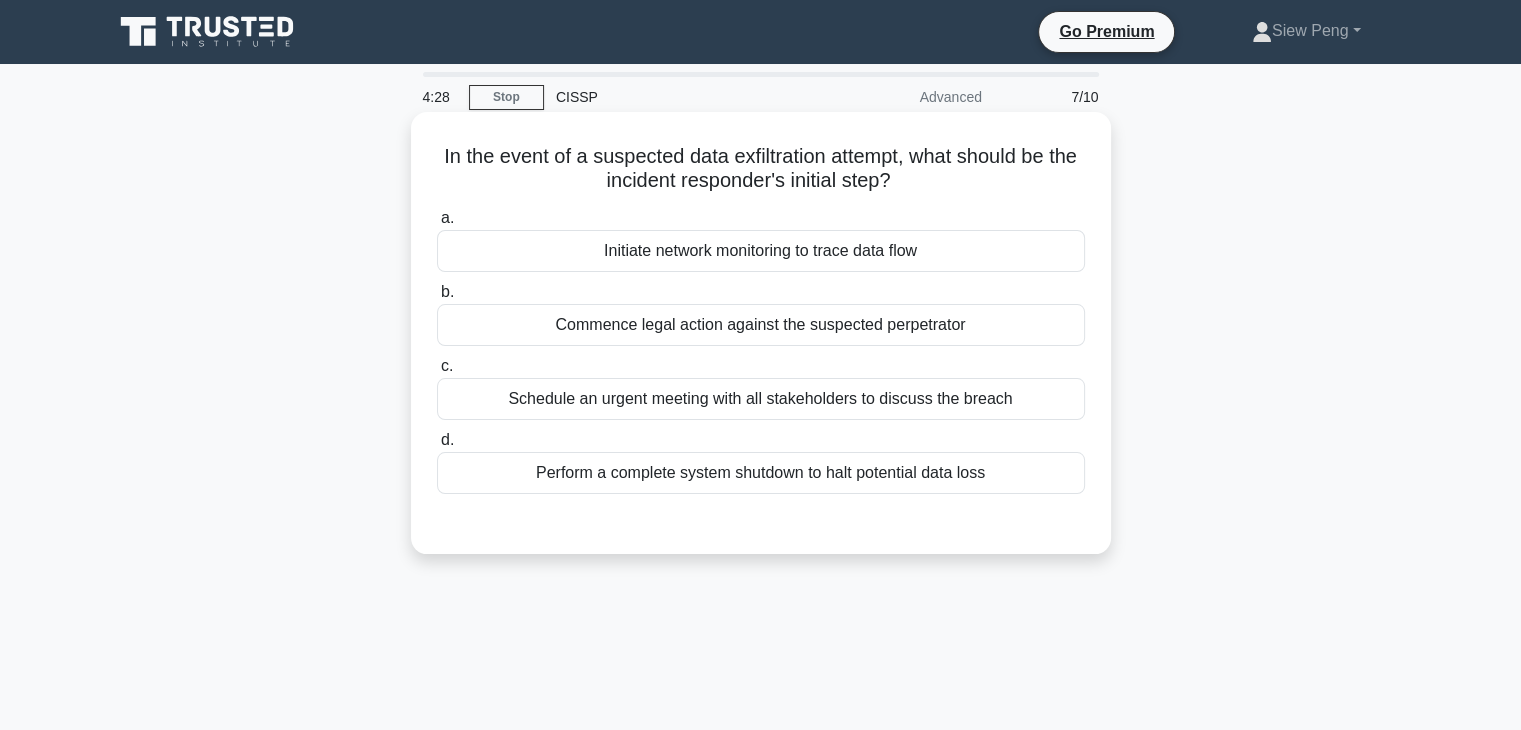 click on "Initiate network monitoring to trace data flow" at bounding box center (761, 251) 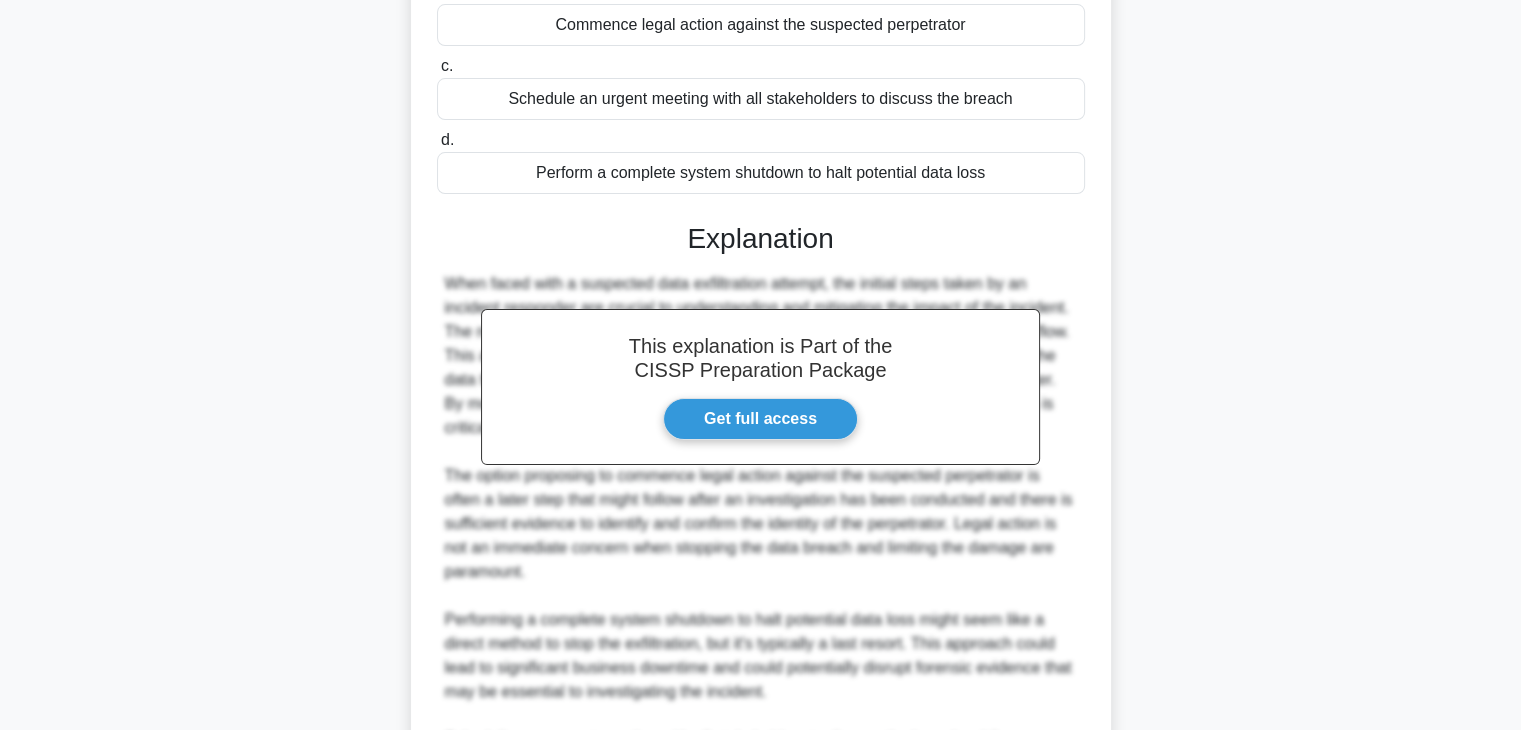scroll, scrollTop: 598, scrollLeft: 0, axis: vertical 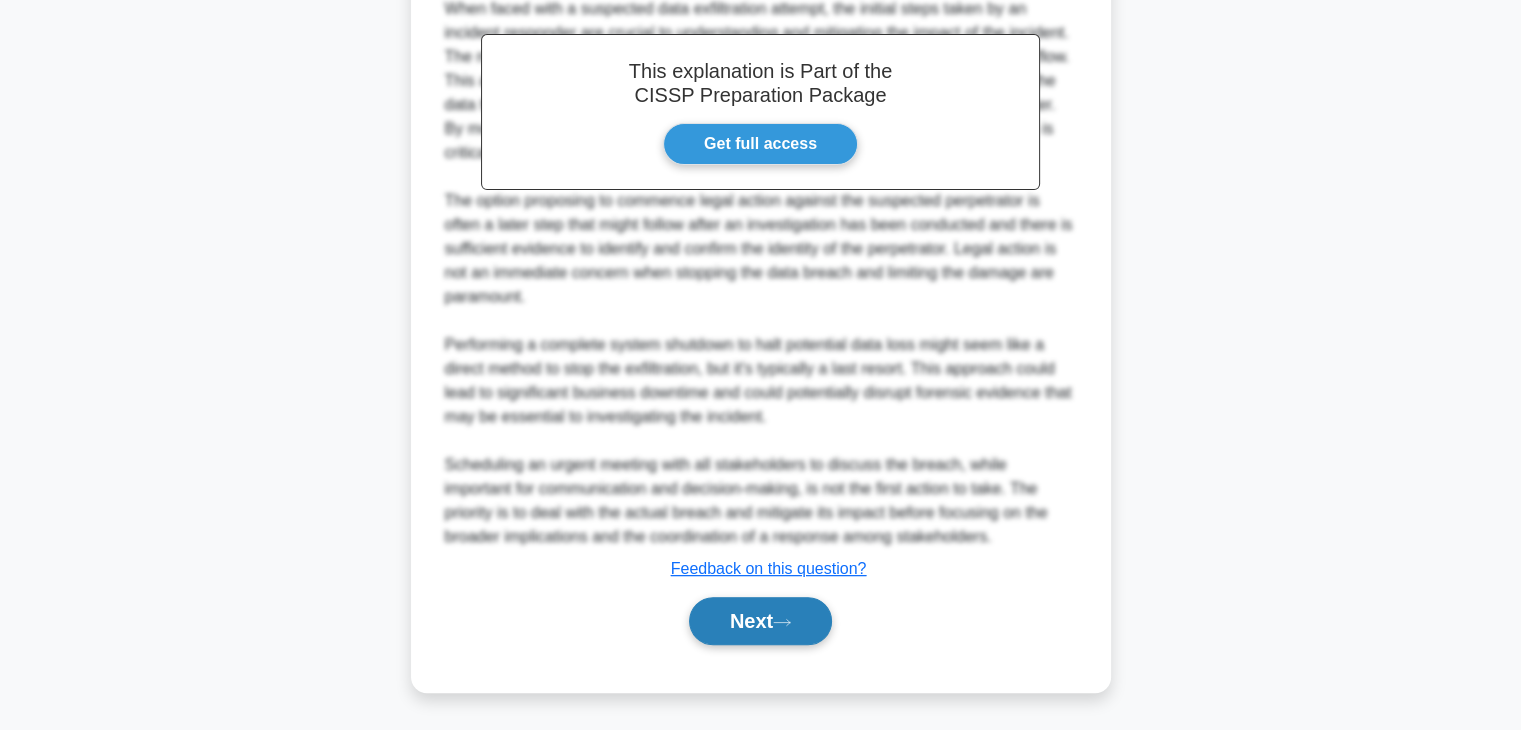 click on "Next" at bounding box center [760, 621] 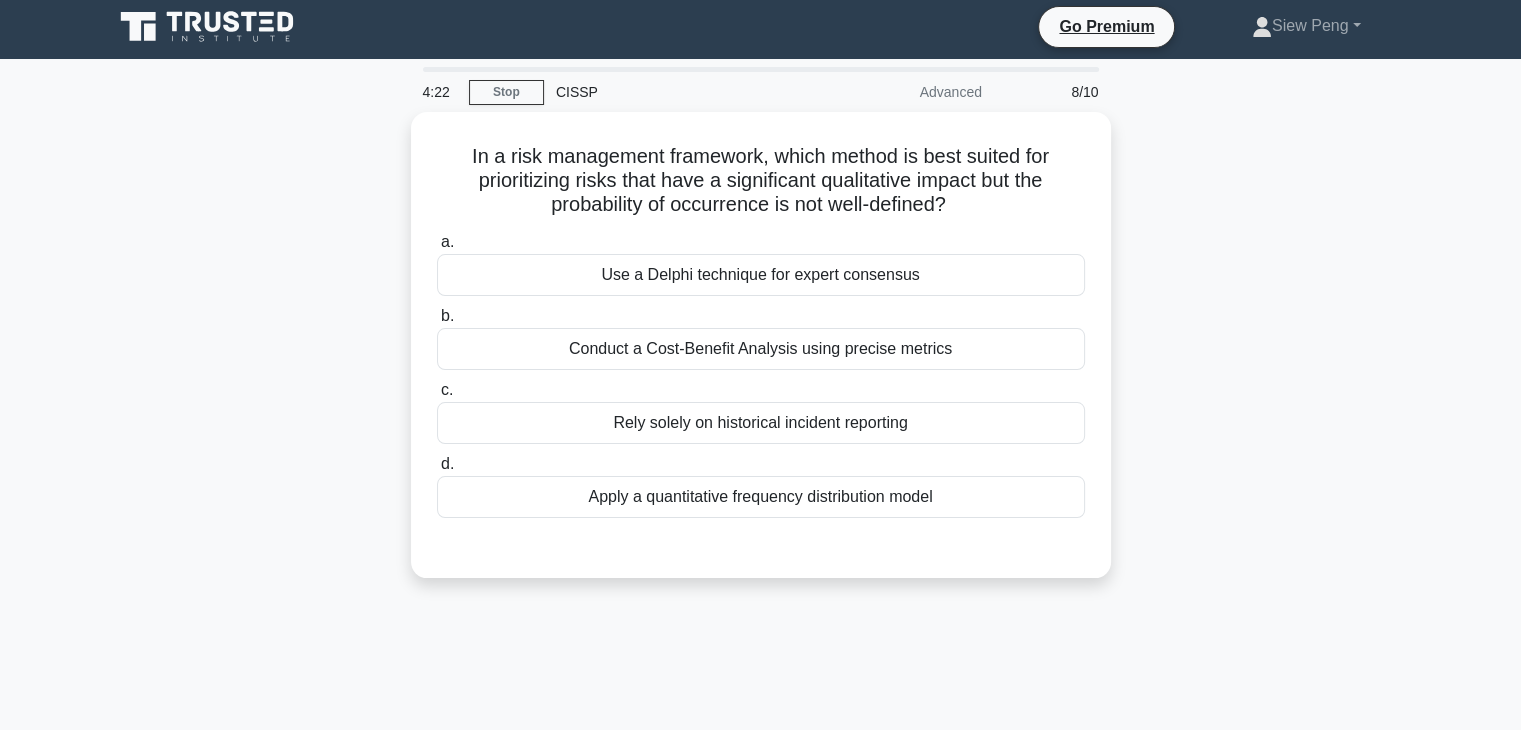 scroll, scrollTop: 0, scrollLeft: 0, axis: both 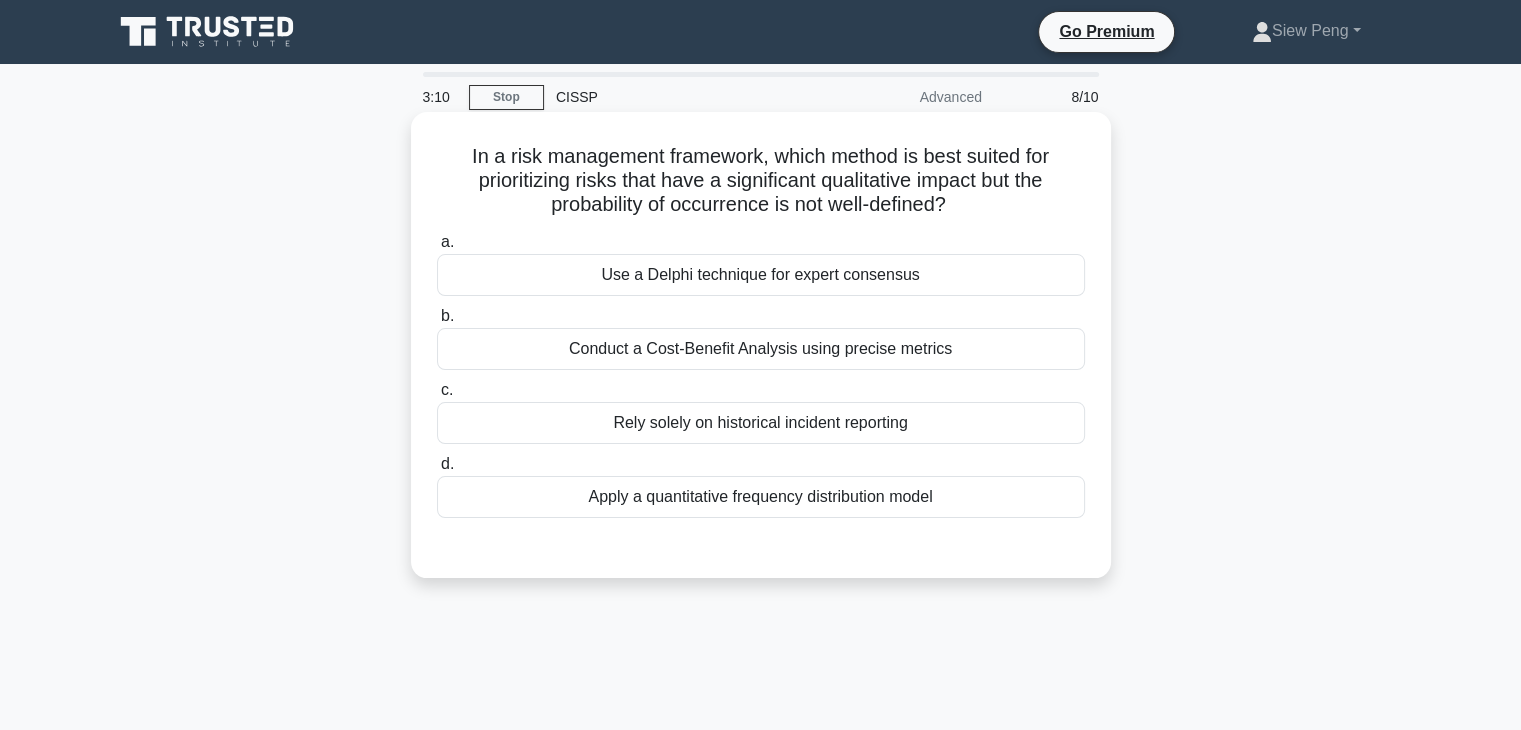 click on "Conduct a Cost-Benefit Analysis using precise metrics" at bounding box center (761, 349) 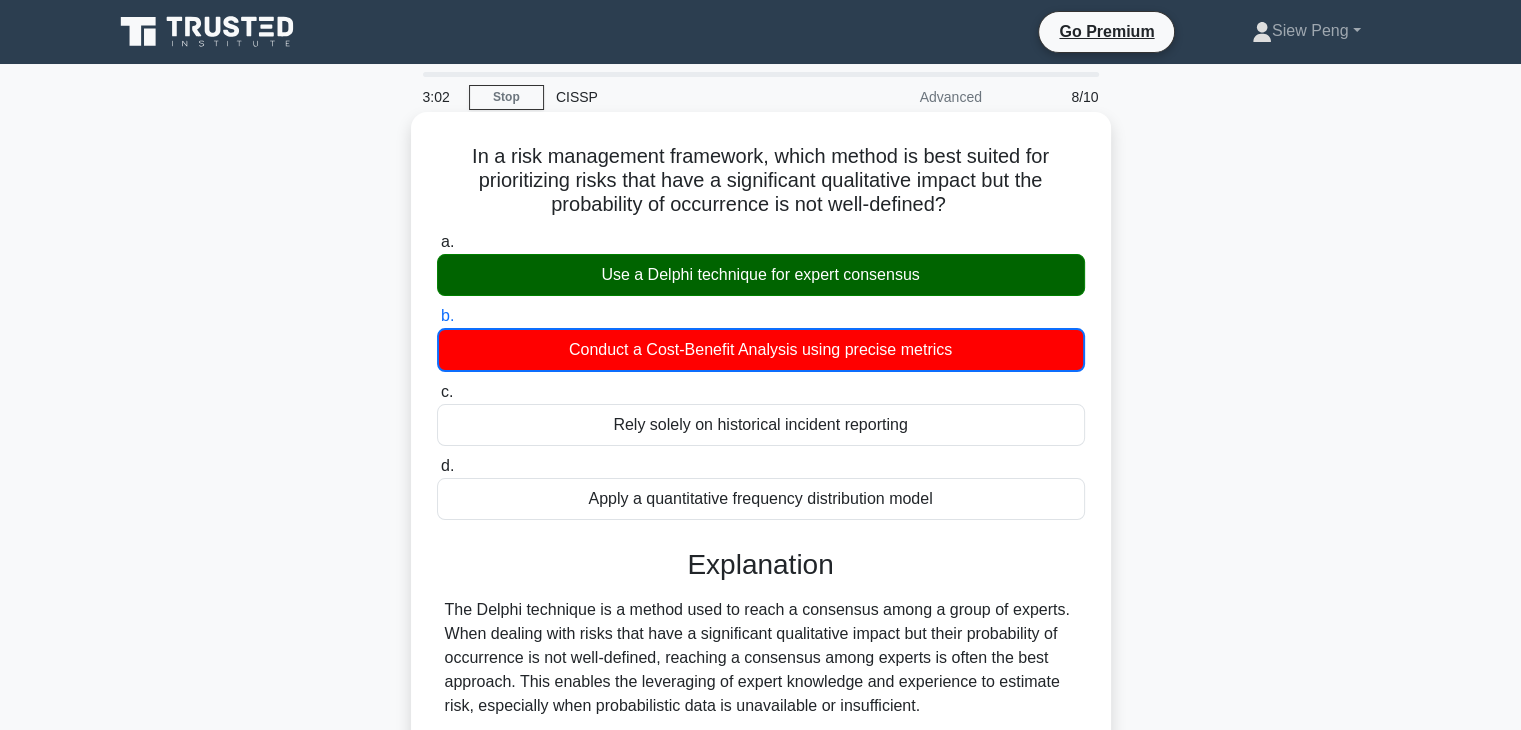 drag, startPoint x: 590, startPoint y: 273, endPoint x: 999, endPoint y: 293, distance: 409.4887 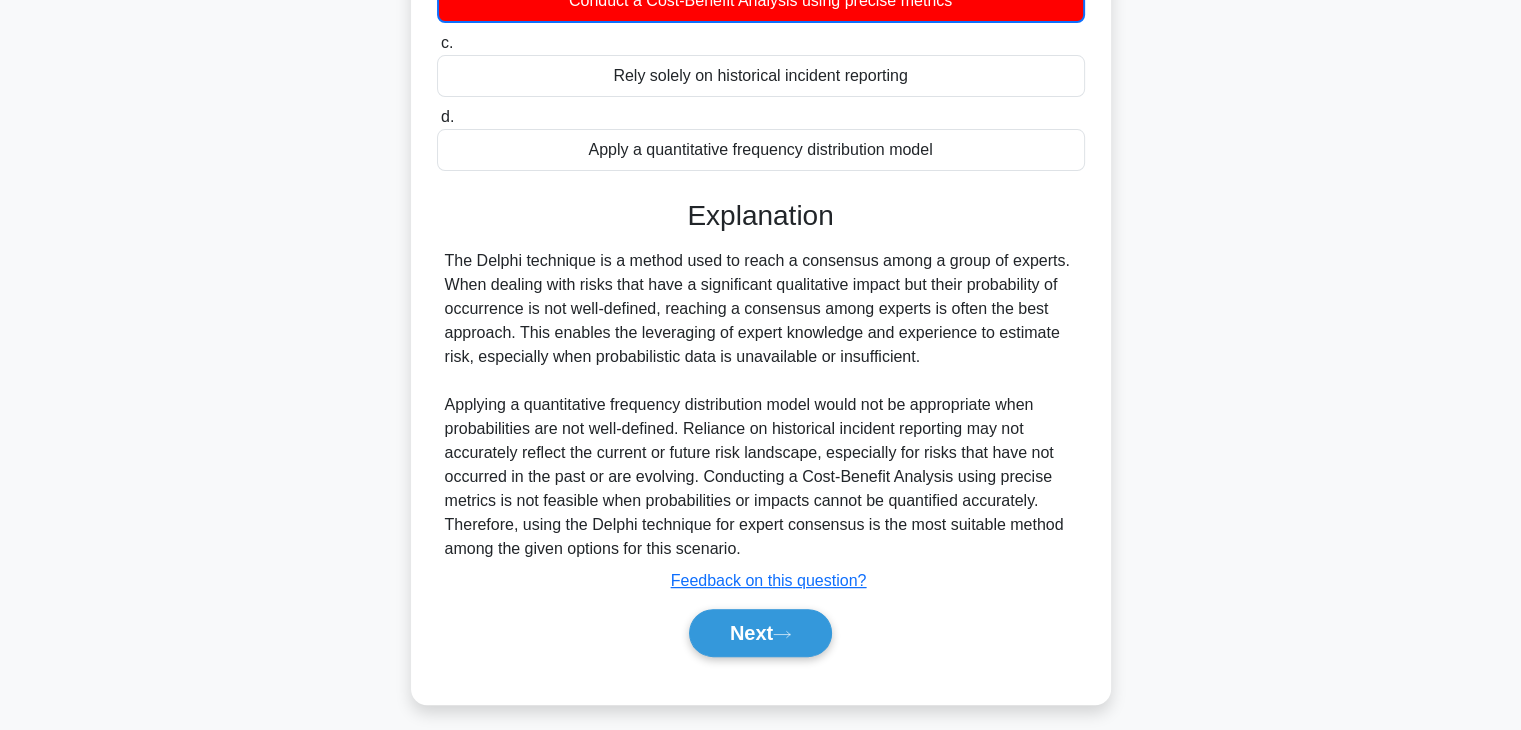 scroll, scrollTop: 360, scrollLeft: 0, axis: vertical 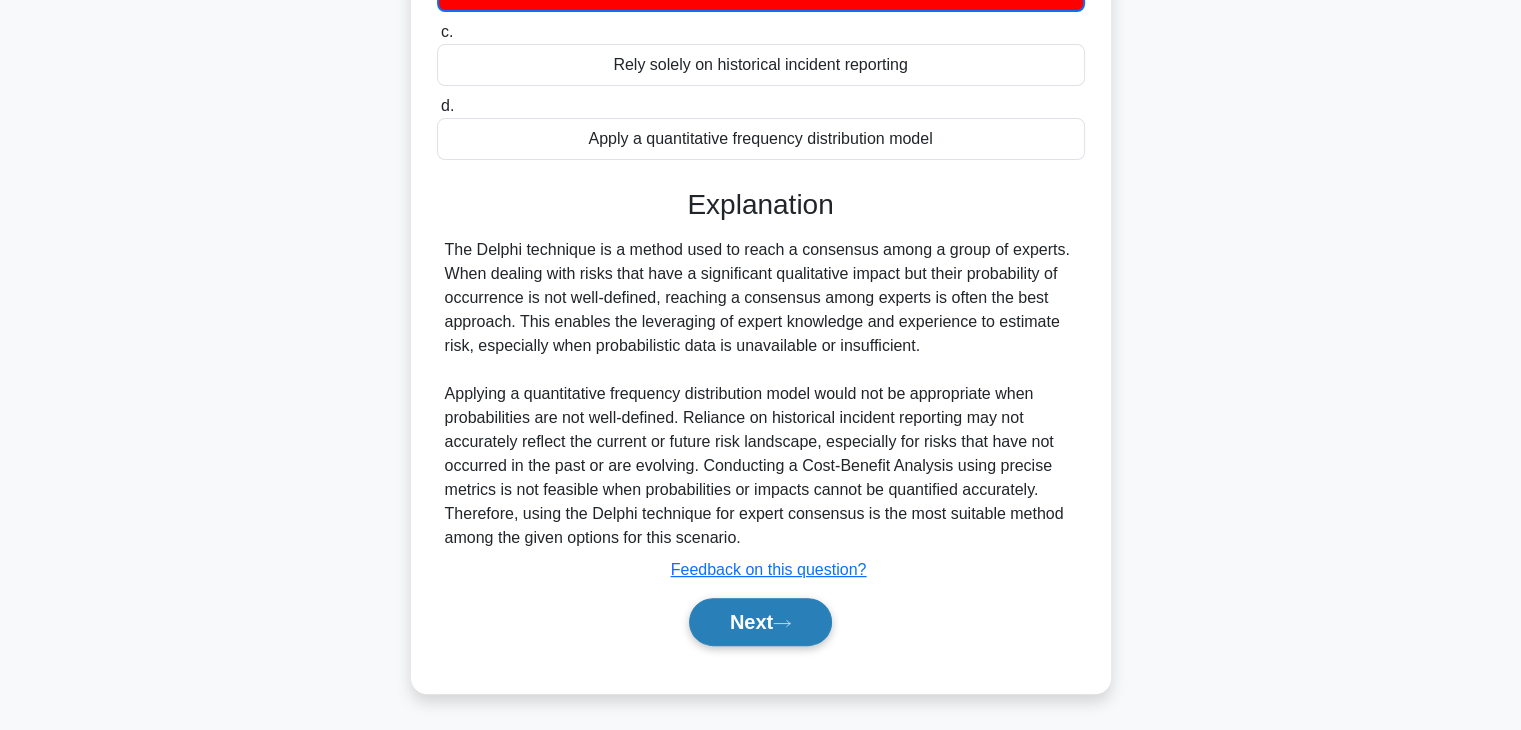 click on "Next" at bounding box center [760, 622] 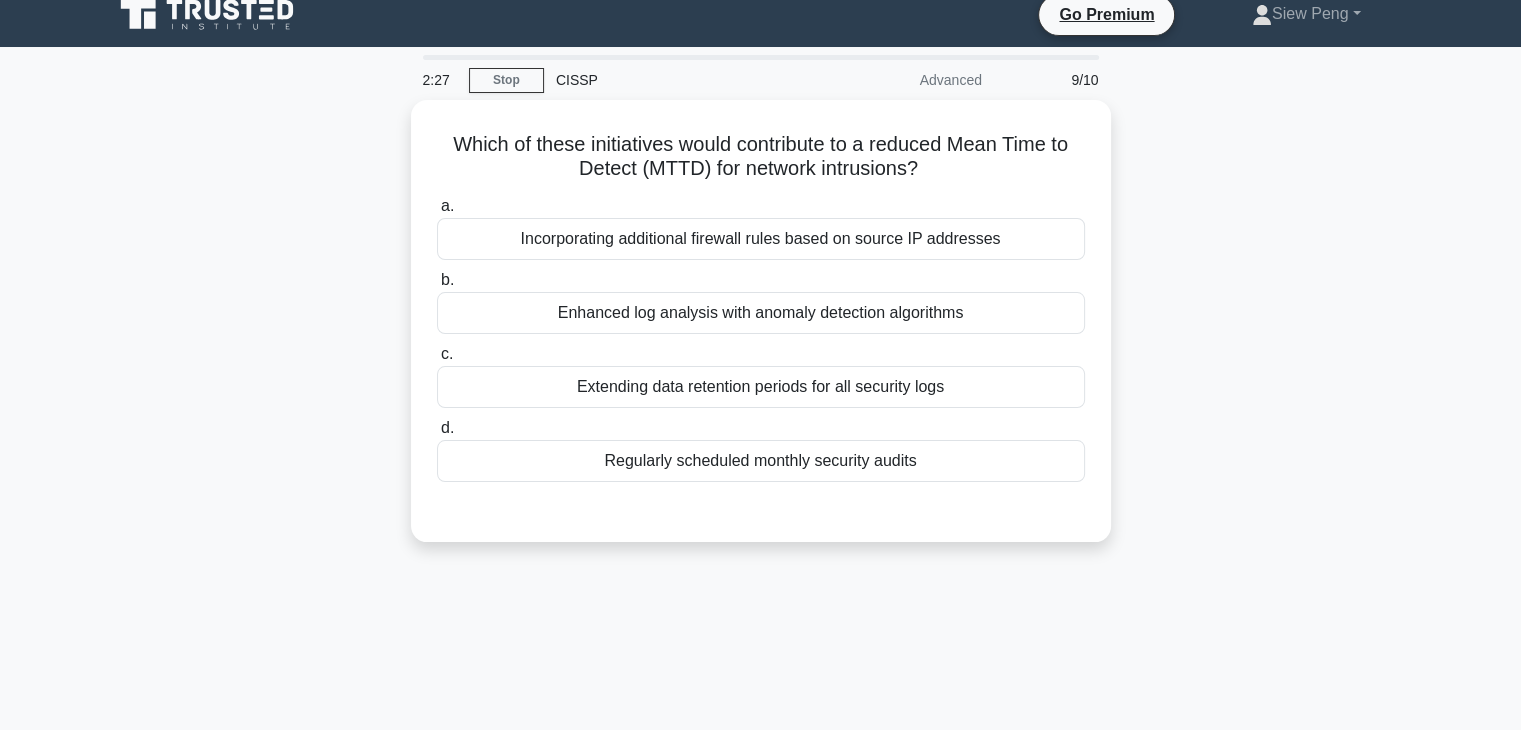 scroll, scrollTop: 0, scrollLeft: 0, axis: both 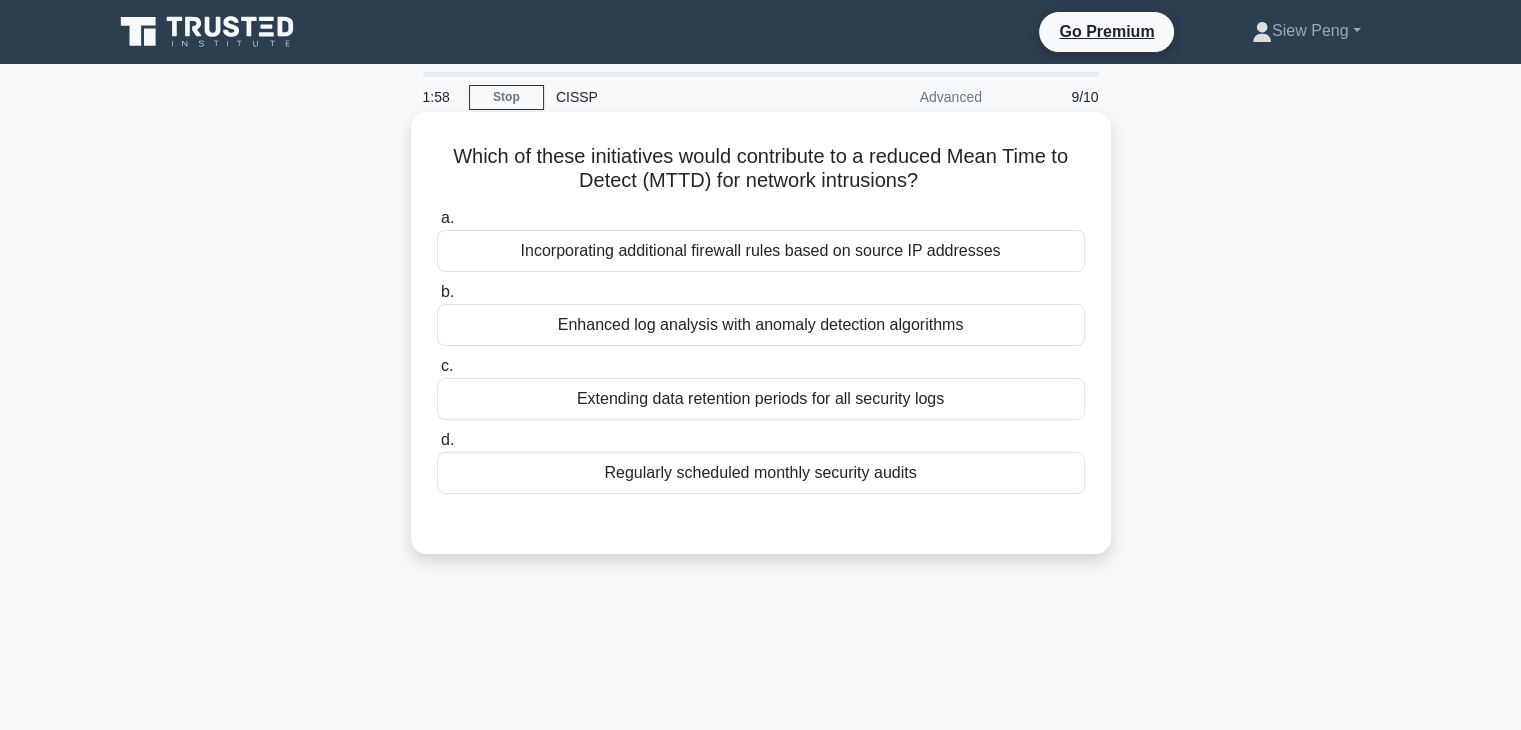 click on "Enhanced log analysis with anomaly detection algorithms" at bounding box center [761, 325] 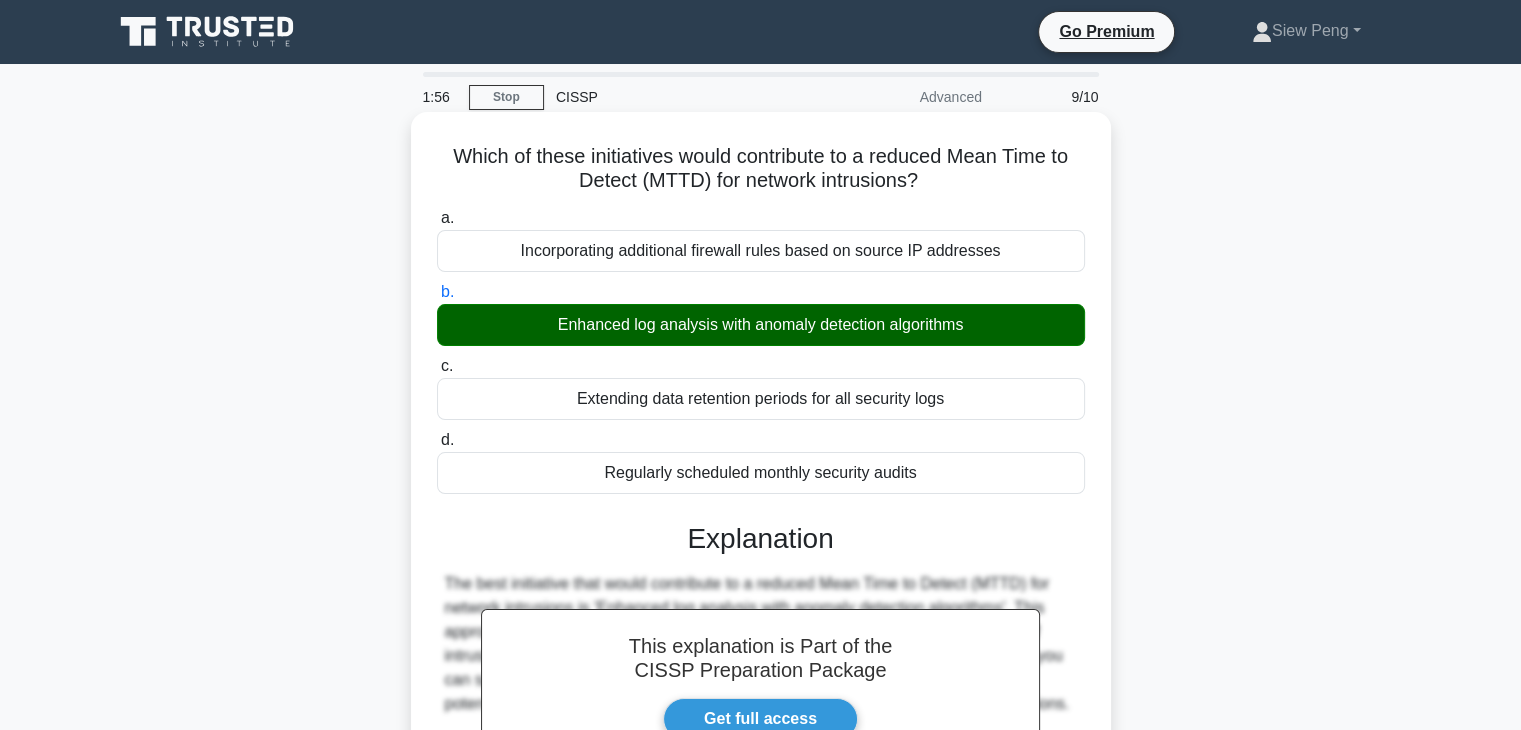 scroll, scrollTop: 430, scrollLeft: 0, axis: vertical 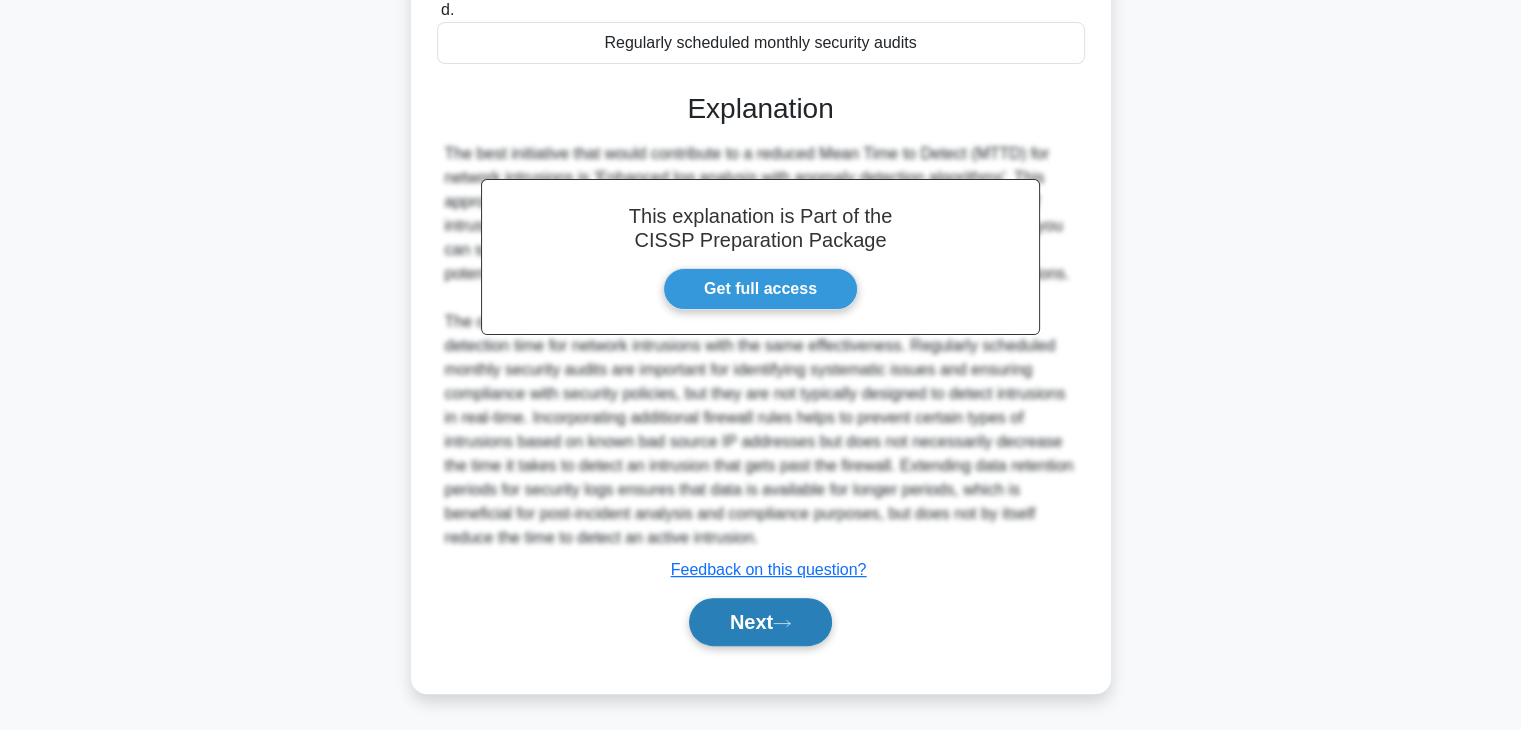 click on "Next" at bounding box center (760, 622) 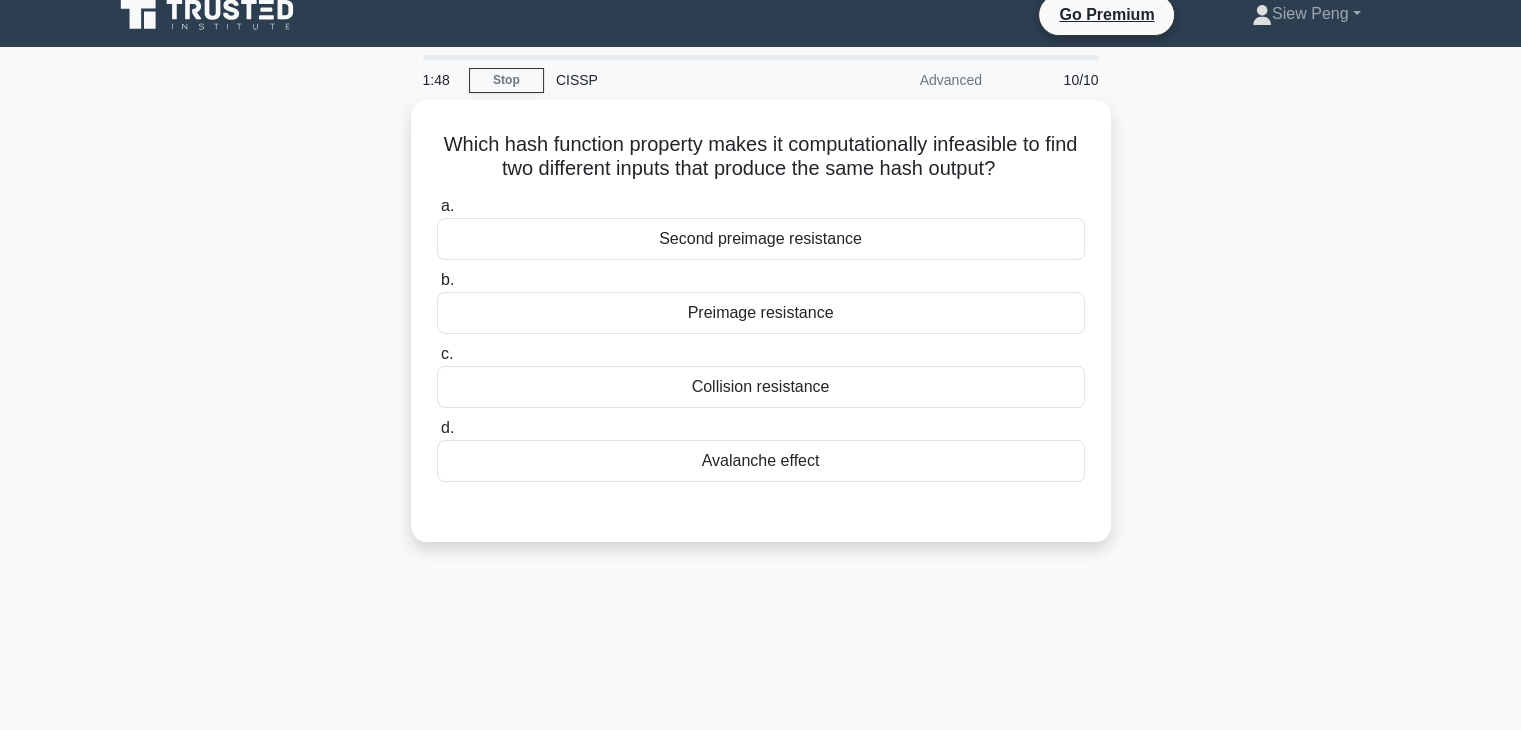 scroll, scrollTop: 0, scrollLeft: 0, axis: both 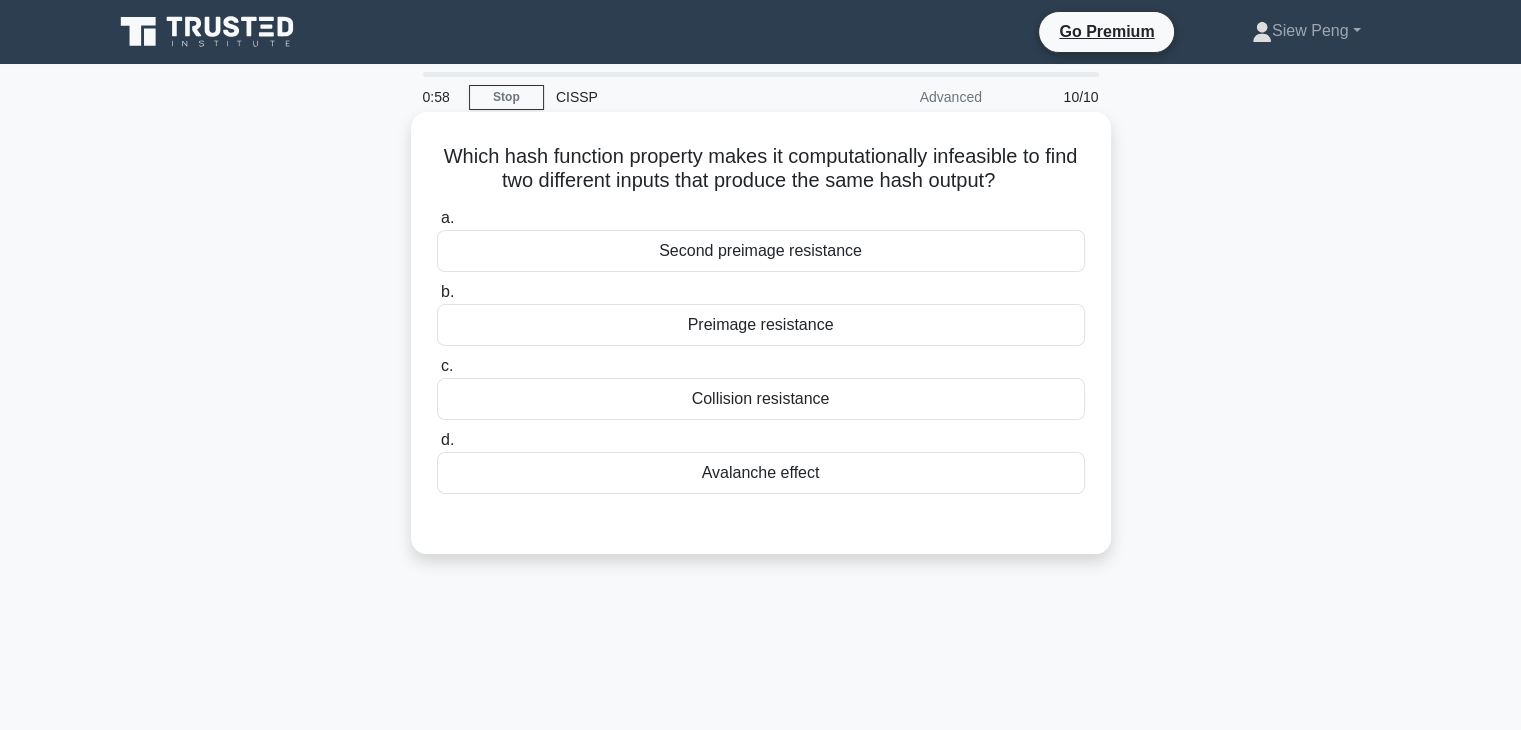 click on "Collision resistance" at bounding box center [761, 399] 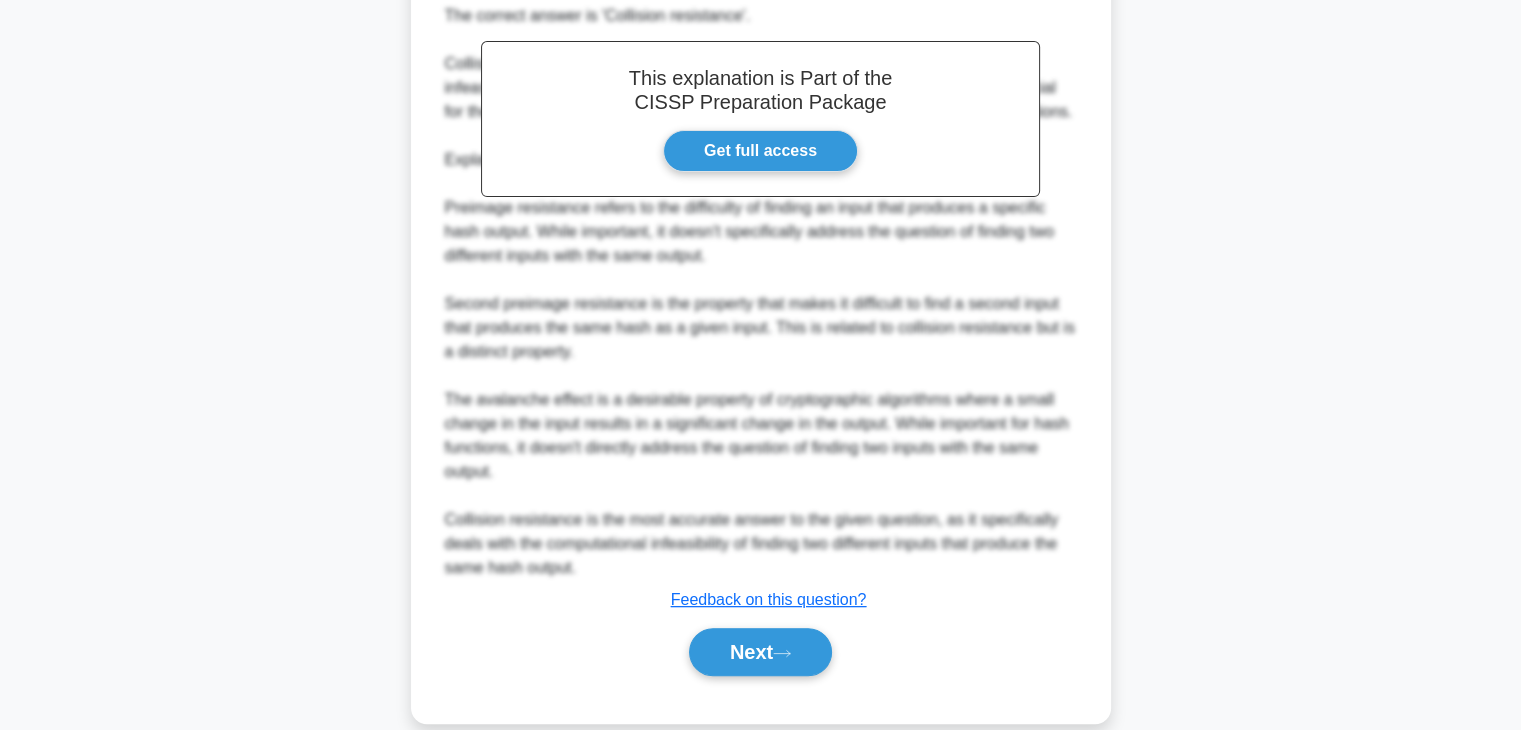 scroll, scrollTop: 598, scrollLeft: 0, axis: vertical 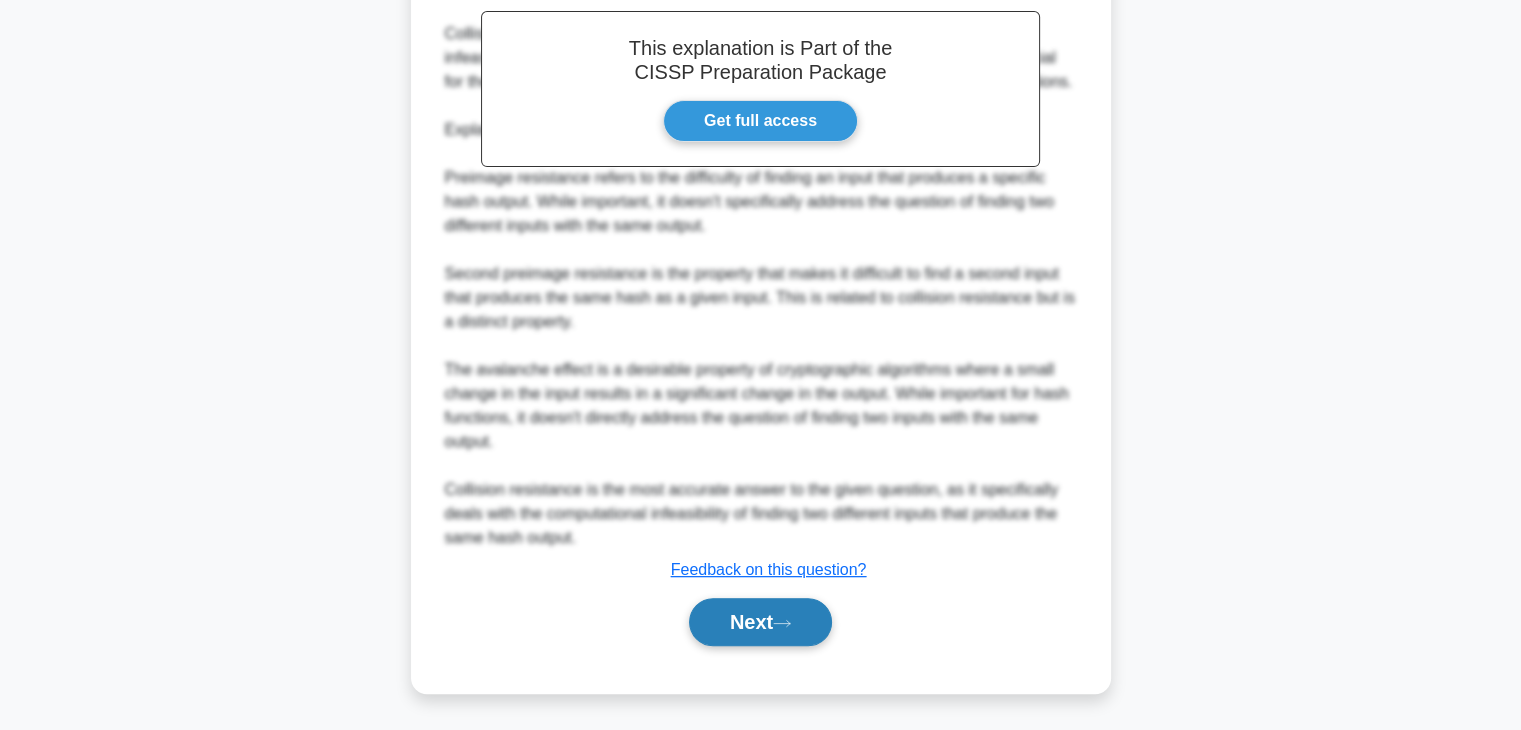 click on "Next" at bounding box center (760, 622) 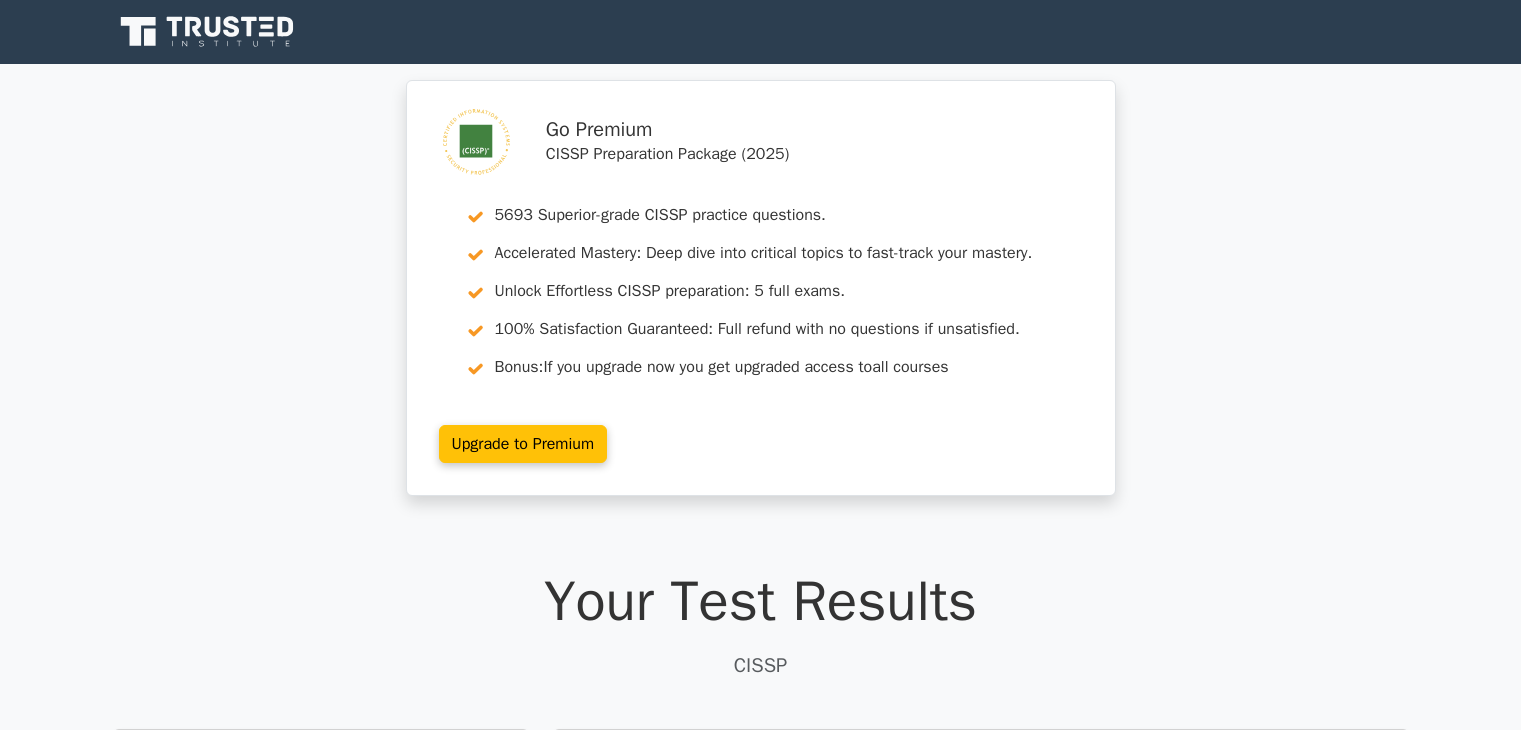 scroll, scrollTop: 0, scrollLeft: 0, axis: both 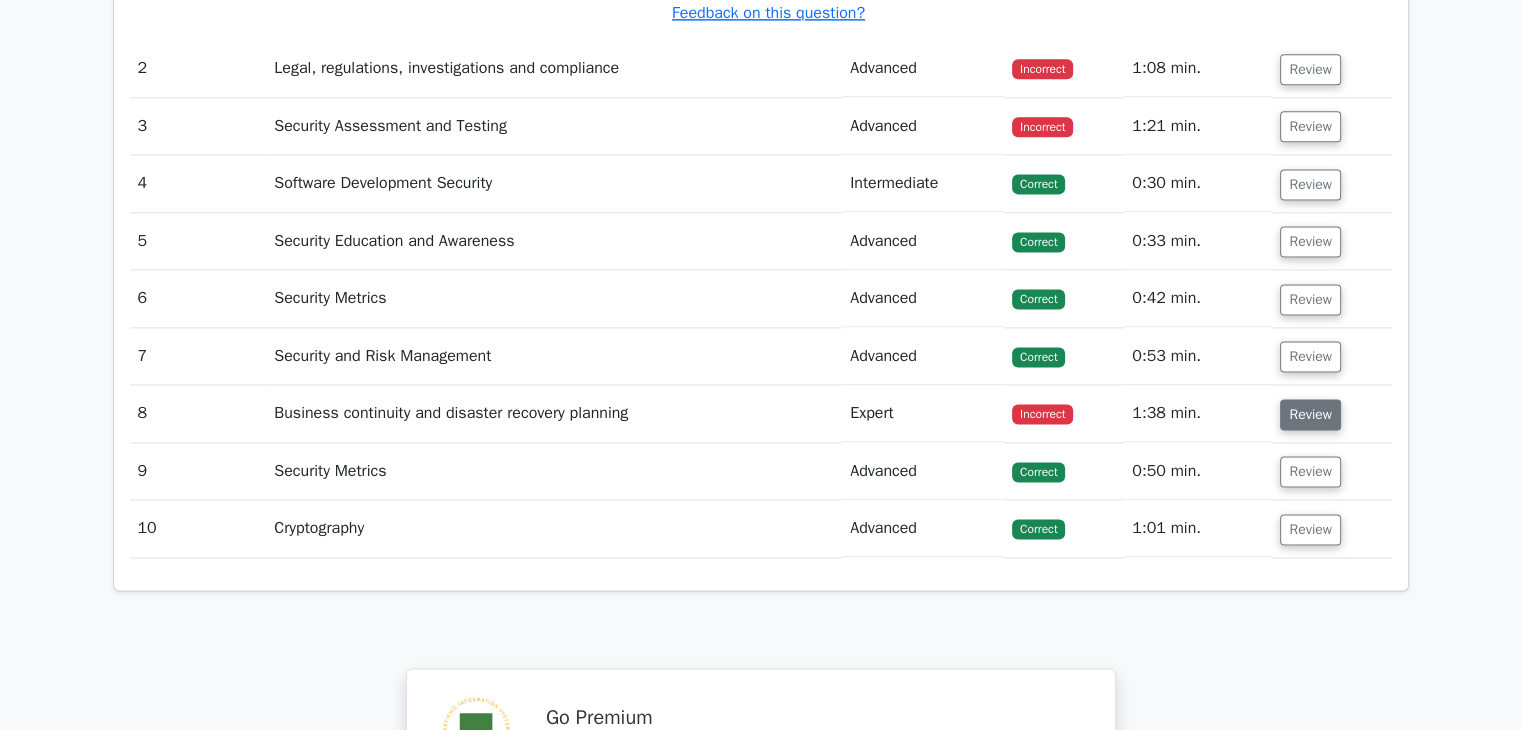 drag, startPoint x: 1312, startPoint y: 429, endPoint x: 1308, endPoint y: 402, distance: 27.294687 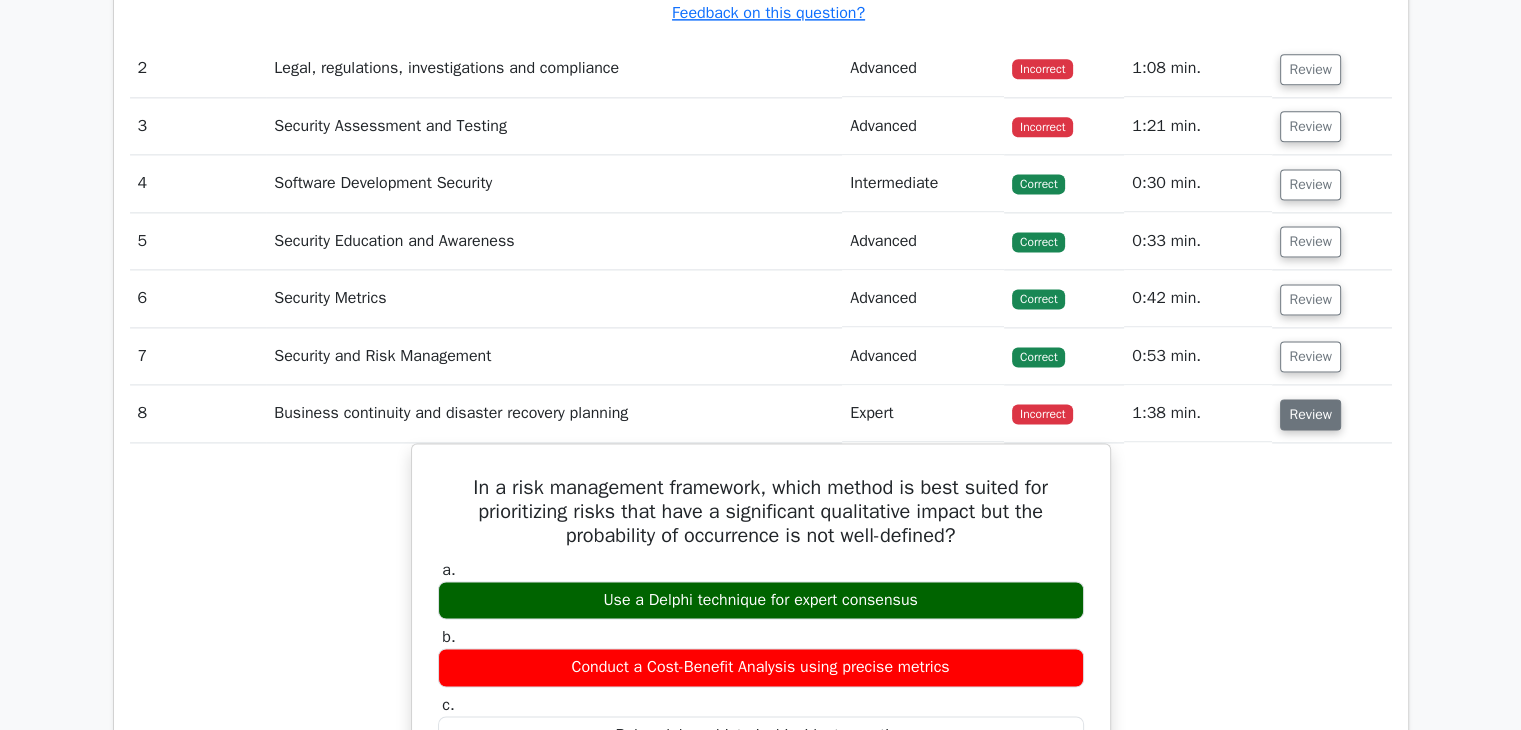 type 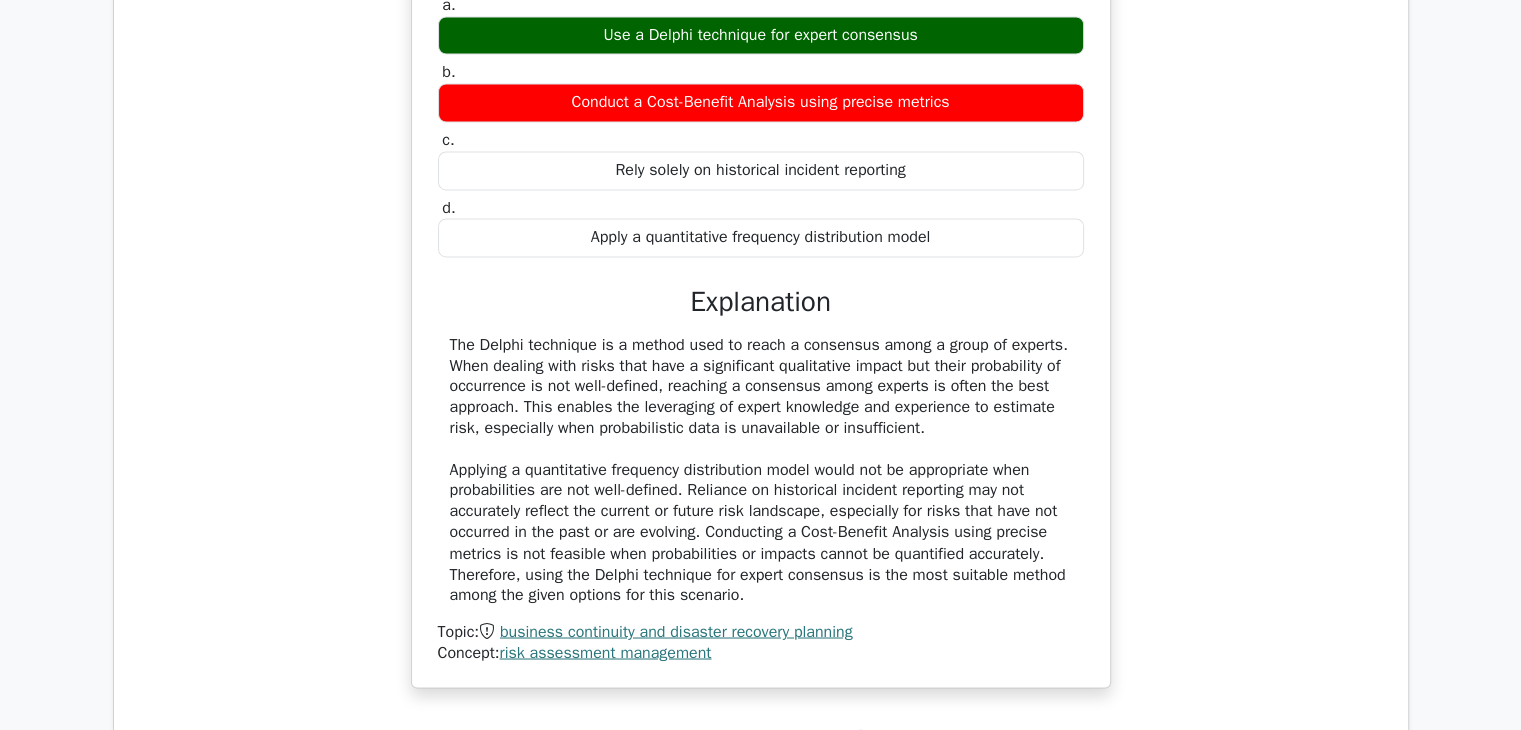scroll, scrollTop: 3060, scrollLeft: 0, axis: vertical 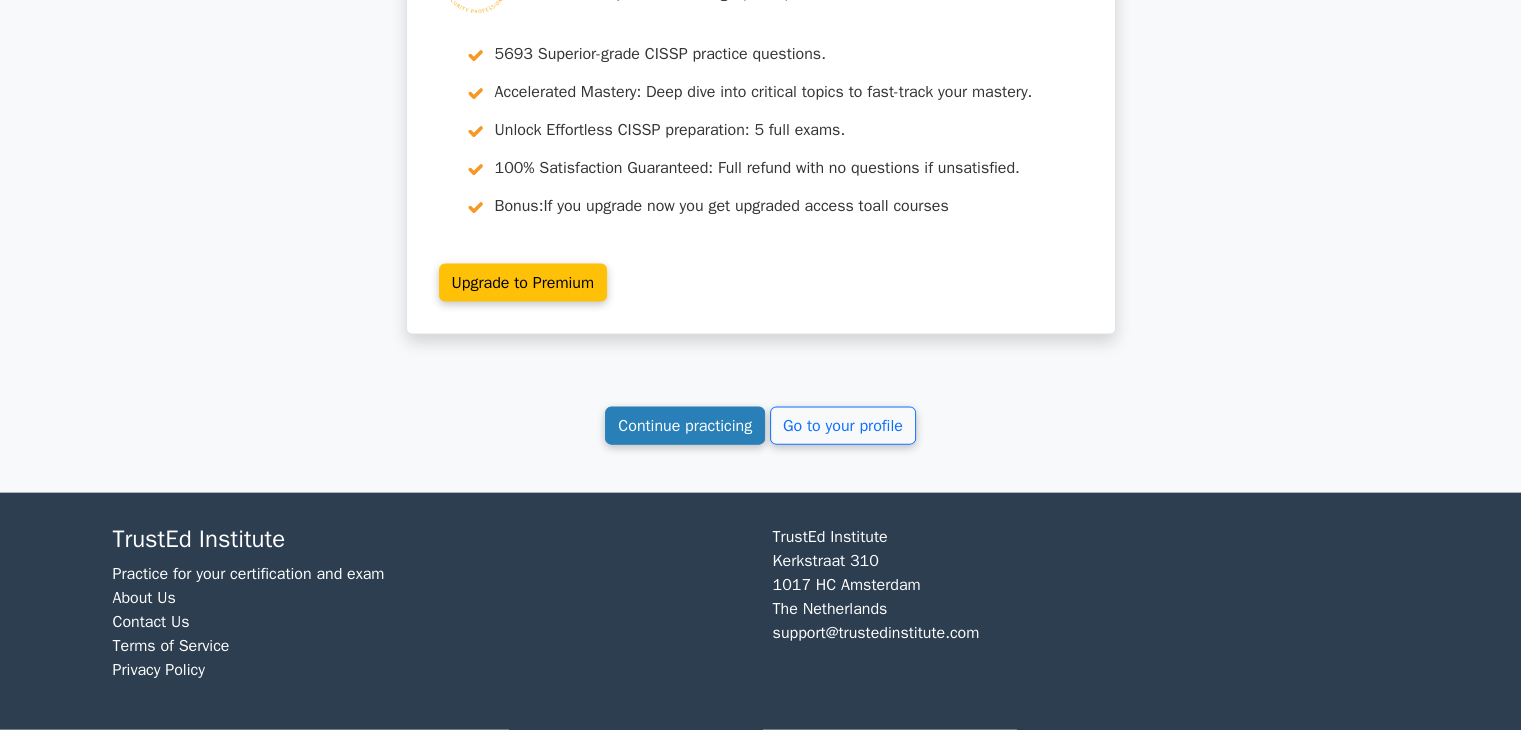 click on "Continue practicing" at bounding box center [685, 426] 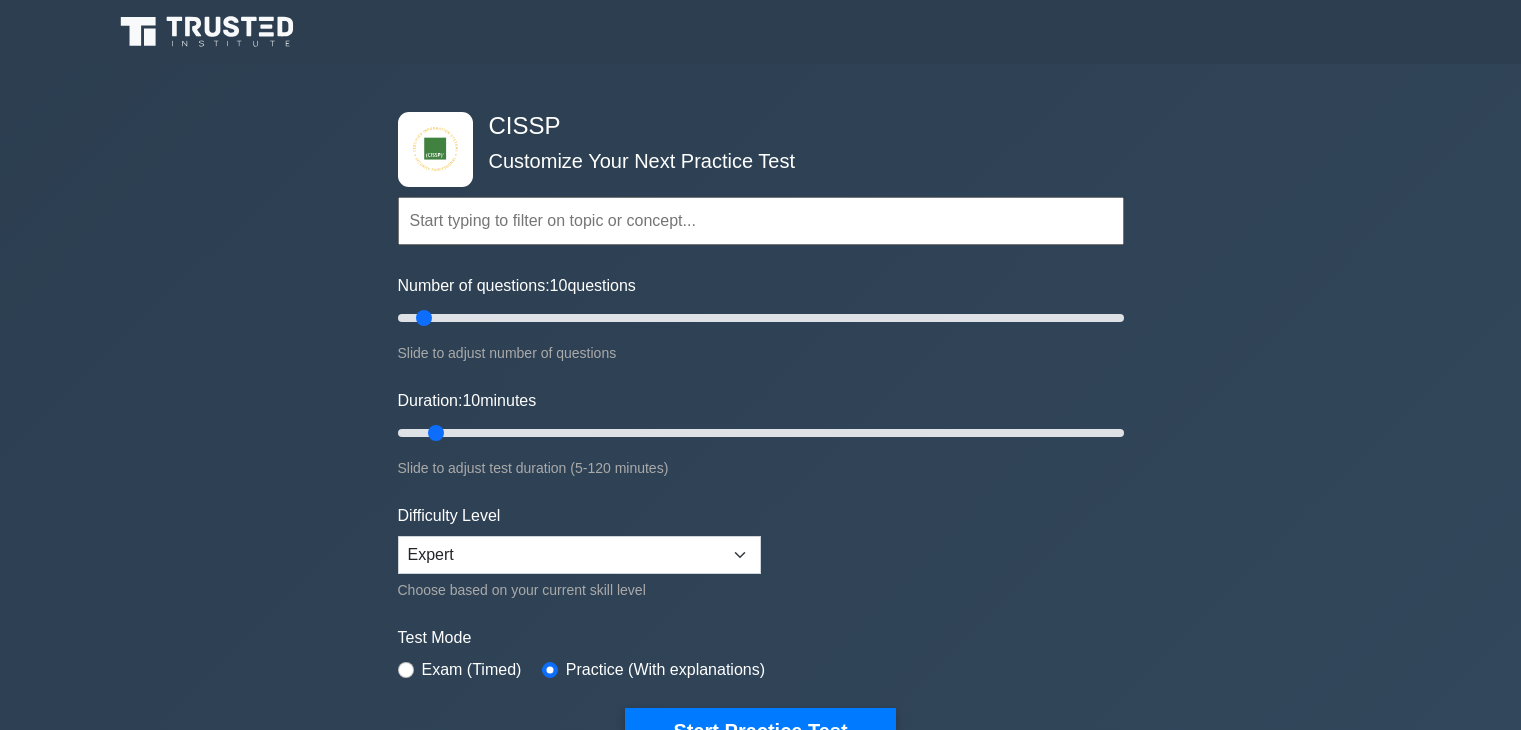 scroll, scrollTop: 0, scrollLeft: 0, axis: both 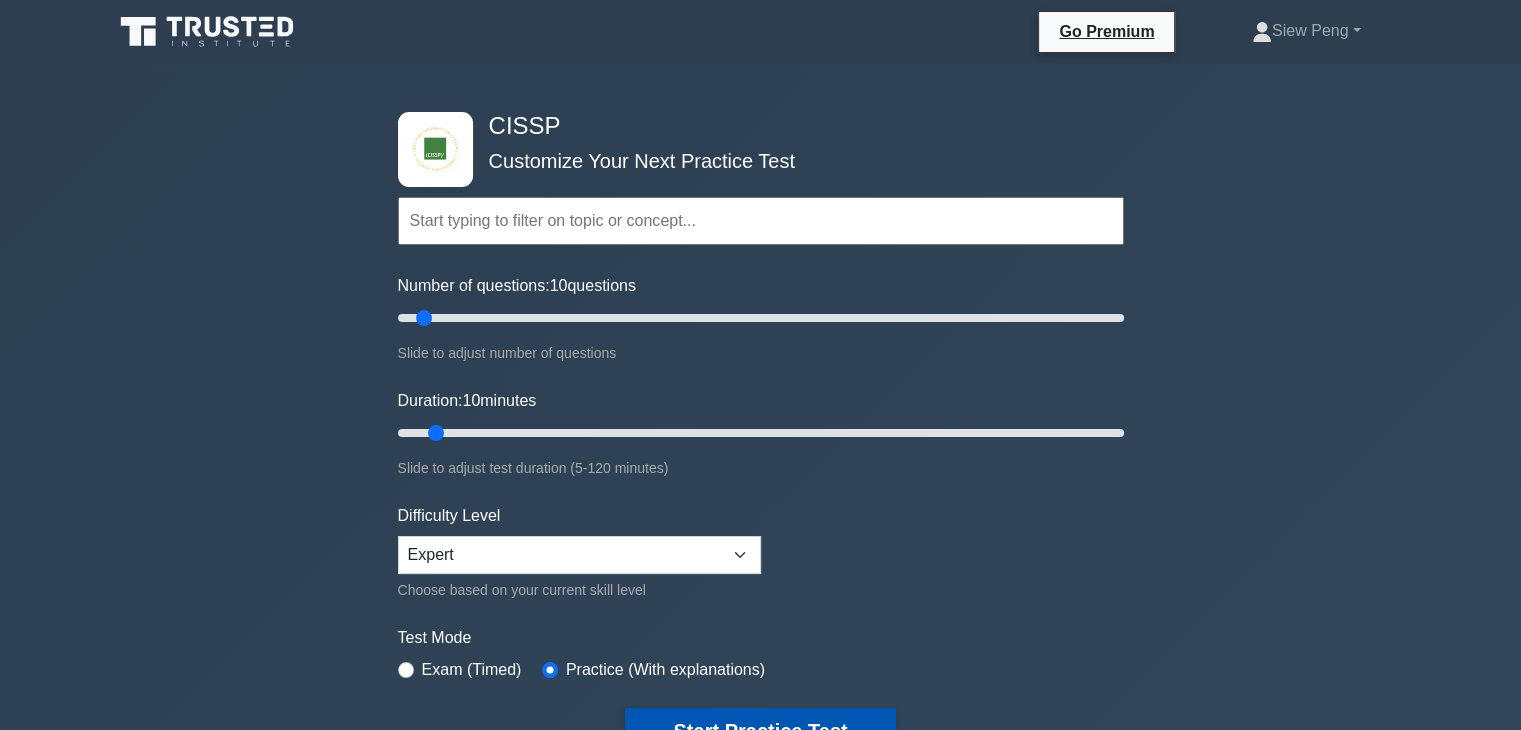click on "Start Practice Test" at bounding box center (760, 731) 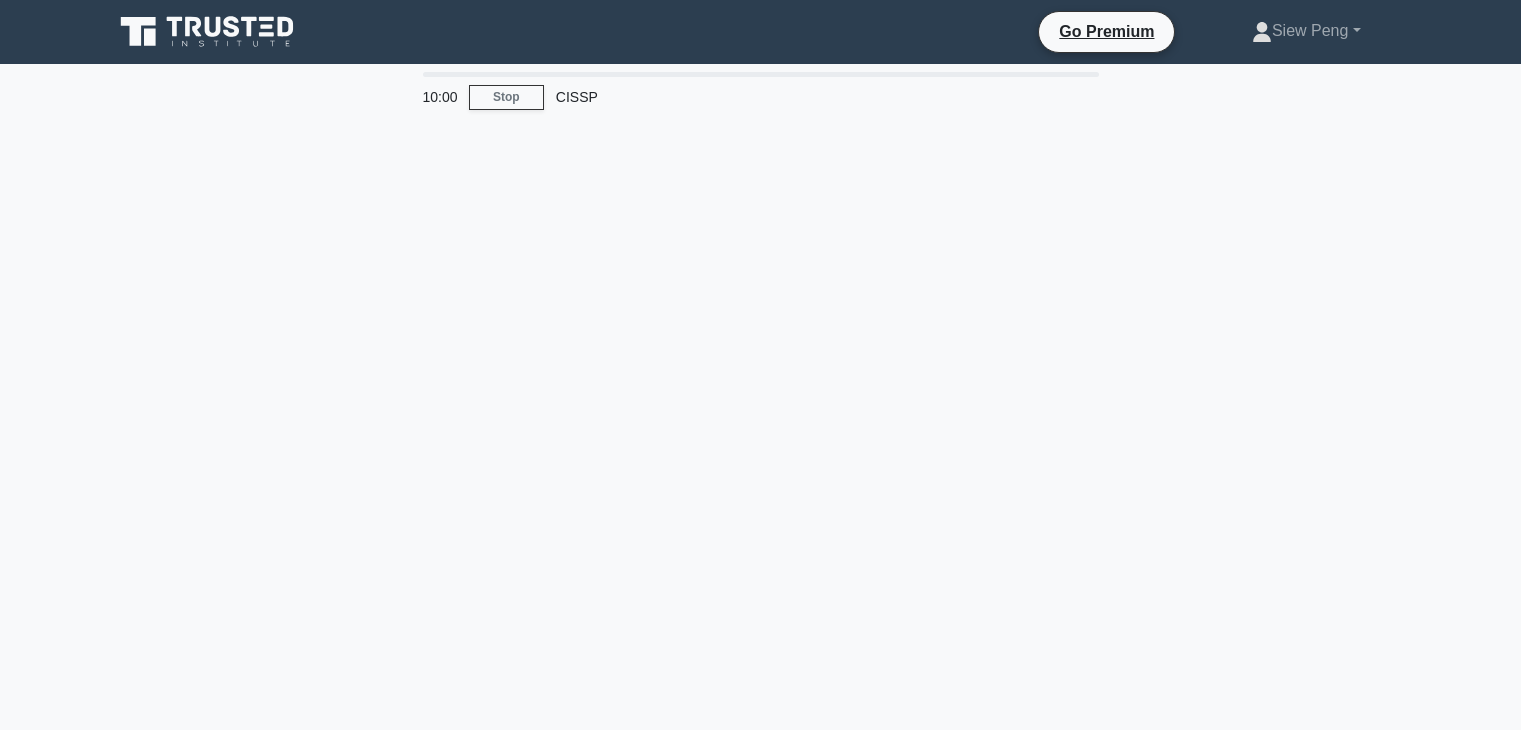 scroll, scrollTop: 0, scrollLeft: 0, axis: both 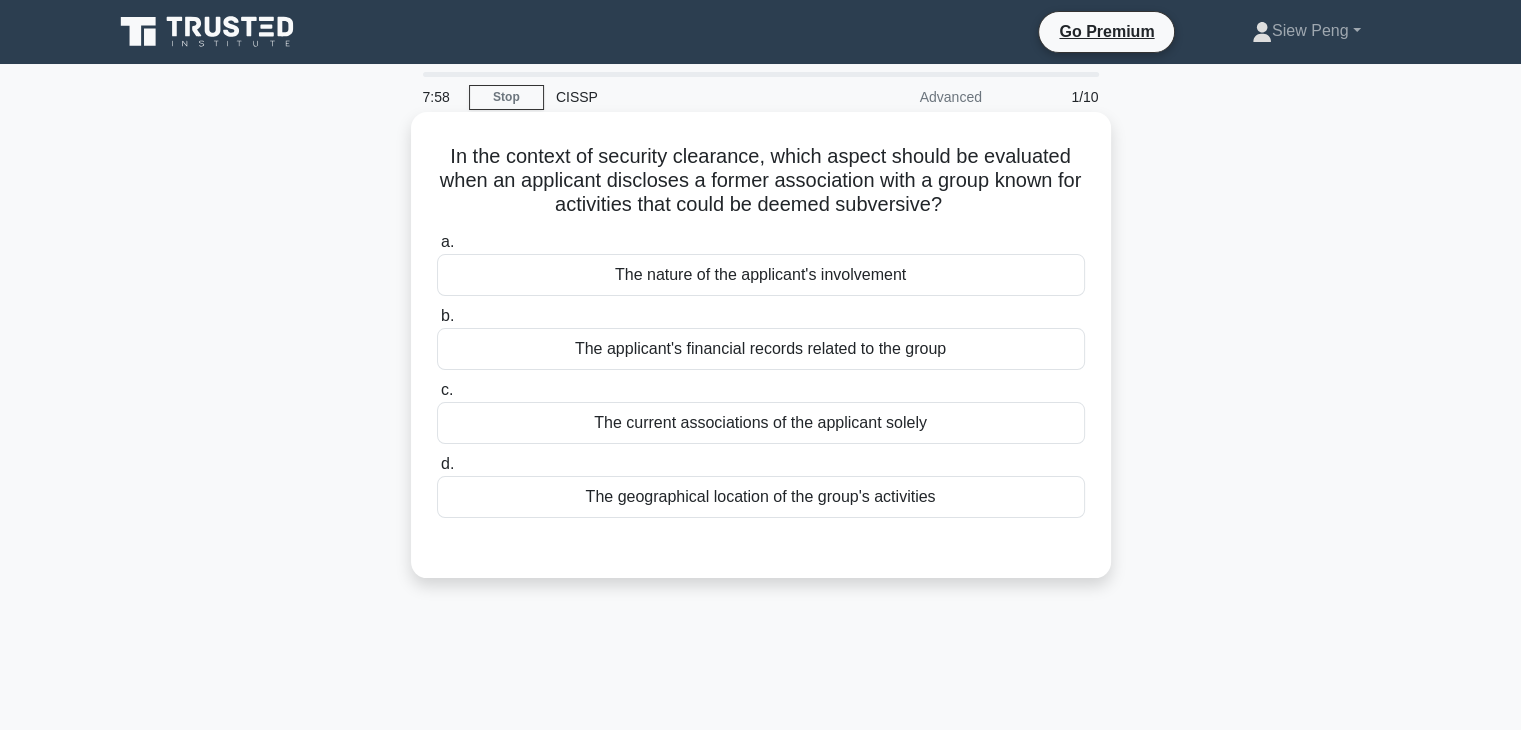 click on "The applicant's financial records related to the group" at bounding box center (761, 349) 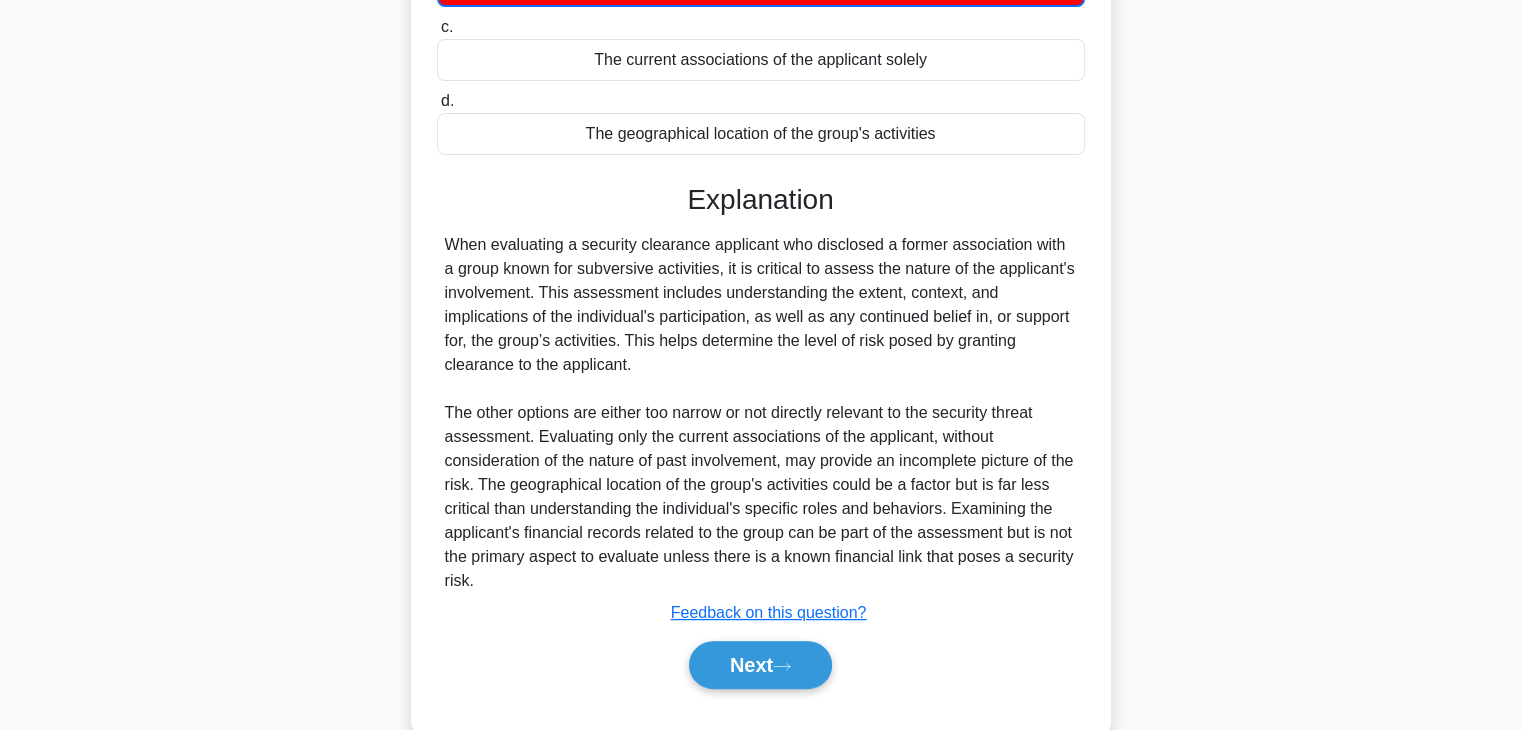 scroll, scrollTop: 400, scrollLeft: 0, axis: vertical 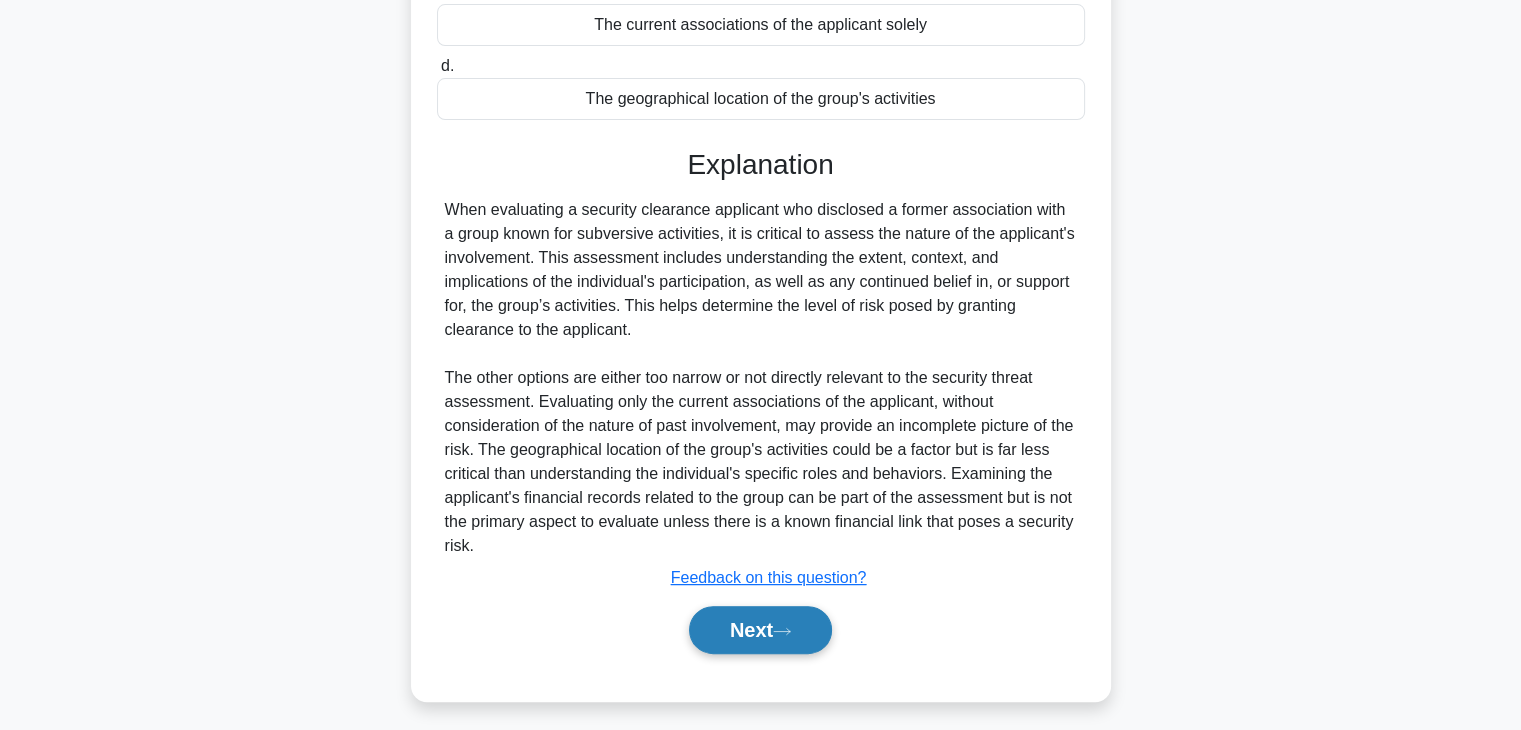 click on "Next" at bounding box center (760, 630) 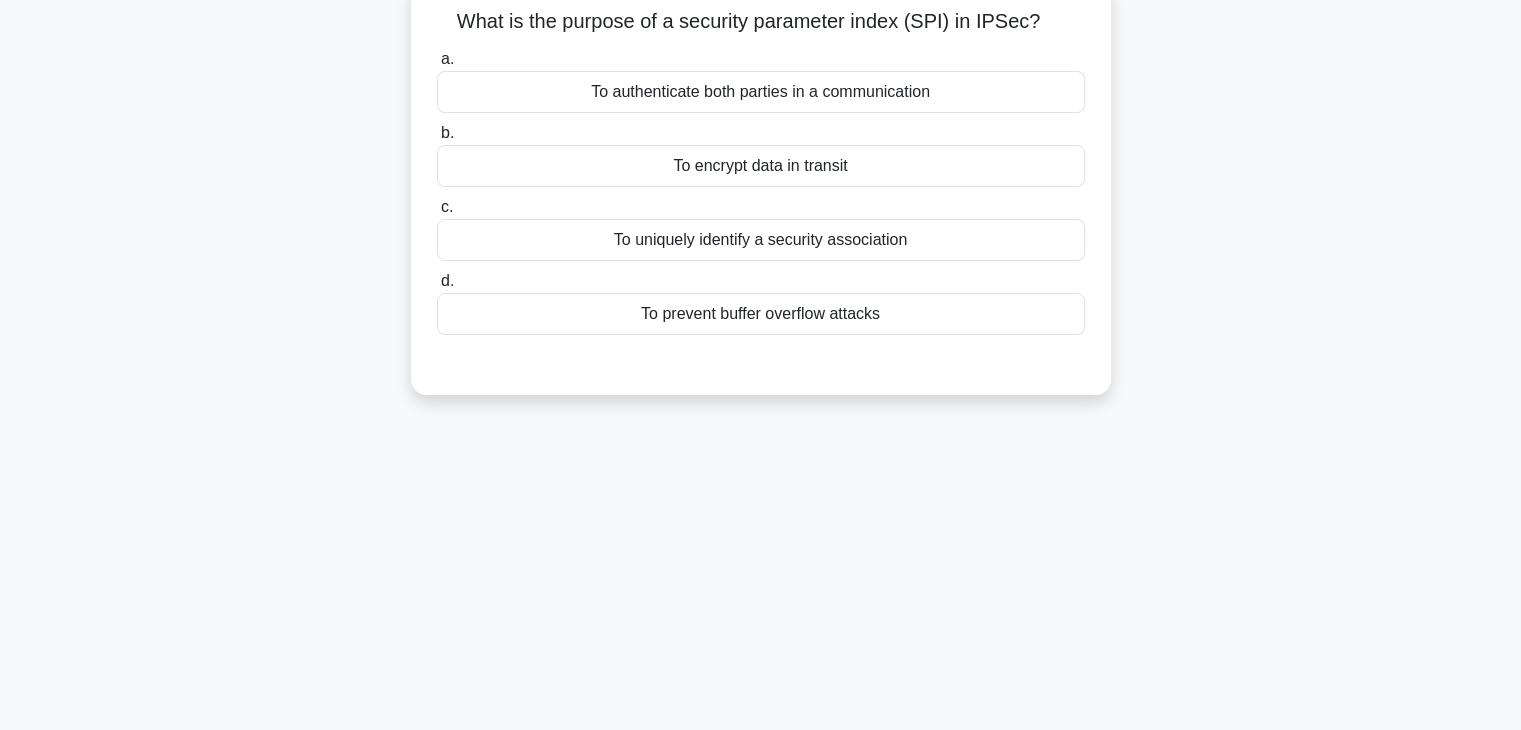 scroll, scrollTop: 0, scrollLeft: 0, axis: both 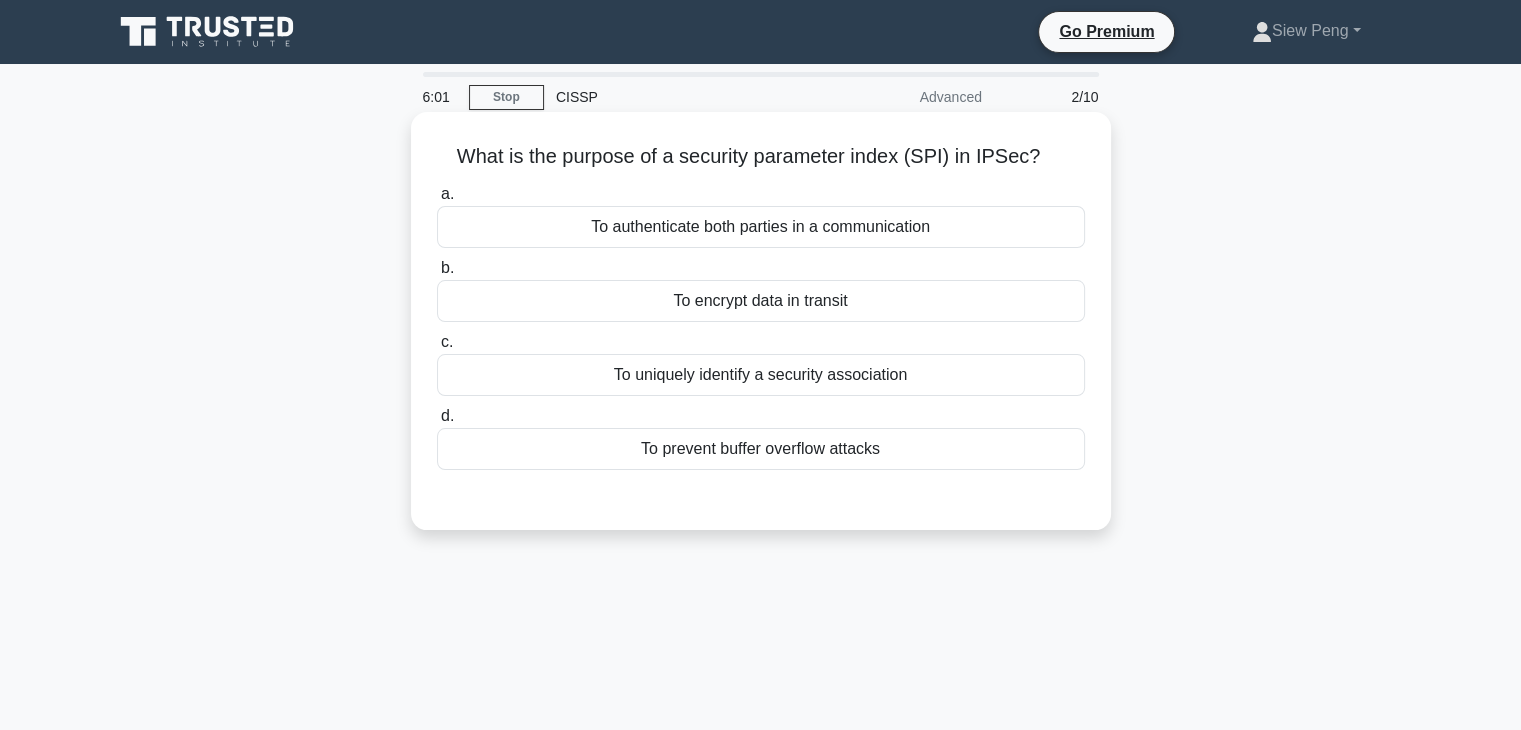 click on "To authenticate both parties in a communication" at bounding box center [761, 227] 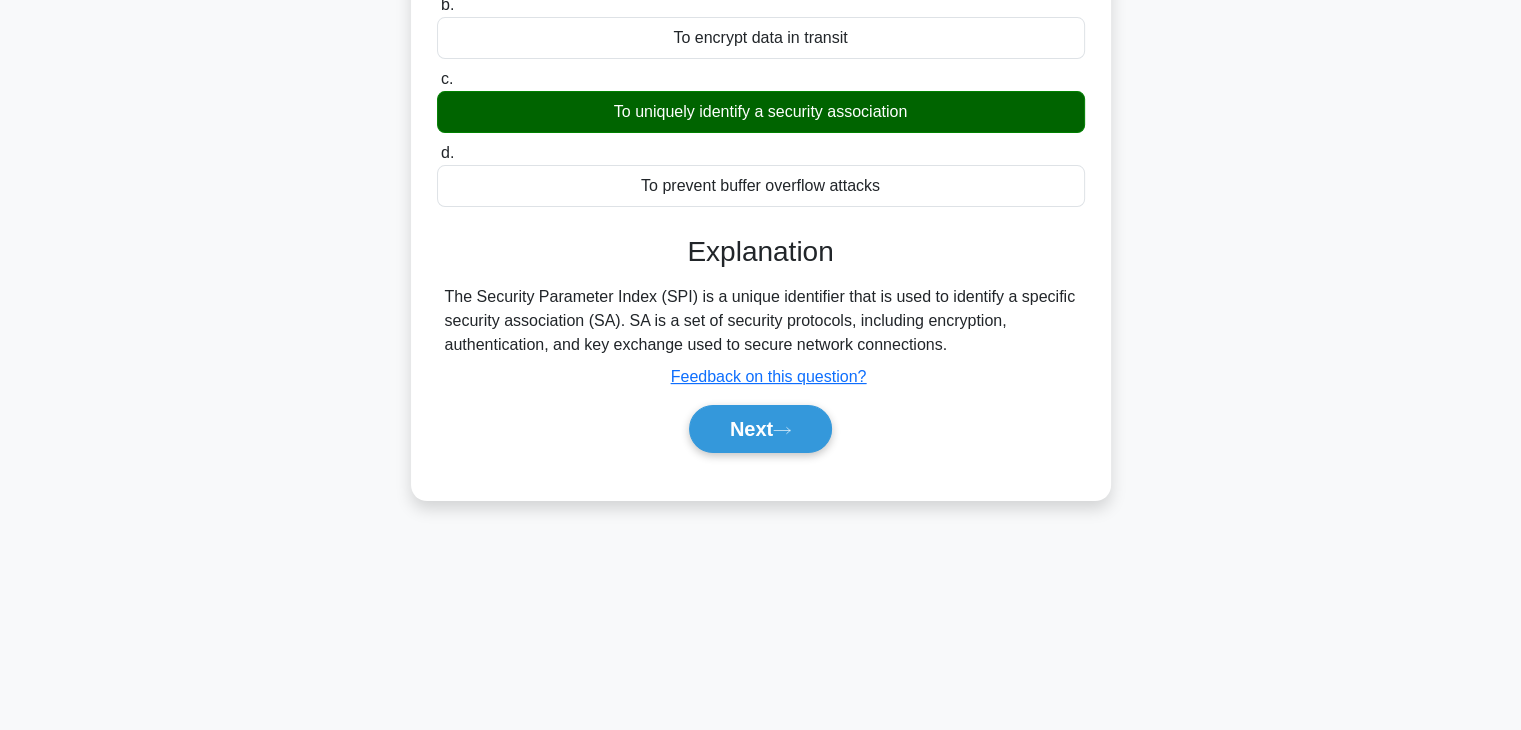 scroll, scrollTop: 300, scrollLeft: 0, axis: vertical 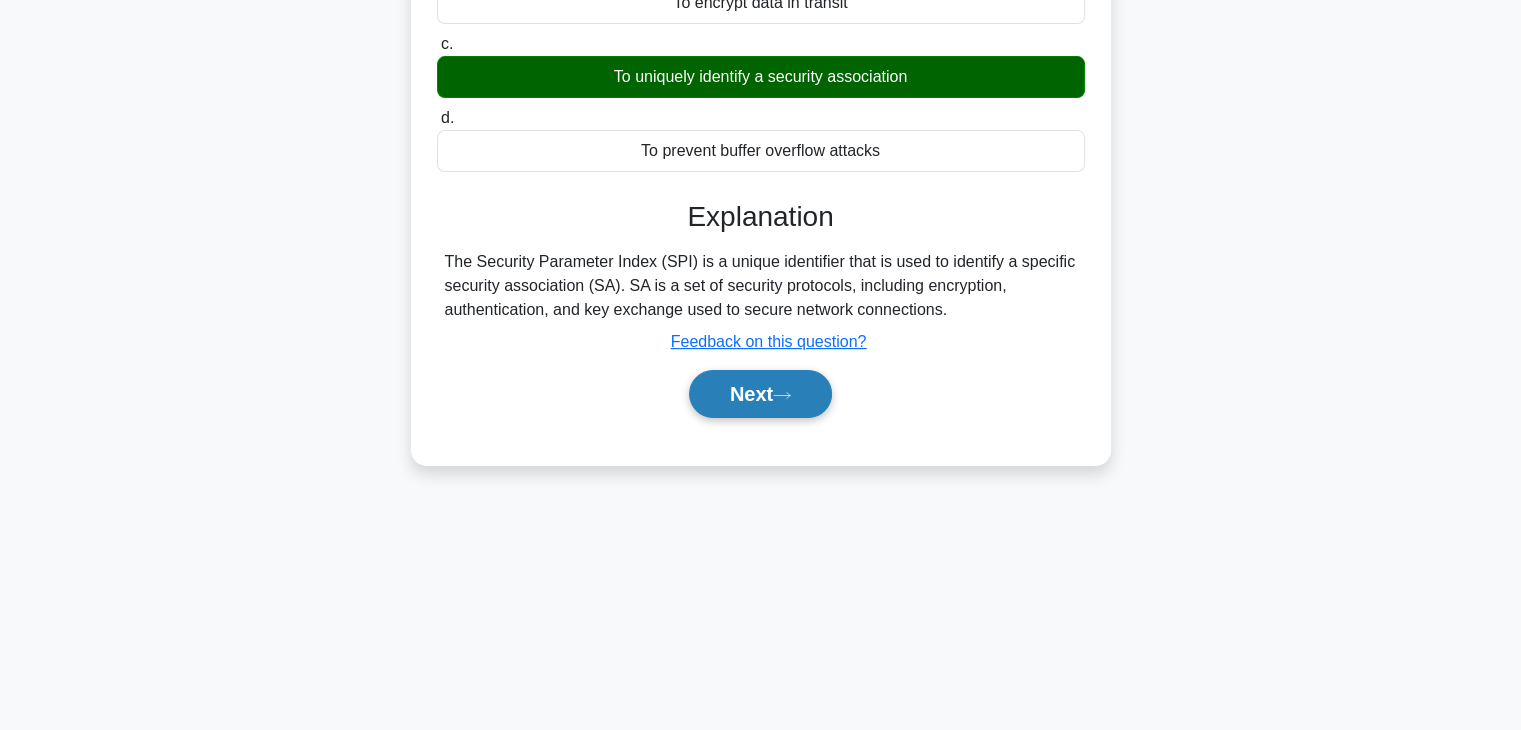 click on "Next" at bounding box center [760, 394] 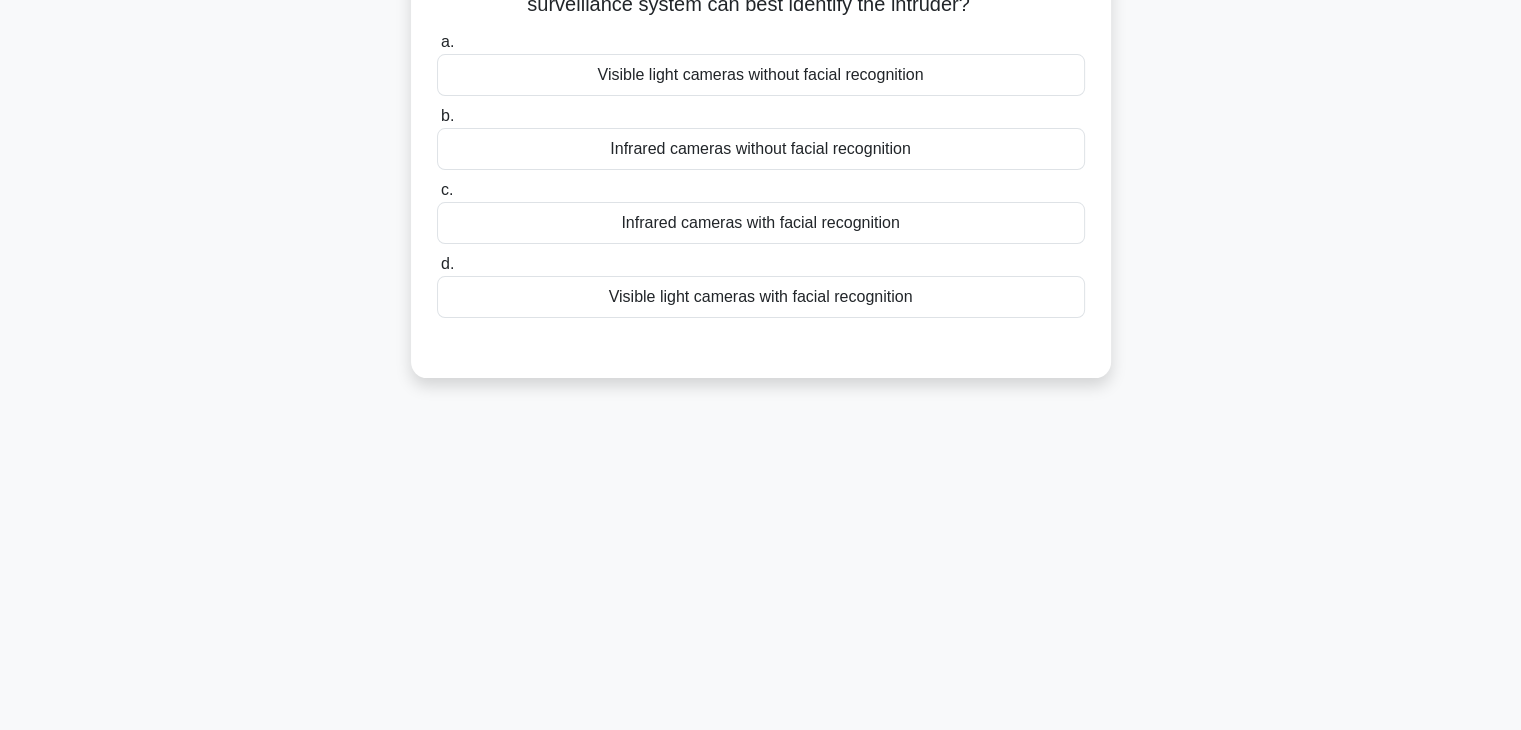 scroll, scrollTop: 0, scrollLeft: 0, axis: both 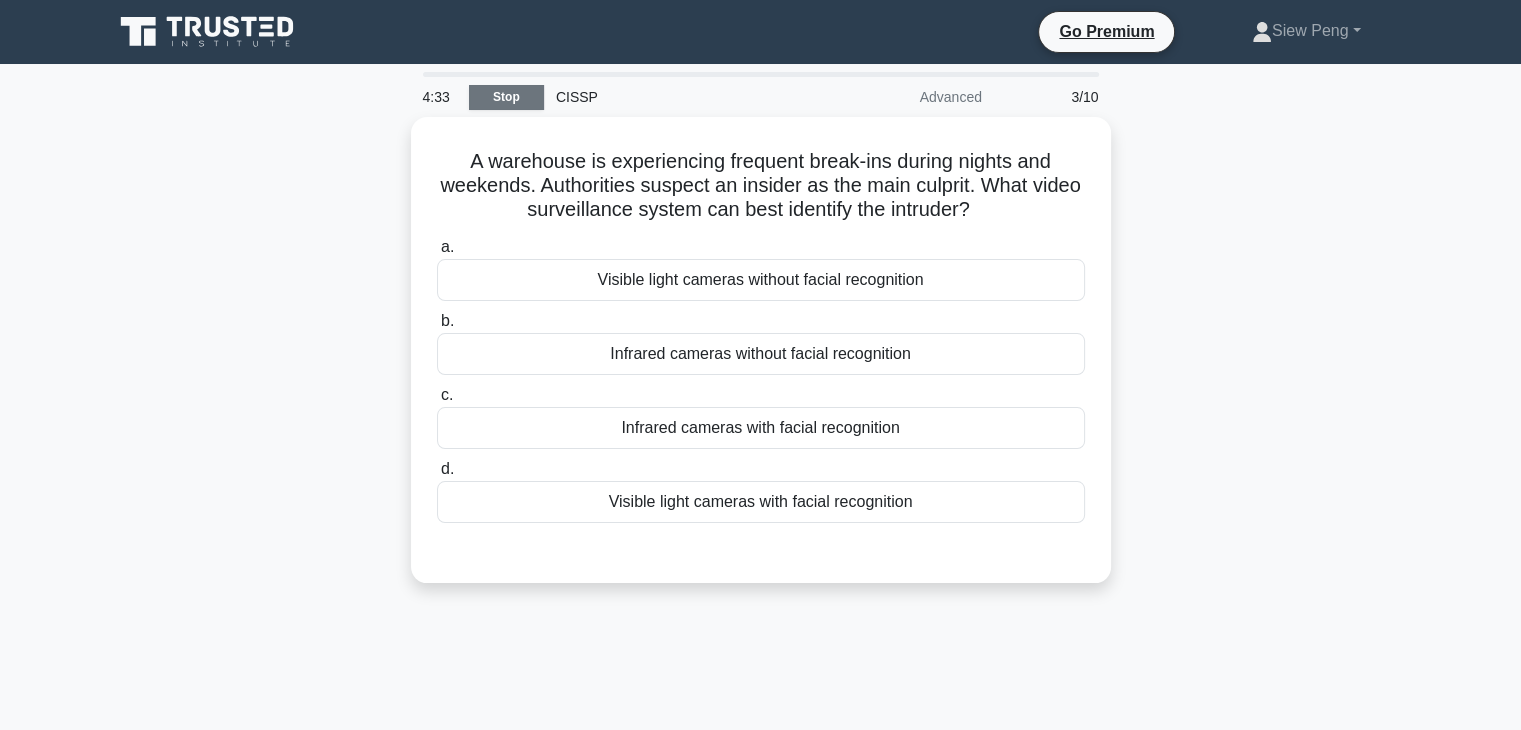 click on "Stop" at bounding box center [506, 97] 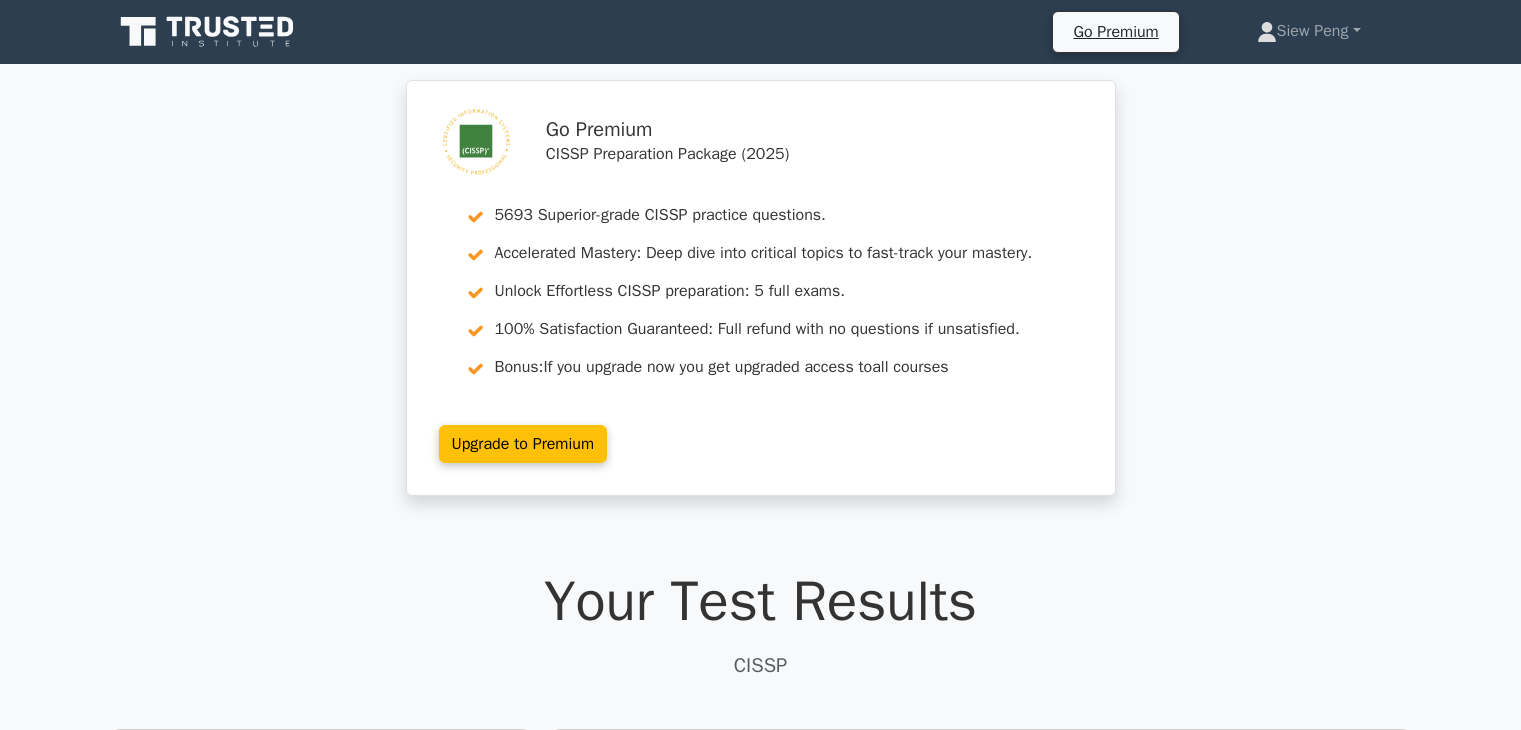 scroll, scrollTop: 0, scrollLeft: 0, axis: both 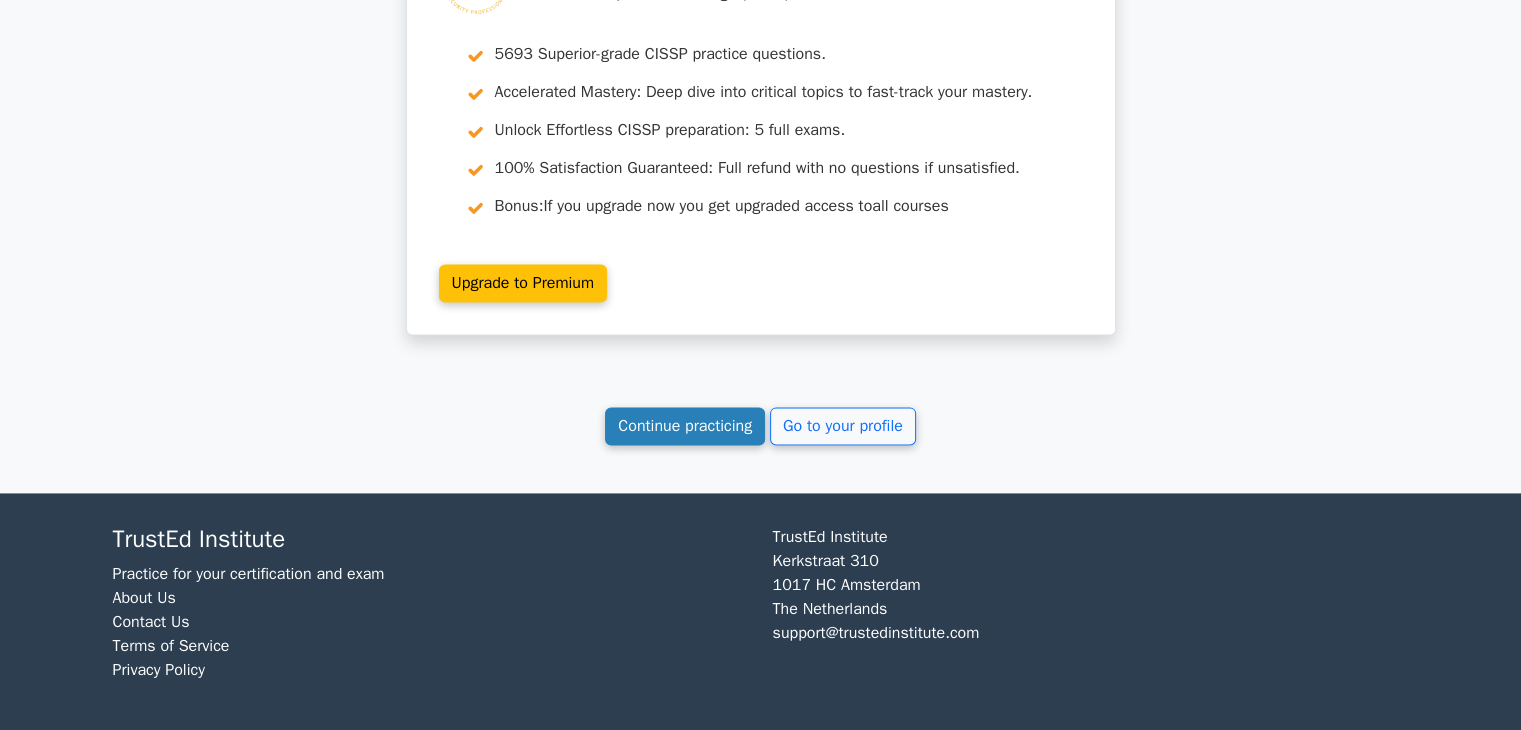 click on "Continue practicing" at bounding box center (685, 426) 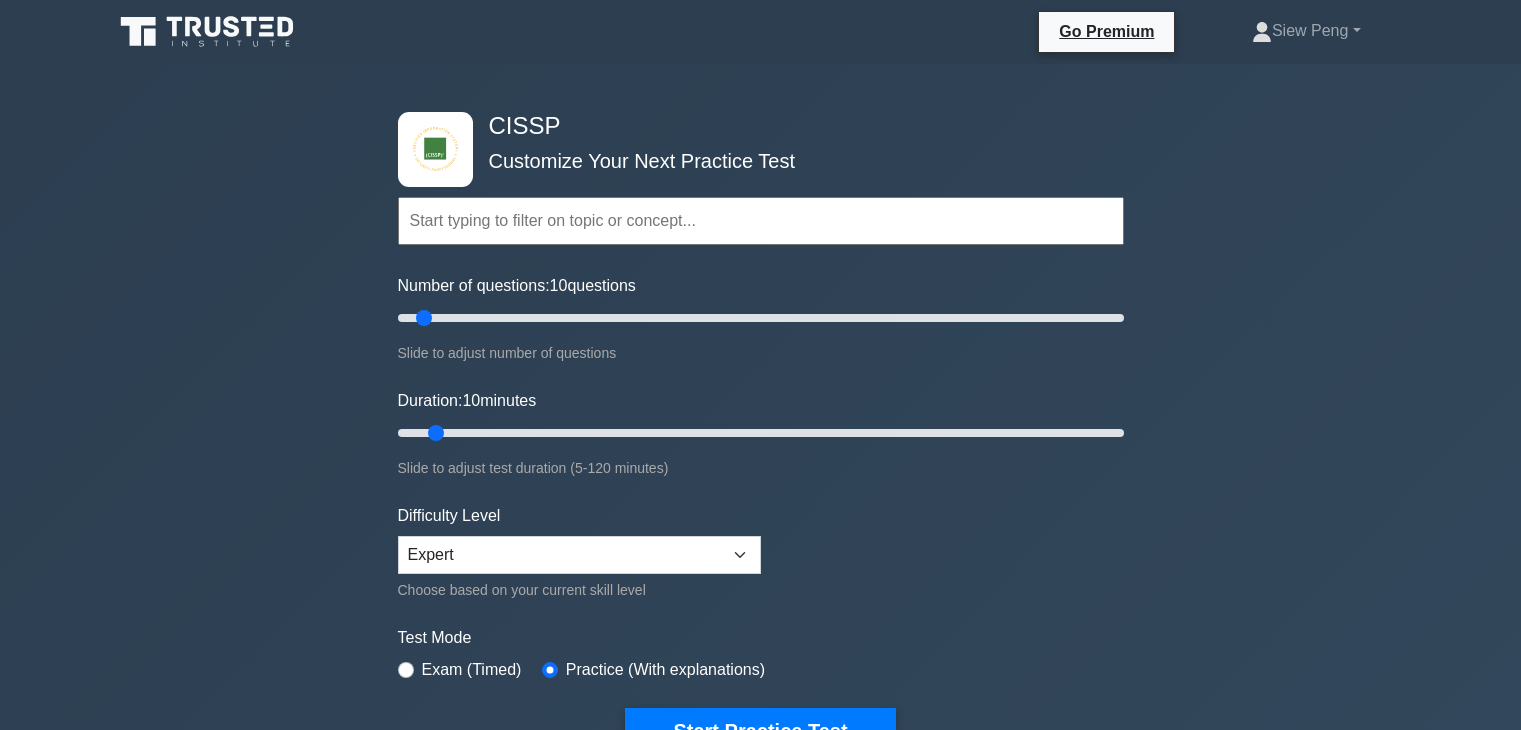 scroll, scrollTop: 0, scrollLeft: 0, axis: both 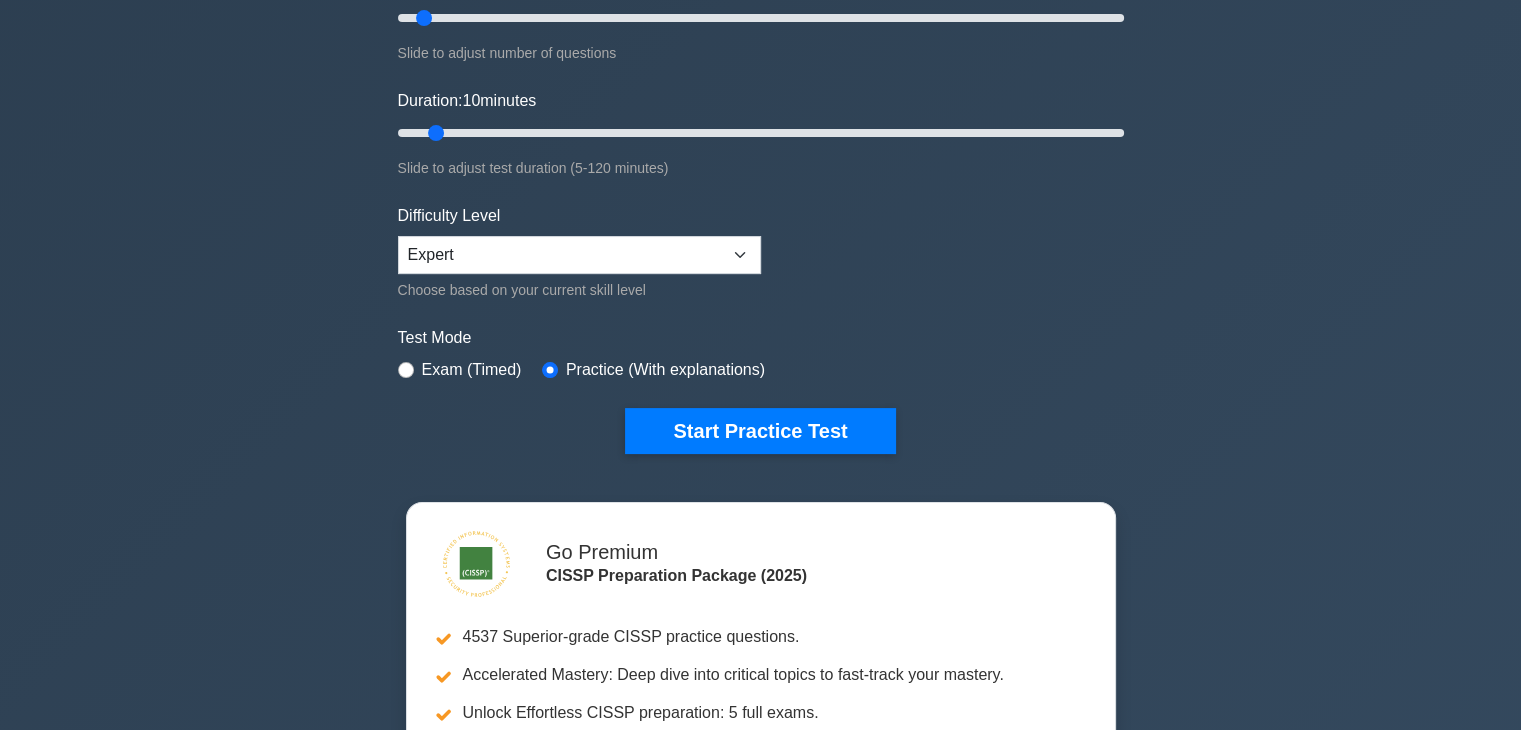 click on "Start Practice Test" at bounding box center [760, 431] 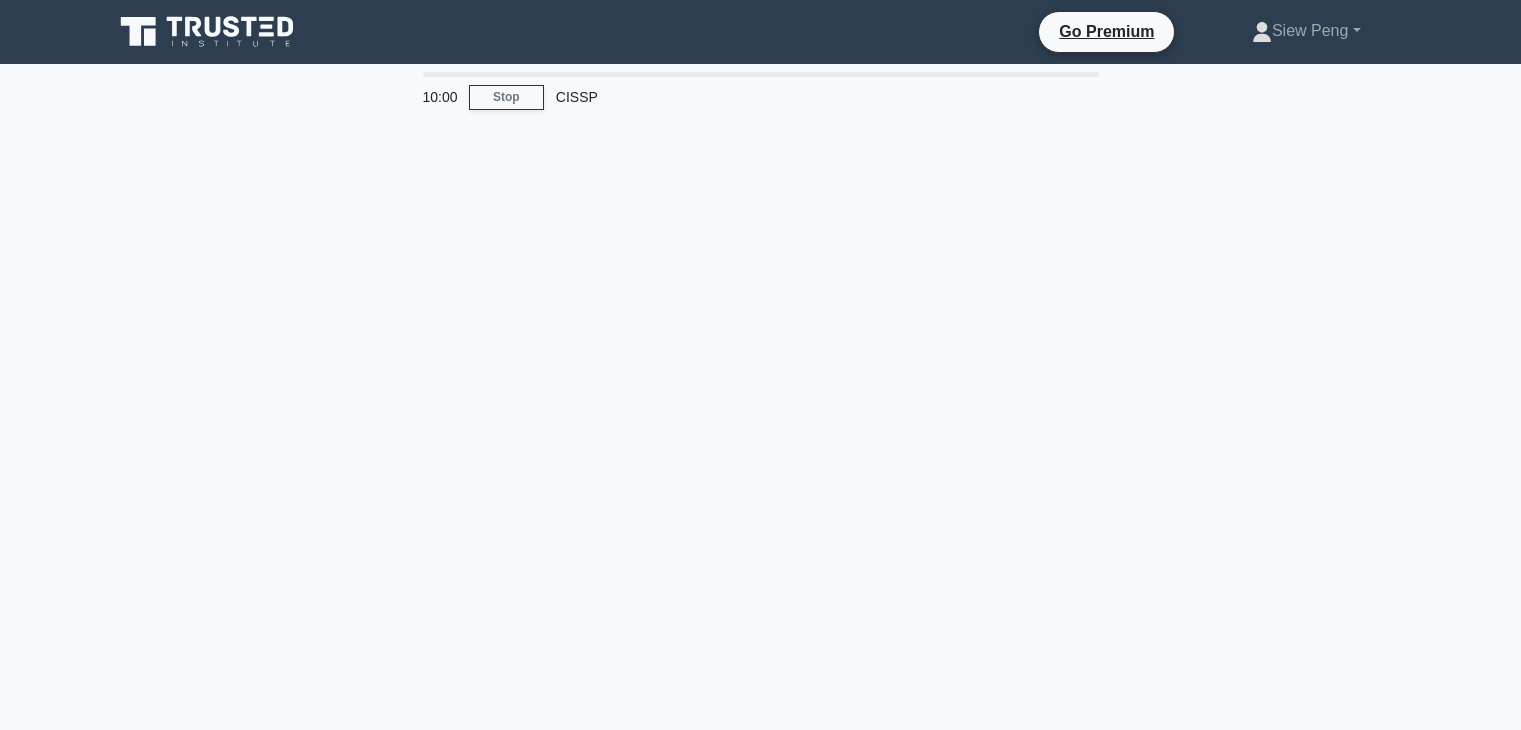 scroll, scrollTop: 0, scrollLeft: 0, axis: both 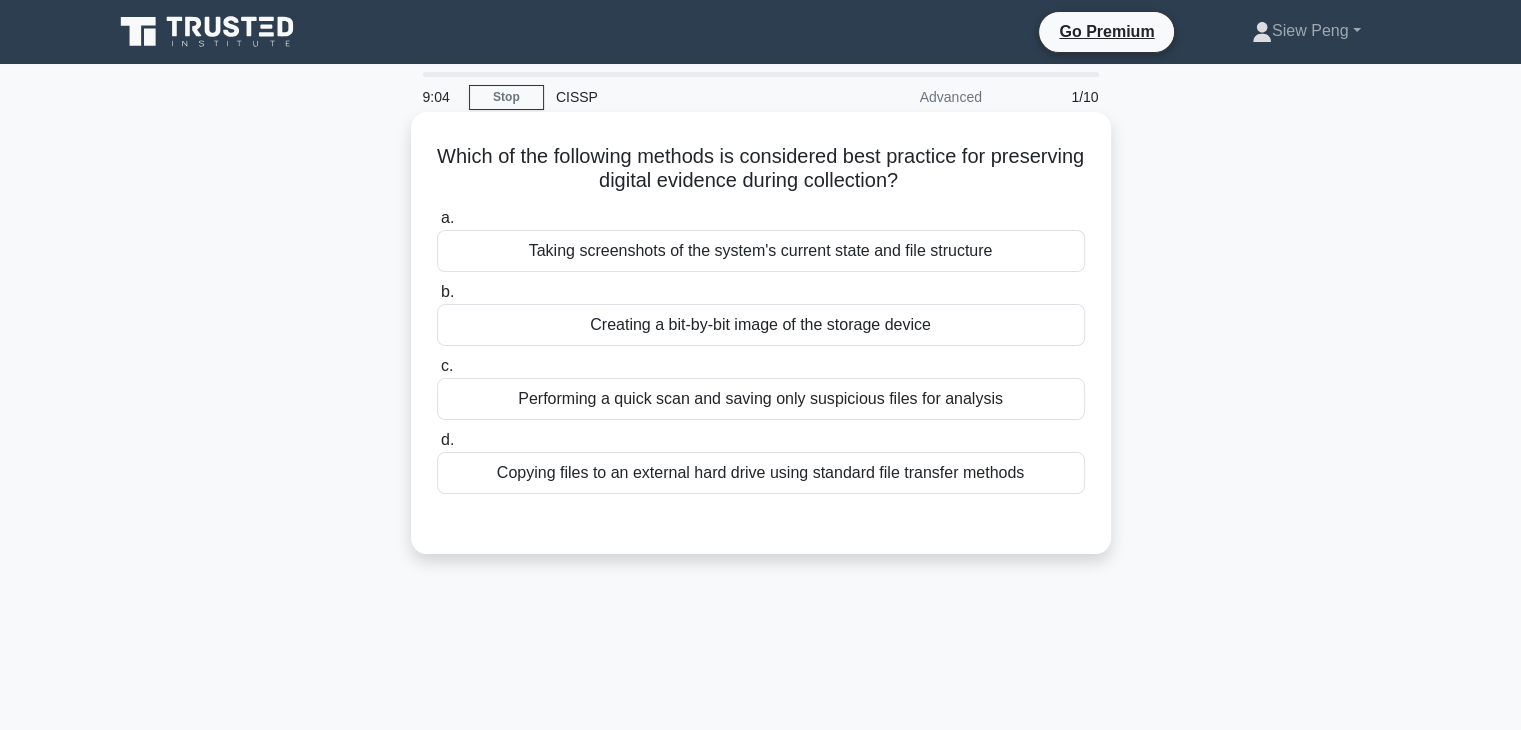 click on "Creating a bit-by-bit image of the storage device" at bounding box center (761, 325) 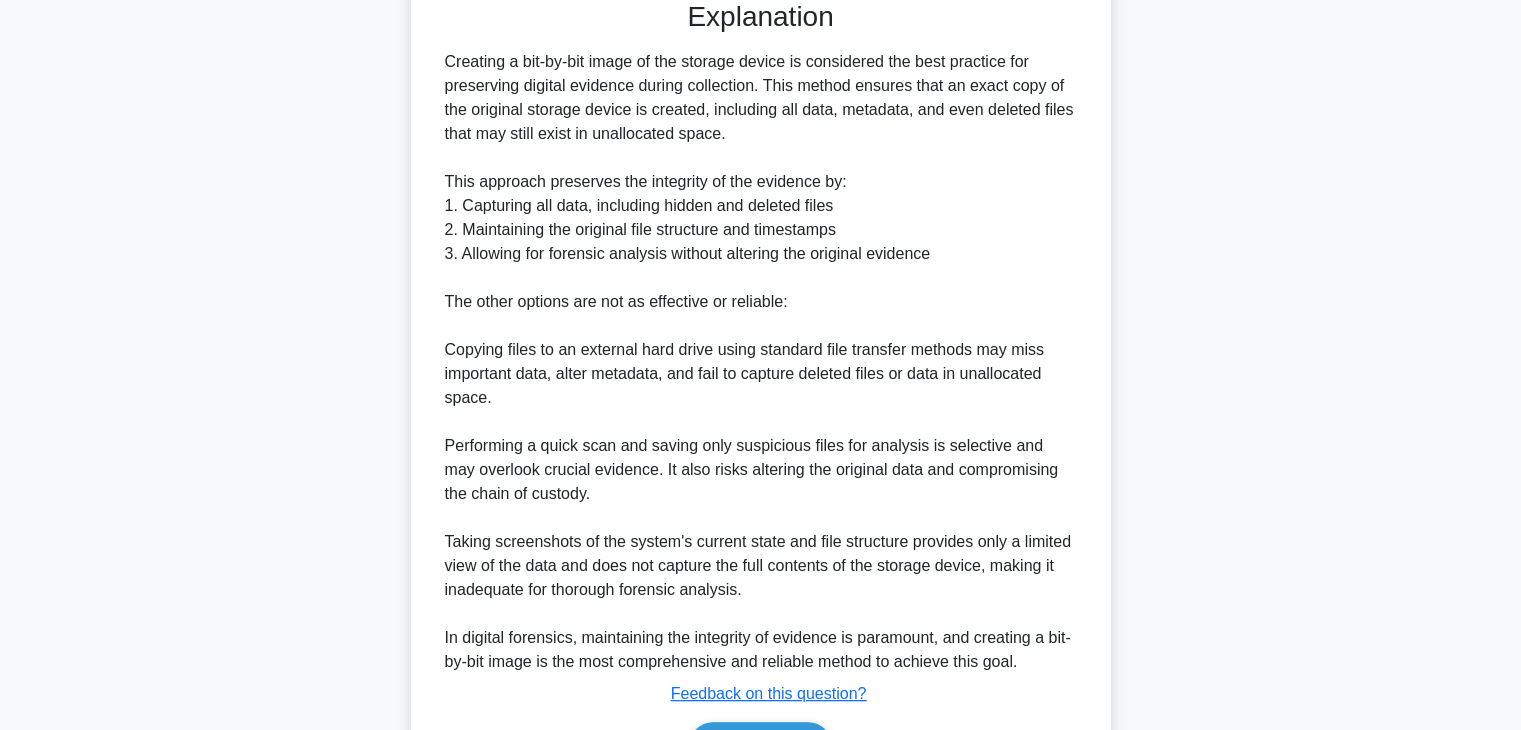 scroll, scrollTop: 600, scrollLeft: 0, axis: vertical 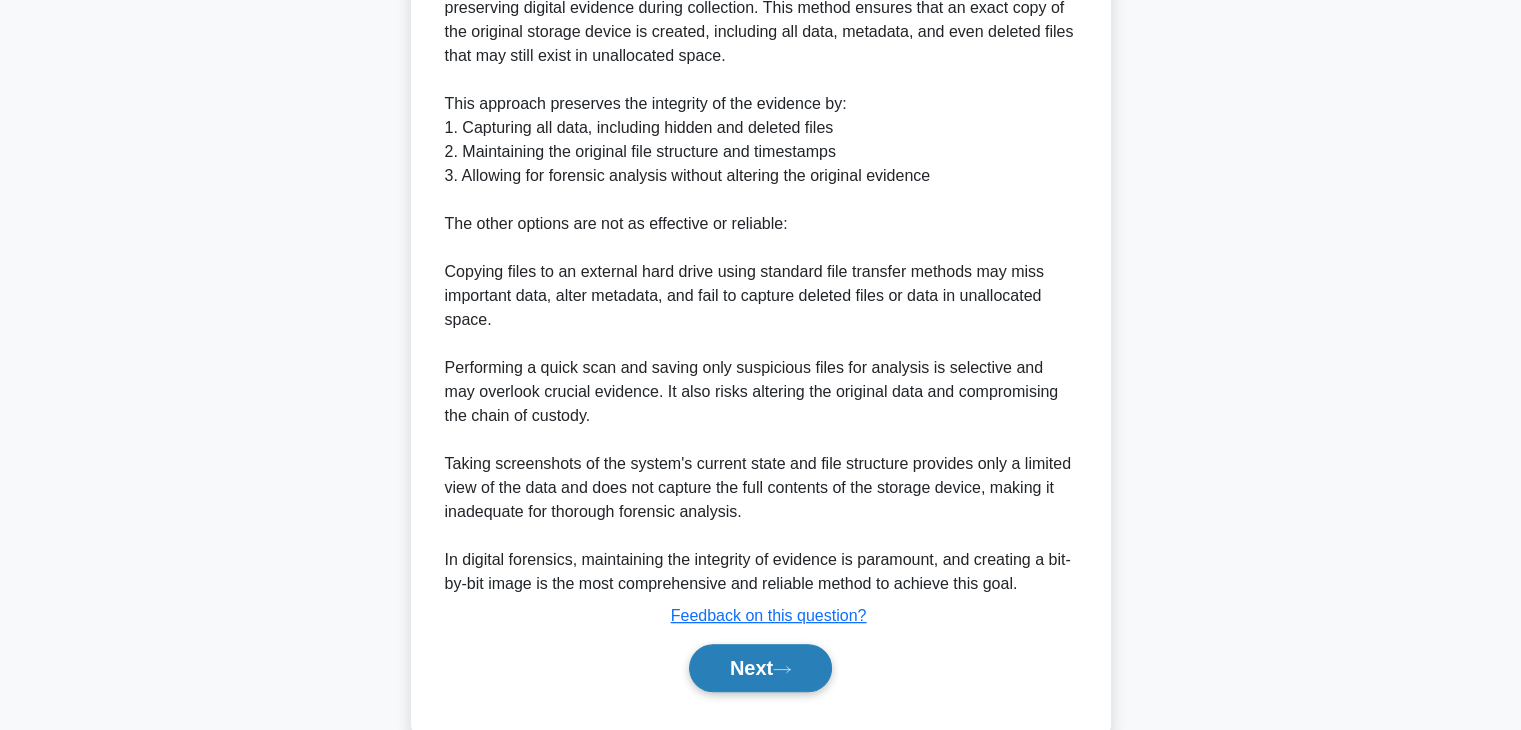 click on "Next" at bounding box center (760, 668) 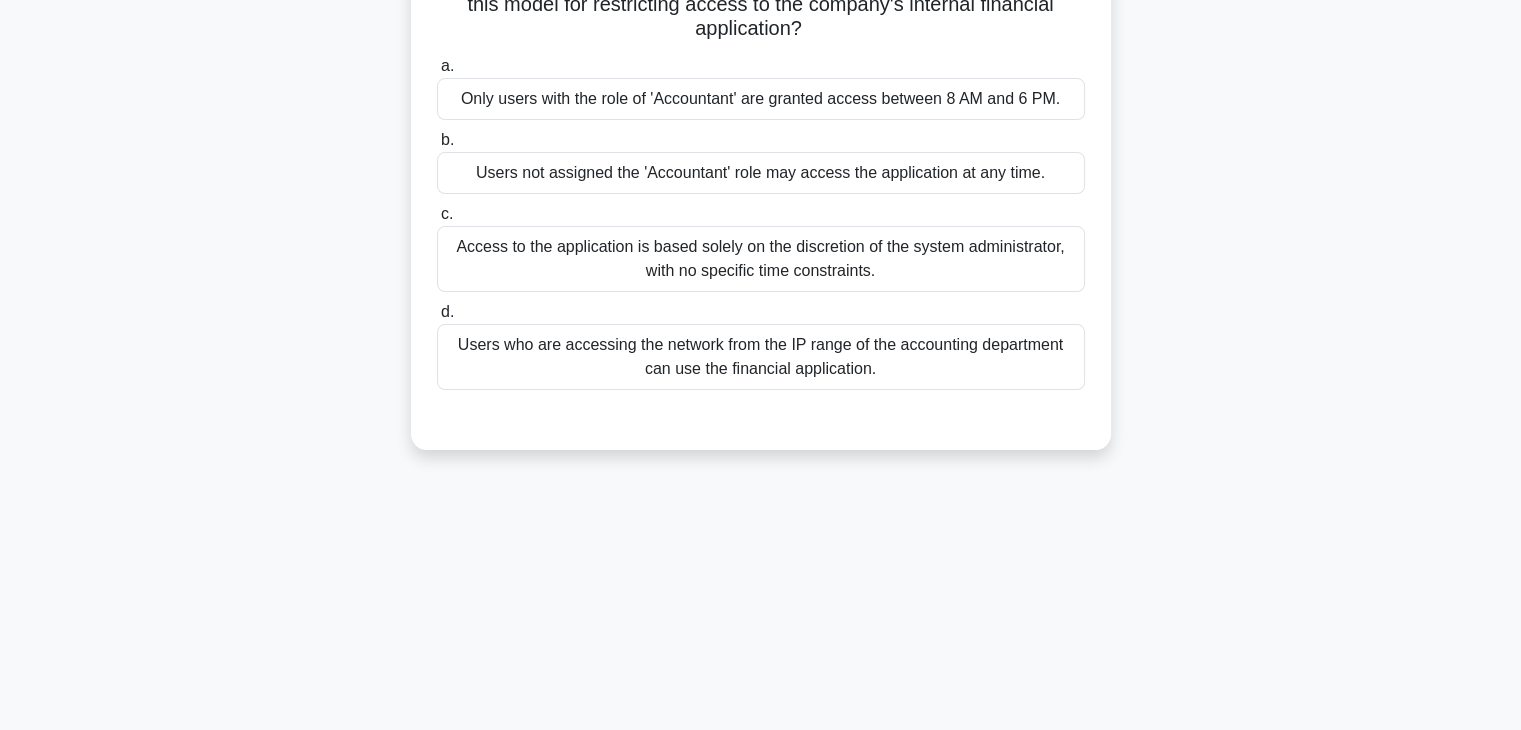 scroll, scrollTop: 0, scrollLeft: 0, axis: both 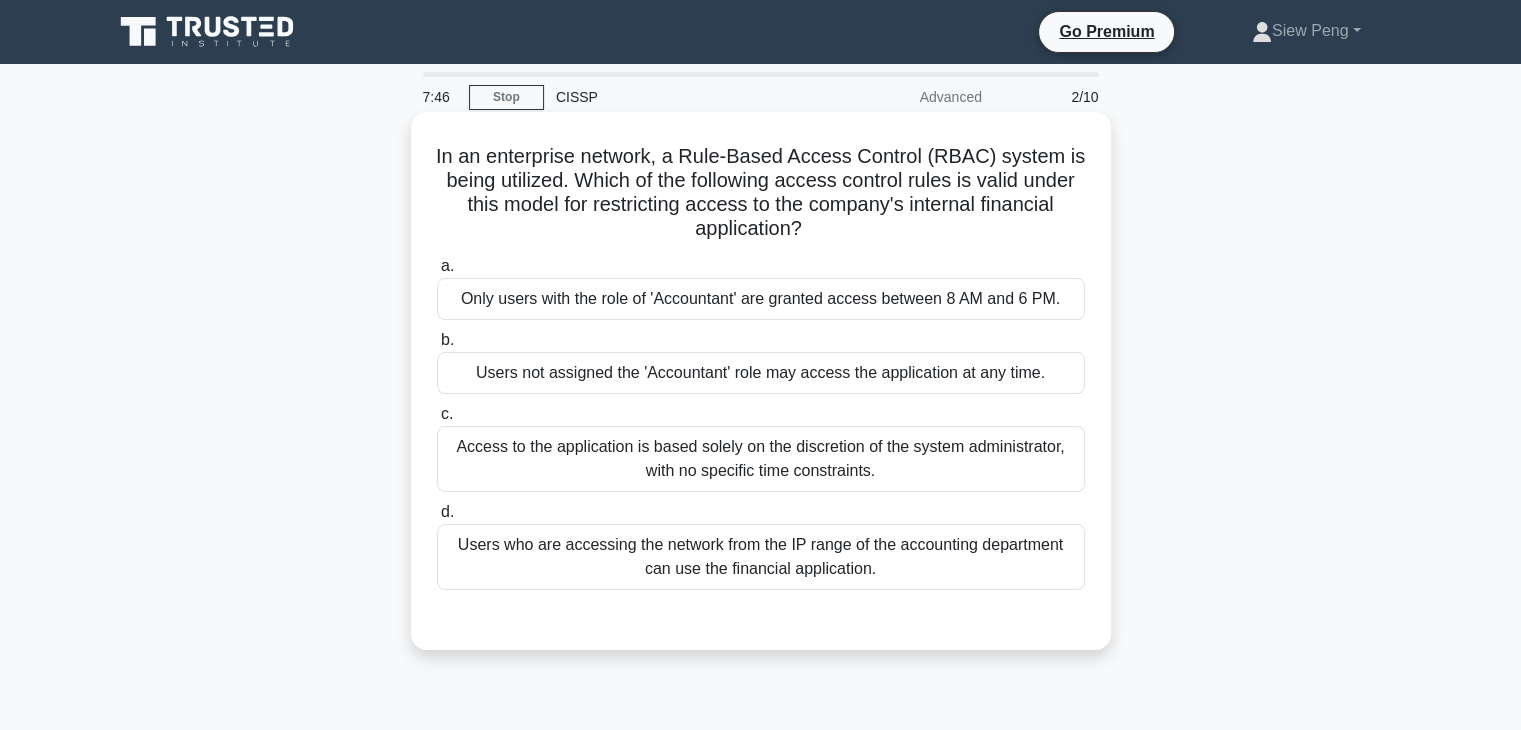 click on "Only users with the role of 'Accountant' are granted access between 8 AM and 6 PM." at bounding box center [761, 299] 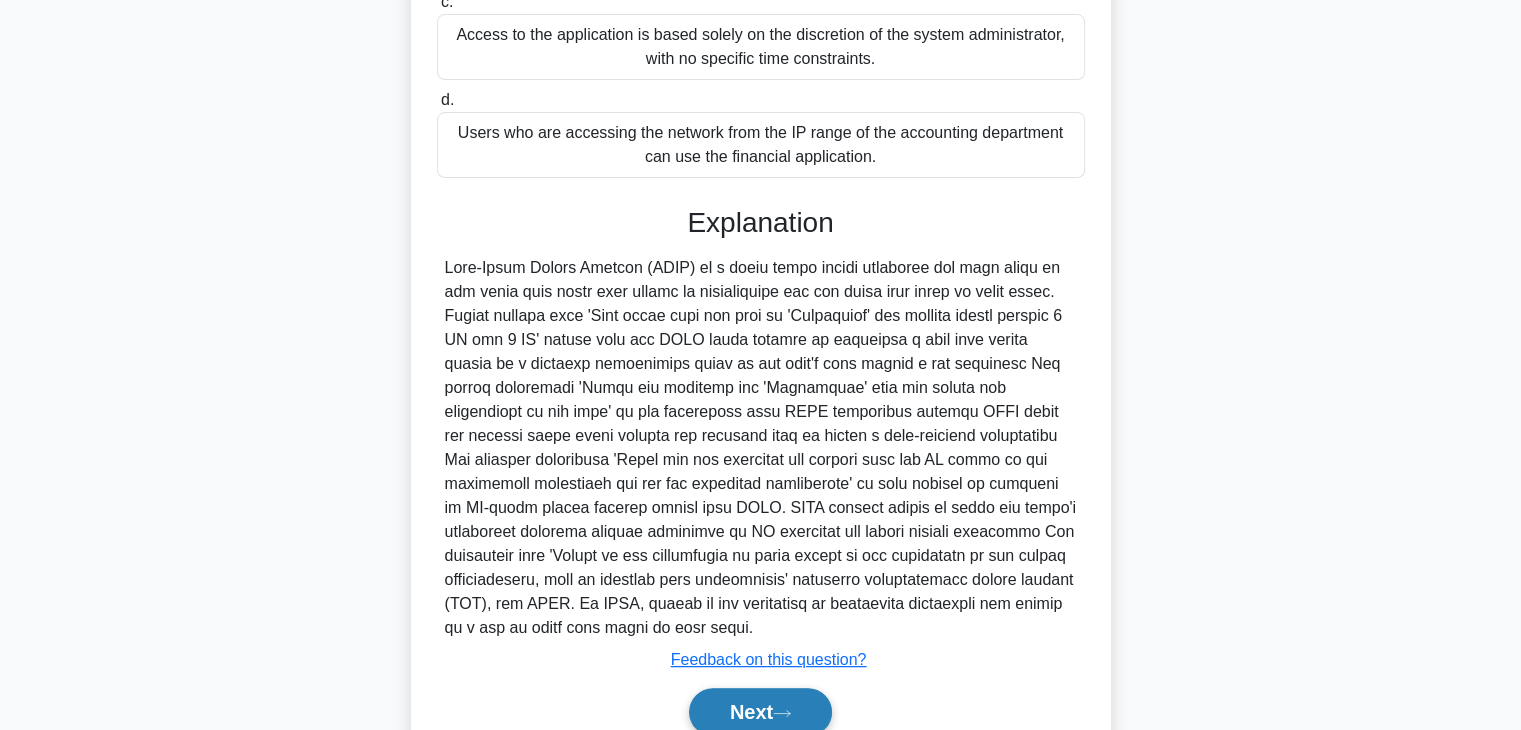 scroll, scrollTop: 502, scrollLeft: 0, axis: vertical 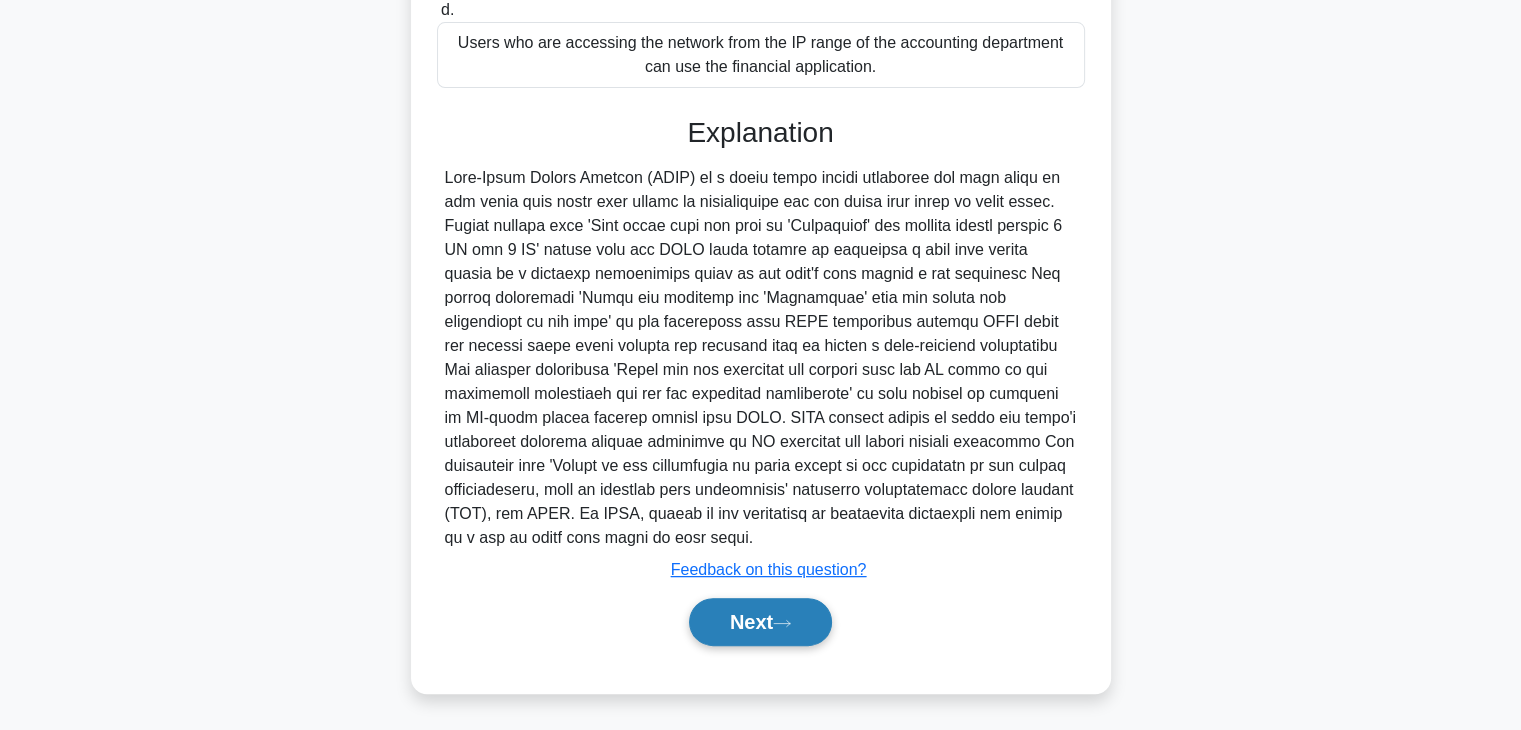 click 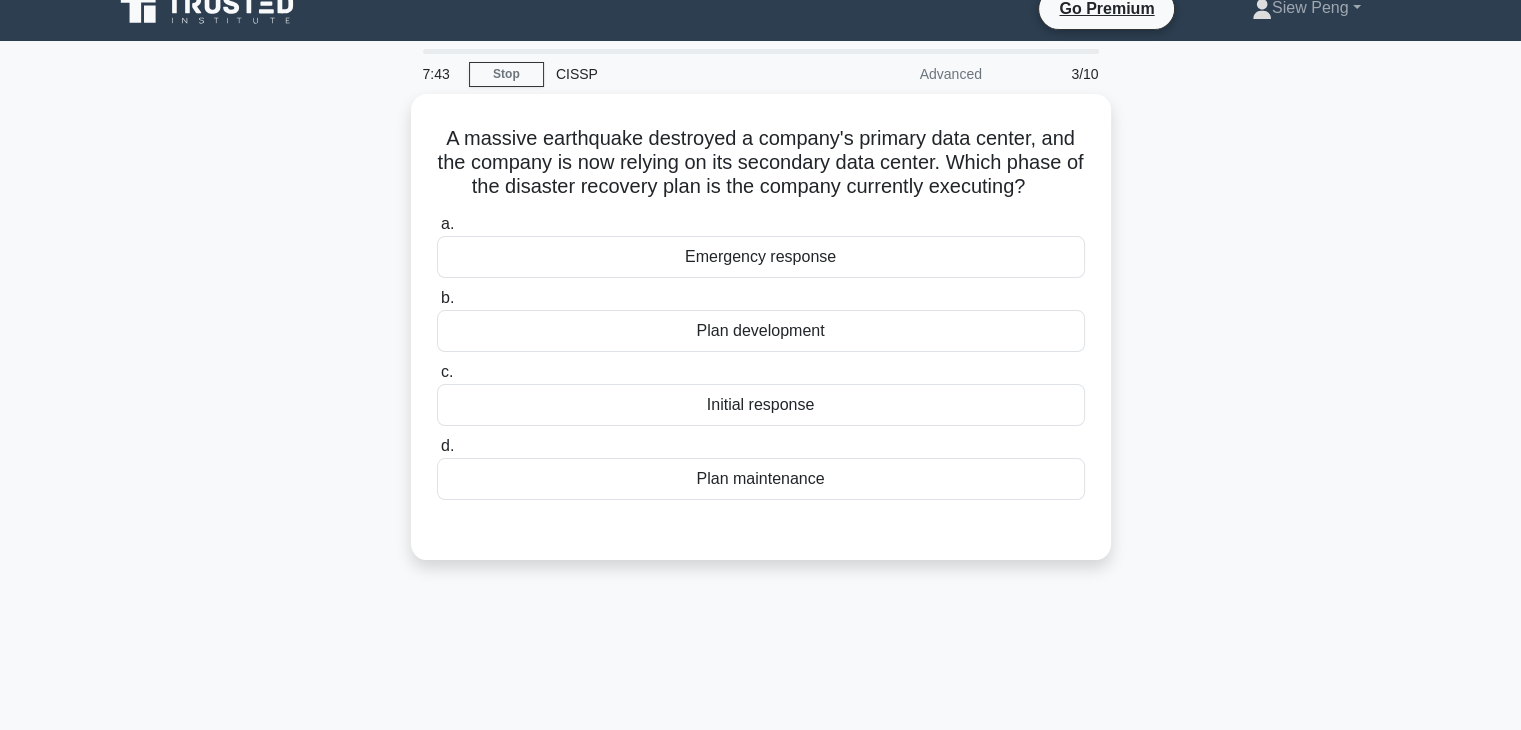 scroll, scrollTop: 0, scrollLeft: 0, axis: both 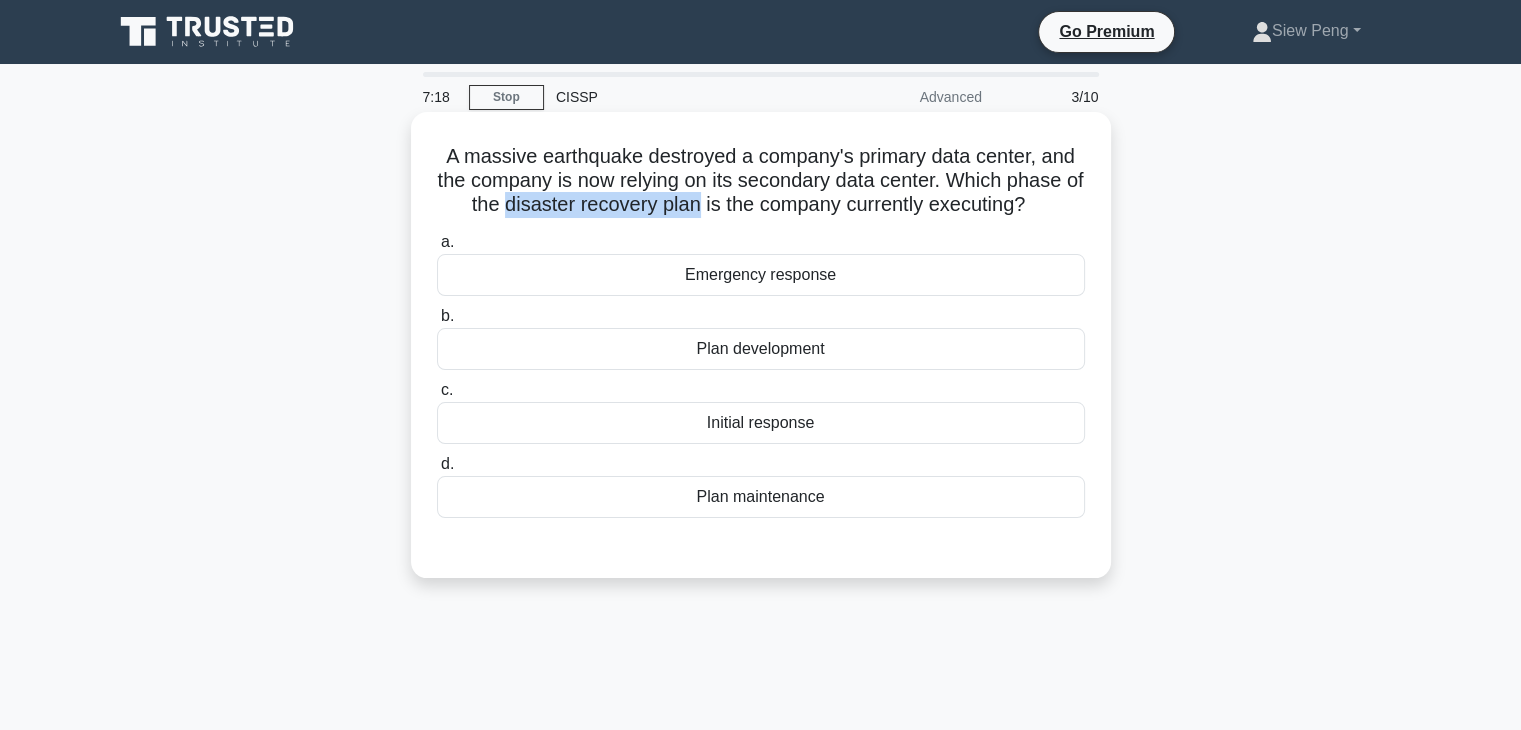 drag, startPoint x: 513, startPoint y: 204, endPoint x: 705, endPoint y: 204, distance: 192 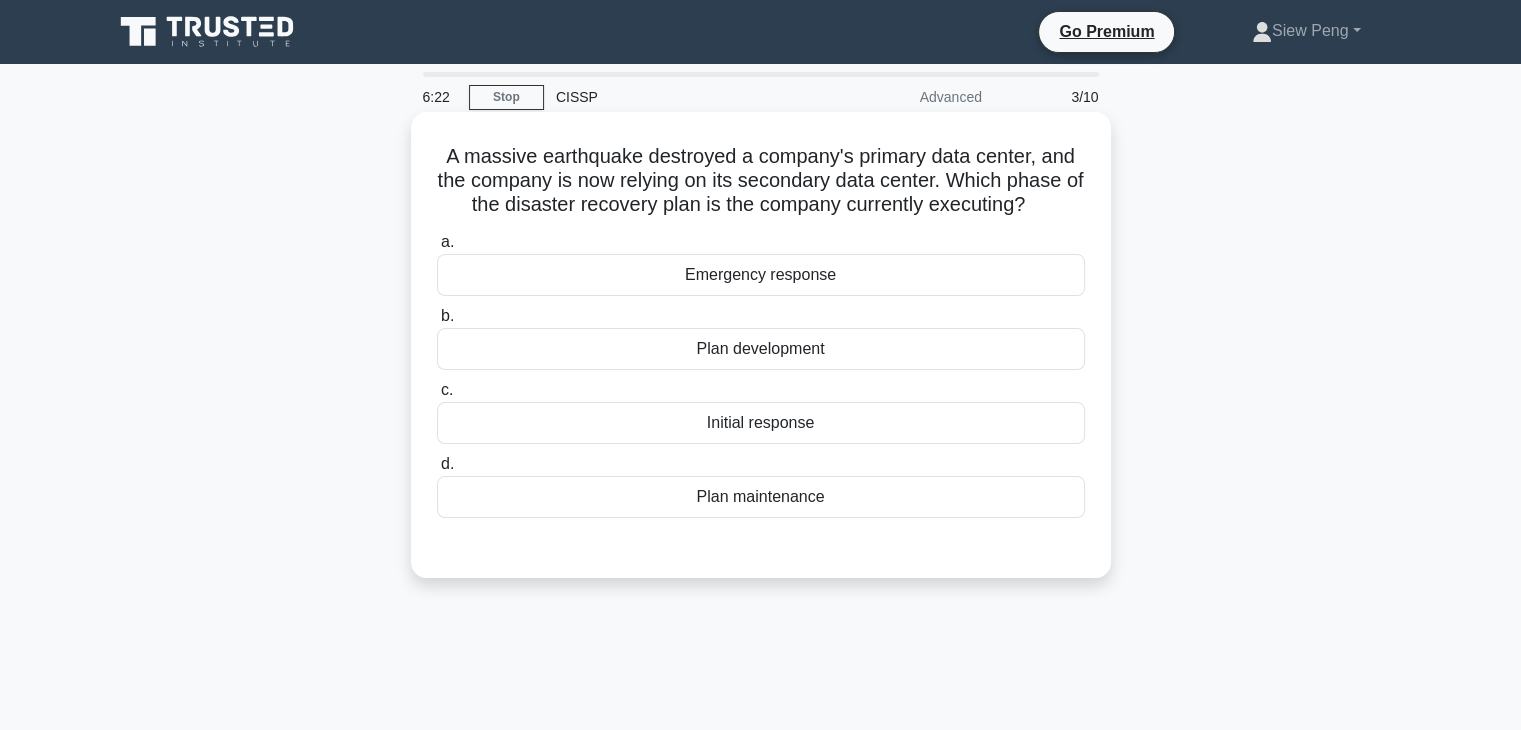 click on "Initial response" at bounding box center [761, 423] 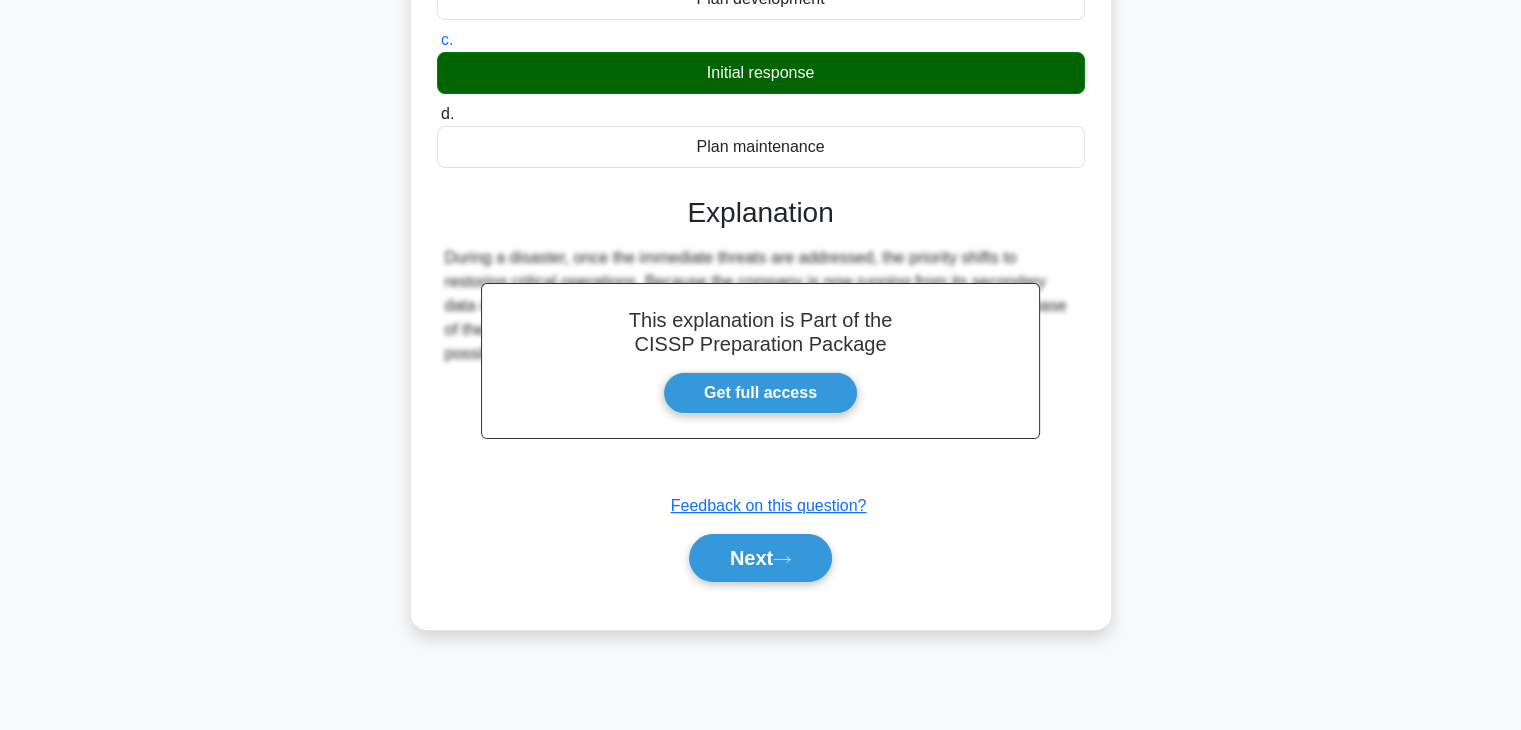 scroll, scrollTop: 351, scrollLeft: 0, axis: vertical 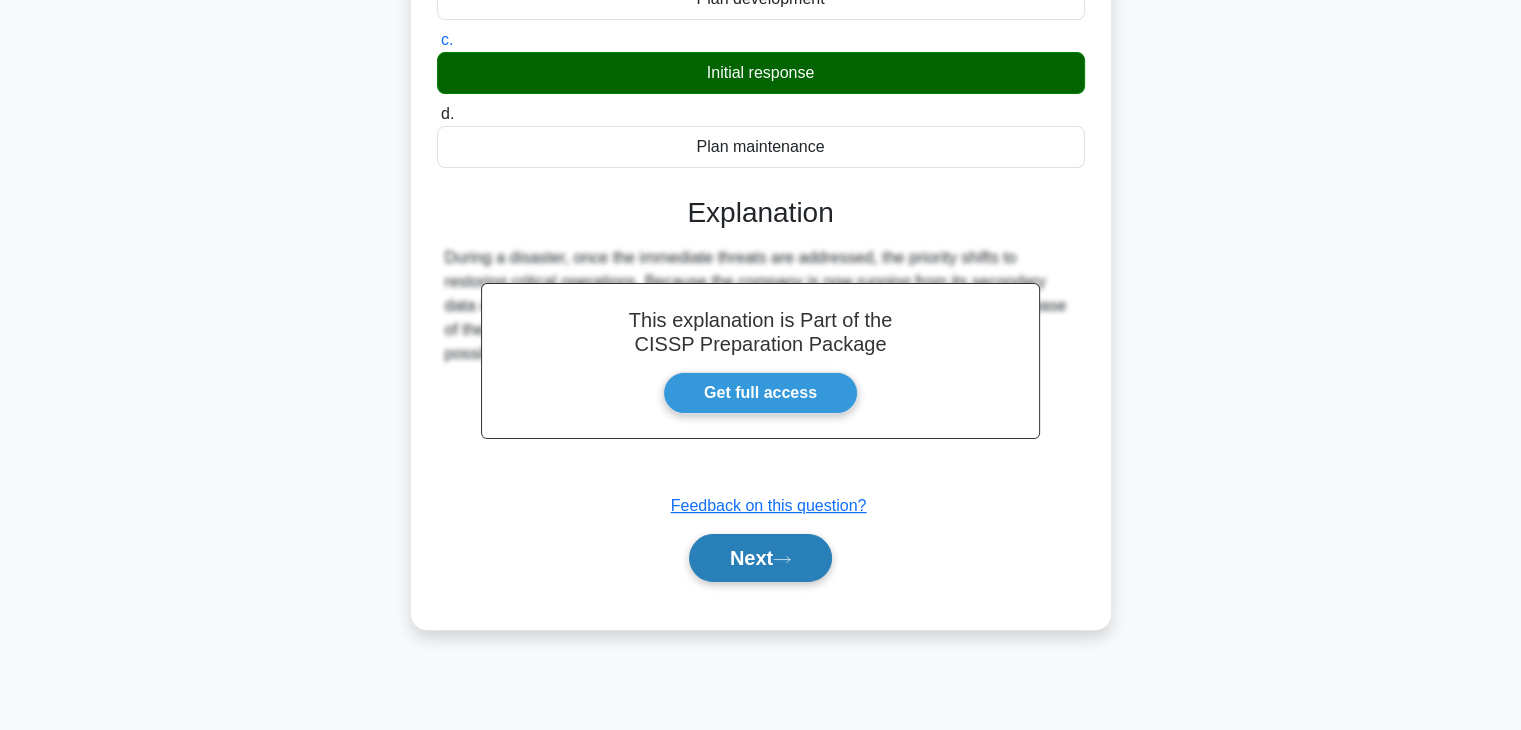 click on "Next" at bounding box center [760, 558] 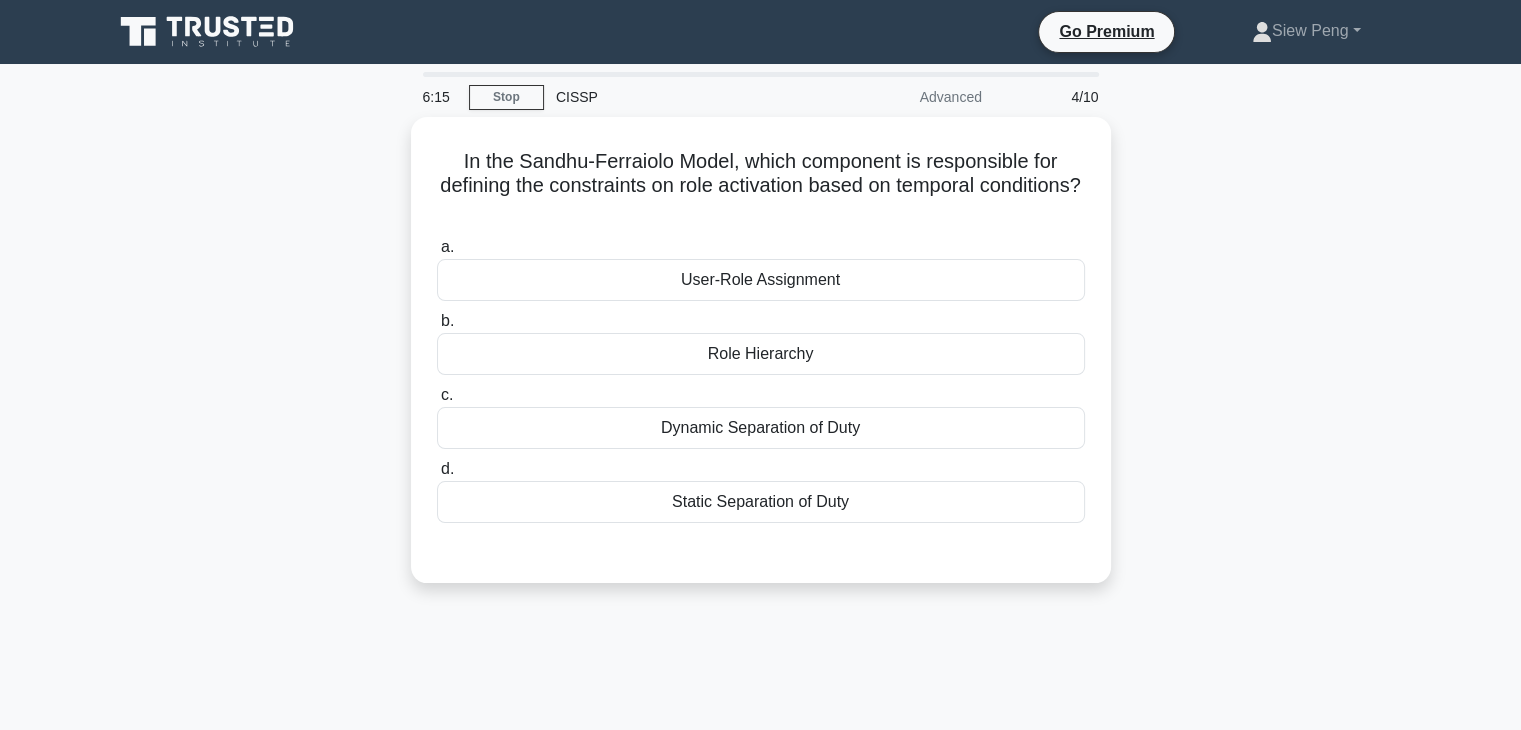 scroll, scrollTop: 0, scrollLeft: 0, axis: both 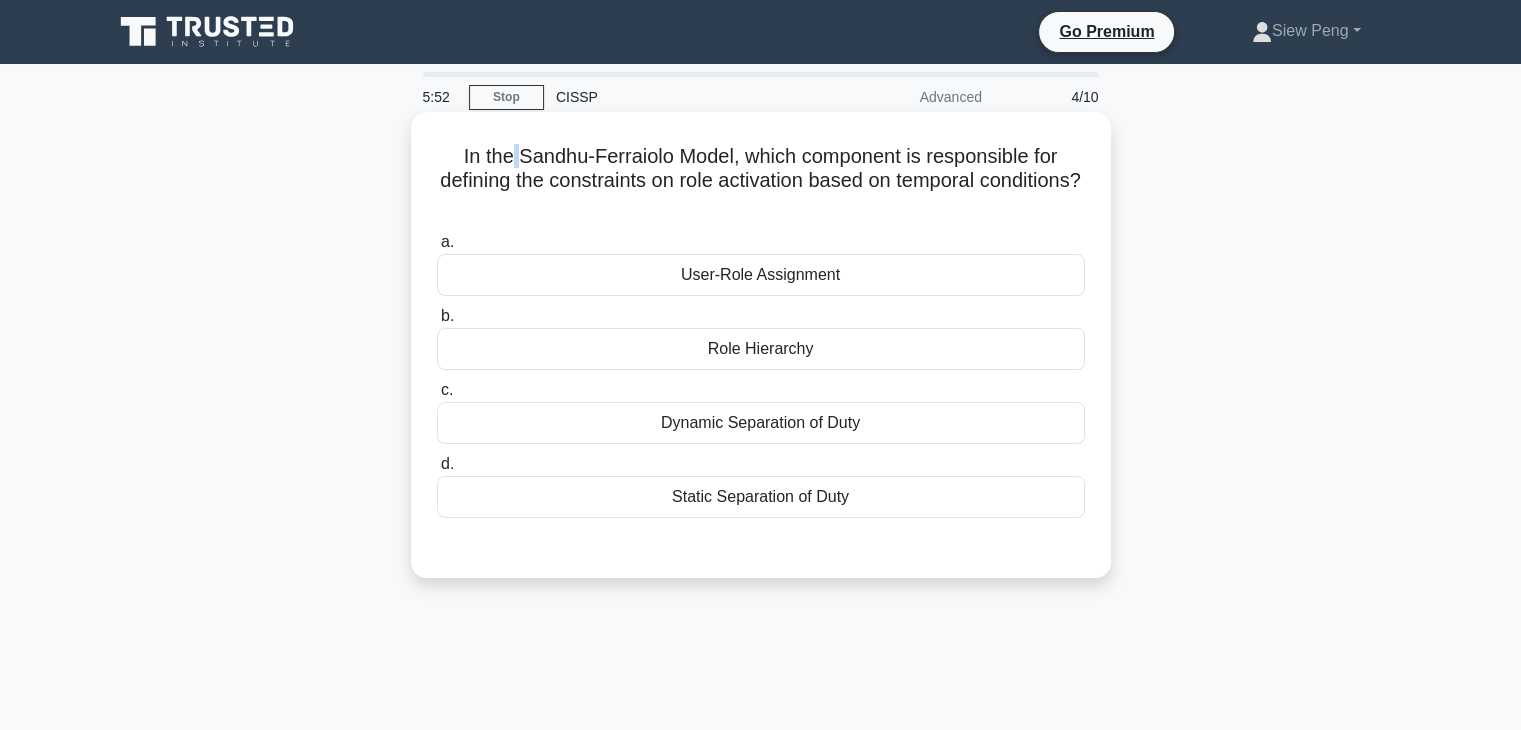 click on "In the Sandhu-Ferraiolo Model, which component is responsible for defining the constraints on role activation based on temporal conditions?
.spinner_0XTQ{transform-origin:center;animation:spinner_y6GP .75s linear infinite}@keyframes spinner_y6GP{100%{transform:rotate(360deg)}}" at bounding box center (761, 181) 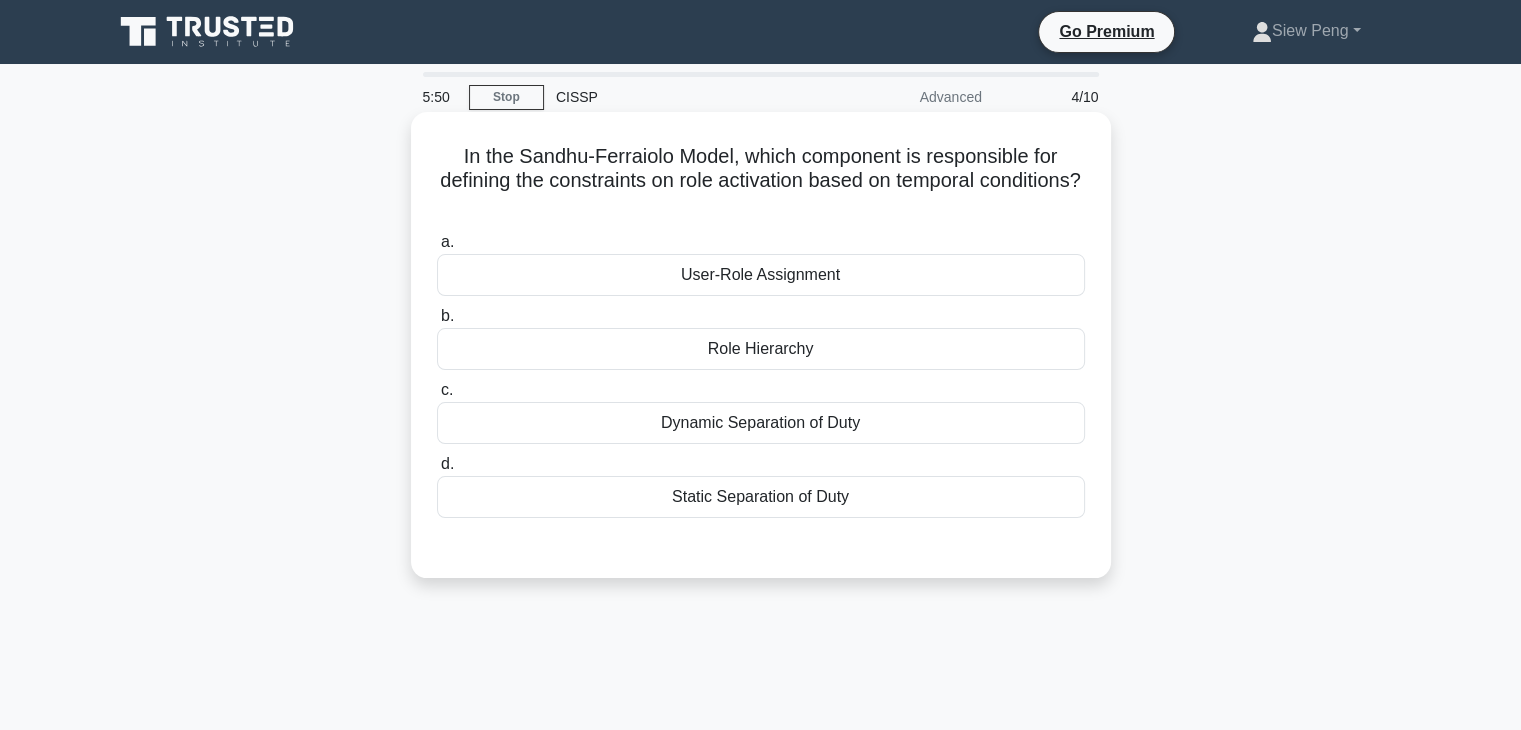 click on "In the Sandhu-Ferraiolo Model, which component is responsible for defining the constraints on role activation based on temporal conditions?
.spinner_0XTQ{transform-origin:center;animation:spinner_y6GP .75s linear infinite}@keyframes spinner_y6GP{100%{transform:rotate(360deg)}}" at bounding box center [761, 181] 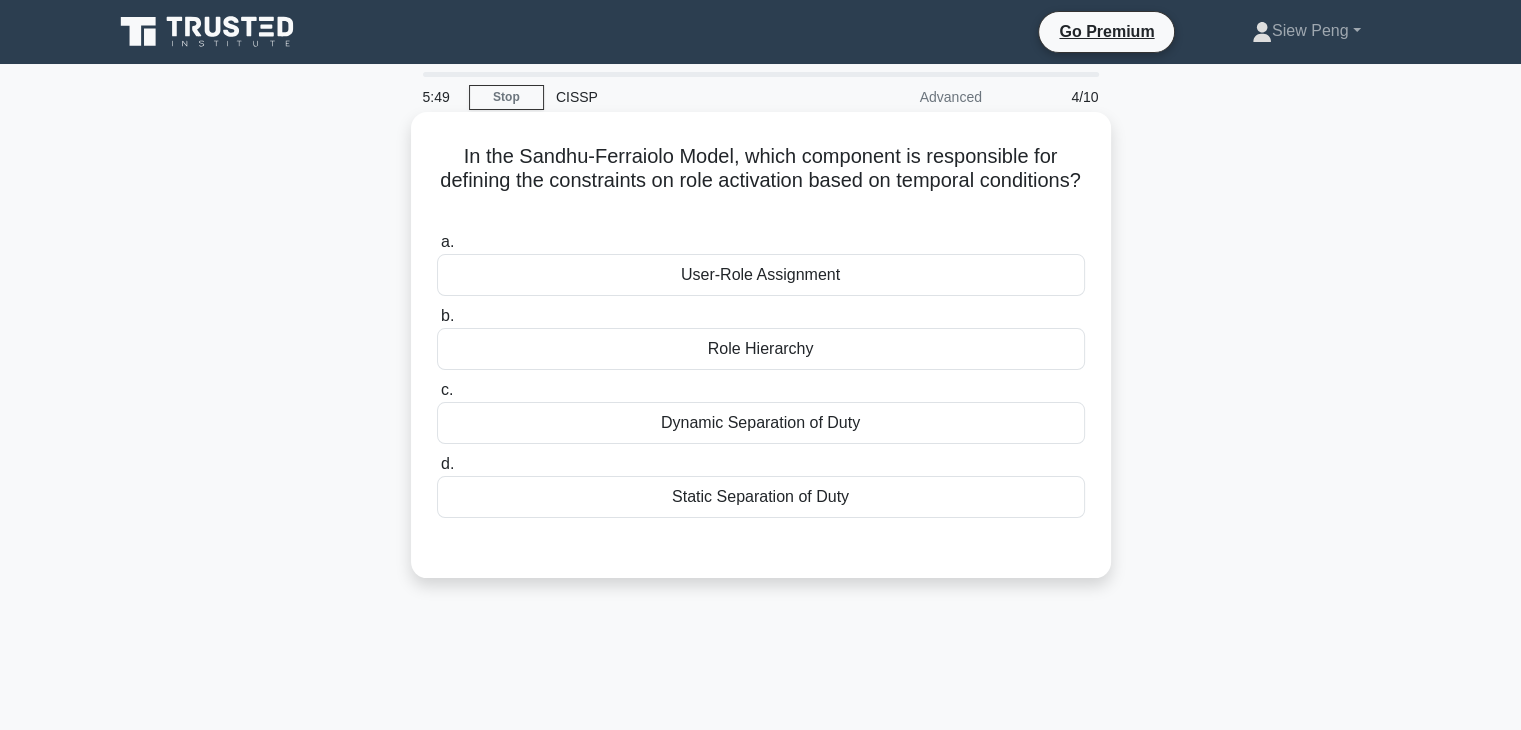 click on "In the Sandhu-Ferraiolo Model, which component is responsible for defining the constraints on role activation based on temporal conditions?
.spinner_0XTQ{transform-origin:center;animation:spinner_y6GP .75s linear infinite}@keyframes spinner_y6GP{100%{transform:rotate(360deg)}}" at bounding box center (761, 181) 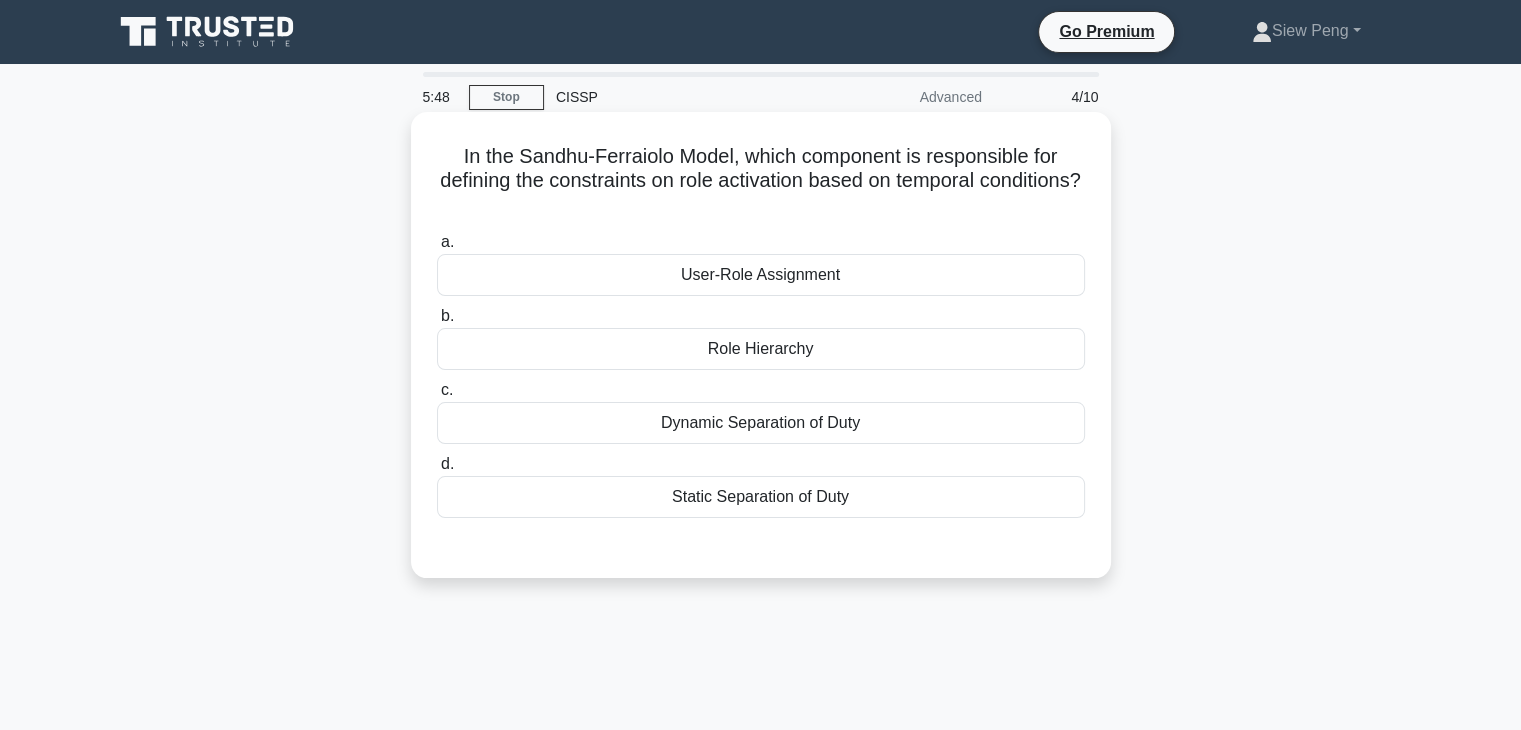 click on "In the Sandhu-Ferraiolo Model, which component is responsible for defining the constraints on role activation based on temporal conditions?
.spinner_0XTQ{transform-origin:center;animation:spinner_y6GP .75s linear infinite}@keyframes spinner_y6GP{100%{transform:rotate(360deg)}}" at bounding box center [761, 181] 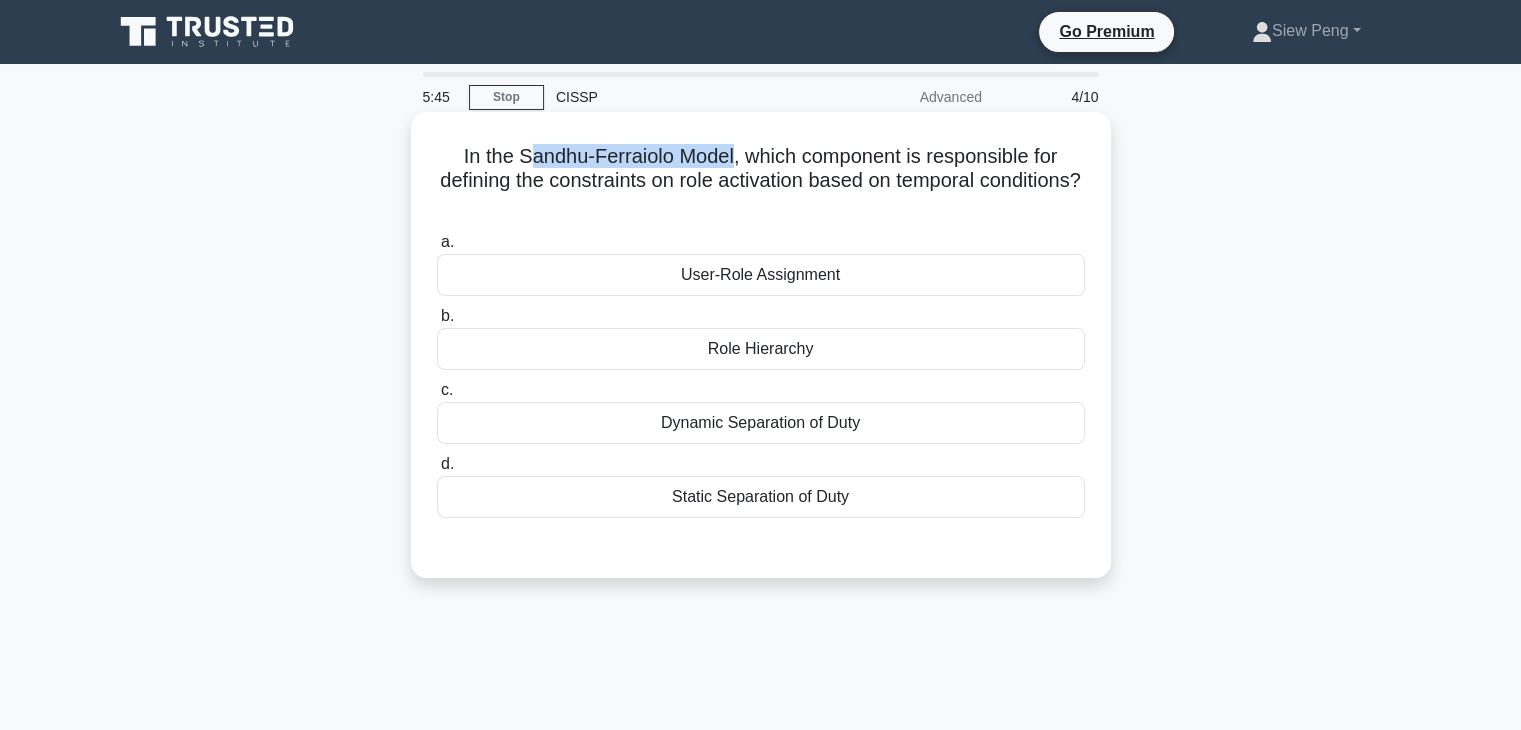 drag, startPoint x: 731, startPoint y: 163, endPoint x: 516, endPoint y: 158, distance: 215.05814 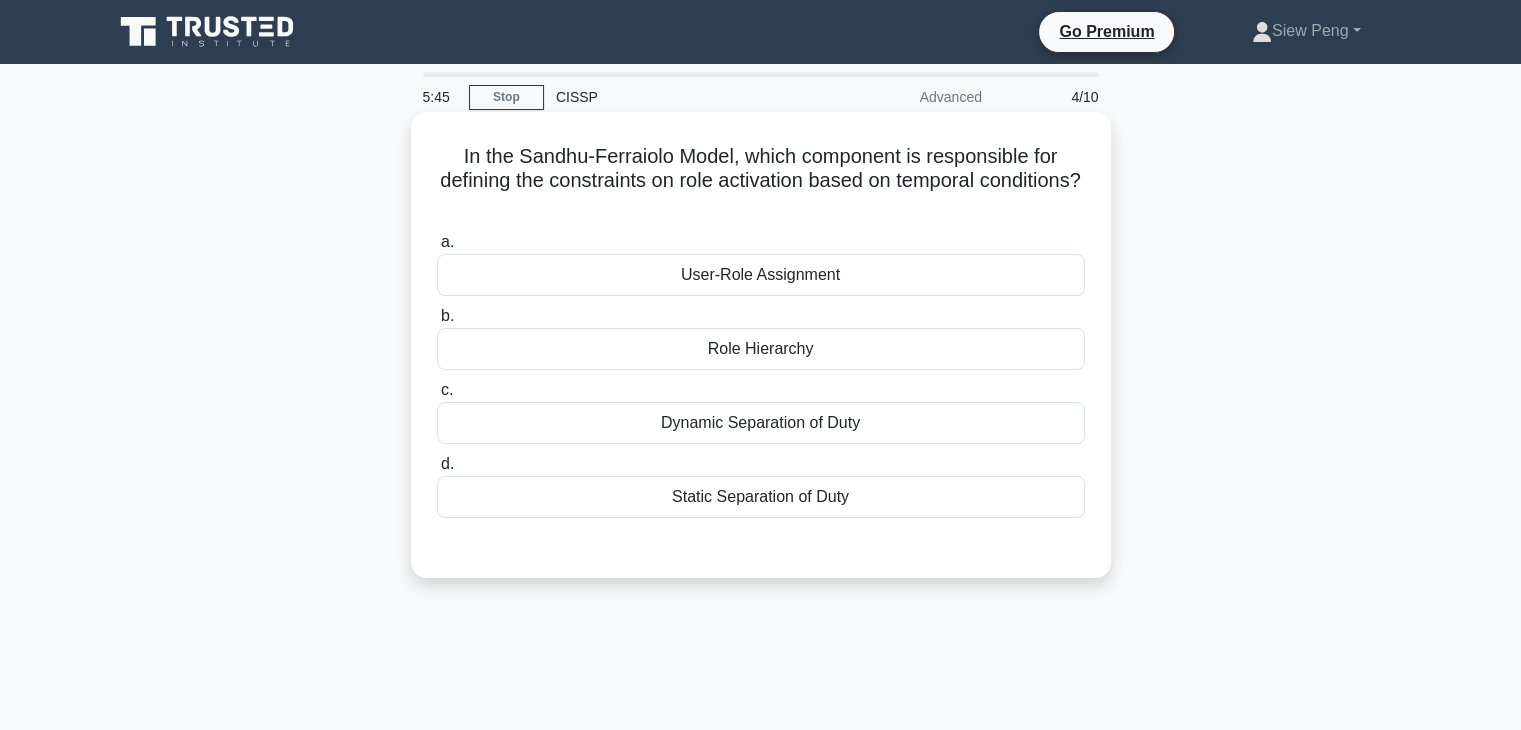 click on "In the Sandhu-Ferraiolo Model, which component is responsible for defining the constraints on role activation based on temporal conditions?
.spinner_0XTQ{transform-origin:center;animation:spinner_y6GP .75s linear infinite}@keyframes spinner_y6GP{100%{transform:rotate(360deg)}}" at bounding box center [761, 181] 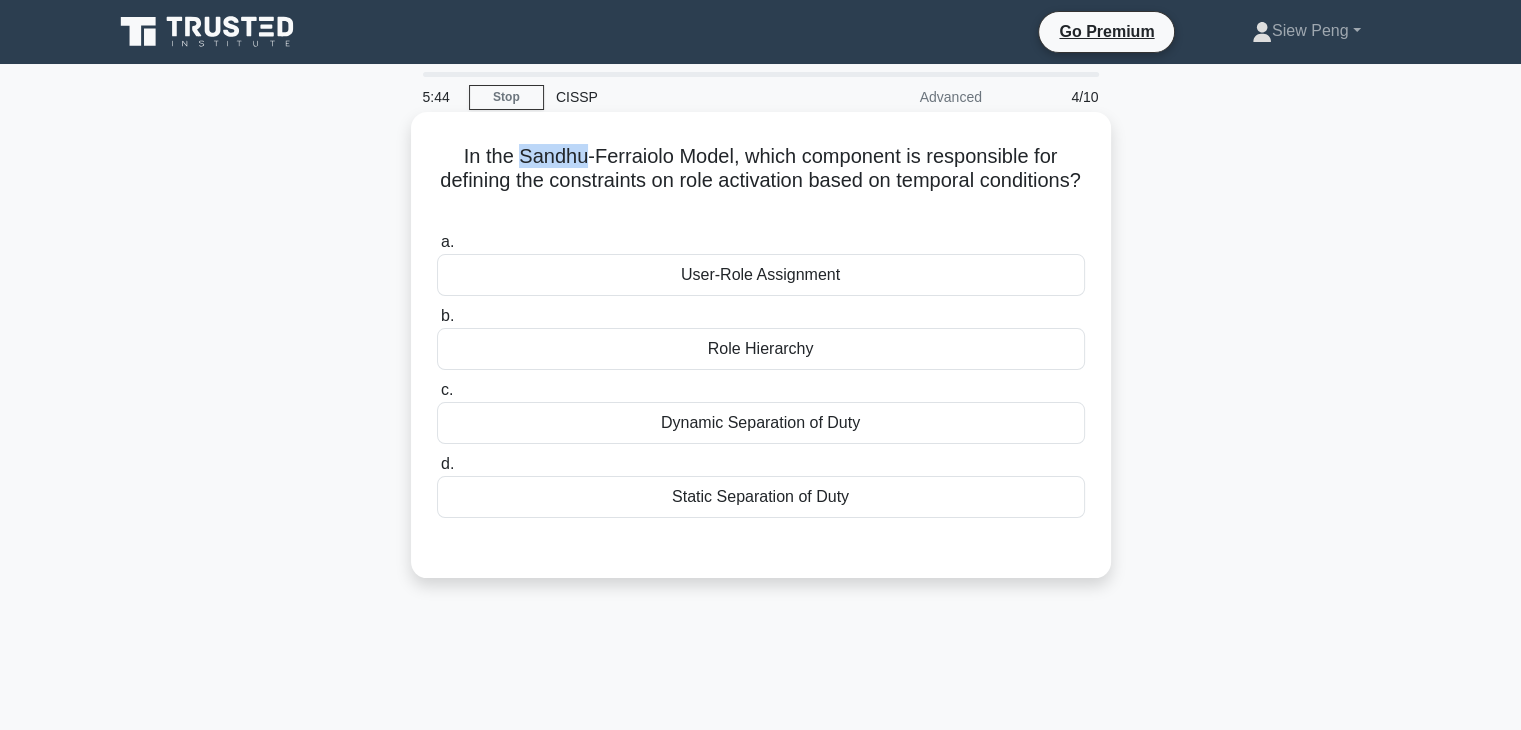 click on "In the Sandhu-Ferraiolo Model, which component is responsible for defining the constraints on role activation based on temporal conditions?
.spinner_0XTQ{transform-origin:center;animation:spinner_y6GP .75s linear infinite}@keyframes spinner_y6GP{100%{transform:rotate(360deg)}}" at bounding box center (761, 181) 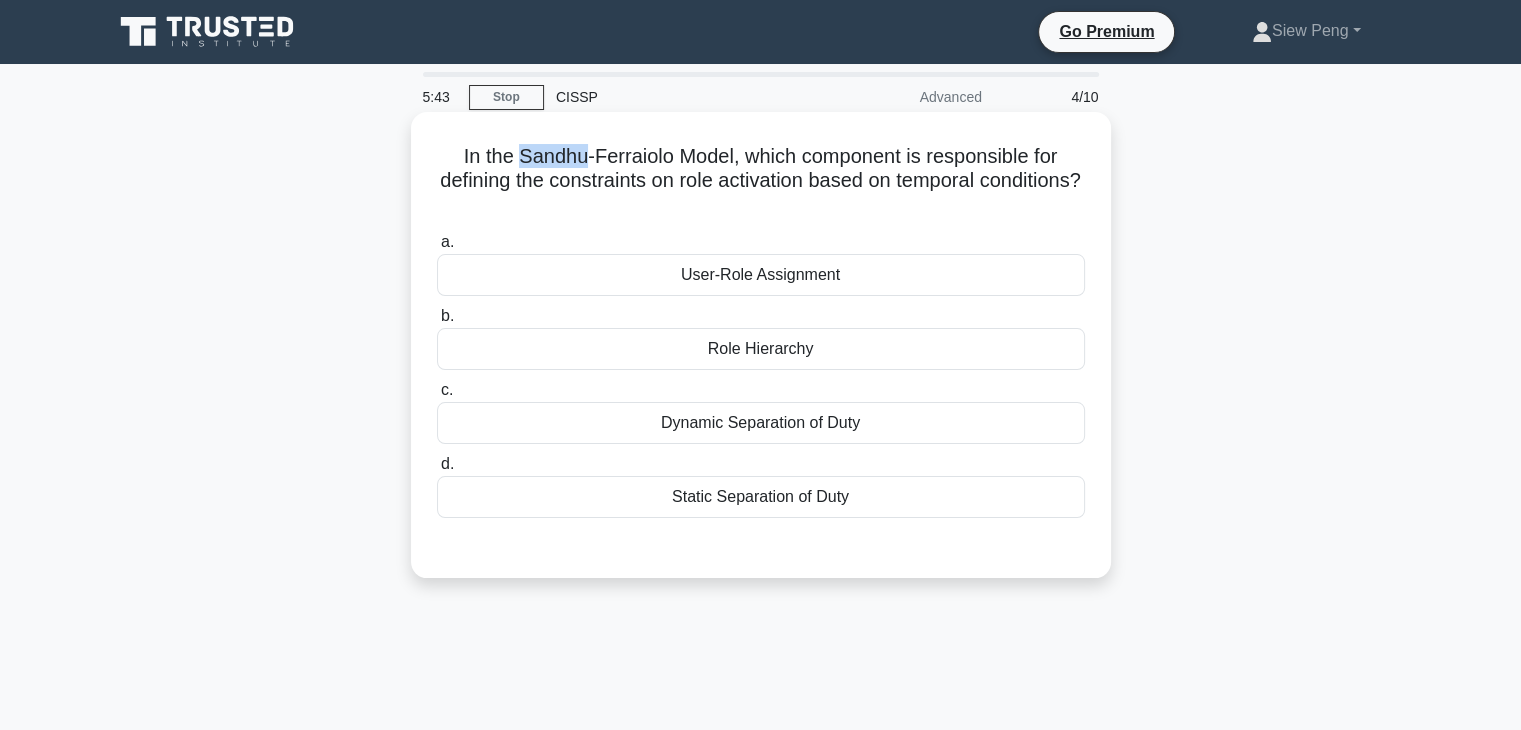 click on "In the Sandhu-Ferraiolo Model, which component is responsible for defining the constraints on role activation based on temporal conditions?
.spinner_0XTQ{transform-origin:center;animation:spinner_y6GP .75s linear infinite}@keyframes spinner_y6GP{100%{transform:rotate(360deg)}}" at bounding box center [761, 181] 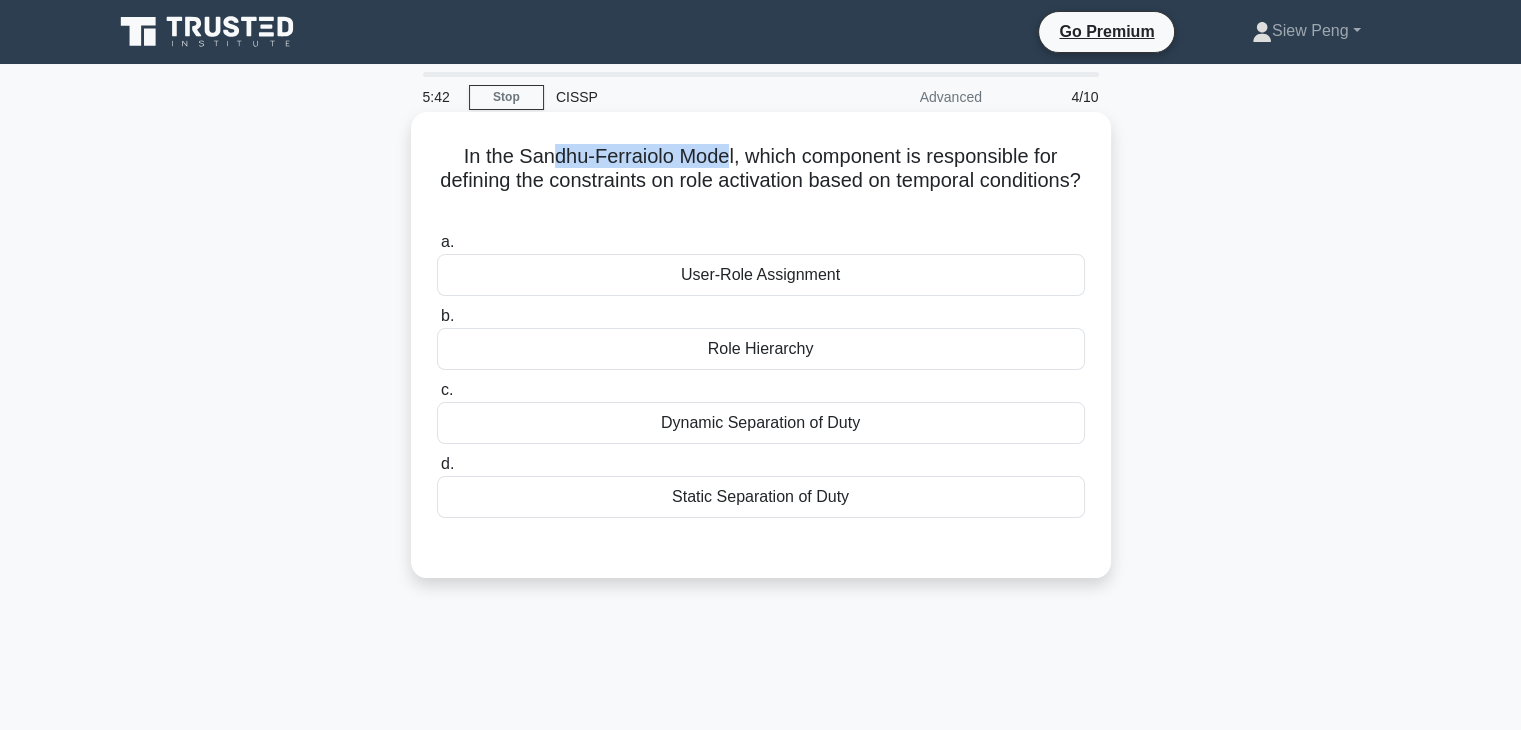 drag, startPoint x: 558, startPoint y: 153, endPoint x: 728, endPoint y: 149, distance: 170.04706 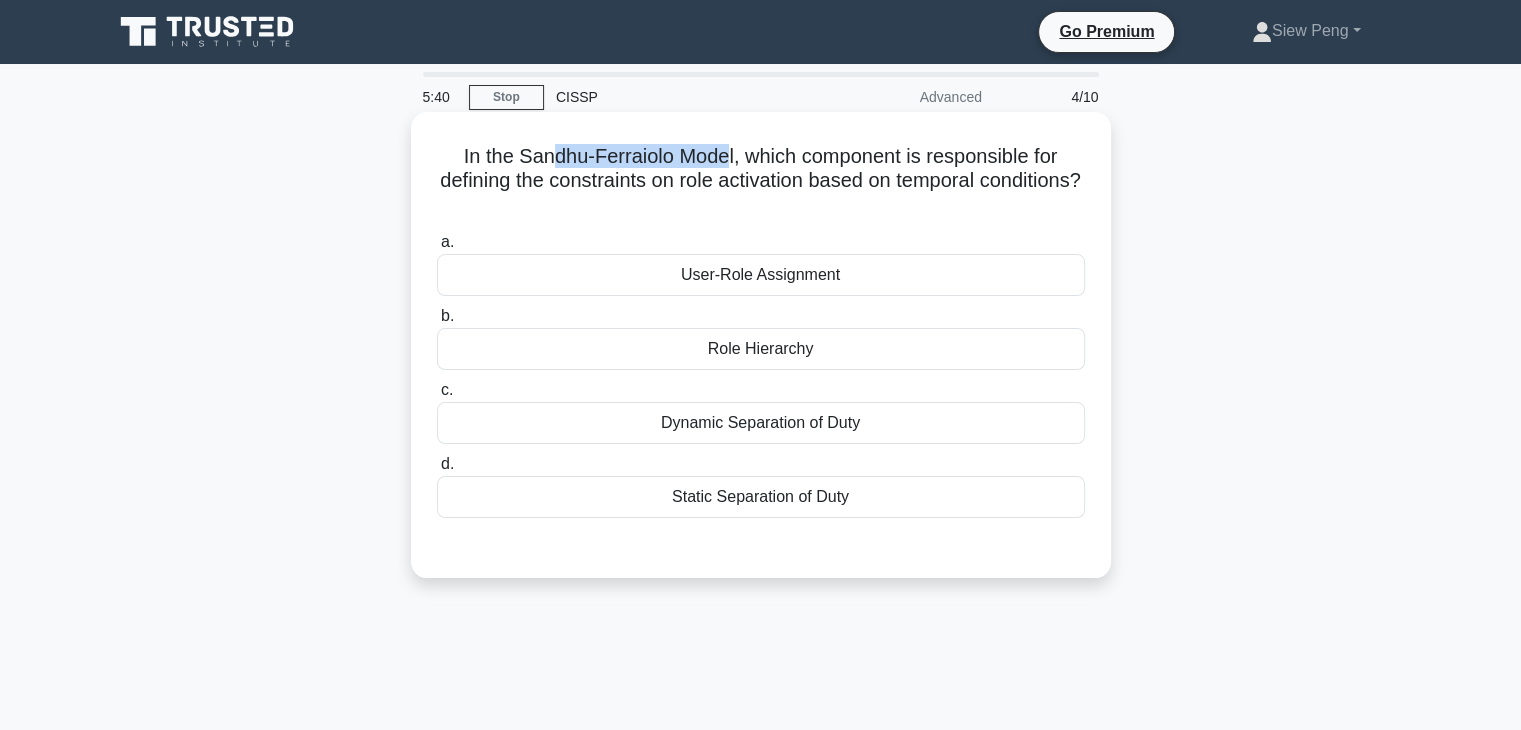 click on "In the Sandhu-Ferraiolo Model, which component is responsible for defining the constraints on role activation based on temporal conditions?
.spinner_0XTQ{transform-origin:center;animation:spinner_y6GP .75s linear infinite}@keyframes spinner_y6GP{100%{transform:rotate(360deg)}}" at bounding box center (761, 181) 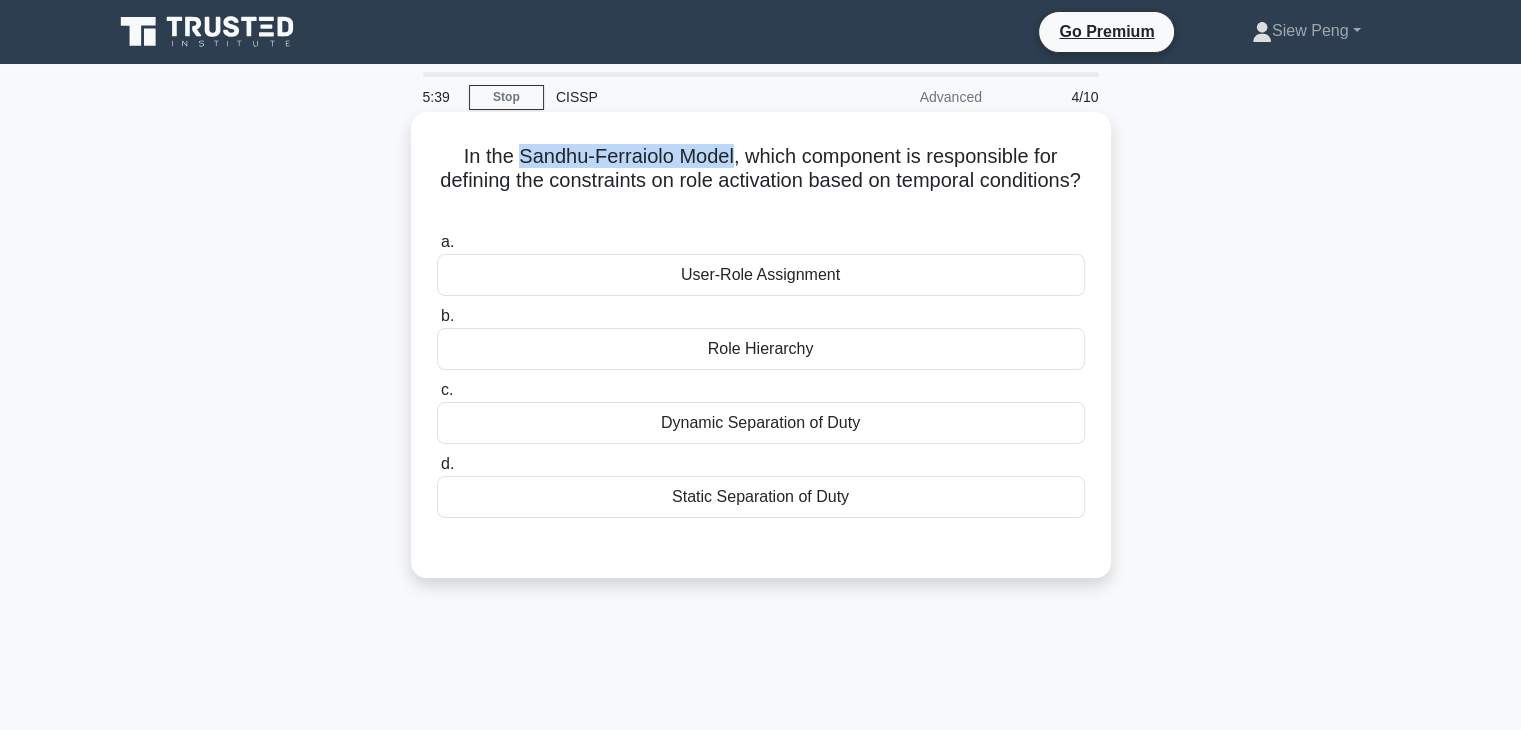 drag, startPoint x: 511, startPoint y: 157, endPoint x: 695, endPoint y: 157, distance: 184 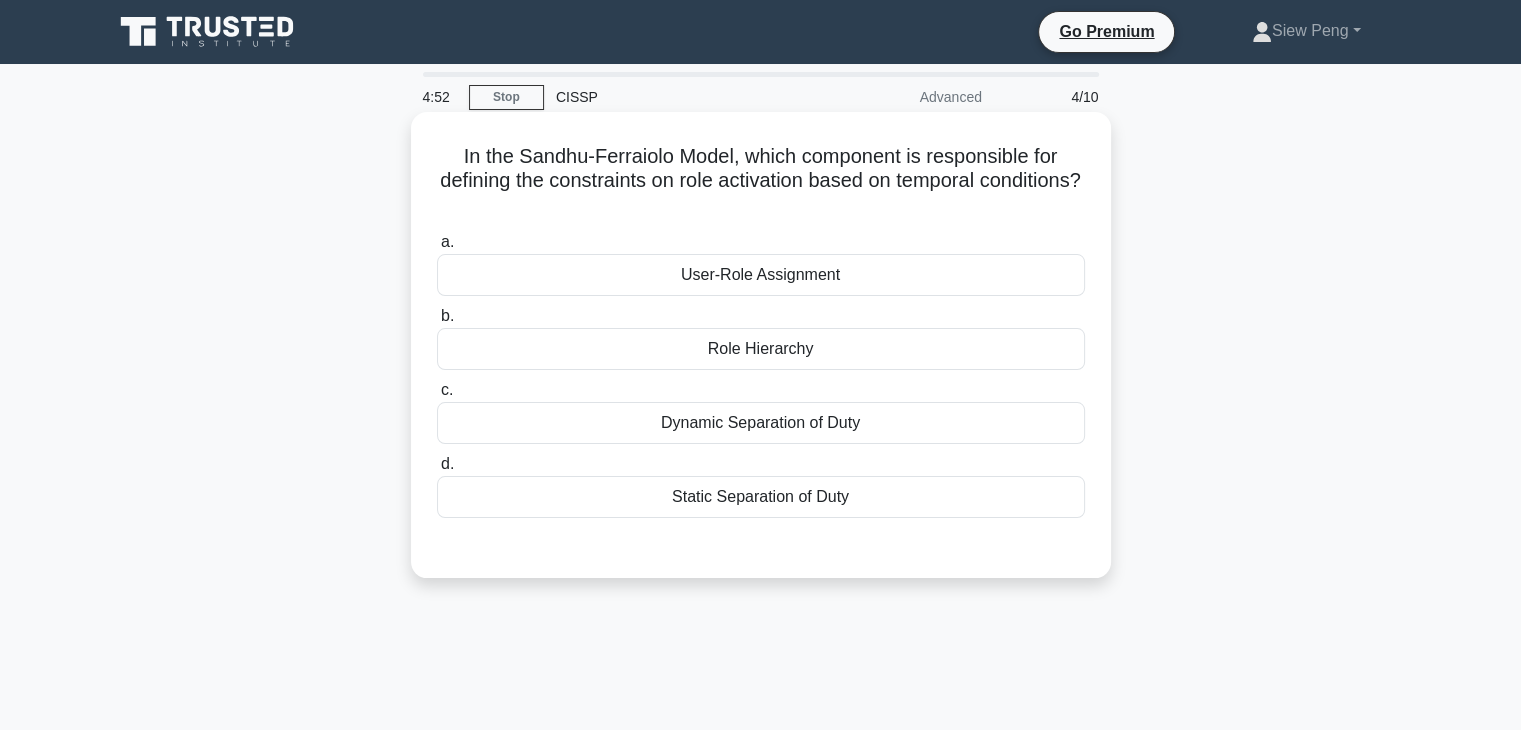 click on "Dynamic Separation of Duty" at bounding box center (761, 423) 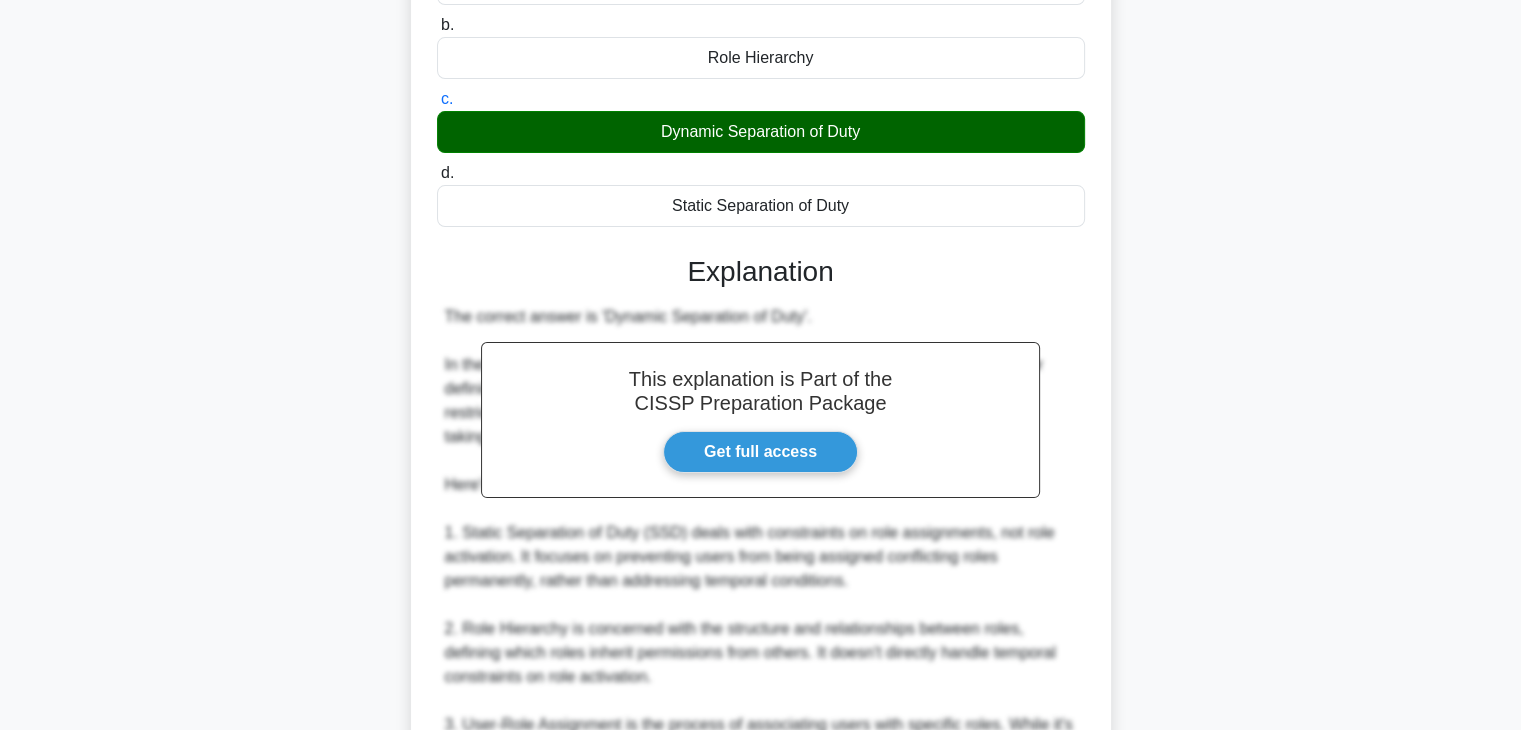 scroll, scrollTop: 300, scrollLeft: 0, axis: vertical 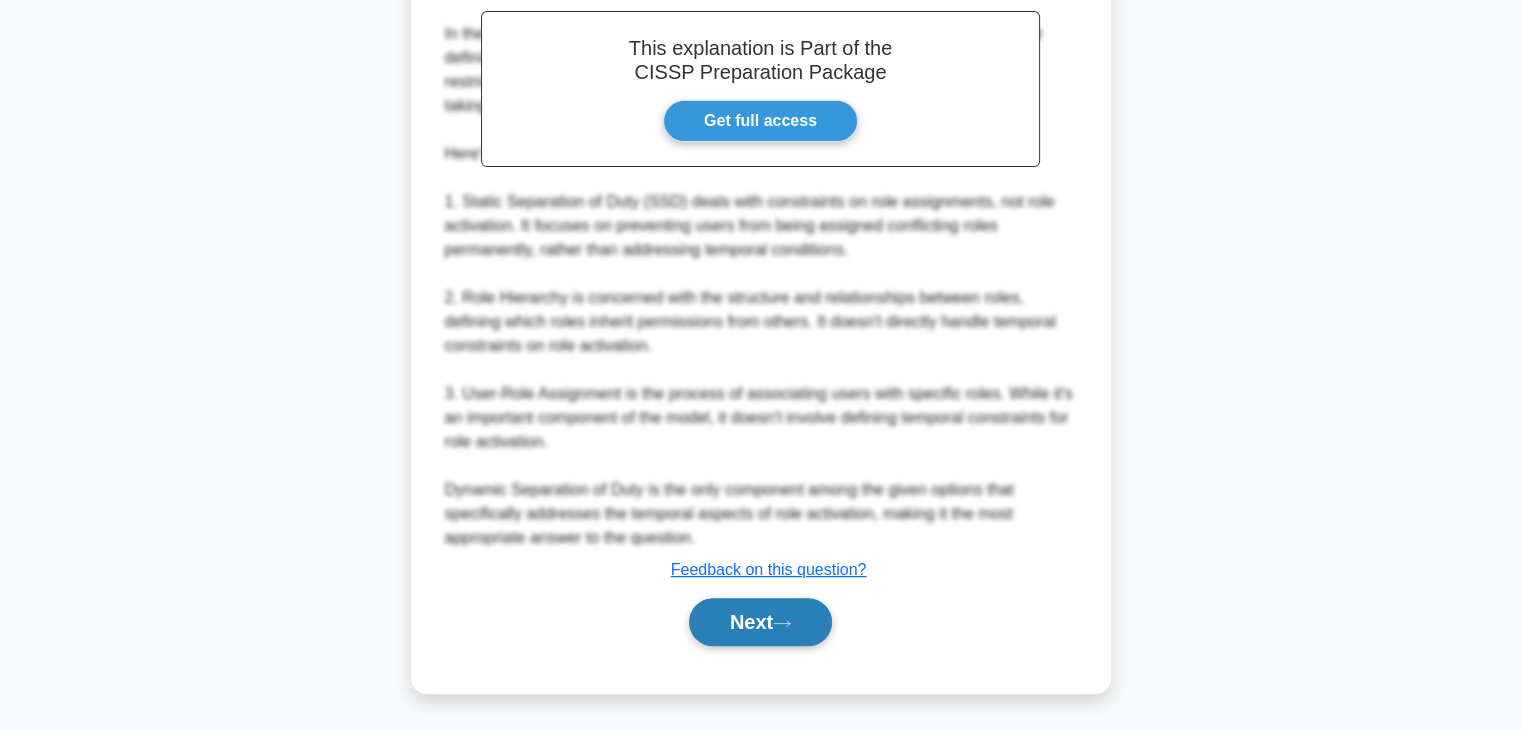 click on "Next" at bounding box center (760, 622) 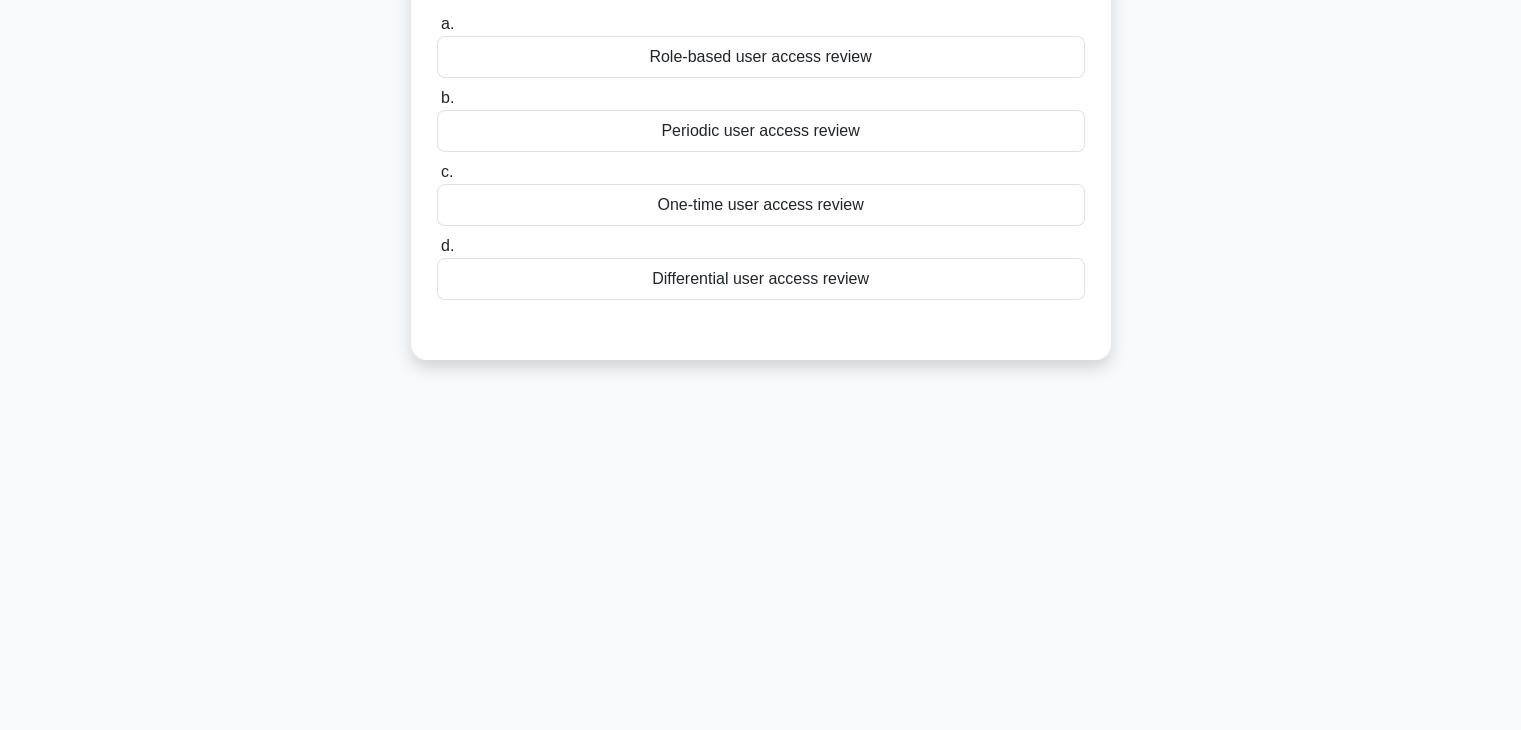 scroll, scrollTop: 0, scrollLeft: 0, axis: both 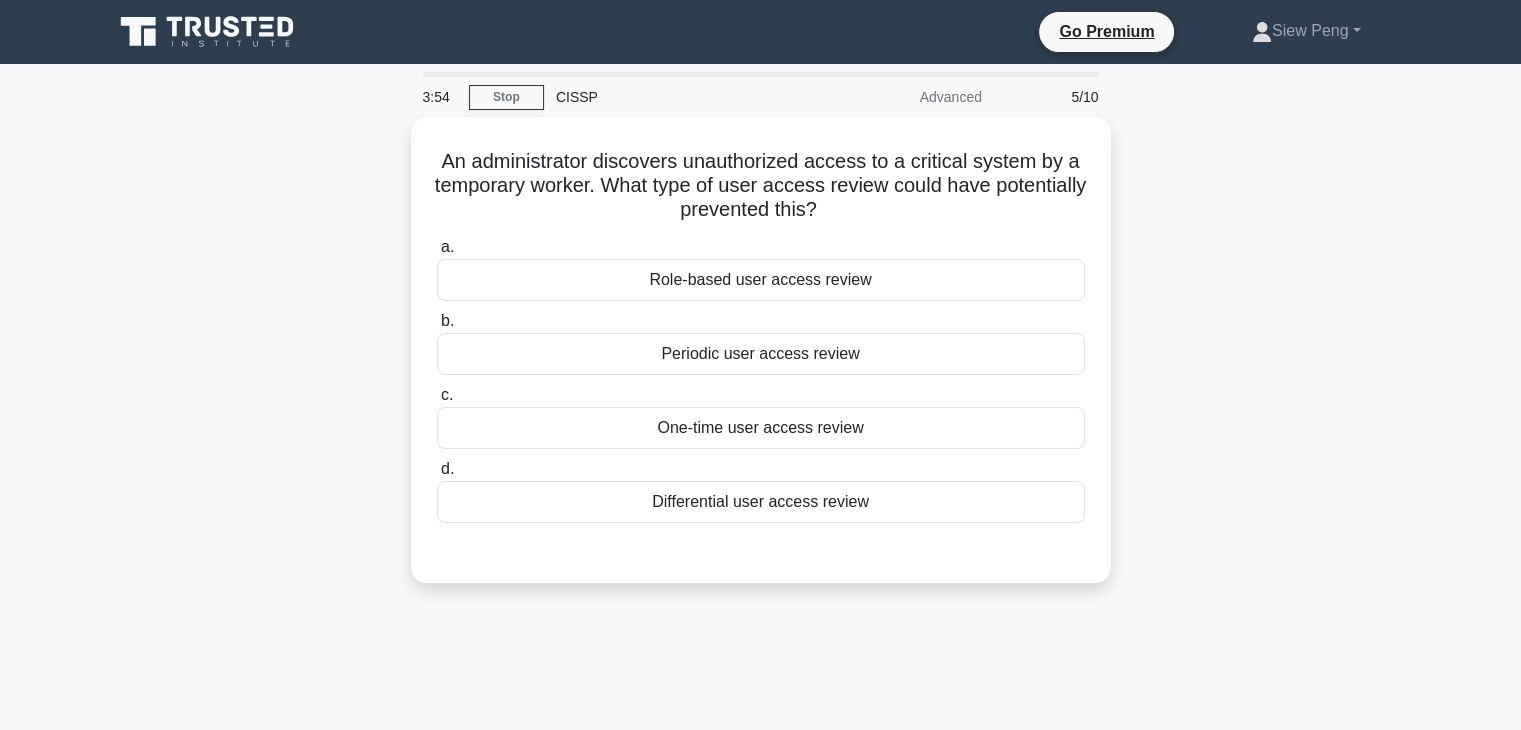 click on "An administrator discovers unauthorized access to a critical system by a temporary worker. What type of user access review could have potentially prevented this?
.spinner_0XTQ{transform-origin:center;animation:spinner_y6GP .75s linear infinite}@keyframes spinner_y6GP{100%{transform:rotate(360deg)}}
a.
Role-based user access review
b. c. d." at bounding box center (761, 362) 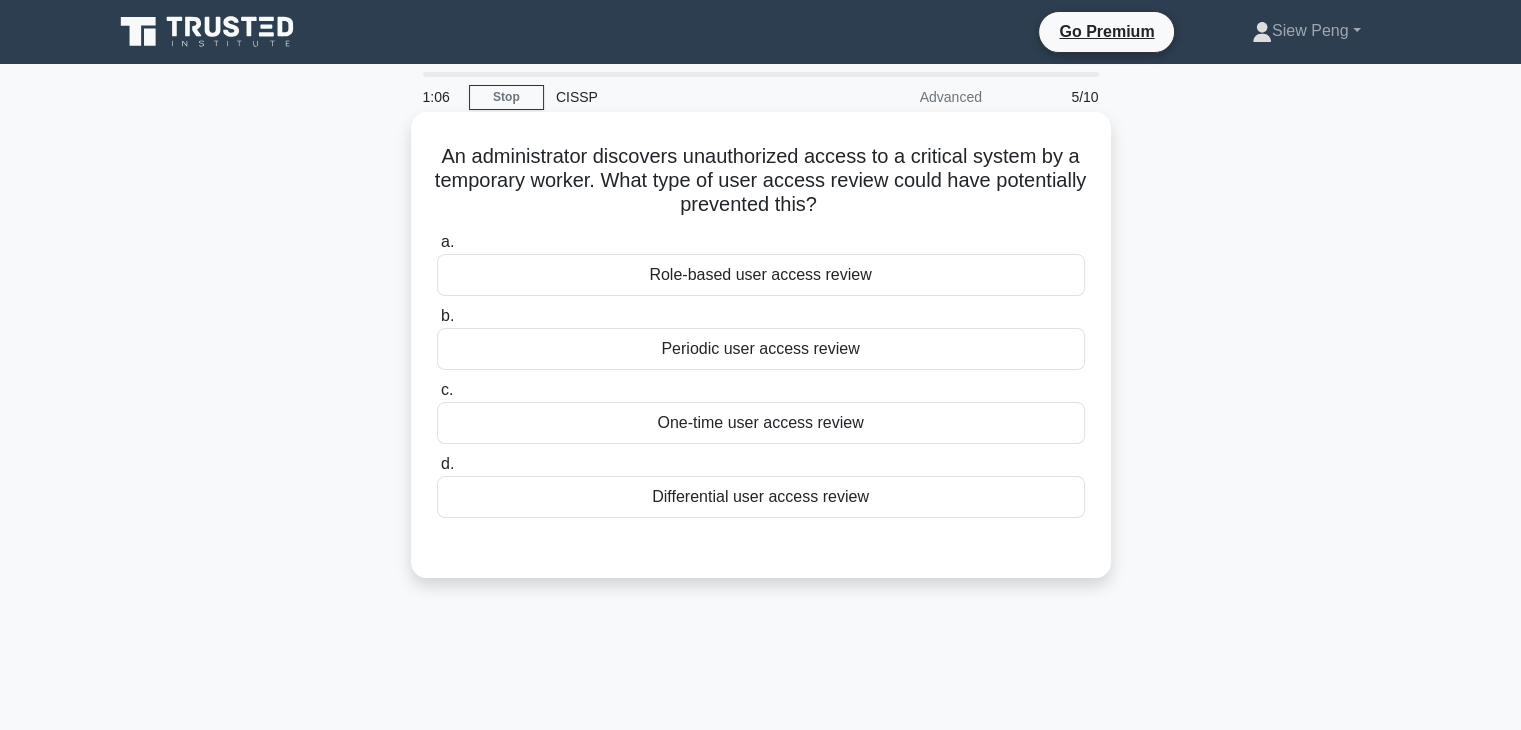 click on "Periodic user access review" at bounding box center (761, 349) 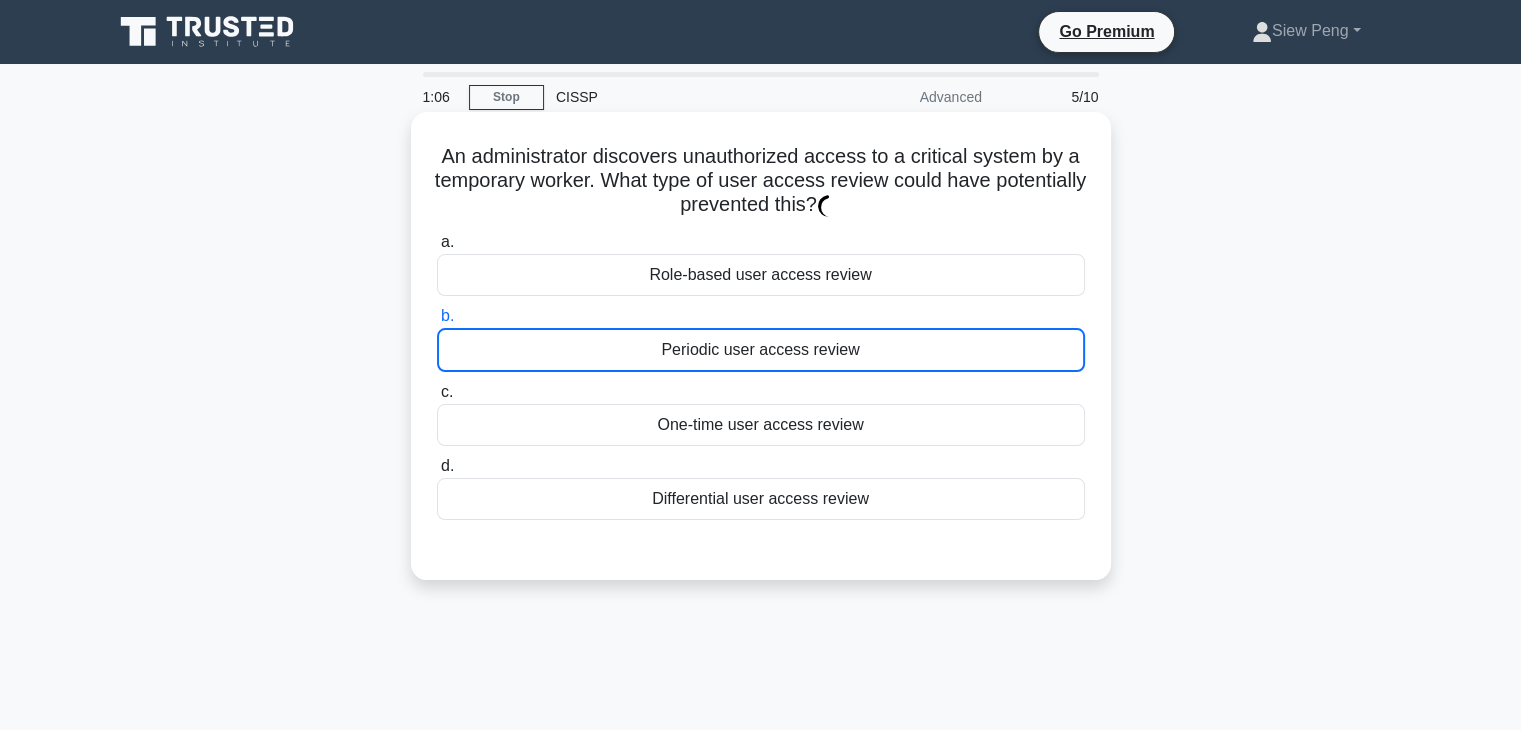click on "Periodic user access review" at bounding box center [761, 350] 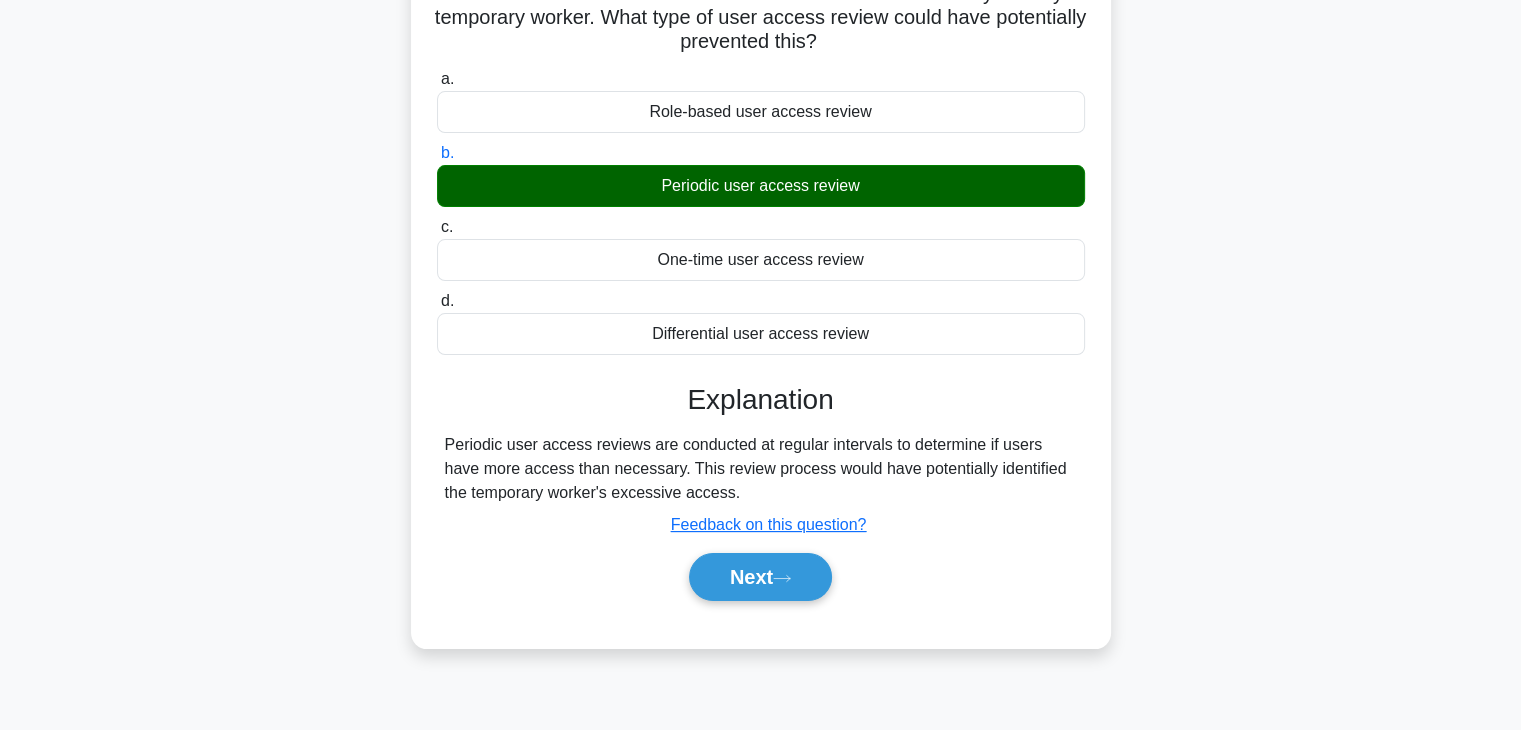 scroll, scrollTop: 351, scrollLeft: 0, axis: vertical 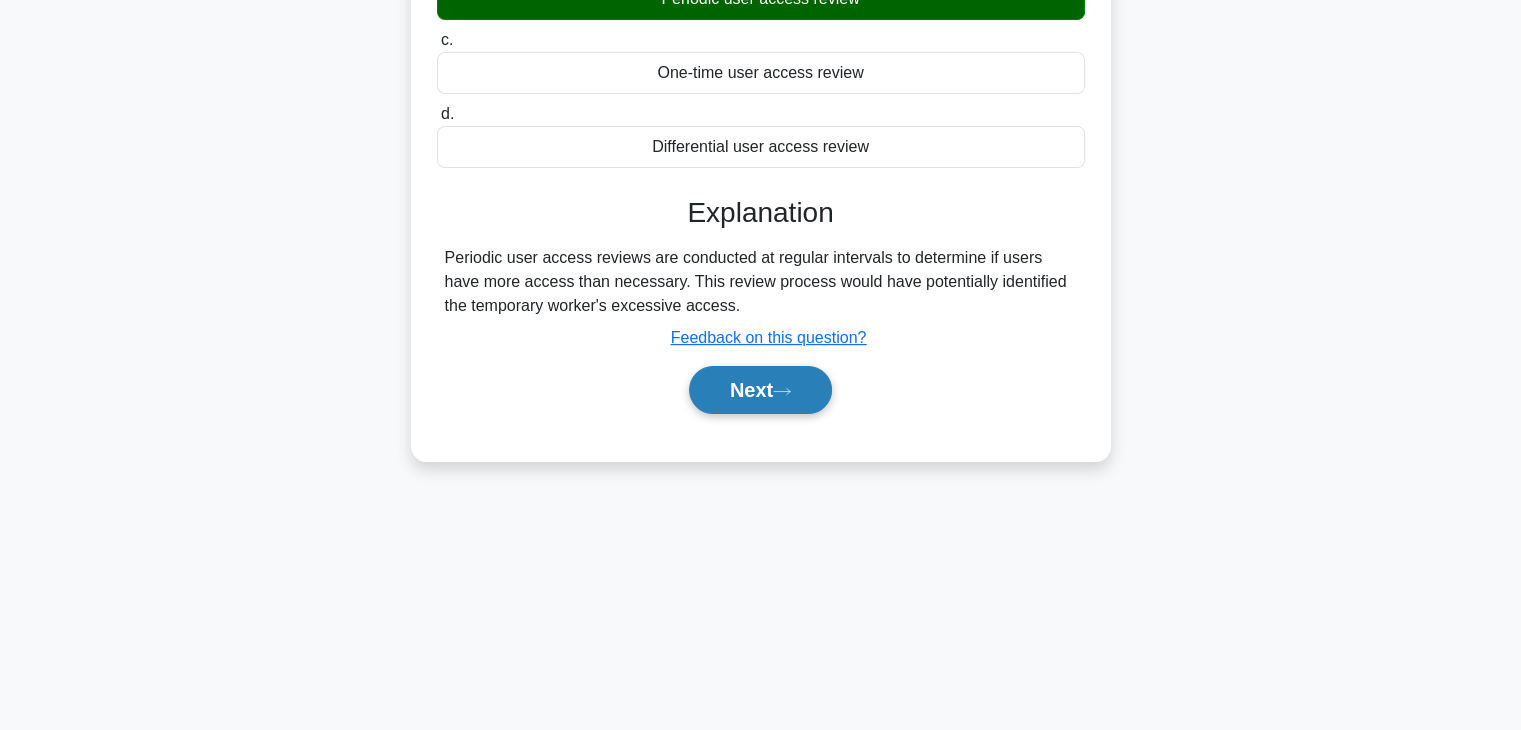 click 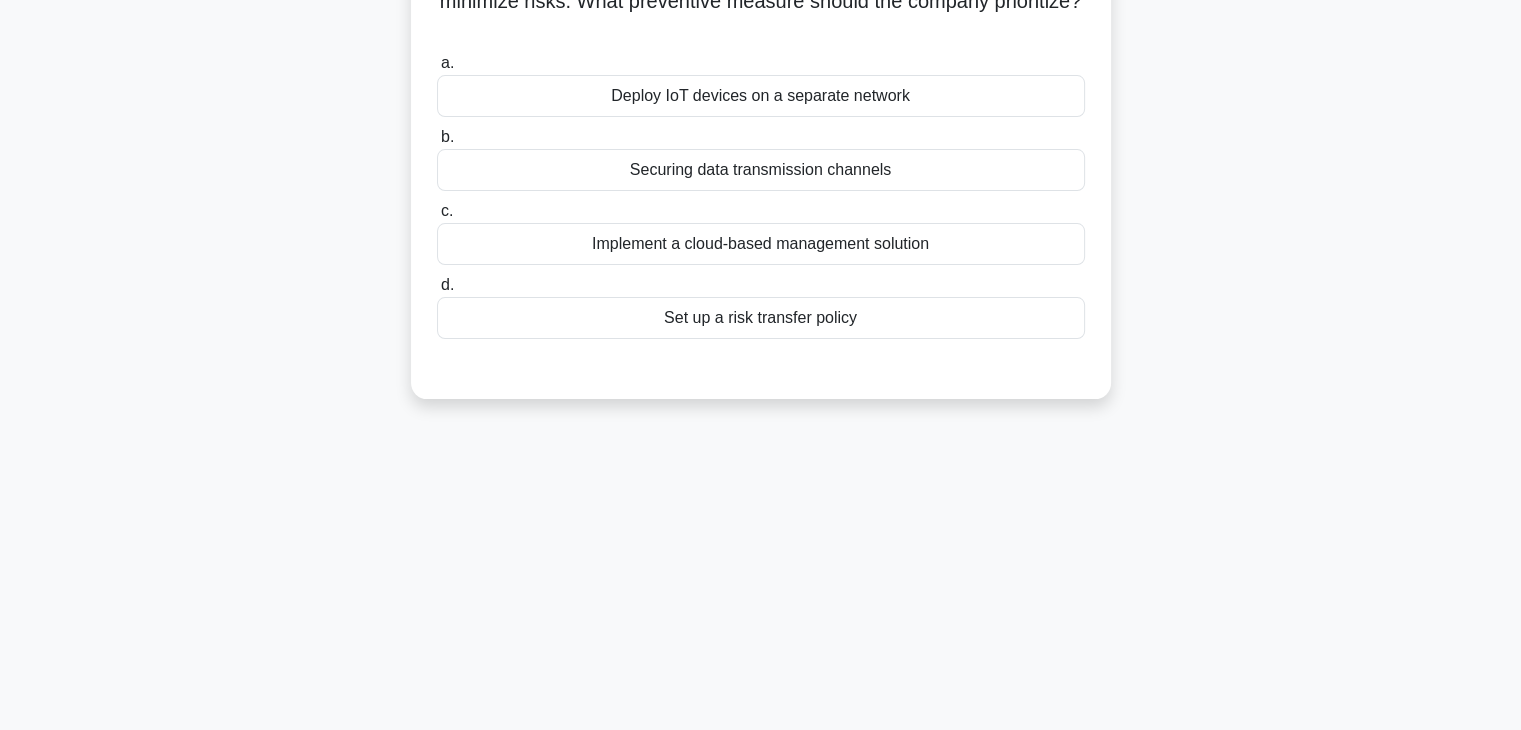 scroll, scrollTop: 0, scrollLeft: 0, axis: both 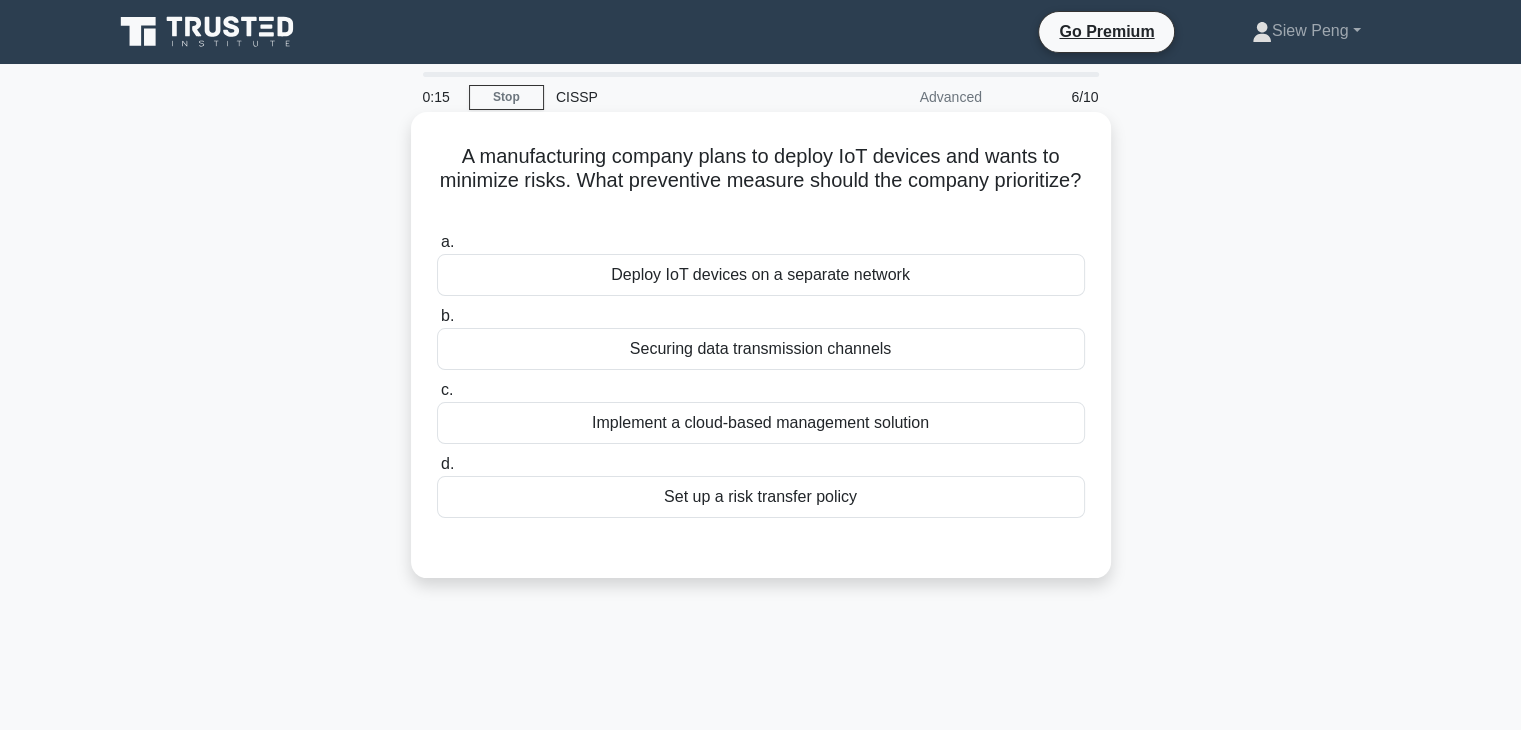 click on "Deploy IoT devices on a separate network" at bounding box center [761, 275] 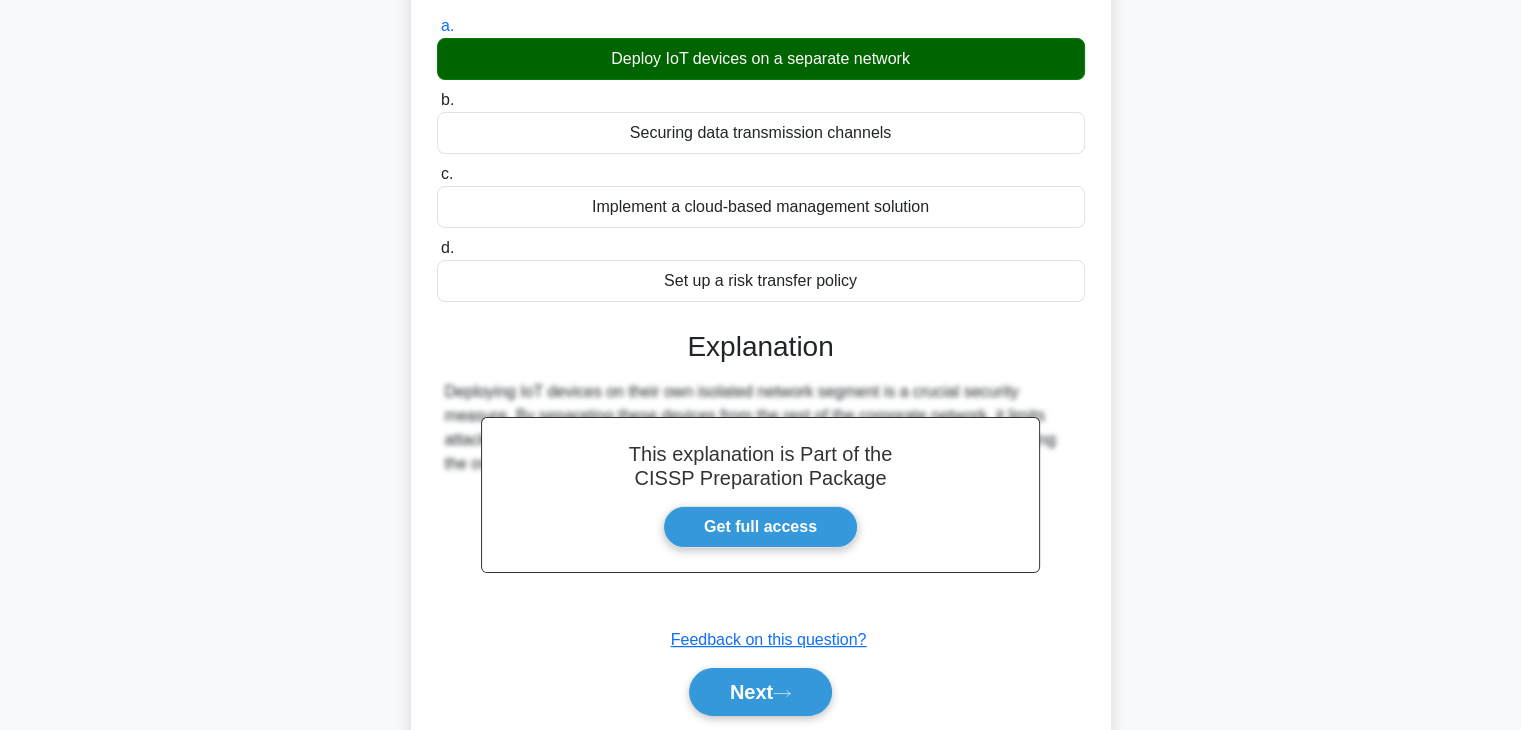 scroll, scrollTop: 351, scrollLeft: 0, axis: vertical 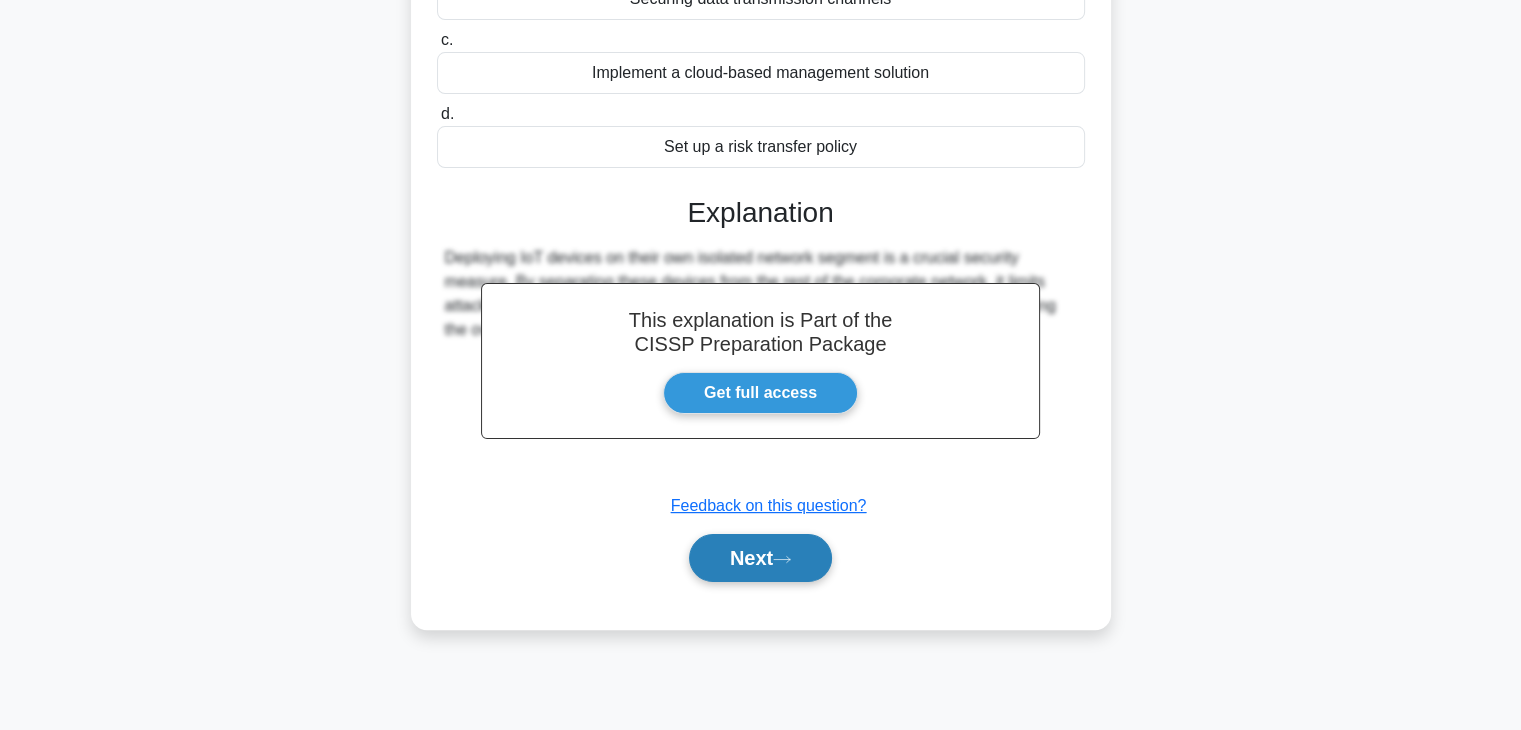 click on "Next" at bounding box center [760, 558] 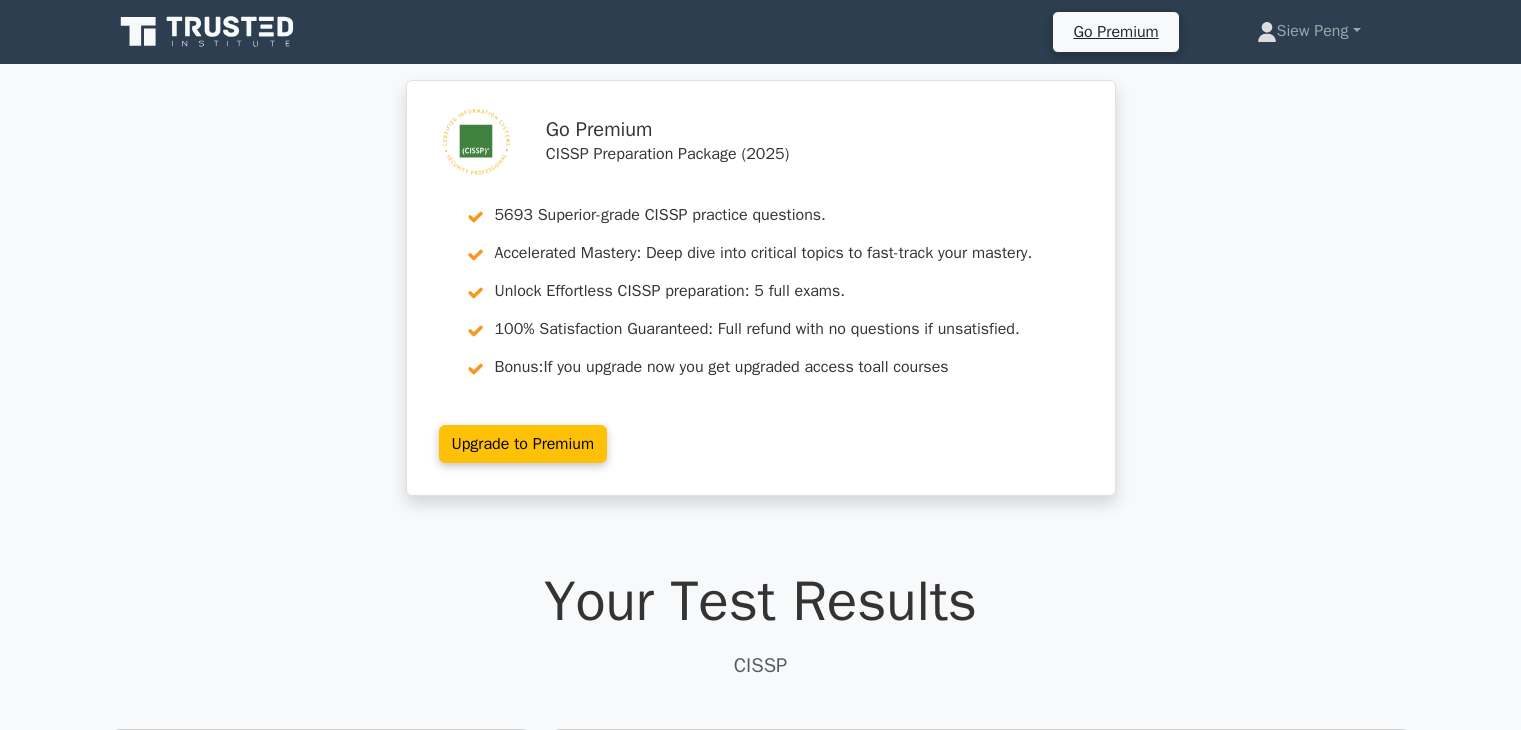 scroll, scrollTop: 0, scrollLeft: 0, axis: both 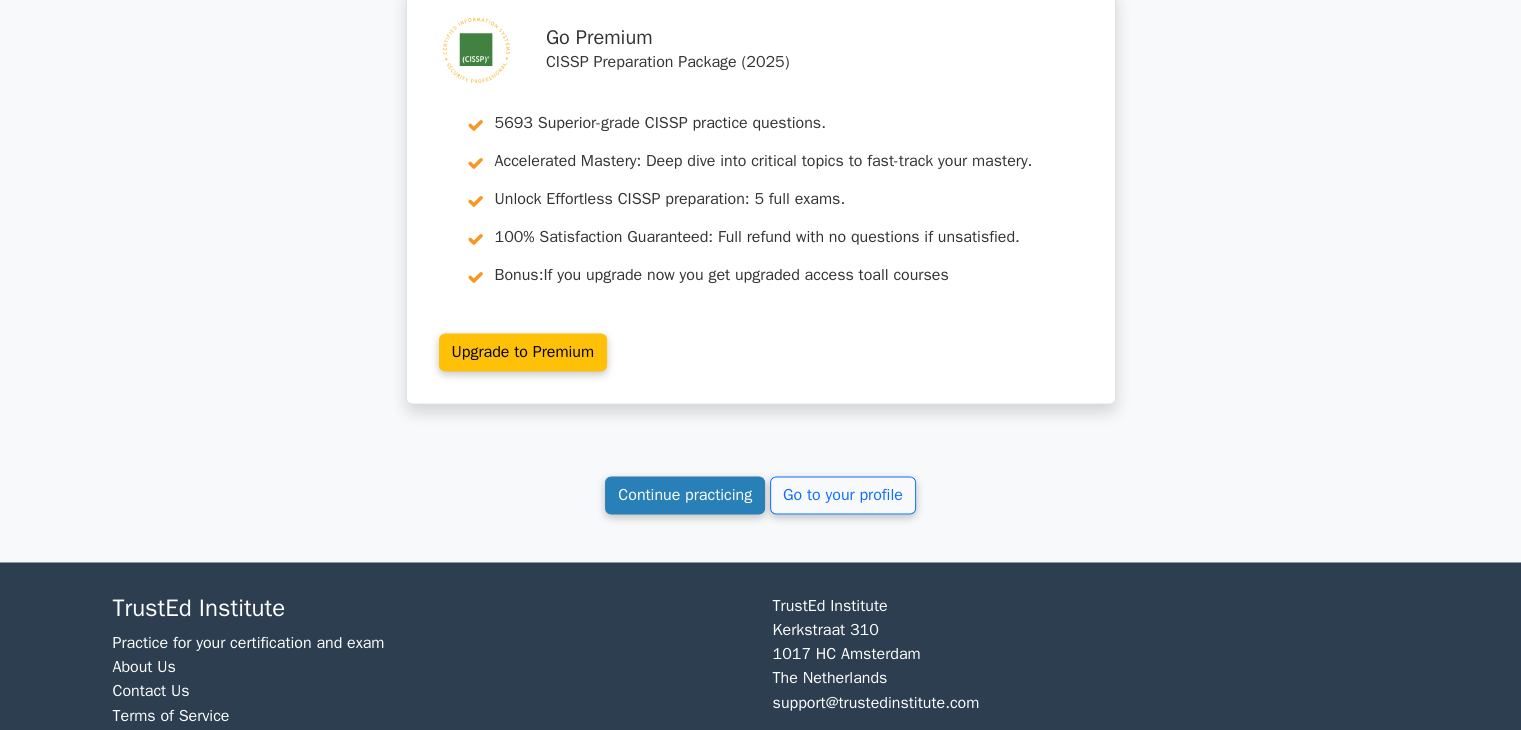 click on "Continue practicing" at bounding box center (685, 495) 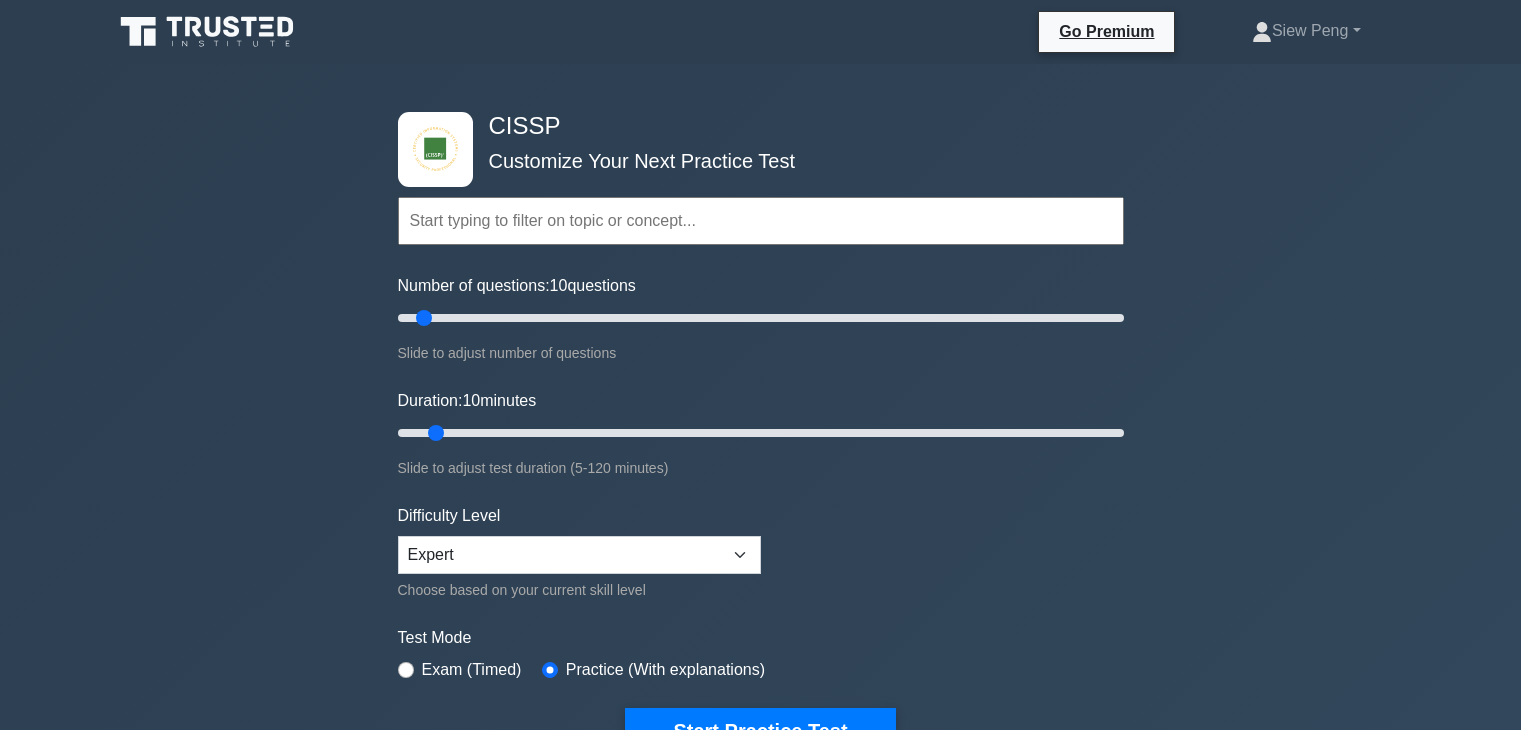 scroll, scrollTop: 153, scrollLeft: 0, axis: vertical 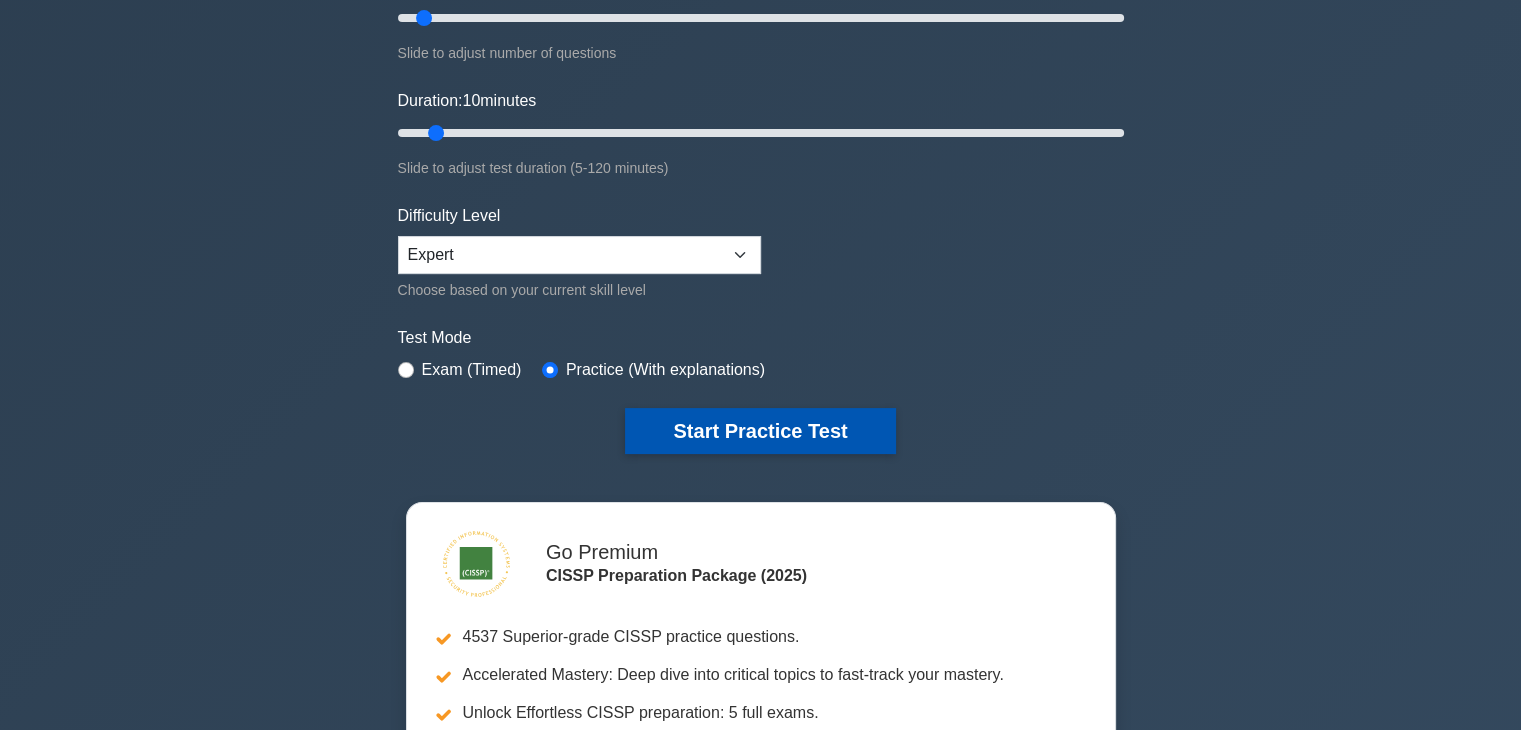 click on "Start Practice Test" at bounding box center (760, 431) 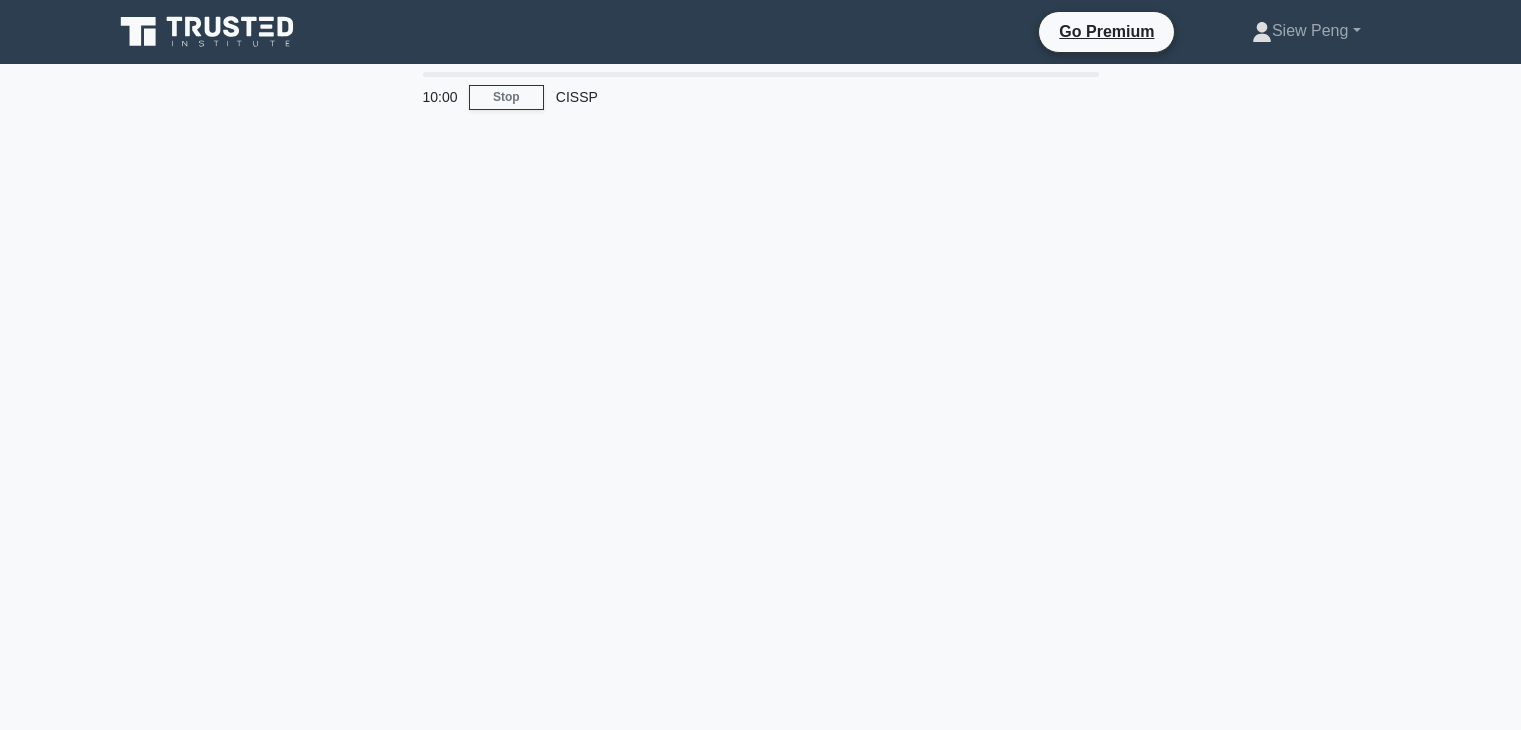 scroll, scrollTop: 0, scrollLeft: 0, axis: both 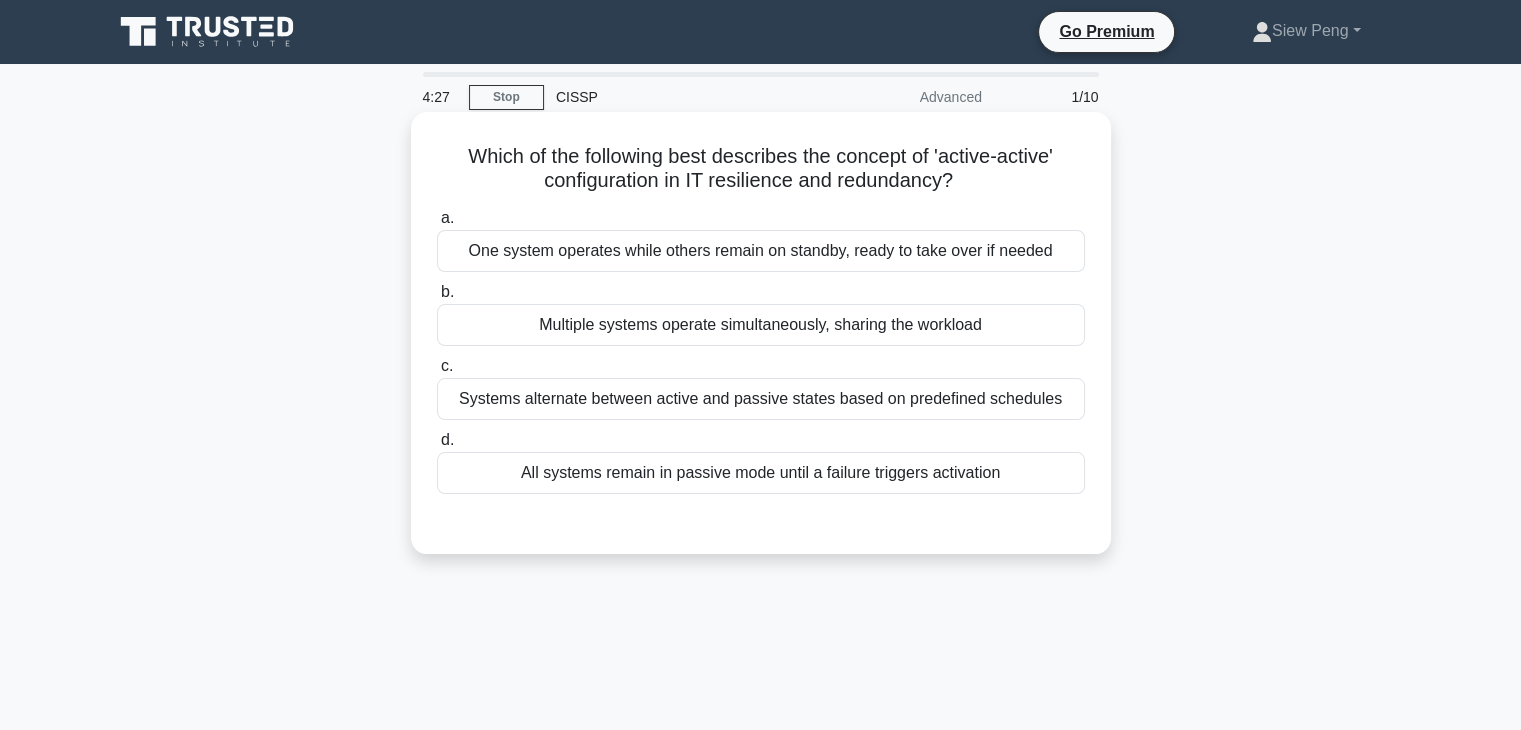 click on "Multiple systems operate simultaneously, sharing the workload" at bounding box center [761, 325] 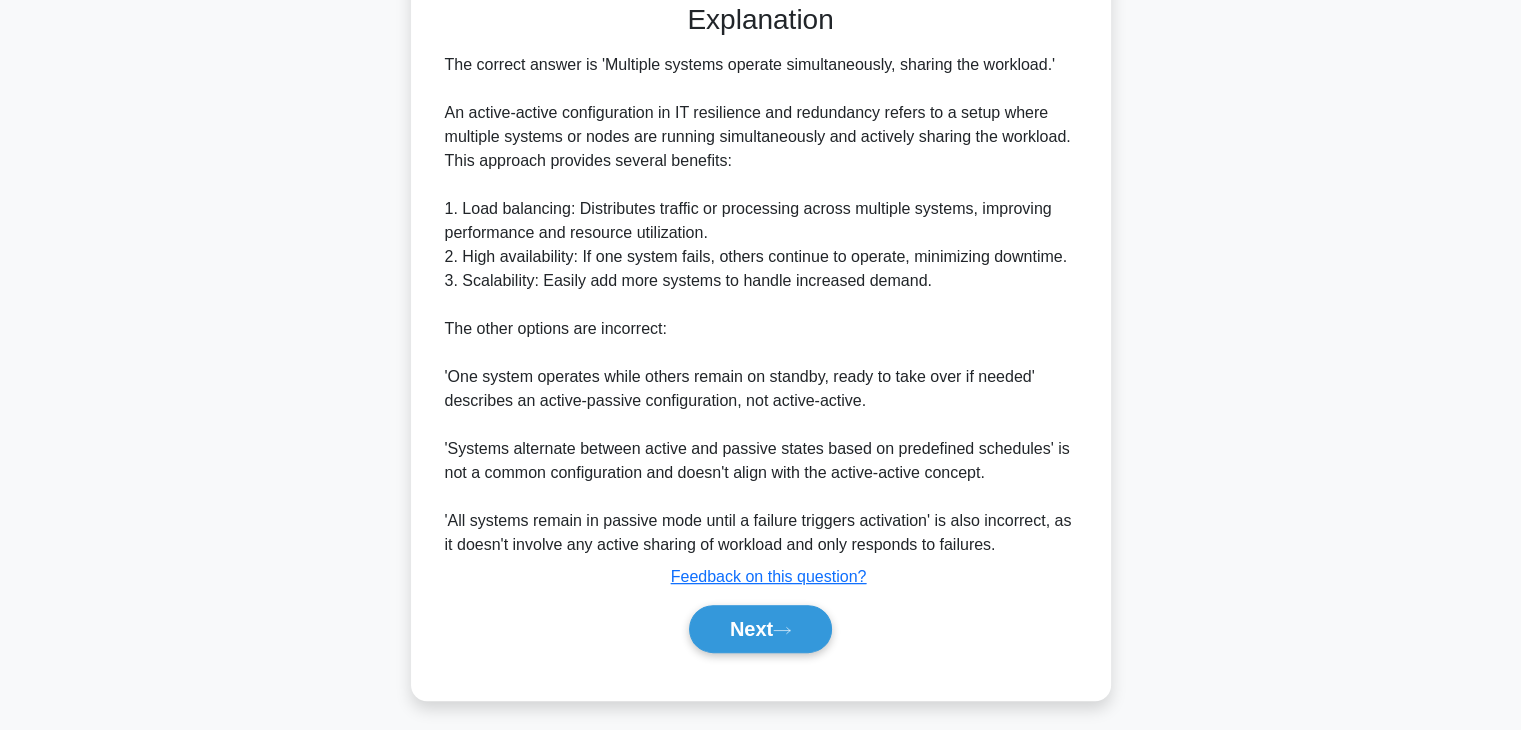 scroll, scrollTop: 526, scrollLeft: 0, axis: vertical 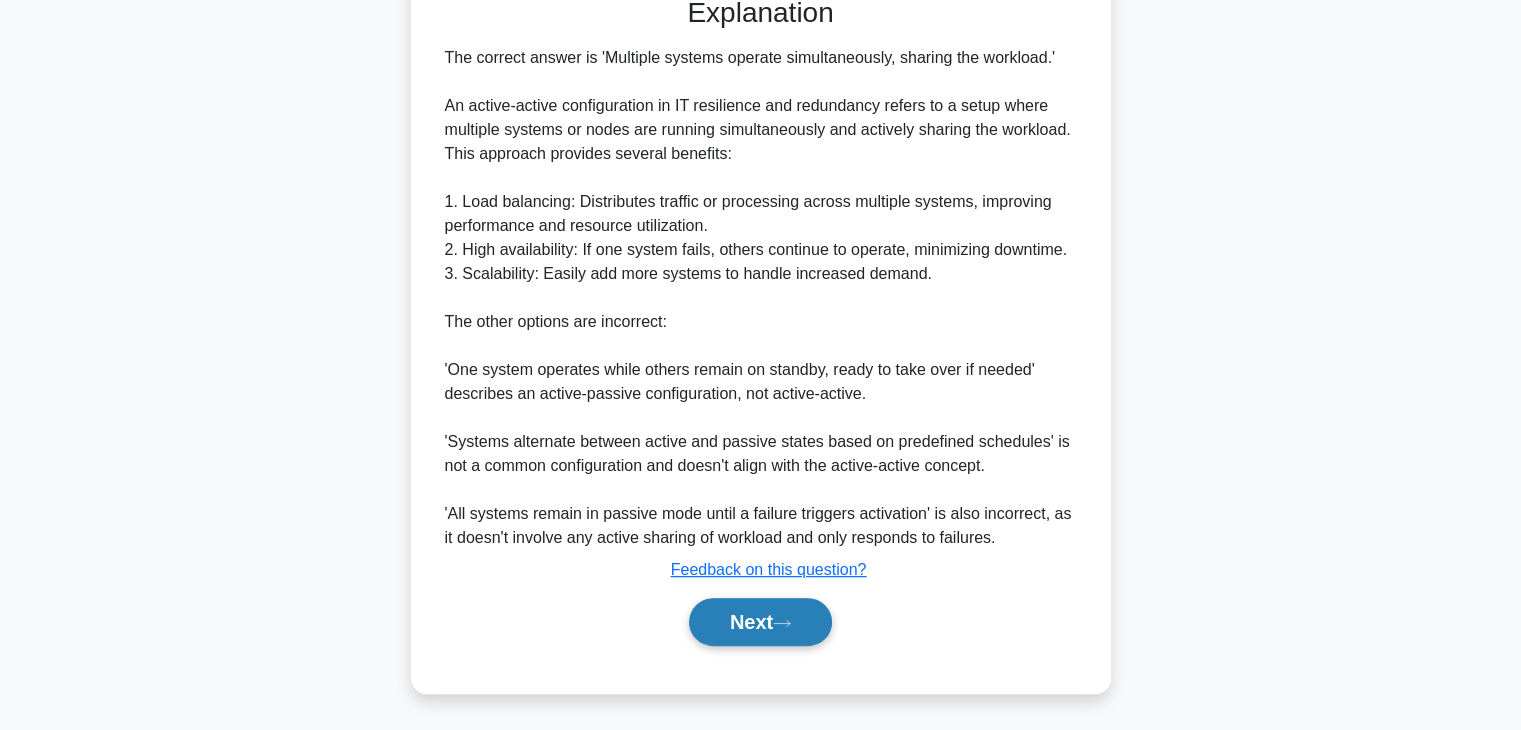 click on "Next" at bounding box center (760, 622) 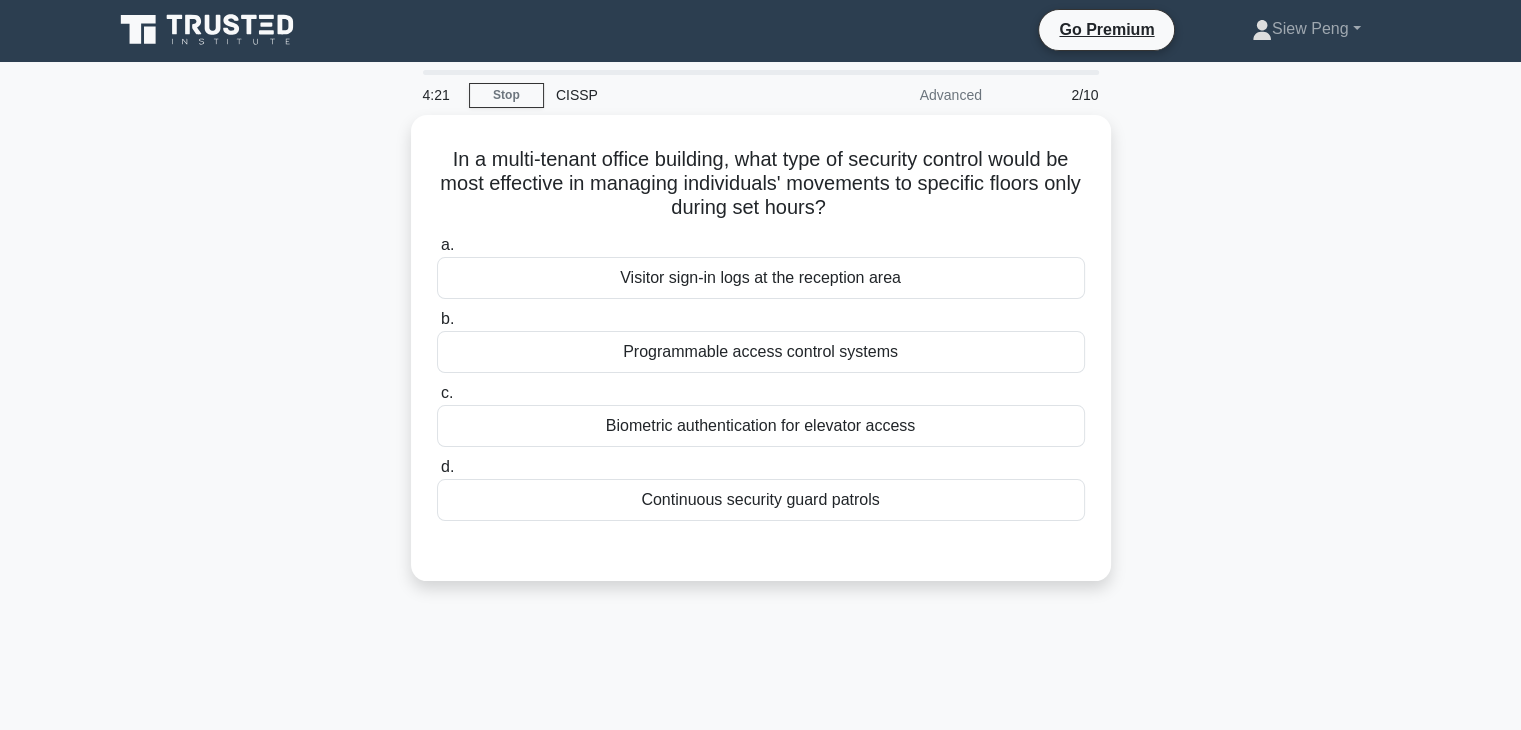 scroll, scrollTop: 0, scrollLeft: 0, axis: both 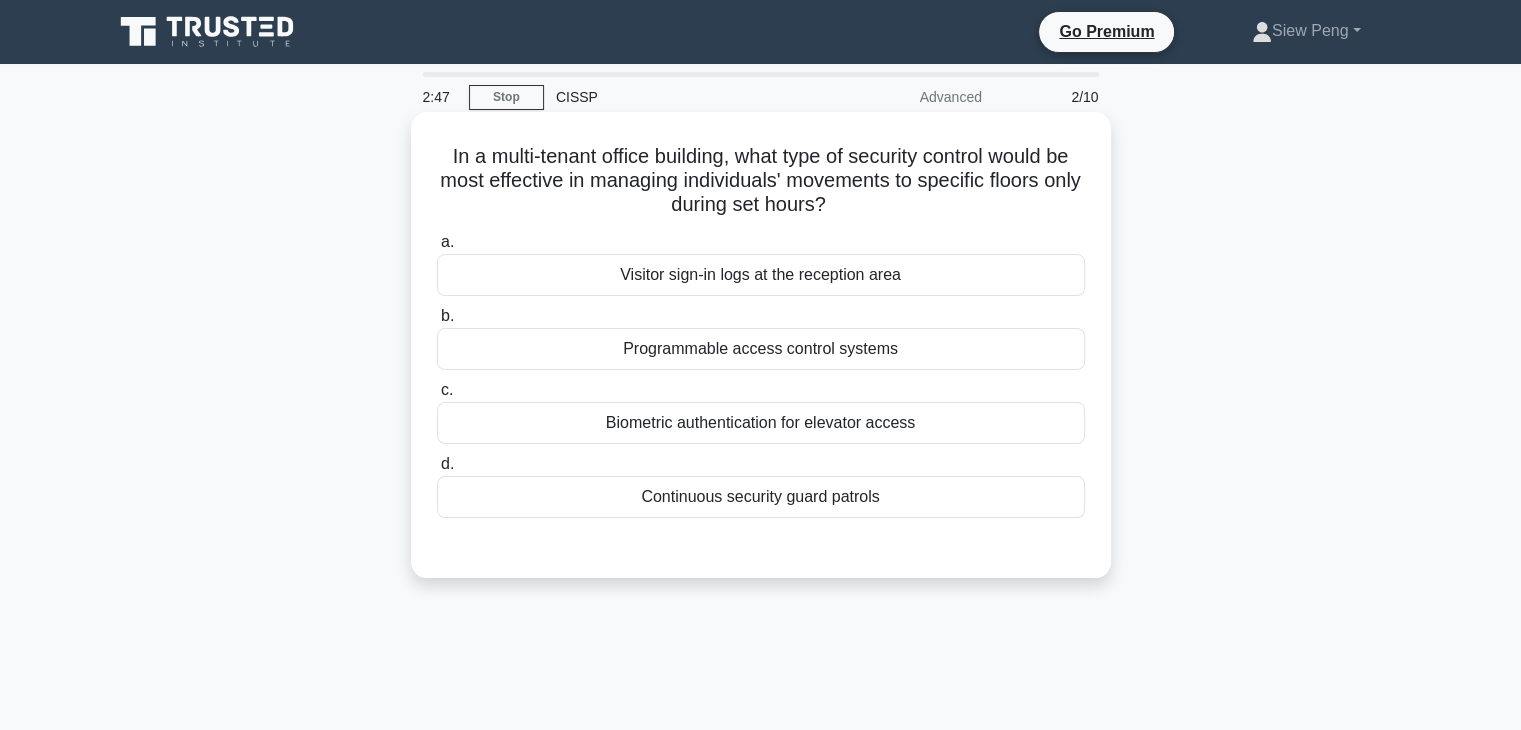 click on "Biometric authentication for elevator access" at bounding box center (761, 423) 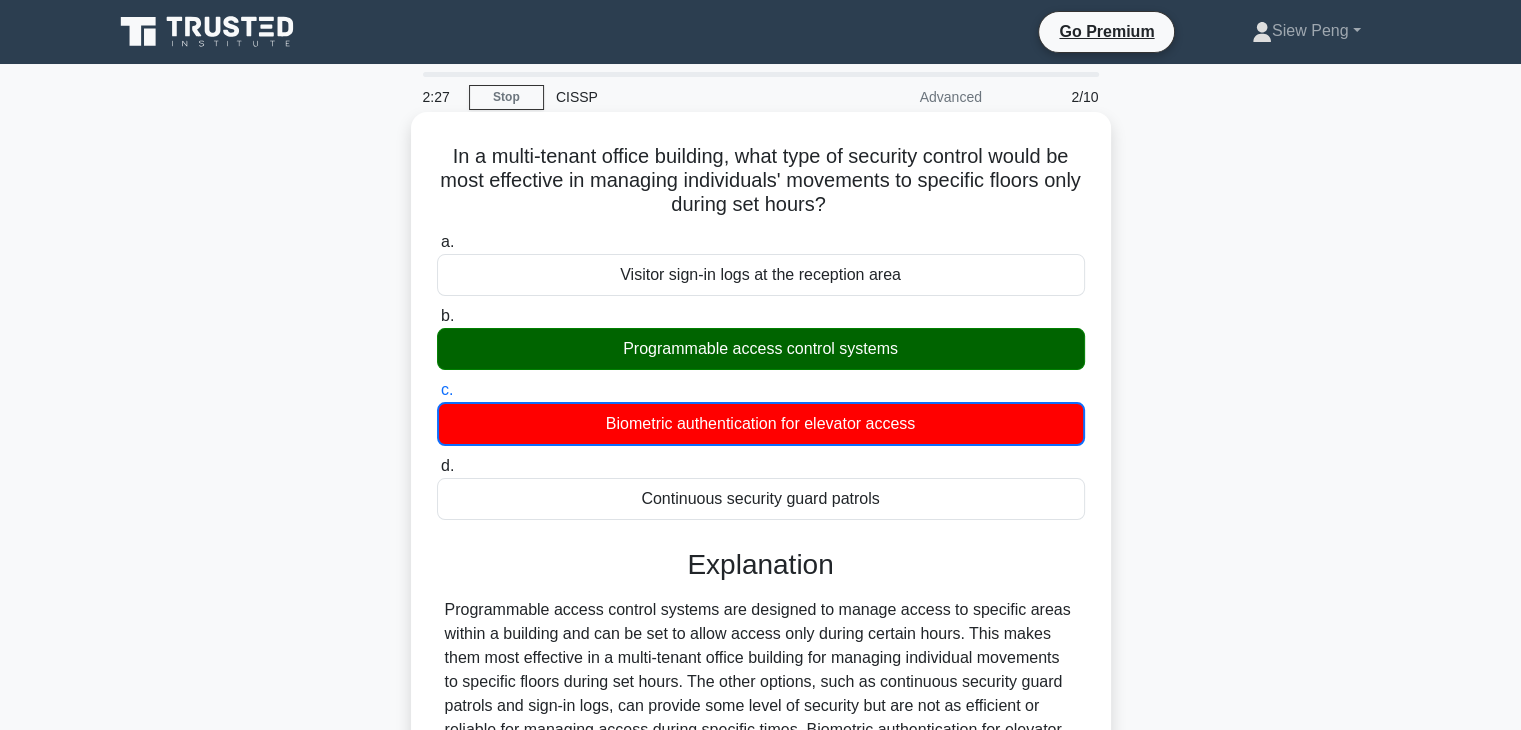 scroll, scrollTop: 351, scrollLeft: 0, axis: vertical 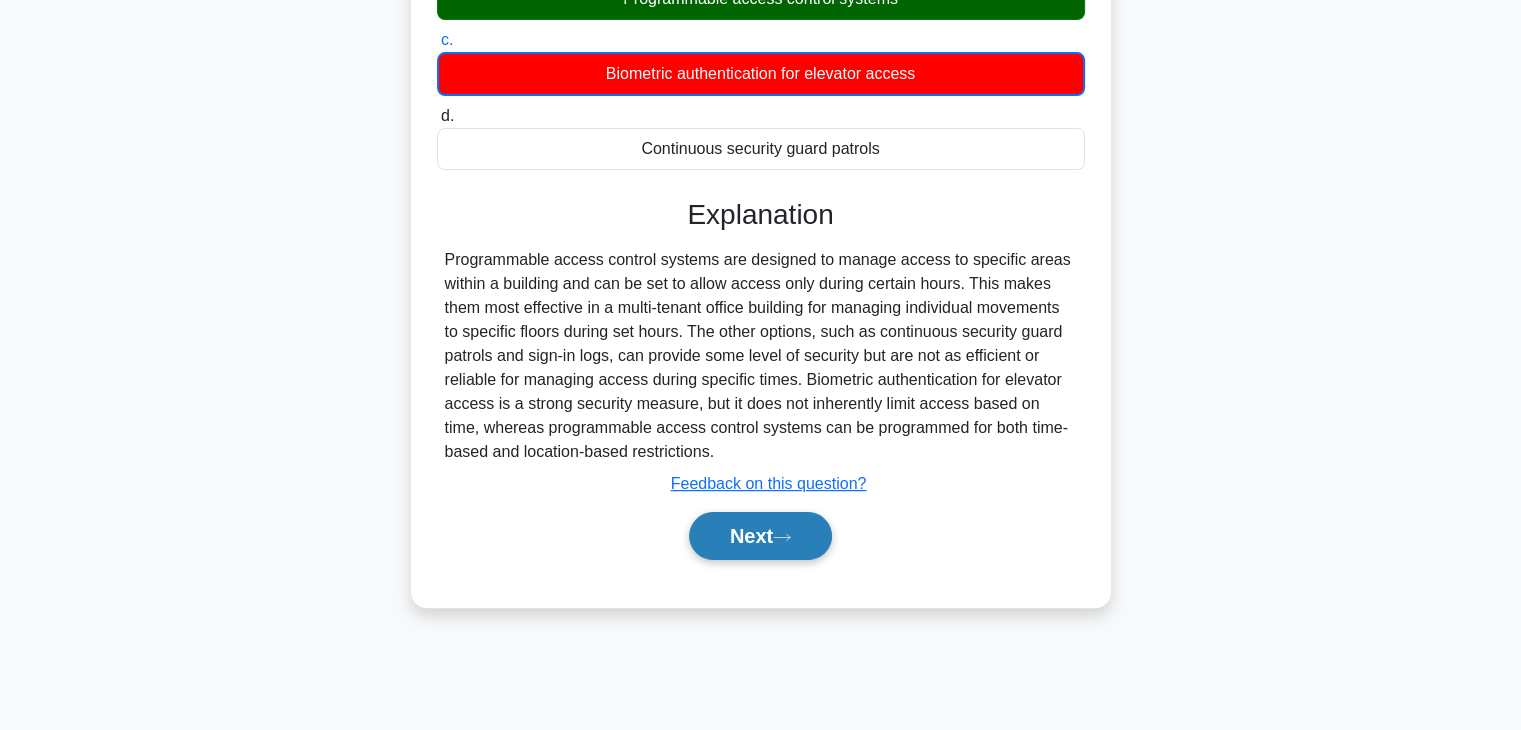 click on "Next" at bounding box center (760, 536) 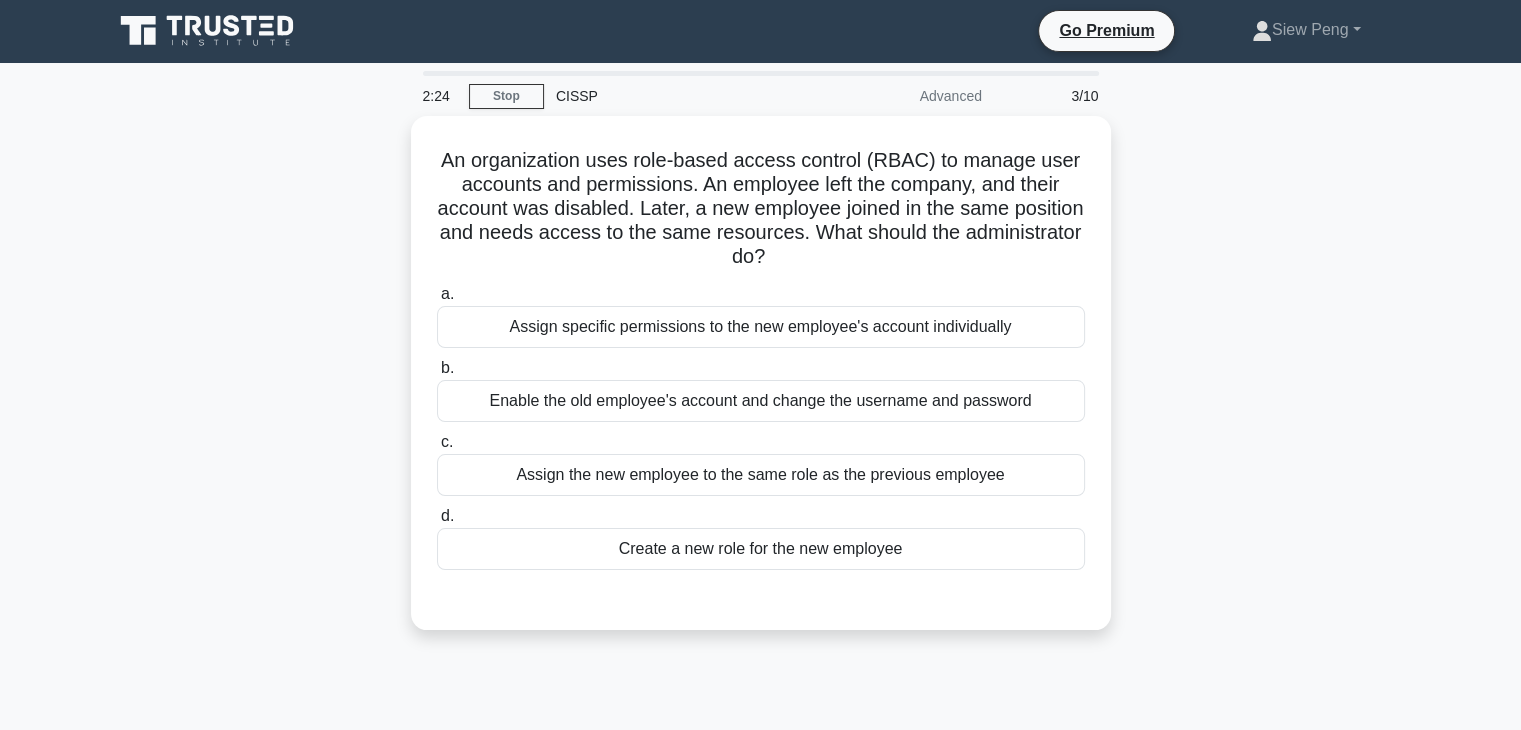 scroll, scrollTop: 0, scrollLeft: 0, axis: both 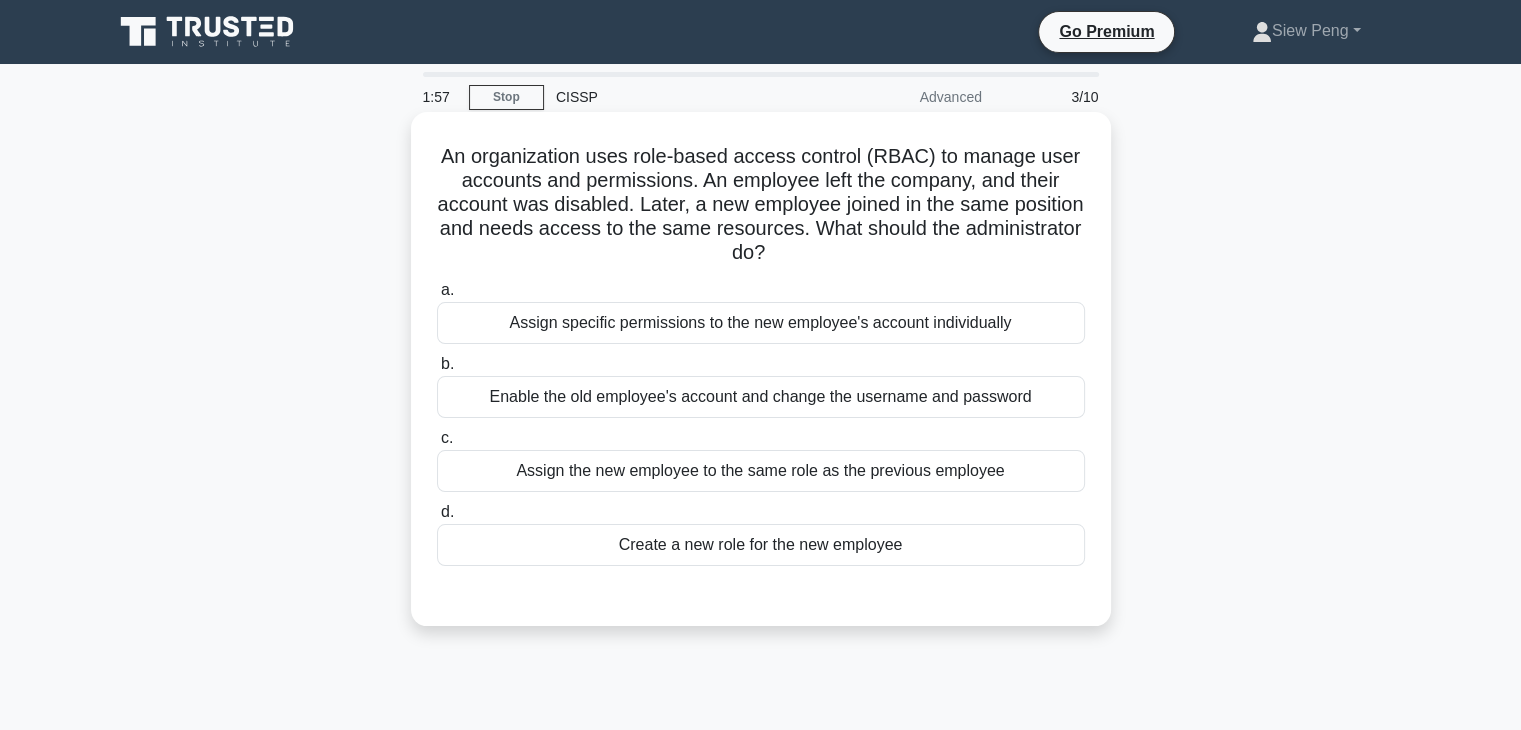 click on "Assign the new employee to the same role as the previous employee" at bounding box center [761, 471] 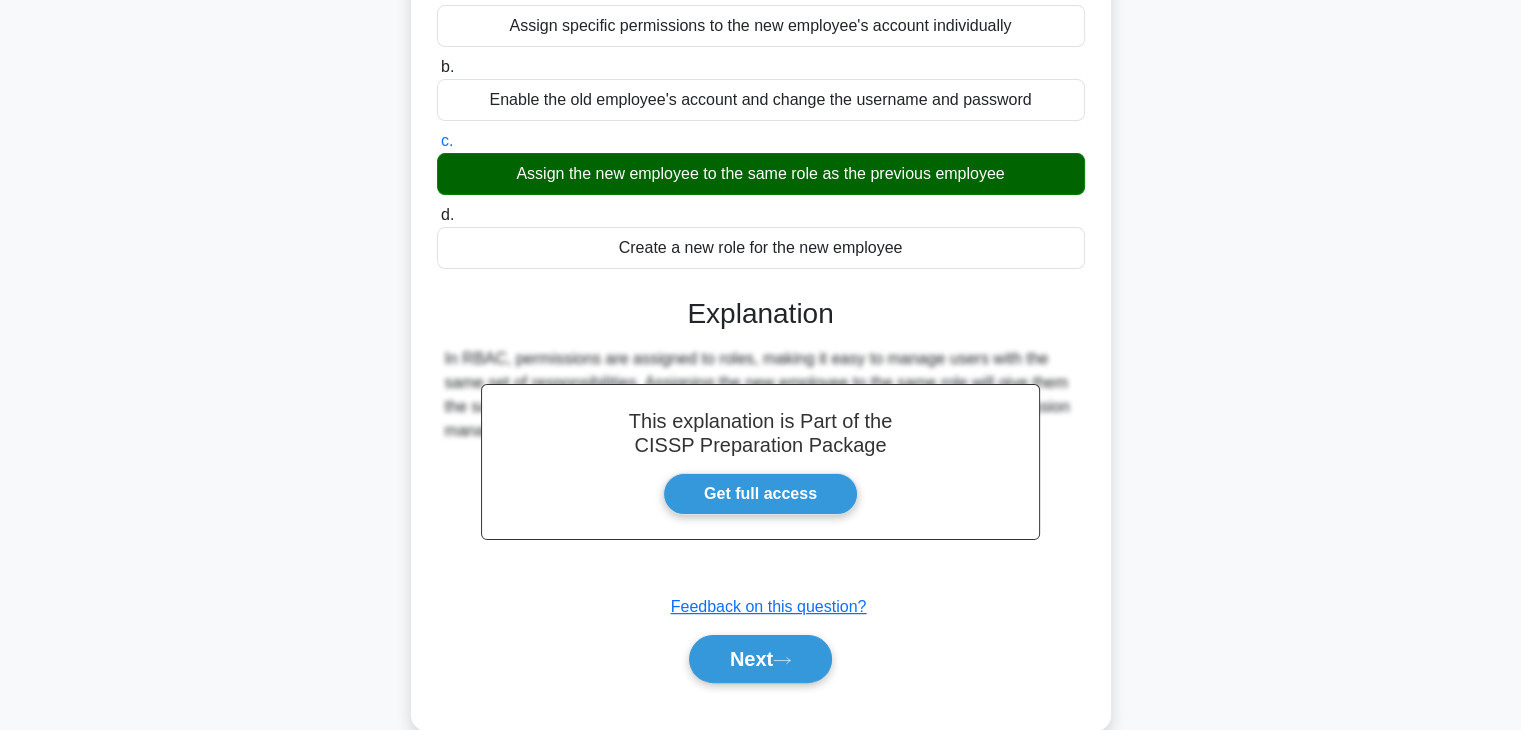 scroll, scrollTop: 351, scrollLeft: 0, axis: vertical 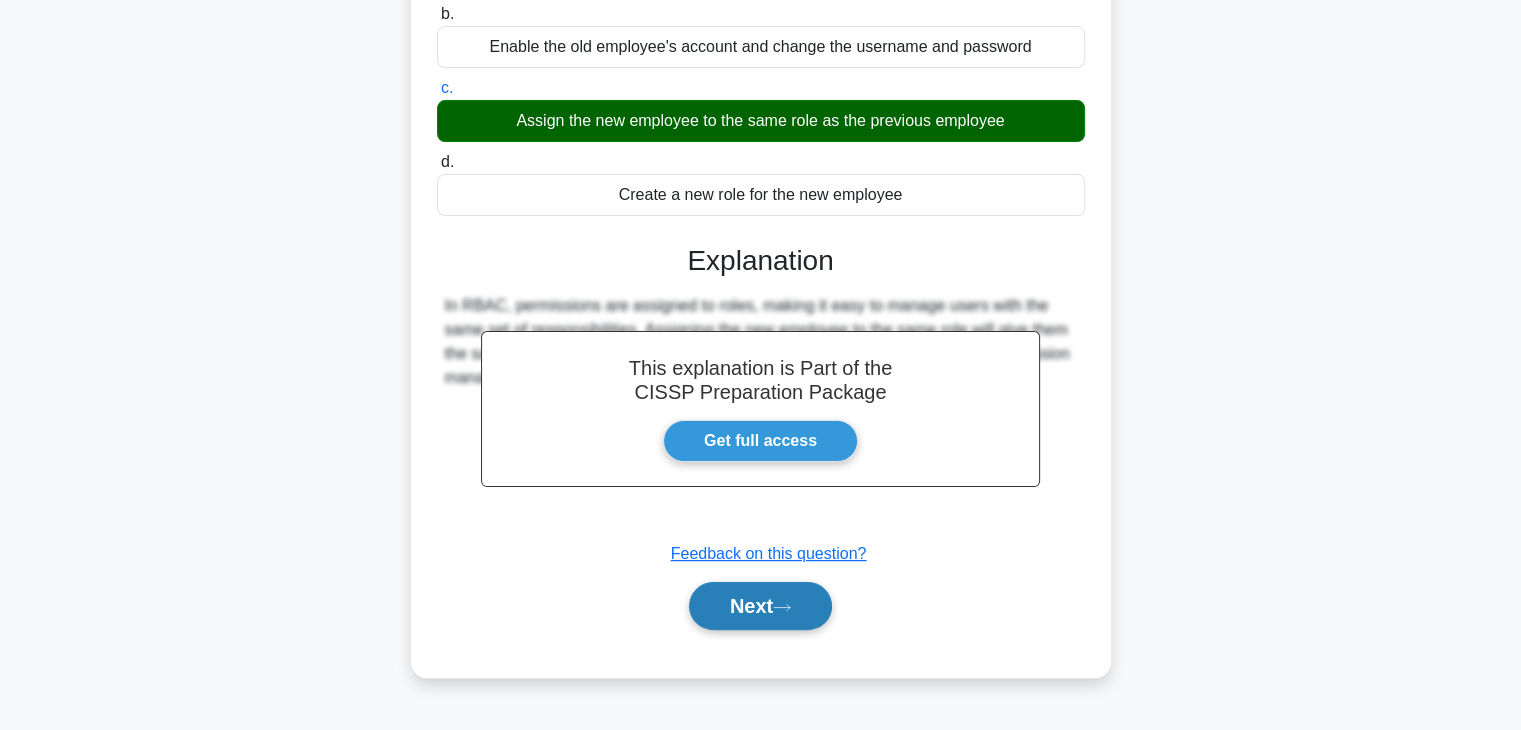 click 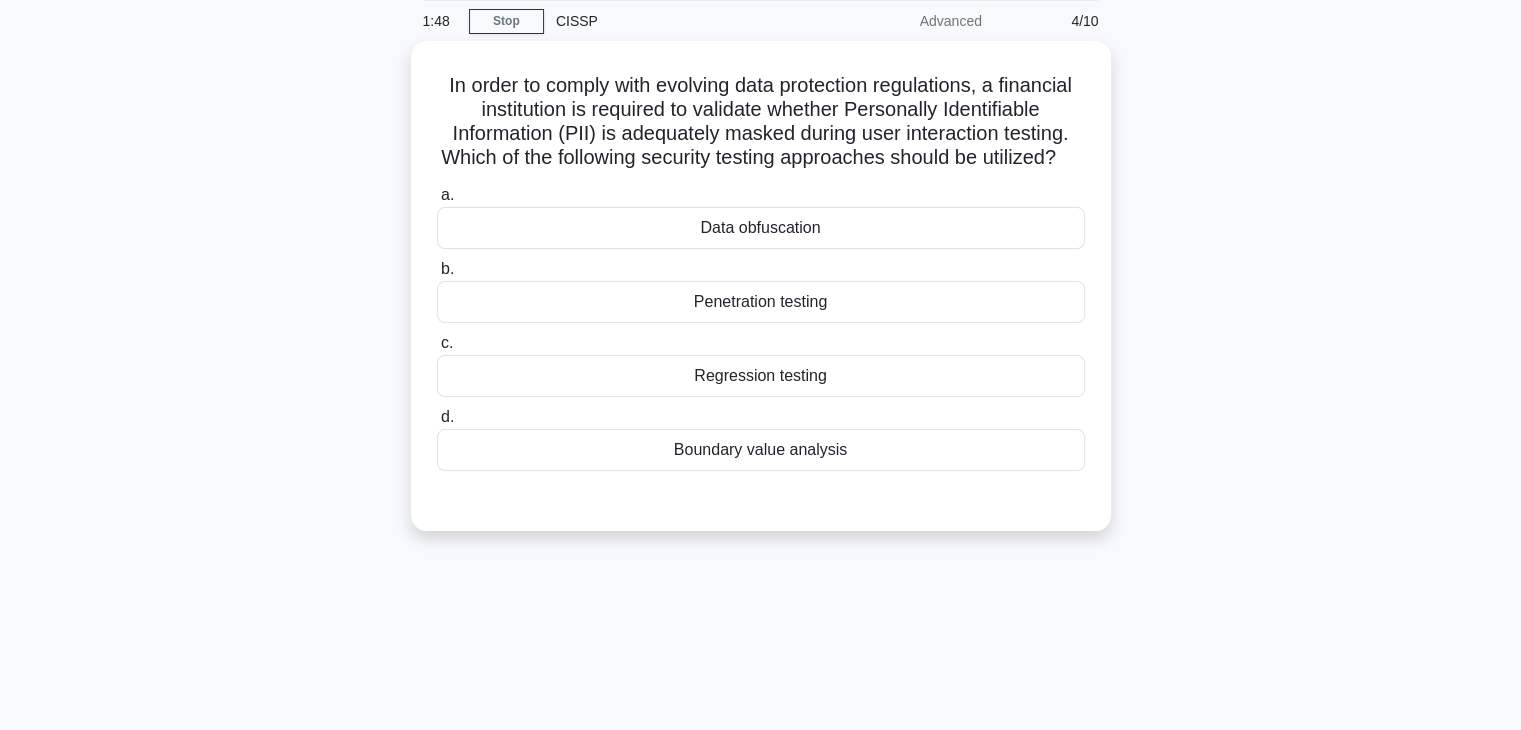 scroll, scrollTop: 51, scrollLeft: 0, axis: vertical 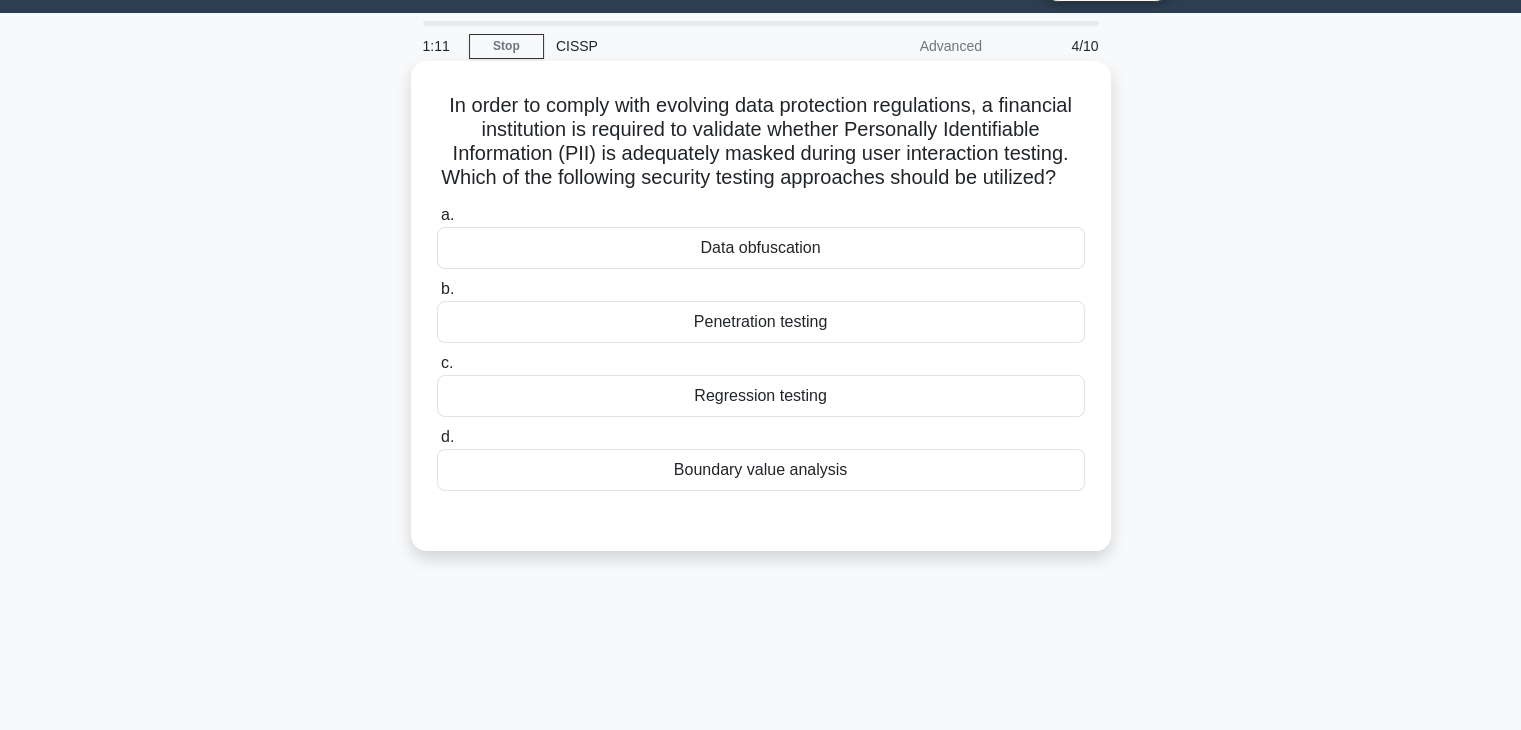 click on "a.
Data obfuscation" at bounding box center [761, 236] 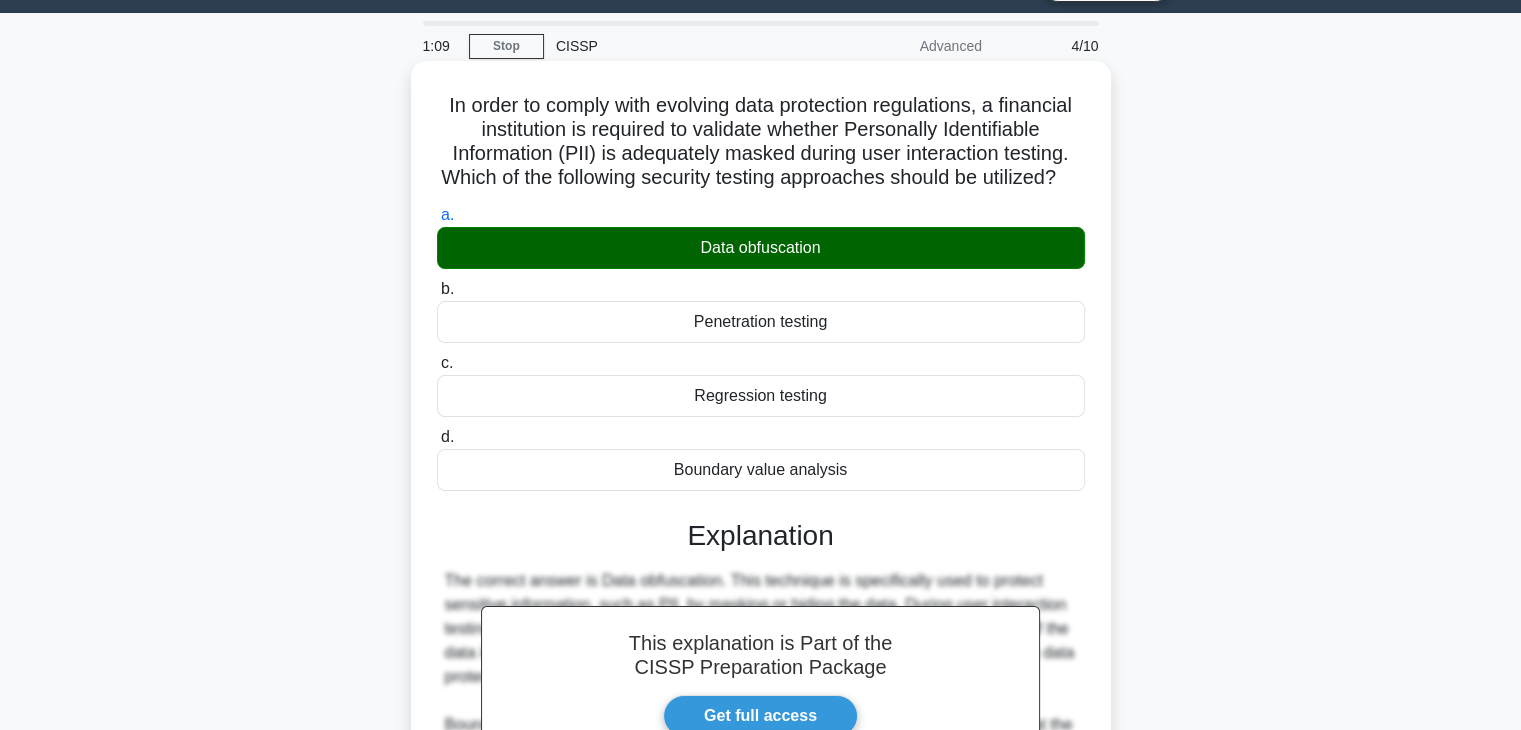 drag, startPoint x: 821, startPoint y: 269, endPoint x: 764, endPoint y: 269, distance: 57 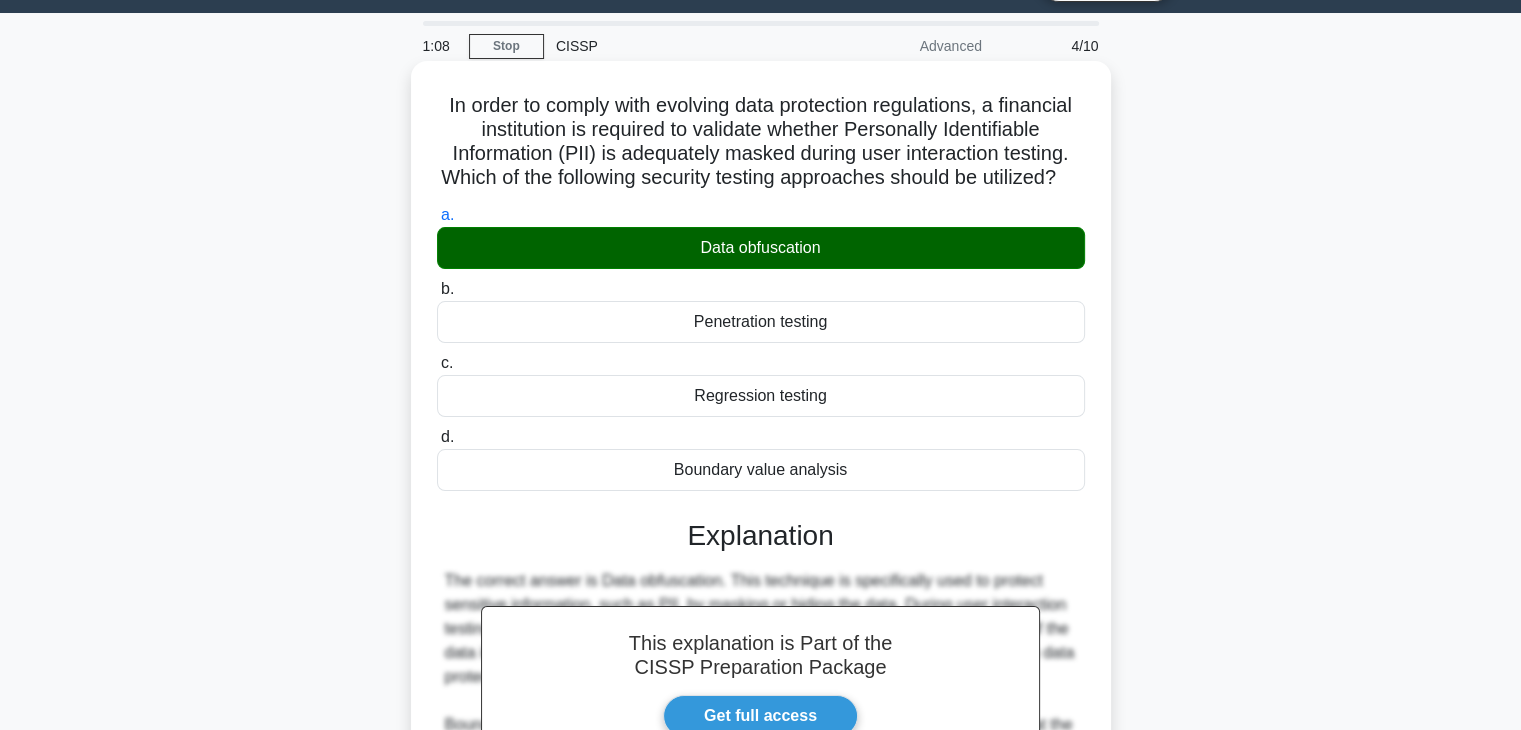 click on "Data obfuscation" at bounding box center (761, 248) 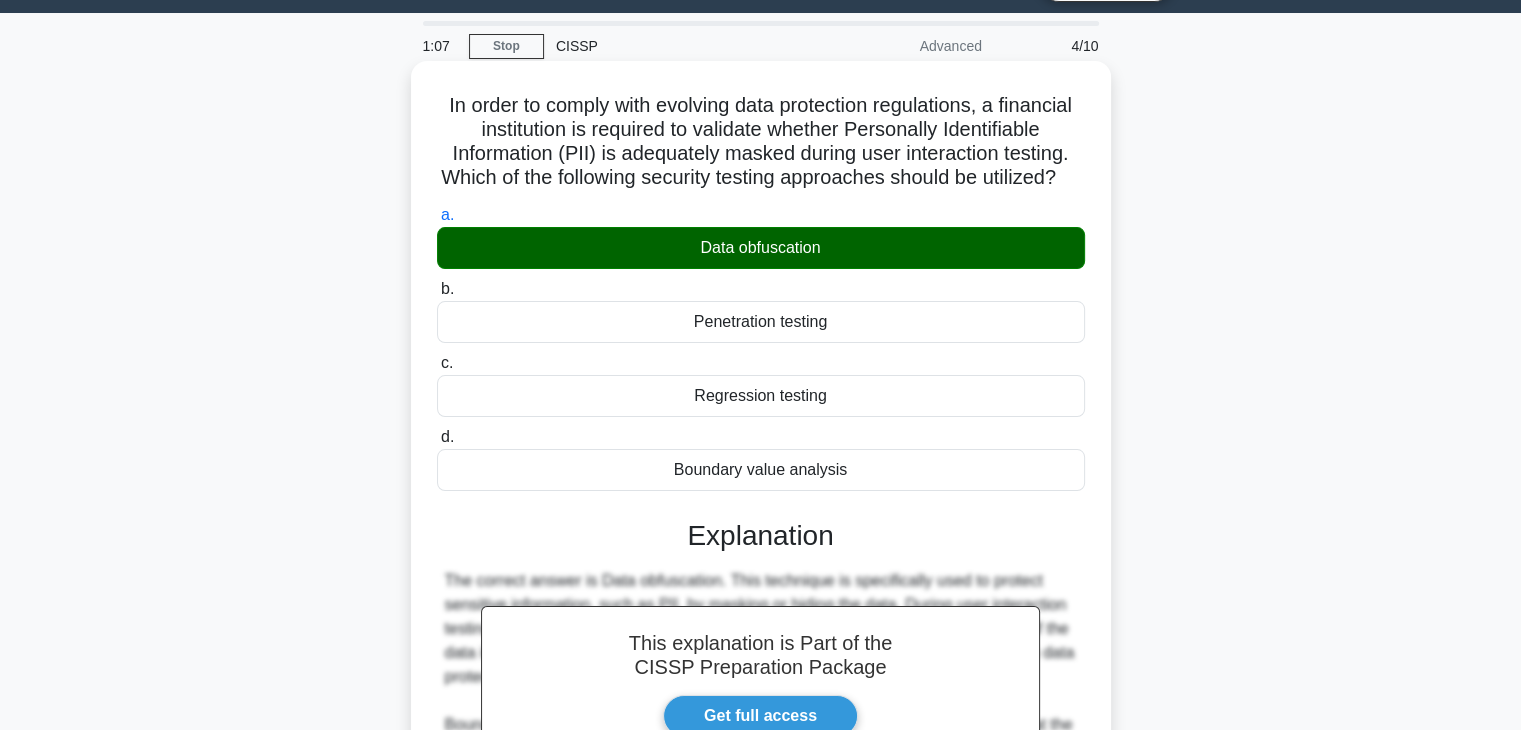 click on "Data obfuscation" at bounding box center [761, 248] 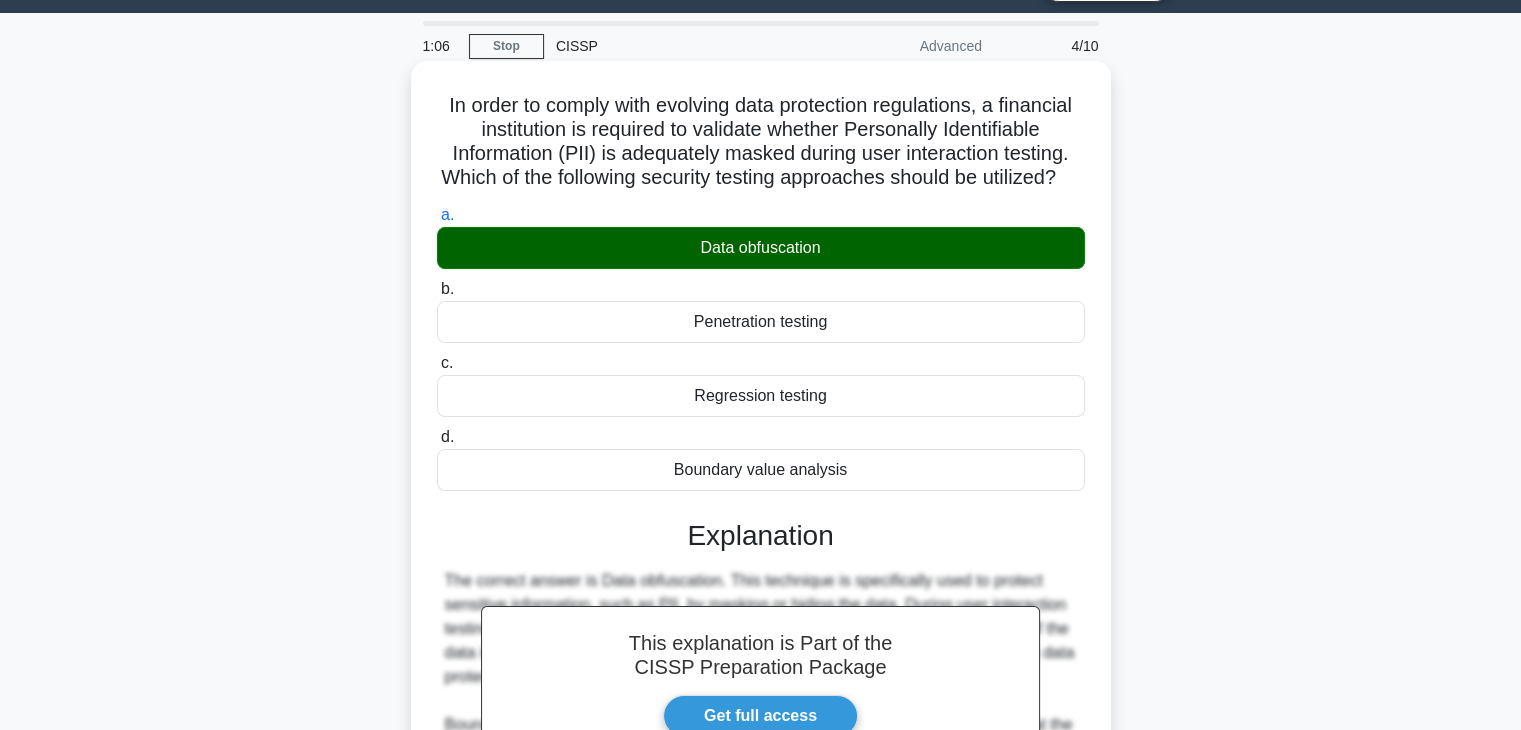 click on "Data obfuscation" at bounding box center (761, 248) 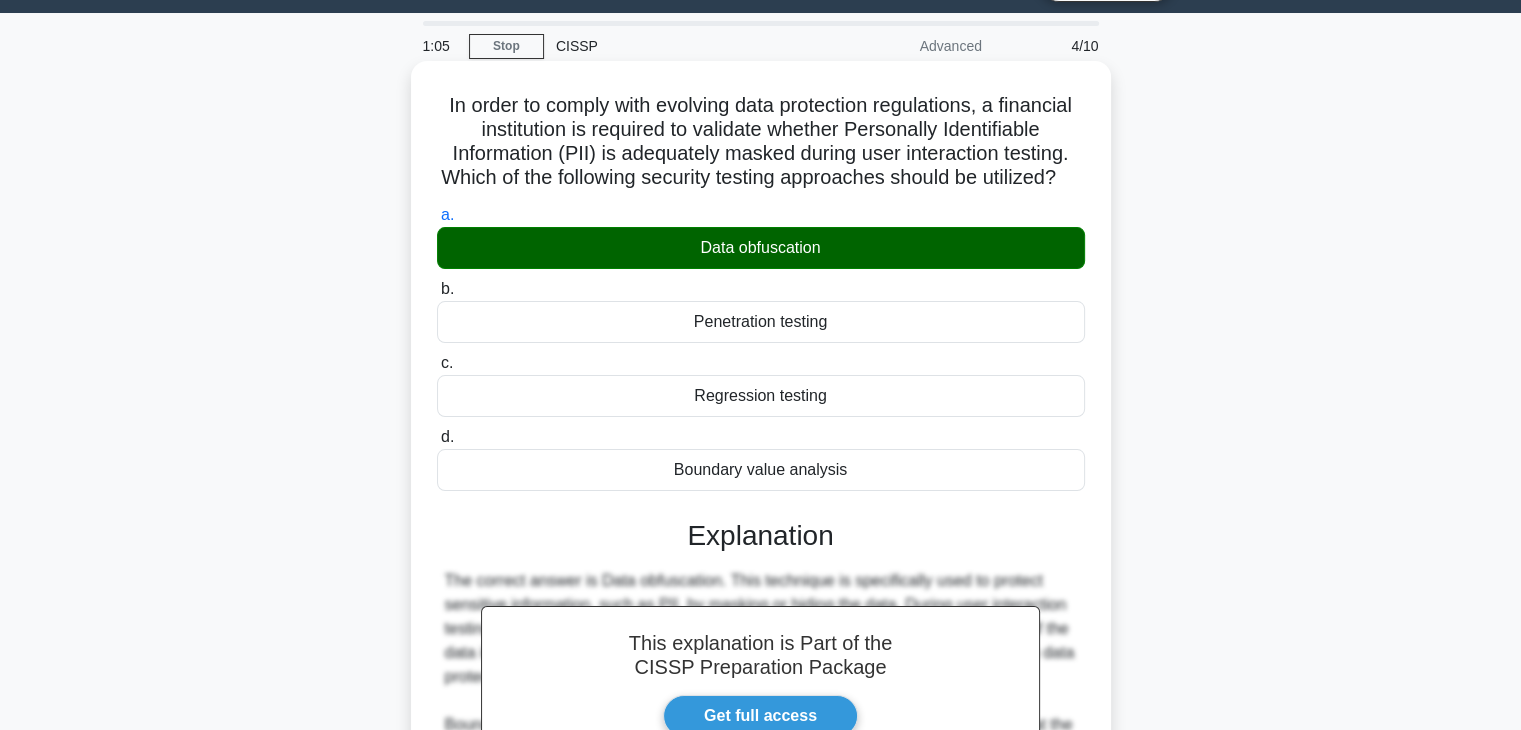 click on "Data obfuscation" at bounding box center [761, 248] 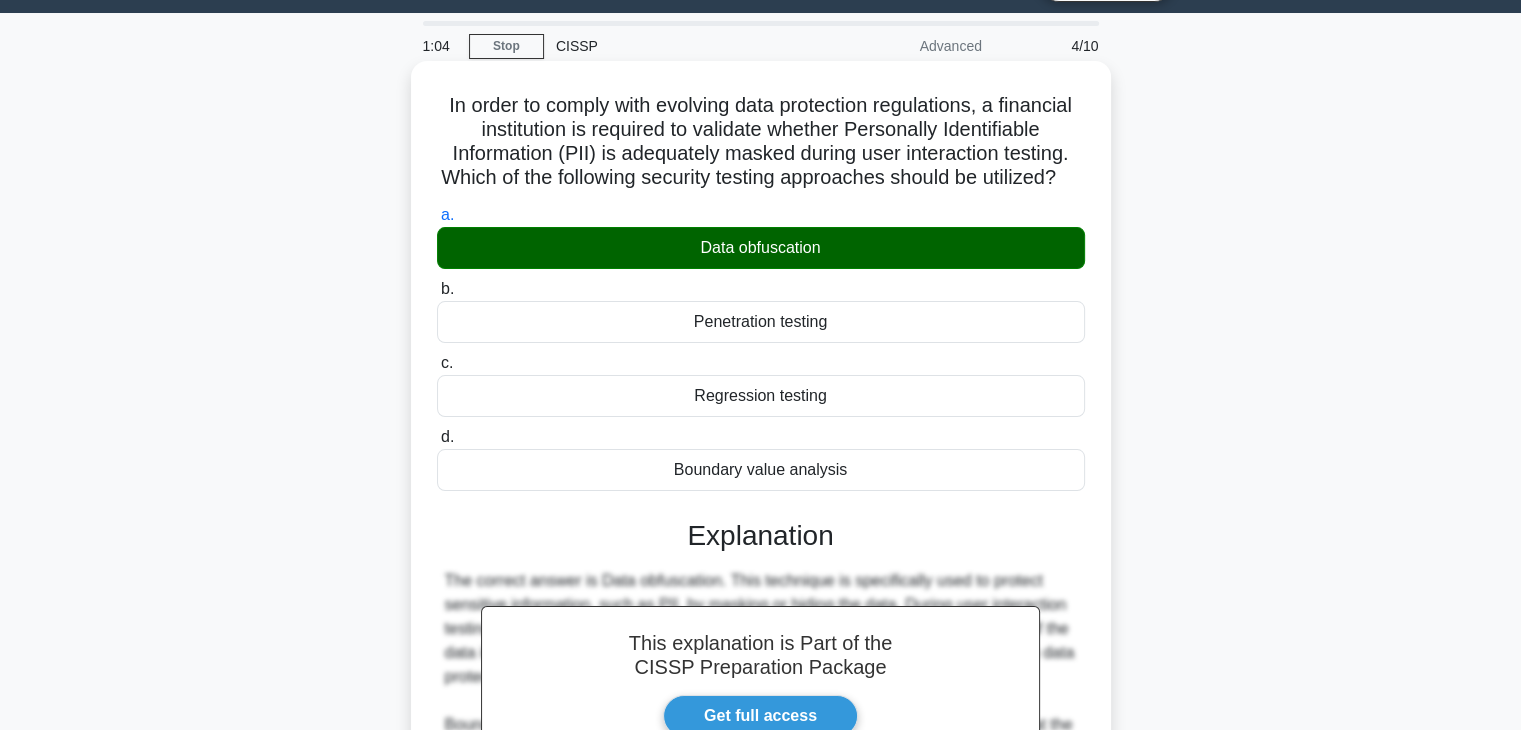 drag, startPoint x: 830, startPoint y: 272, endPoint x: 748, endPoint y: 267, distance: 82.1523 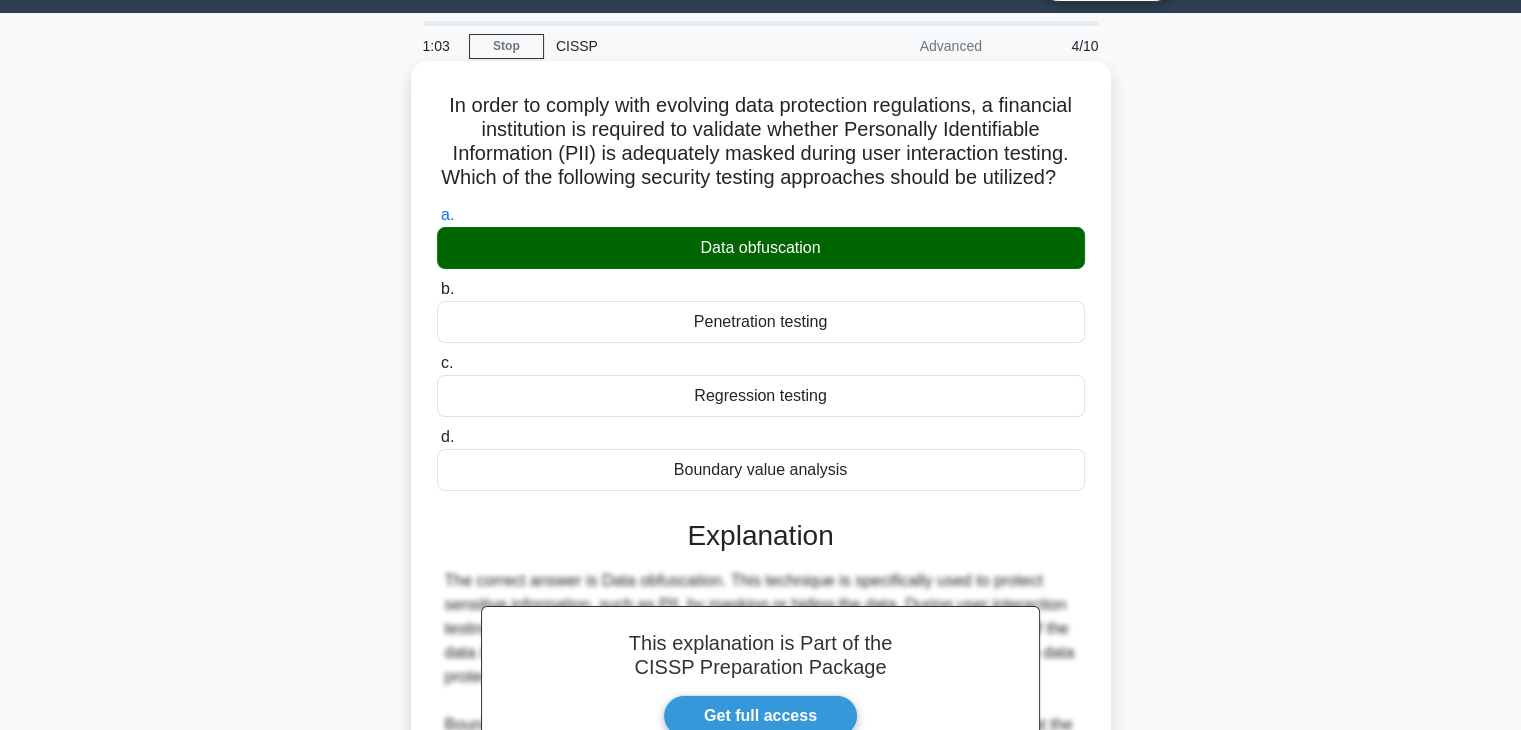 click on "Data obfuscation" at bounding box center [761, 248] 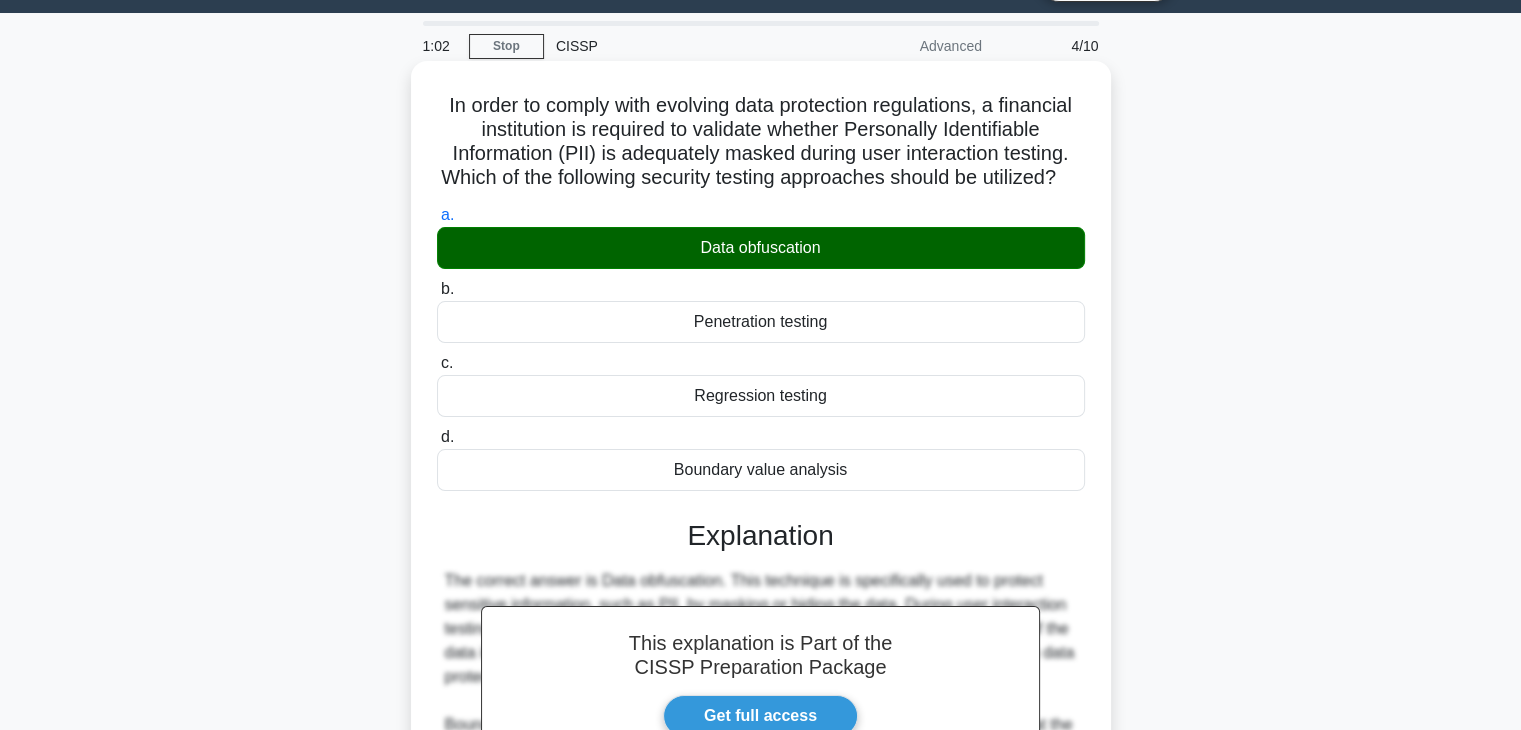 drag, startPoint x: 764, startPoint y: 272, endPoint x: 788, endPoint y: 272, distance: 24 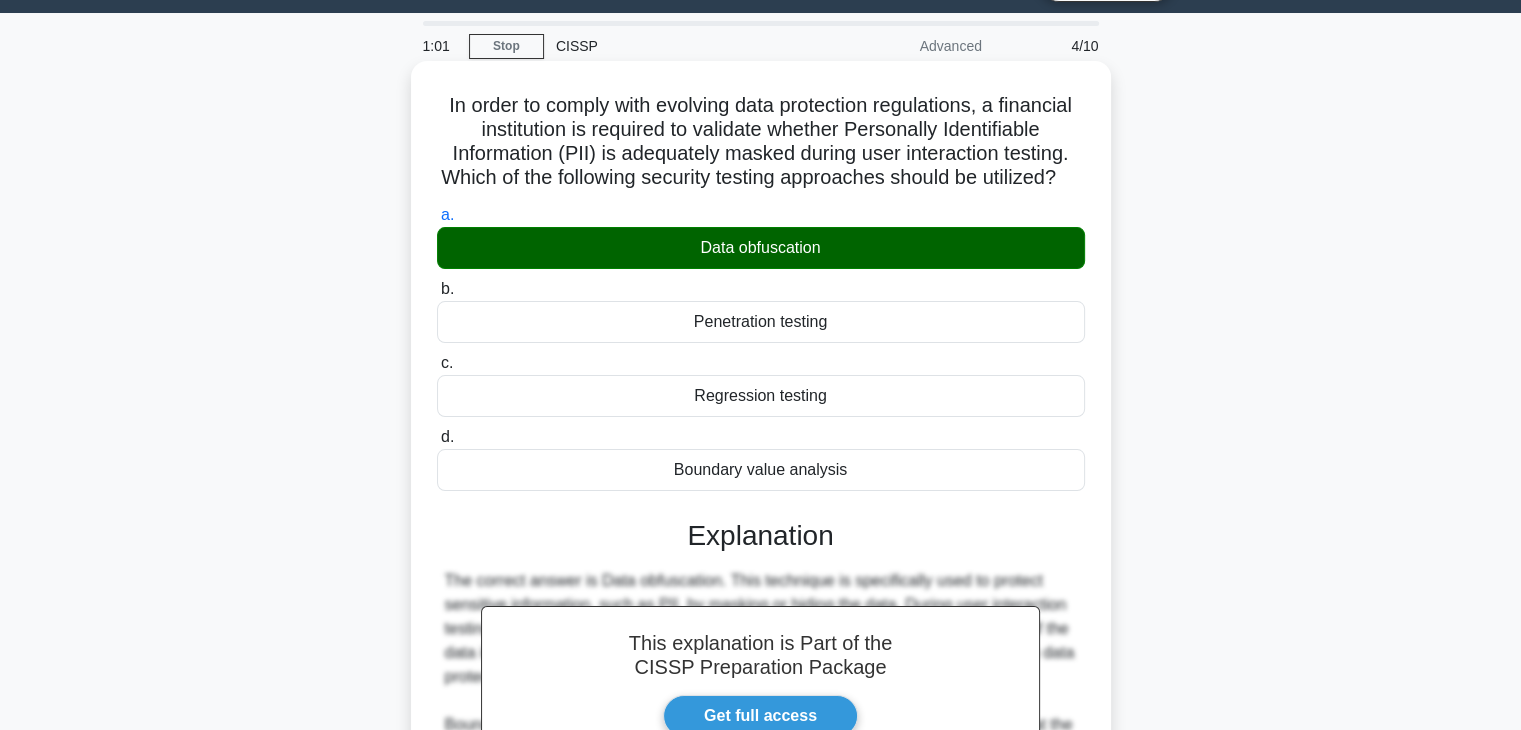 click on "Data obfuscation" at bounding box center [761, 248] 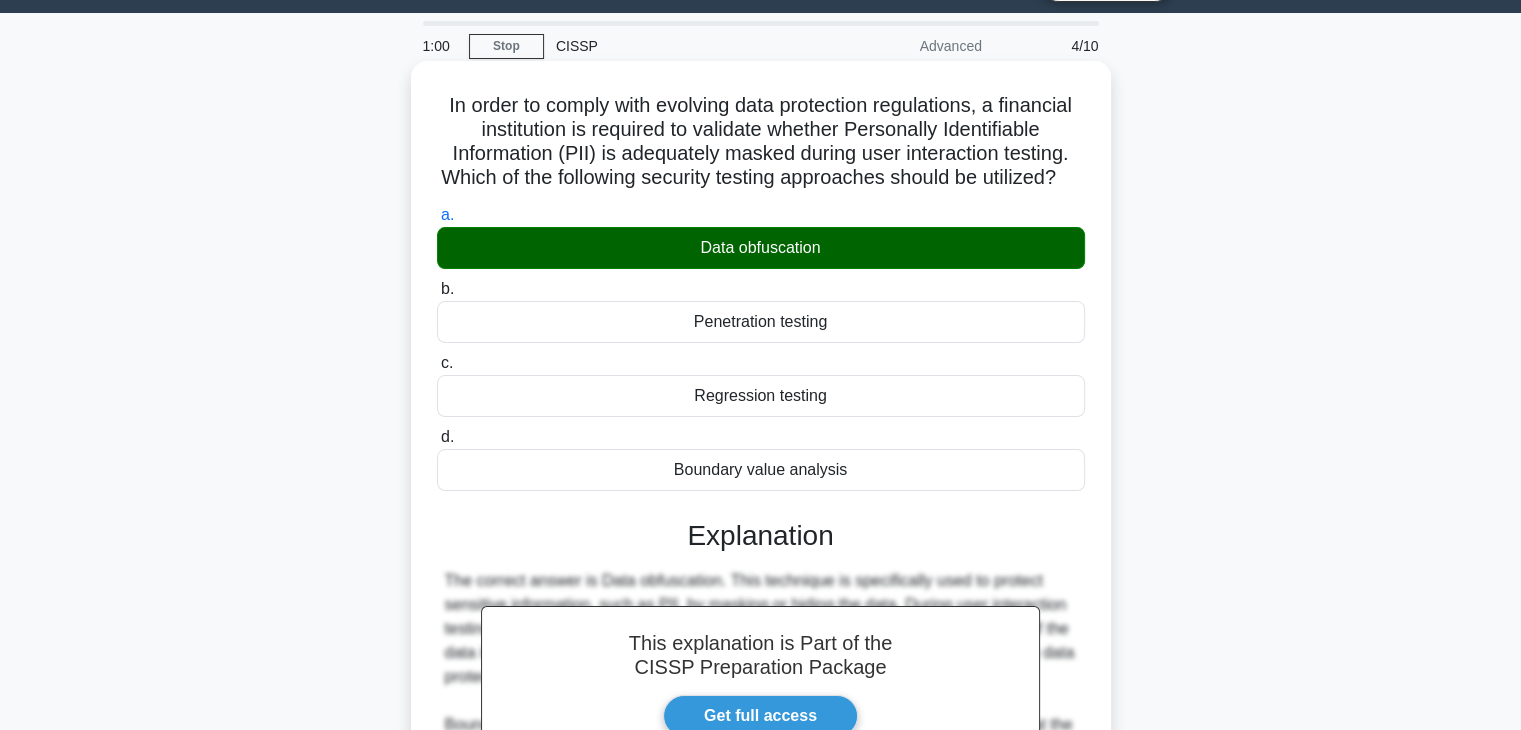 drag, startPoint x: 696, startPoint y: 273, endPoint x: 722, endPoint y: 276, distance: 26.172504 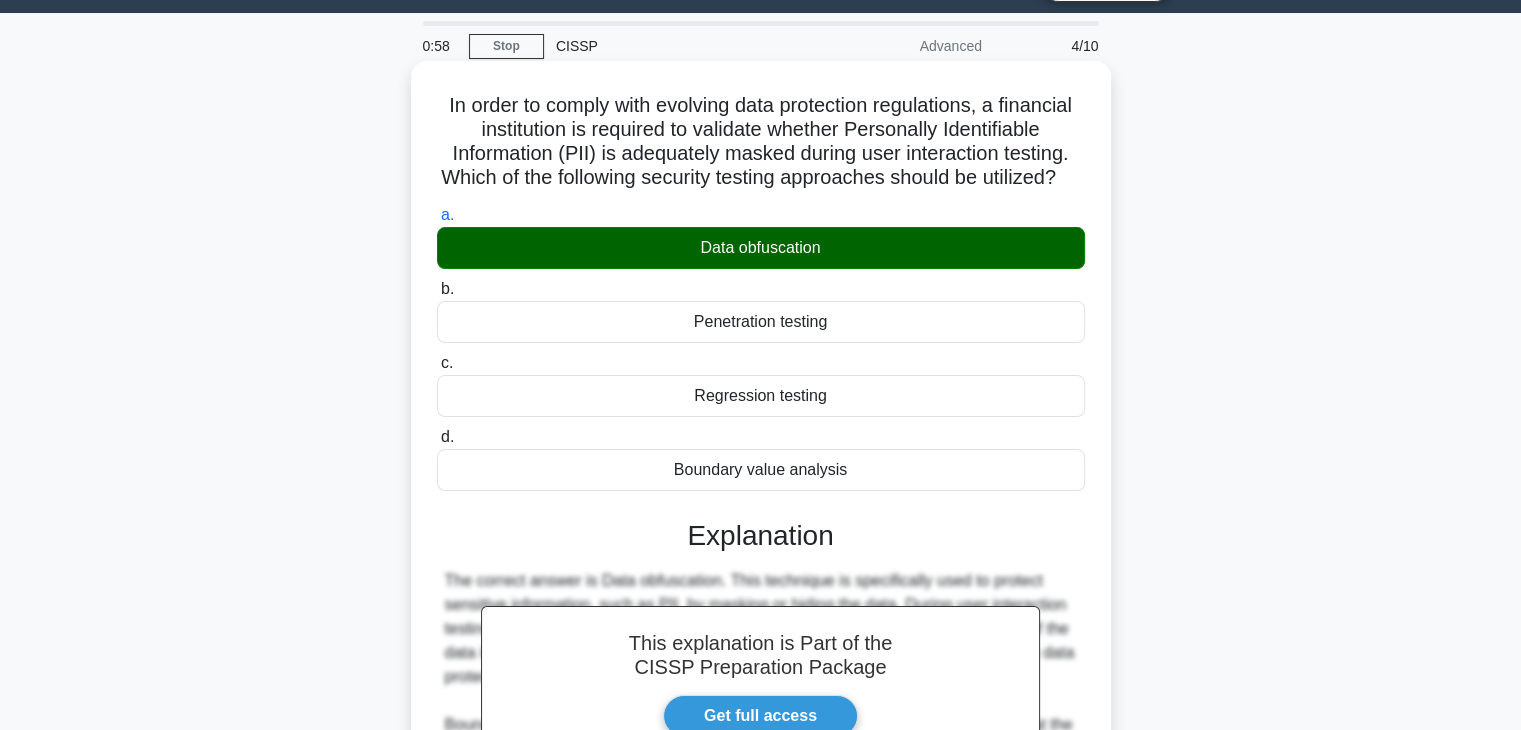 drag, startPoint x: 722, startPoint y: 276, endPoint x: 692, endPoint y: 273, distance: 30.149628 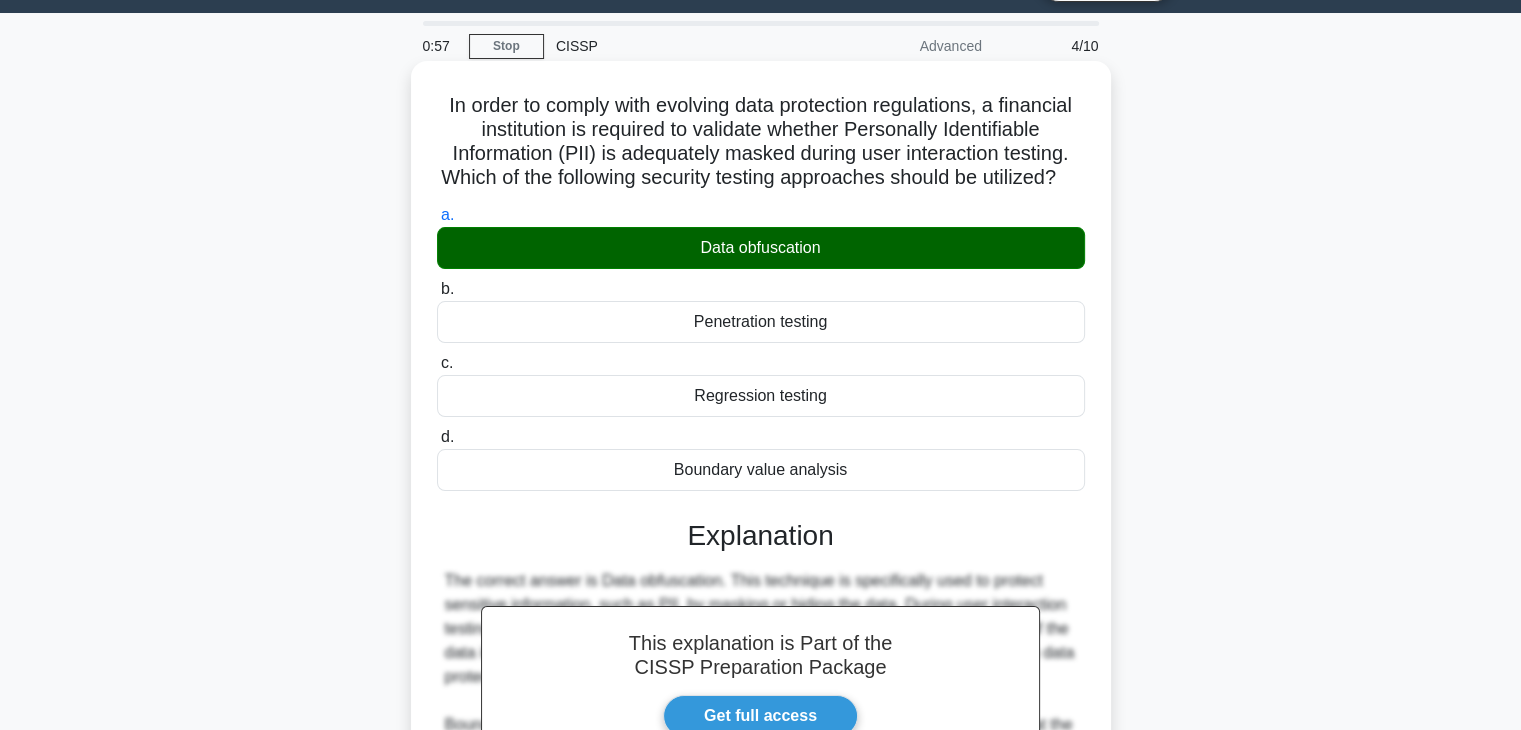 click on "Data obfuscation" at bounding box center (761, 248) 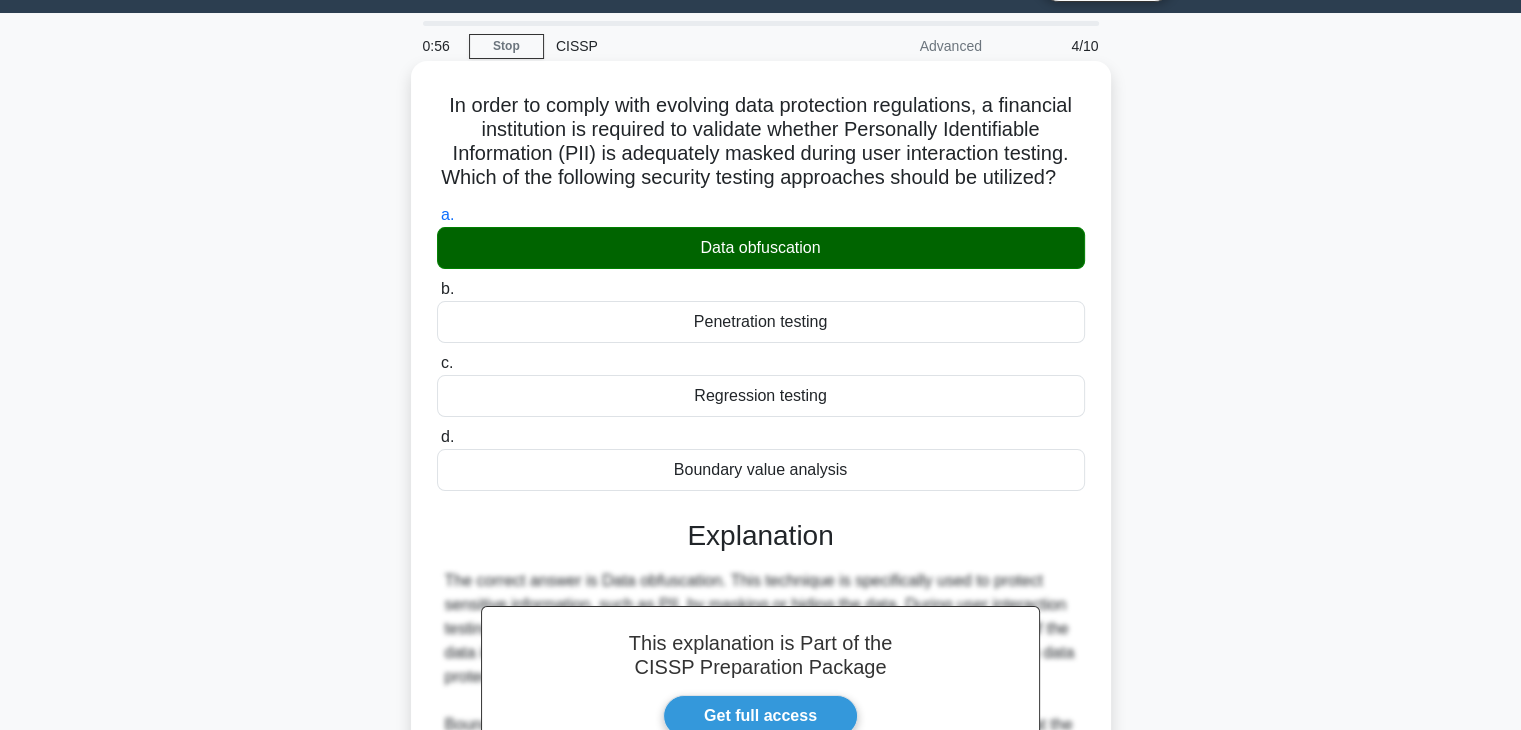 click on "Data obfuscation" at bounding box center (761, 248) 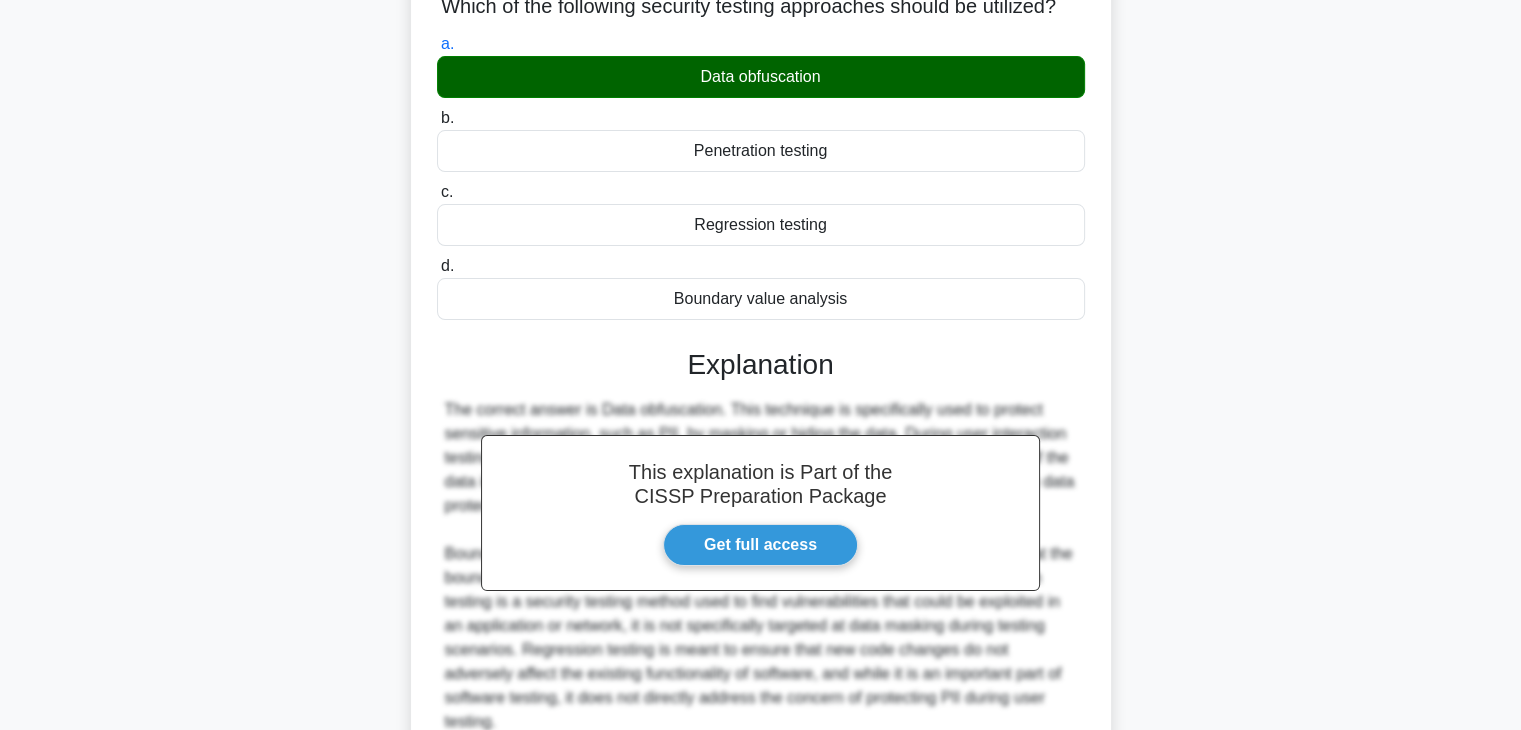 scroll, scrollTop: 406, scrollLeft: 0, axis: vertical 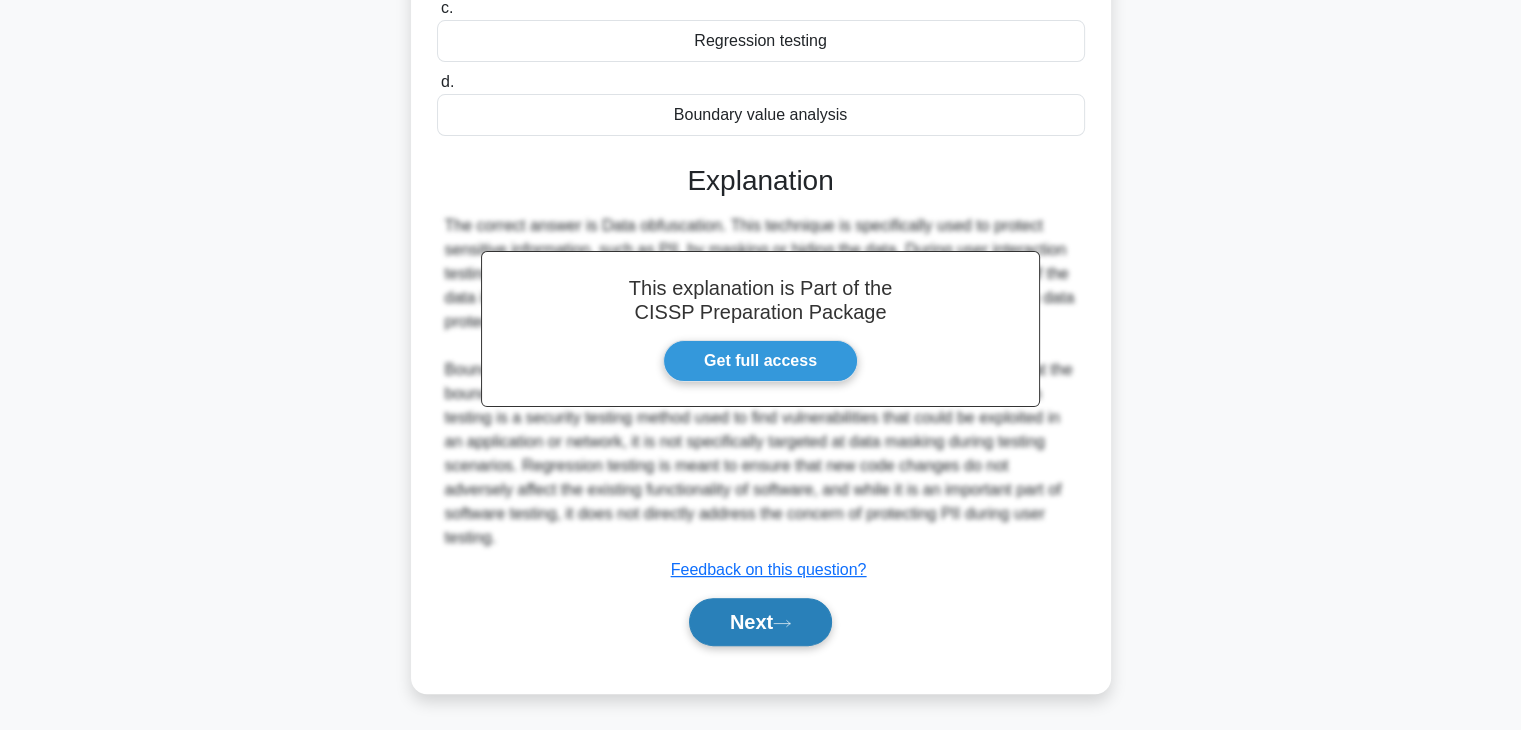 click on "Next" at bounding box center (760, 622) 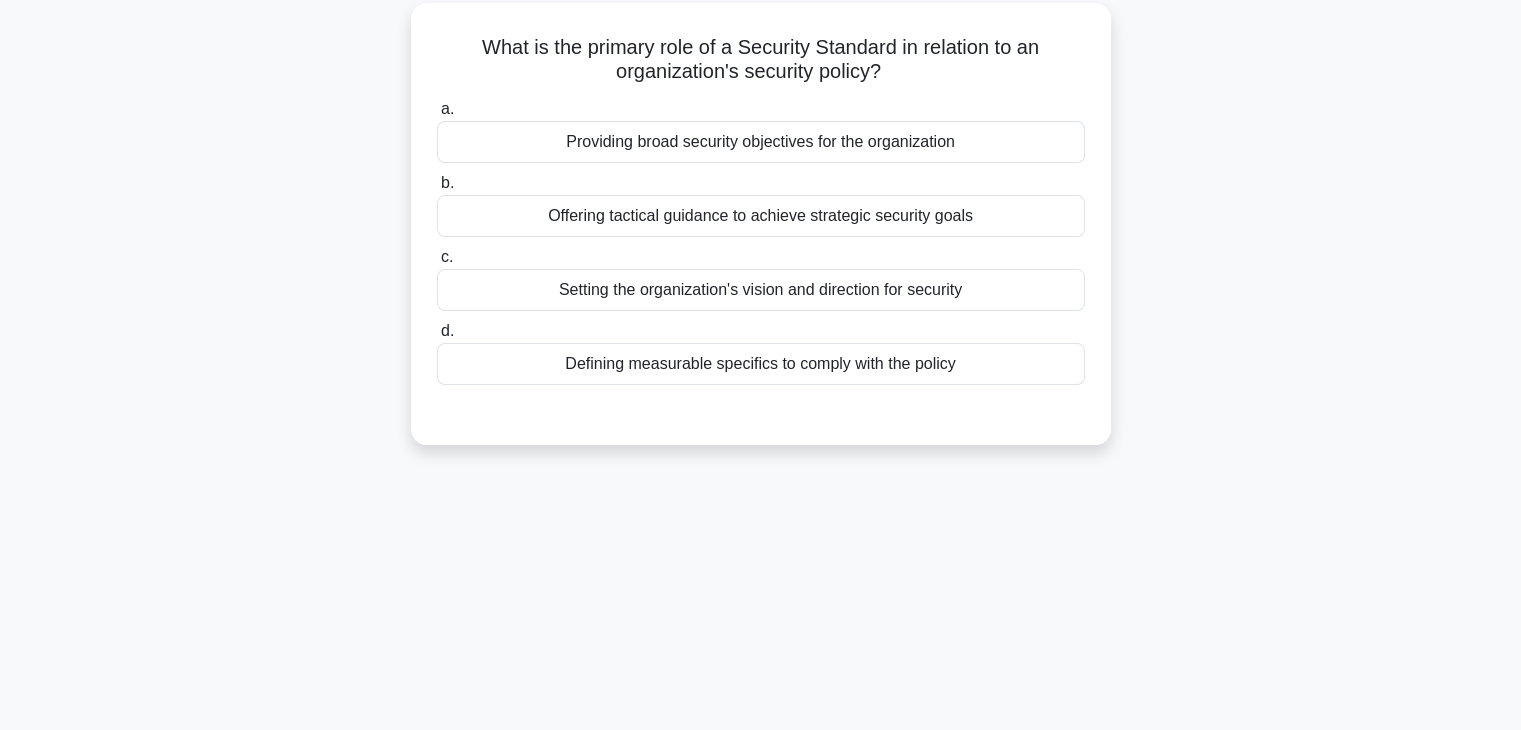 scroll, scrollTop: 0, scrollLeft: 0, axis: both 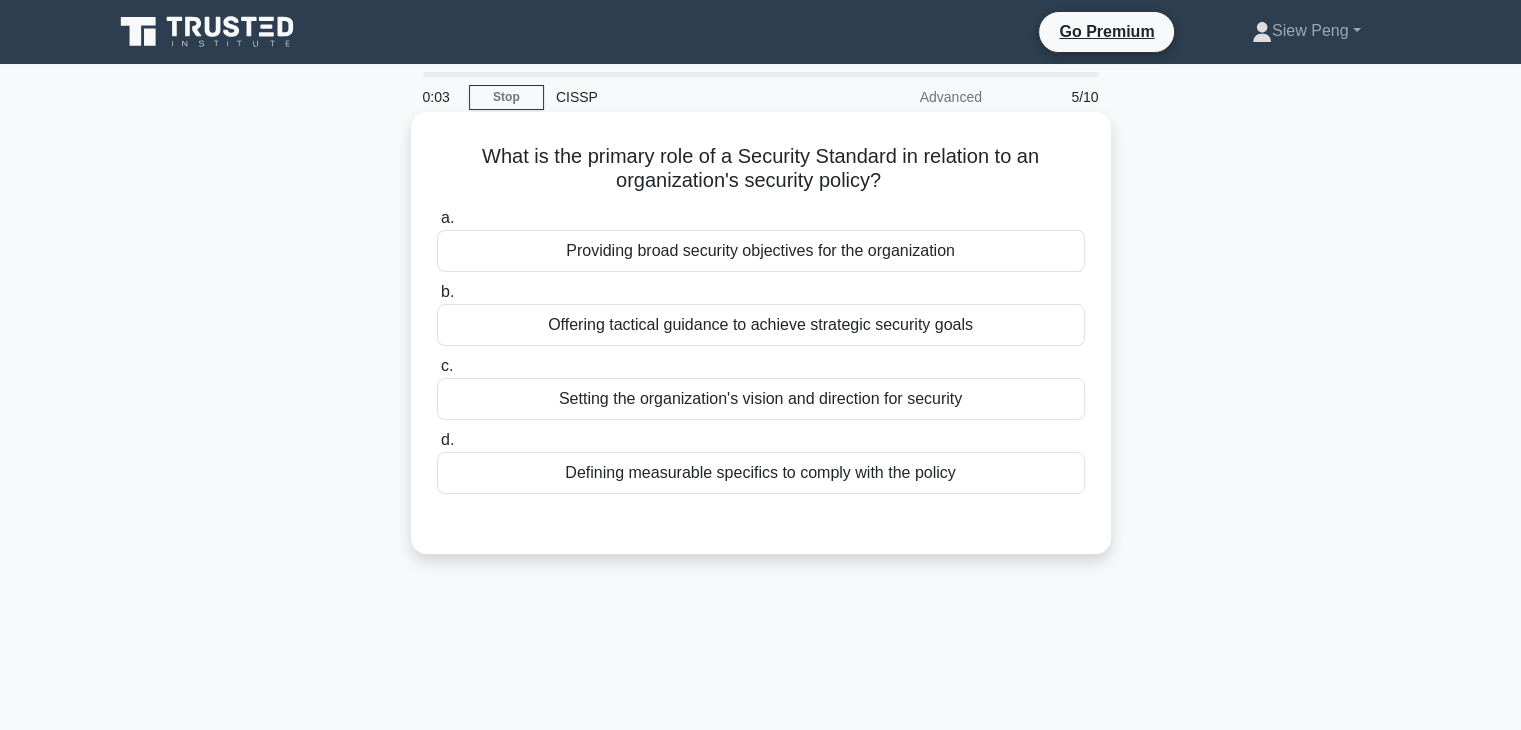 click on "Setting the organization's vision and direction for security" at bounding box center (761, 399) 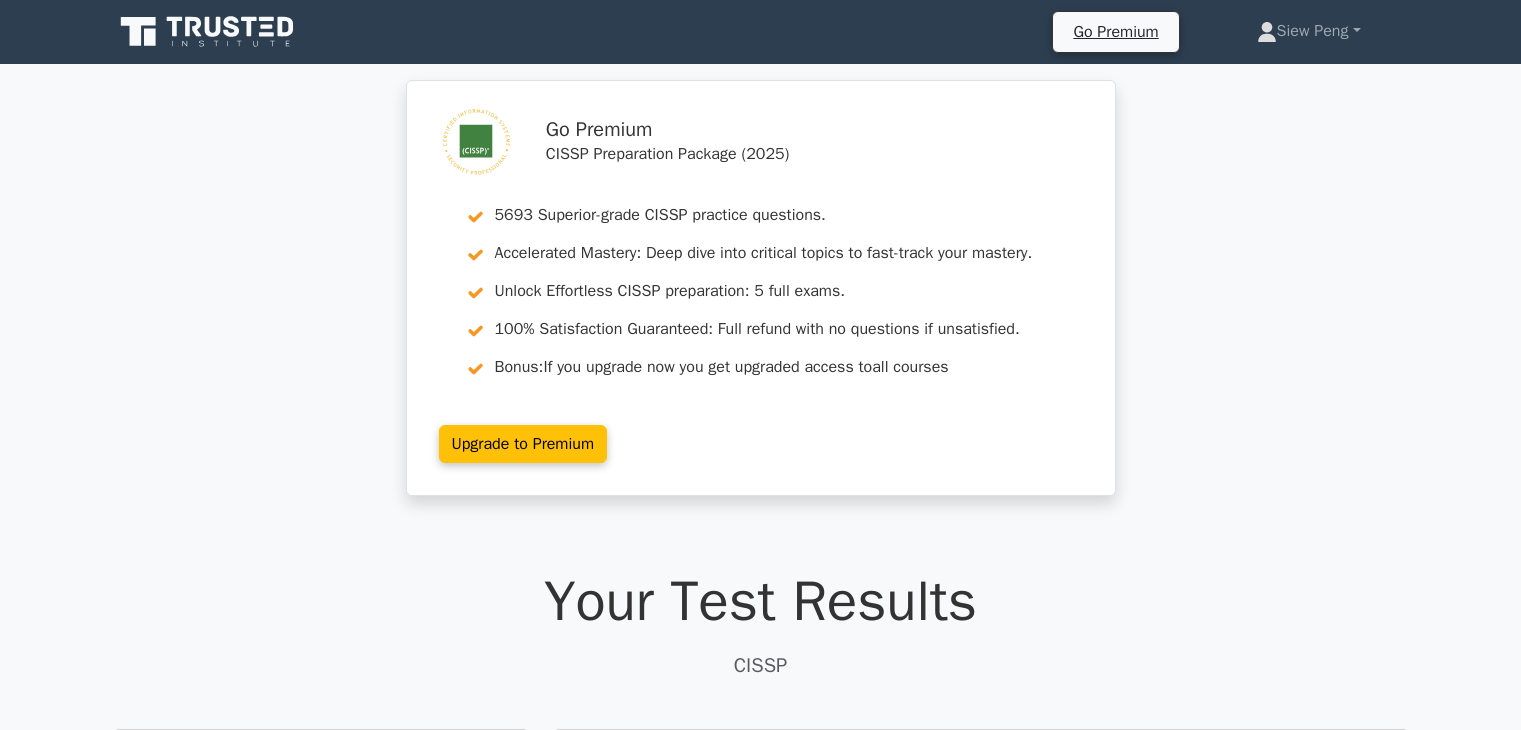 scroll, scrollTop: 0, scrollLeft: 0, axis: both 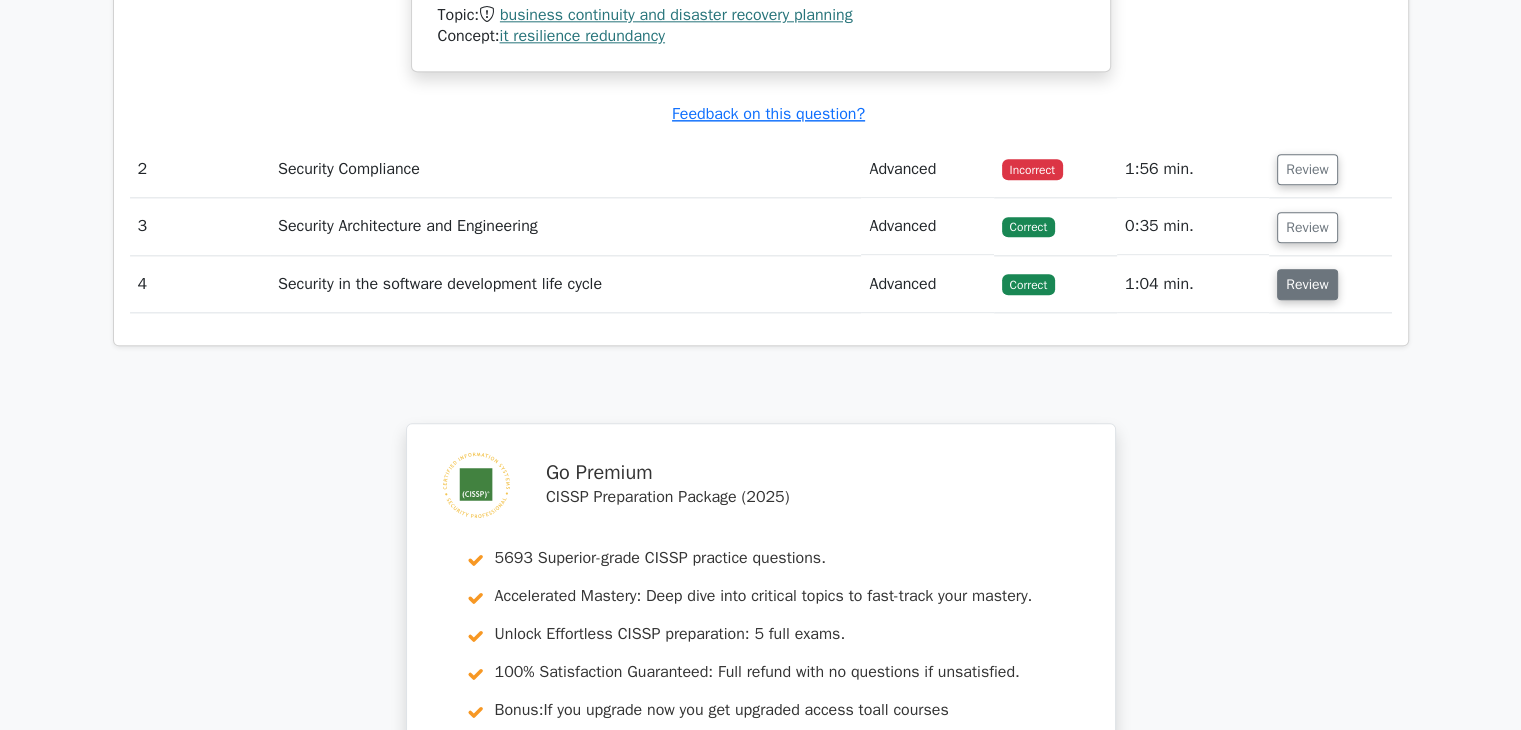 click on "Review" at bounding box center [1307, 284] 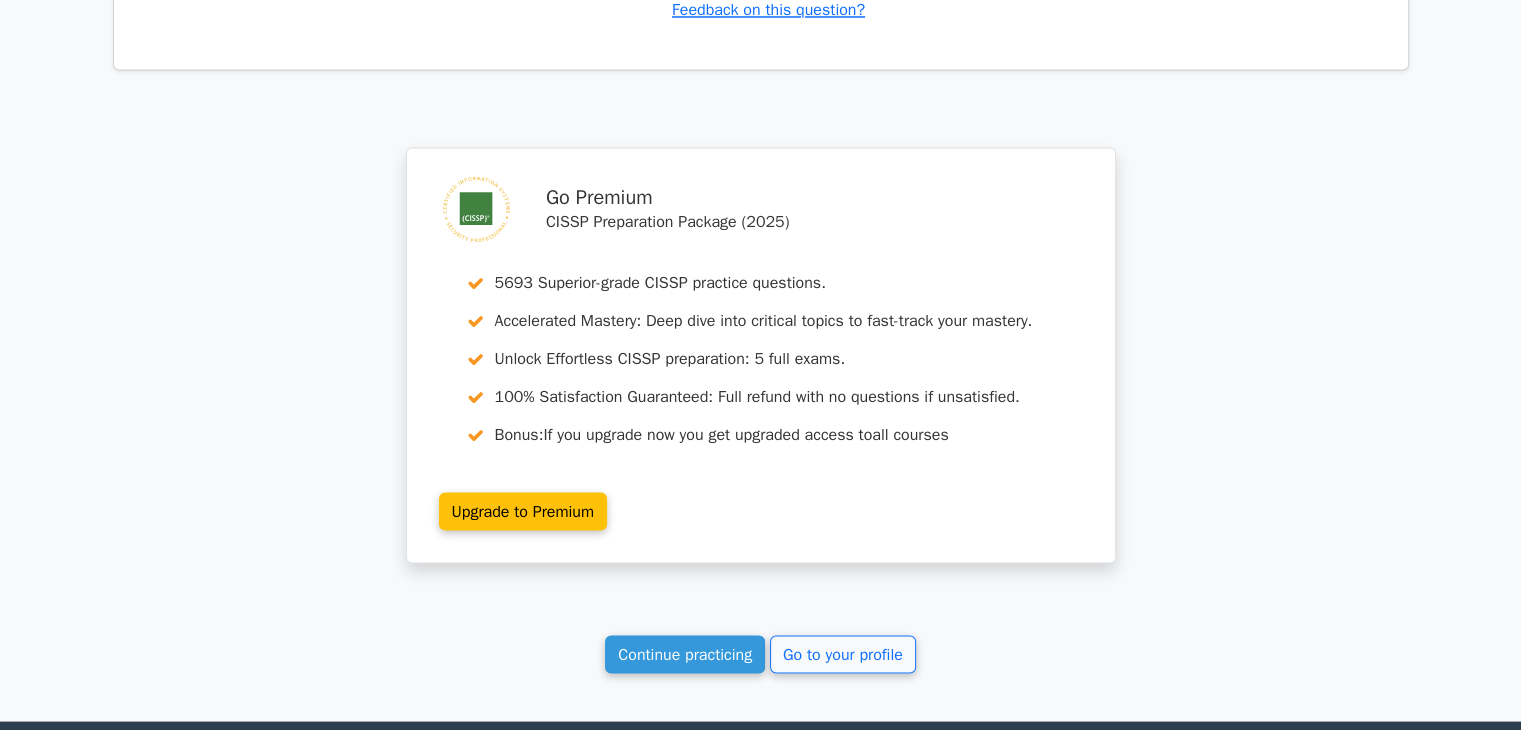scroll, scrollTop: 3878, scrollLeft: 0, axis: vertical 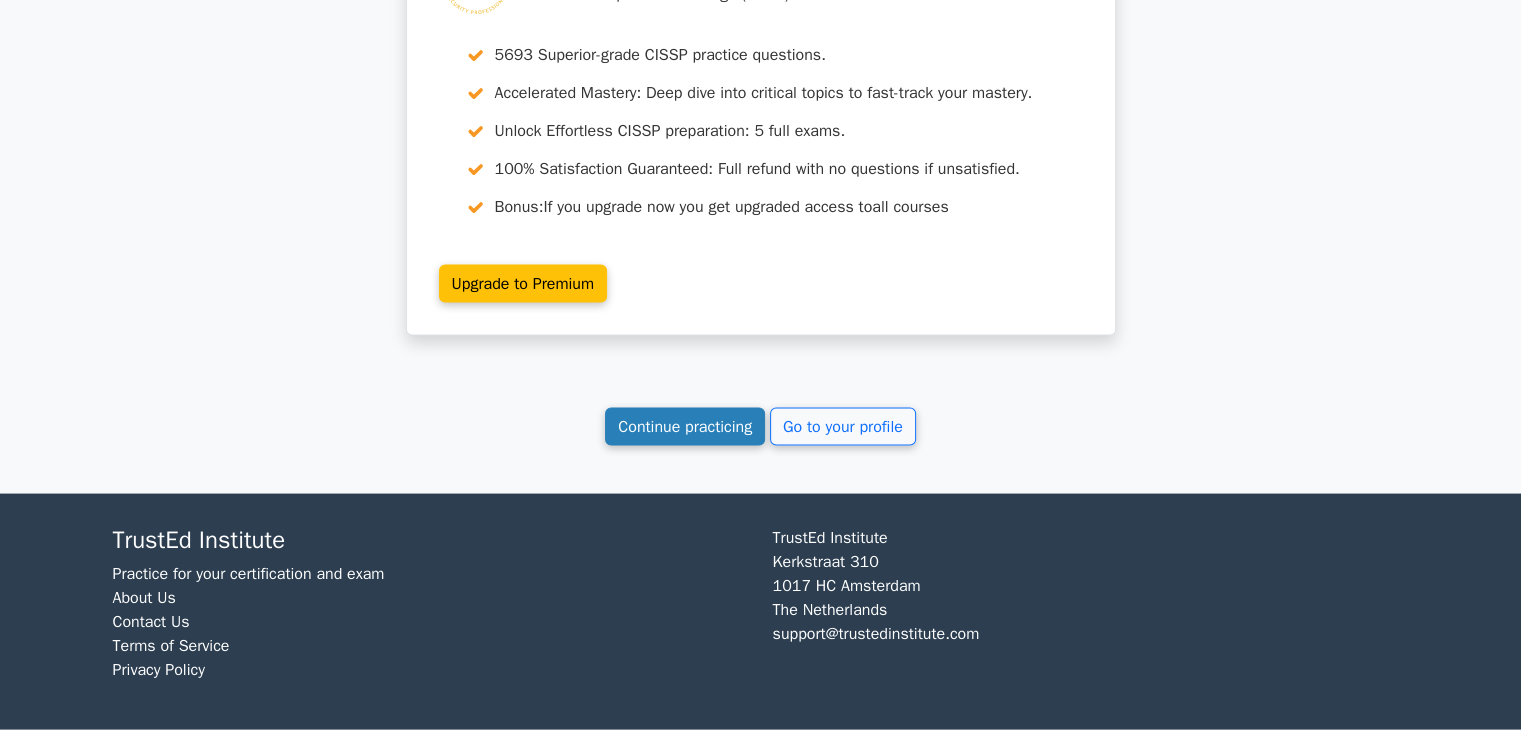click on "Continue practicing" at bounding box center [685, 427] 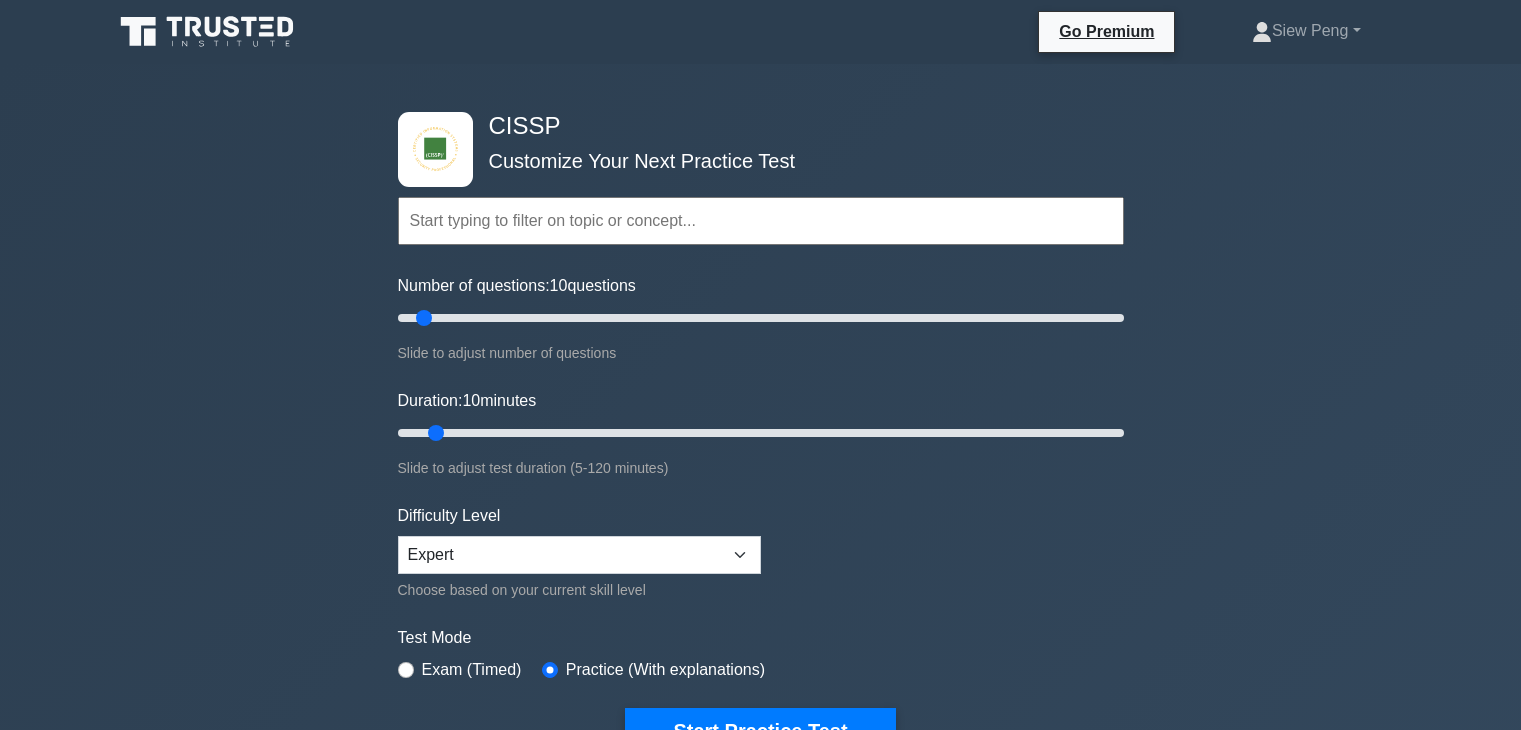 scroll, scrollTop: 0, scrollLeft: 0, axis: both 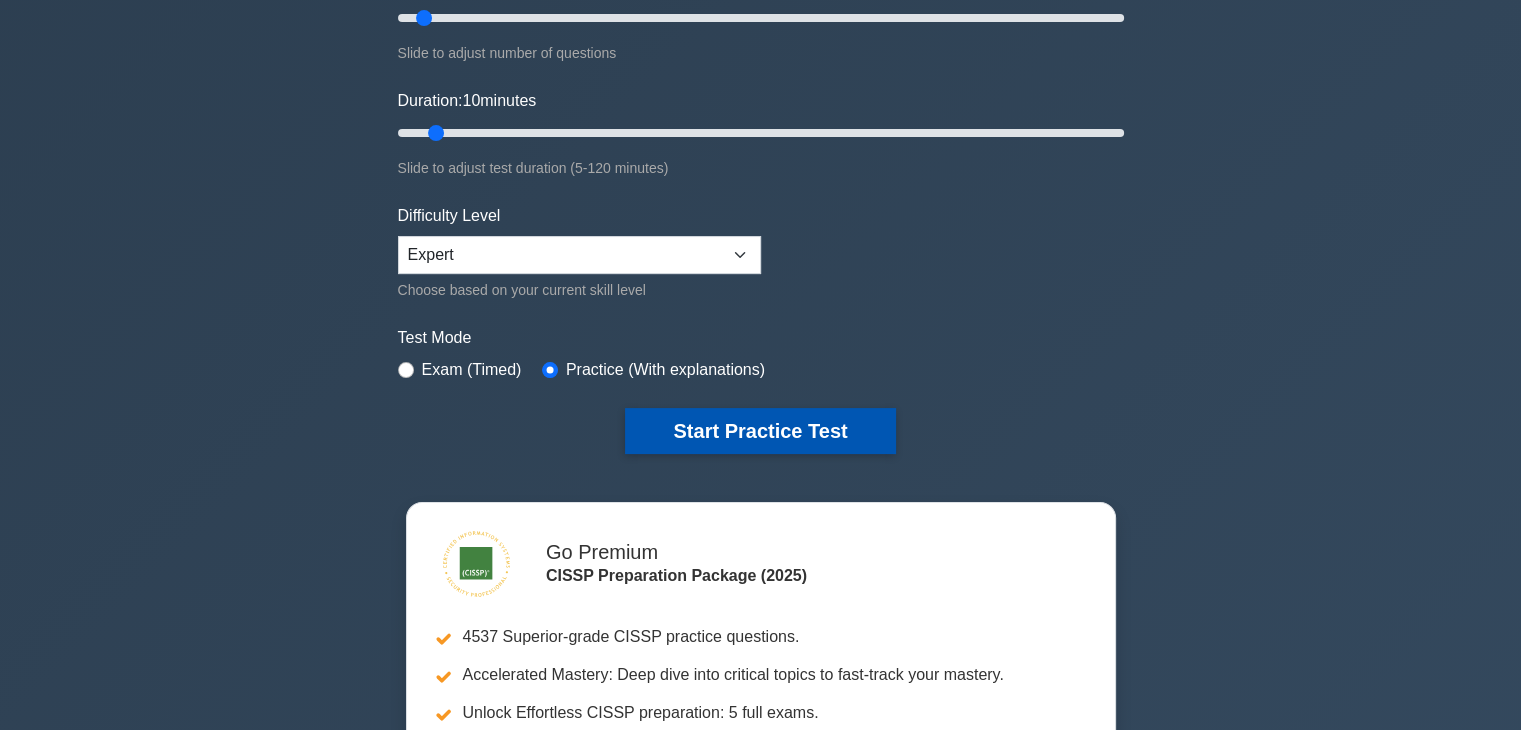 click on "Start Practice Test" at bounding box center (760, 431) 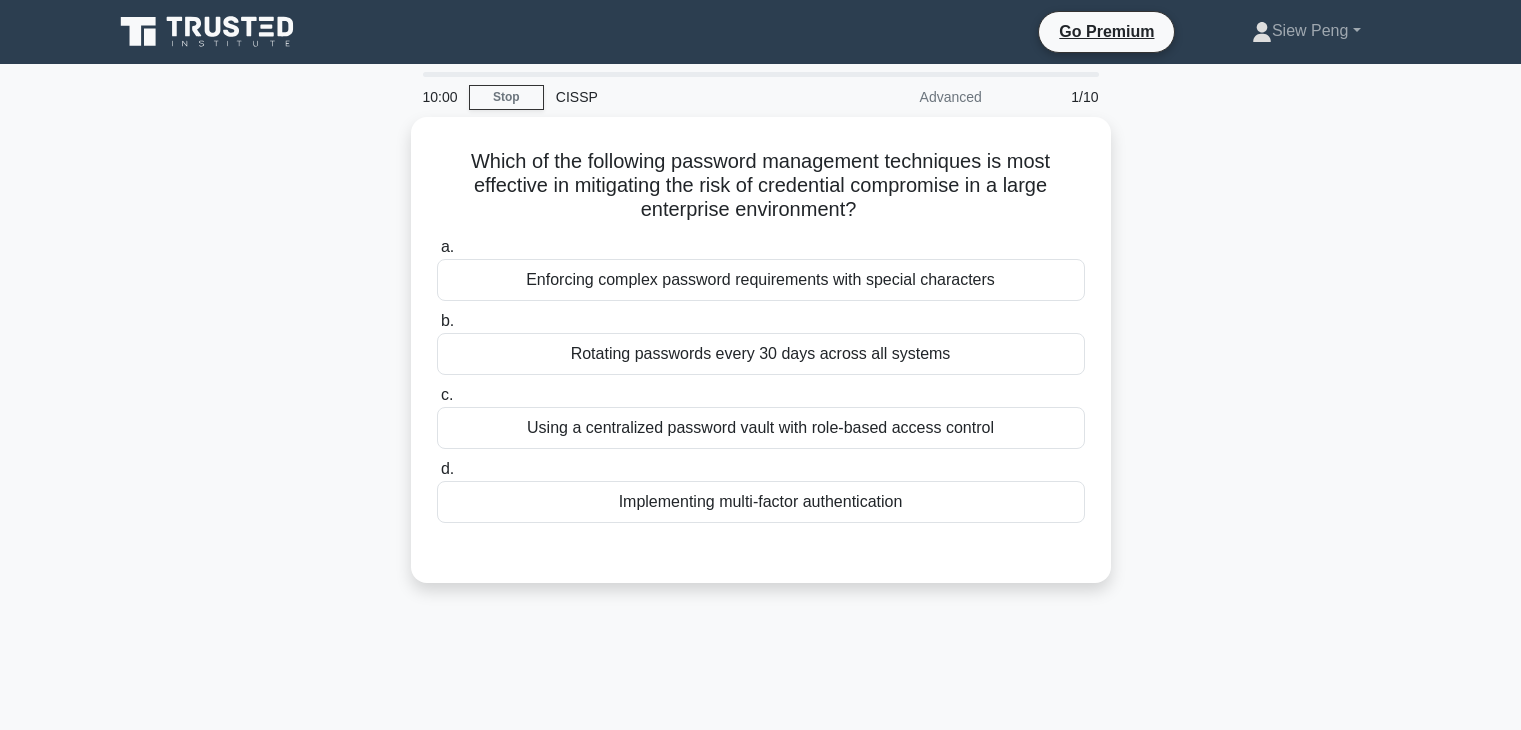 scroll, scrollTop: 0, scrollLeft: 0, axis: both 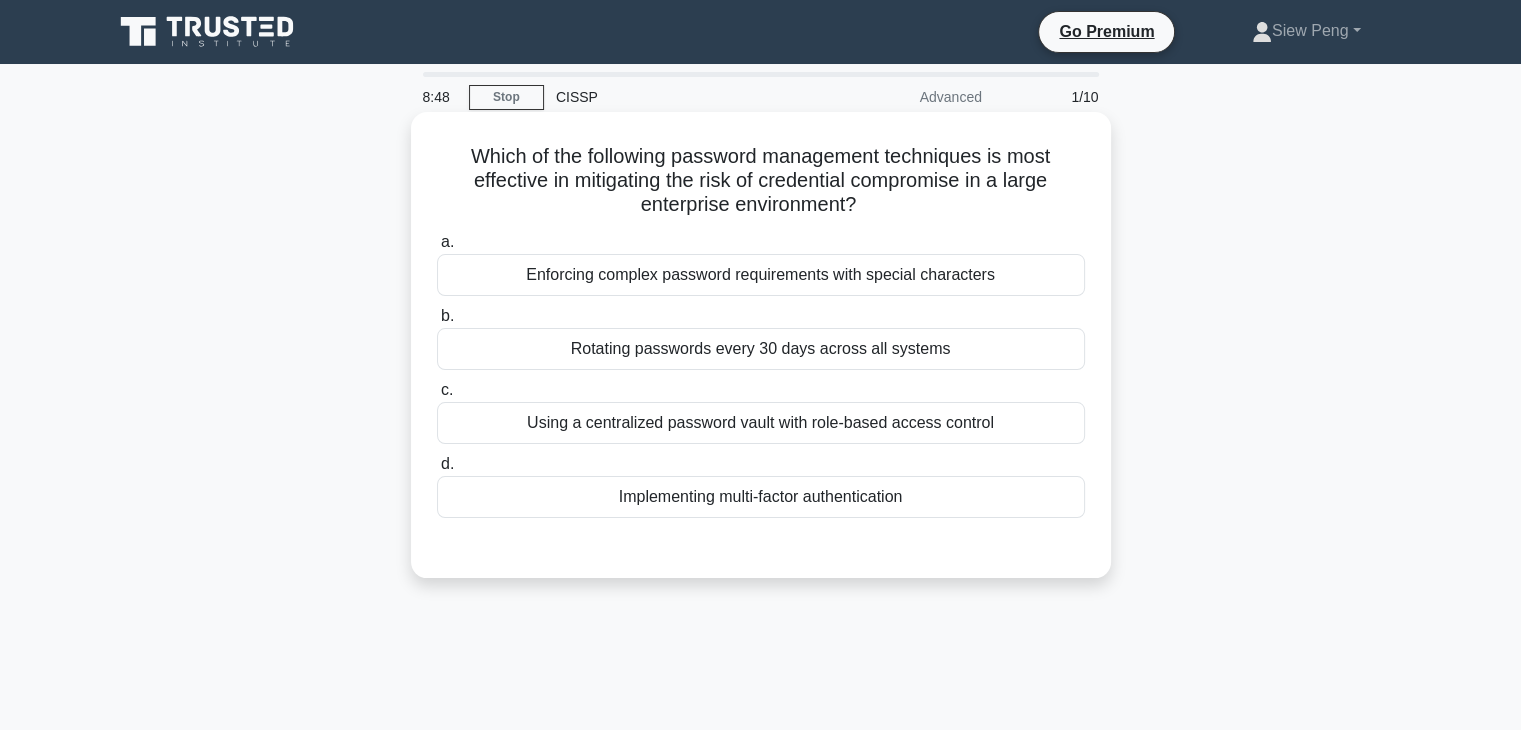 click on "Rotating passwords every 30 days across all systems" at bounding box center (761, 349) 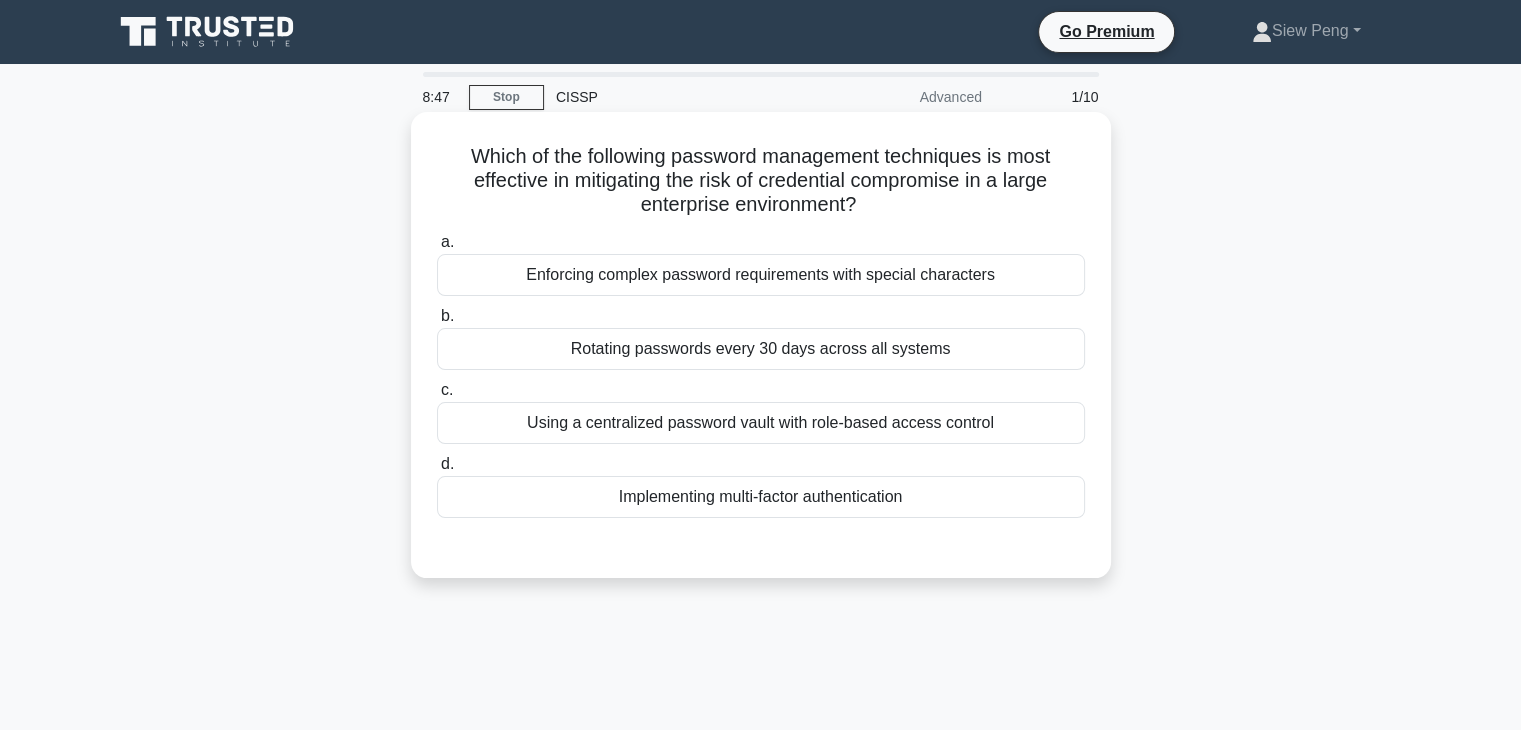 click on "Rotating passwords every 30 days across all systems" at bounding box center (761, 349) 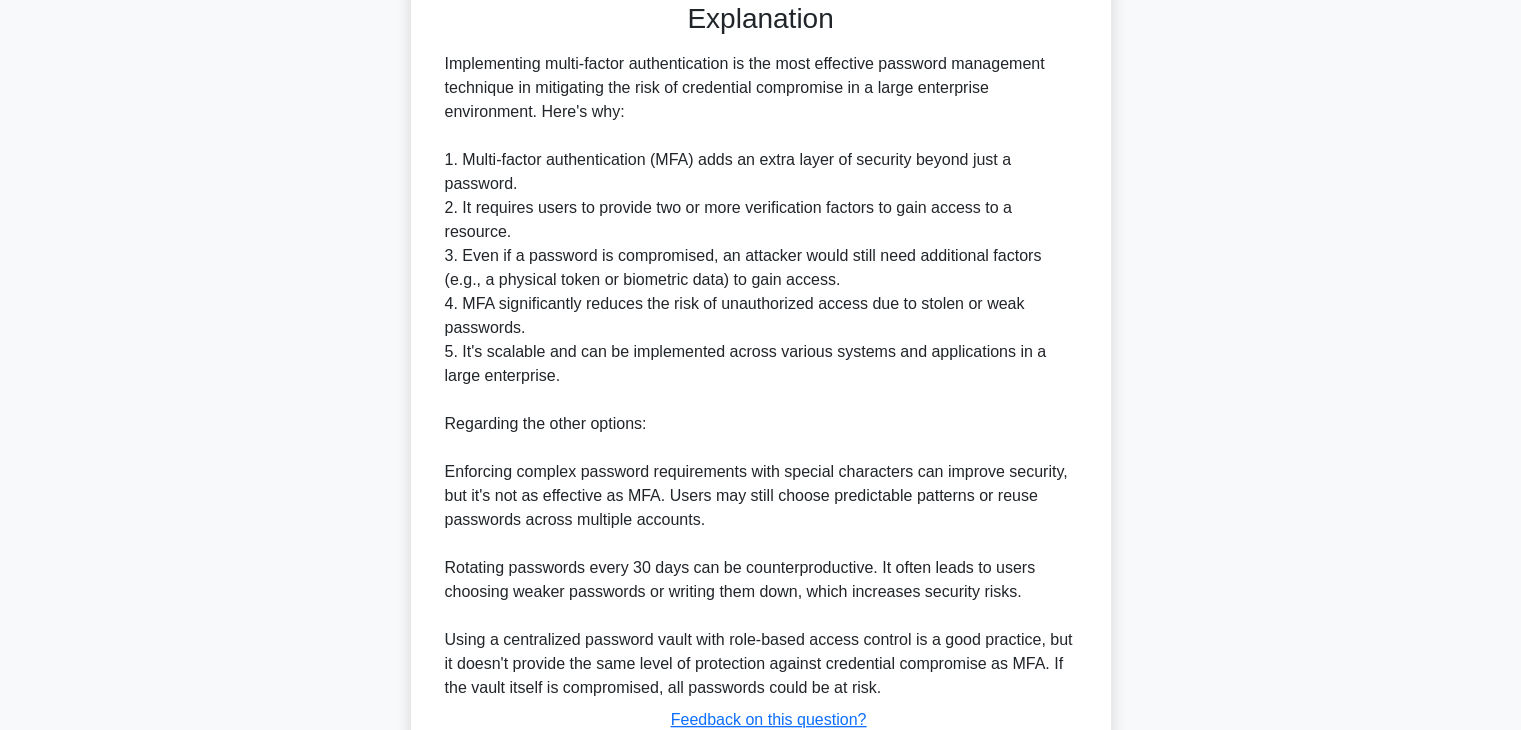 scroll, scrollTop: 696, scrollLeft: 0, axis: vertical 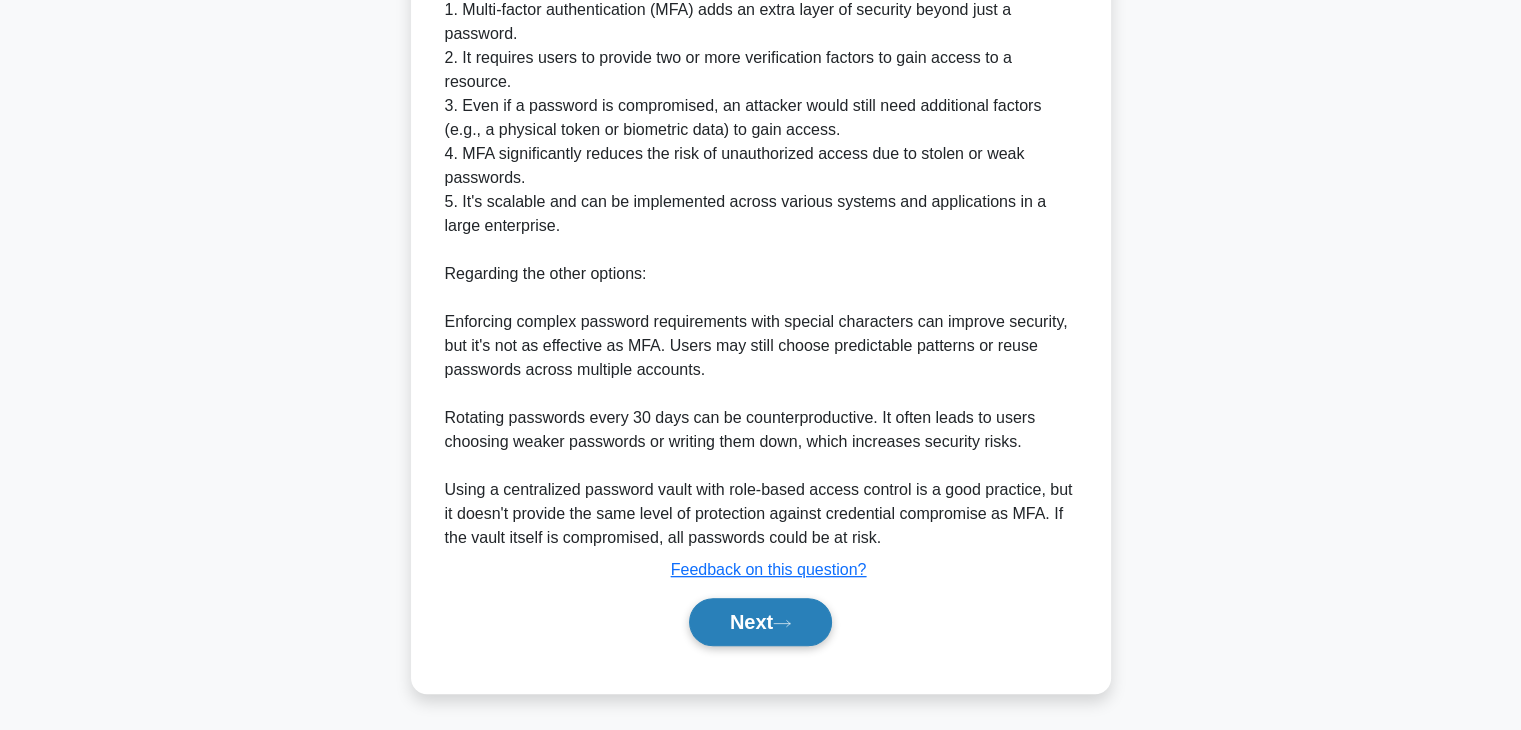 click on "Next" at bounding box center (760, 622) 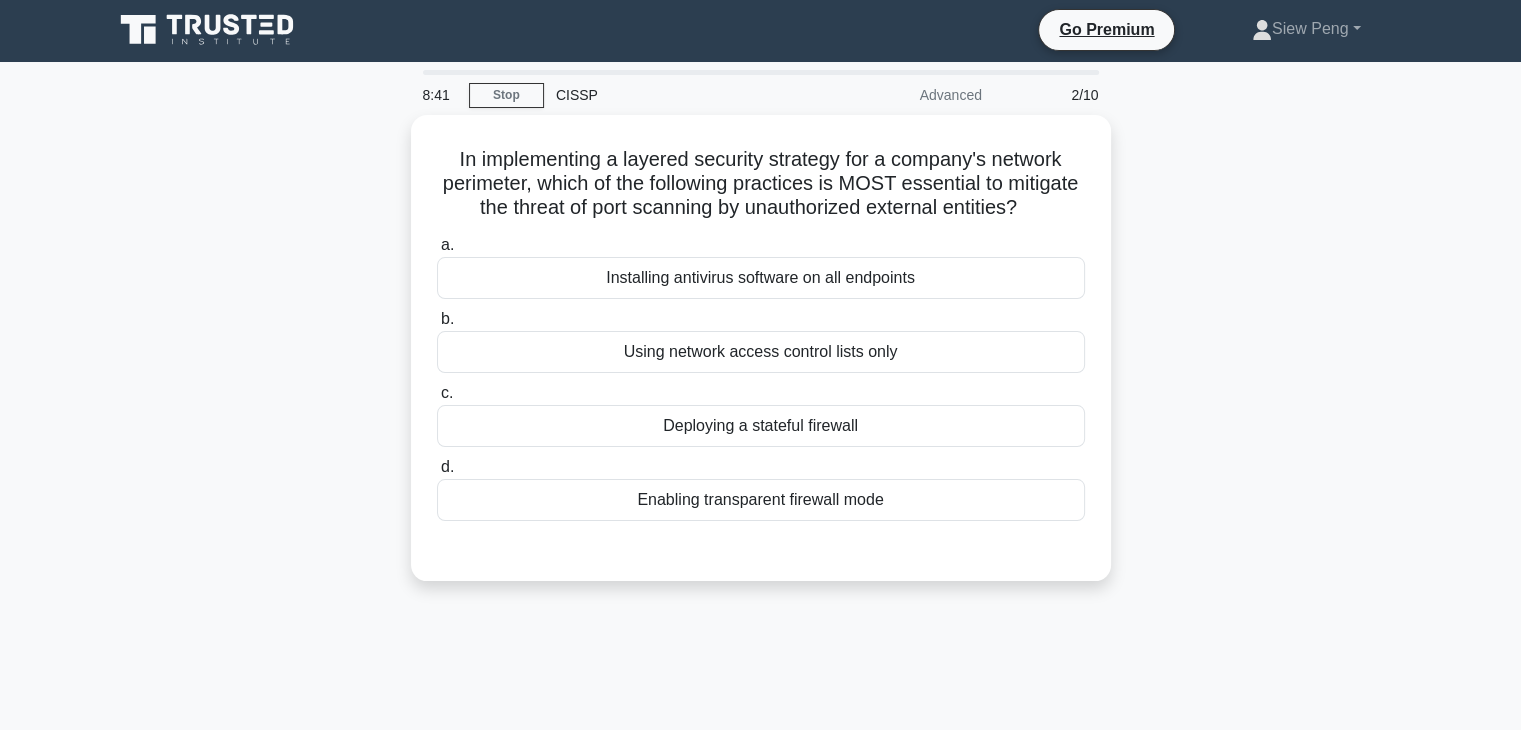 scroll, scrollTop: 0, scrollLeft: 0, axis: both 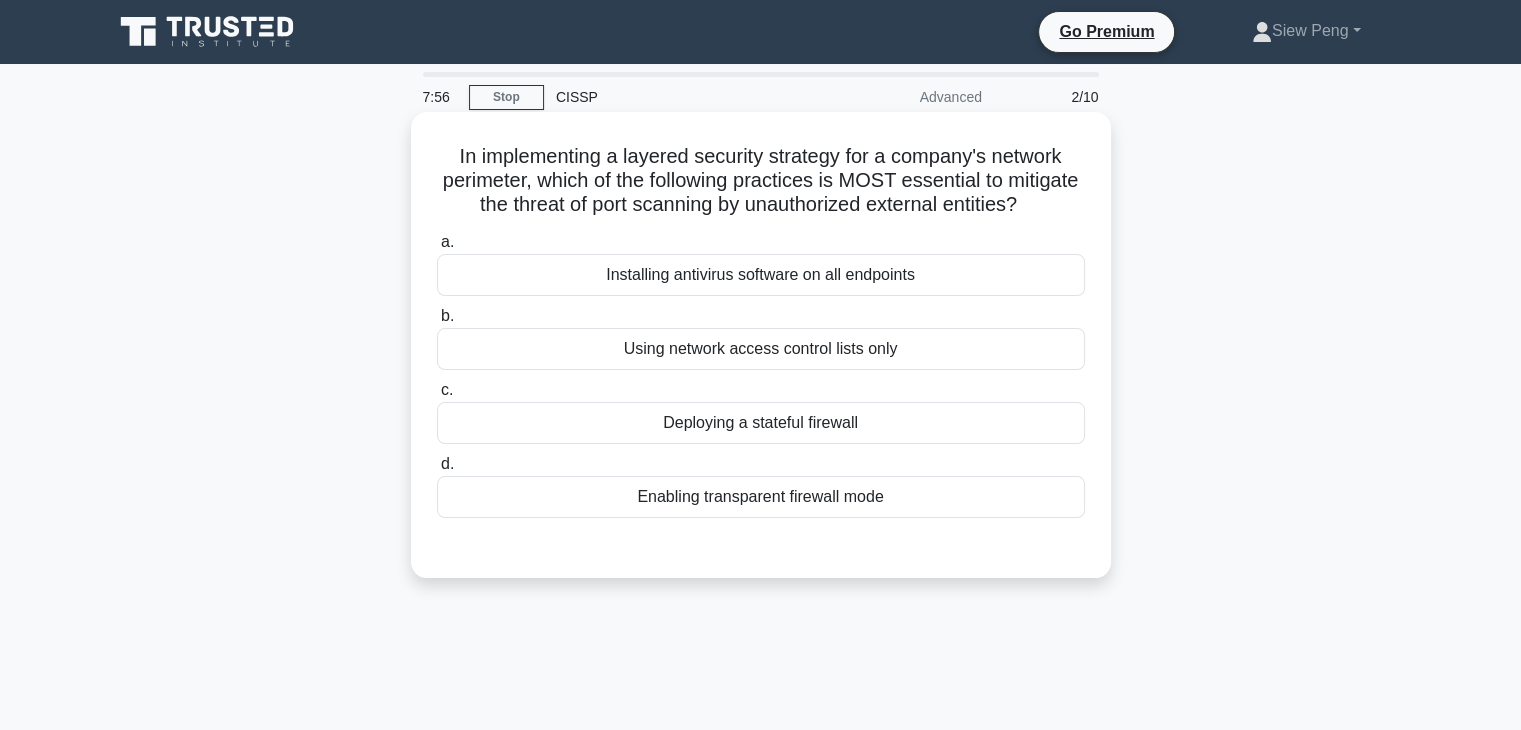 click on "Deploying a stateful firewall" at bounding box center [761, 423] 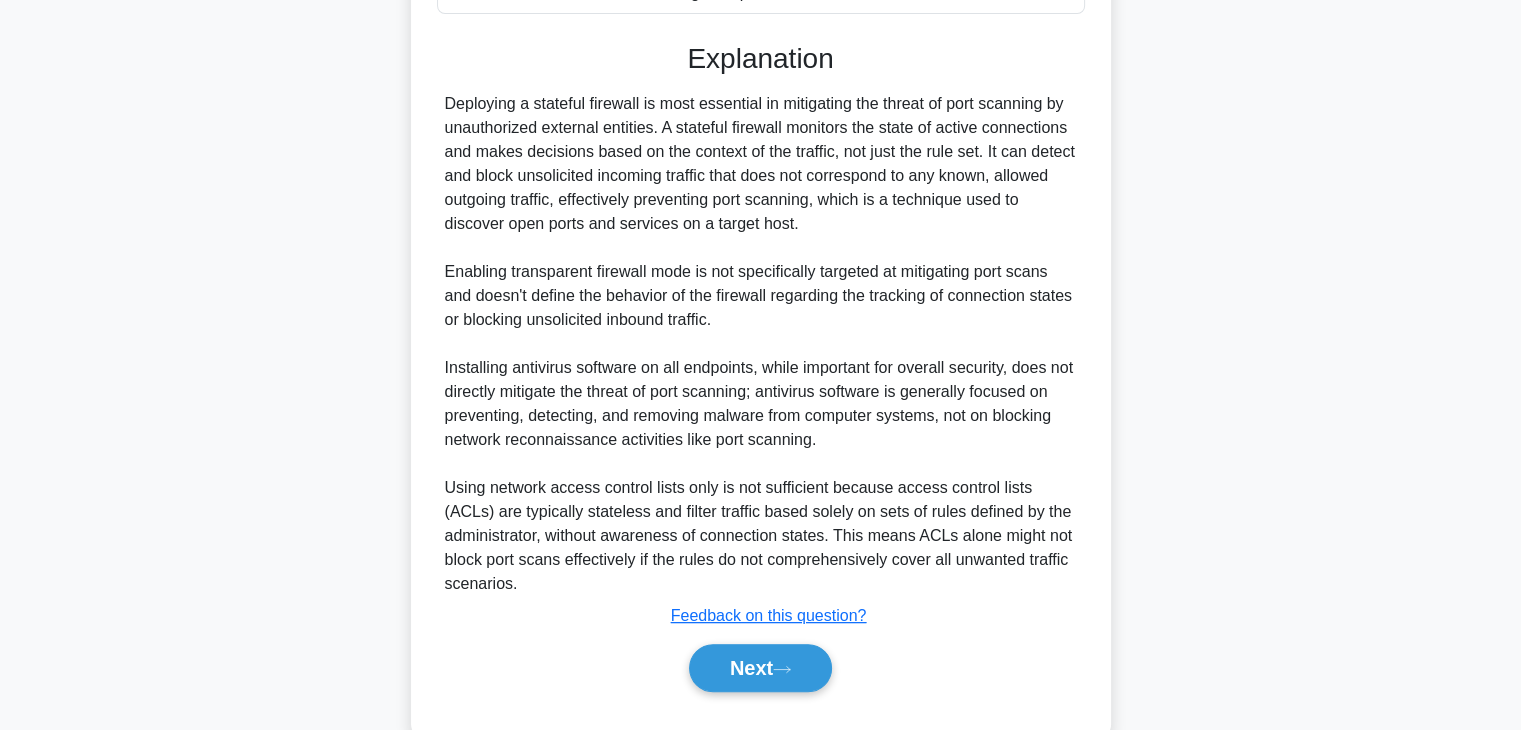 scroll, scrollTop: 574, scrollLeft: 0, axis: vertical 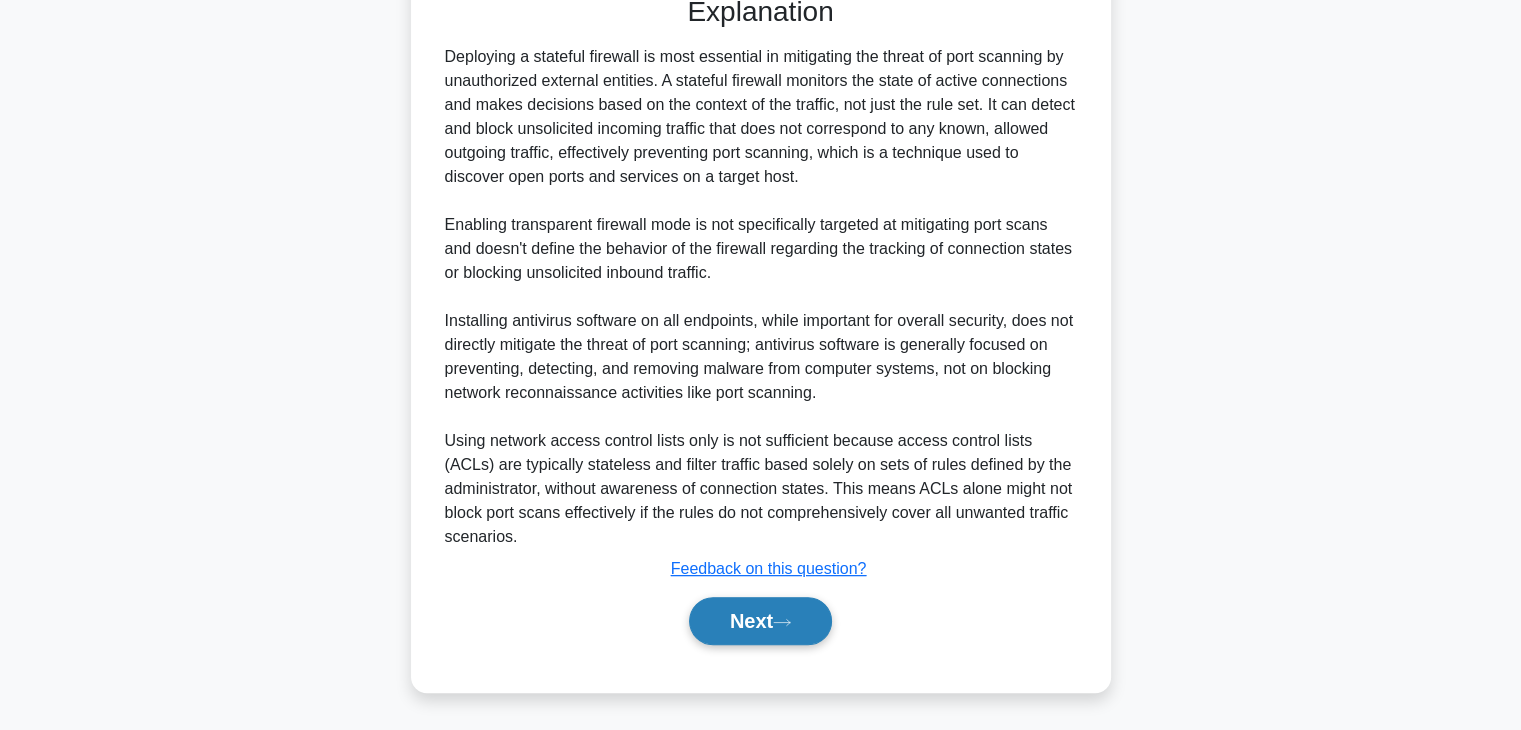 click on "Next" at bounding box center (760, 621) 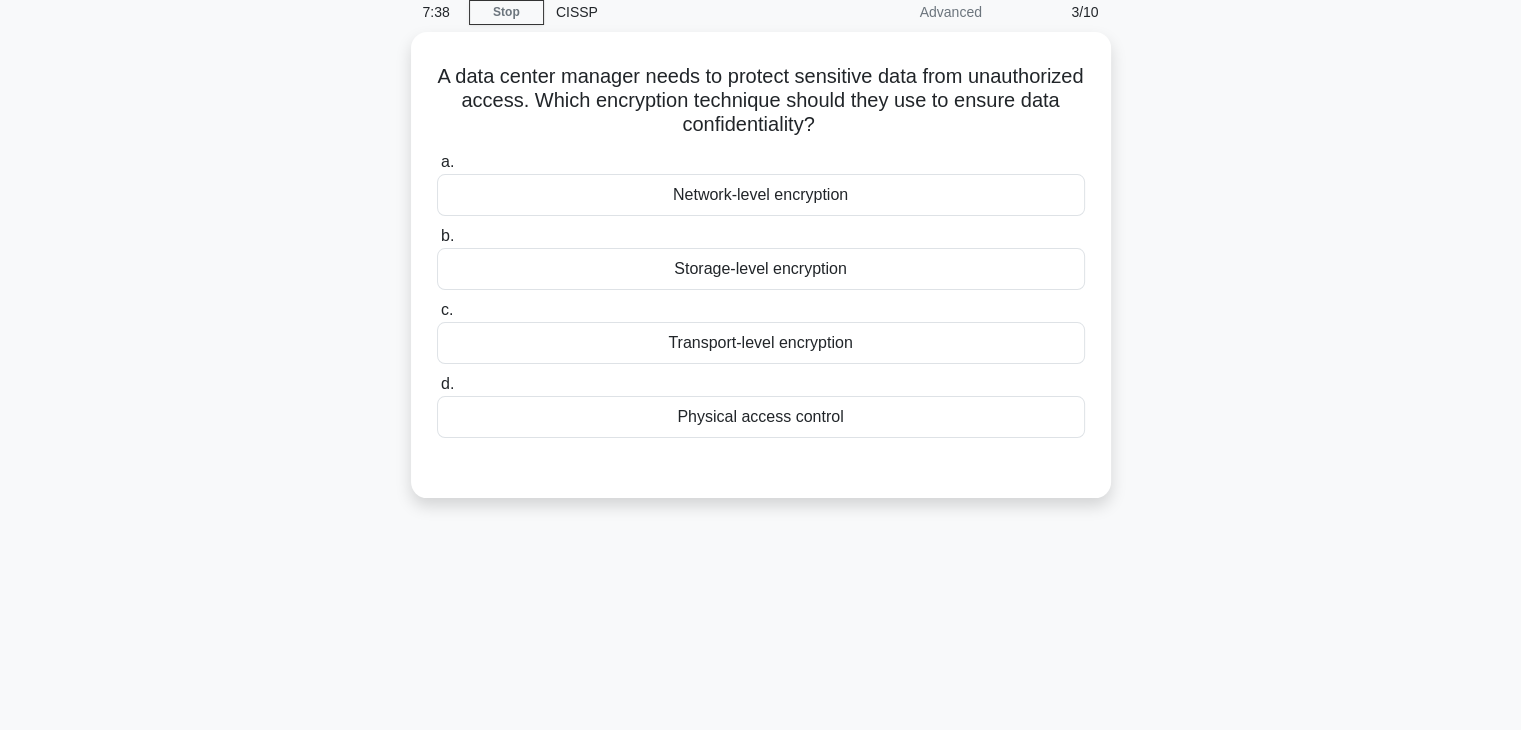 scroll, scrollTop: 51, scrollLeft: 0, axis: vertical 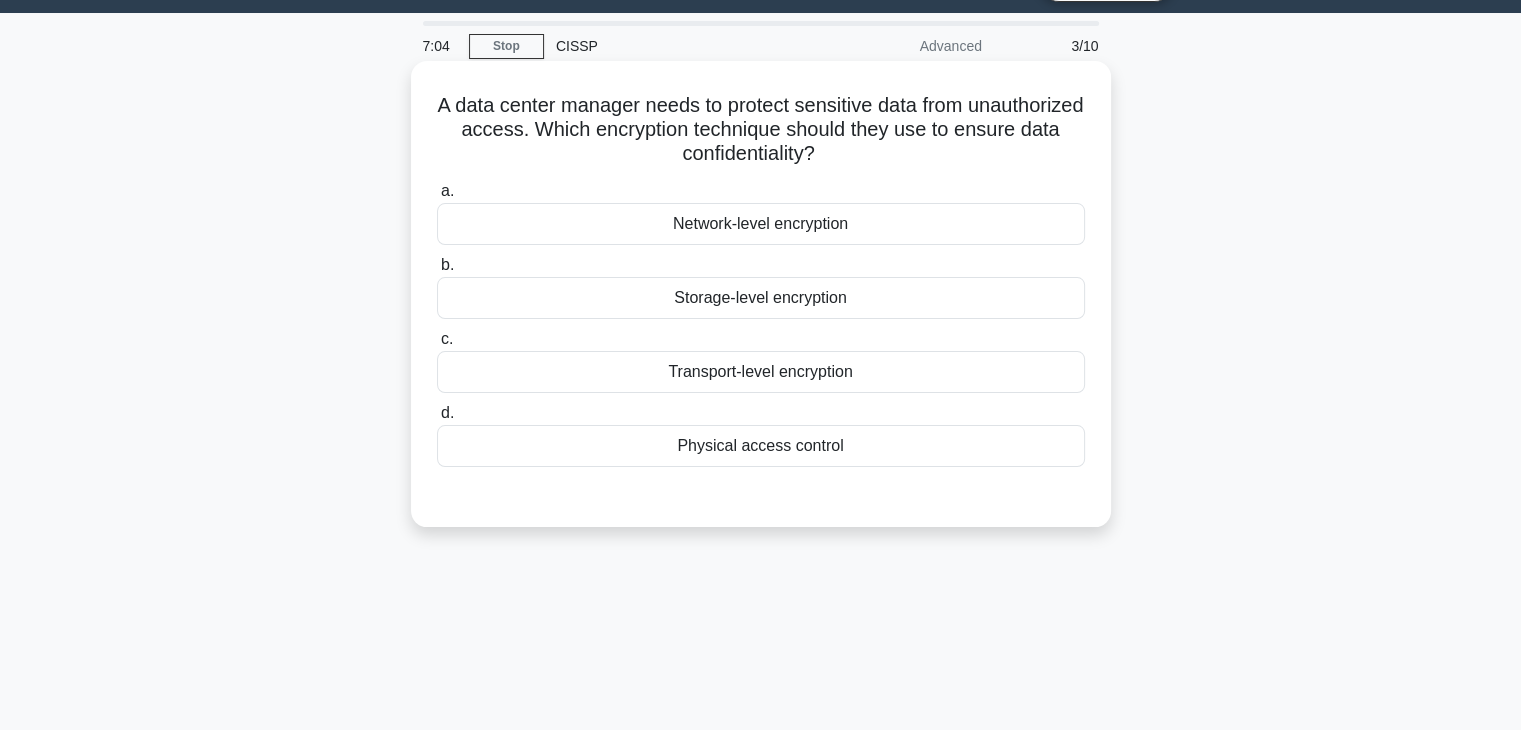 click on "Storage-level encryption" at bounding box center [761, 298] 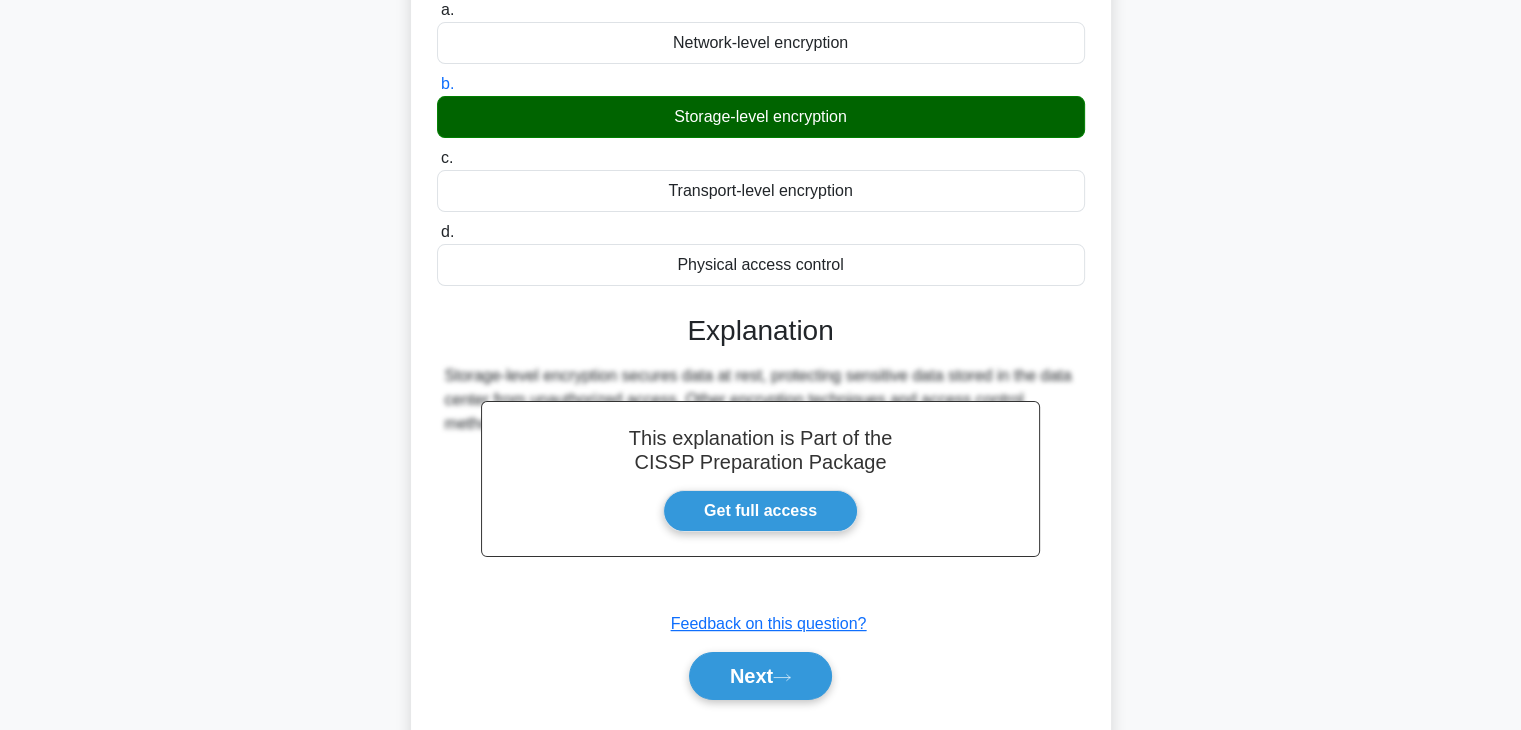 scroll, scrollTop: 351, scrollLeft: 0, axis: vertical 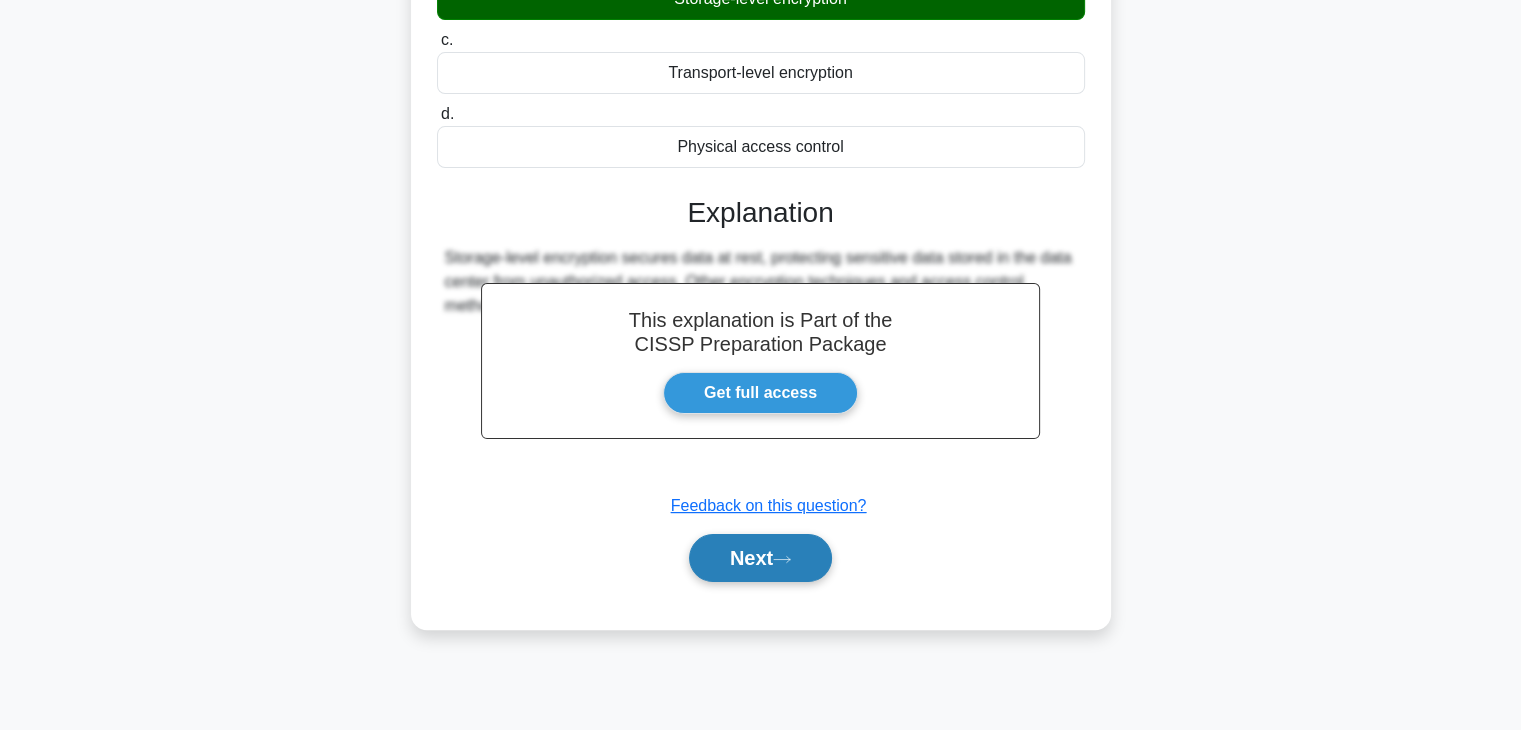 click on "Next" at bounding box center [760, 558] 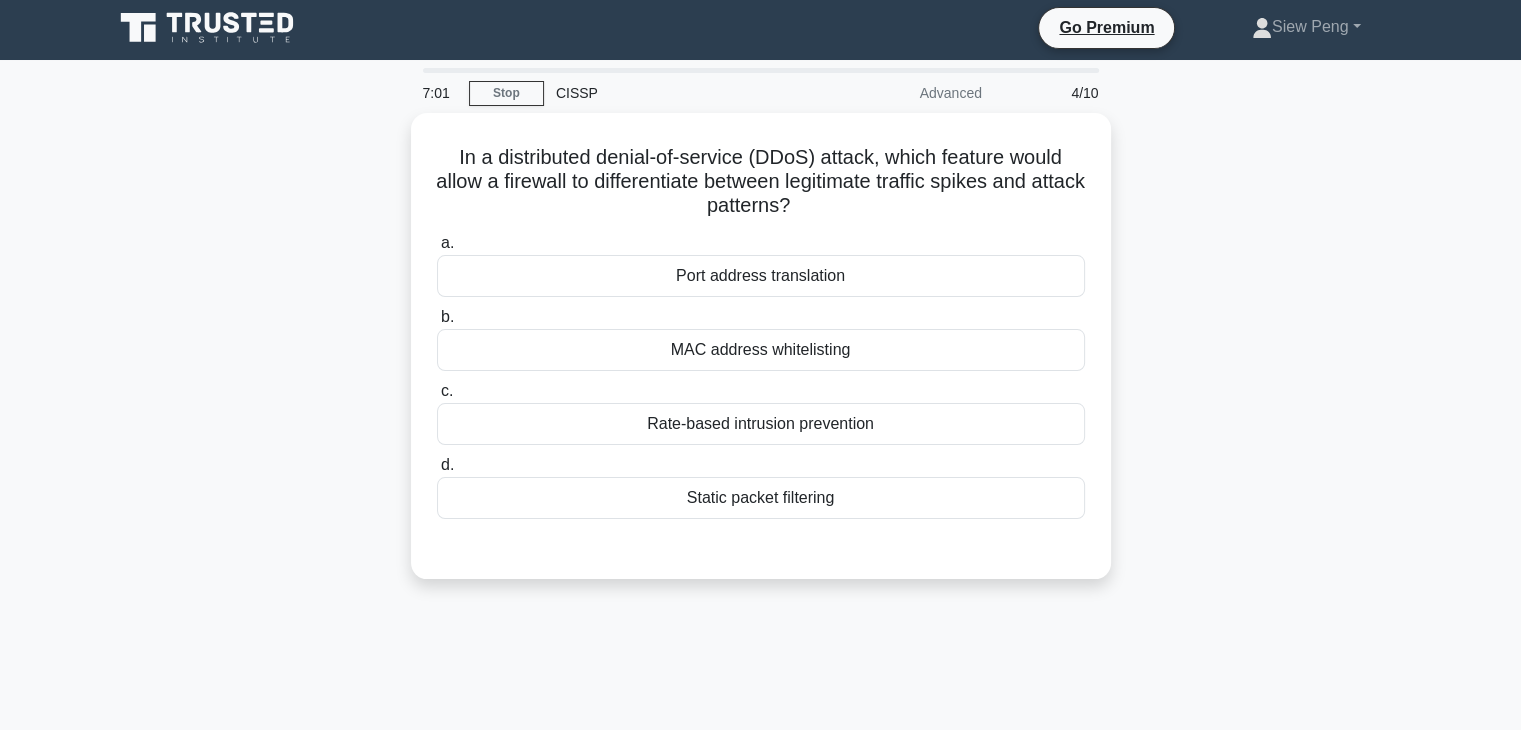 scroll, scrollTop: 0, scrollLeft: 0, axis: both 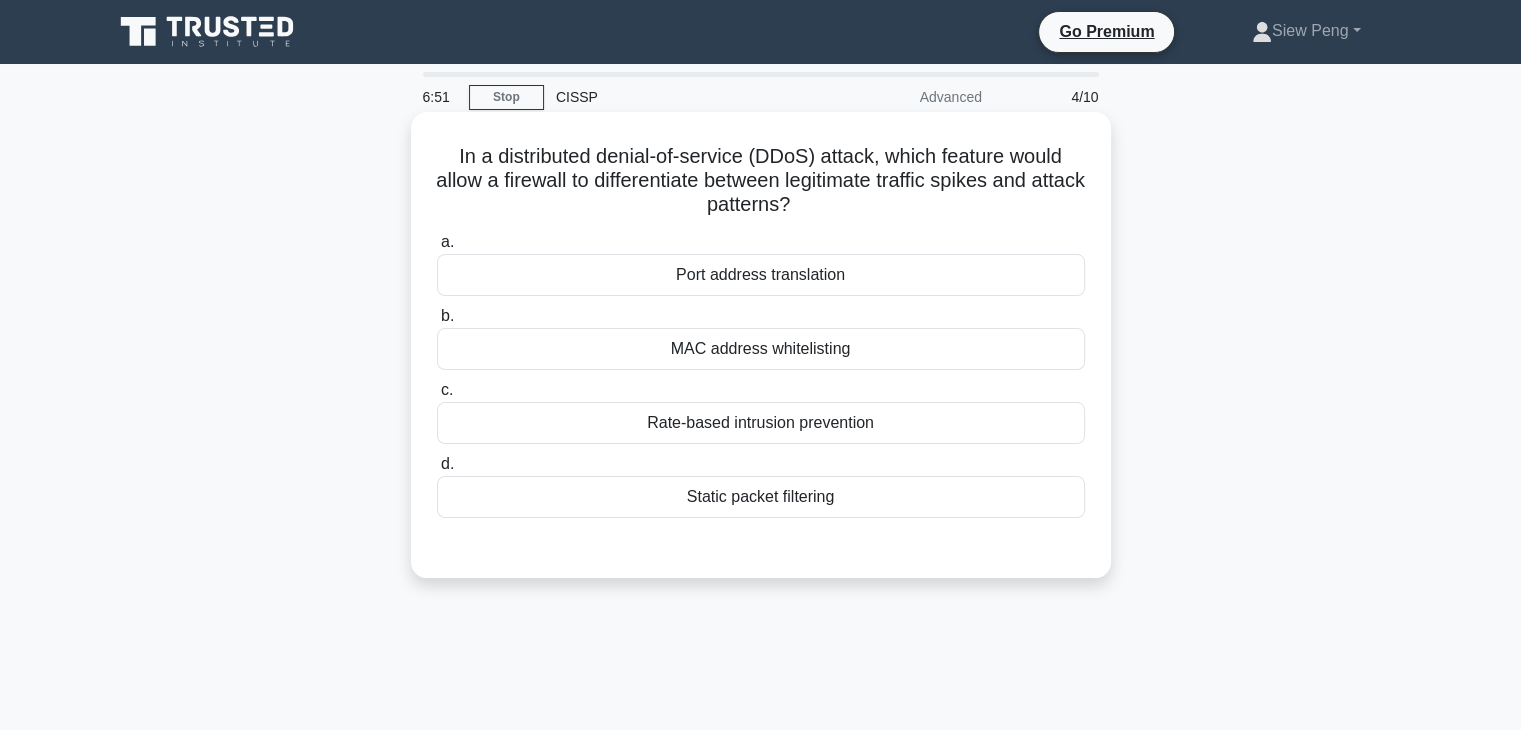 click on "MAC address whitelisting" at bounding box center [761, 349] 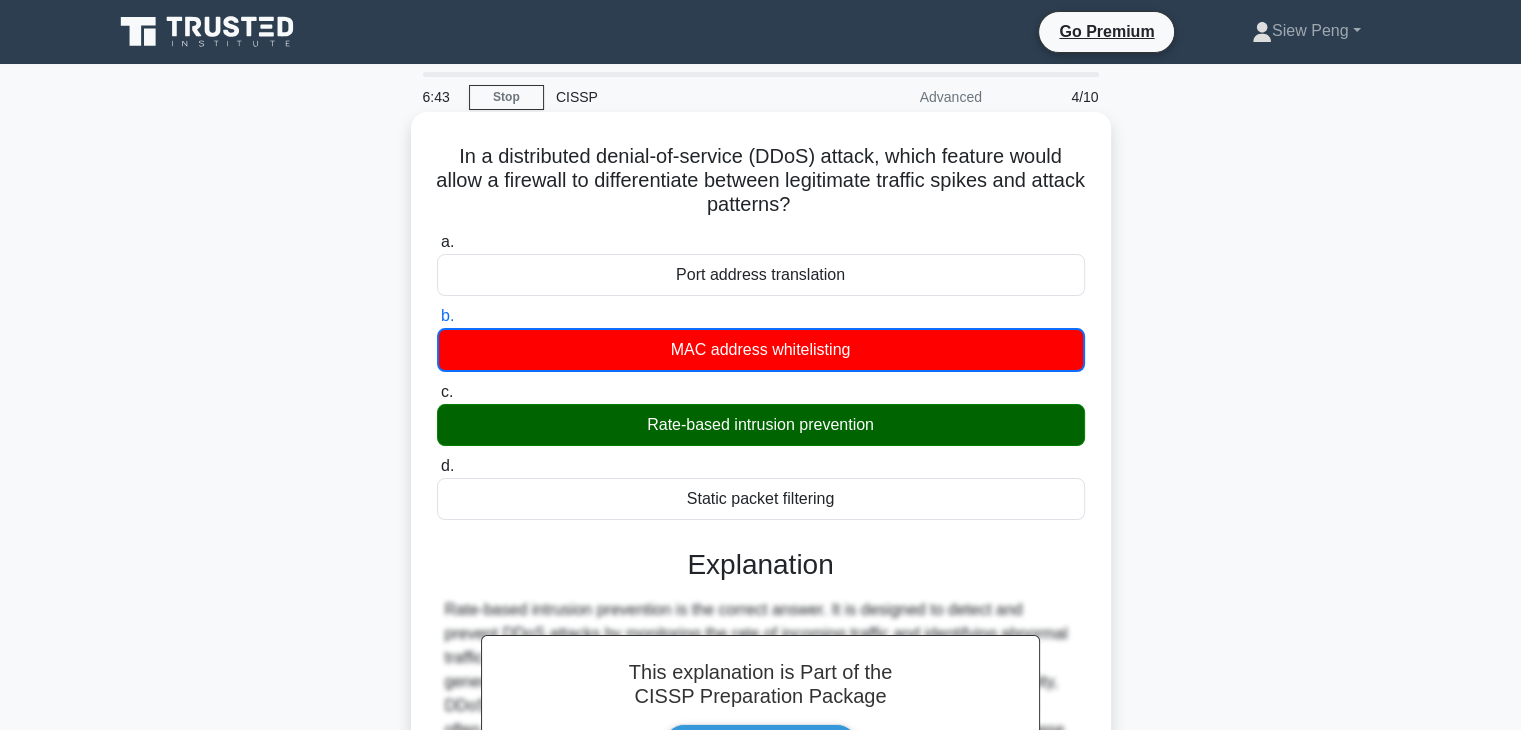 drag, startPoint x: 890, startPoint y: 429, endPoint x: 695, endPoint y: 429, distance: 195 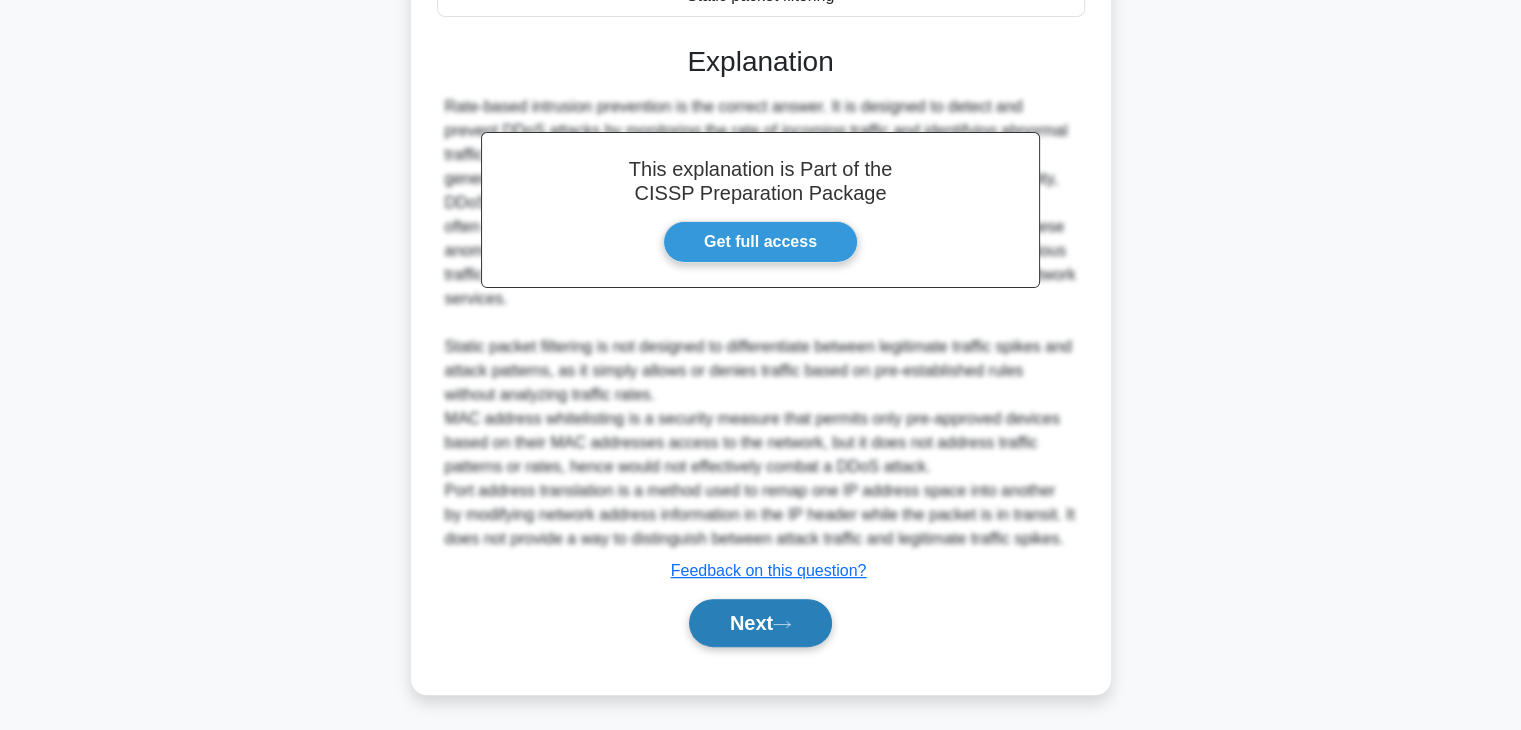 scroll, scrollTop: 504, scrollLeft: 0, axis: vertical 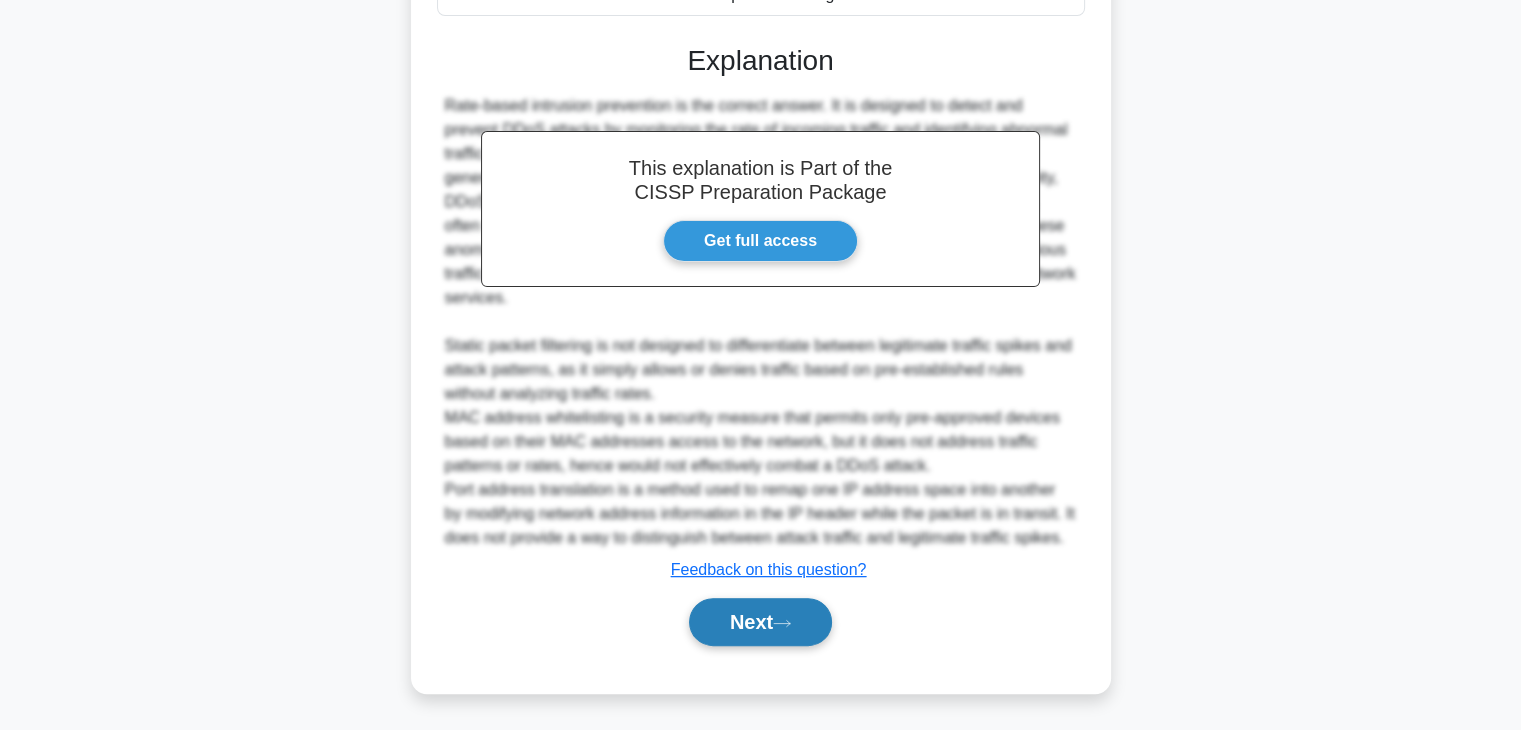click on "Next" at bounding box center (760, 622) 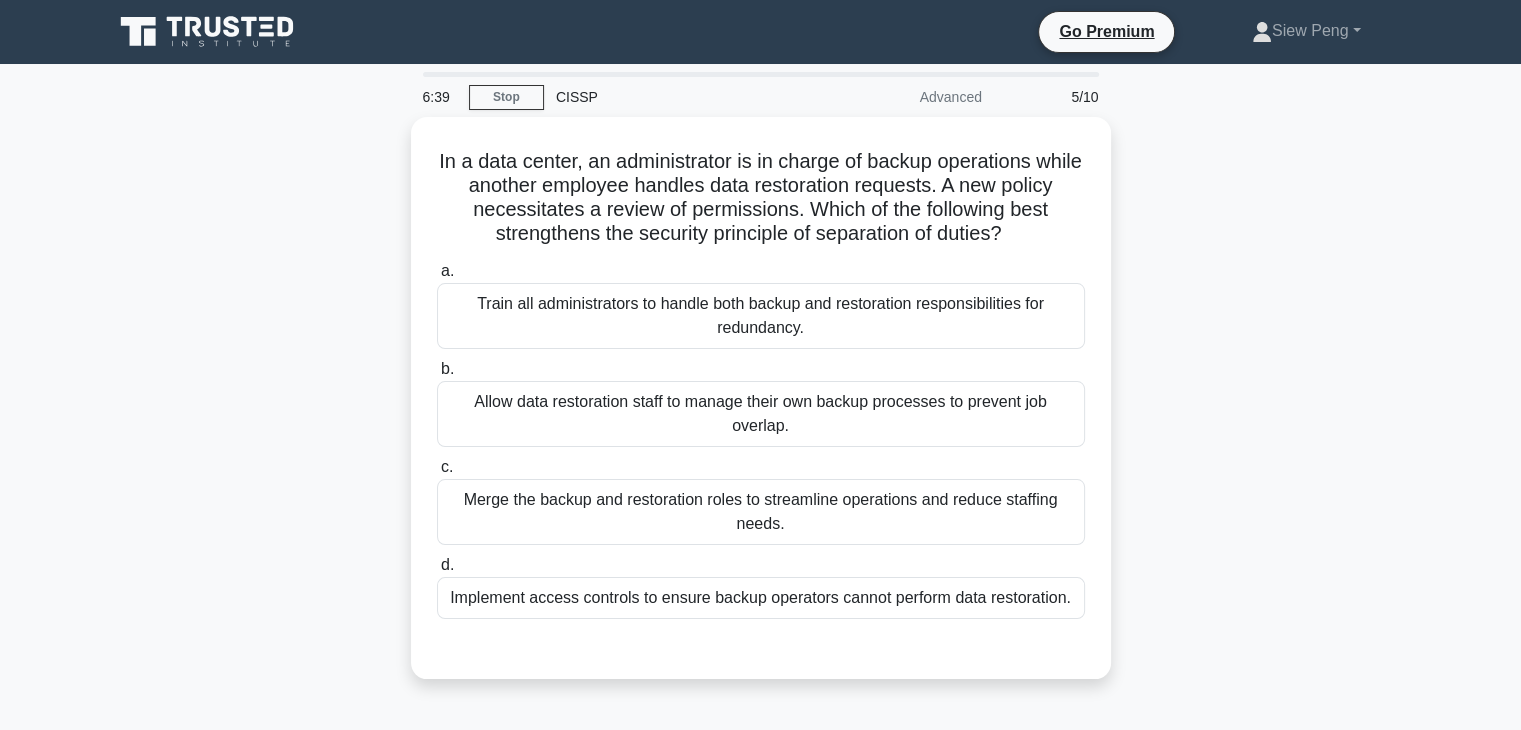 scroll, scrollTop: 0, scrollLeft: 0, axis: both 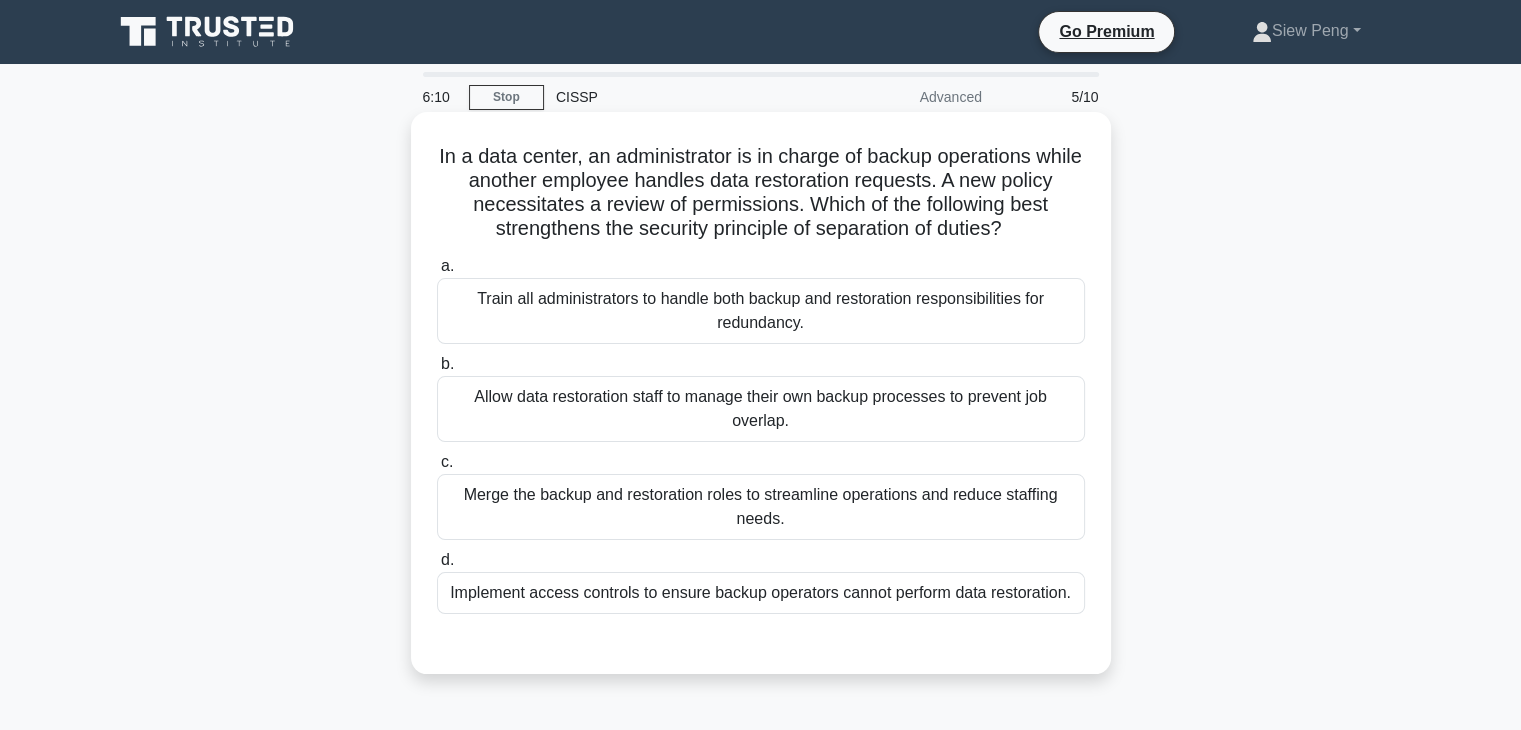 click on "Implement access controls to ensure backup operators cannot perform data restoration." at bounding box center (761, 593) 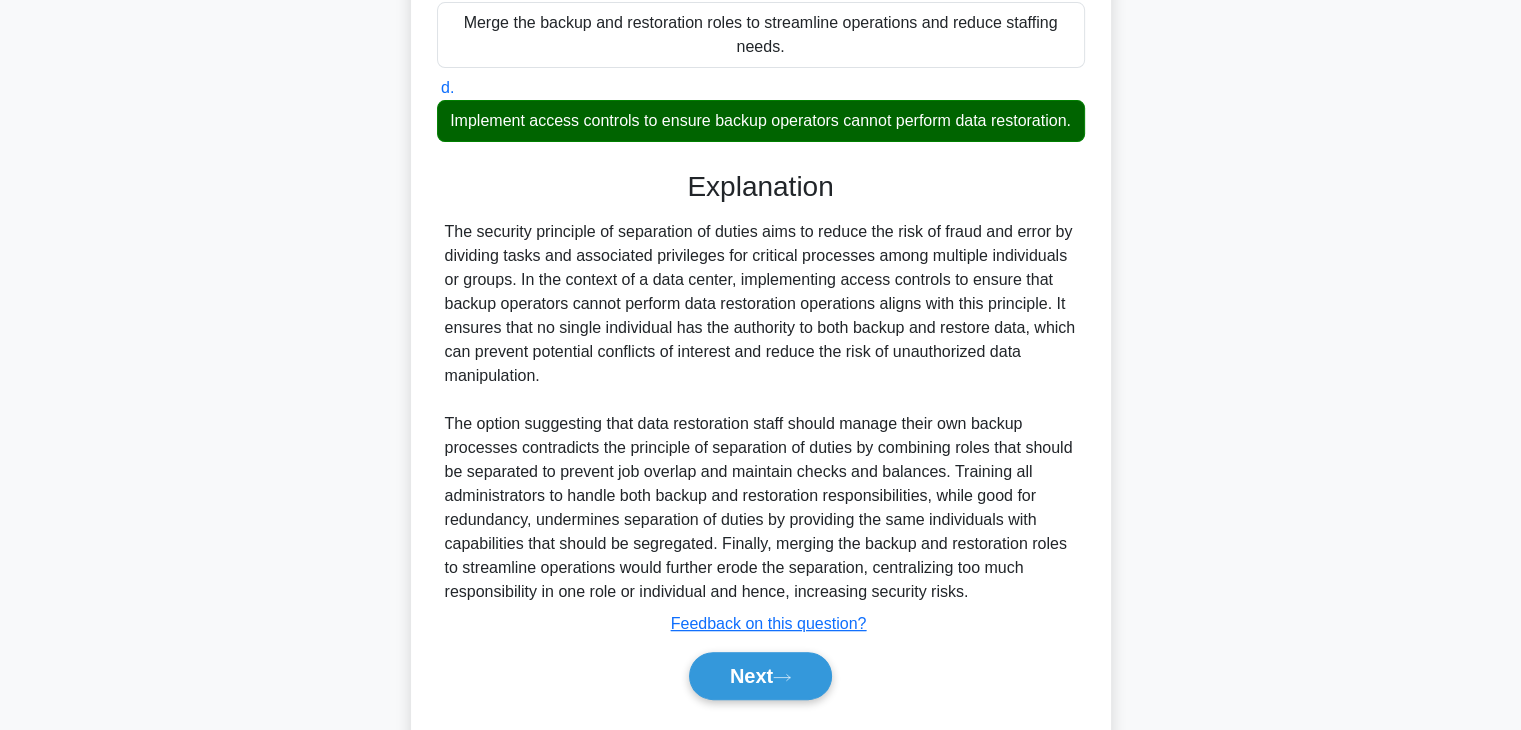 scroll, scrollTop: 550, scrollLeft: 0, axis: vertical 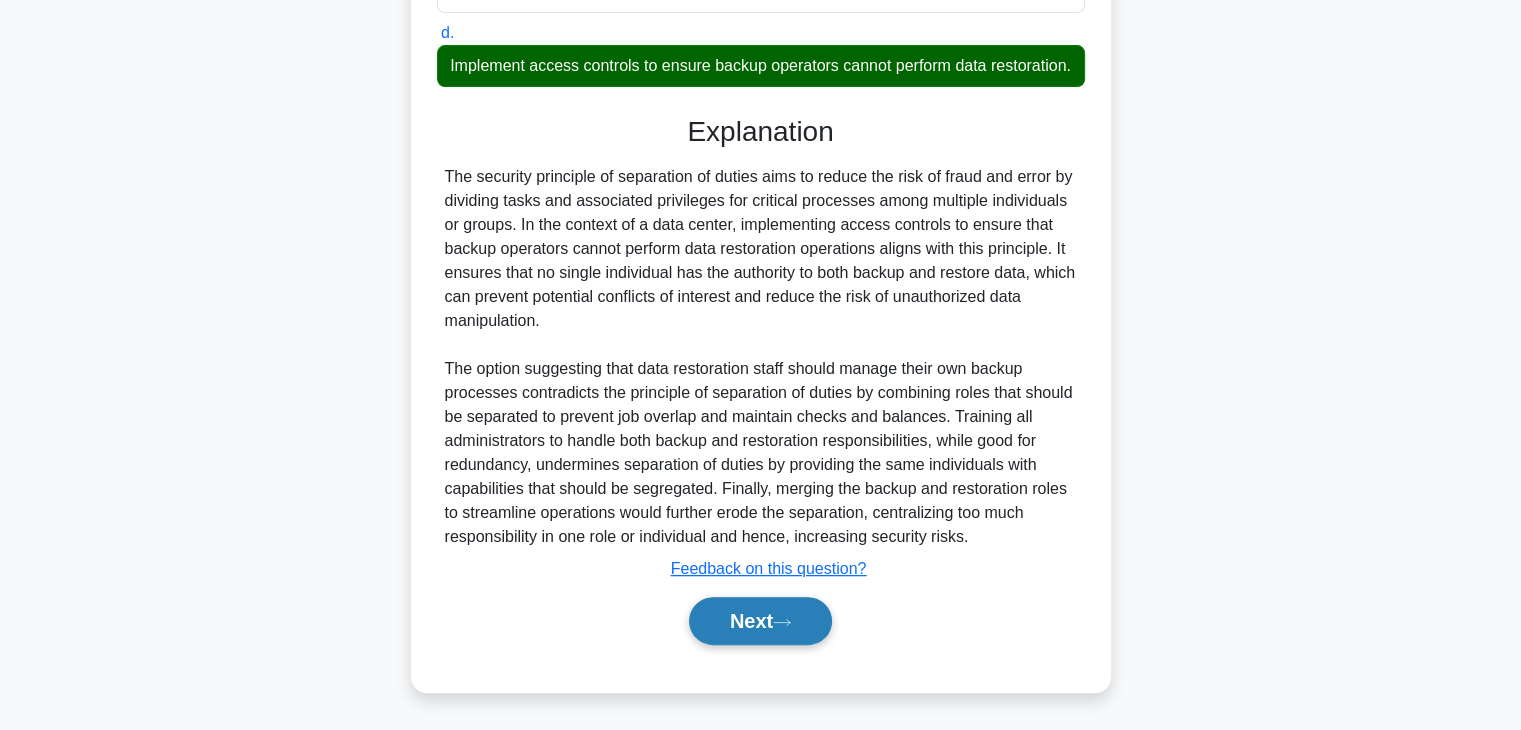 click on "Next" at bounding box center [760, 621] 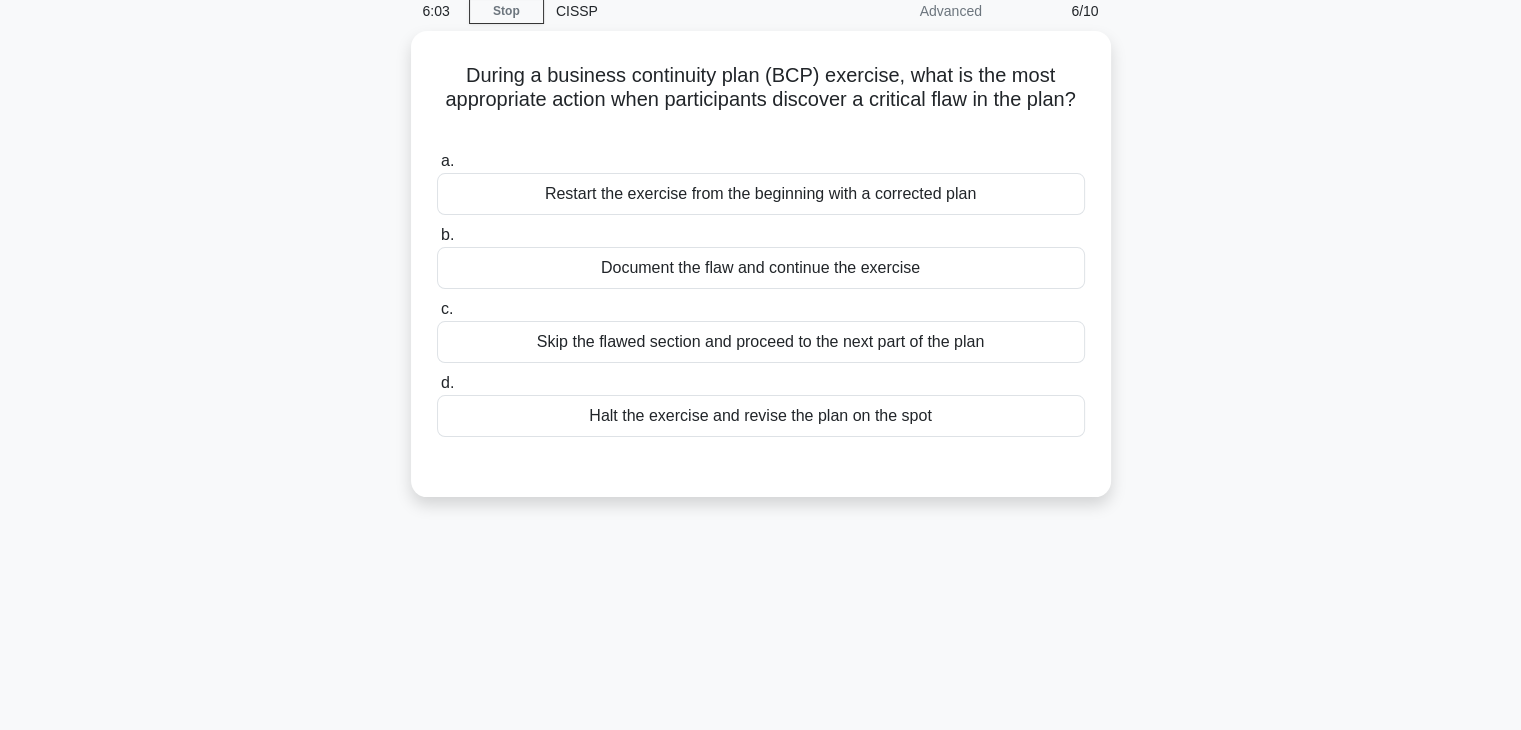scroll, scrollTop: 51, scrollLeft: 0, axis: vertical 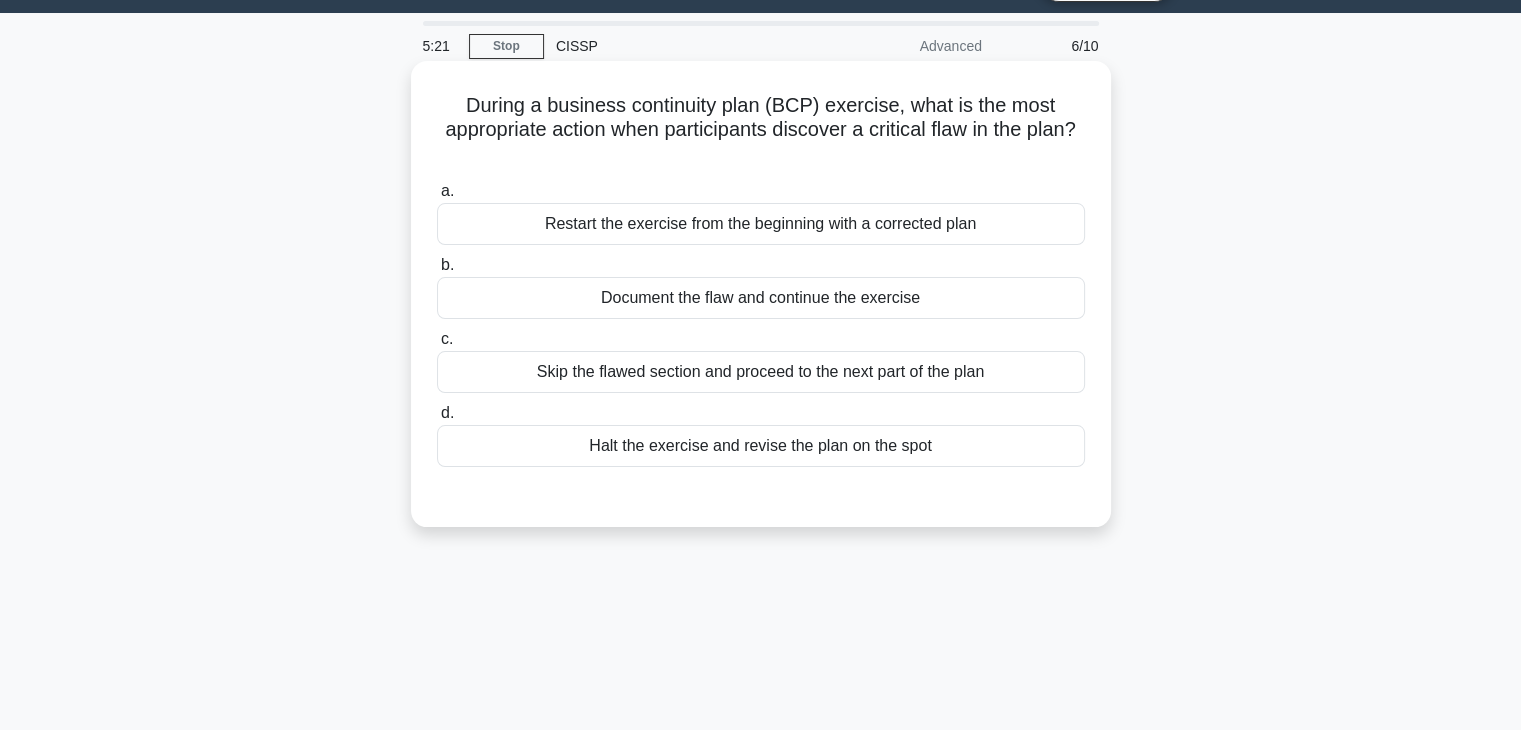 click on "Document the flaw and continue the exercise" at bounding box center (761, 298) 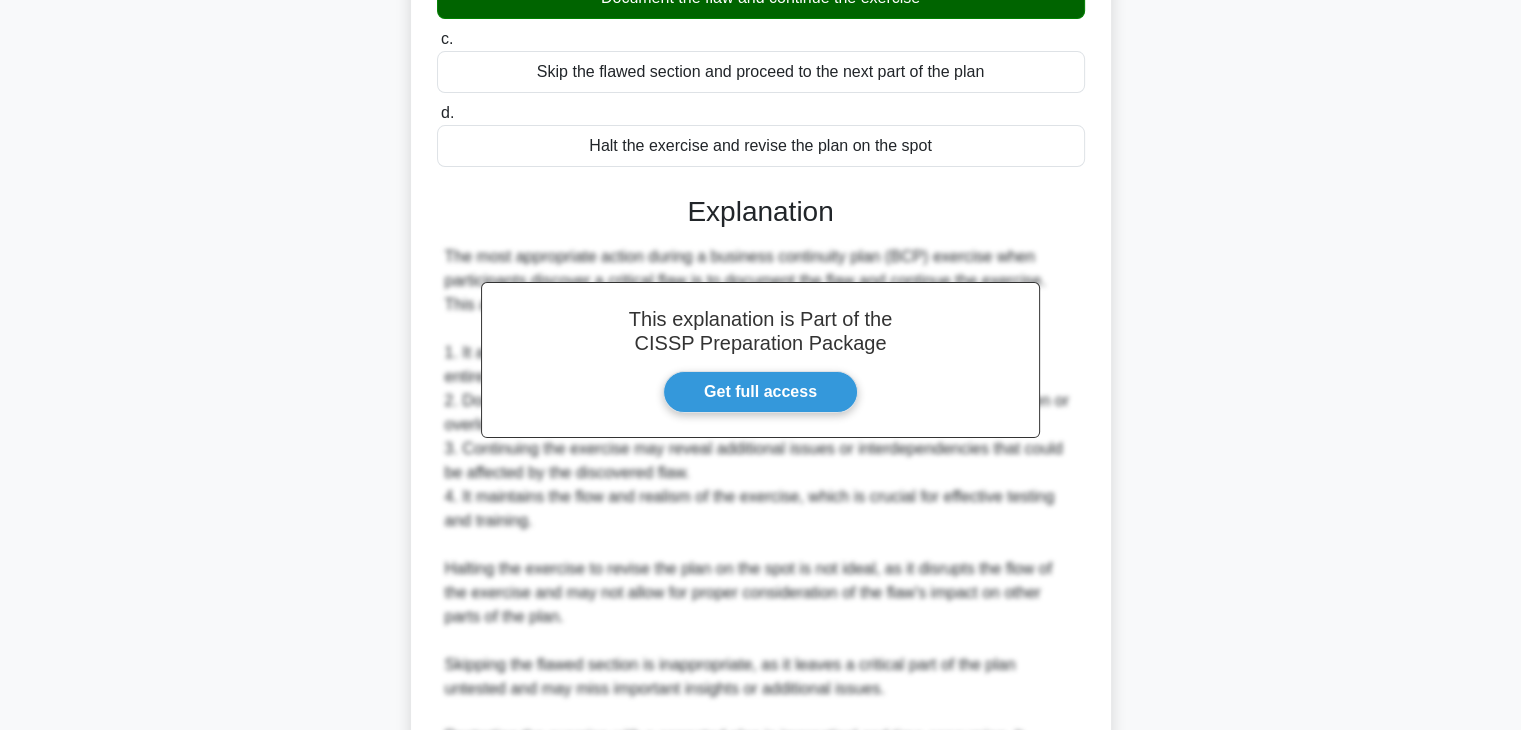 scroll, scrollTop: 670, scrollLeft: 0, axis: vertical 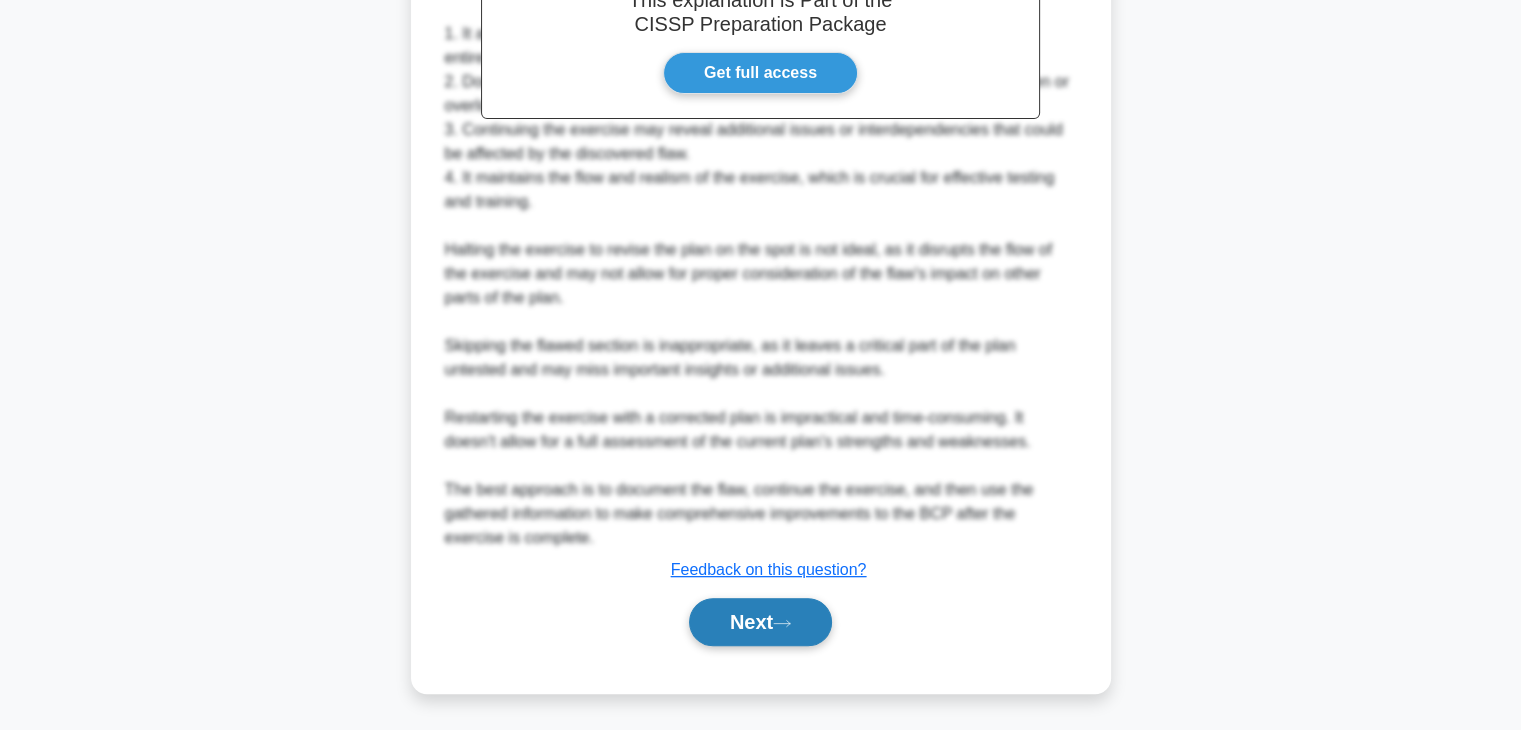 click on "Next" at bounding box center [760, 622] 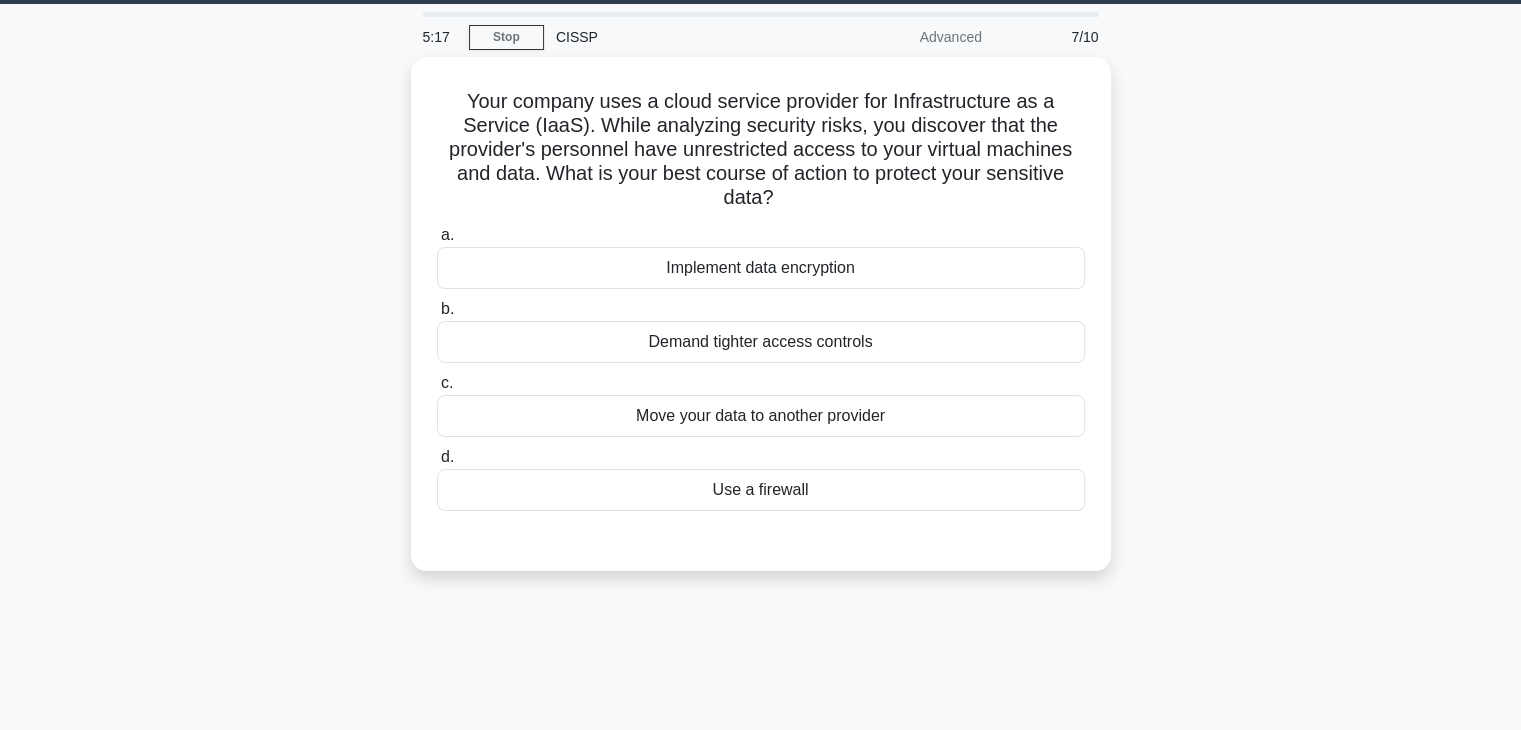 scroll, scrollTop: 51, scrollLeft: 0, axis: vertical 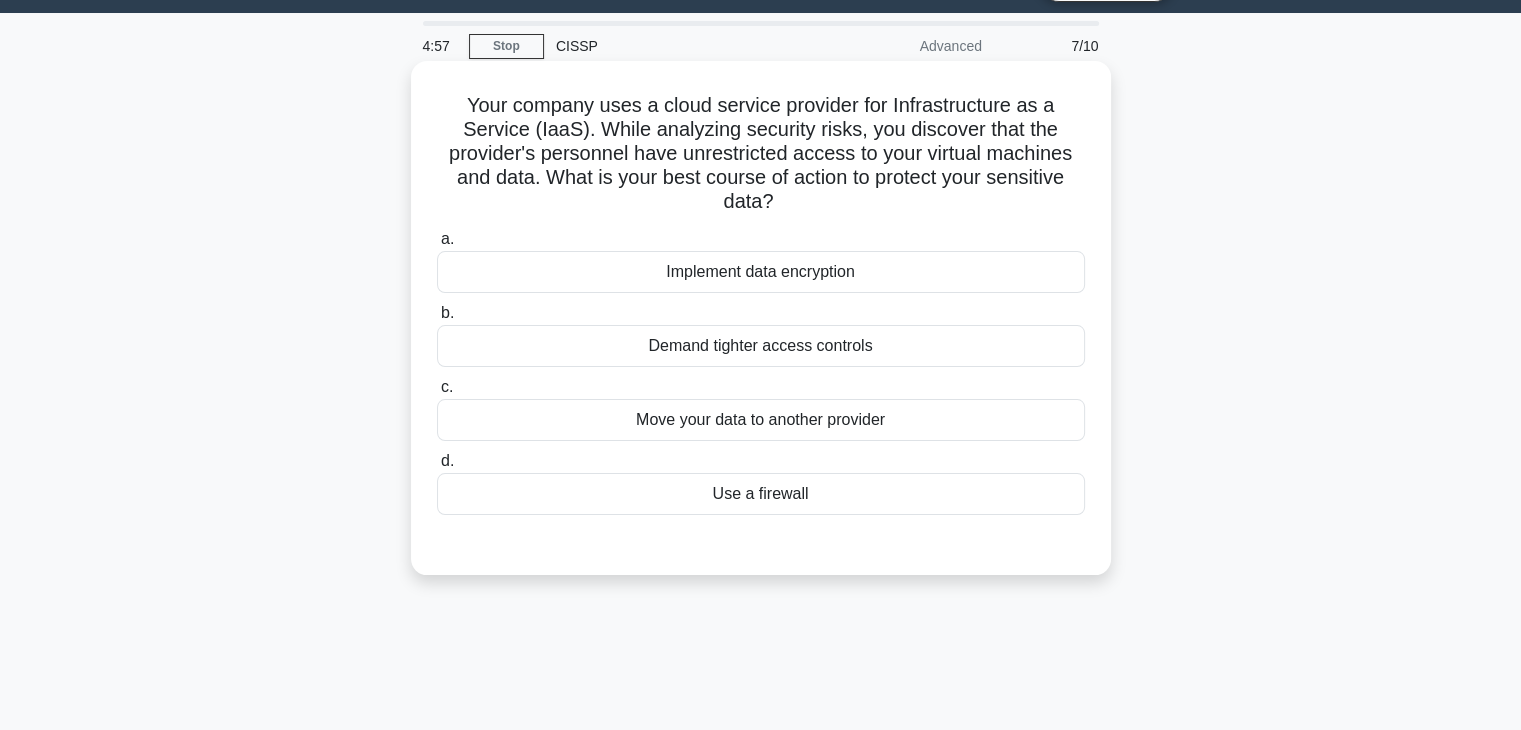 click on "Implement data encryption" at bounding box center (761, 272) 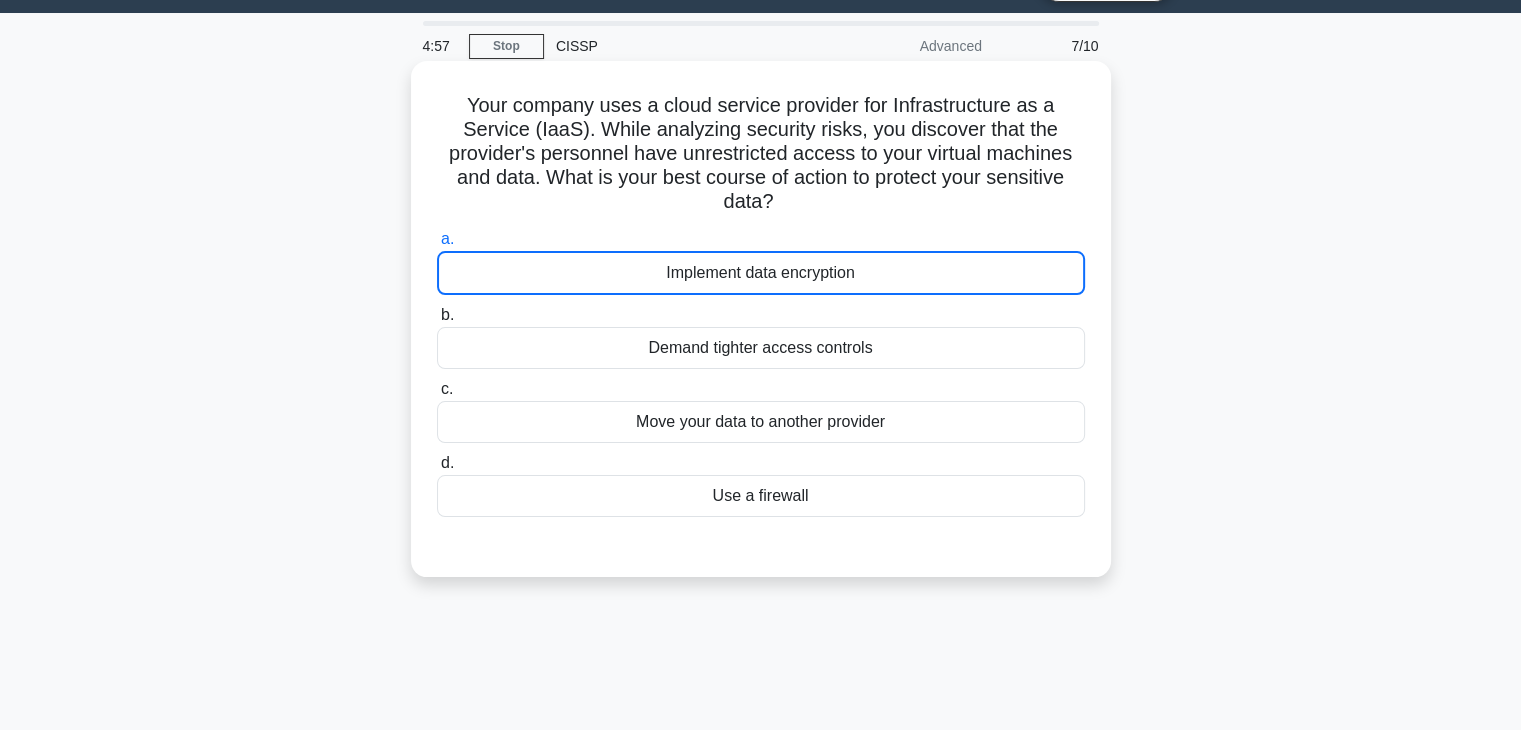 click on "Implement data encryption" at bounding box center [761, 273] 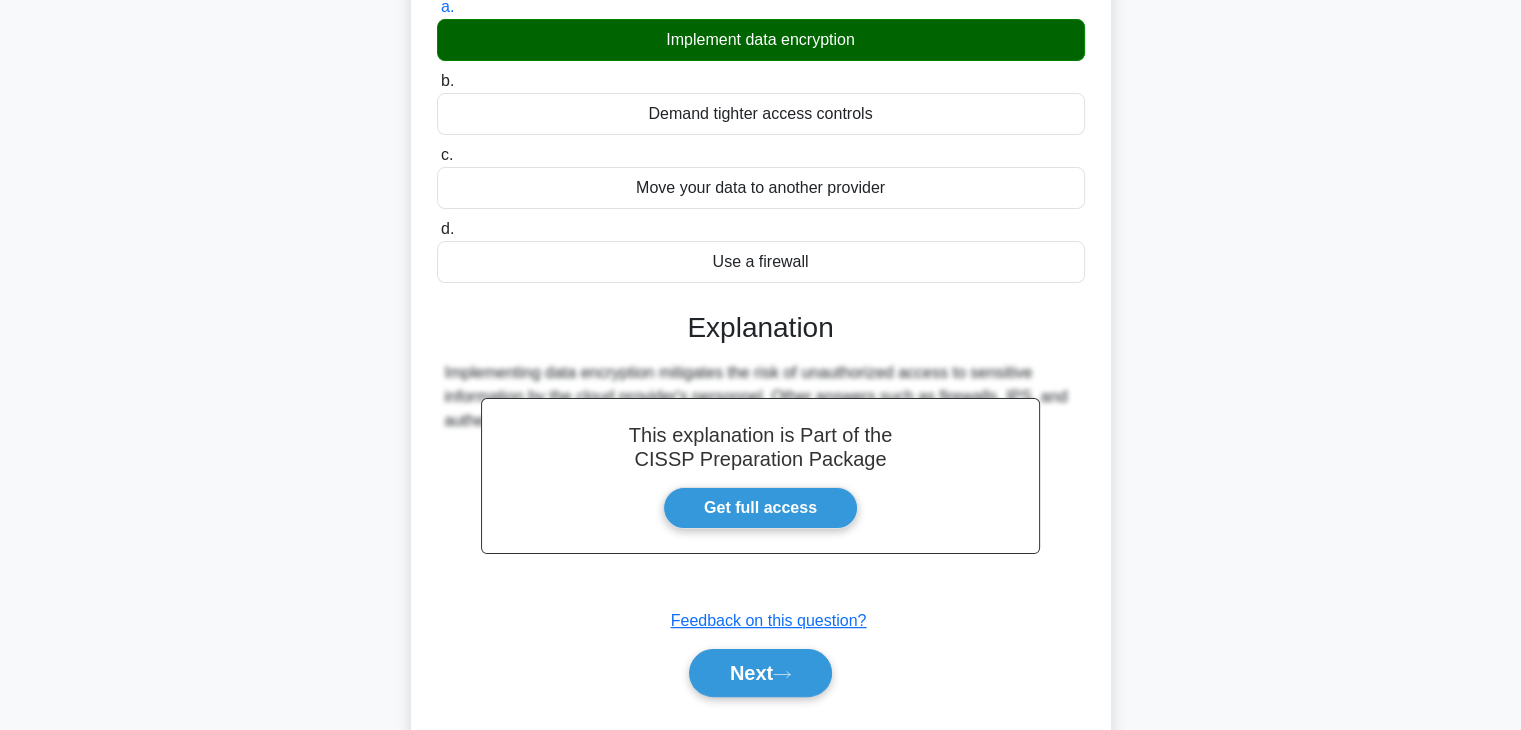 scroll, scrollTop: 351, scrollLeft: 0, axis: vertical 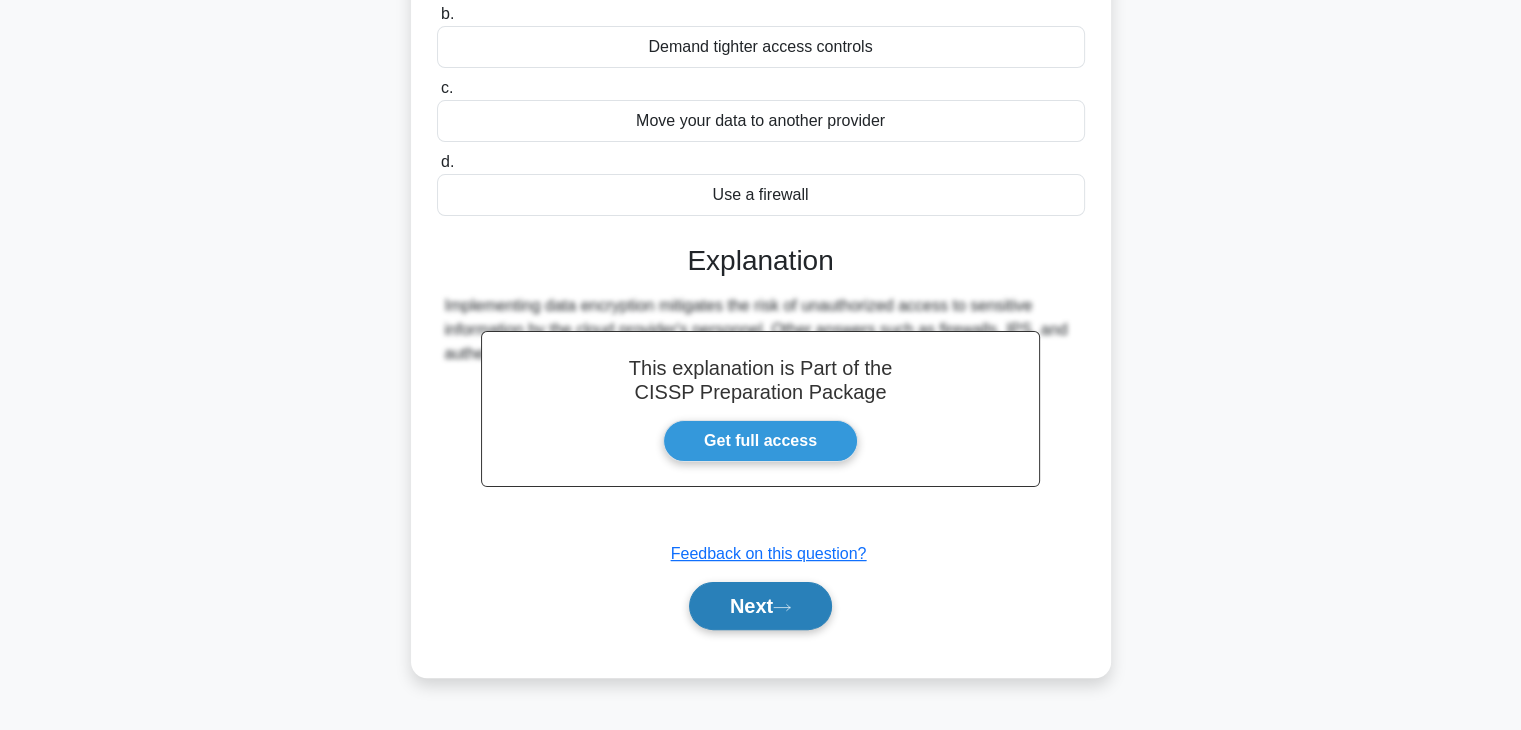 click 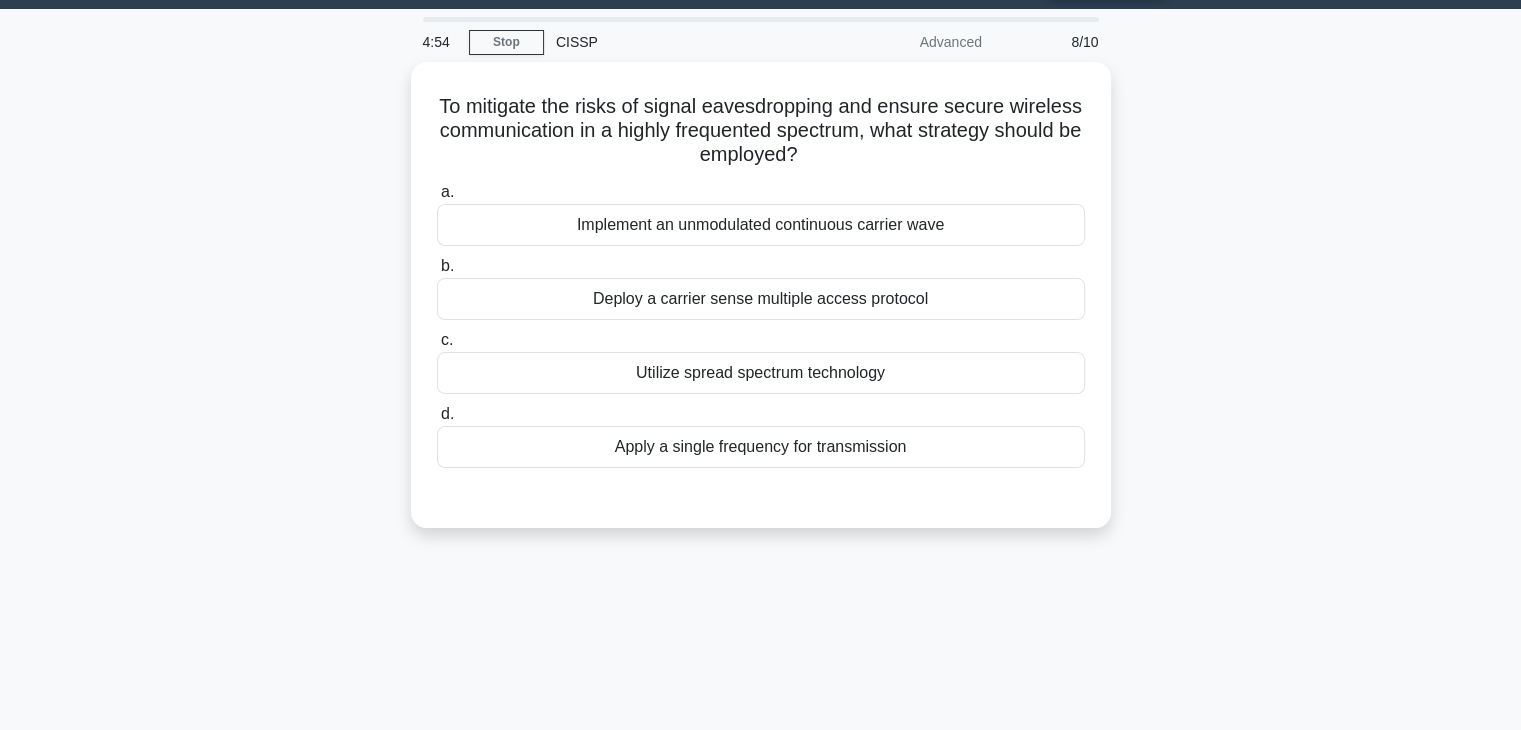 scroll, scrollTop: 51, scrollLeft: 0, axis: vertical 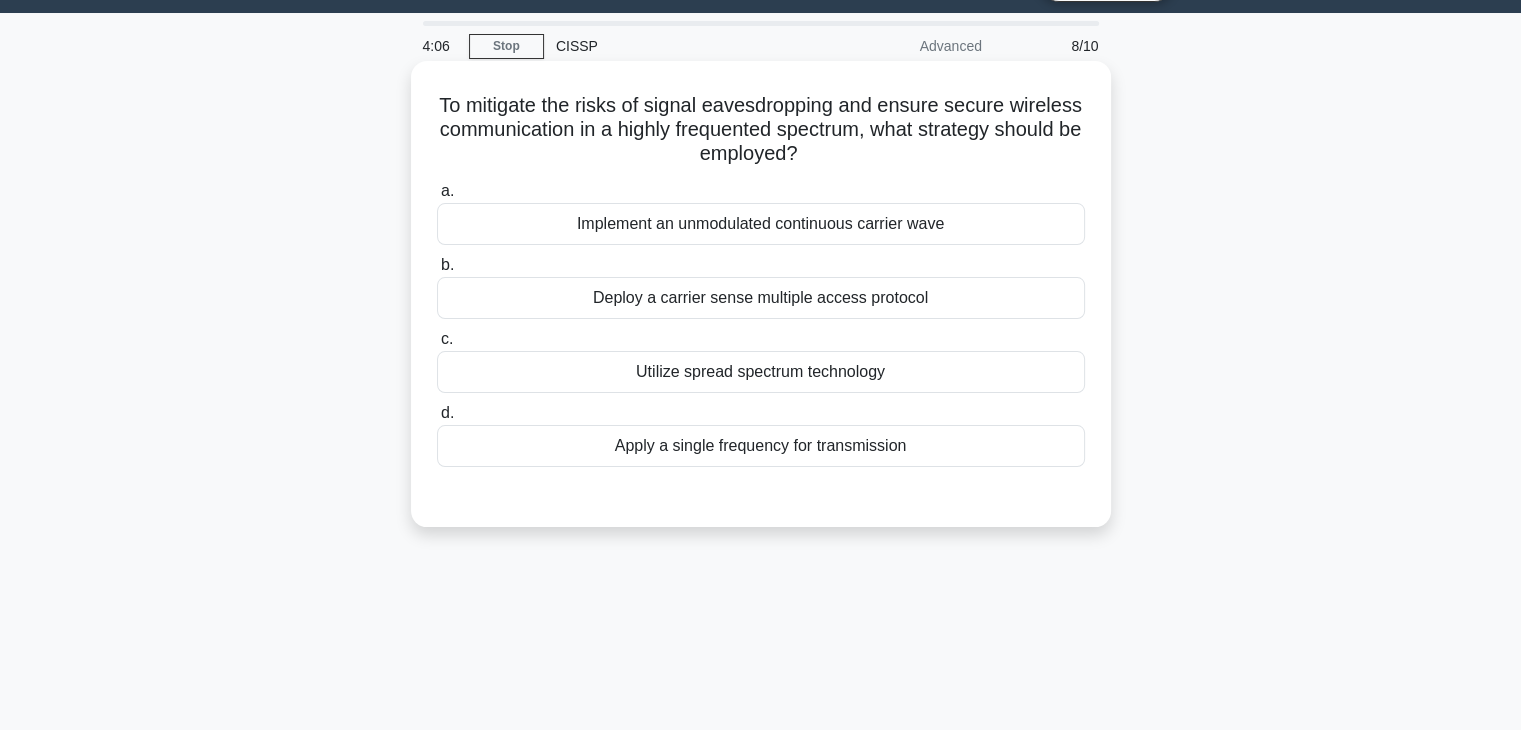 click on "Deploy a carrier sense multiple access protocol" at bounding box center [761, 298] 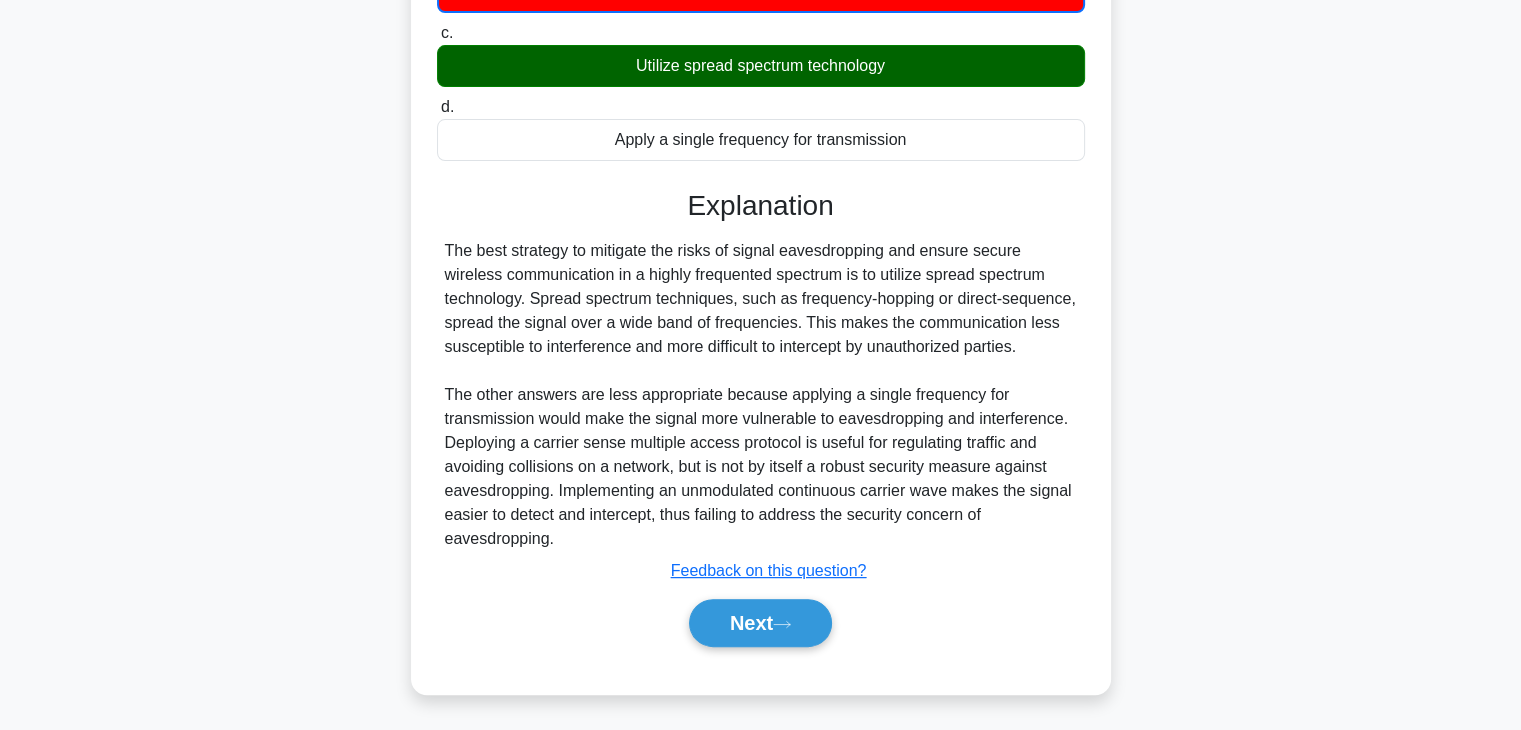 scroll, scrollTop: 360, scrollLeft: 0, axis: vertical 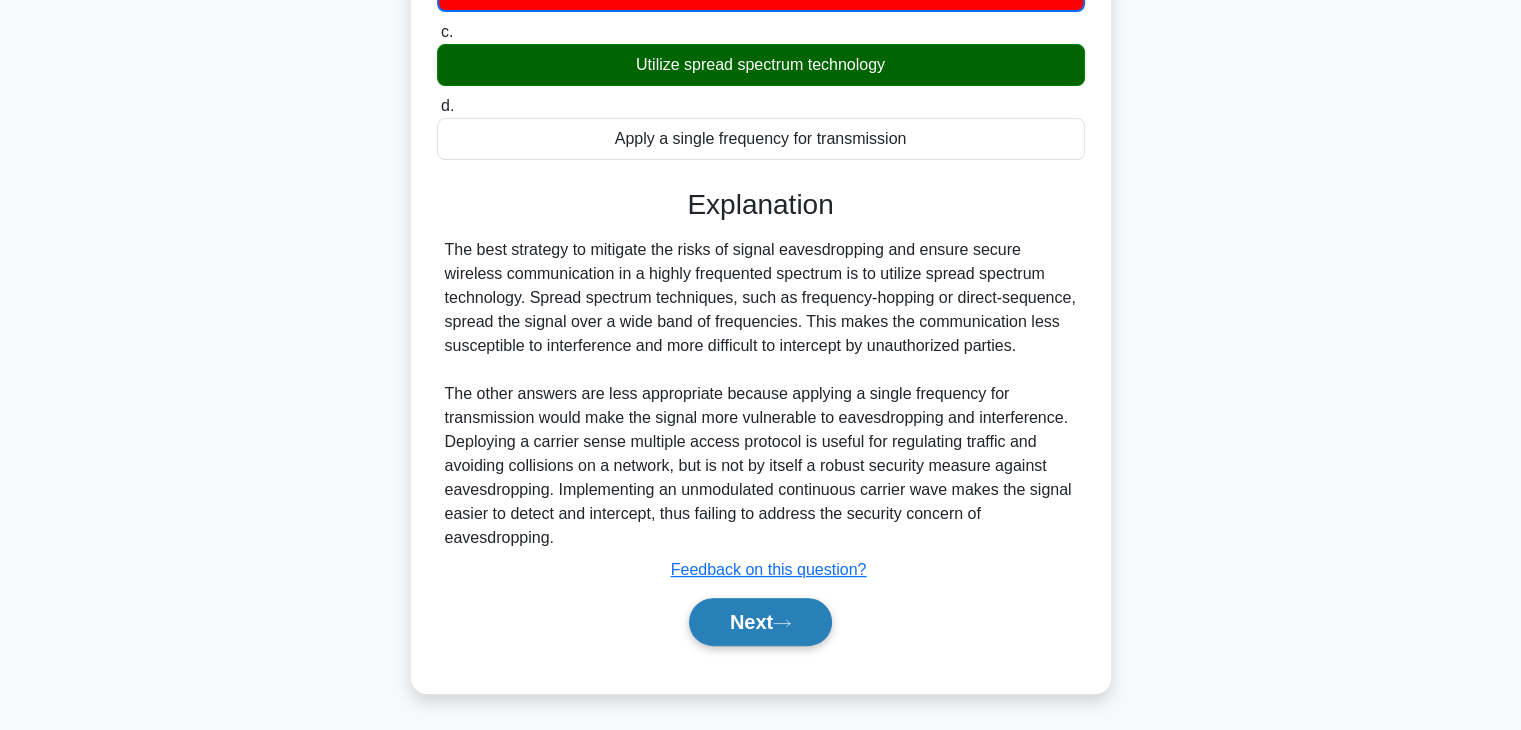 click on "Next" at bounding box center [760, 622] 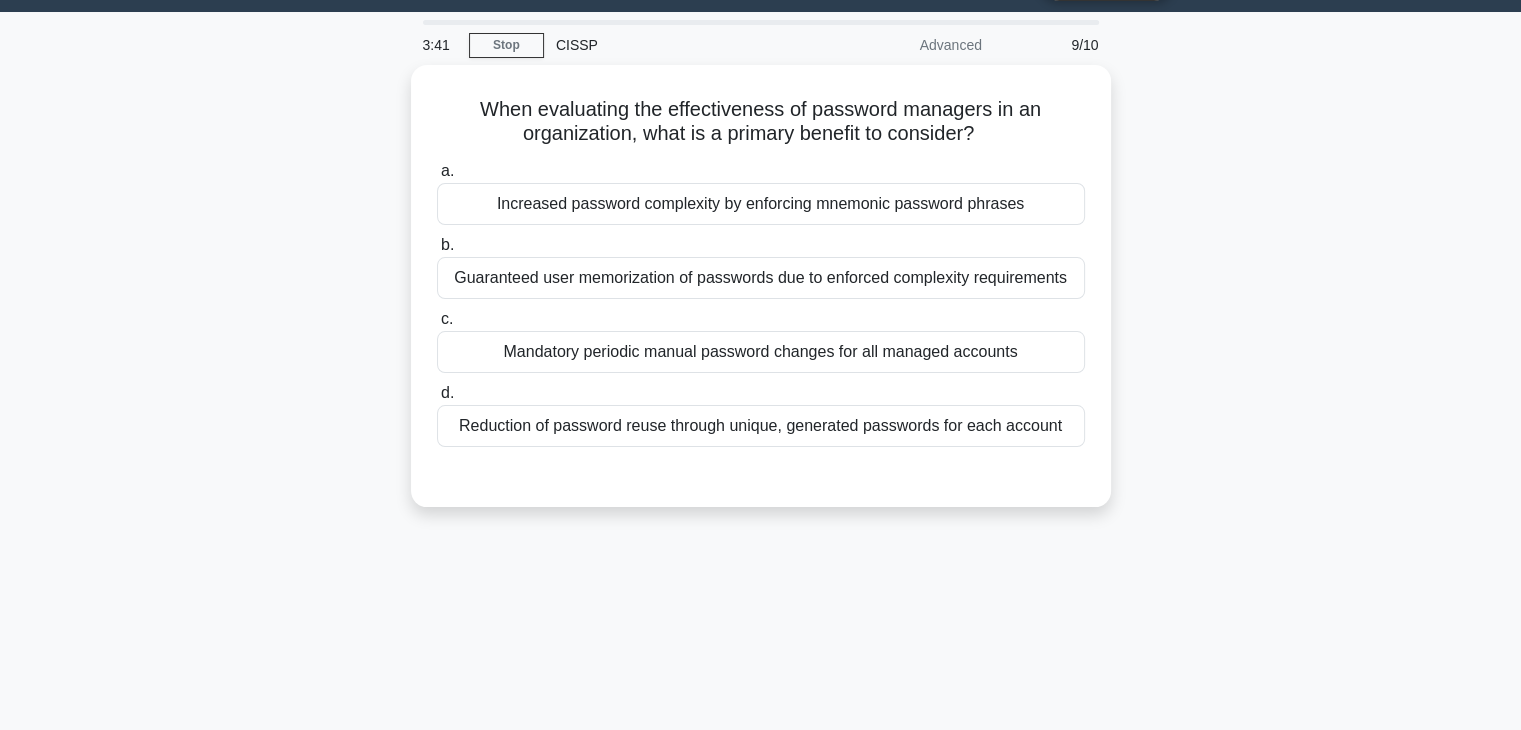 scroll, scrollTop: 51, scrollLeft: 0, axis: vertical 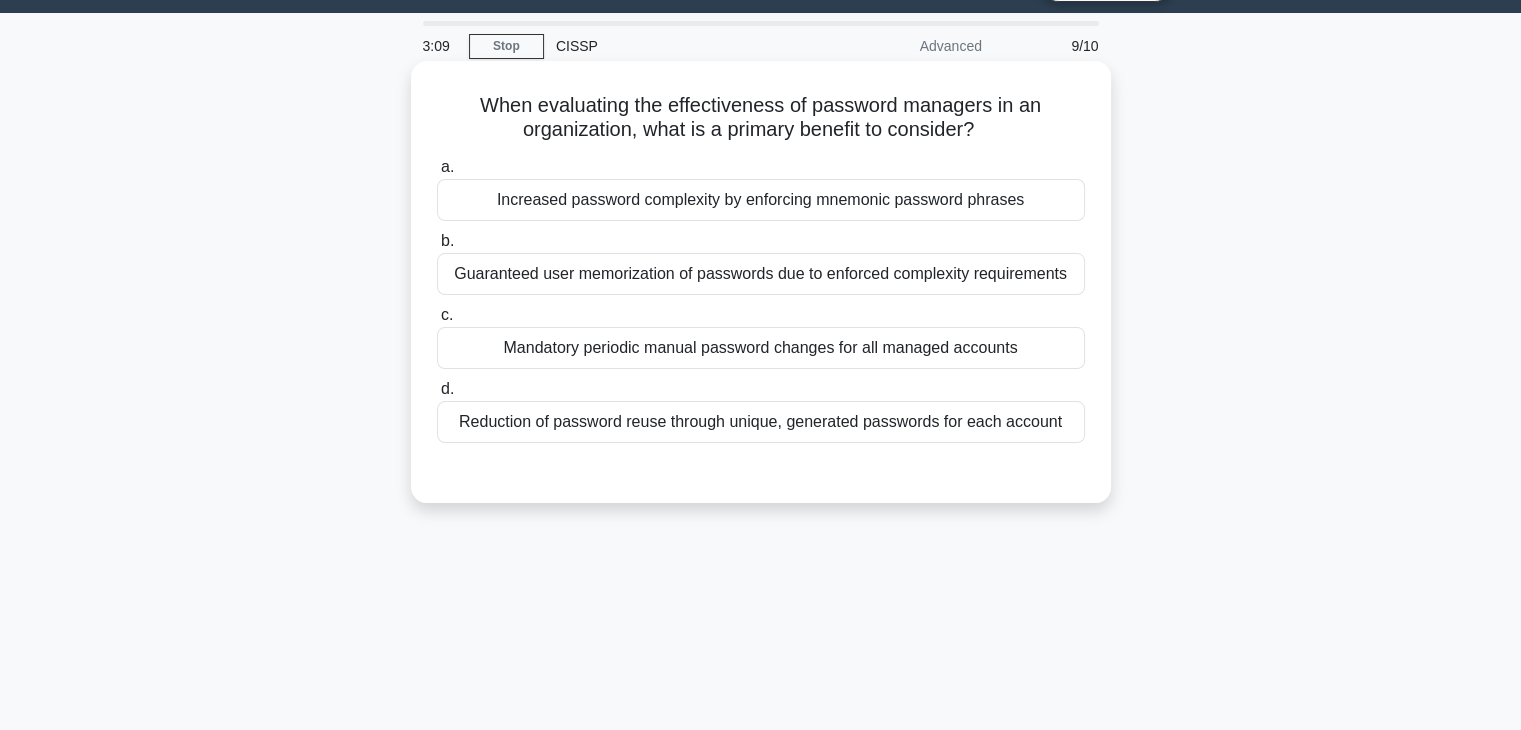 click on "Mandatory periodic manual password changes for all managed accounts" at bounding box center [761, 348] 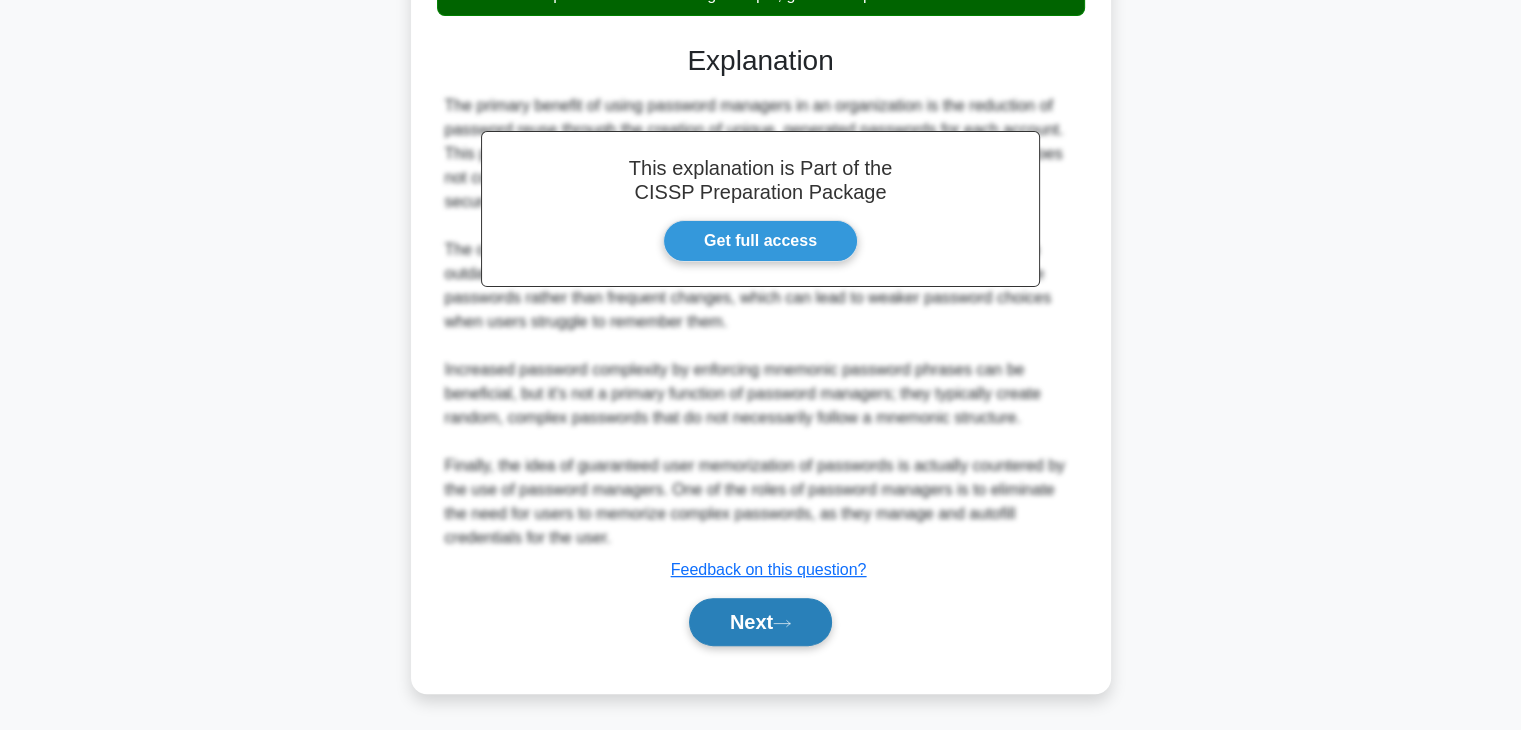 click on "Next" at bounding box center [760, 622] 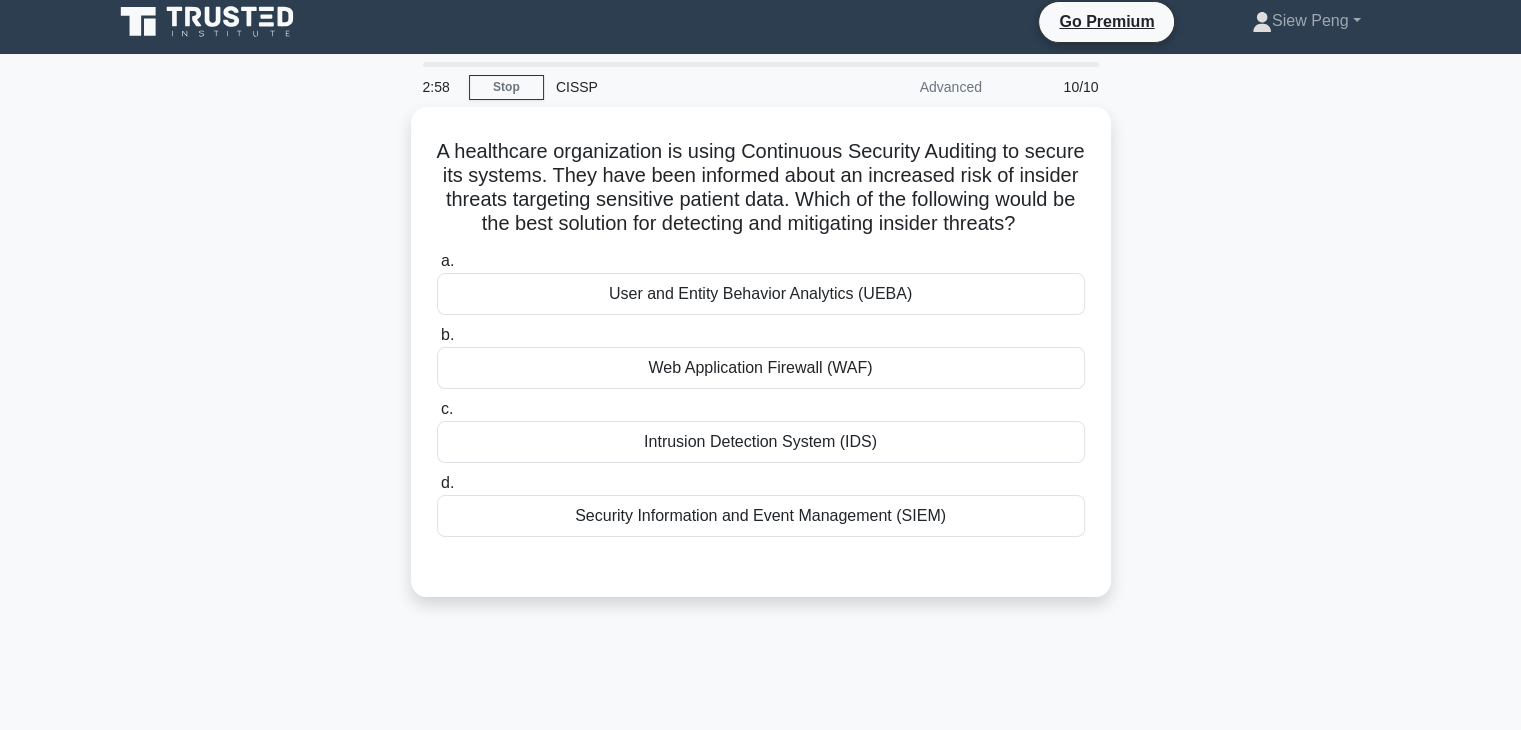 scroll, scrollTop: 0, scrollLeft: 0, axis: both 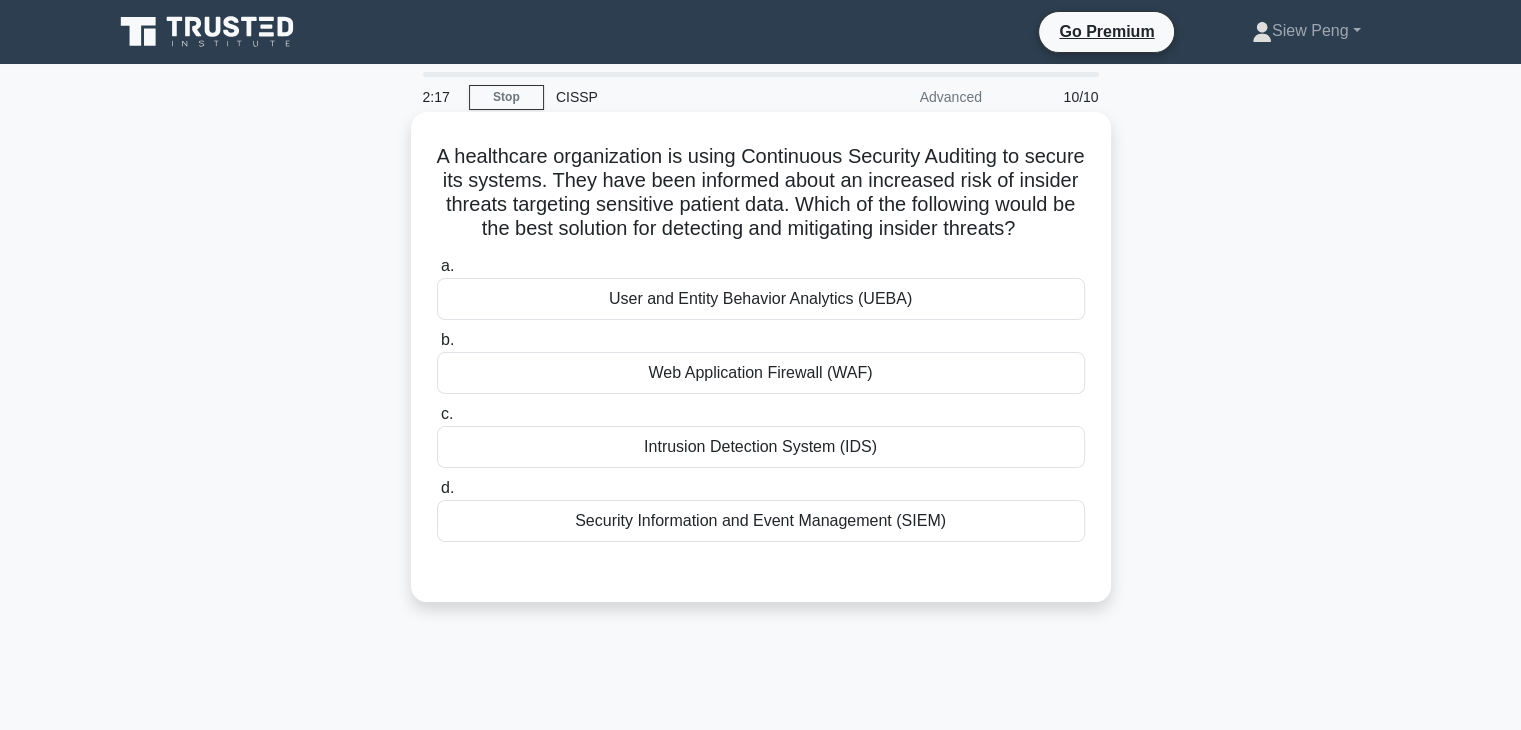 click on "User and Entity Behavior Analytics (UEBA)" at bounding box center (761, 299) 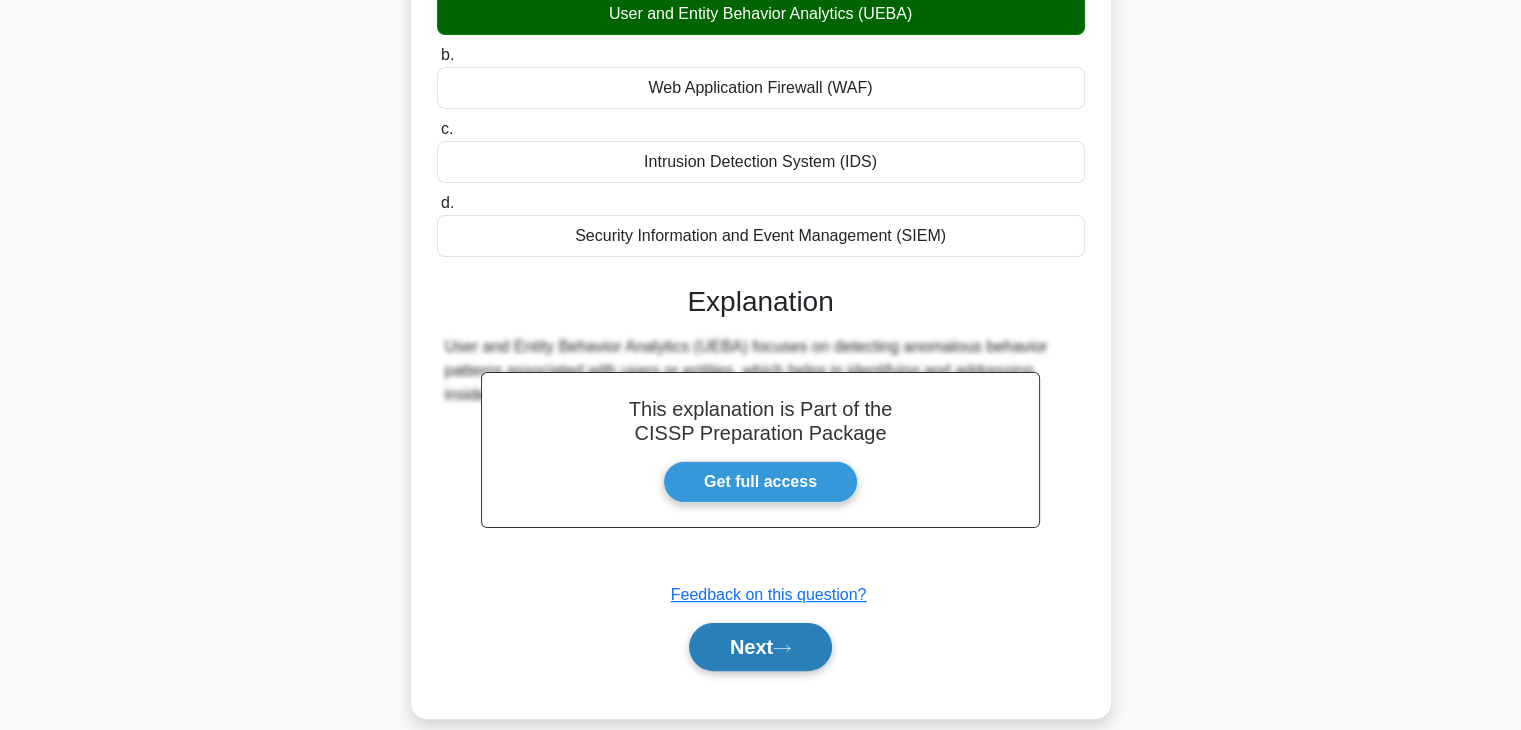 scroll, scrollTop: 251, scrollLeft: 0, axis: vertical 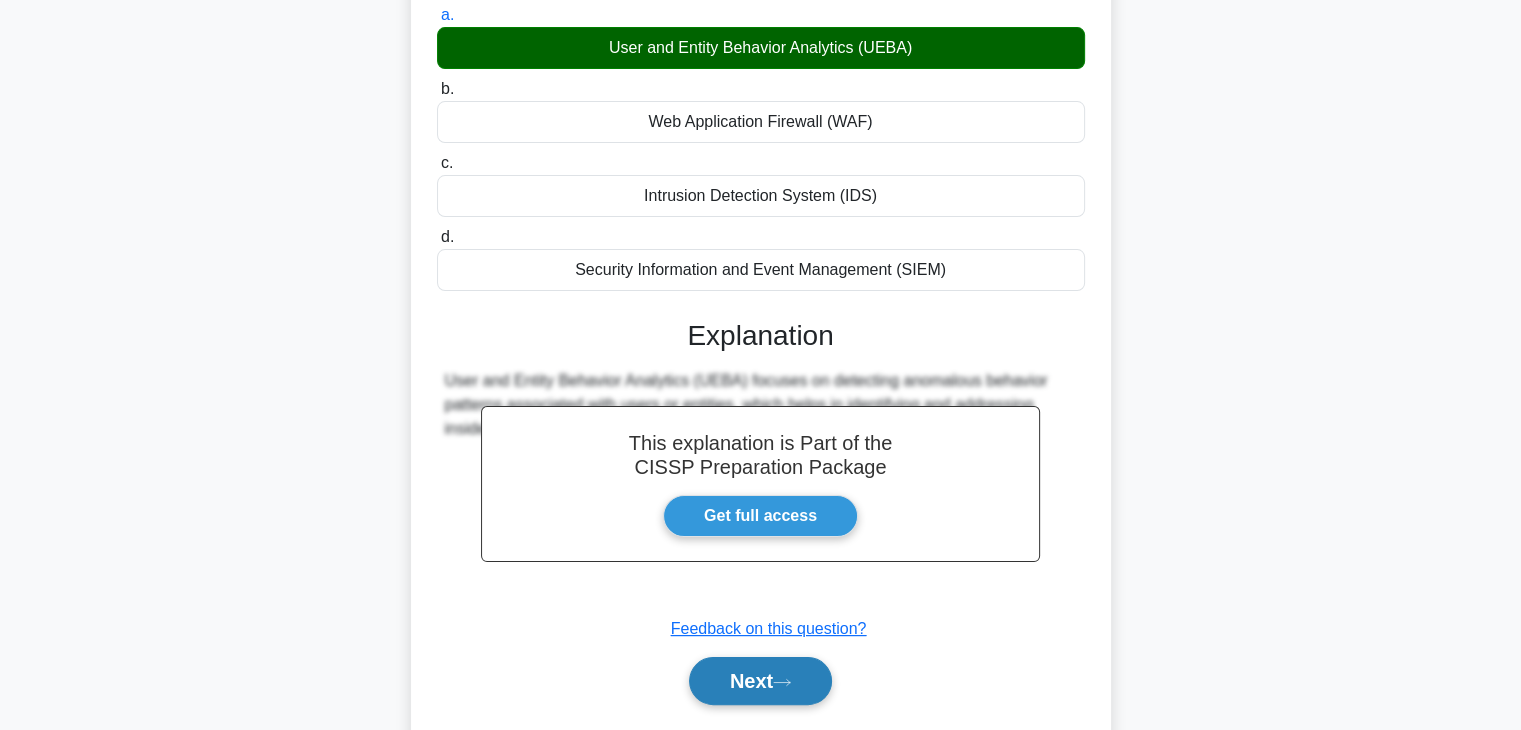 click on "Next" at bounding box center [760, 681] 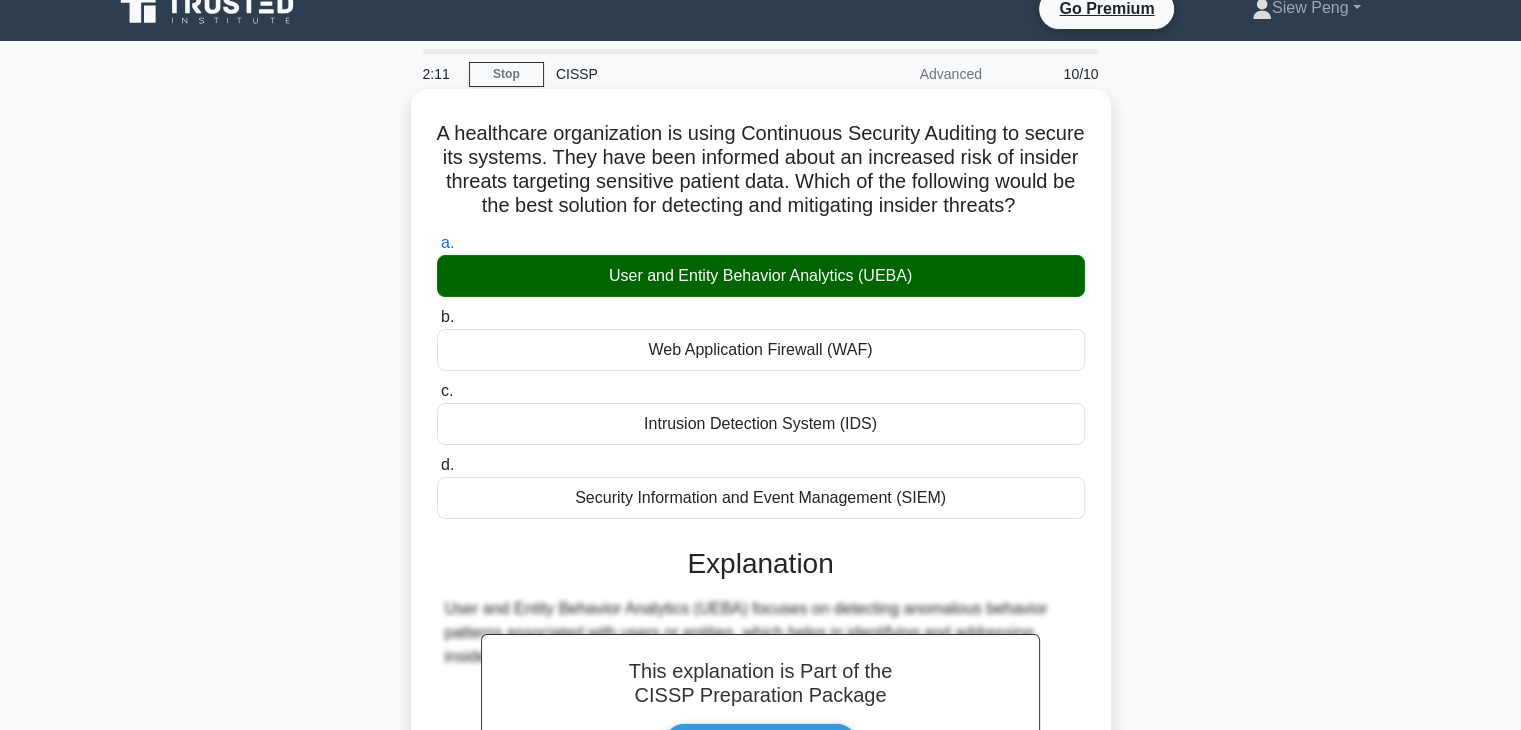 scroll, scrollTop: 0, scrollLeft: 0, axis: both 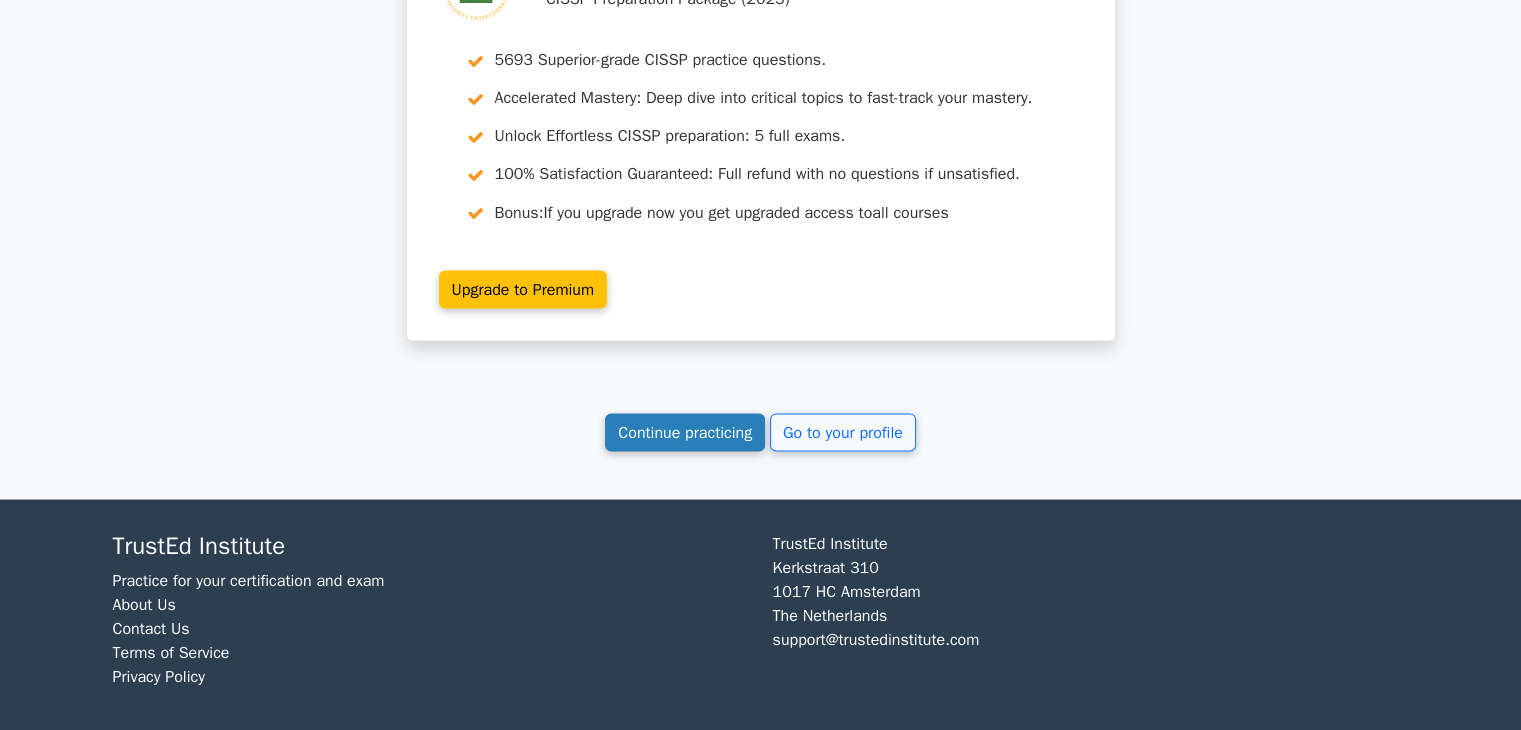 click on "Continue practicing" at bounding box center [685, 432] 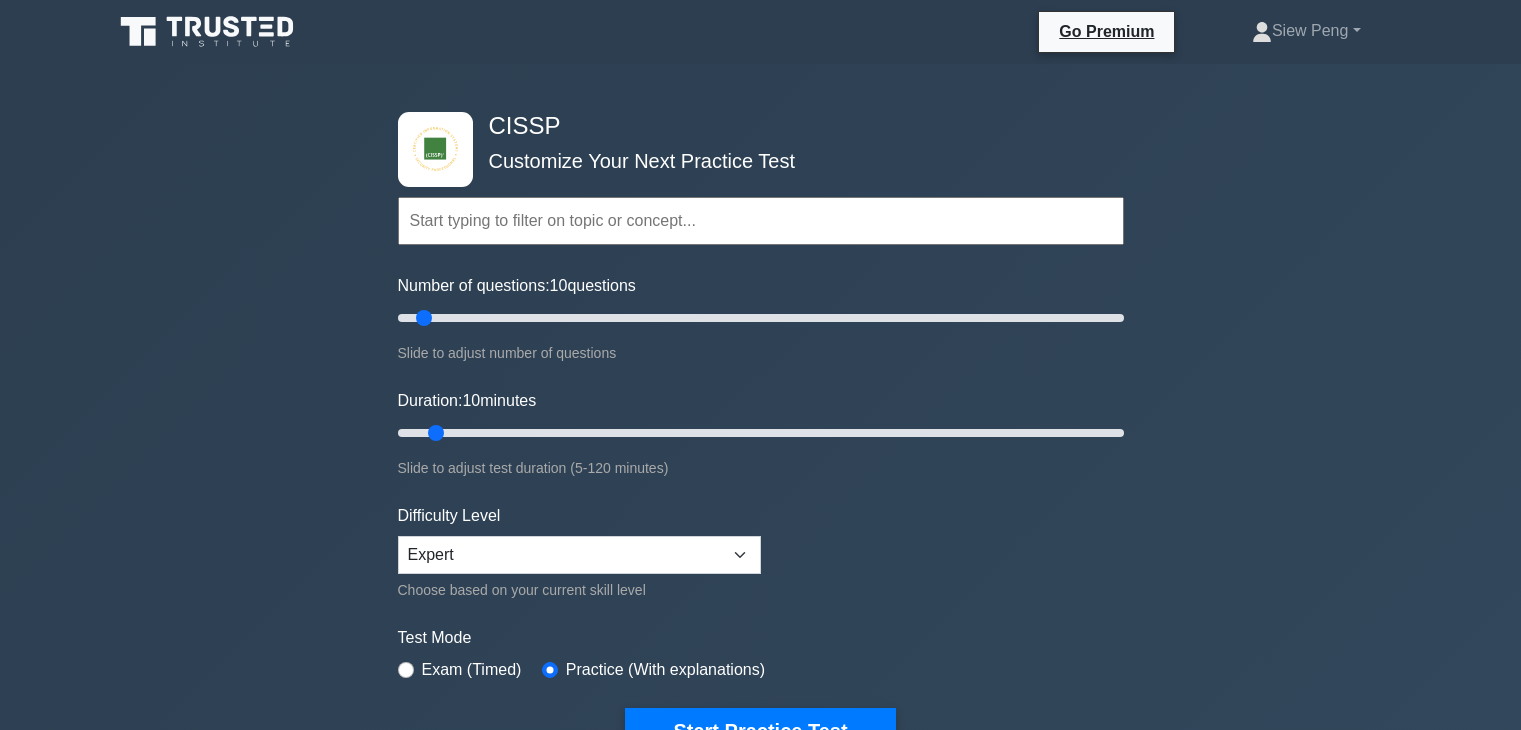 scroll, scrollTop: 300, scrollLeft: 0, axis: vertical 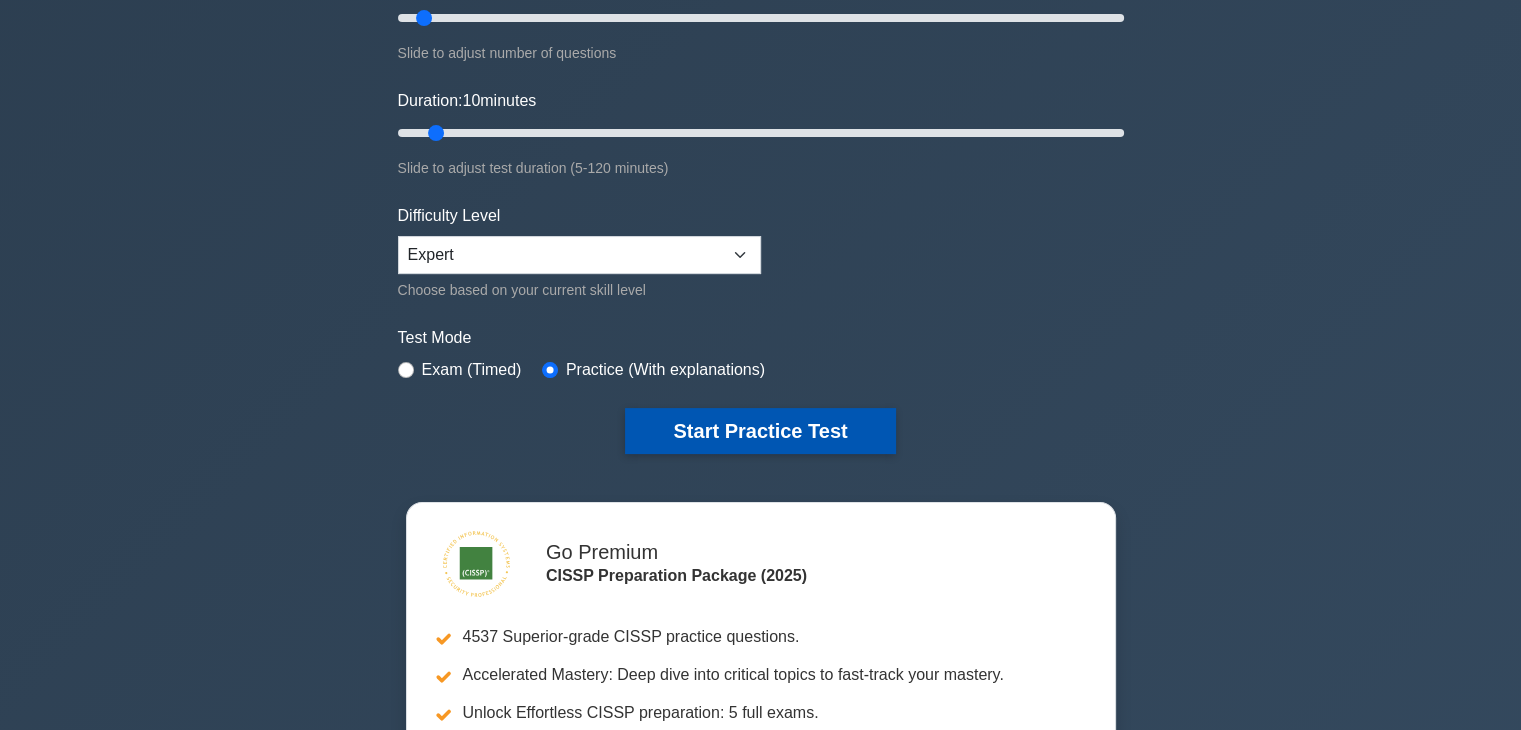 click on "Start Practice Test" at bounding box center [760, 431] 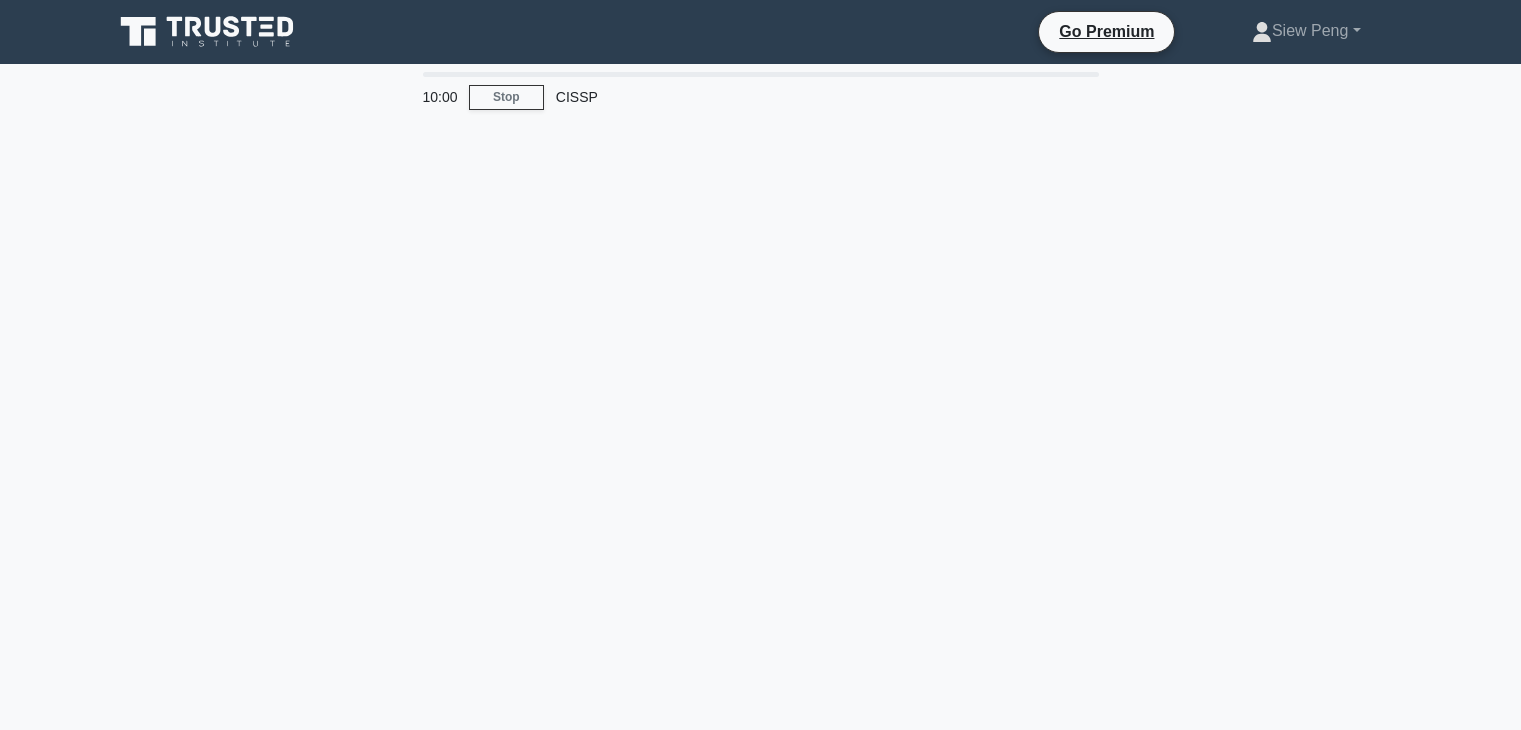 scroll, scrollTop: 0, scrollLeft: 0, axis: both 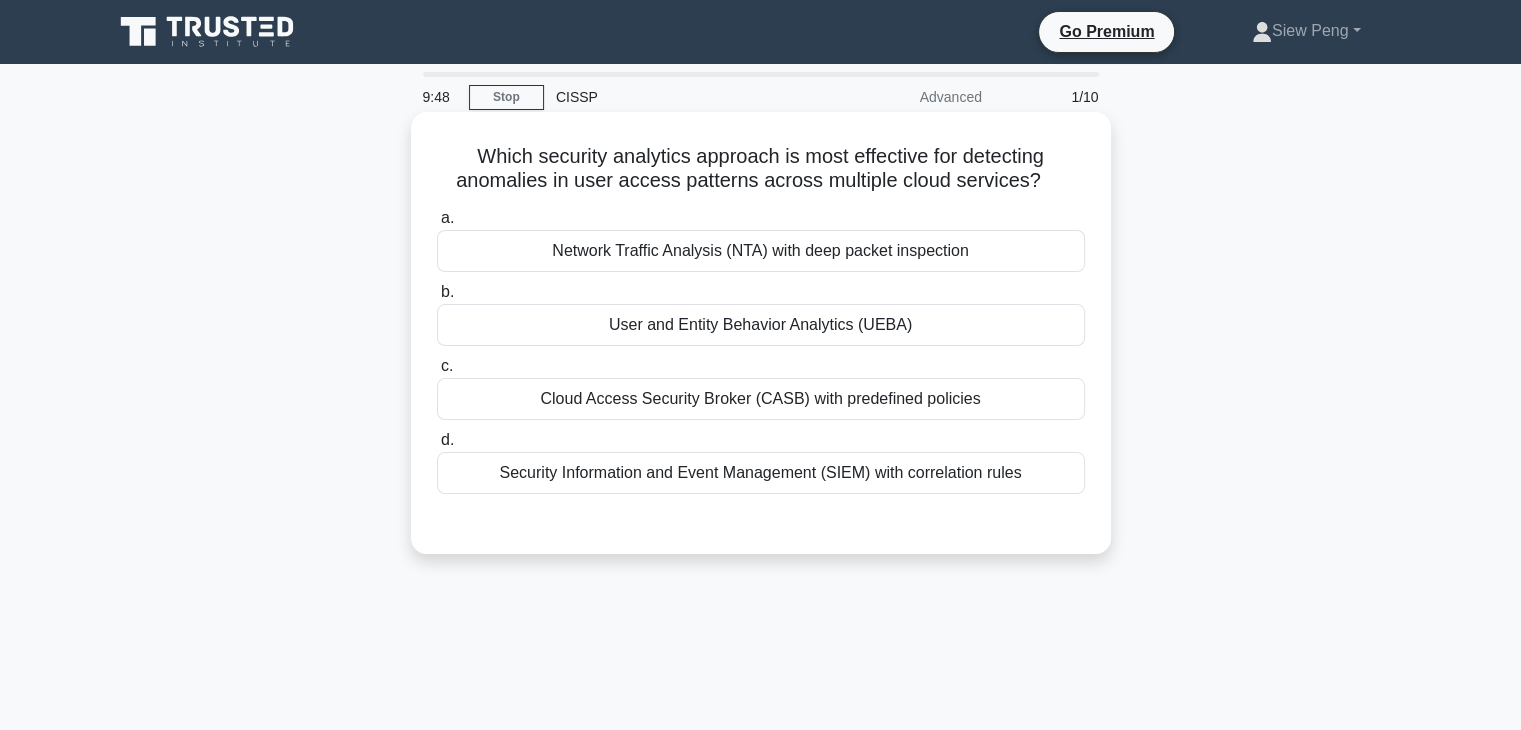 click on "User and Entity Behavior Analytics (UEBA)" at bounding box center [761, 325] 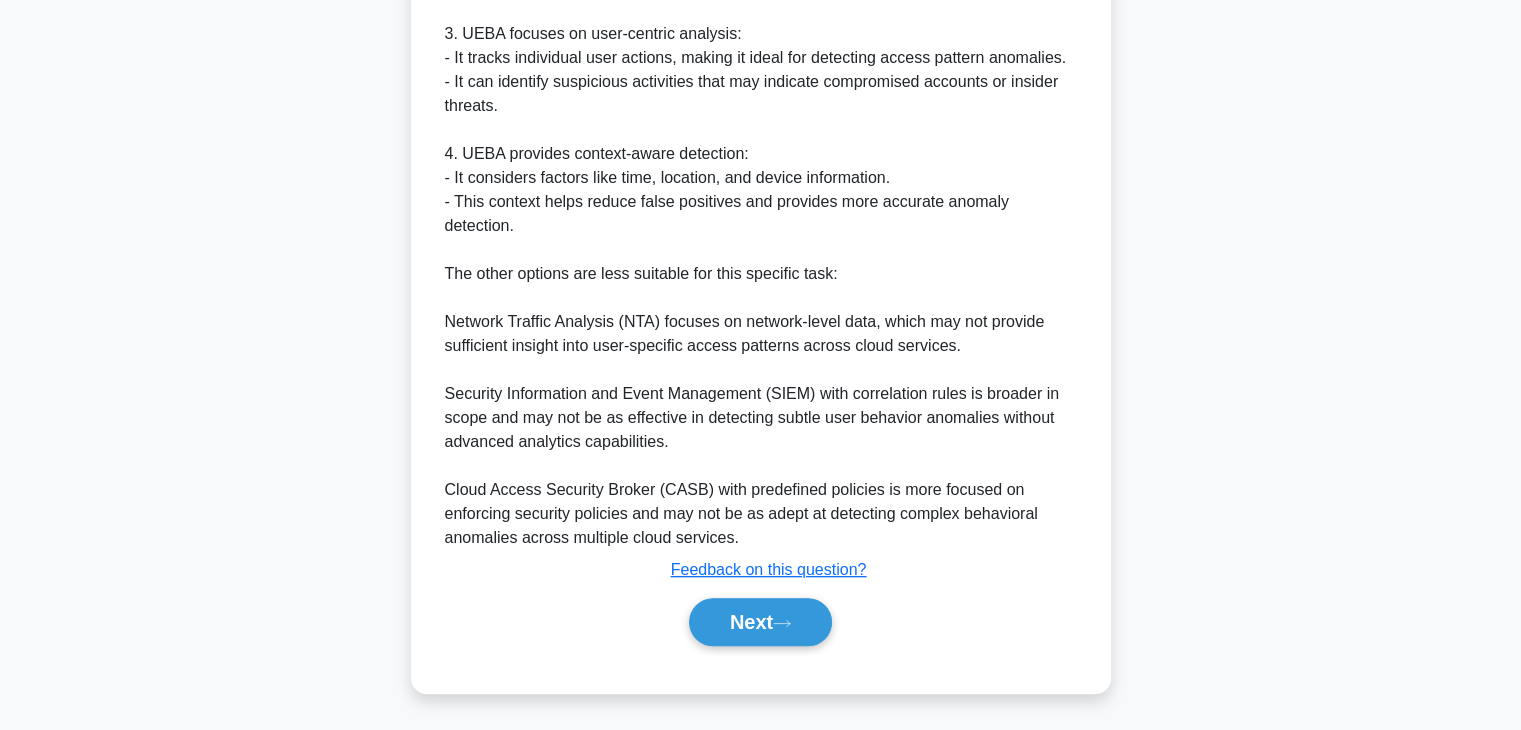 scroll, scrollTop: 714, scrollLeft: 0, axis: vertical 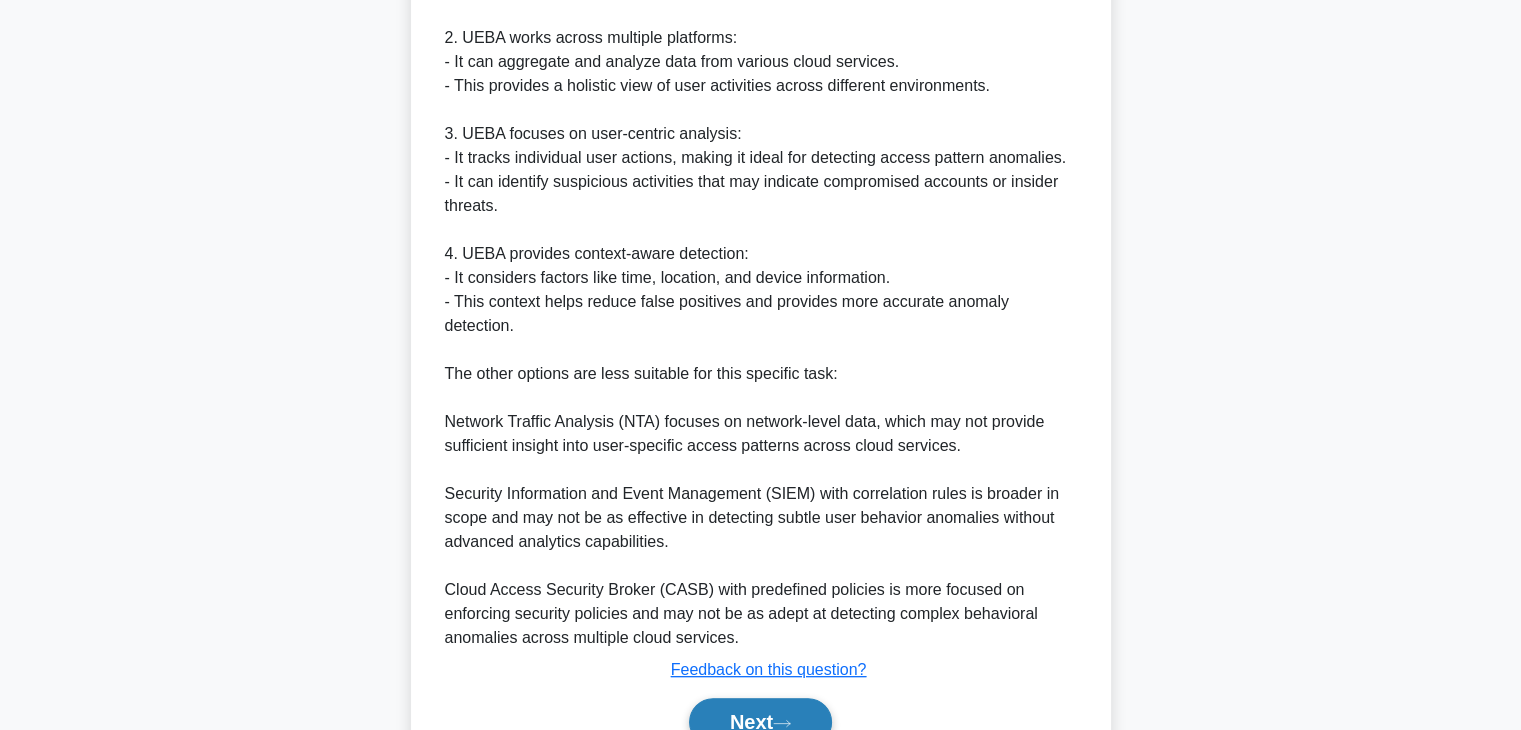 click on "Next" at bounding box center (760, 722) 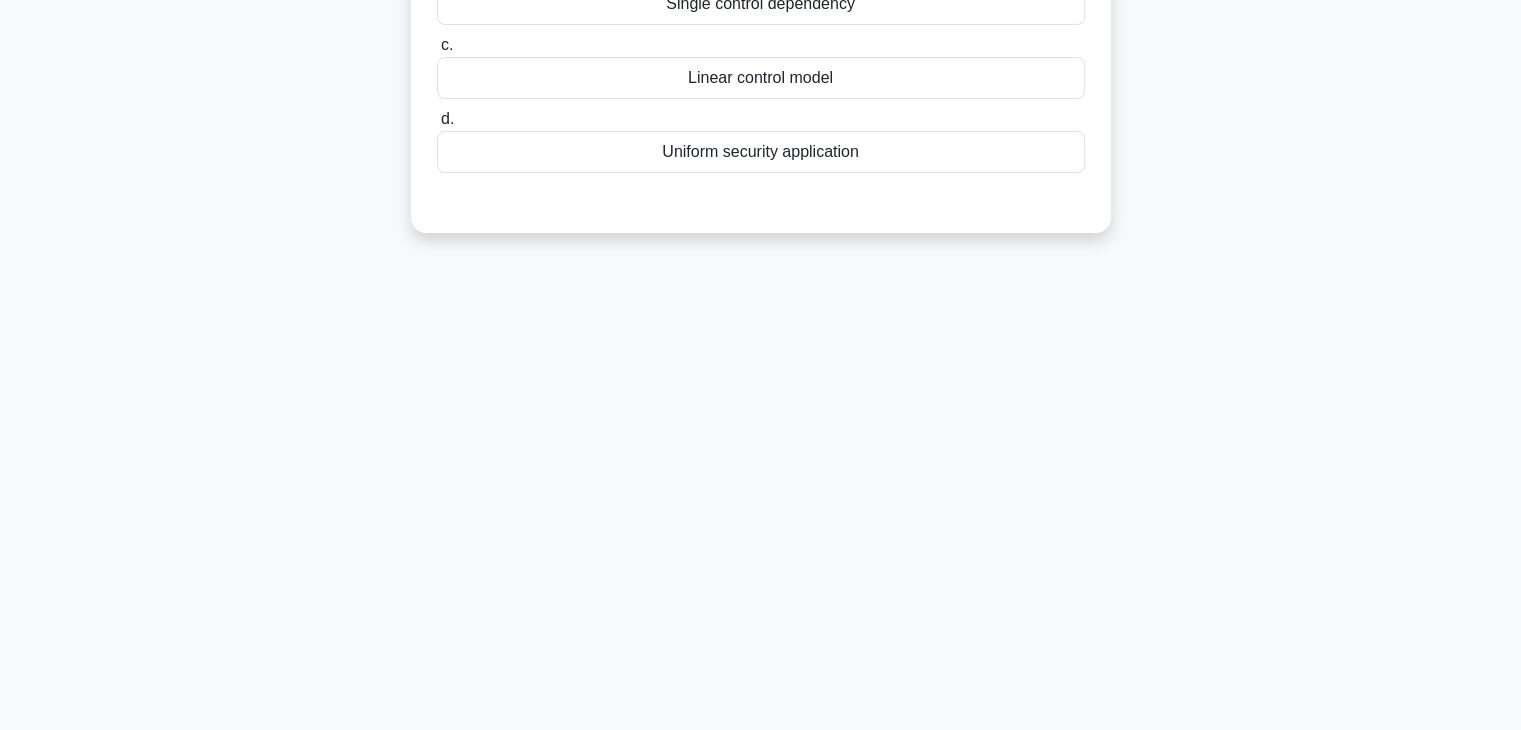 scroll, scrollTop: 51, scrollLeft: 0, axis: vertical 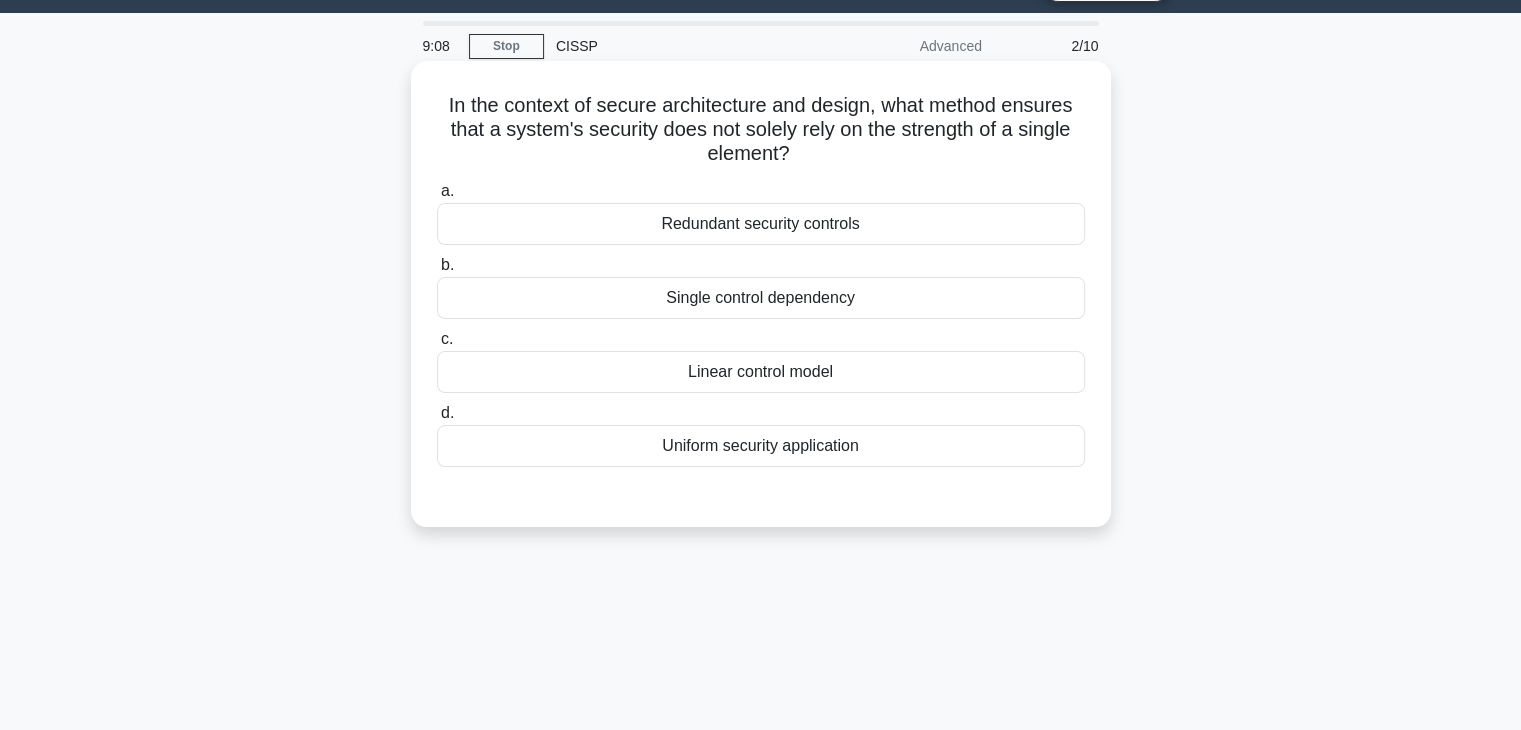 drag, startPoint x: 877, startPoint y: 372, endPoint x: 681, endPoint y: 376, distance: 196.04082 